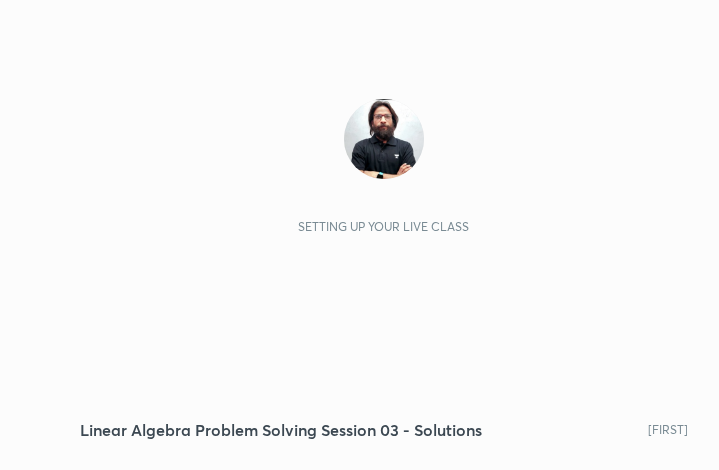 scroll, scrollTop: 0, scrollLeft: 0, axis: both 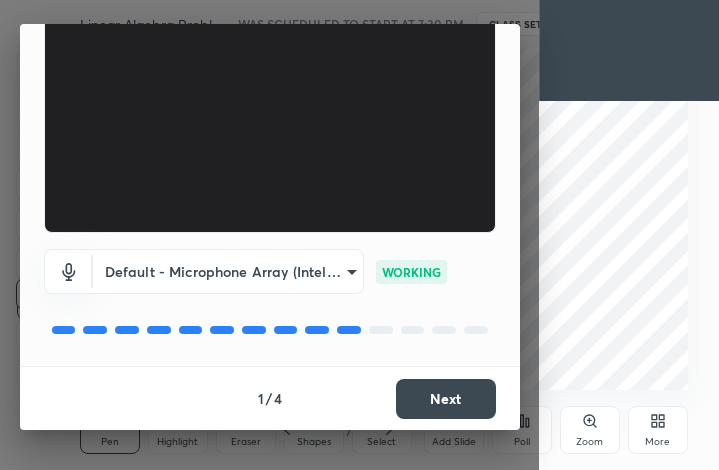 click on "Next" at bounding box center [446, 399] 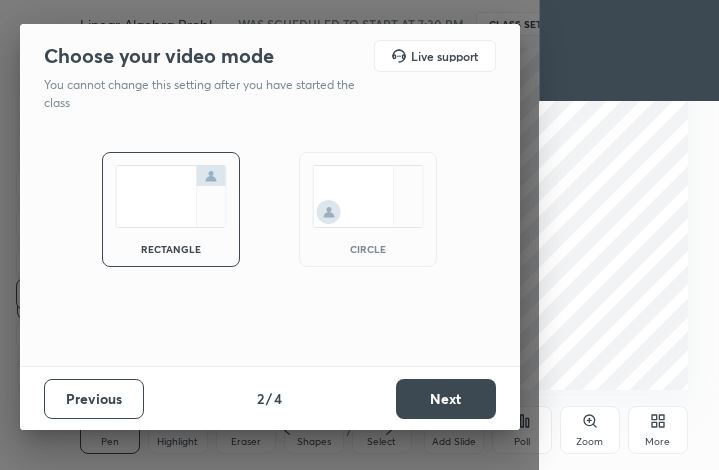 scroll, scrollTop: 0, scrollLeft: 0, axis: both 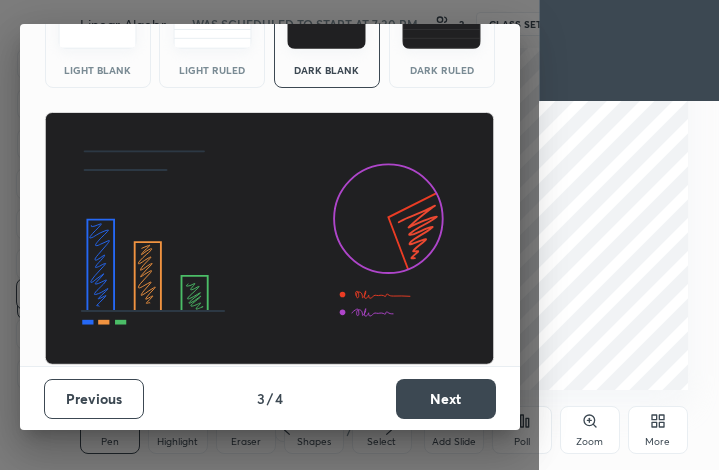 click on "Next" at bounding box center [446, 399] 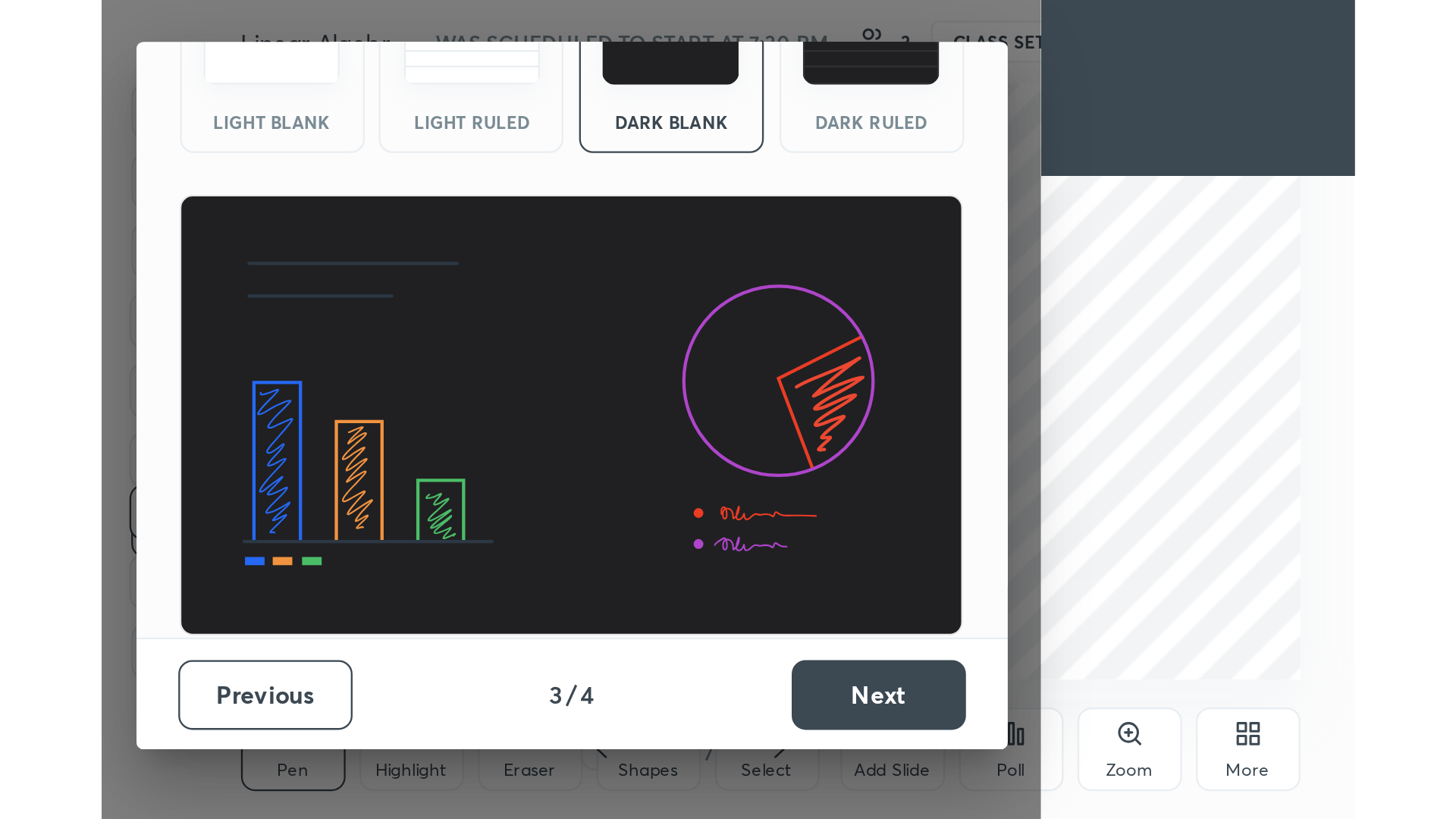 scroll, scrollTop: 0, scrollLeft: 0, axis: both 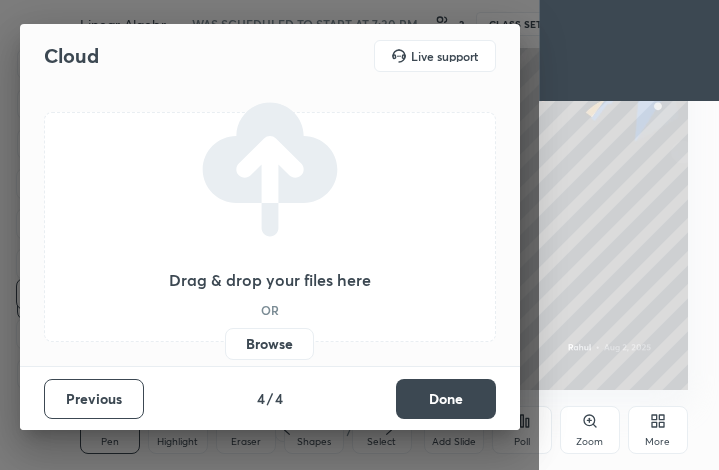 click on "Browse" at bounding box center (269, 344) 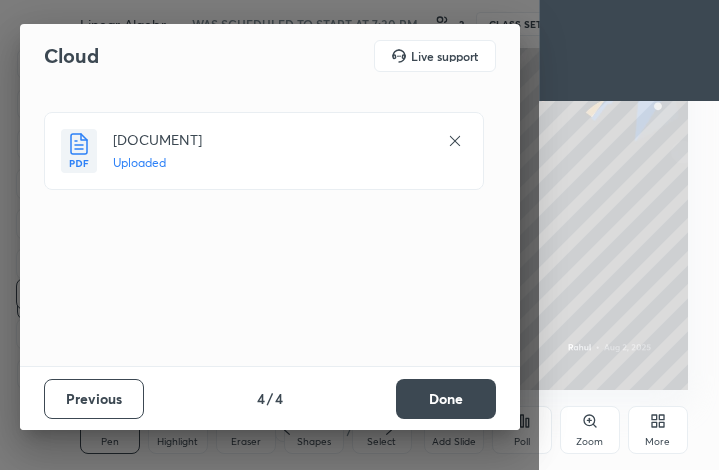 click on "Done" at bounding box center [446, 399] 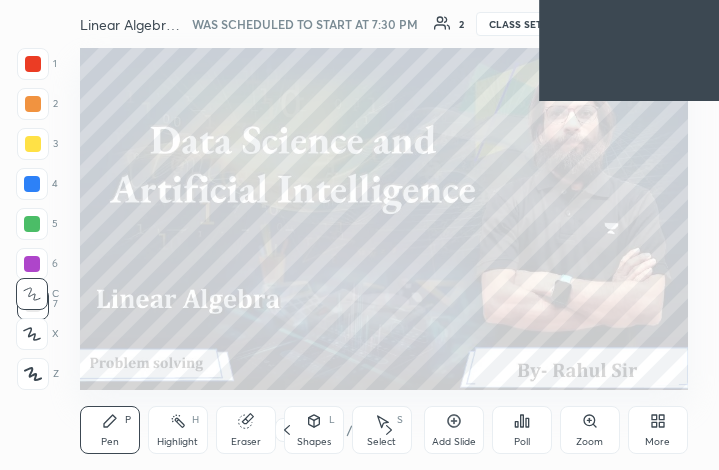 click 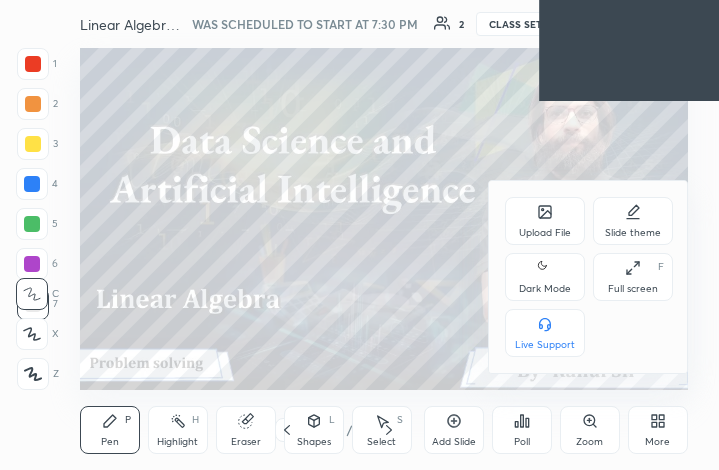 click 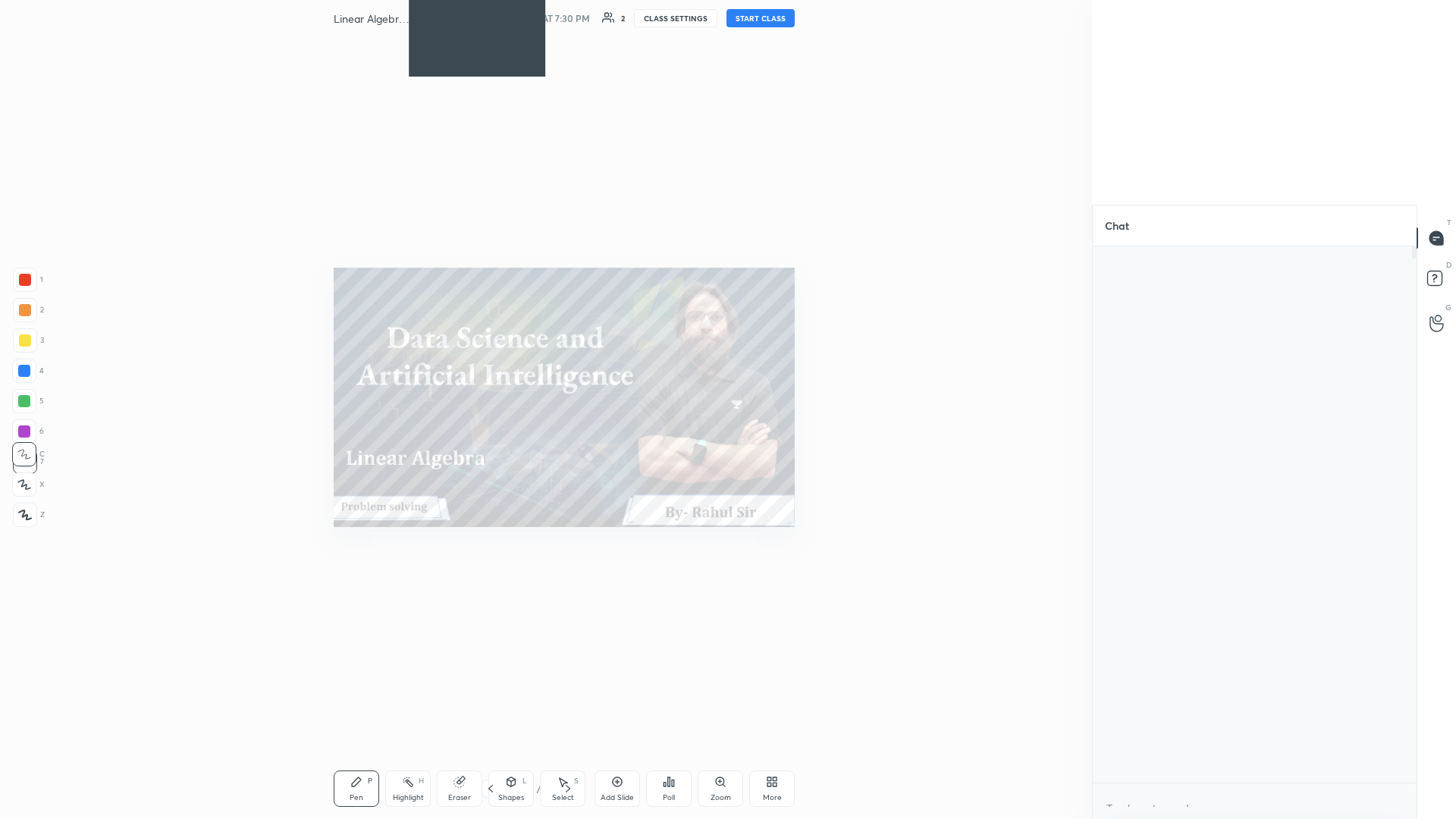 scroll, scrollTop: 75111, scrollLeft: 74468, axis: both 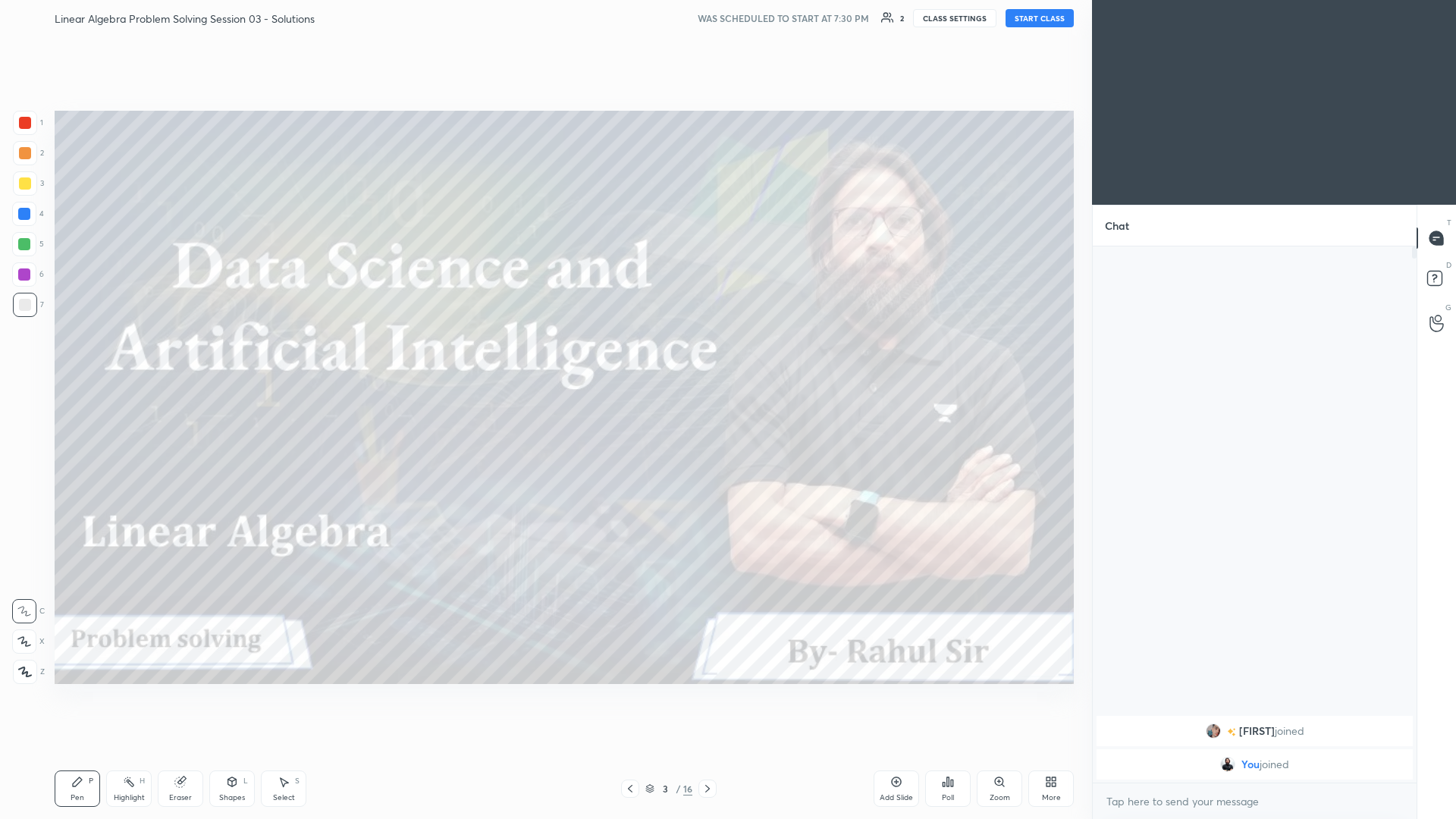 click on "Add Slide" at bounding box center [896, 789] 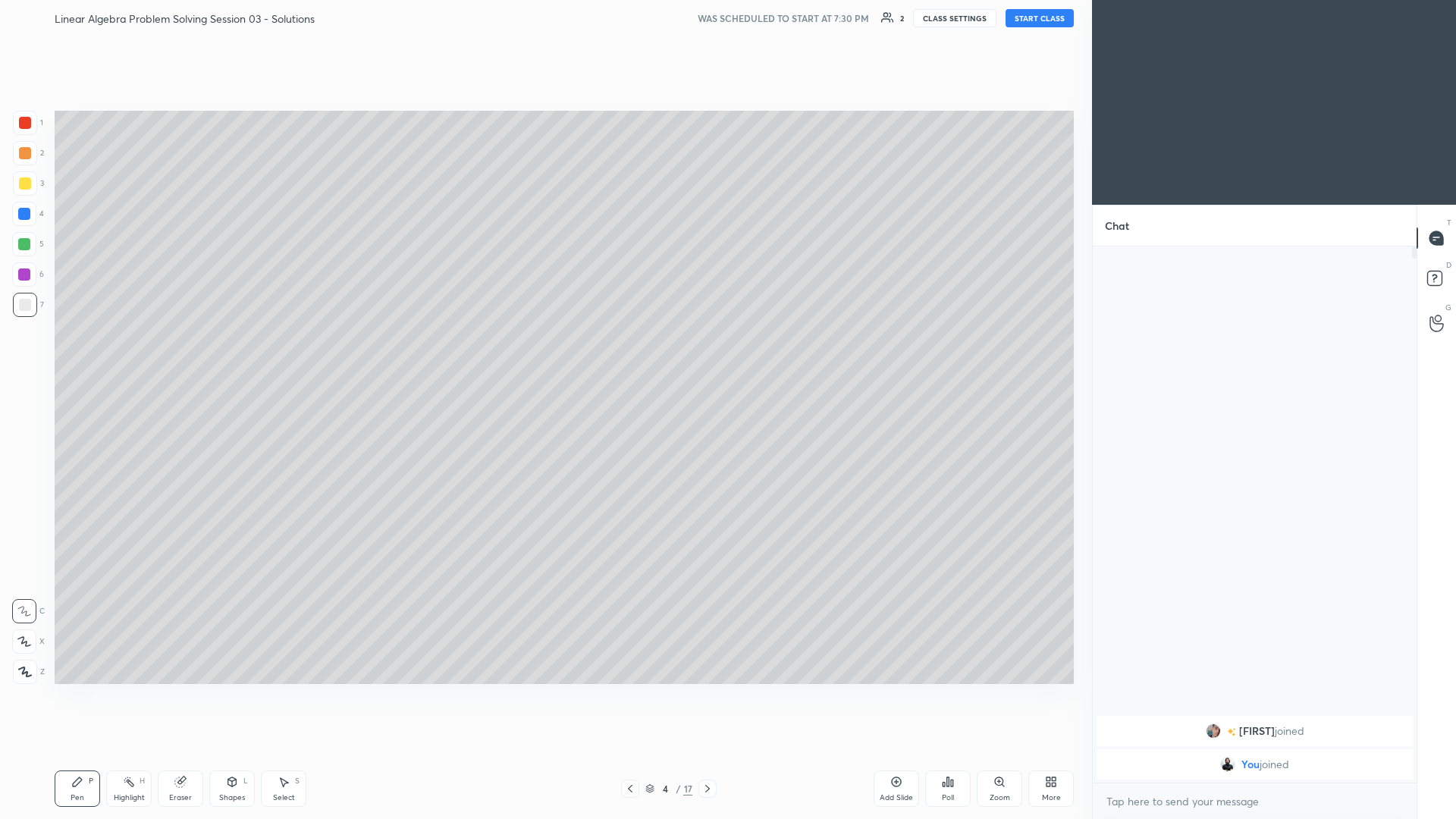 click 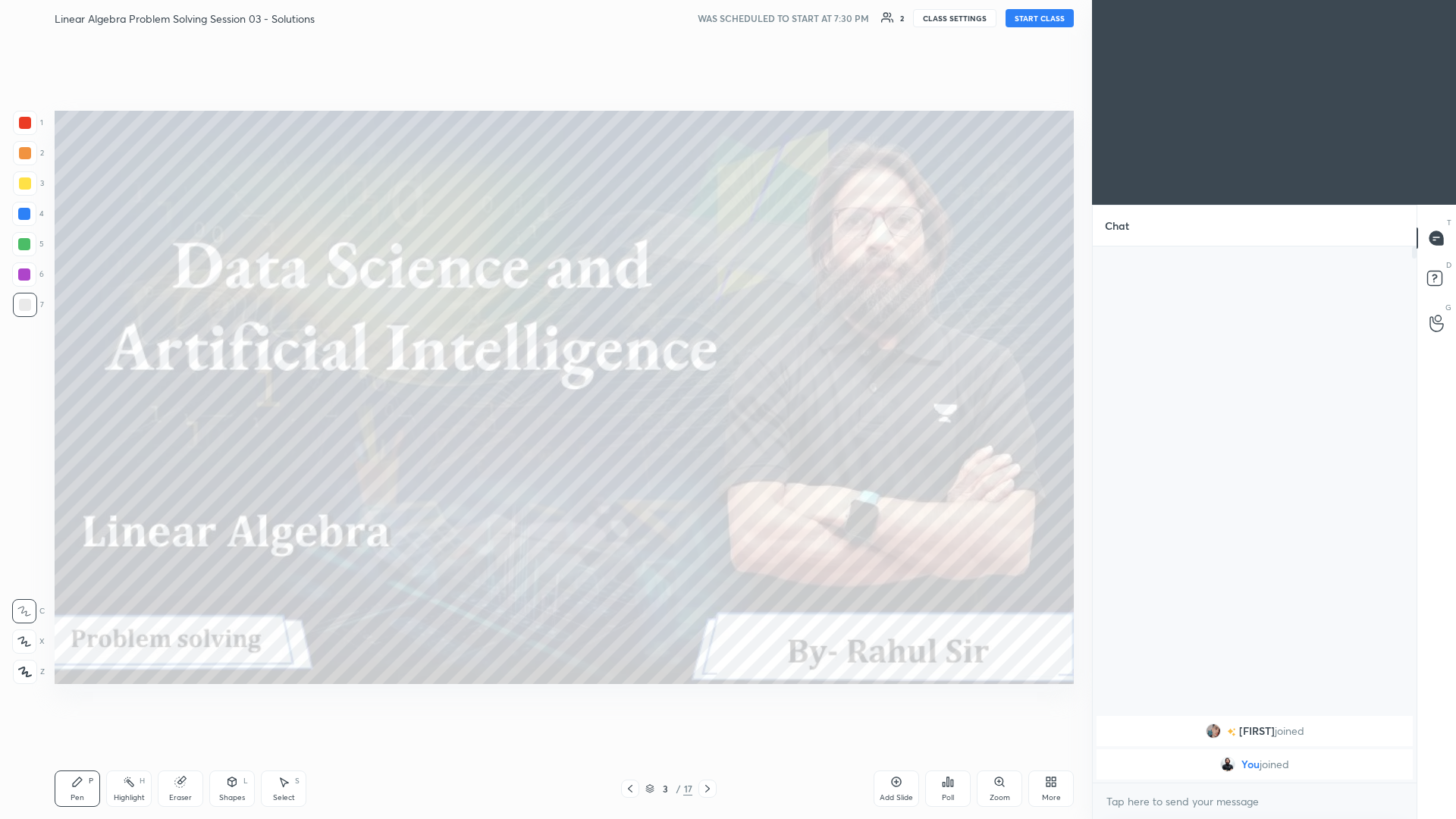 click on "More" at bounding box center [1051, 789] 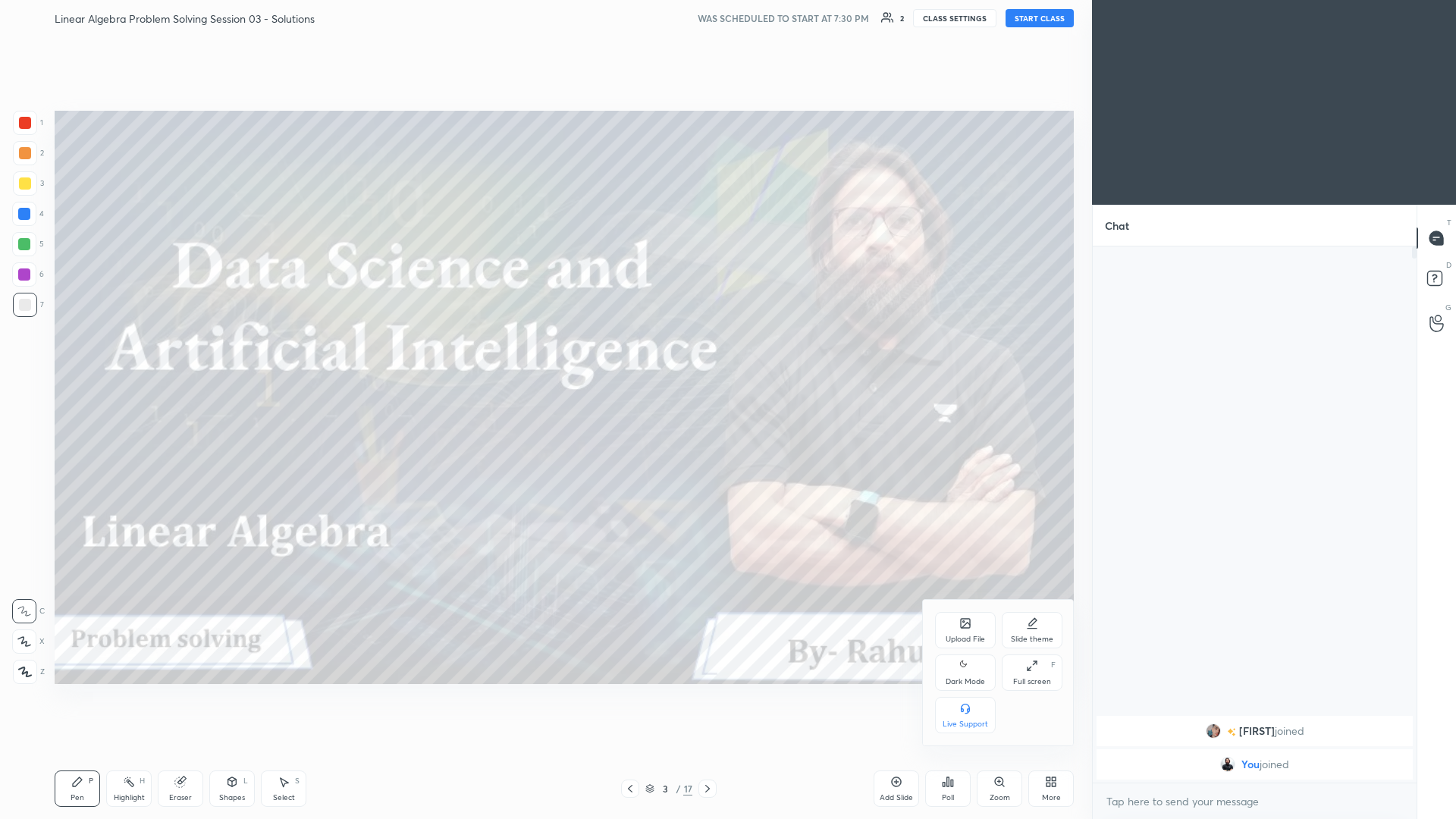 click on "Upload File" at bounding box center (965, 630) 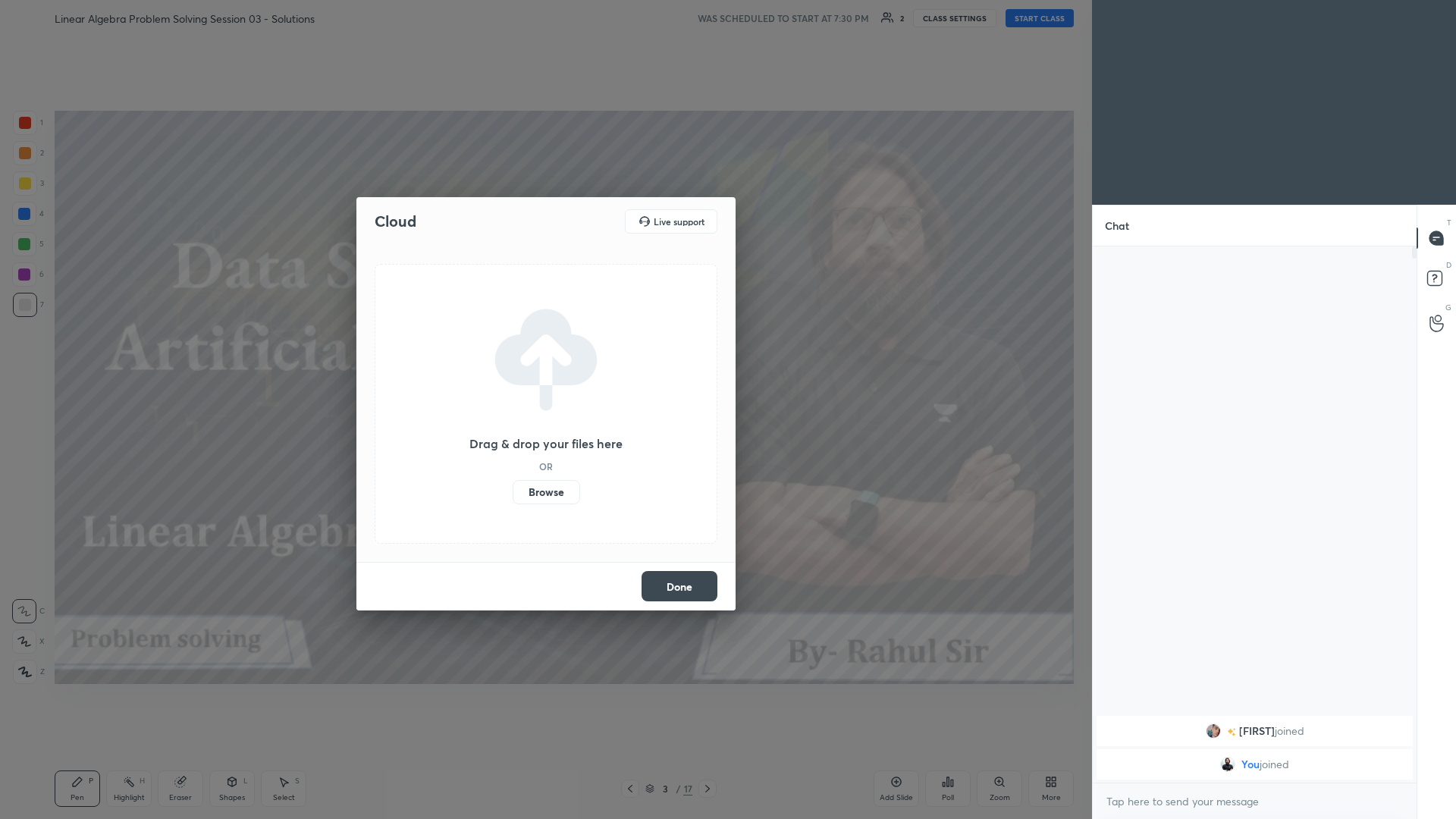 click on "Browse" at bounding box center (546, 492) 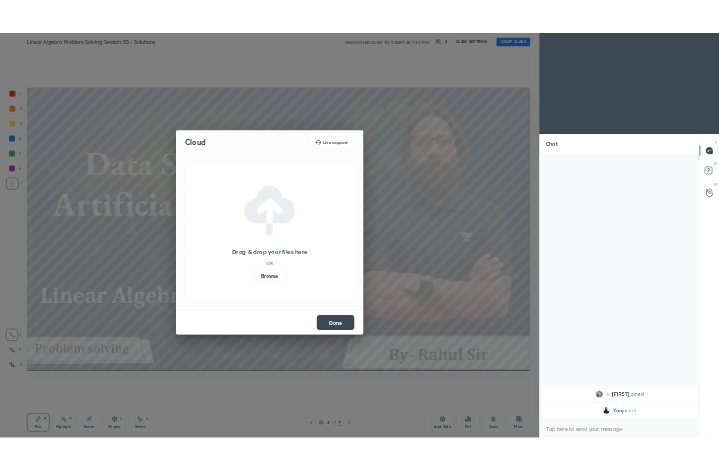 scroll, scrollTop: 342, scrollLeft: 465, axis: both 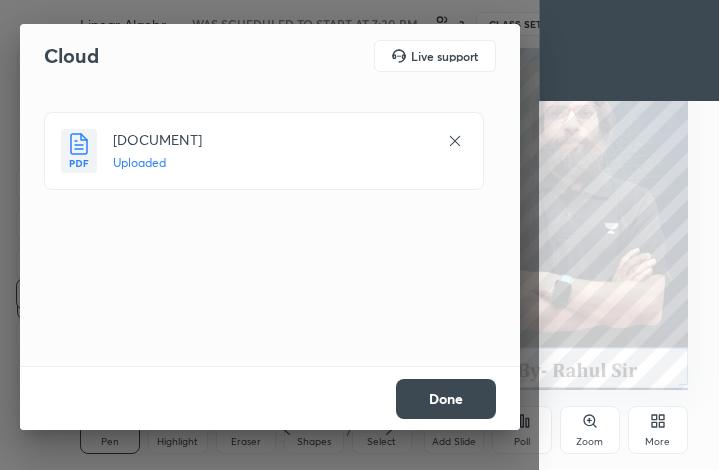 click on "Done" at bounding box center (446, 399) 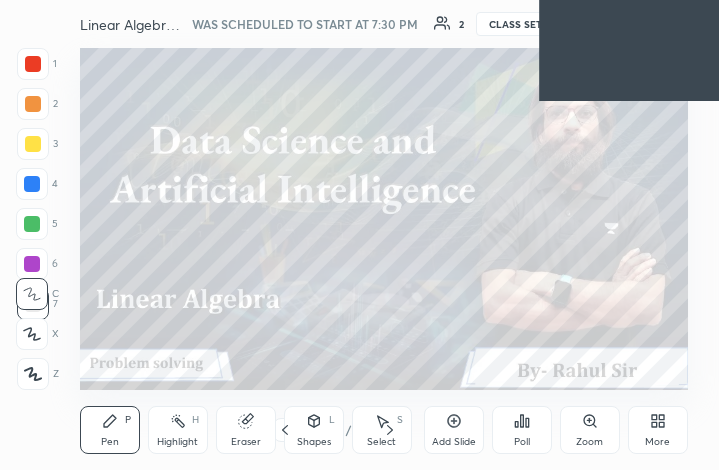 click on "More" at bounding box center (658, 430) 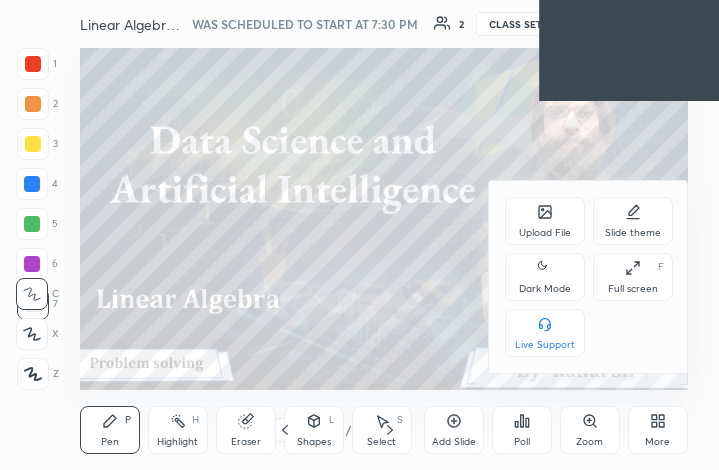 click on "Full screen F" at bounding box center [633, 277] 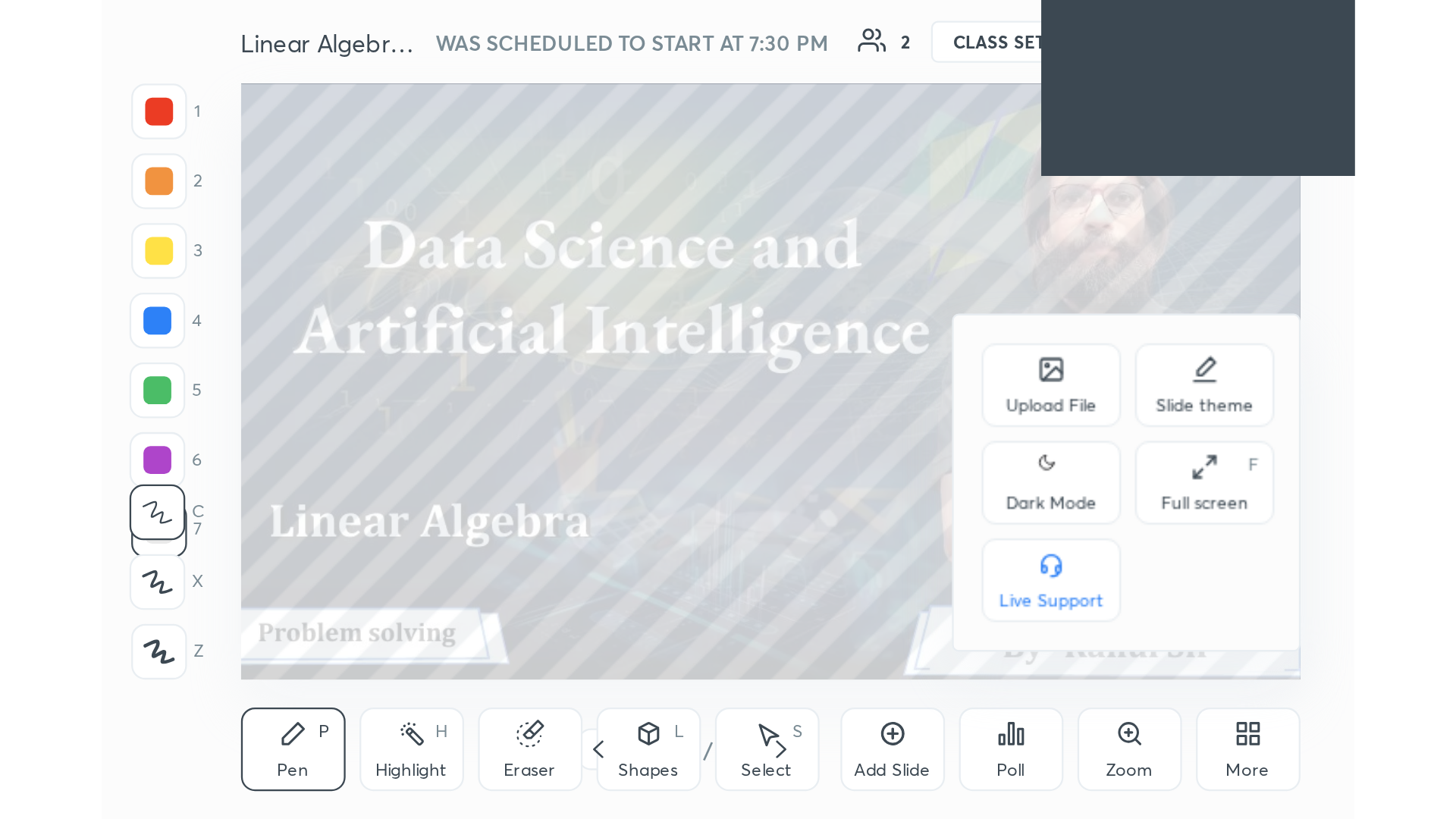 scroll, scrollTop: 75111, scrollLeft: 74468, axis: both 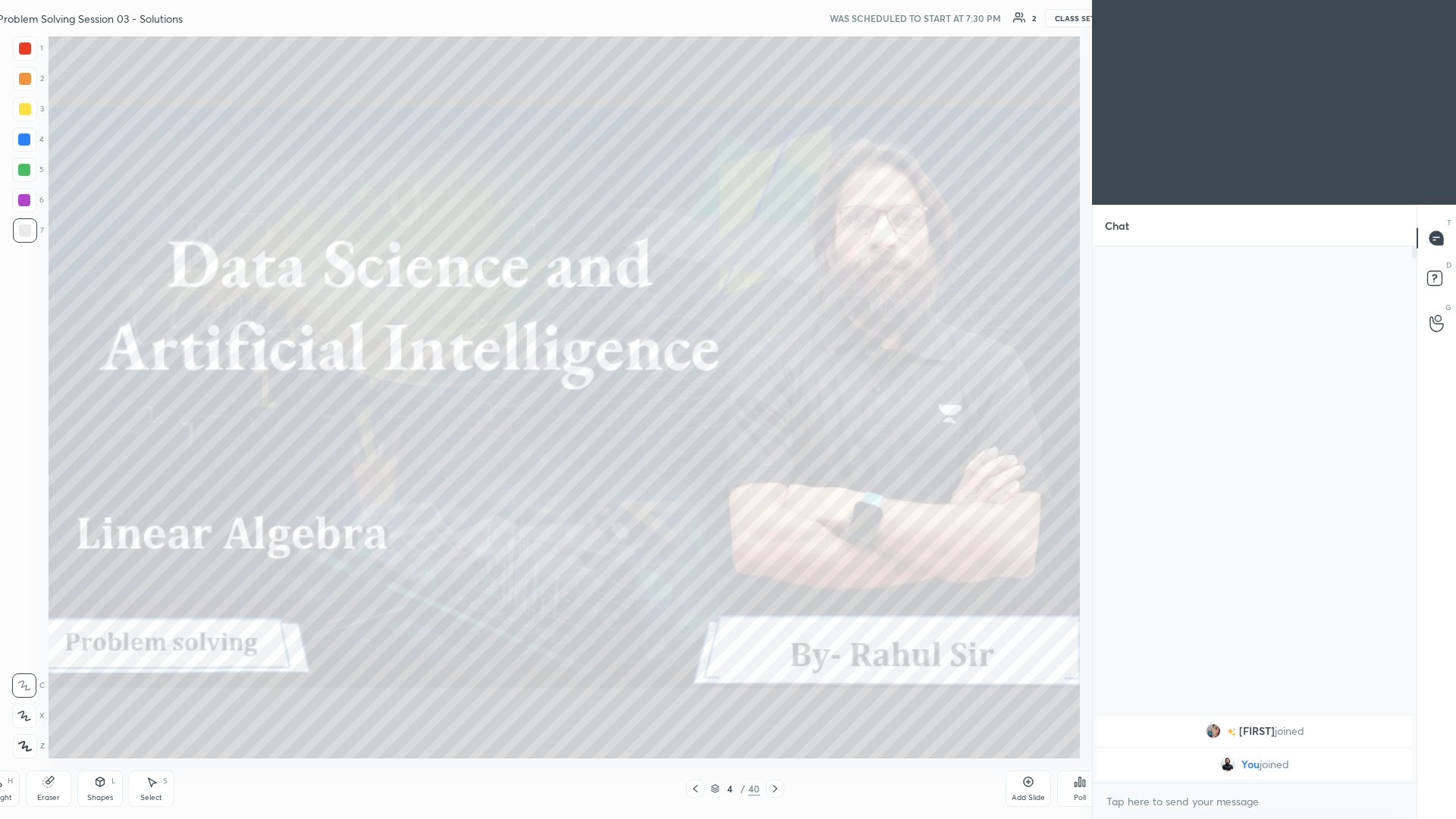 type on "x" 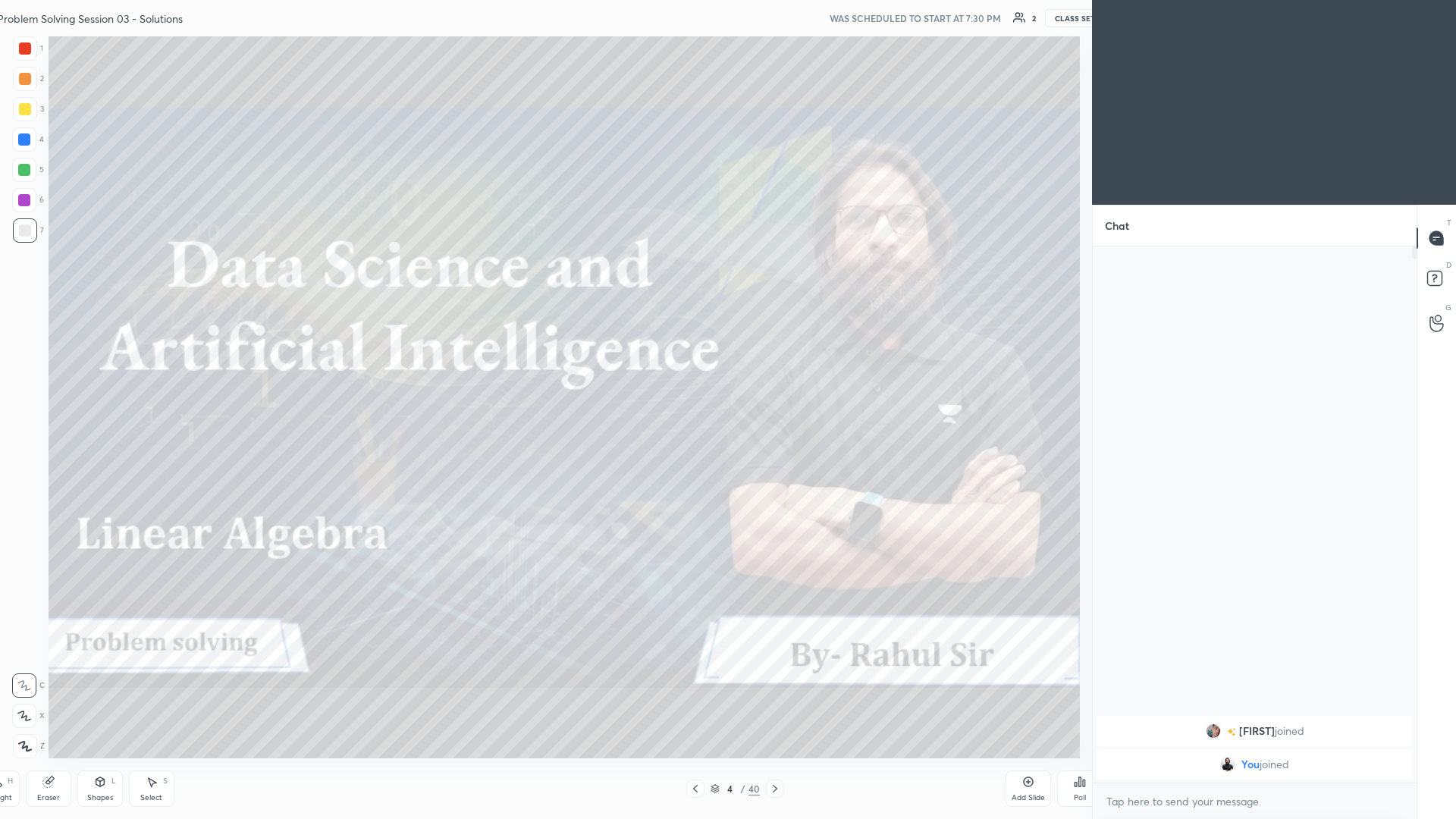 scroll, scrollTop: 722, scrollLeft: 1293, axis: both 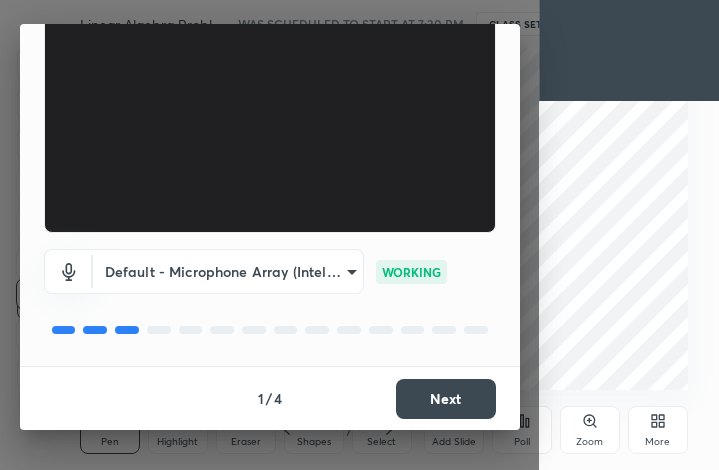 click on "Next" at bounding box center [446, 399] 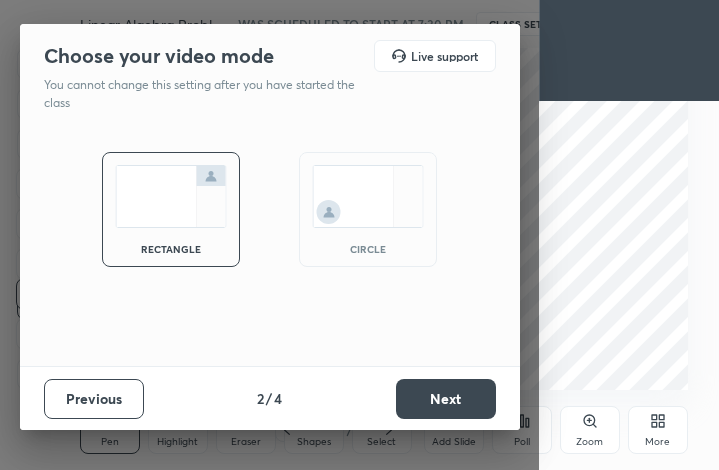 scroll, scrollTop: 0, scrollLeft: 0, axis: both 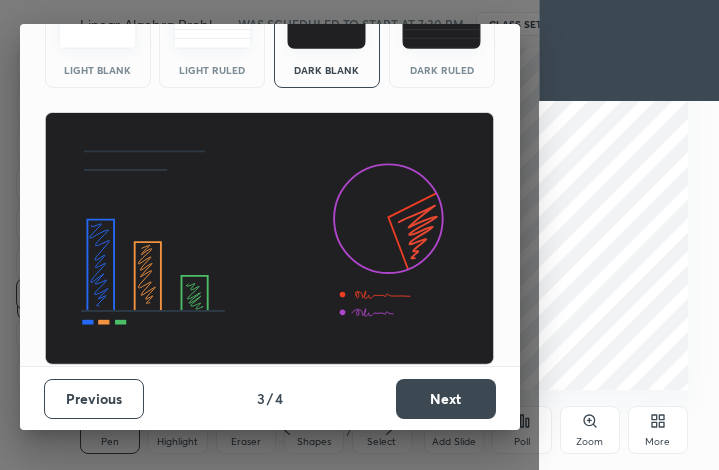 click on "Next" at bounding box center [446, 399] 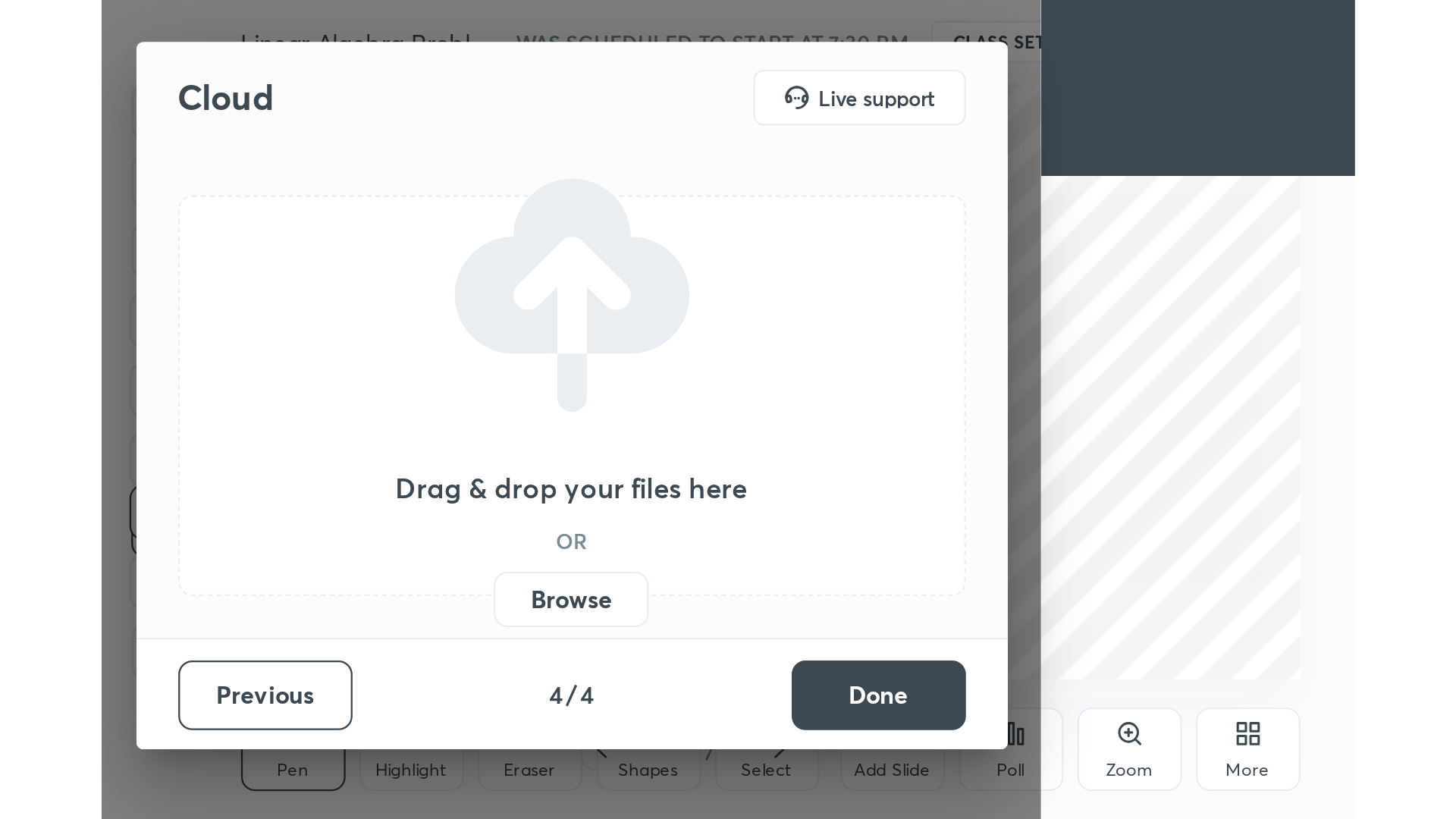 scroll, scrollTop: 0, scrollLeft: 0, axis: both 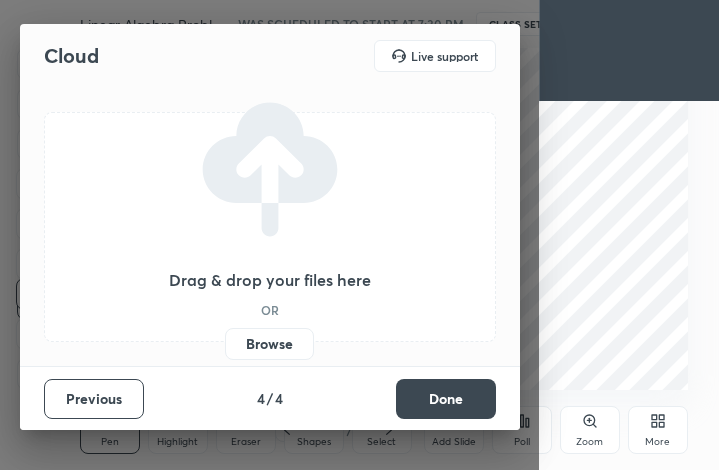 click on "Browse" at bounding box center [269, 344] 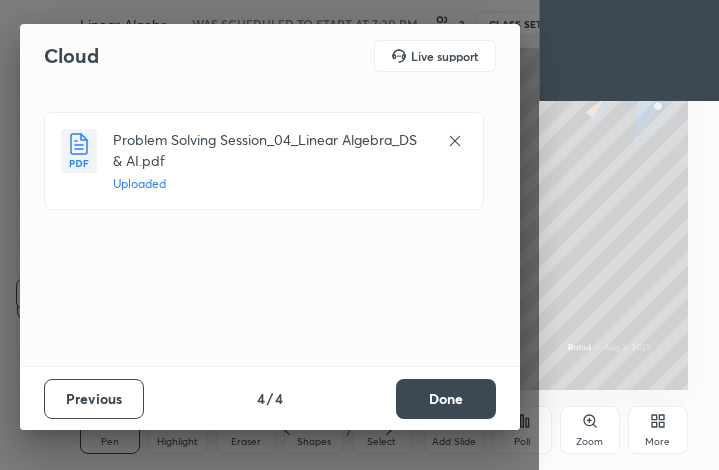click on "Done" at bounding box center [446, 399] 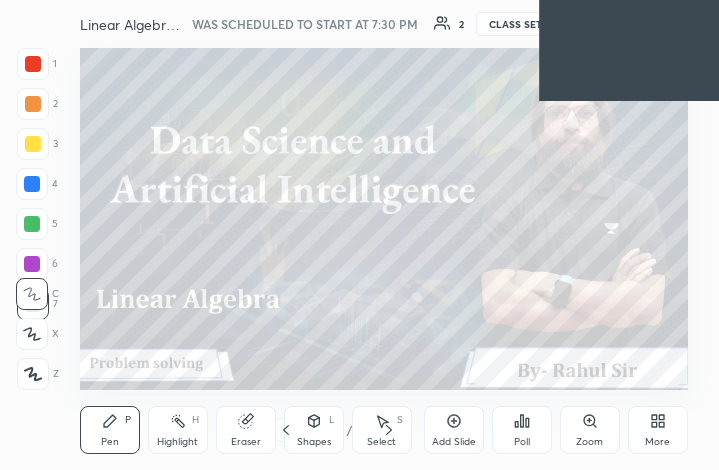 click on "More" at bounding box center (657, 442) 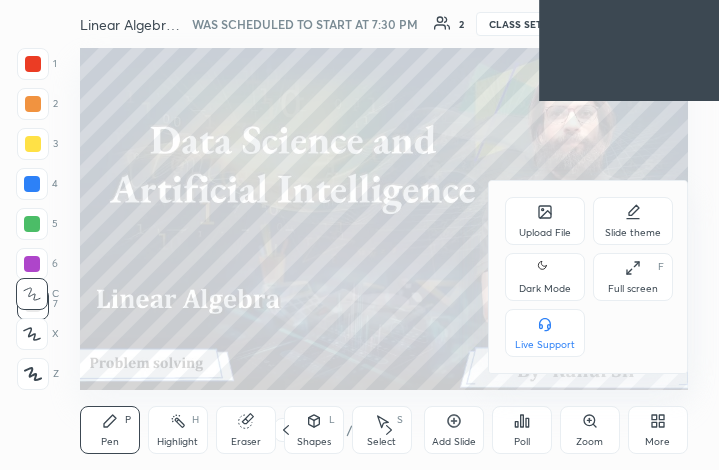 click on "Upload File" at bounding box center (545, 233) 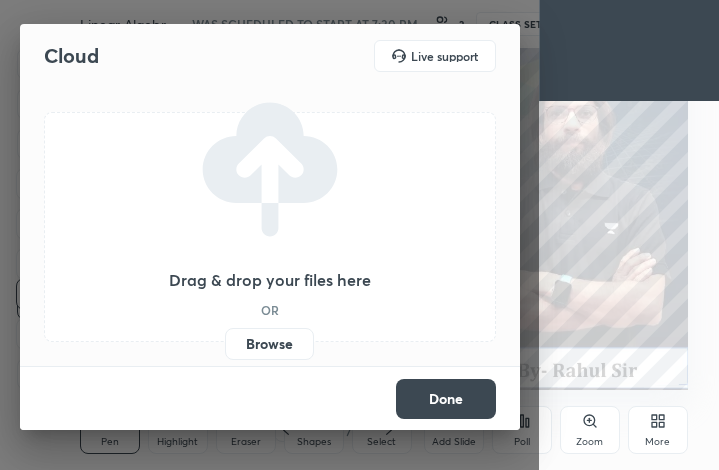 click on "Browse" at bounding box center [269, 344] 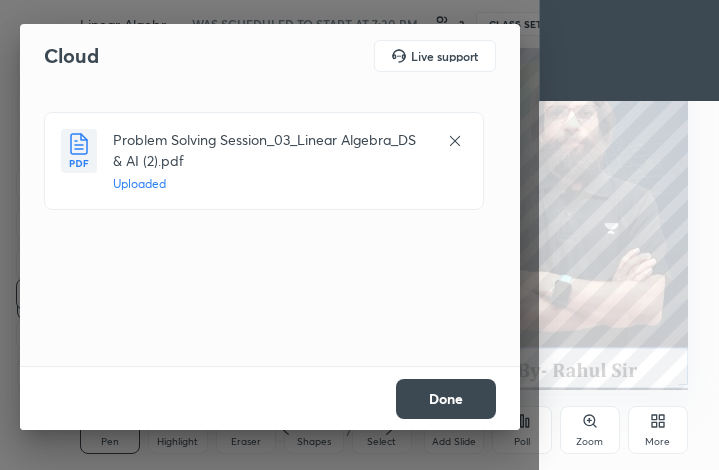 click on "Done" at bounding box center [446, 399] 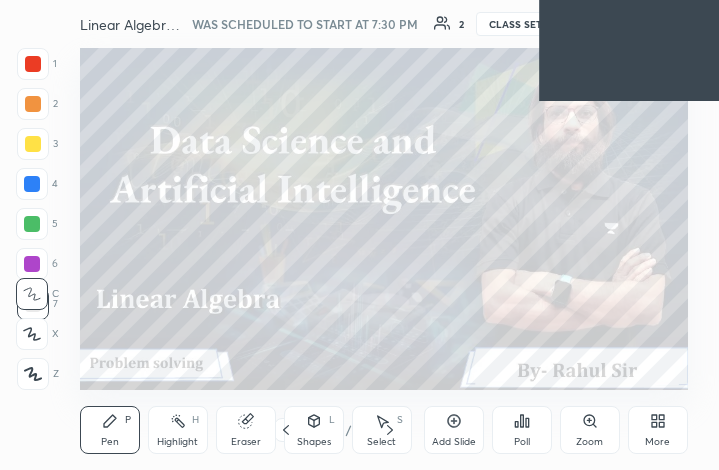 click on "More" at bounding box center [657, 442] 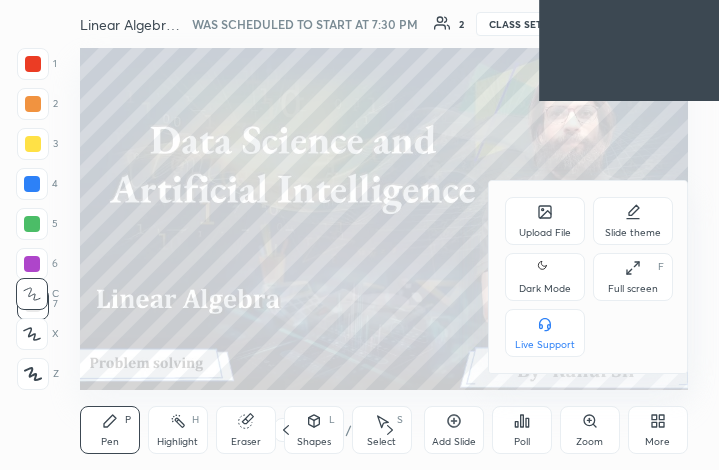 click on "Full screen F" at bounding box center (633, 277) 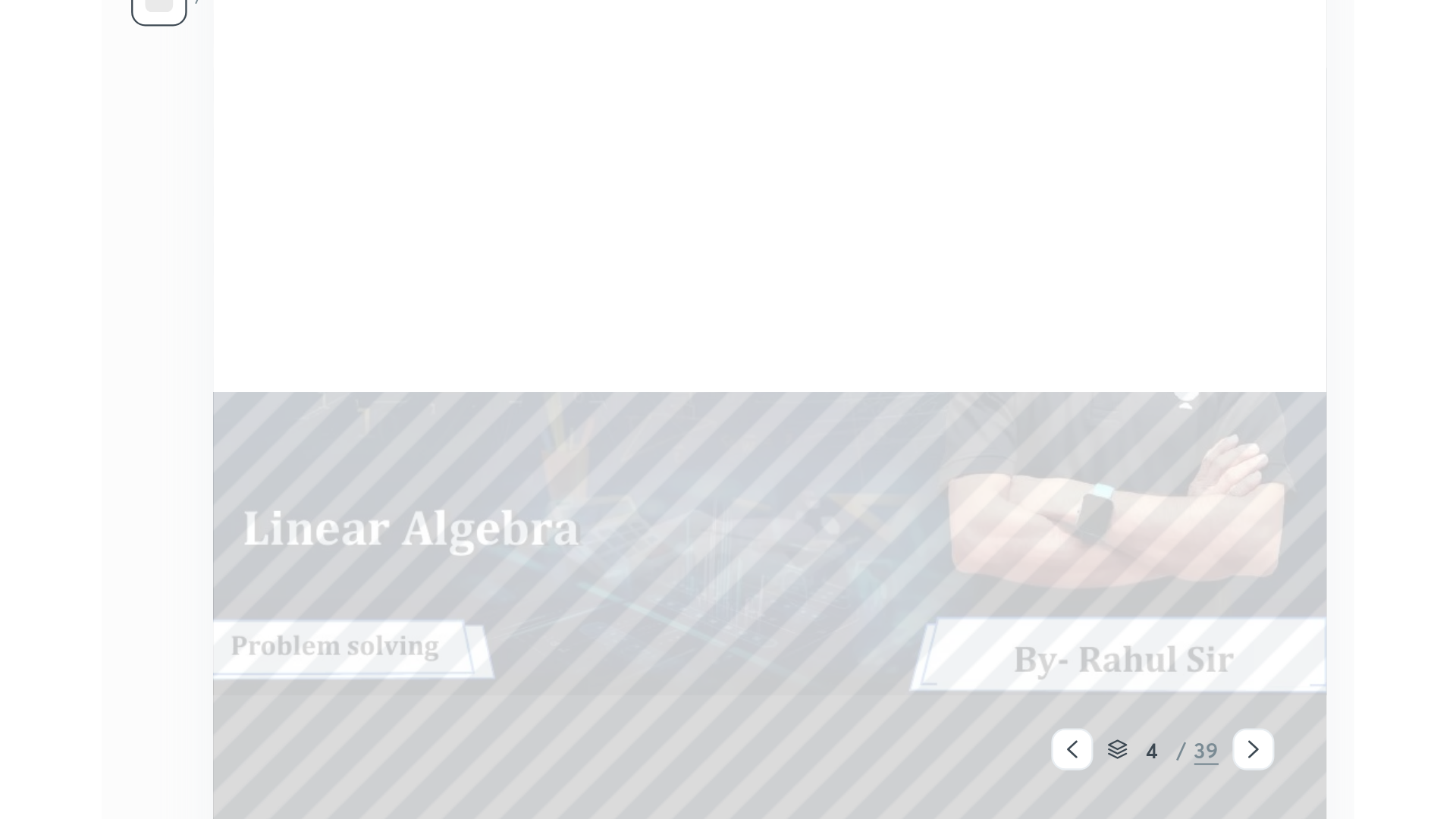 scroll, scrollTop: 75111, scrollLeft: 74458, axis: both 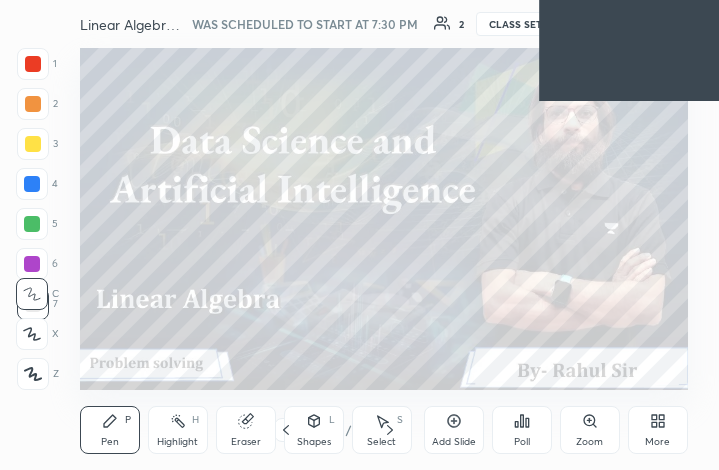 click on "More" at bounding box center (658, 430) 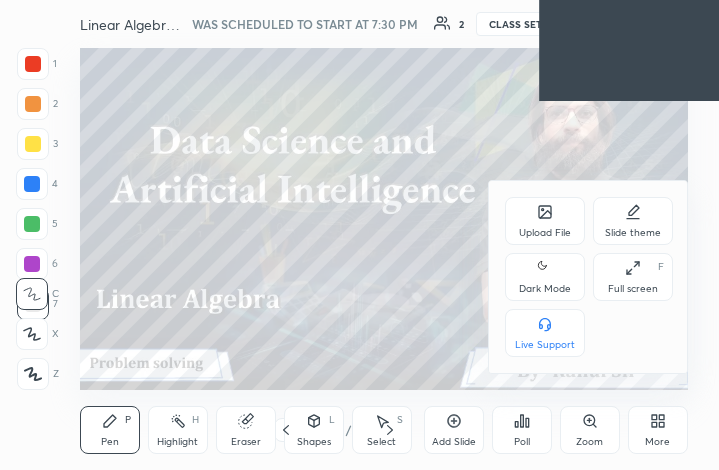 click on "Full screen" at bounding box center (633, 289) 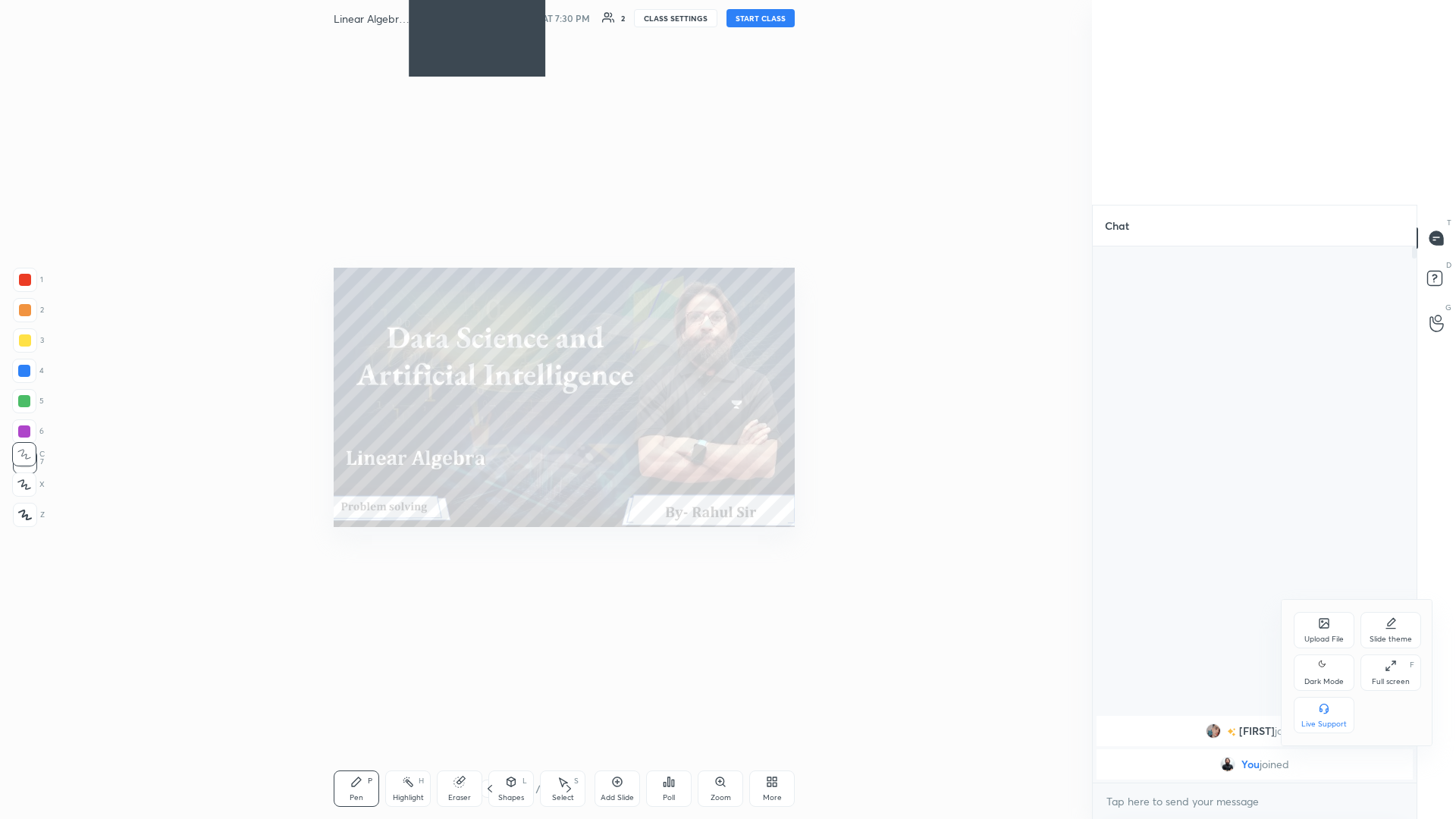 scroll, scrollTop: 75111, scrollLeft: 74458, axis: both 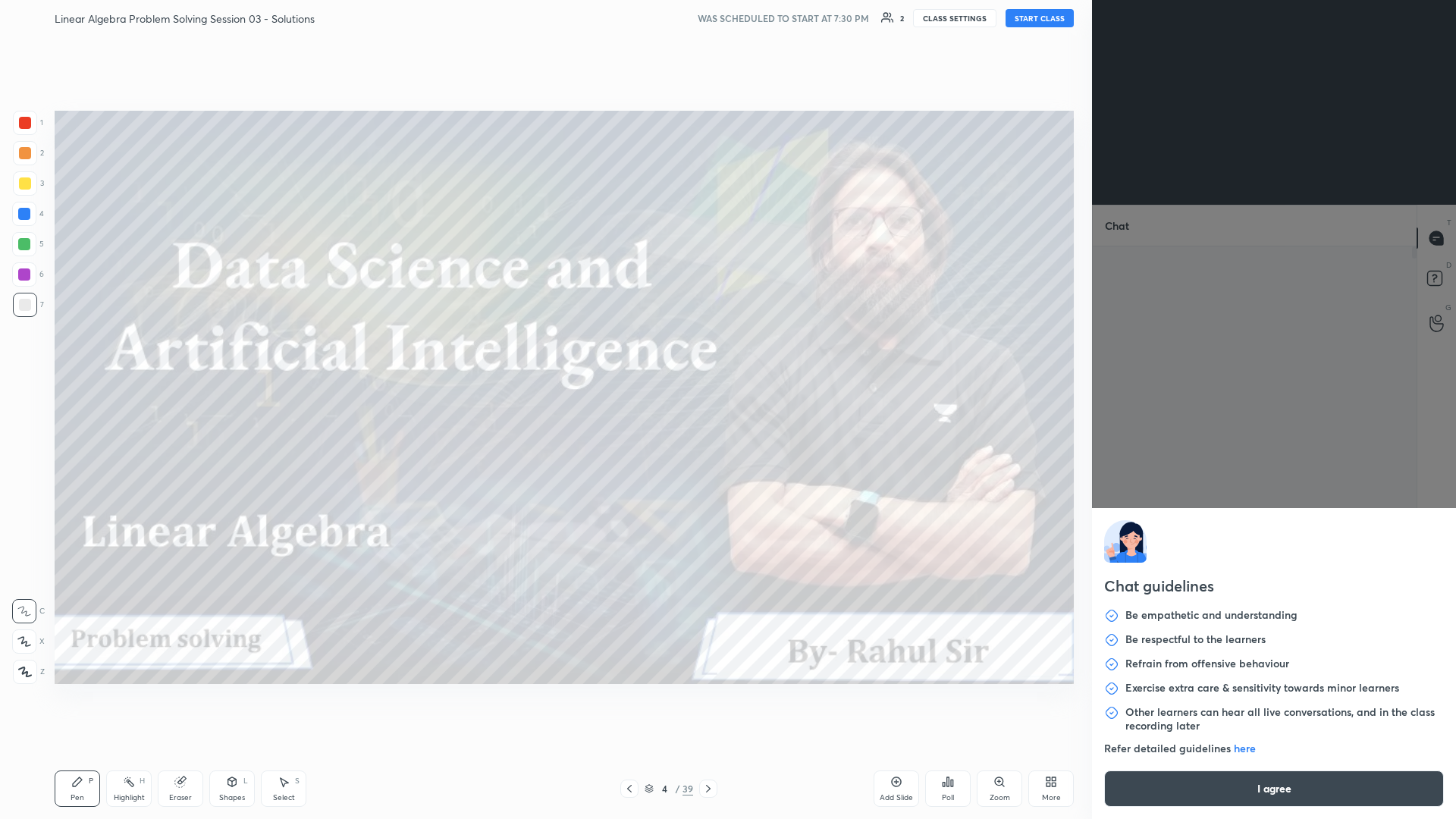 click on "1 2 3 4 5 6 7 C X Z C X Z E E Erase all   H H Linear Algebra Problem Solving Session 03 - Solutions WAS SCHEDULED TO START AT  7:30 PM 2 CLASS SETTINGS START CLASS Setting up your live class Back Linear Algebra Problem Solving Session 03 - Solutions Rahul Pen P Highlight H Eraser Shapes L Select S 4 / 39 Add Slide Poll Zoom More Chat AASHISH  joined You  joined JUMP TO LATEST Enable hand raising Enable raise hand to speak to learners. Once enabled, chat will be turned off temporarily. Enable x   introducing Raise a hand with a doubt Now learners can raise their hand along with a doubt  How it works? Doubts asked by learners will show up here Raise hand disabled You have disabled Raise hand currently. Enable it to invite learners to speak Enable Can't raise hand Looks like educator just invited you to speak. Please wait before you can raise your hand again. Got it T Messages (T) D Doubts (D) G Raise Hand (G) Report an issue Reason for reporting Buffering Chat not working Audio - Video sync issue ​ Report" at bounding box center (728, 410) 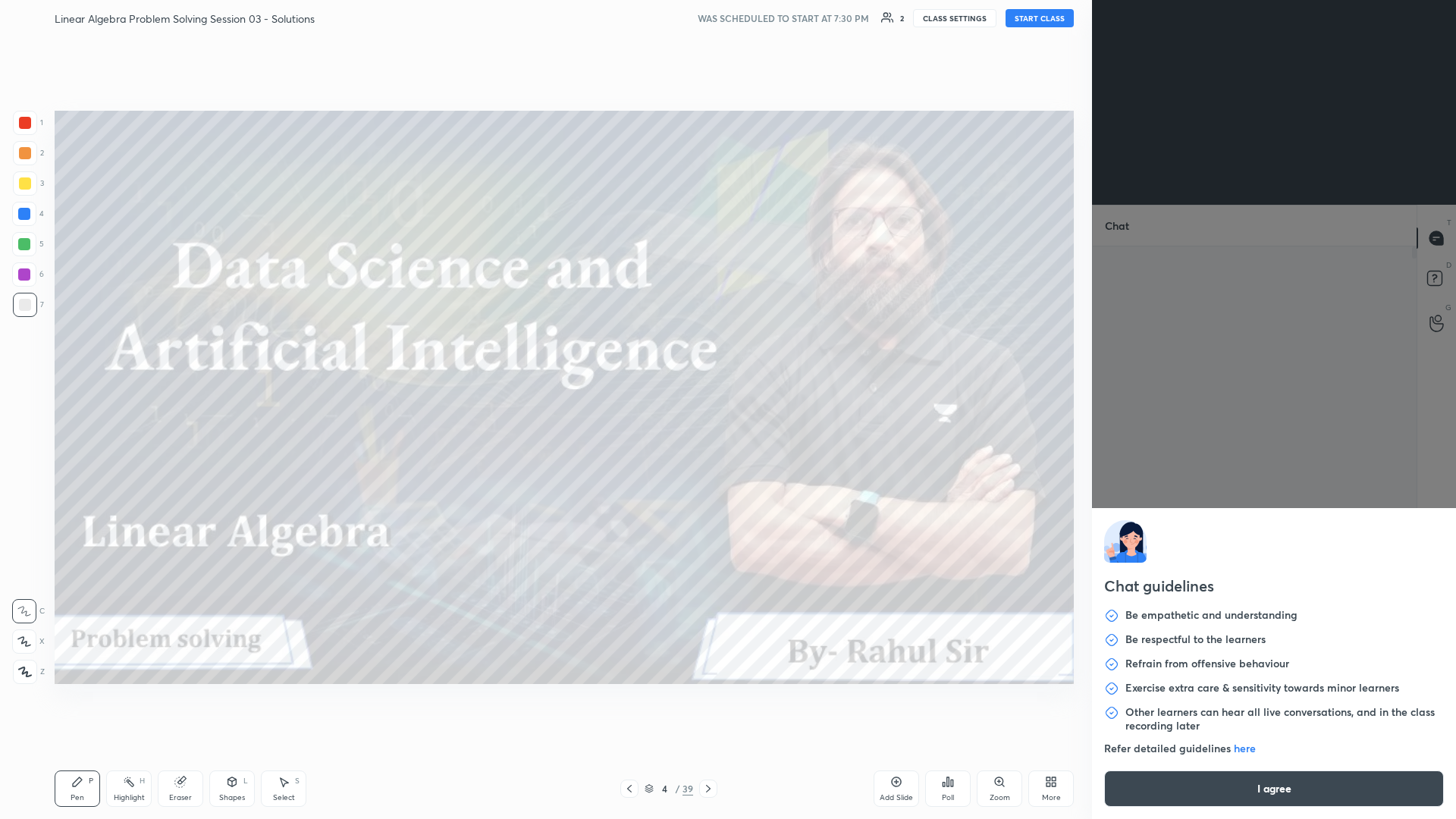 click on "I agree" at bounding box center (1274, 789) 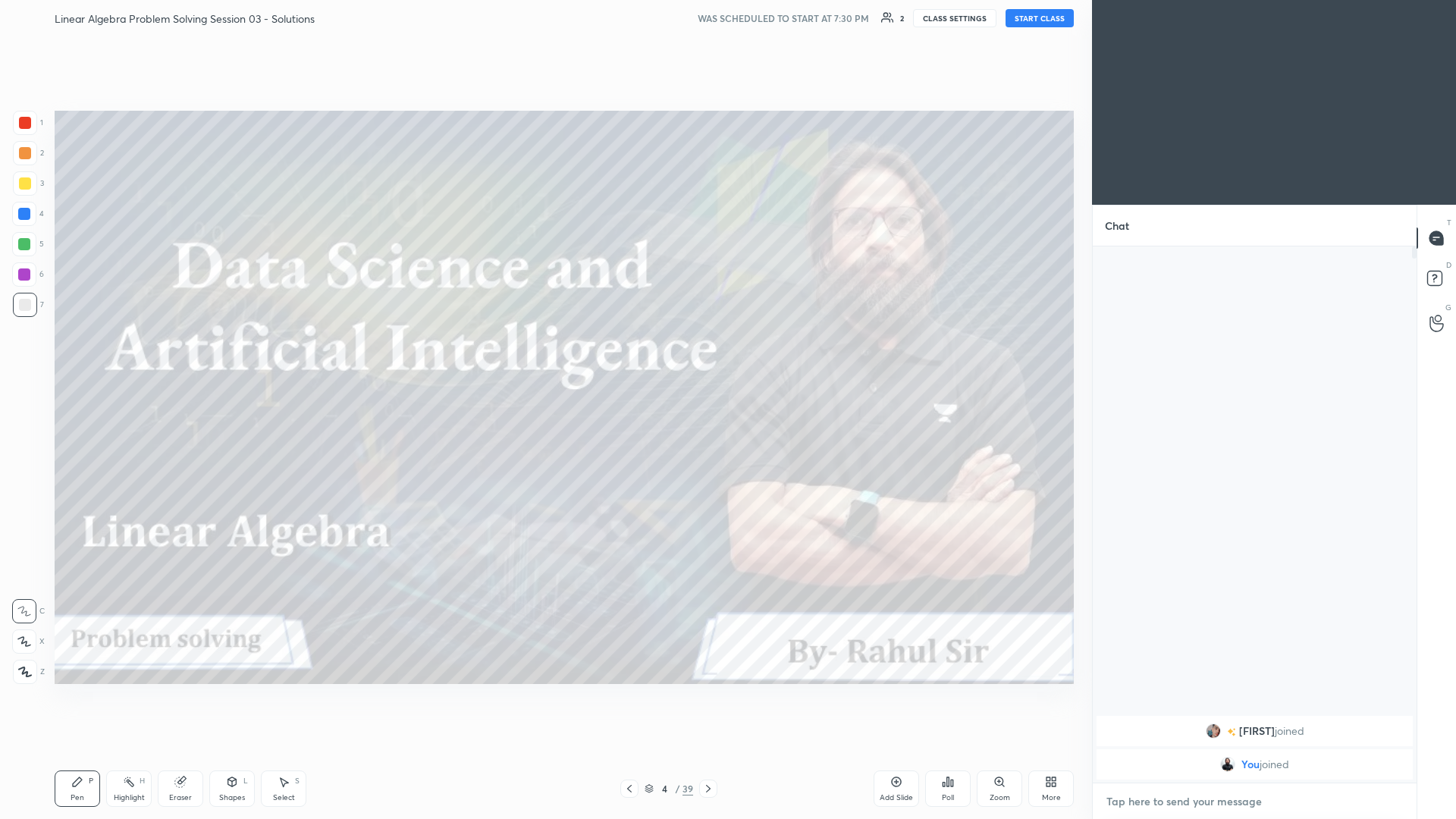 click at bounding box center (1254, 802) 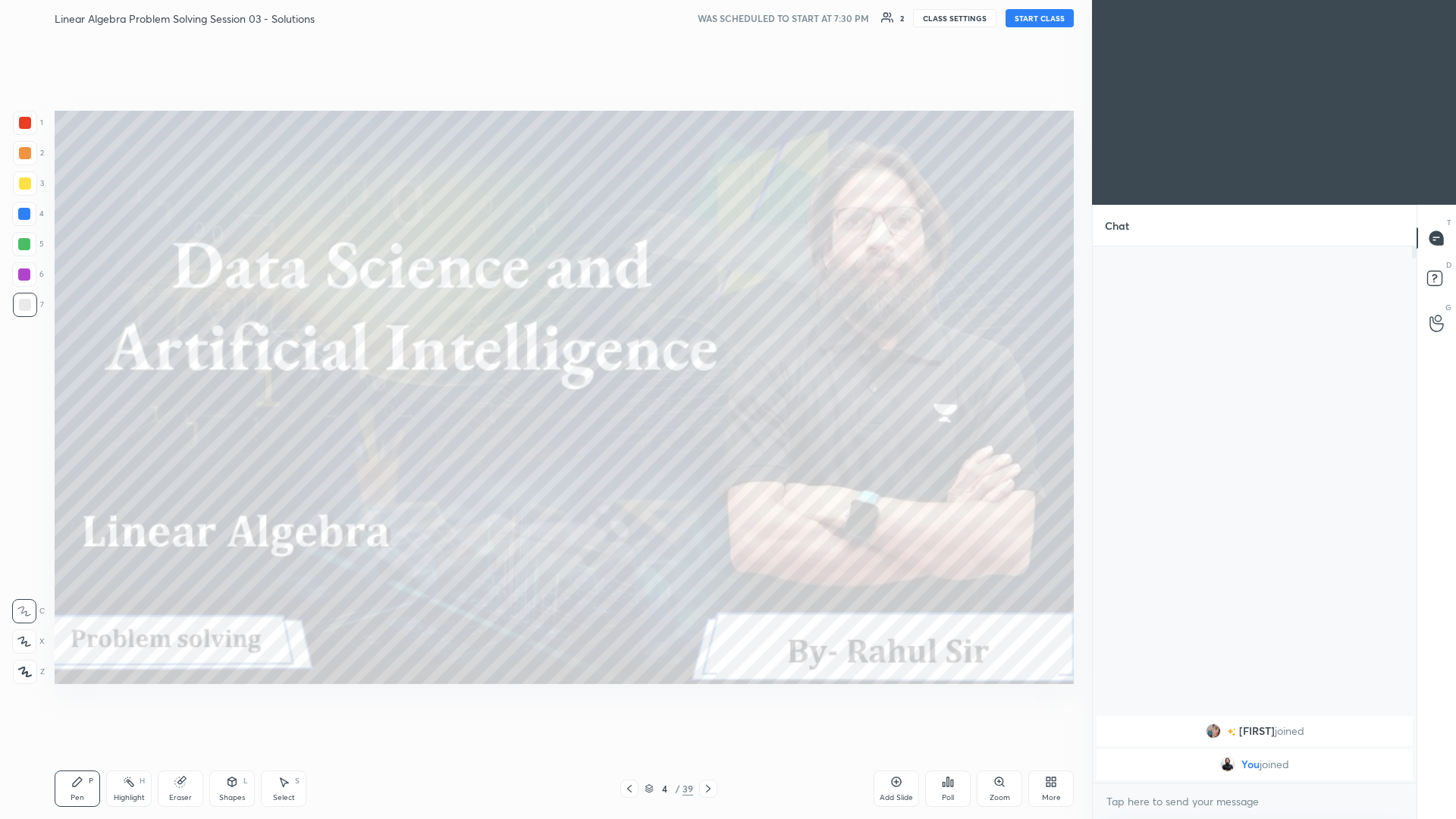 click 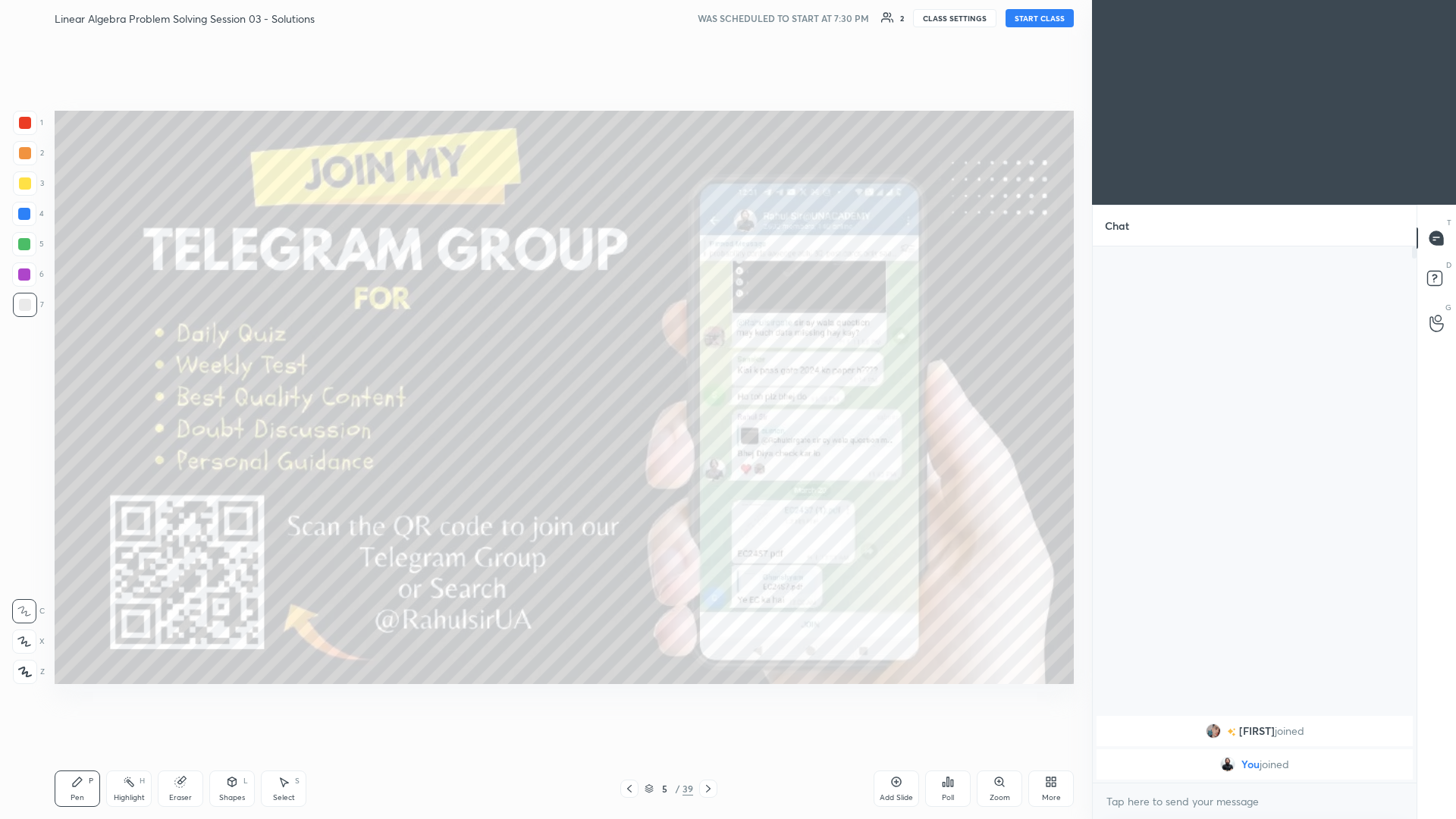click 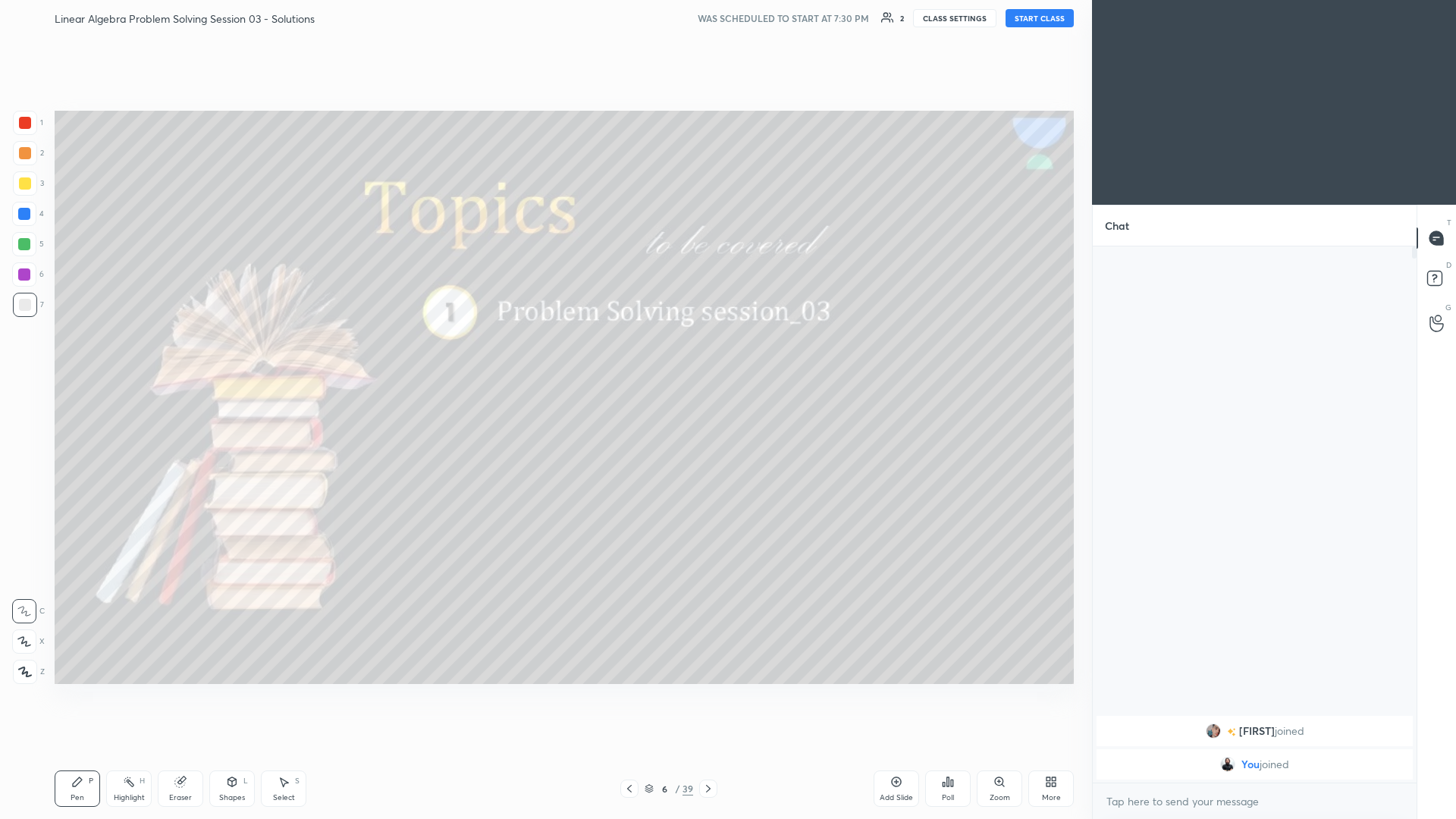 click 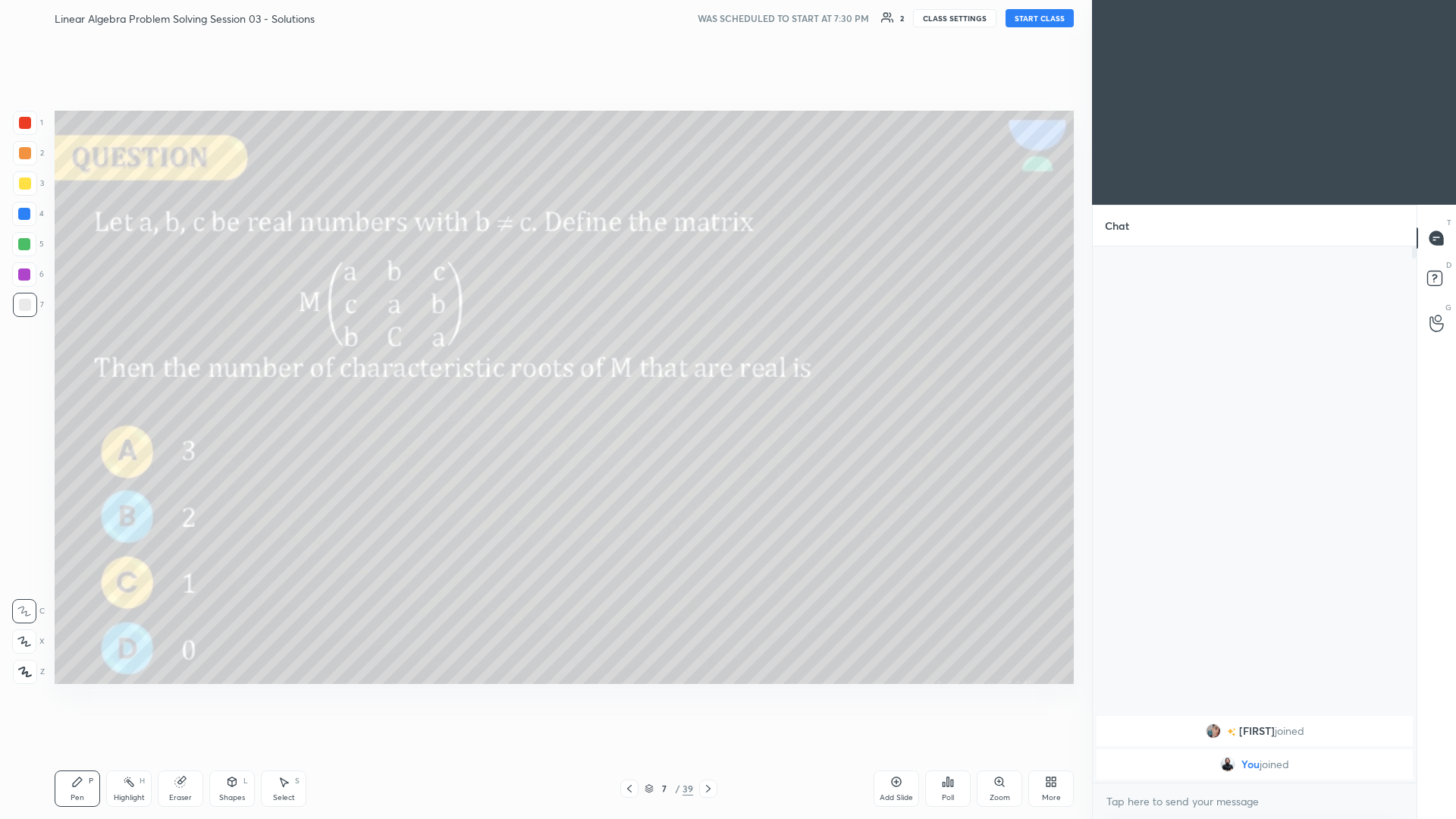click at bounding box center (629, 789) 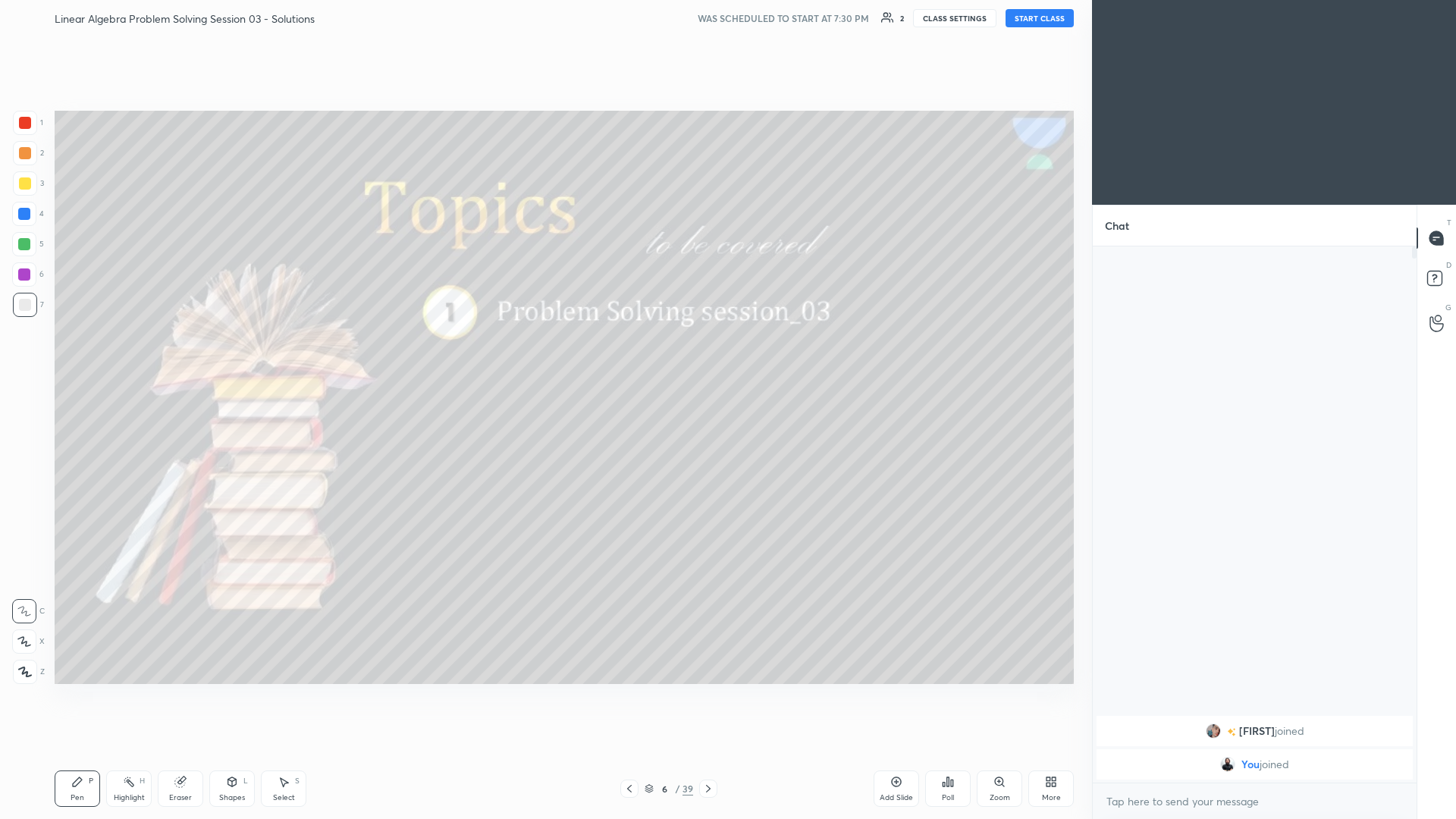 click at bounding box center [629, 789] 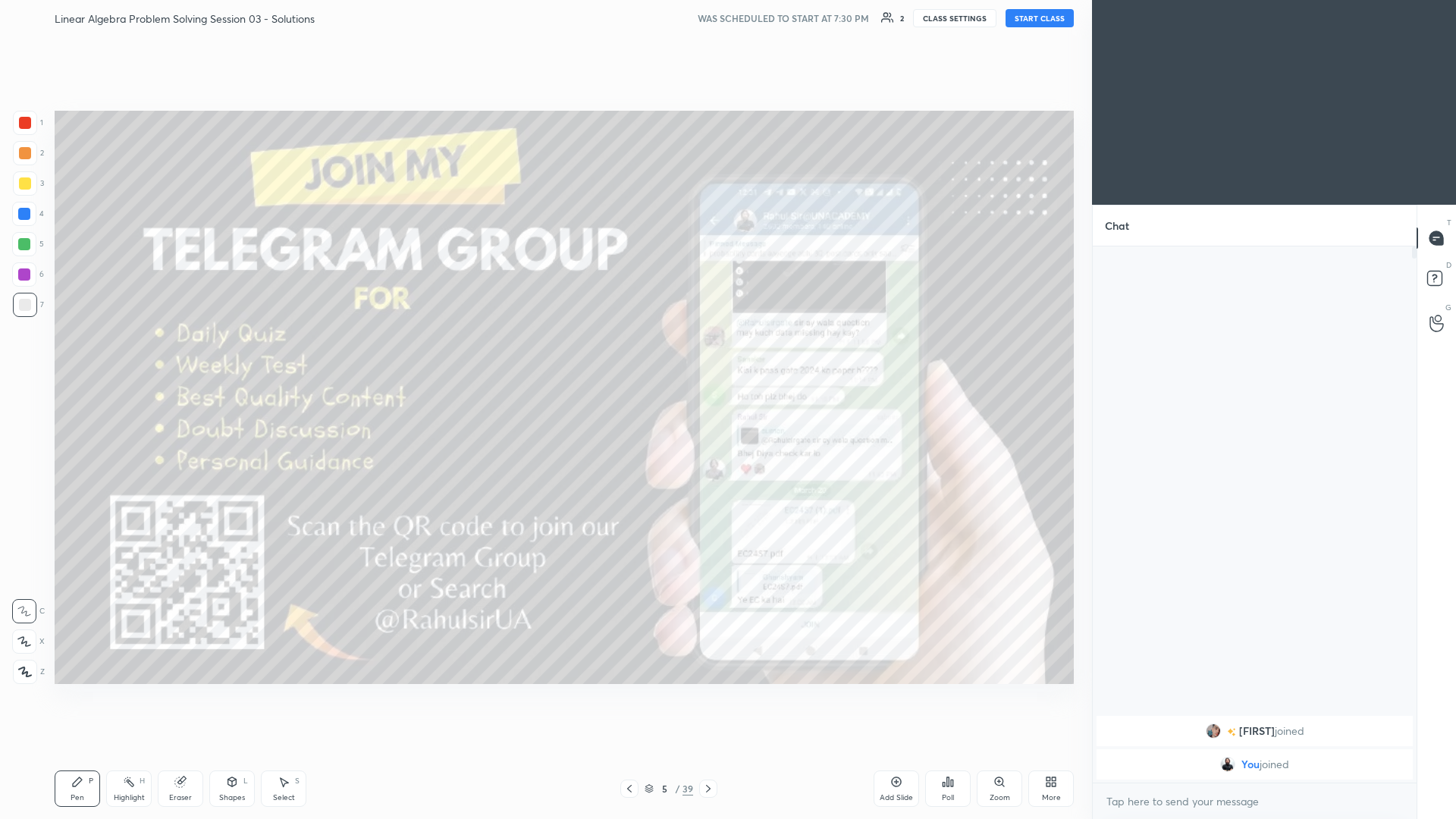 click at bounding box center [629, 789] 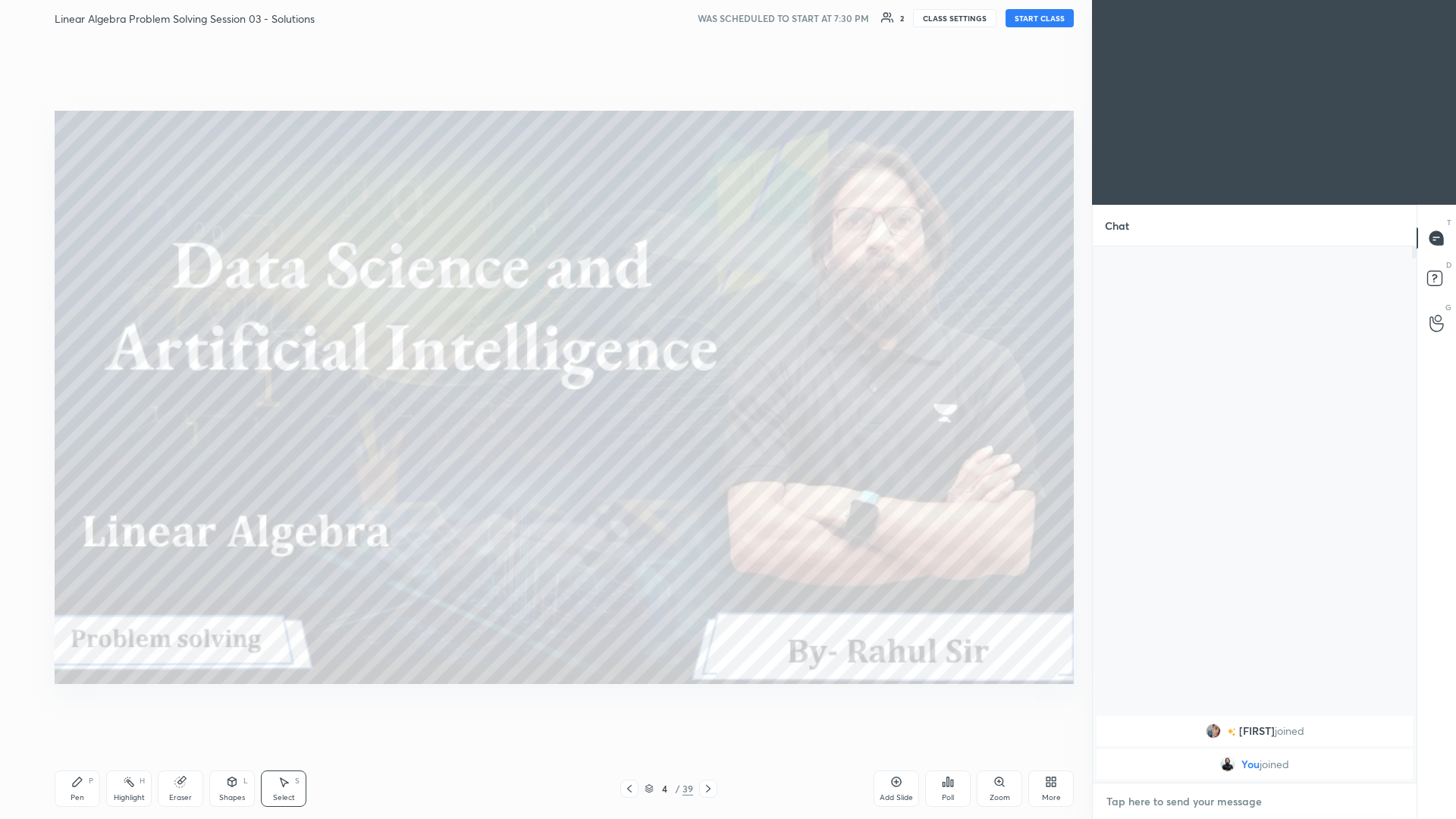 type on "x" 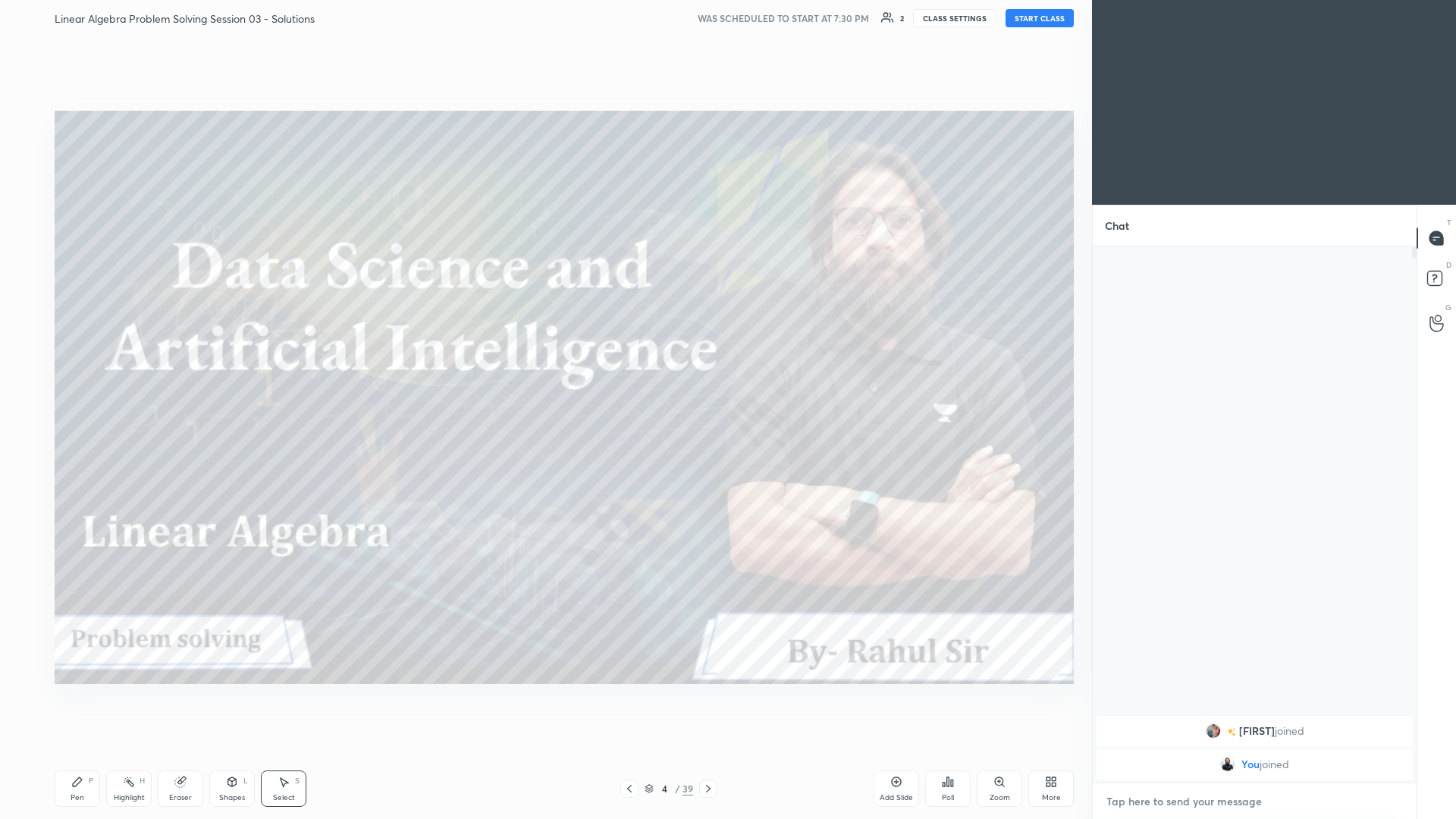 type on "x" 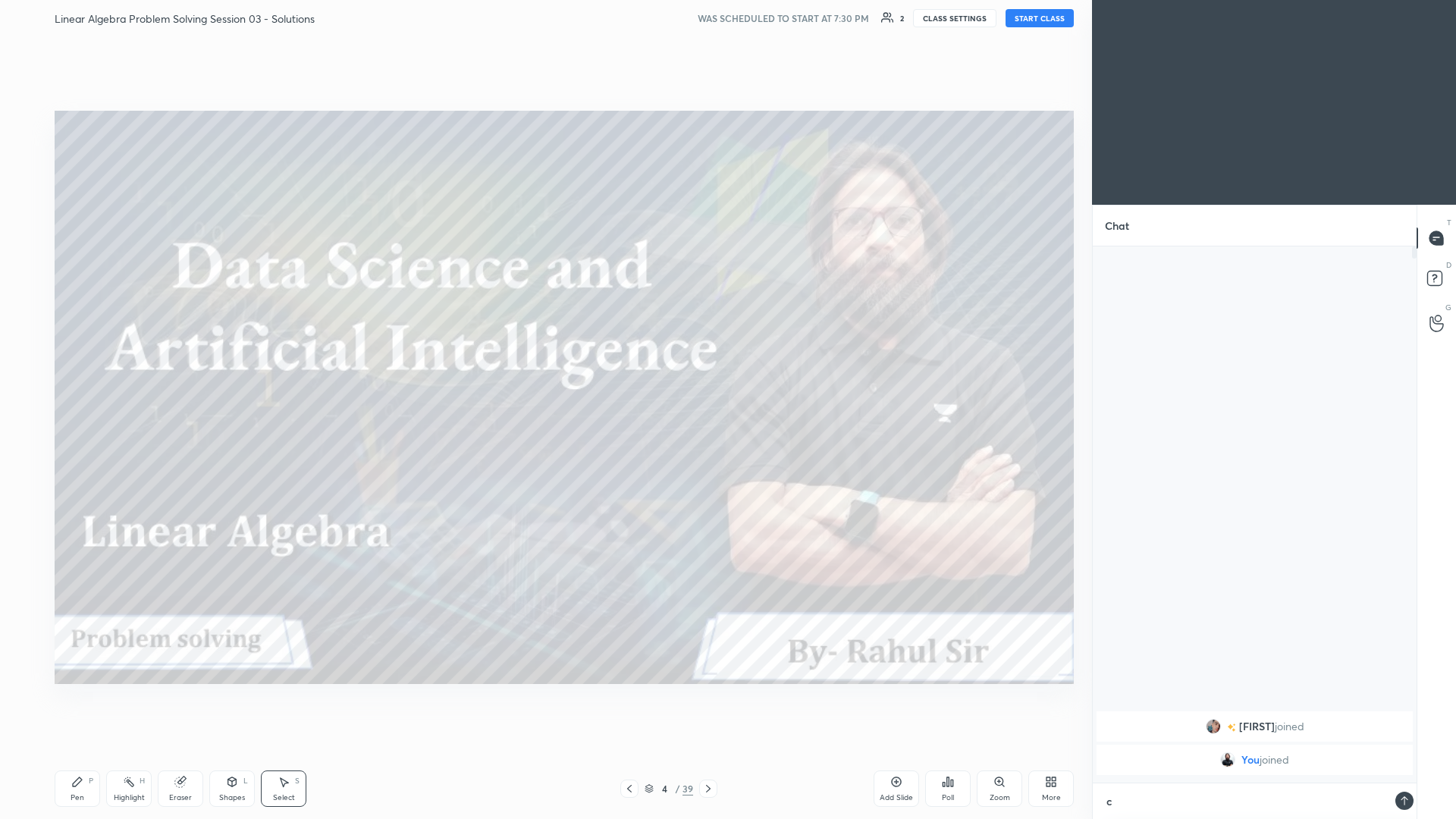scroll, scrollTop: 527, scrollLeft: 319, axis: both 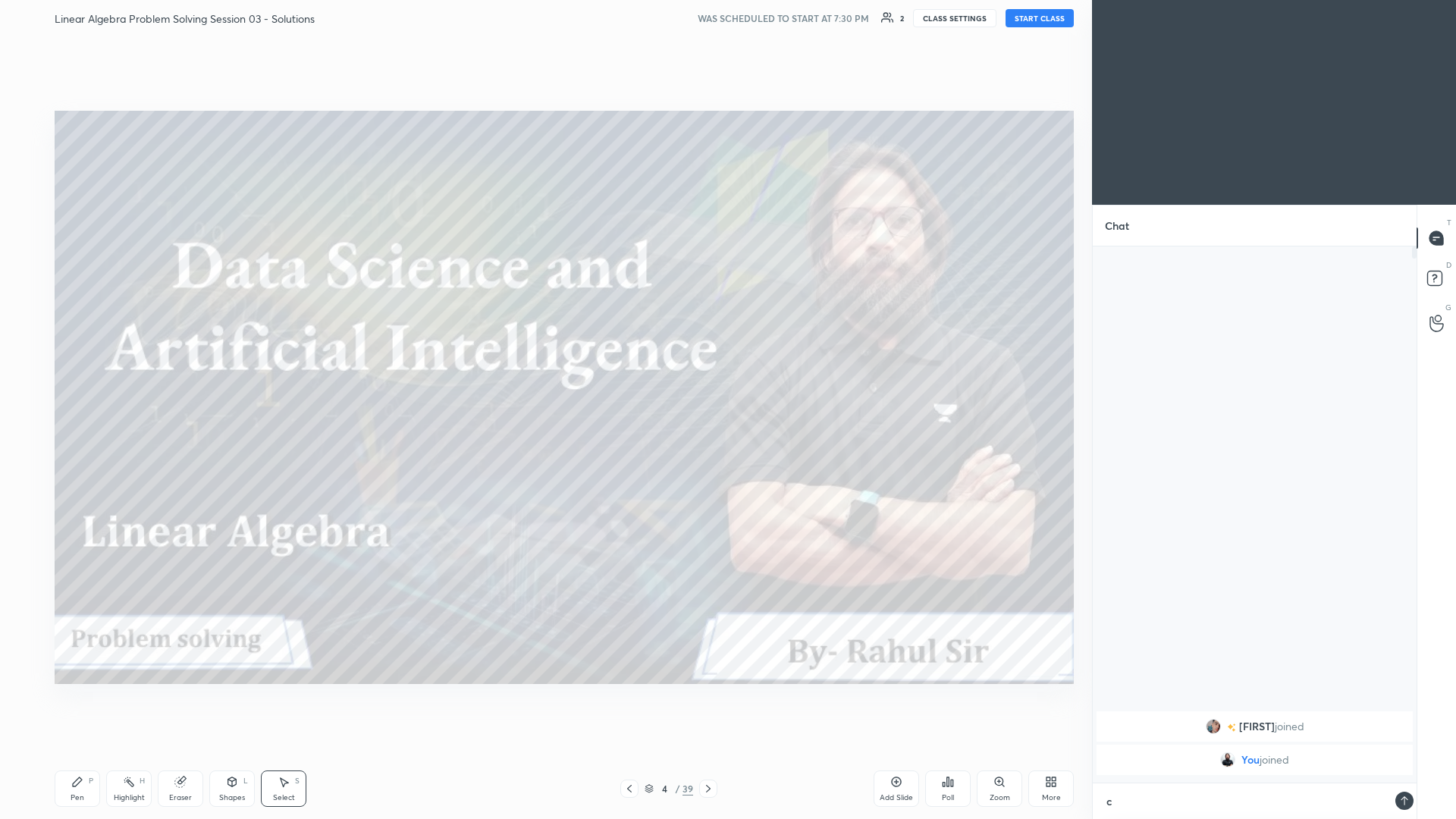 type on "cl" 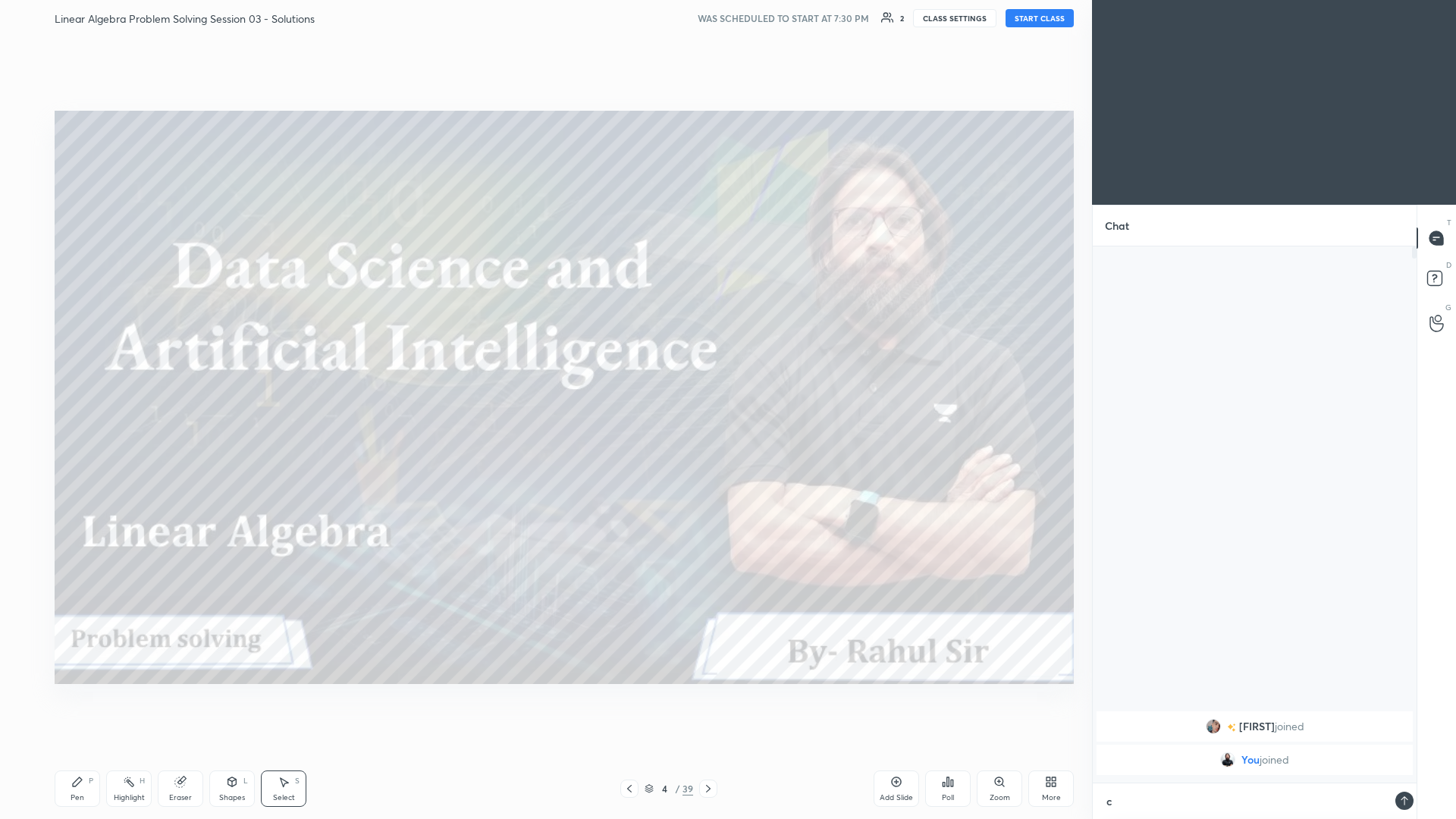 type on "x" 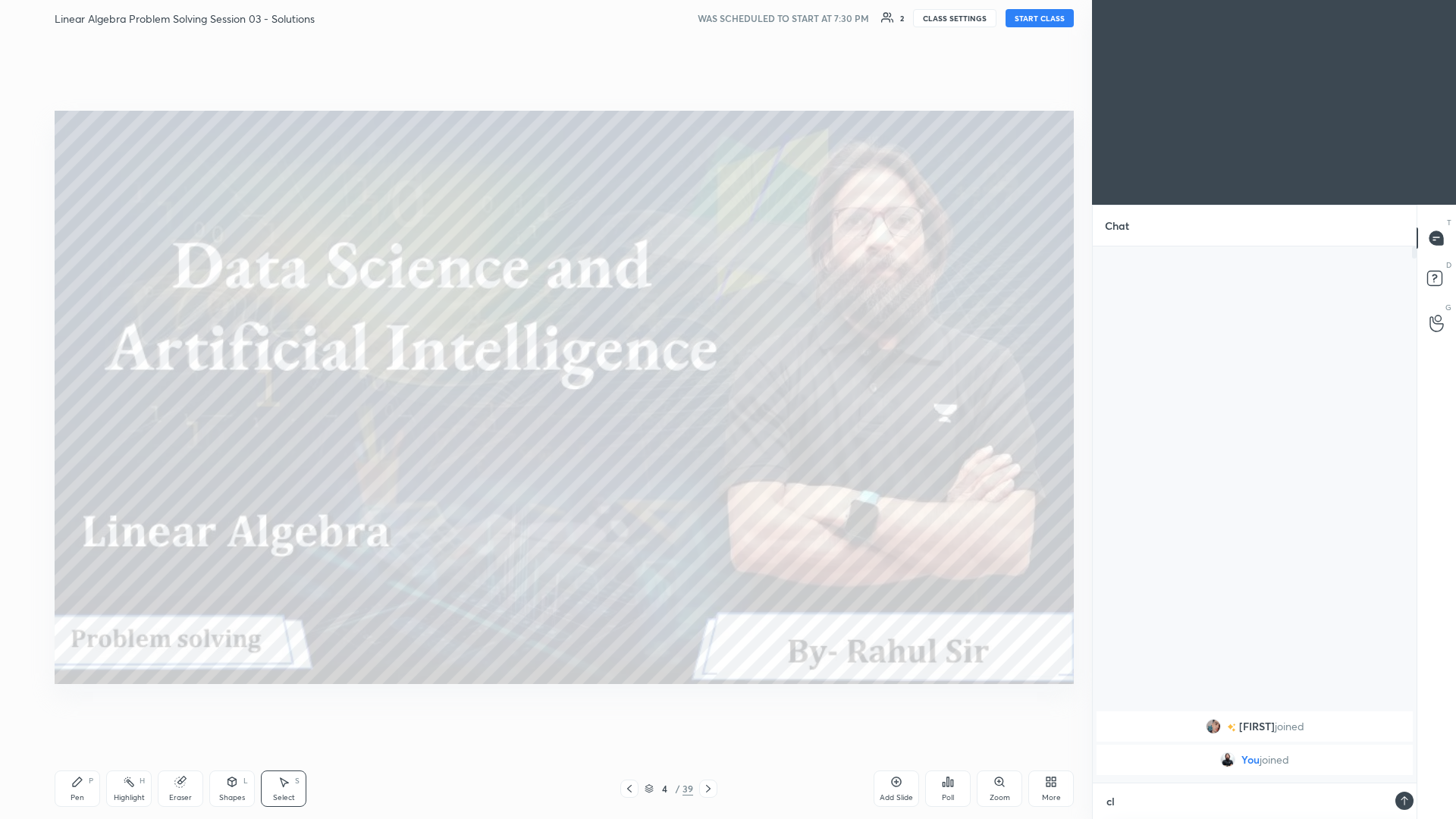 scroll, scrollTop: 5, scrollLeft: 5, axis: both 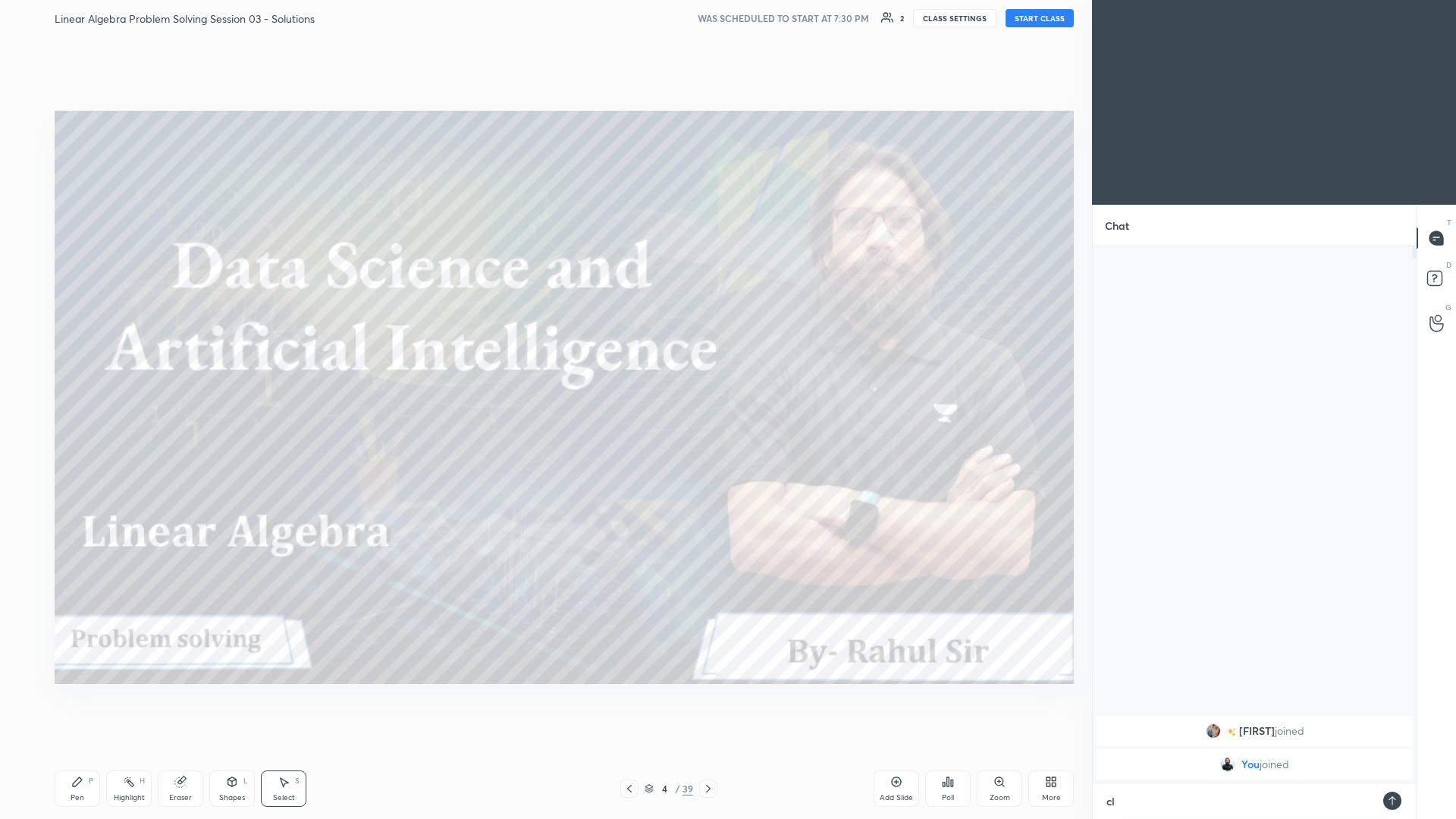 type on "cla" 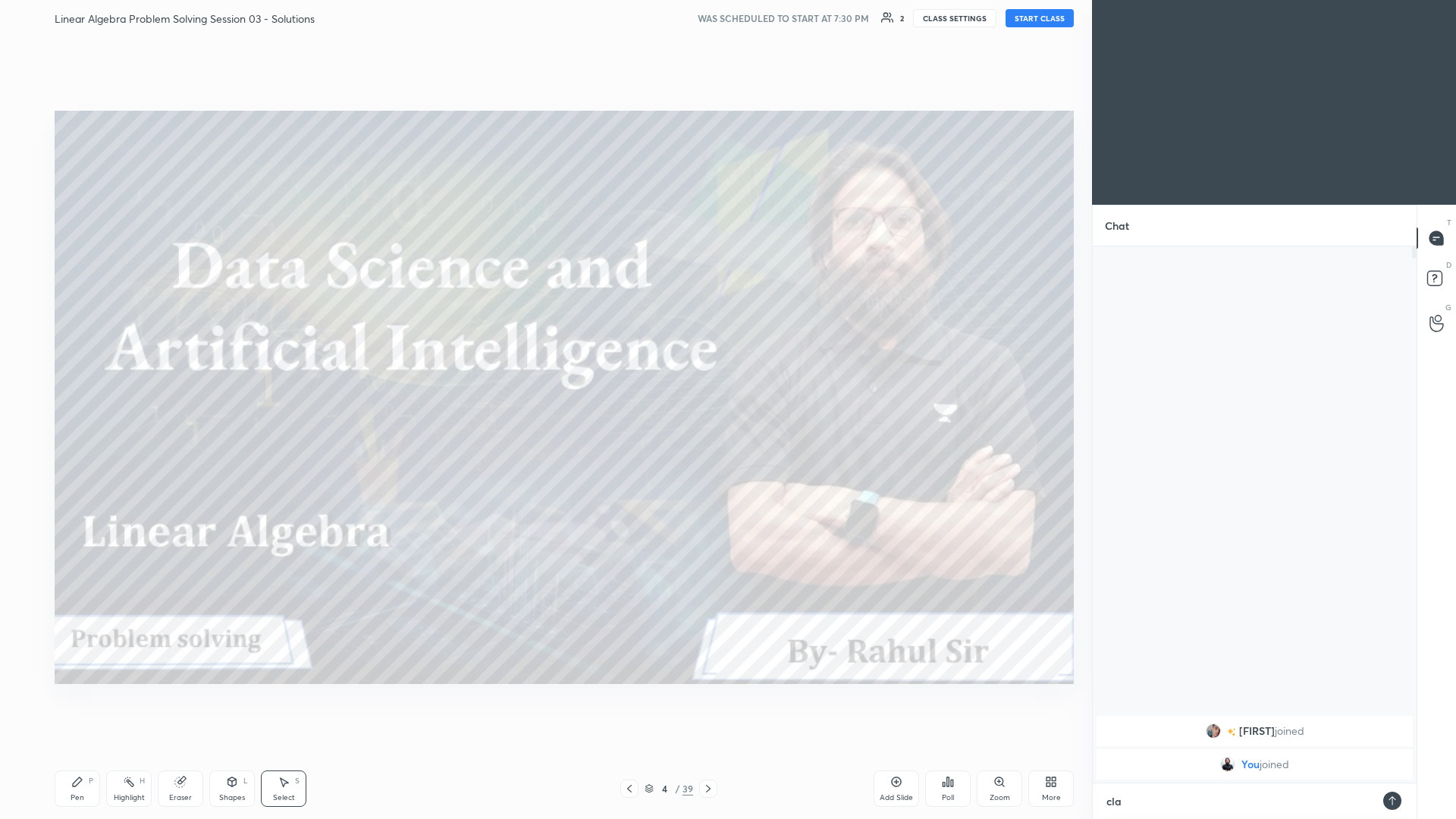 type on "clas" 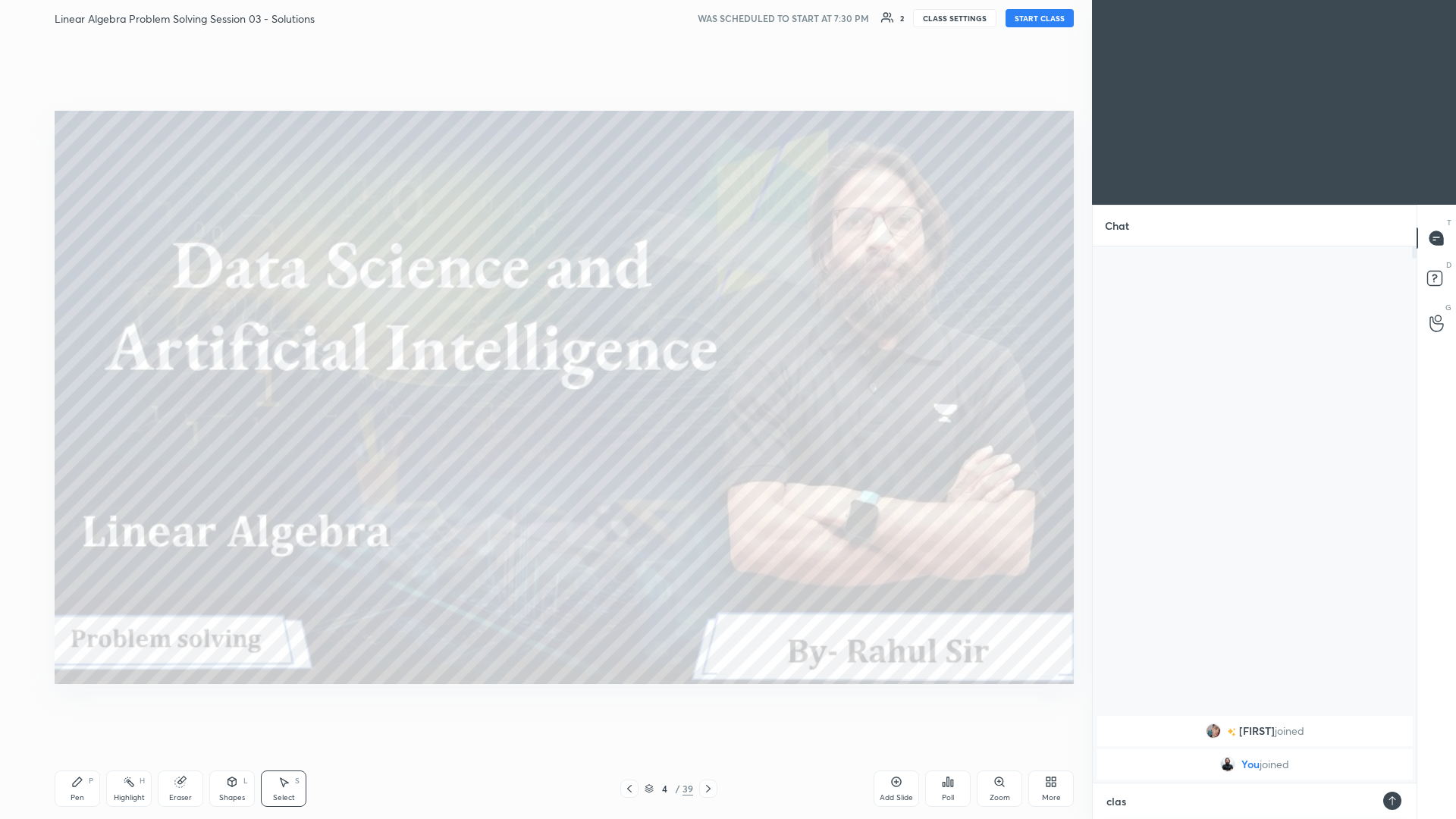type on "class" 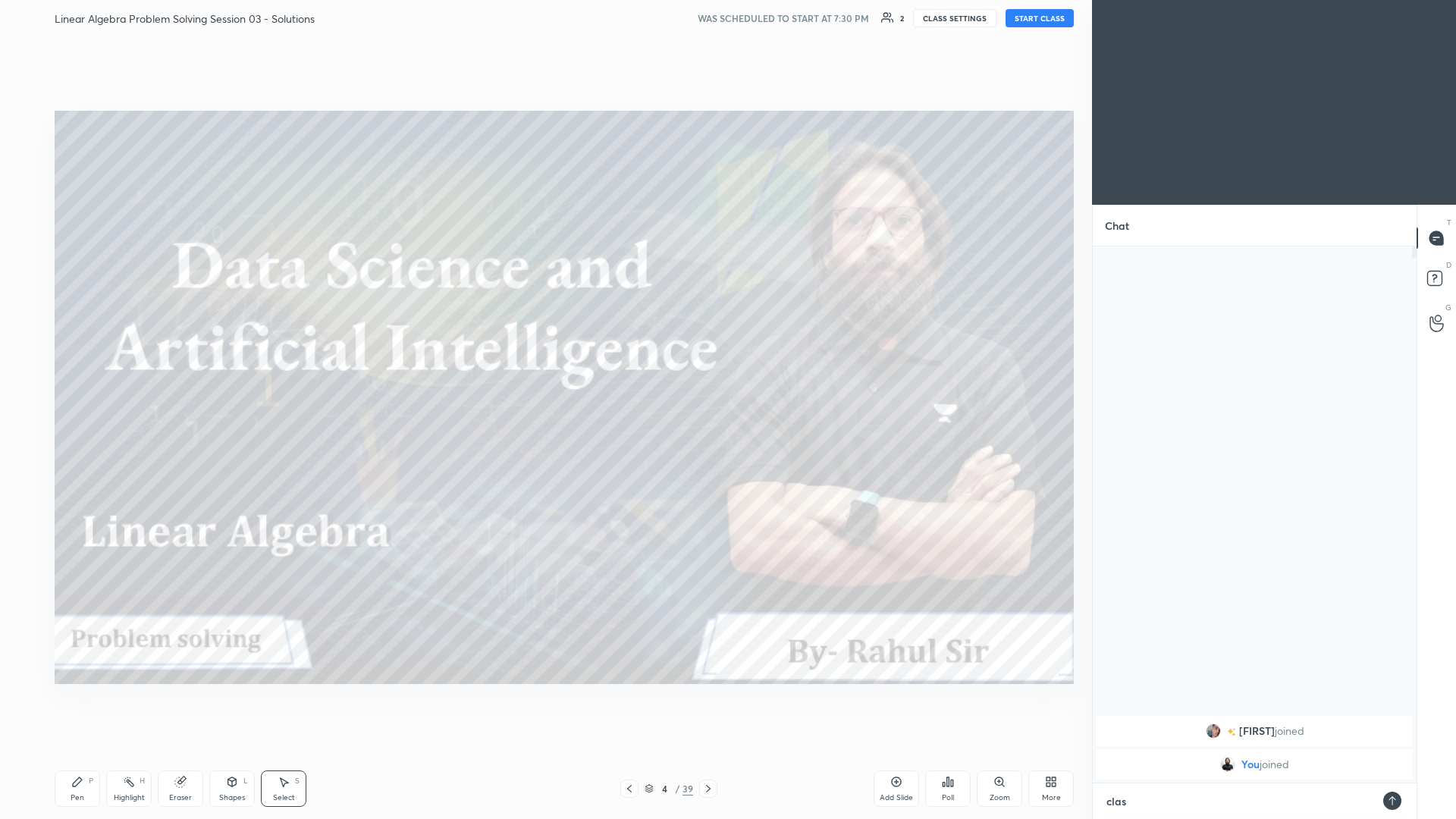 type on "x" 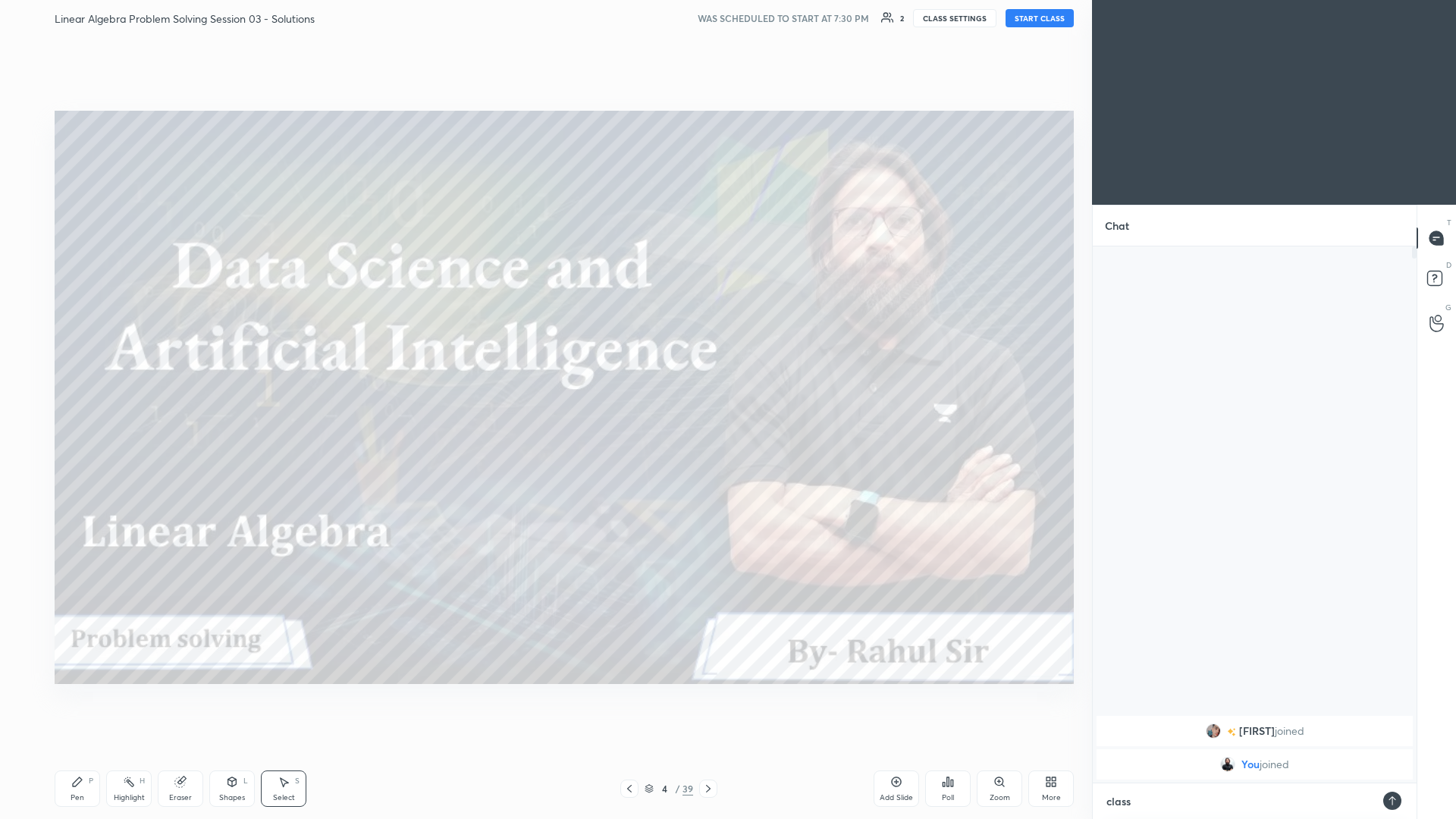 type on "class" 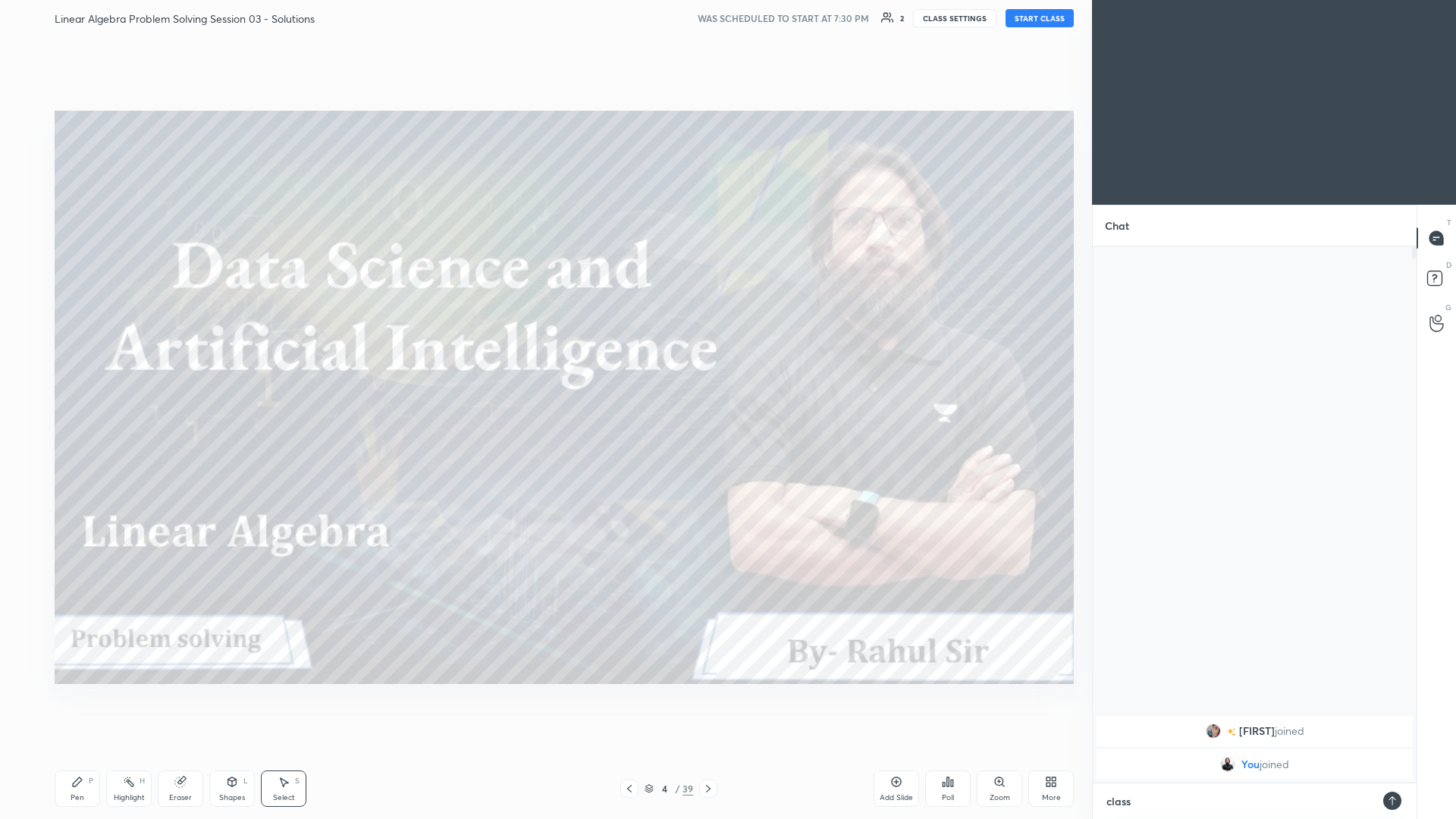 type on "x" 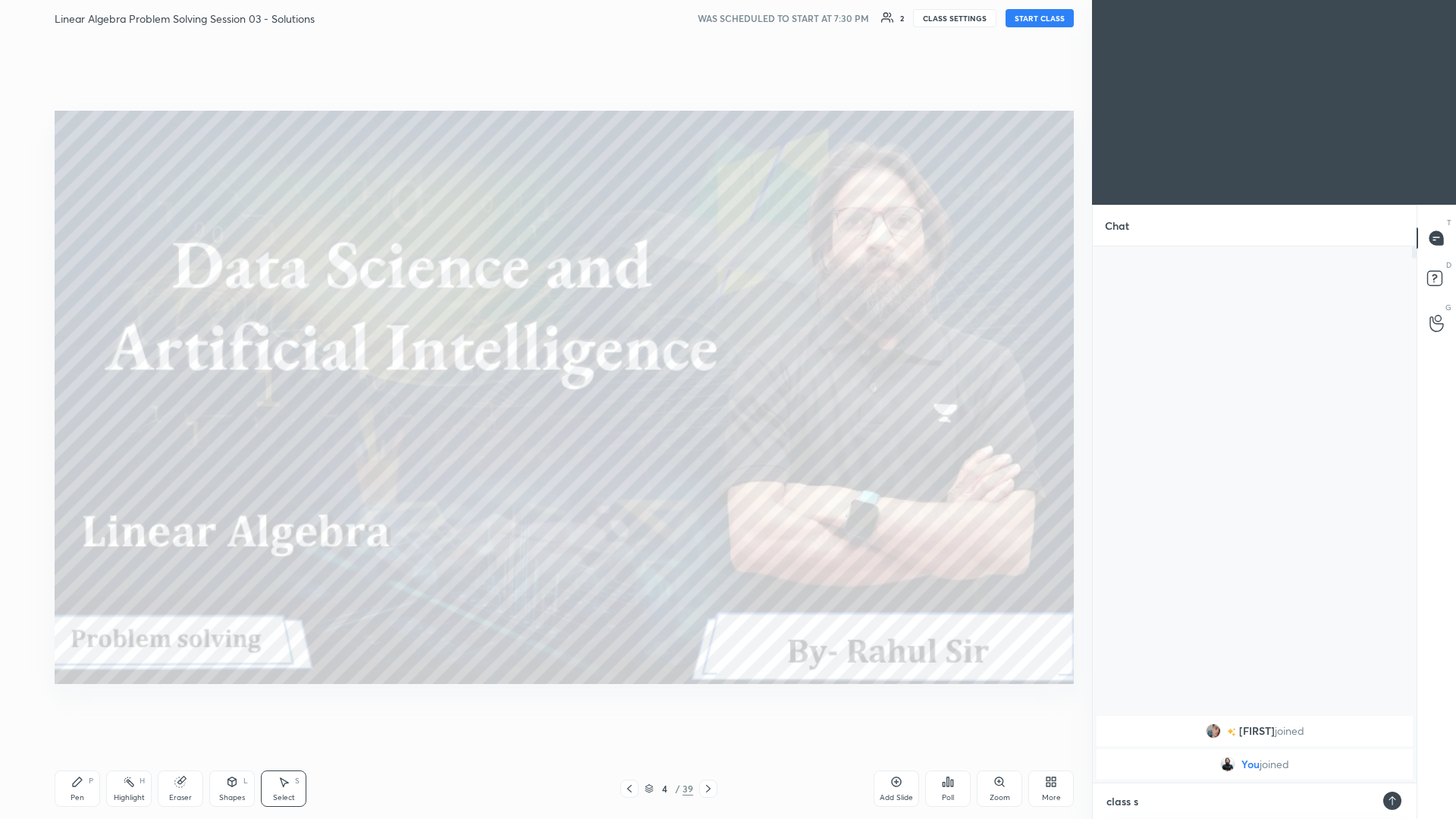 type on "class st" 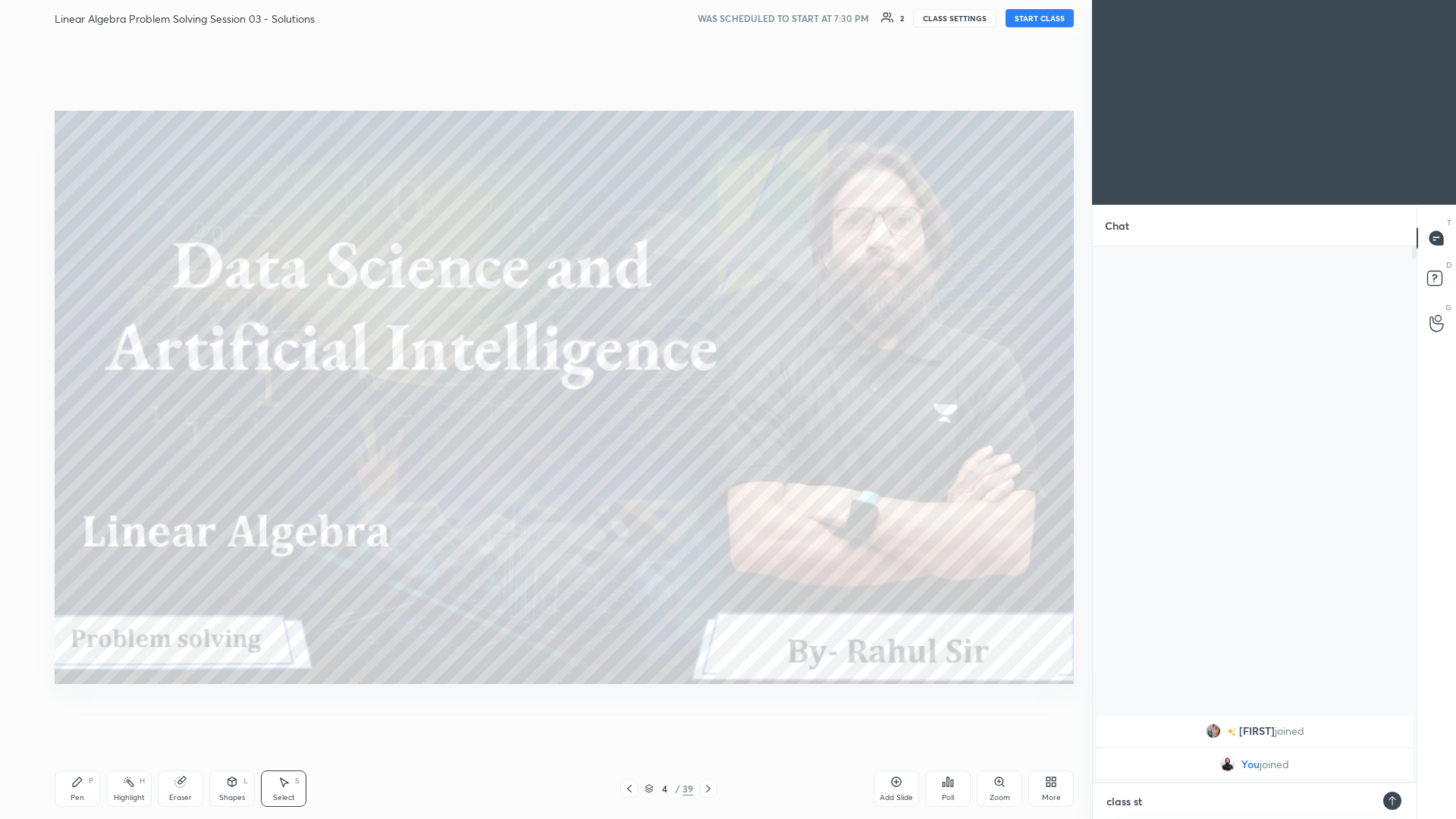 type on "class sta" 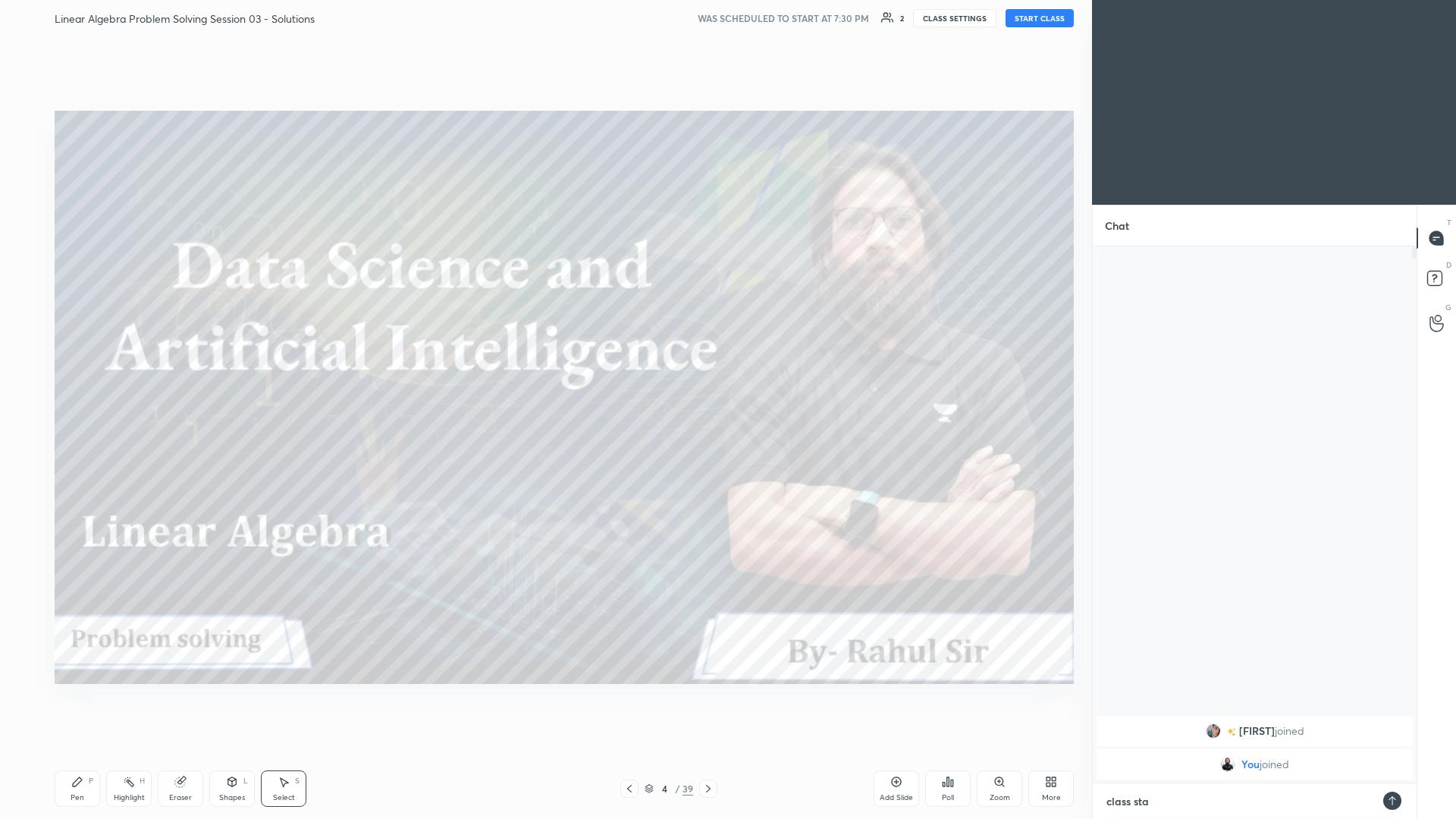 type on "class star" 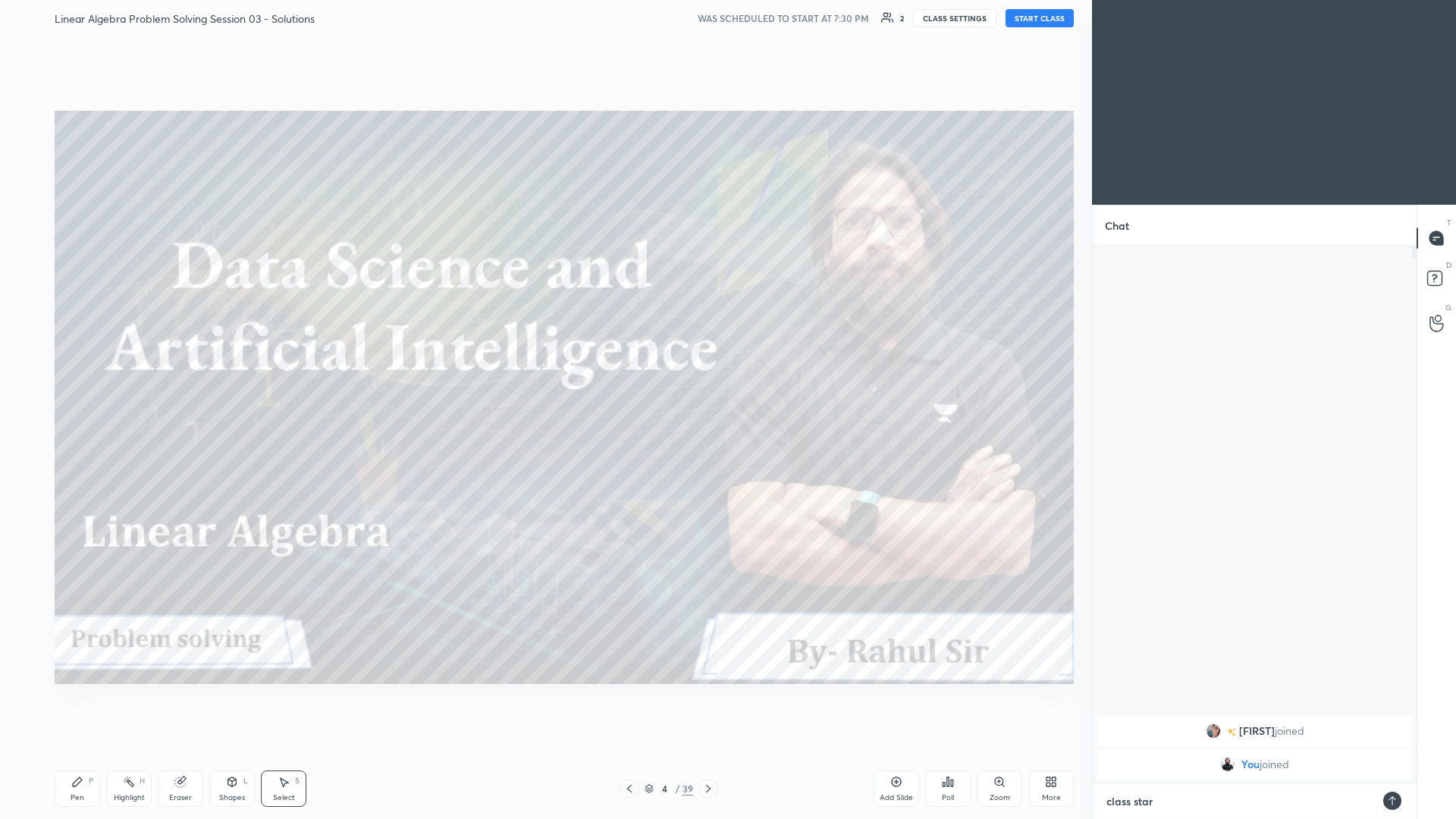 type on "class start" 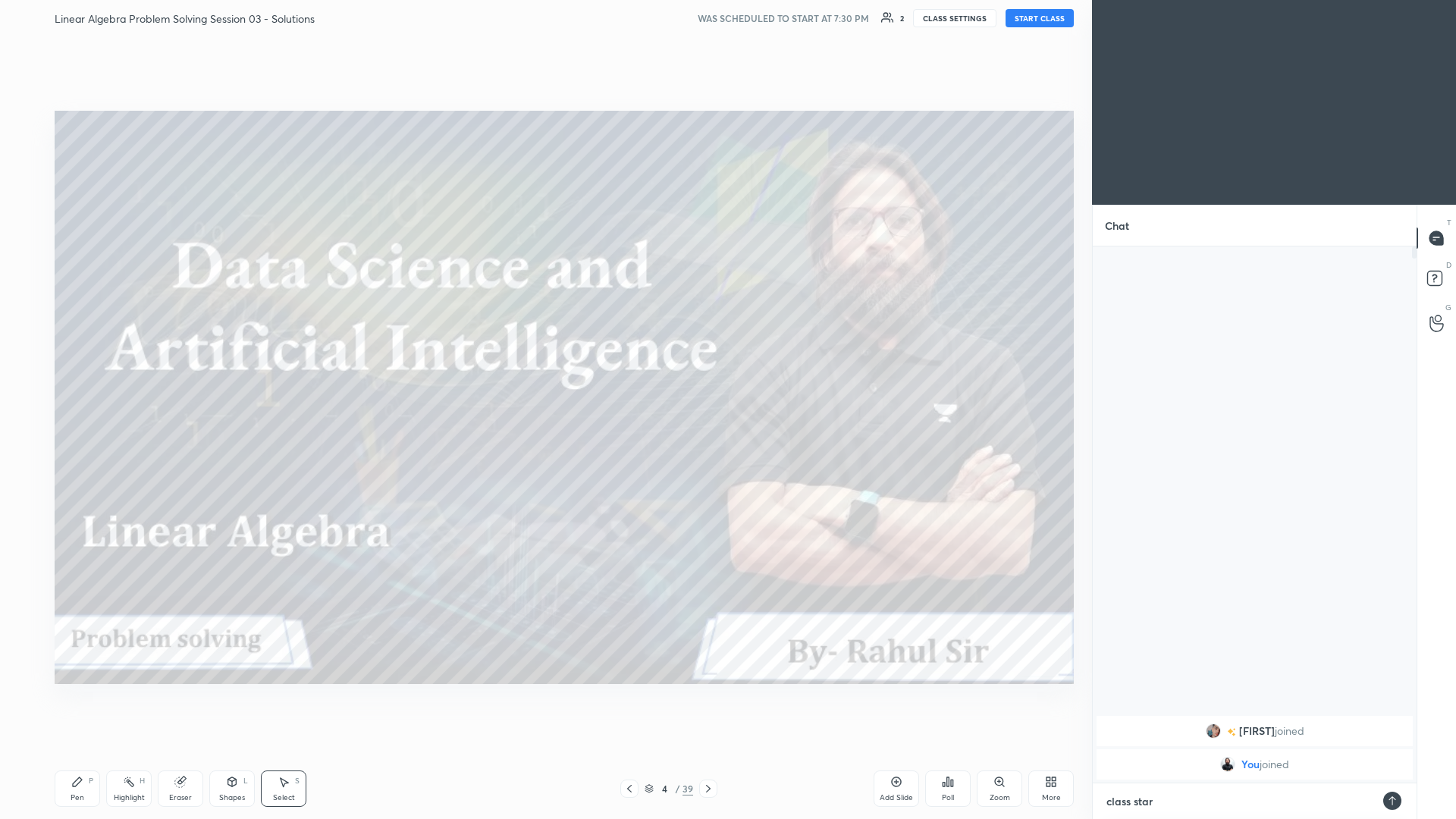 type on "x" 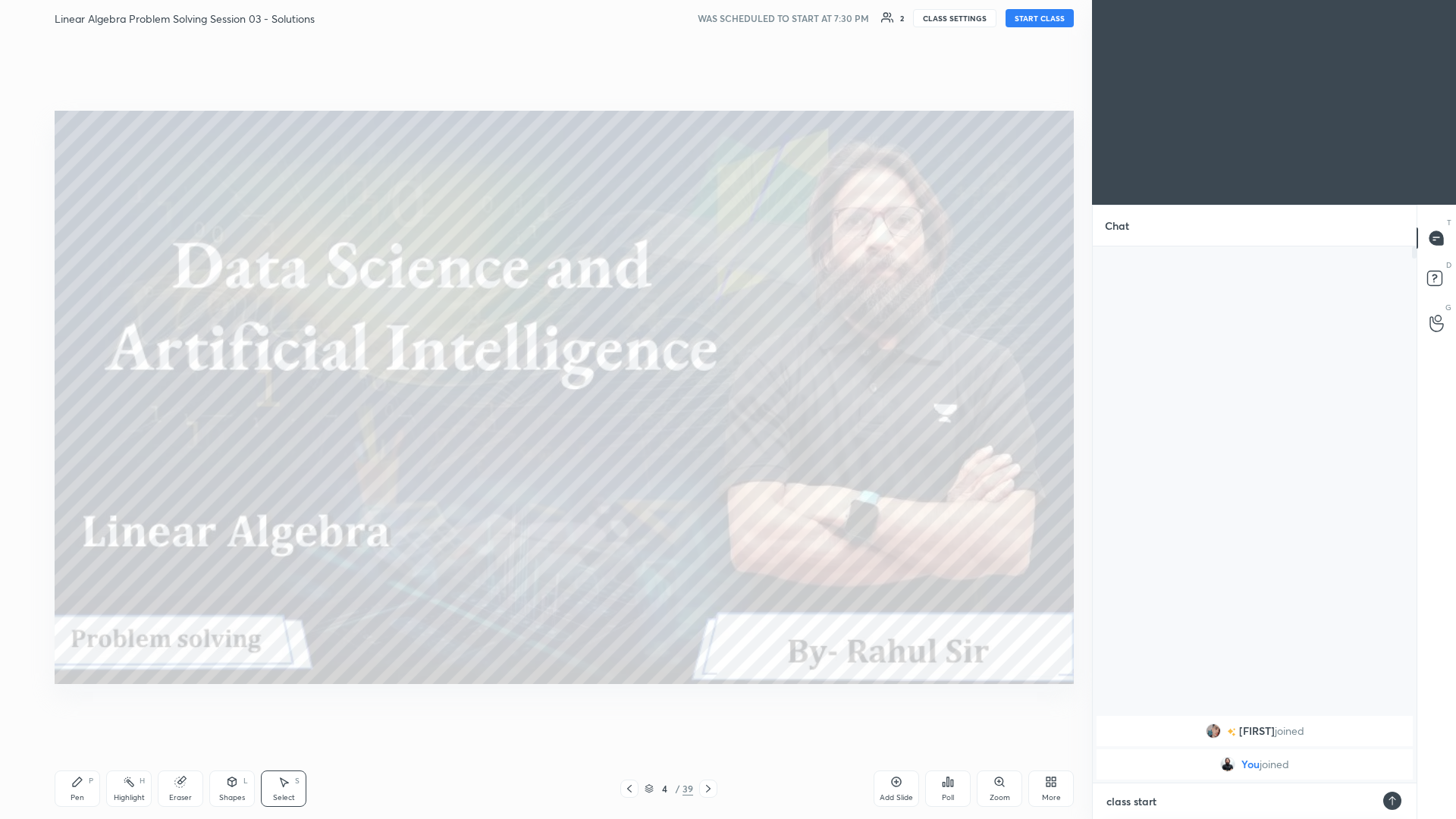 type on "class start" 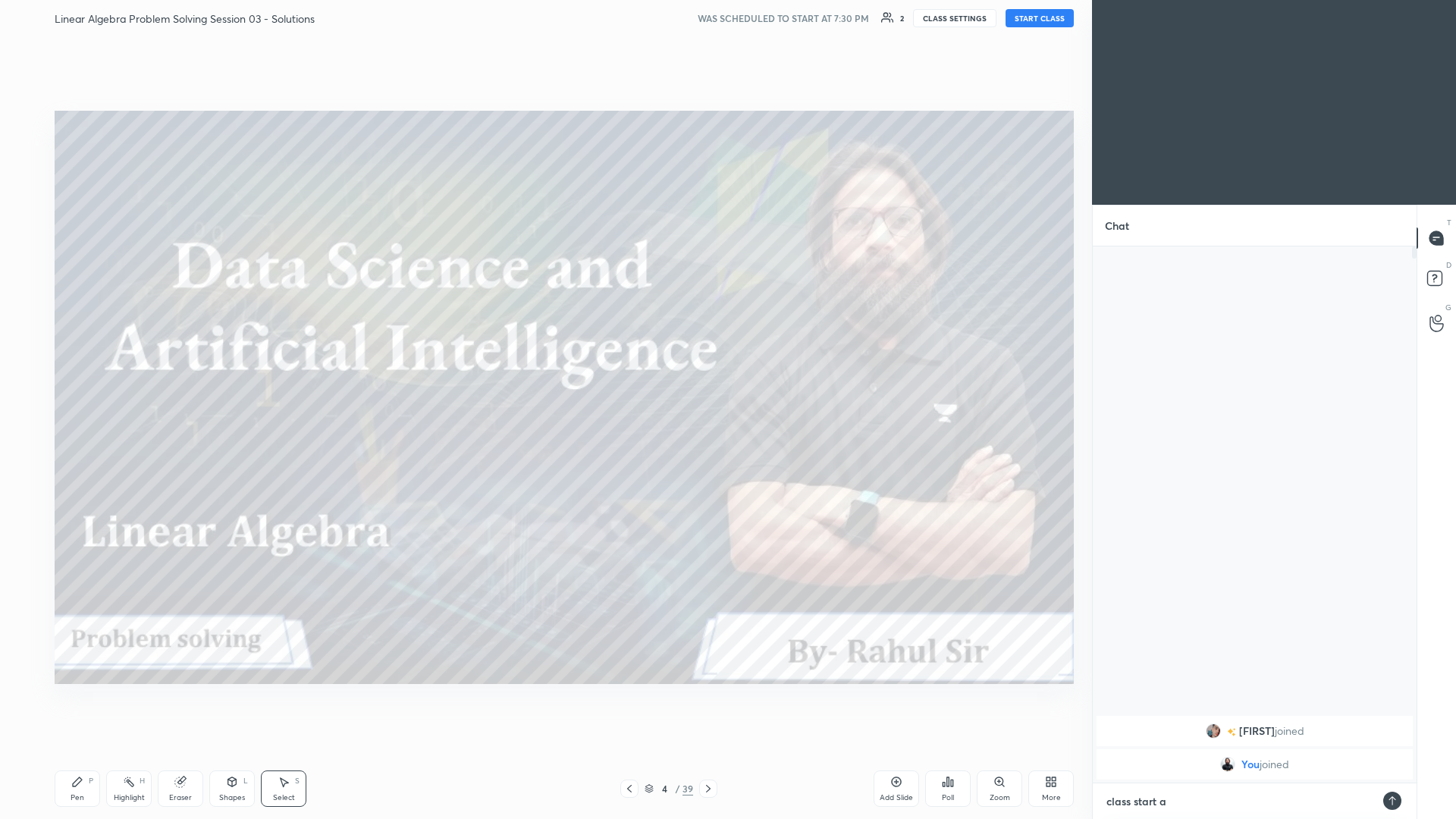type on "class start at" 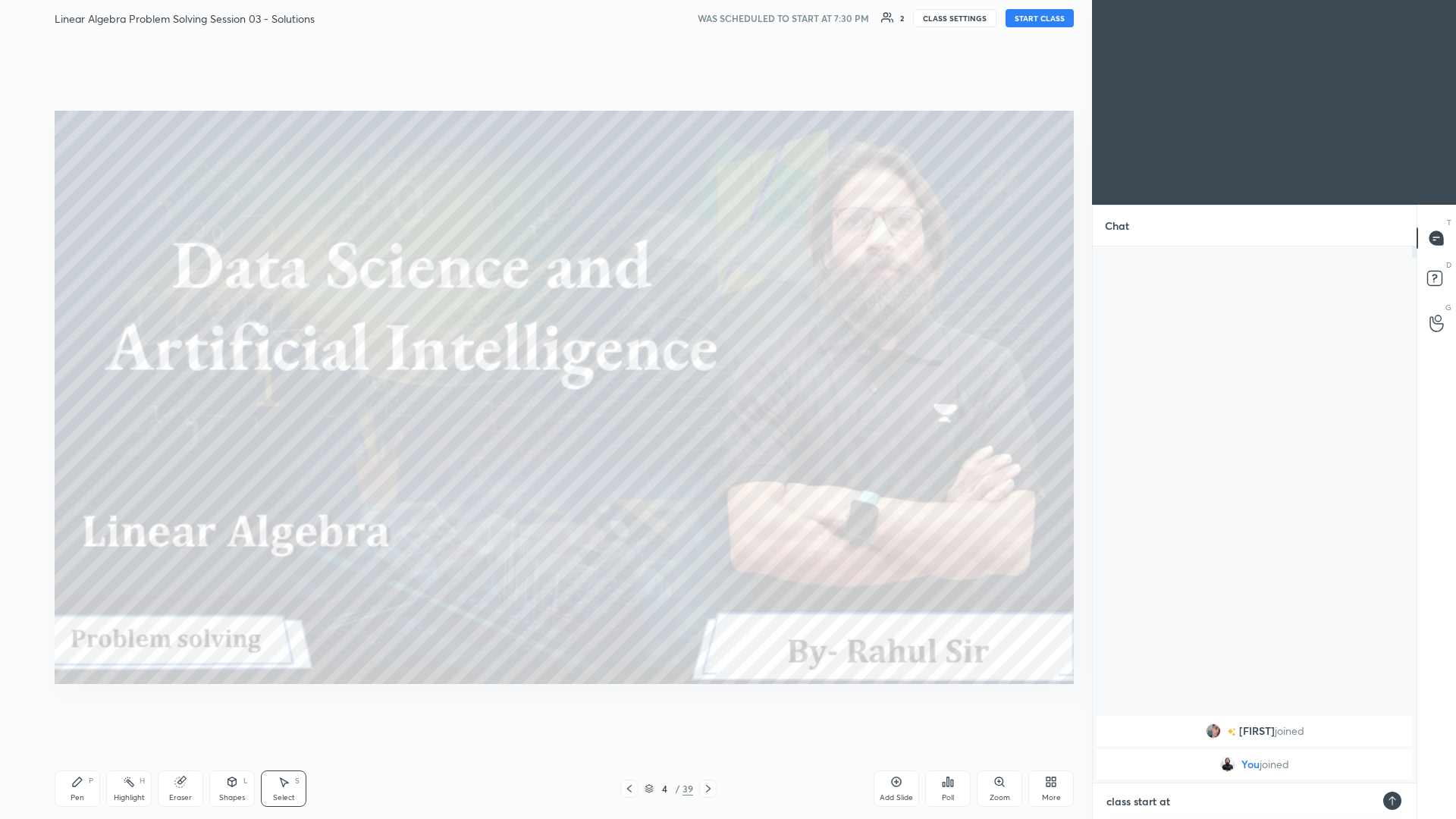 type on "class start at" 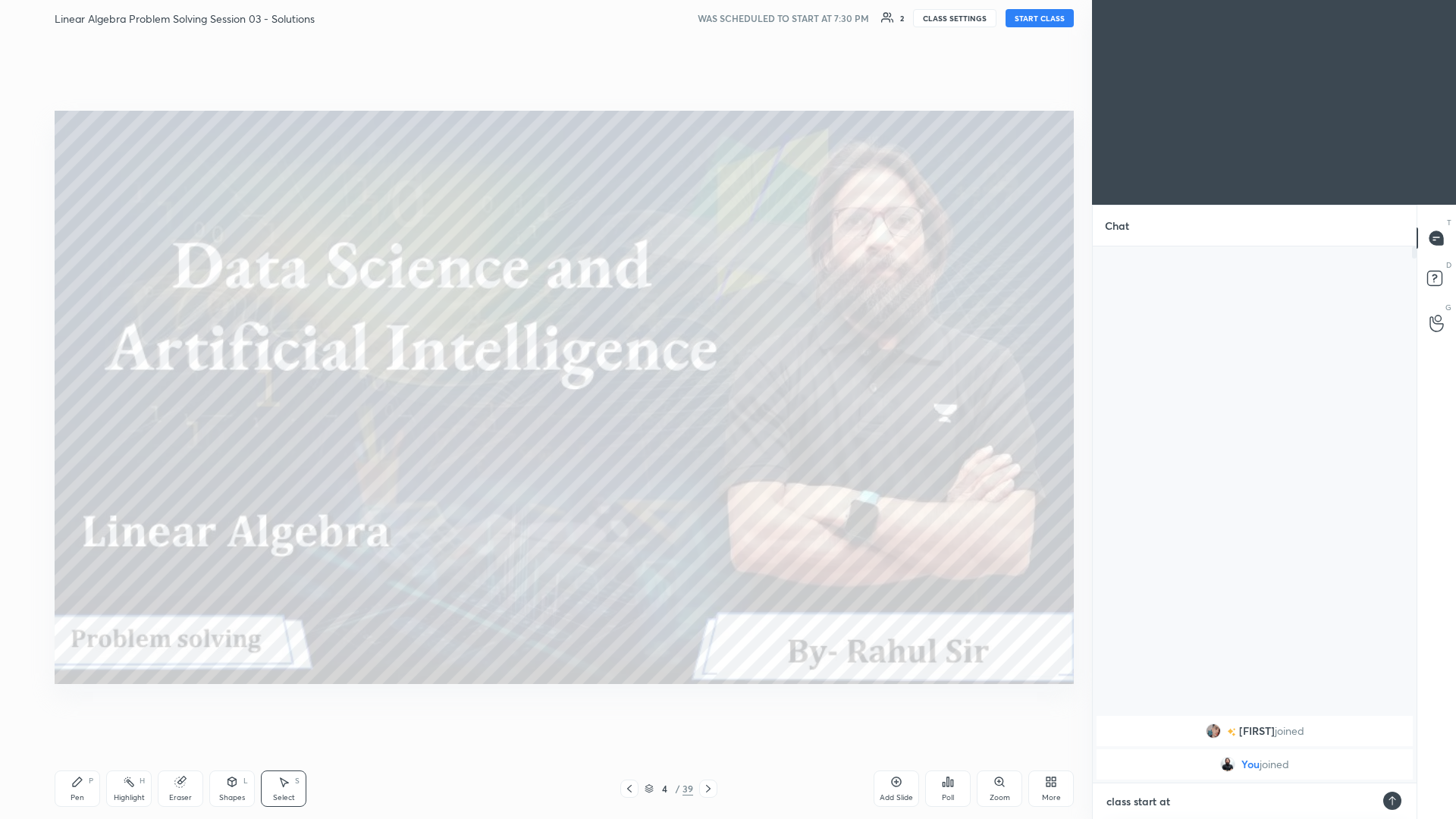 type on "x" 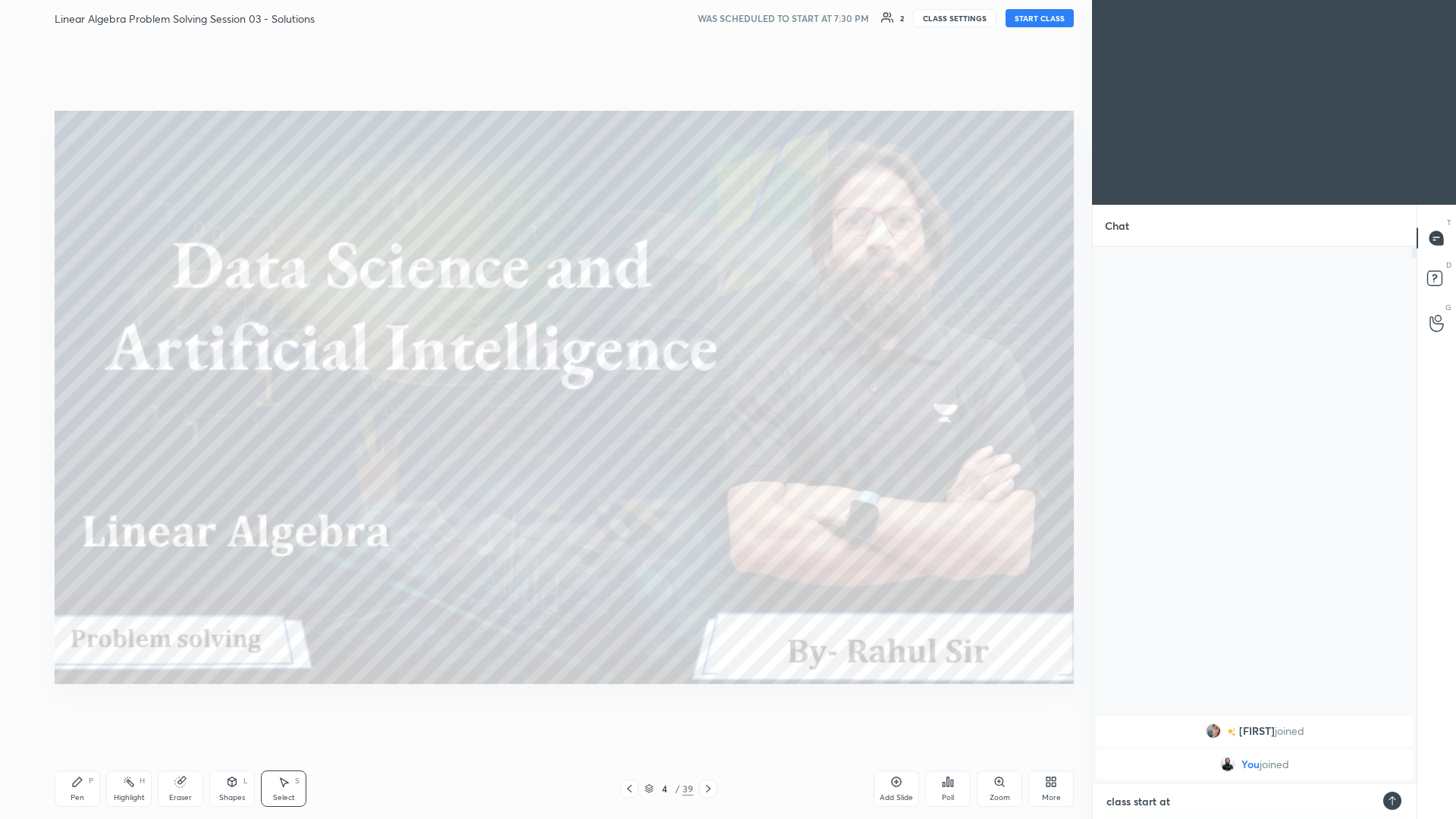 type on "x" 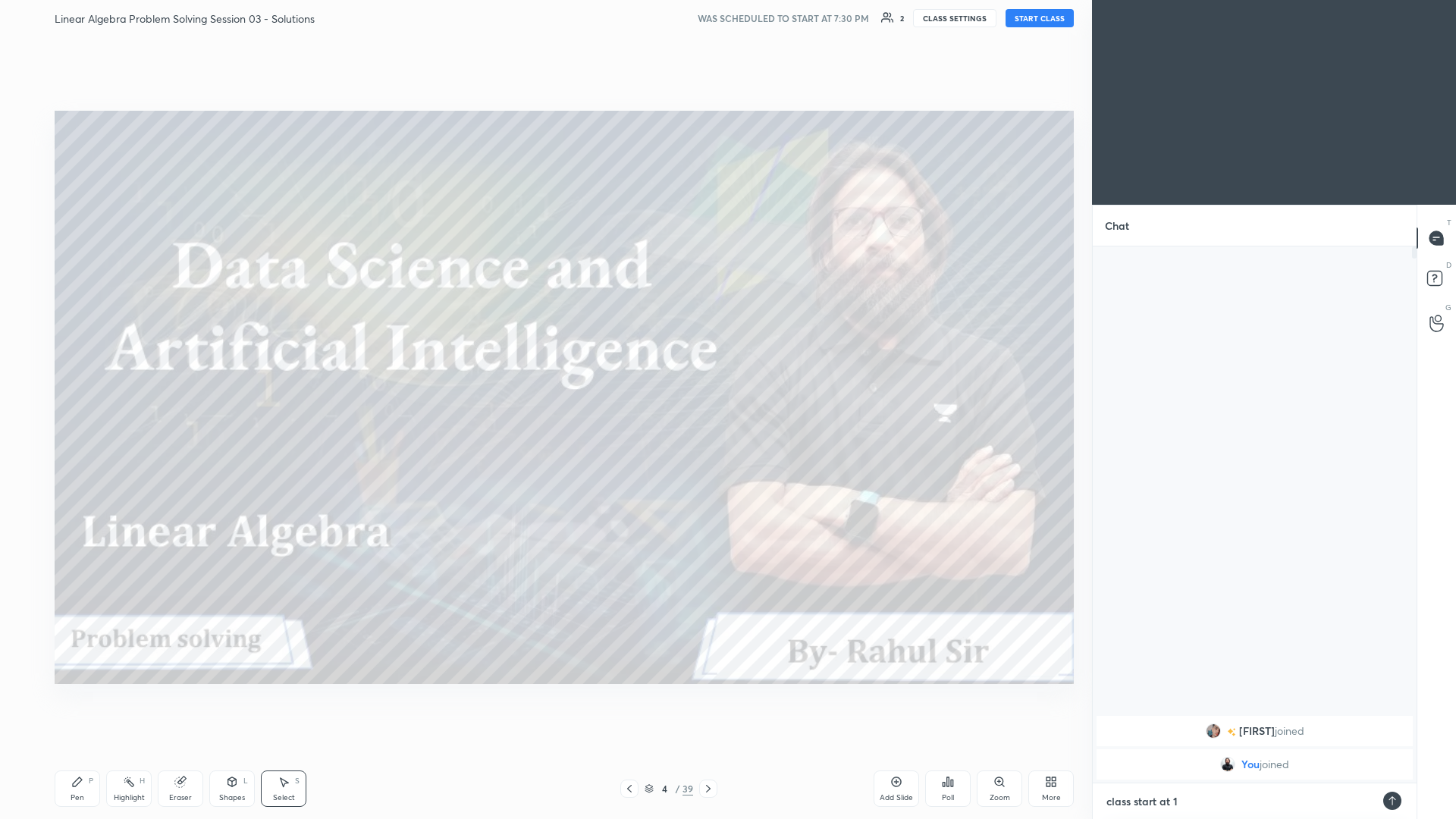 type on "class start at 11" 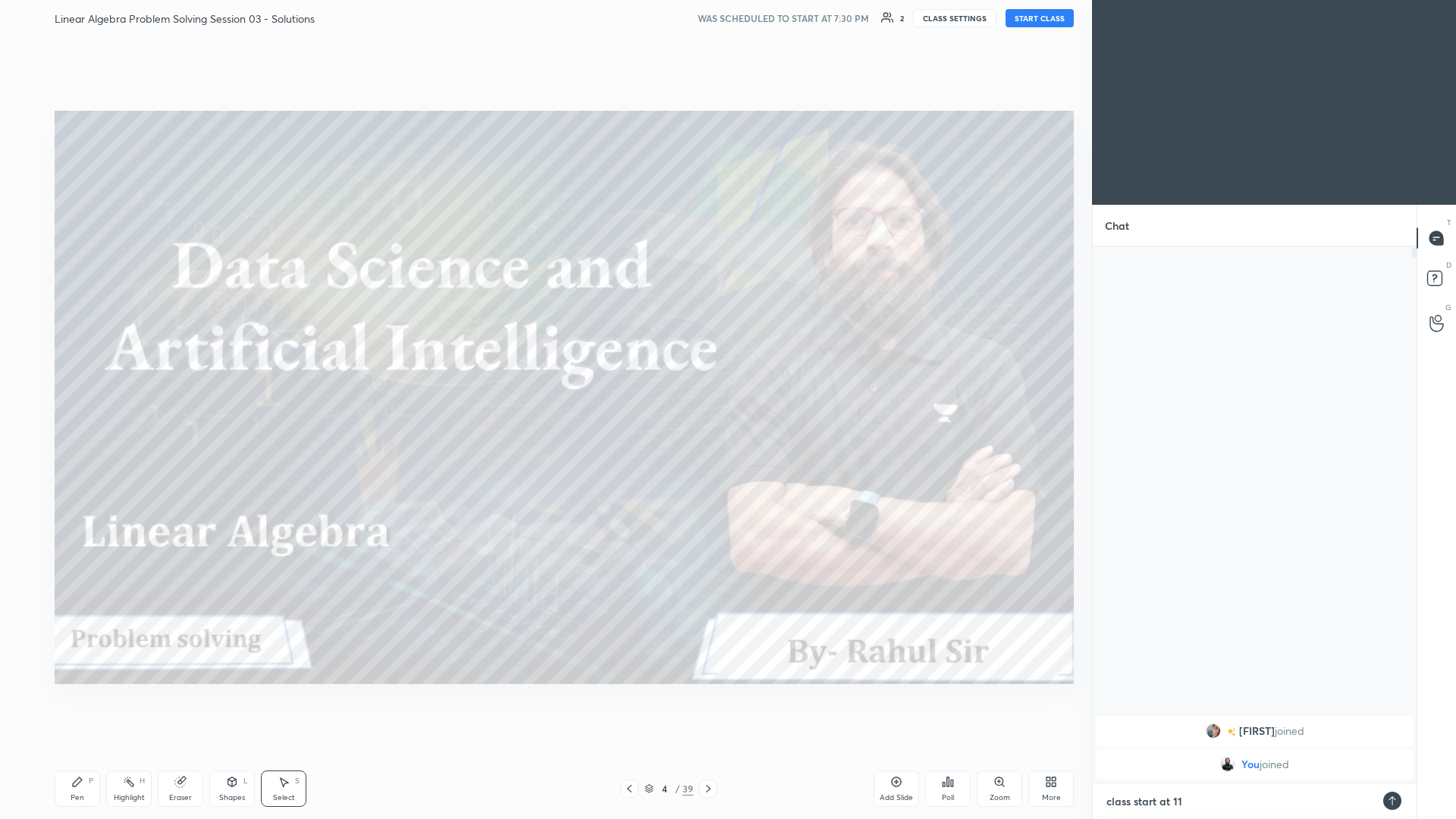 type on "class start at 11" 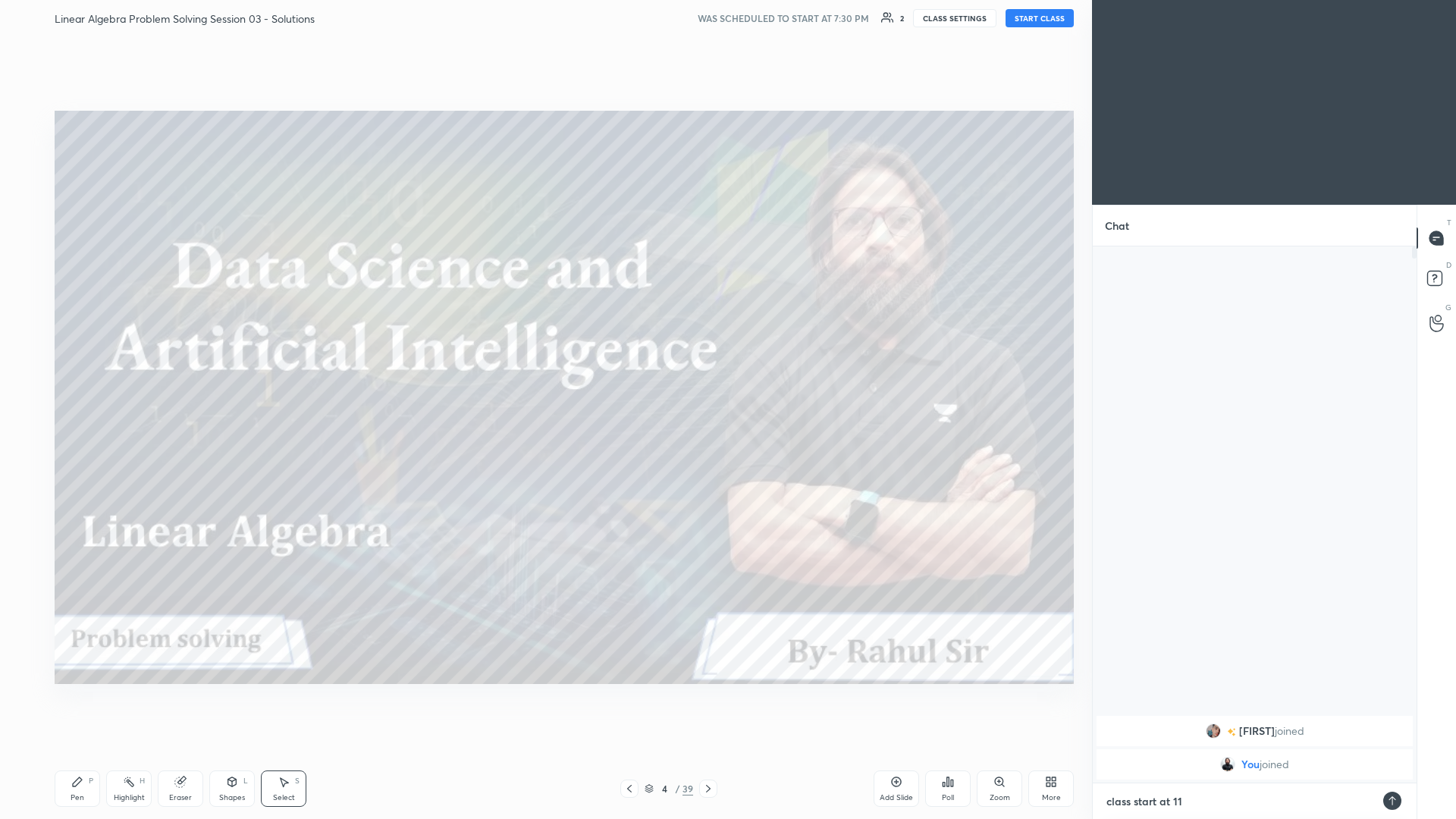 type on "class start at 11 @" 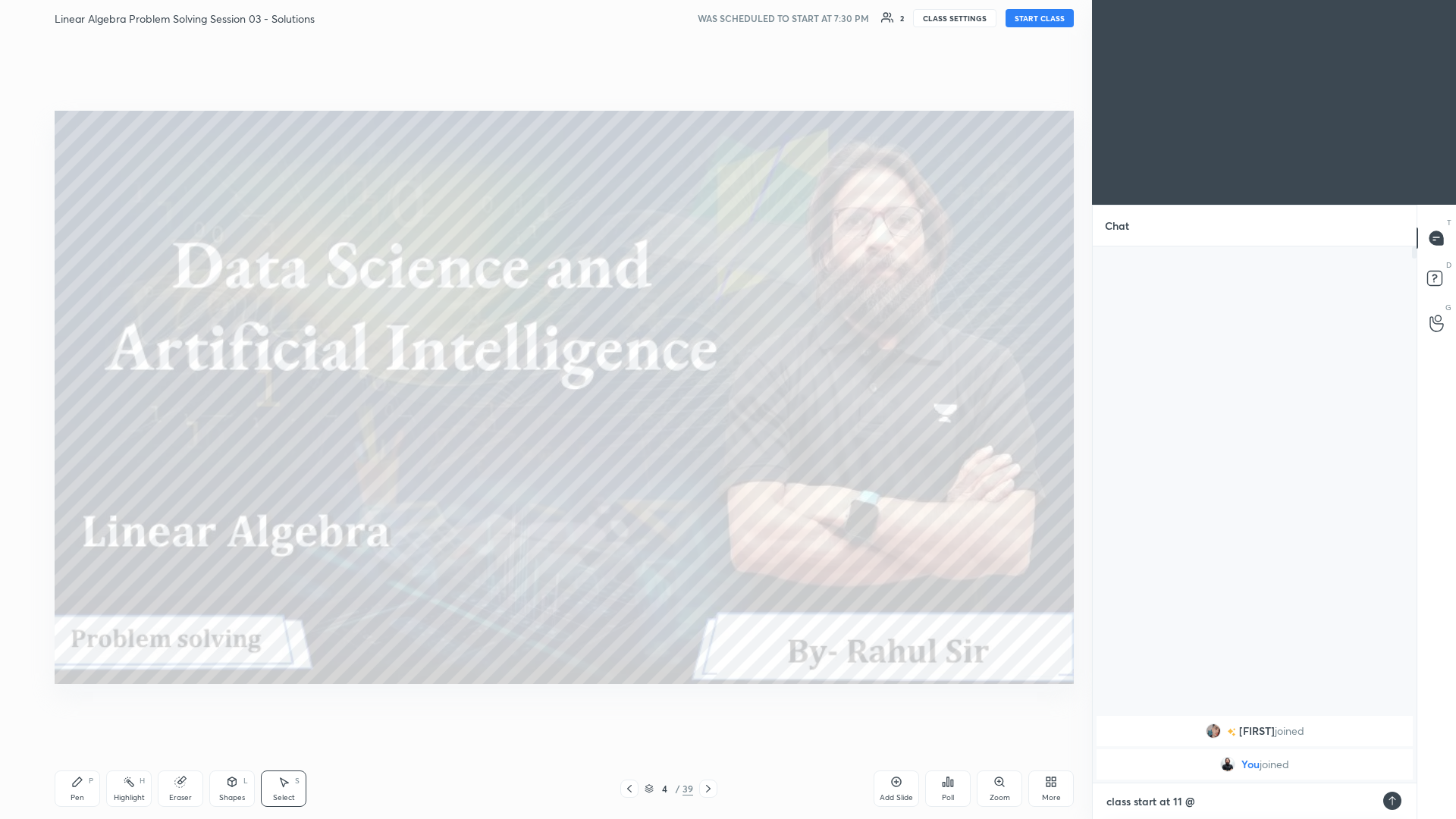 type on "class start at 11" 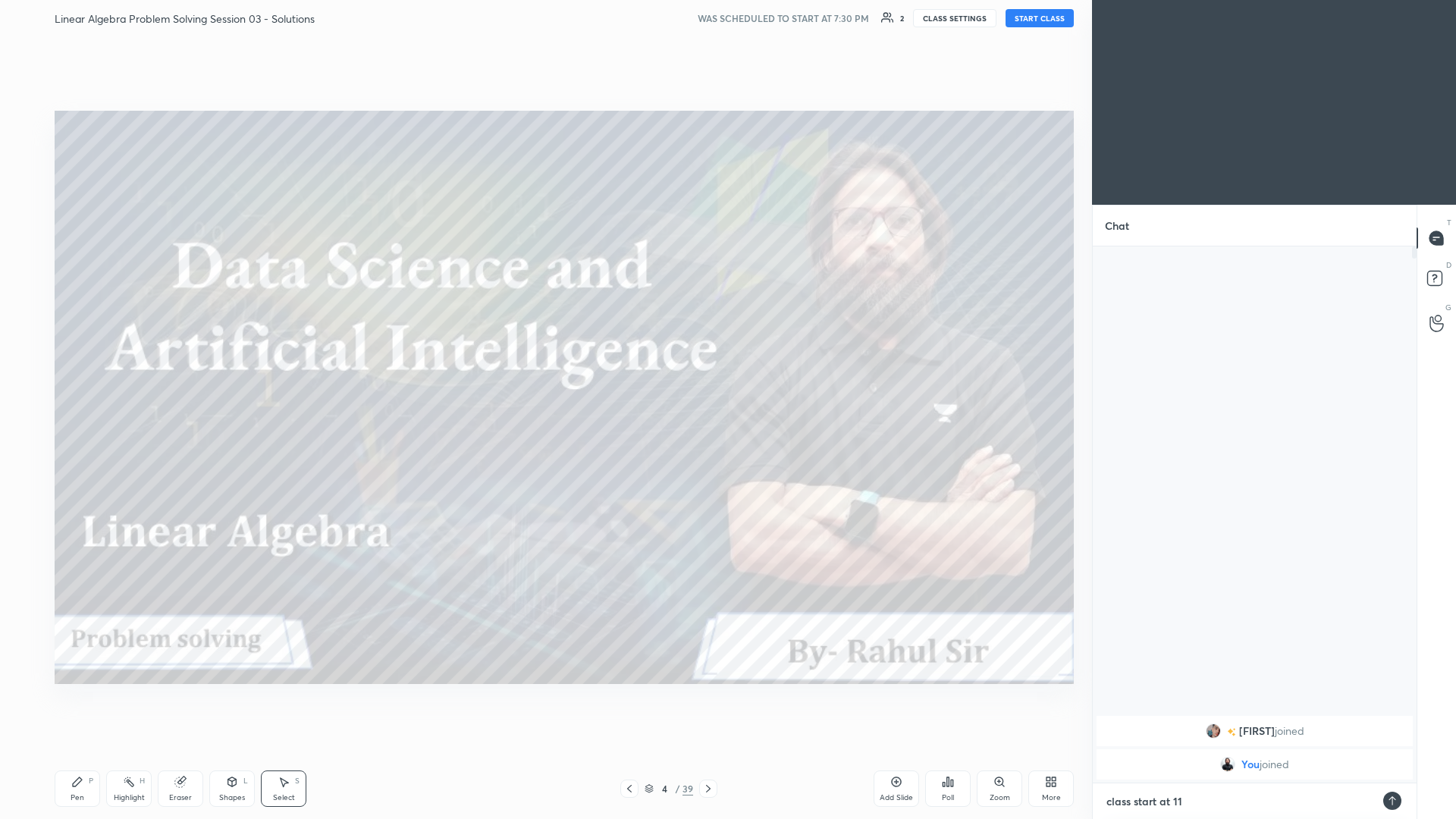 type on "class start at 11" 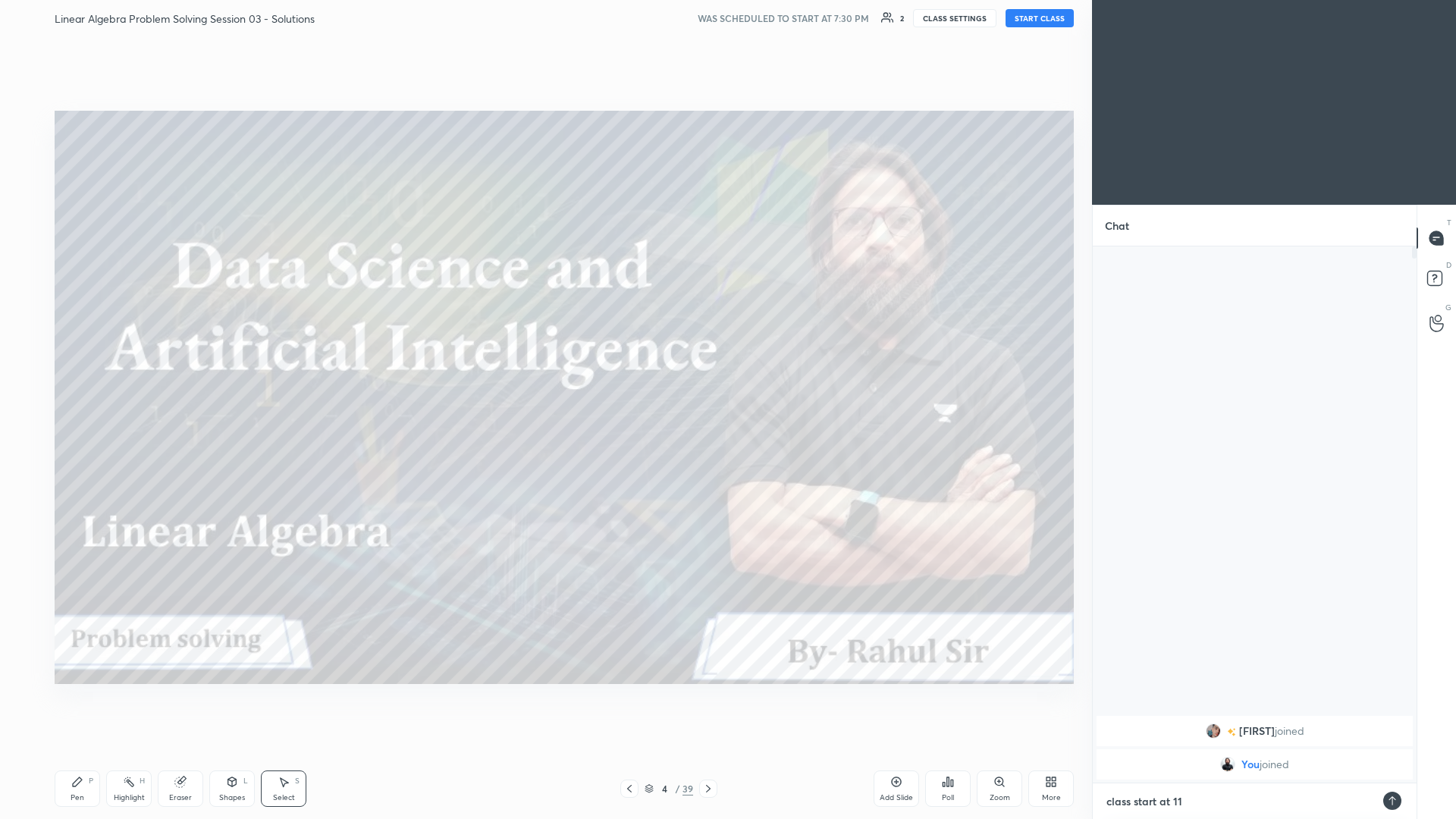 type on "x" 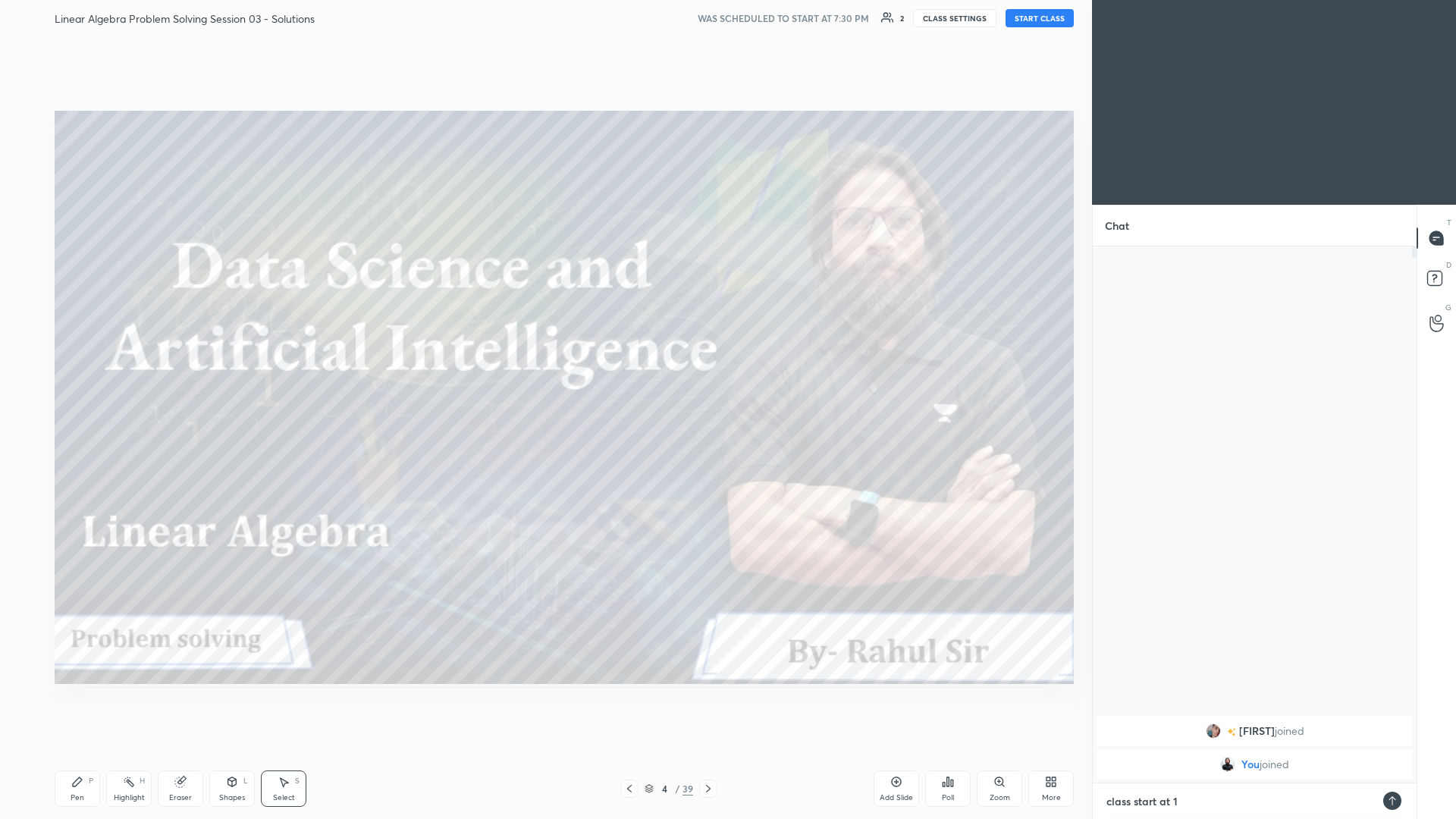 type on "class start at" 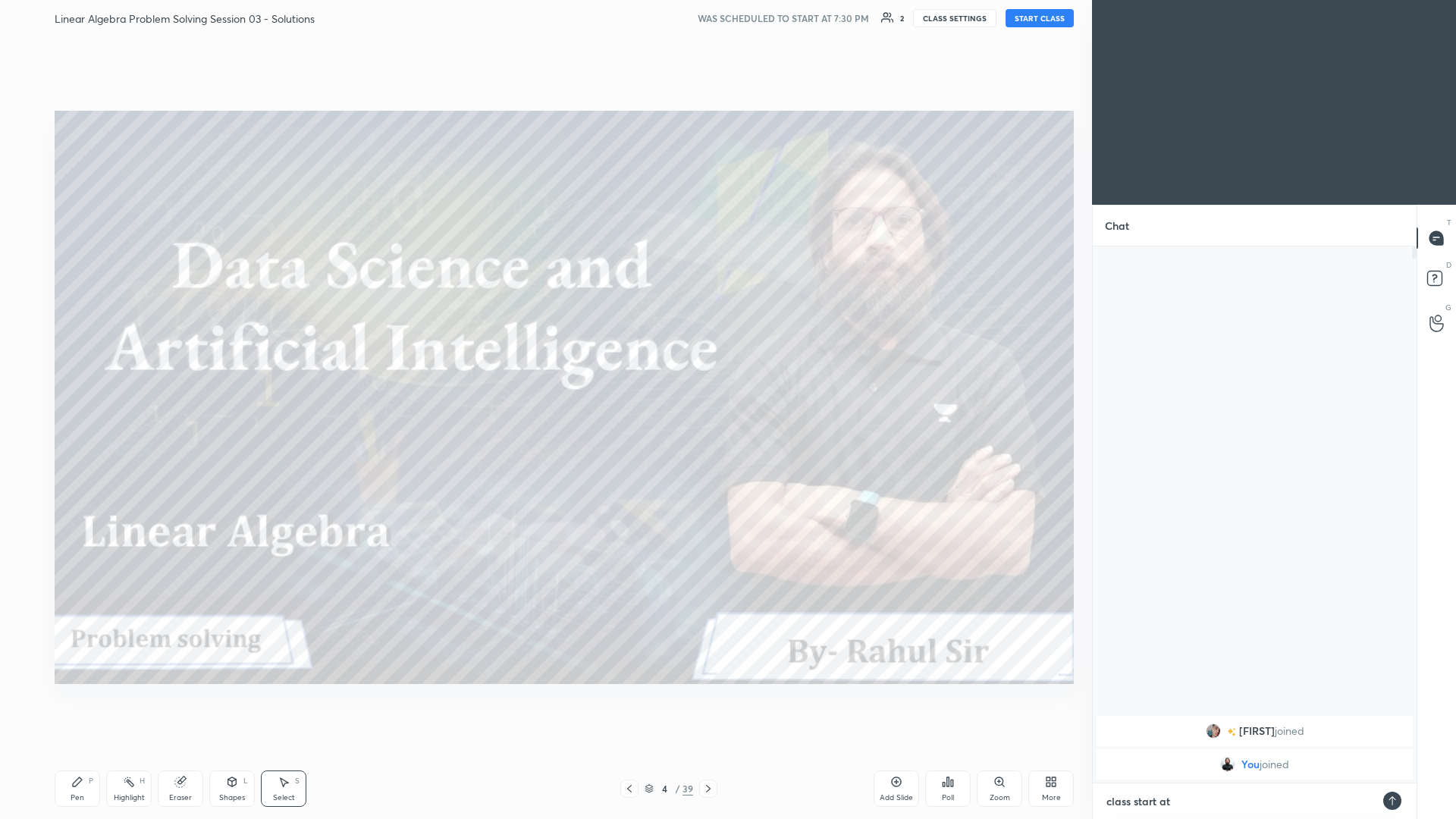 type on "class start at @" 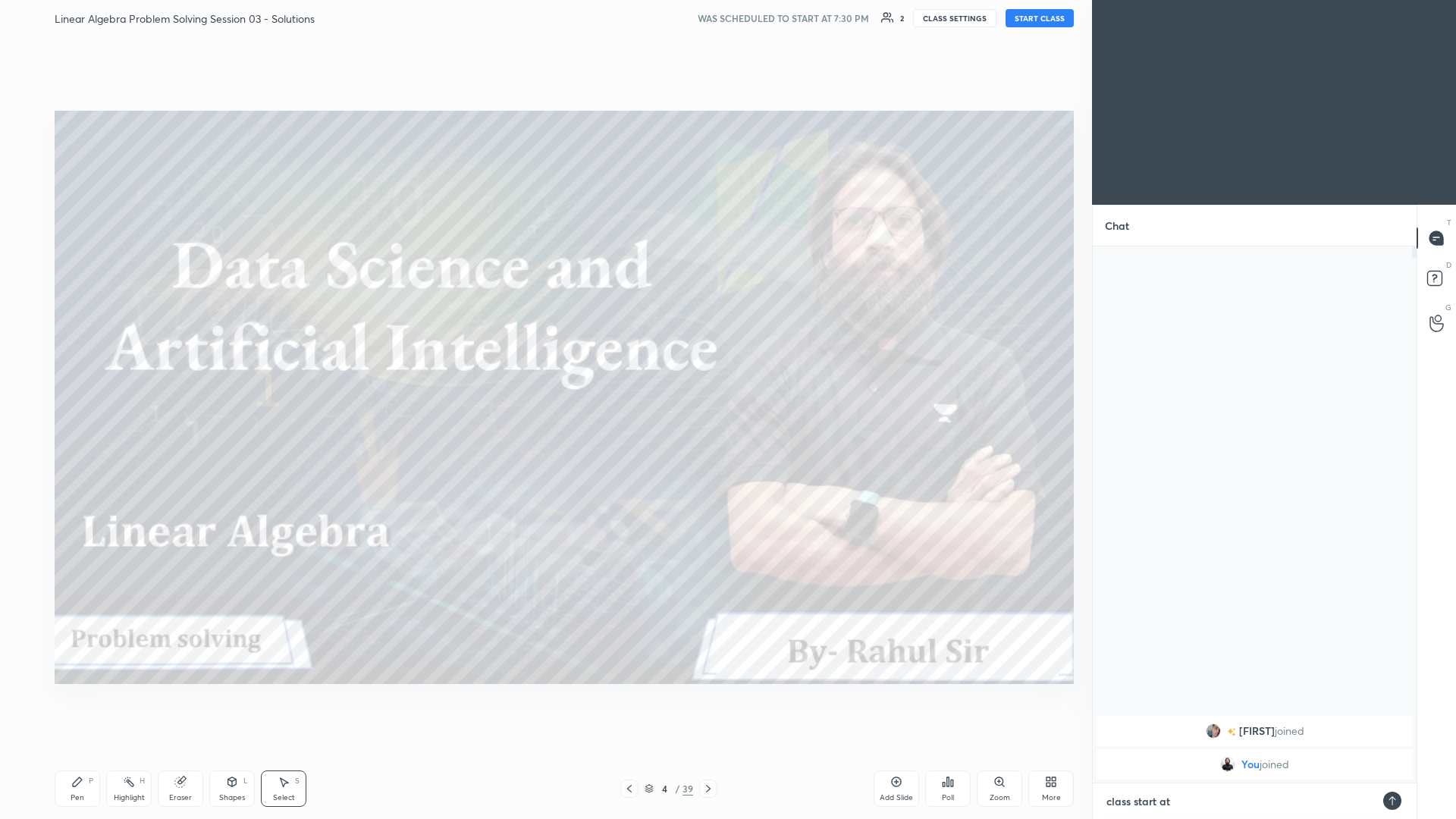 type on "x" 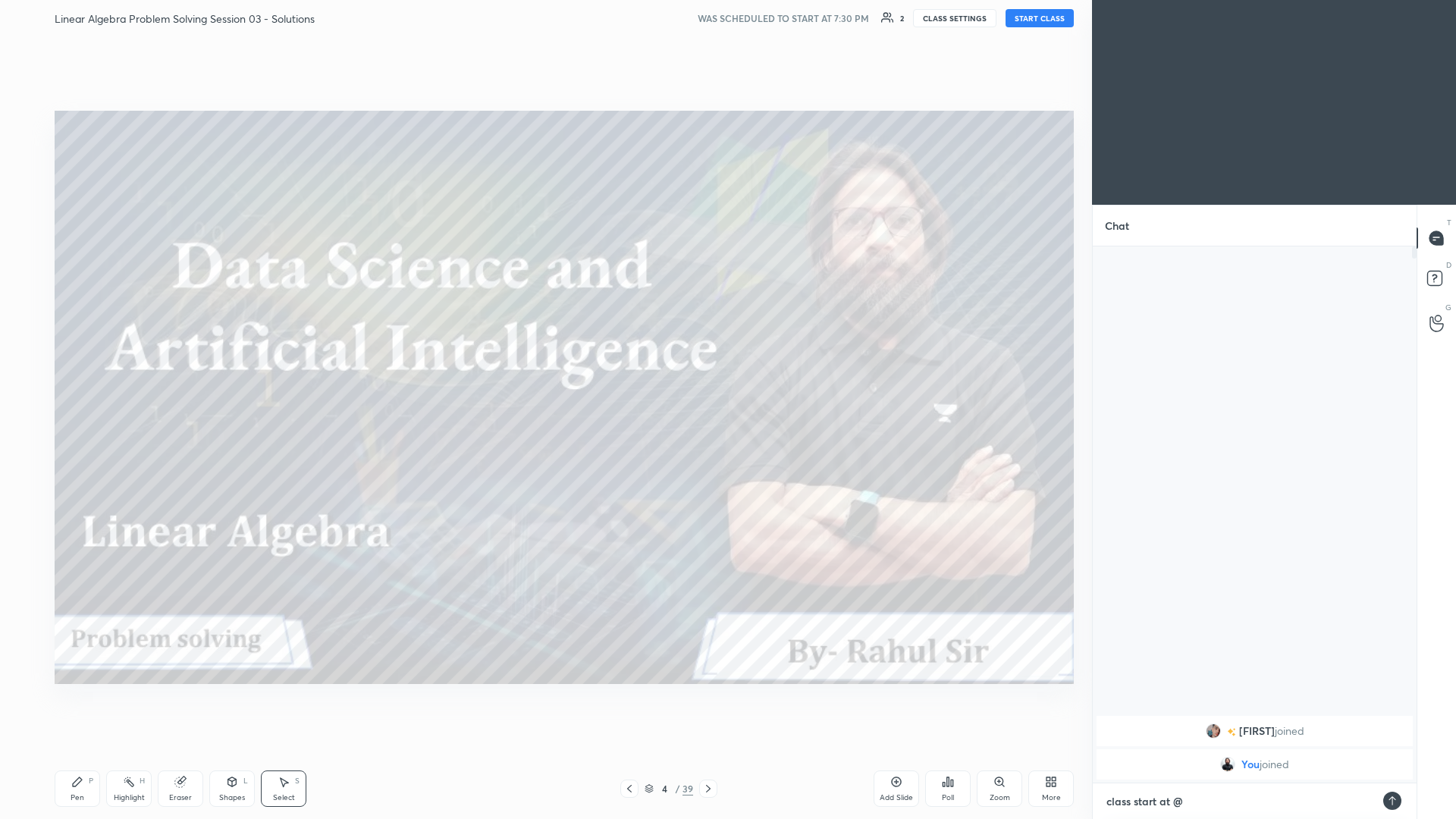 type on "class start at" 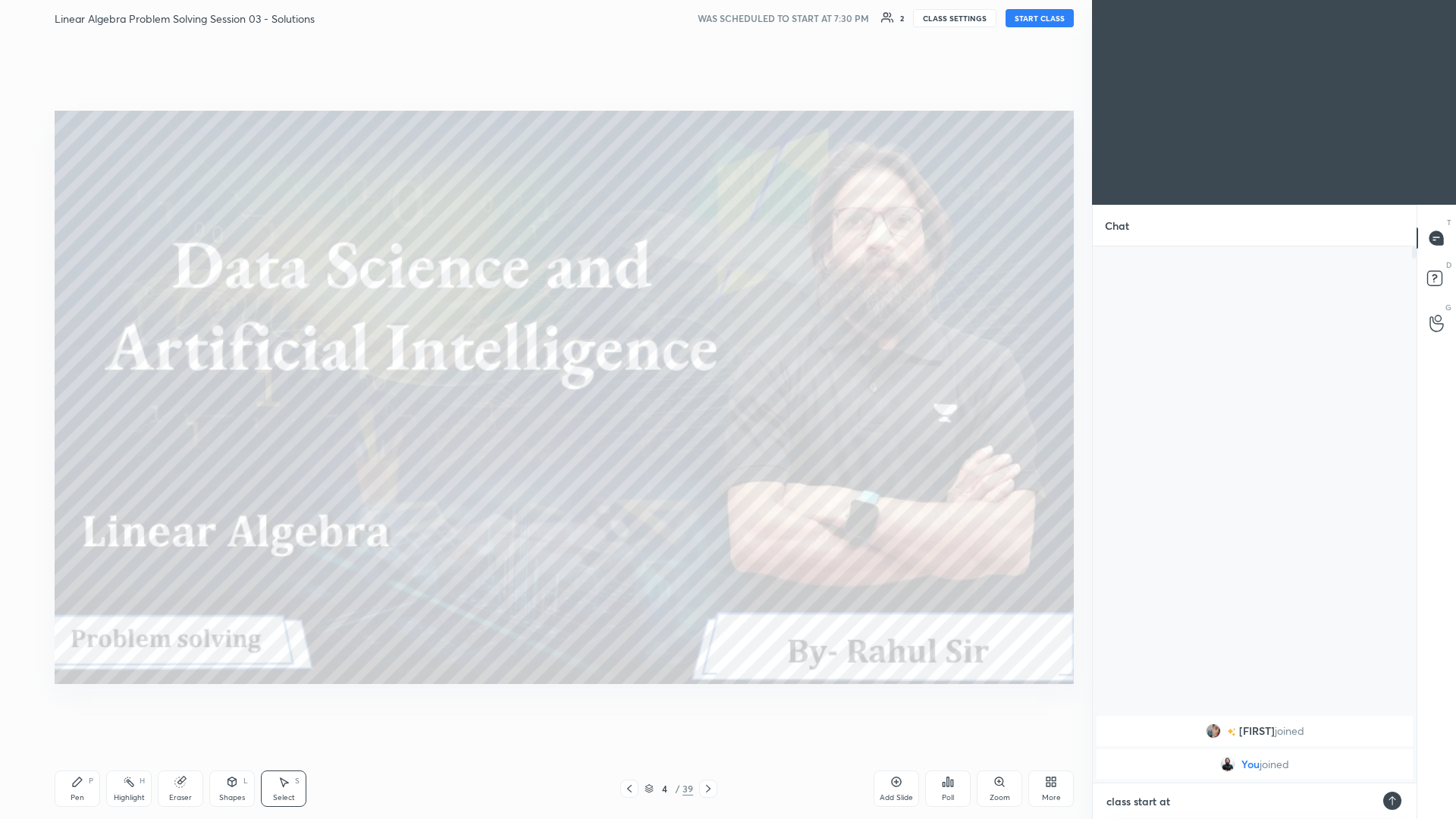 type on "class start at" 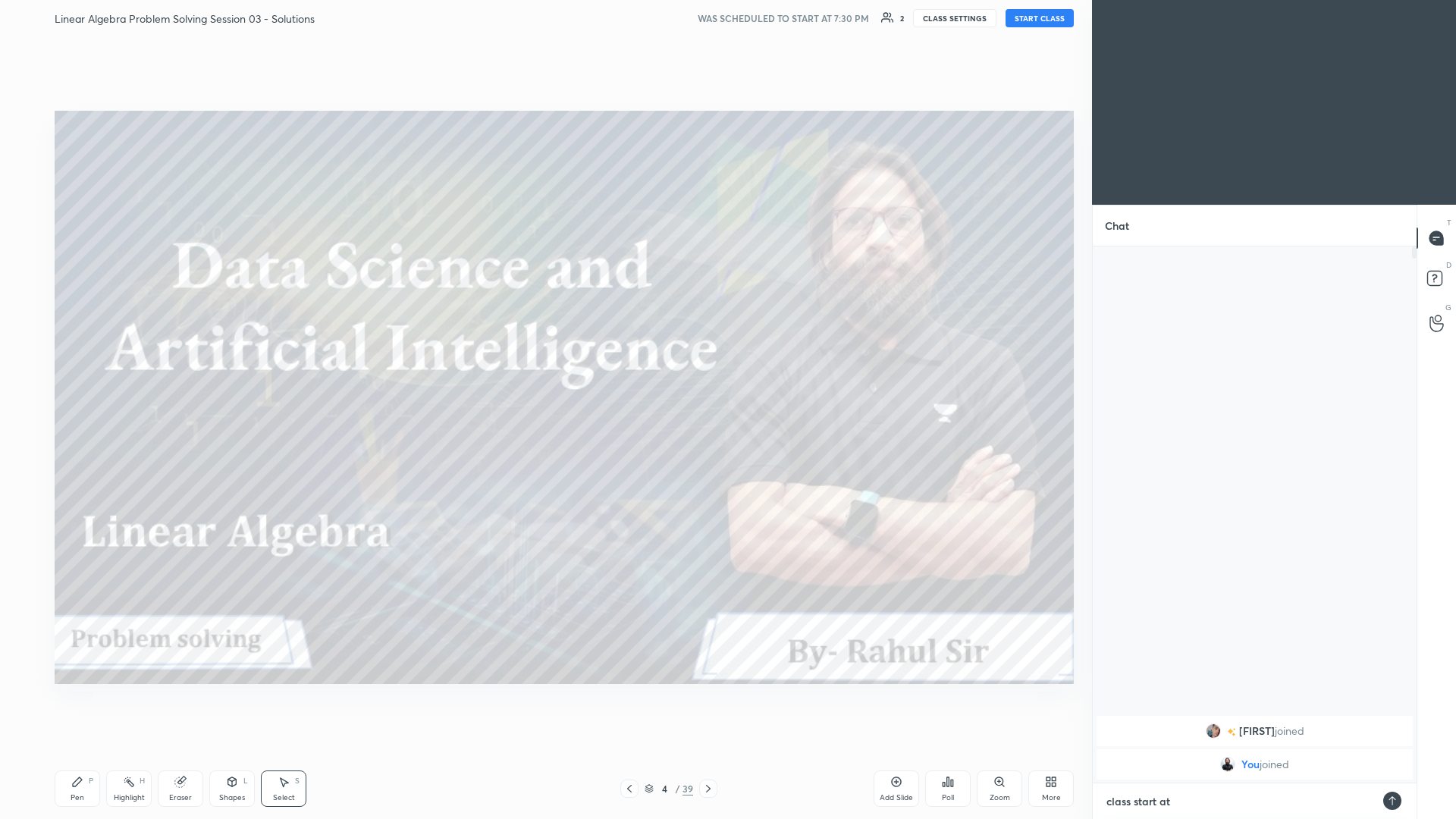 type on "x" 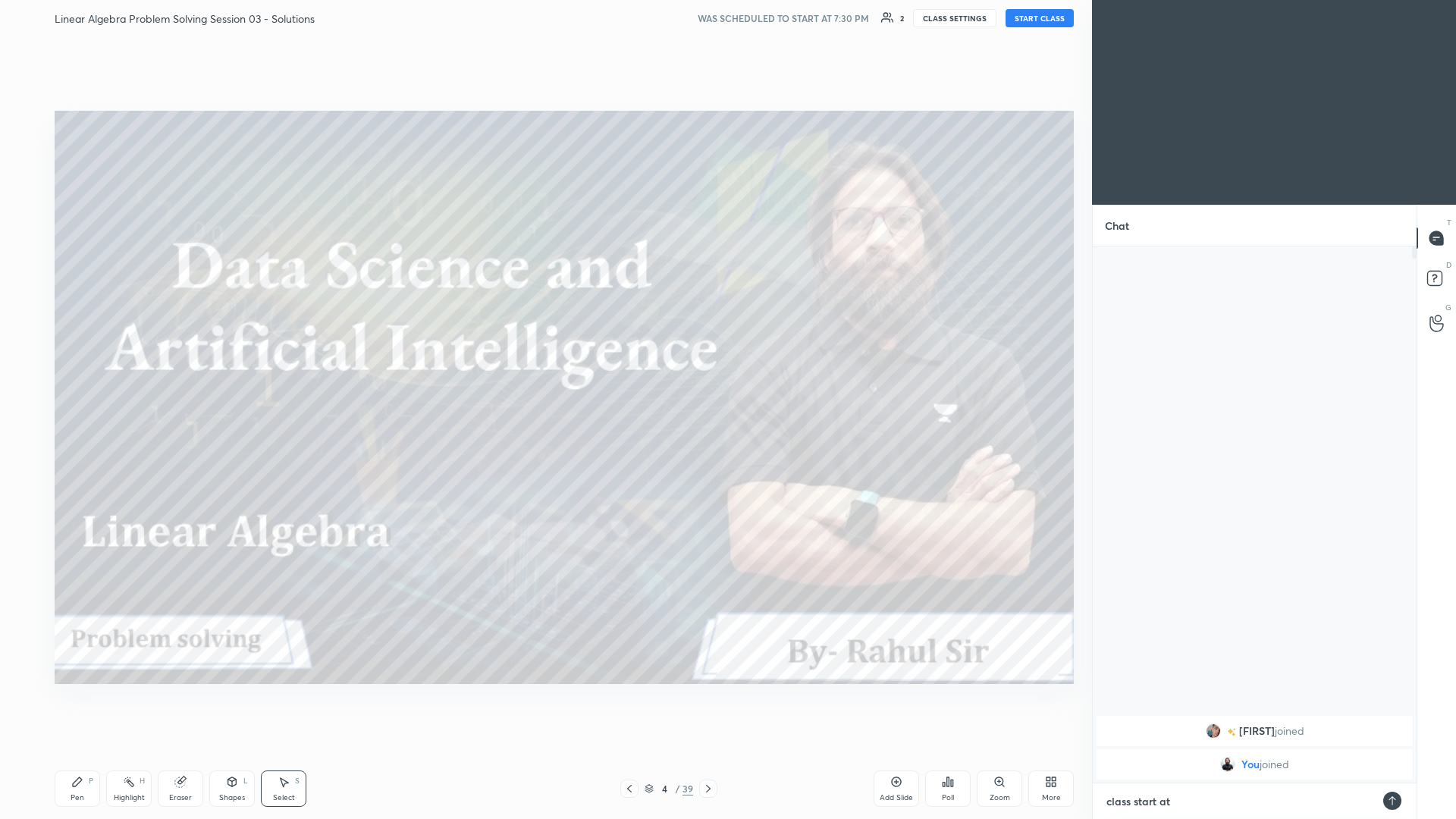 type on "class start a" 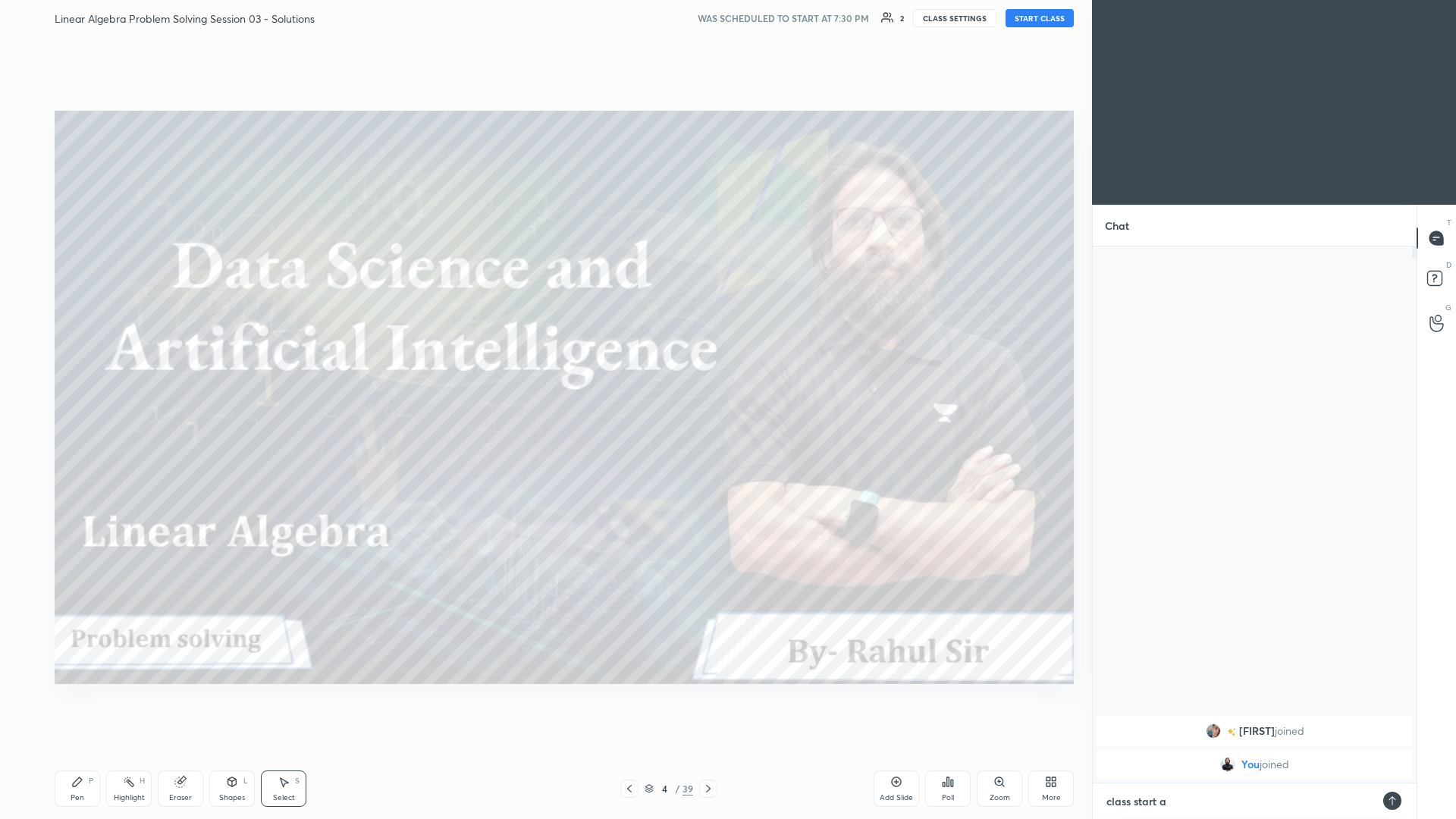 type on "class start" 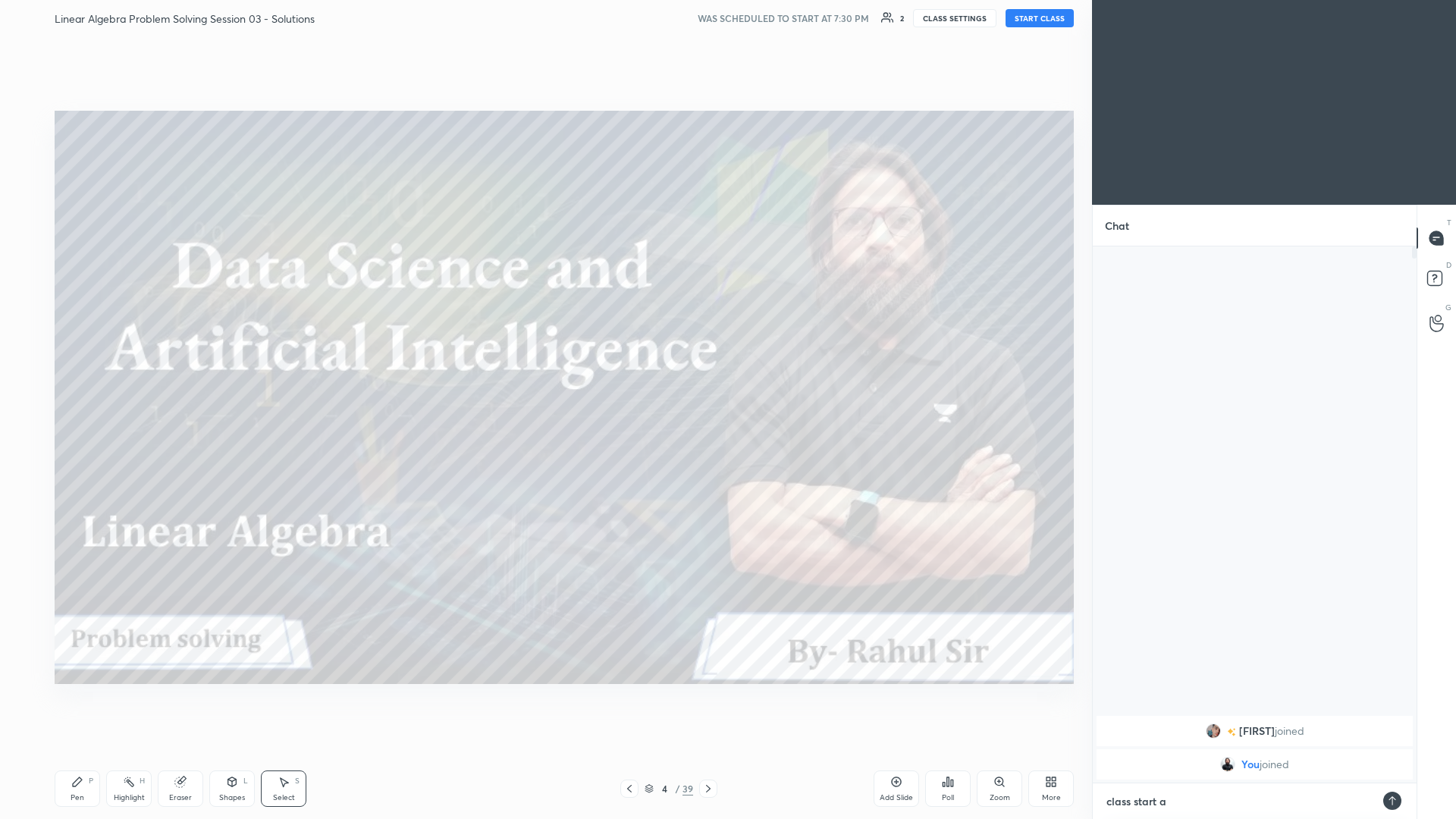 type on "x" 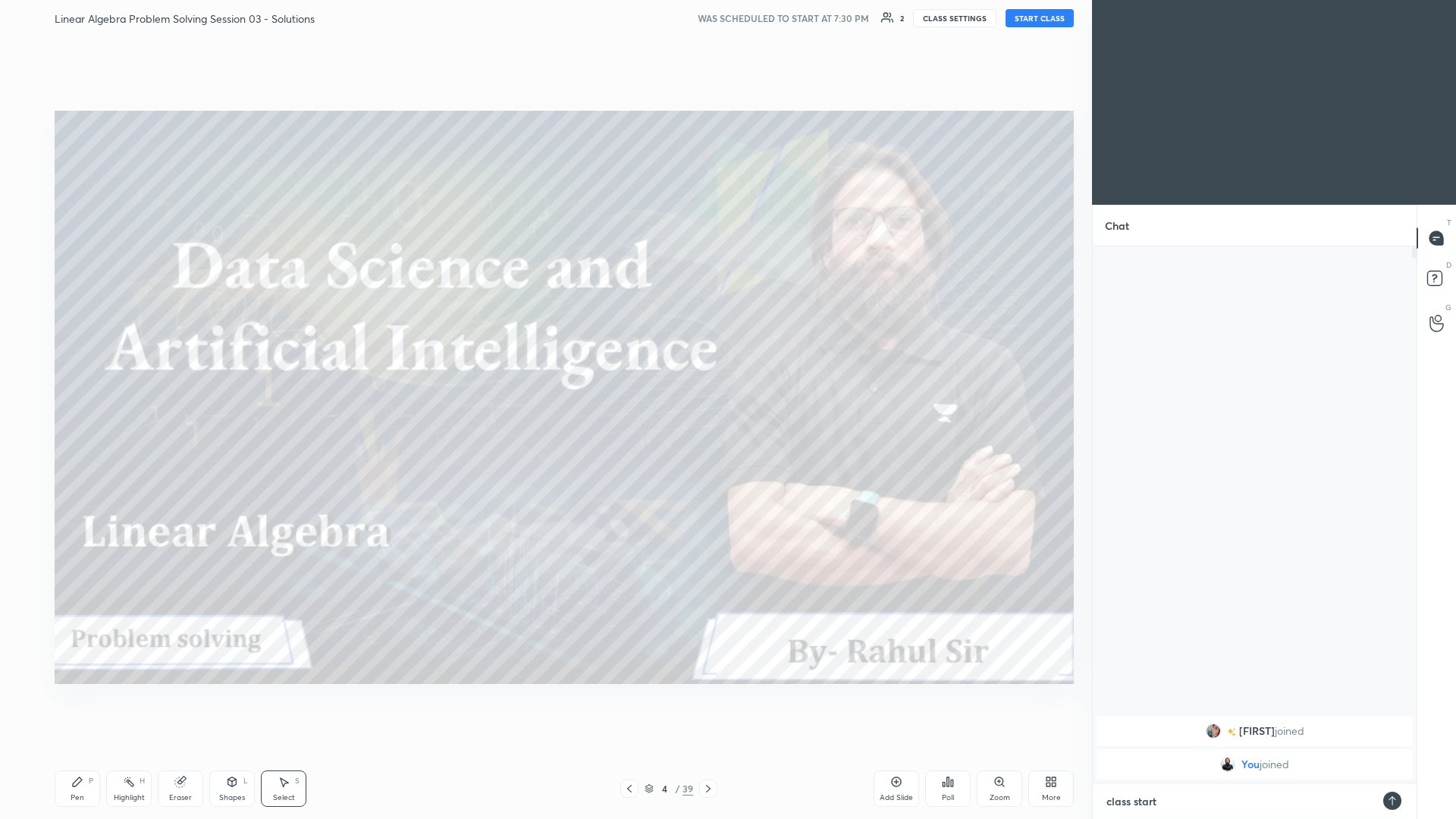 type on "class start" 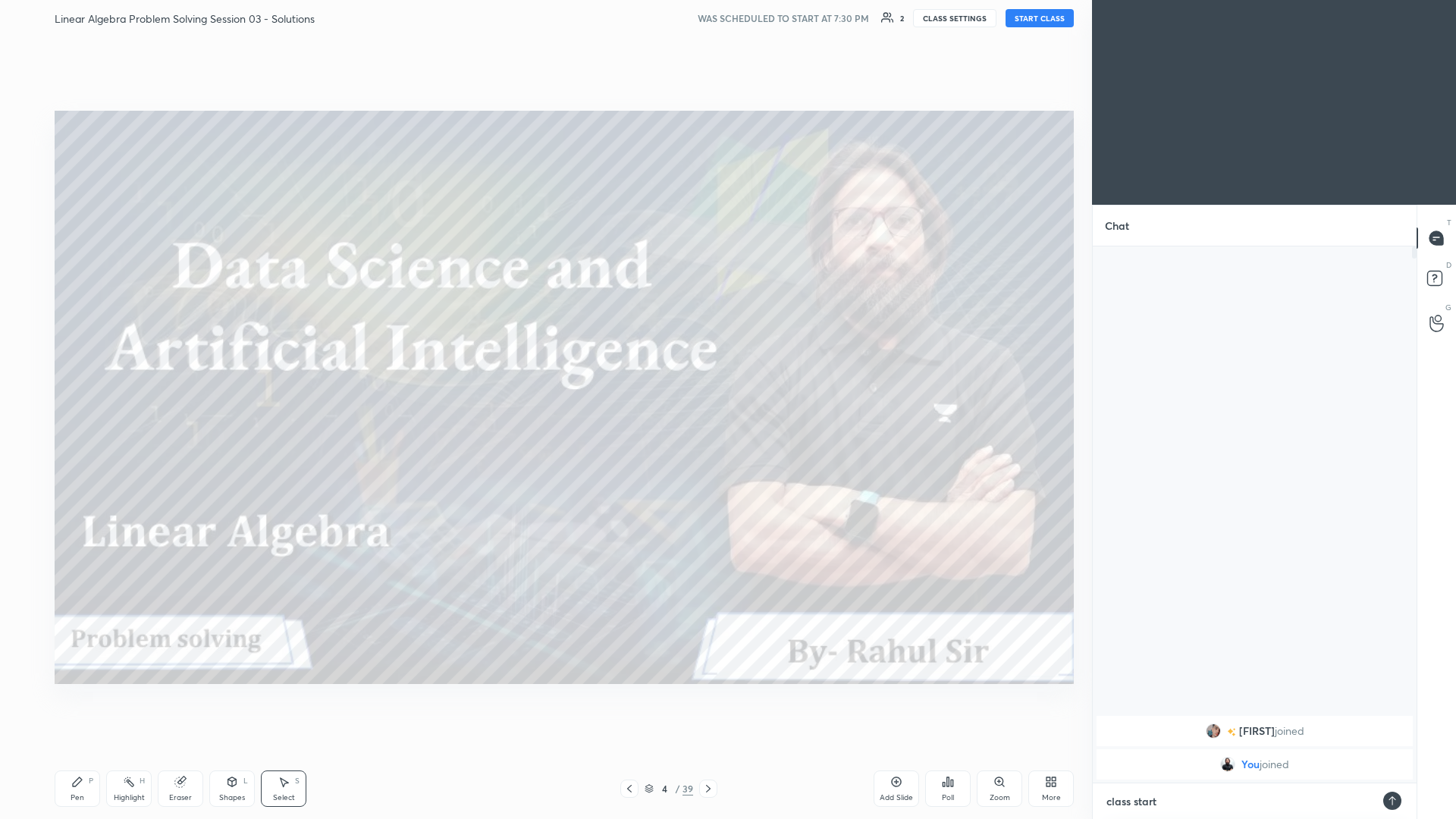 type on "class start" 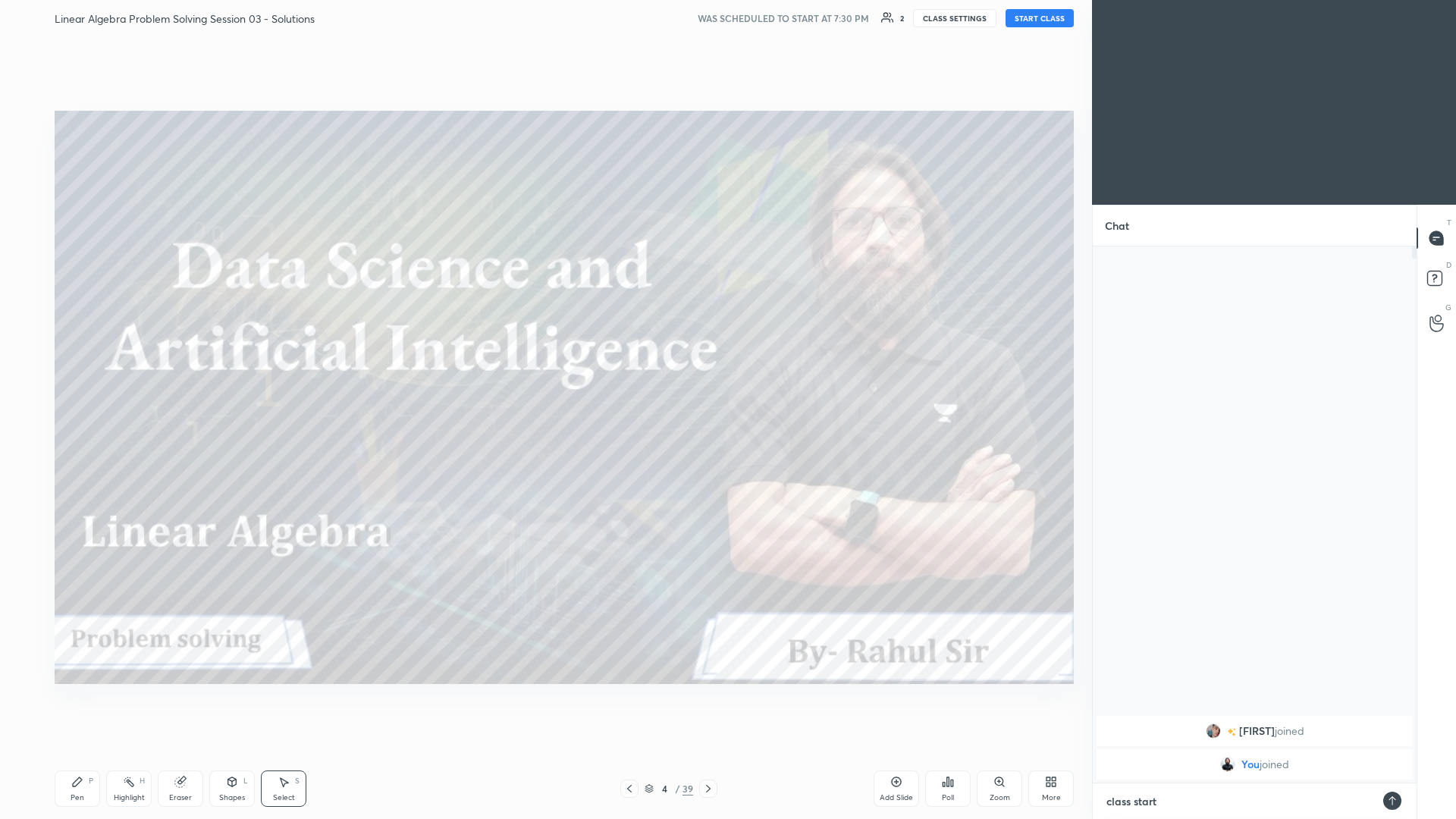 type on "x" 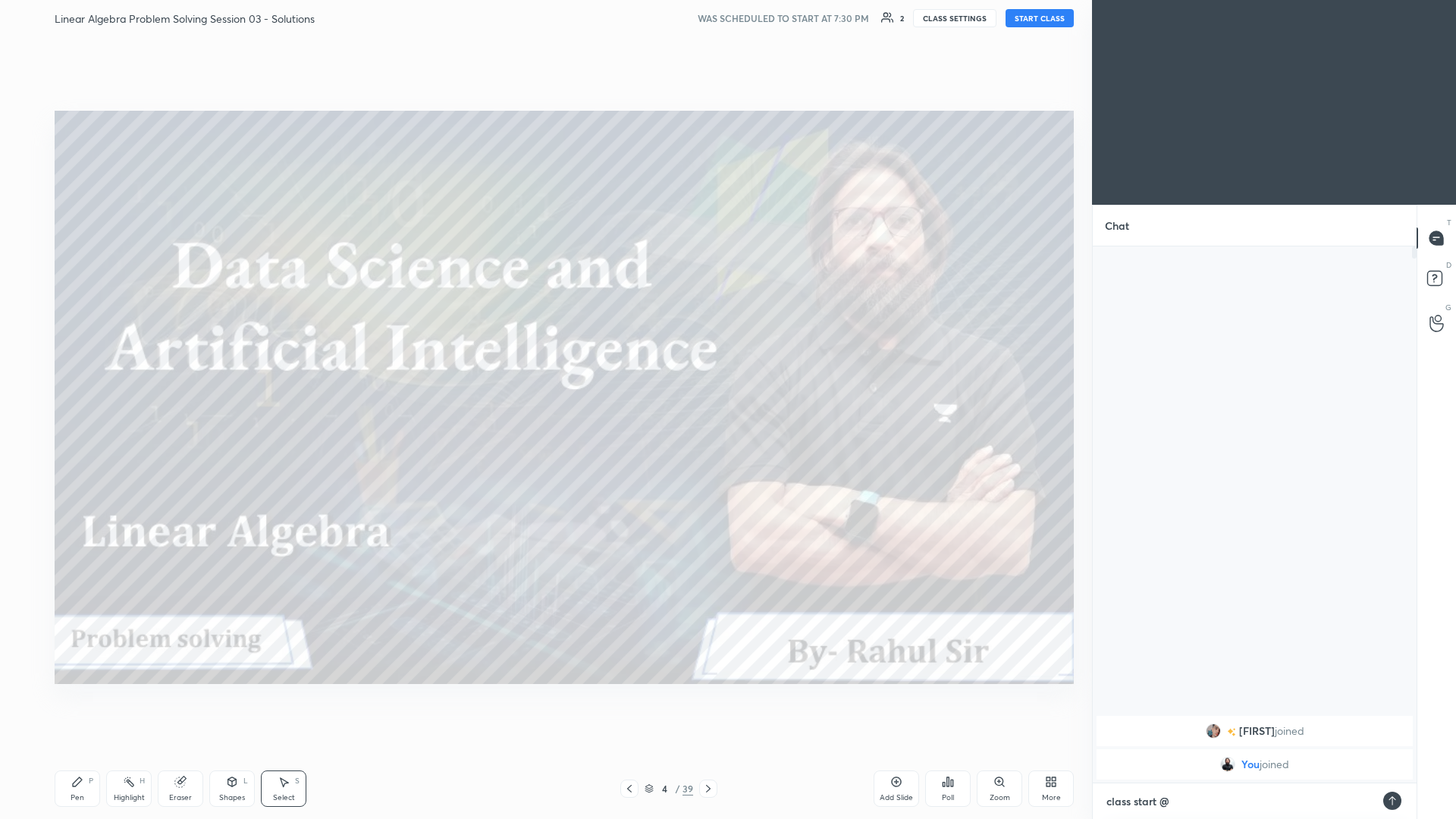 type on "class start @" 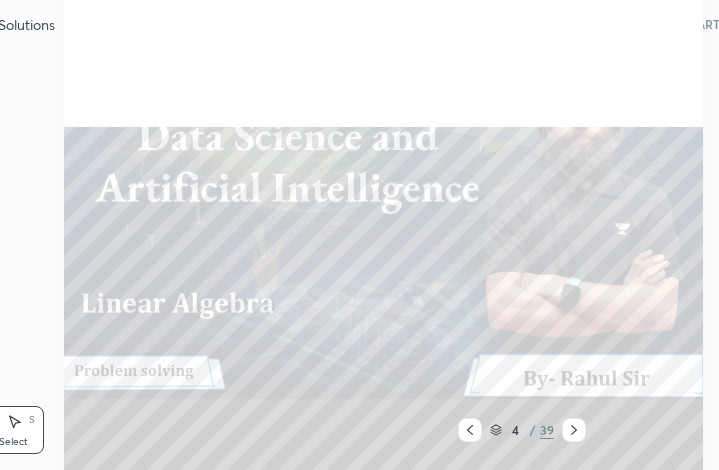 scroll, scrollTop: 342, scrollLeft: 493, axis: both 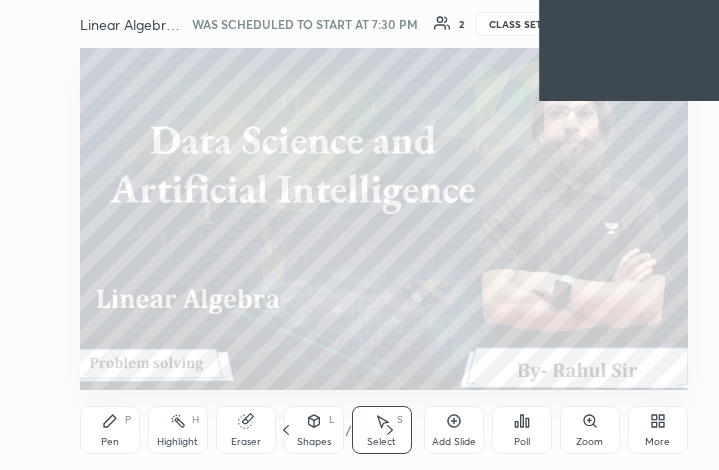 click on "More" at bounding box center [658, 430] 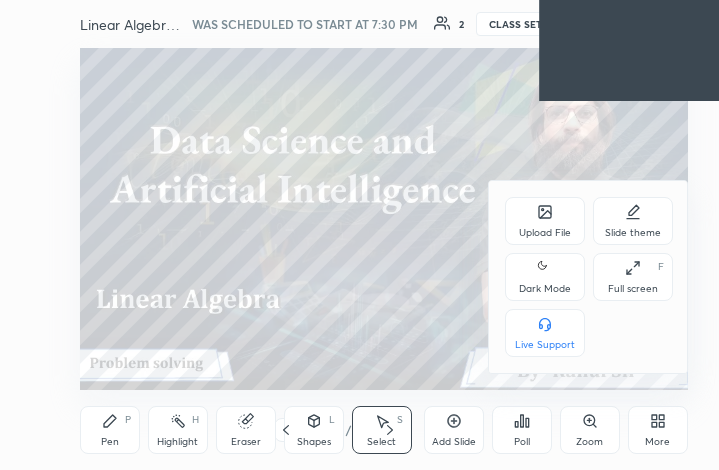click 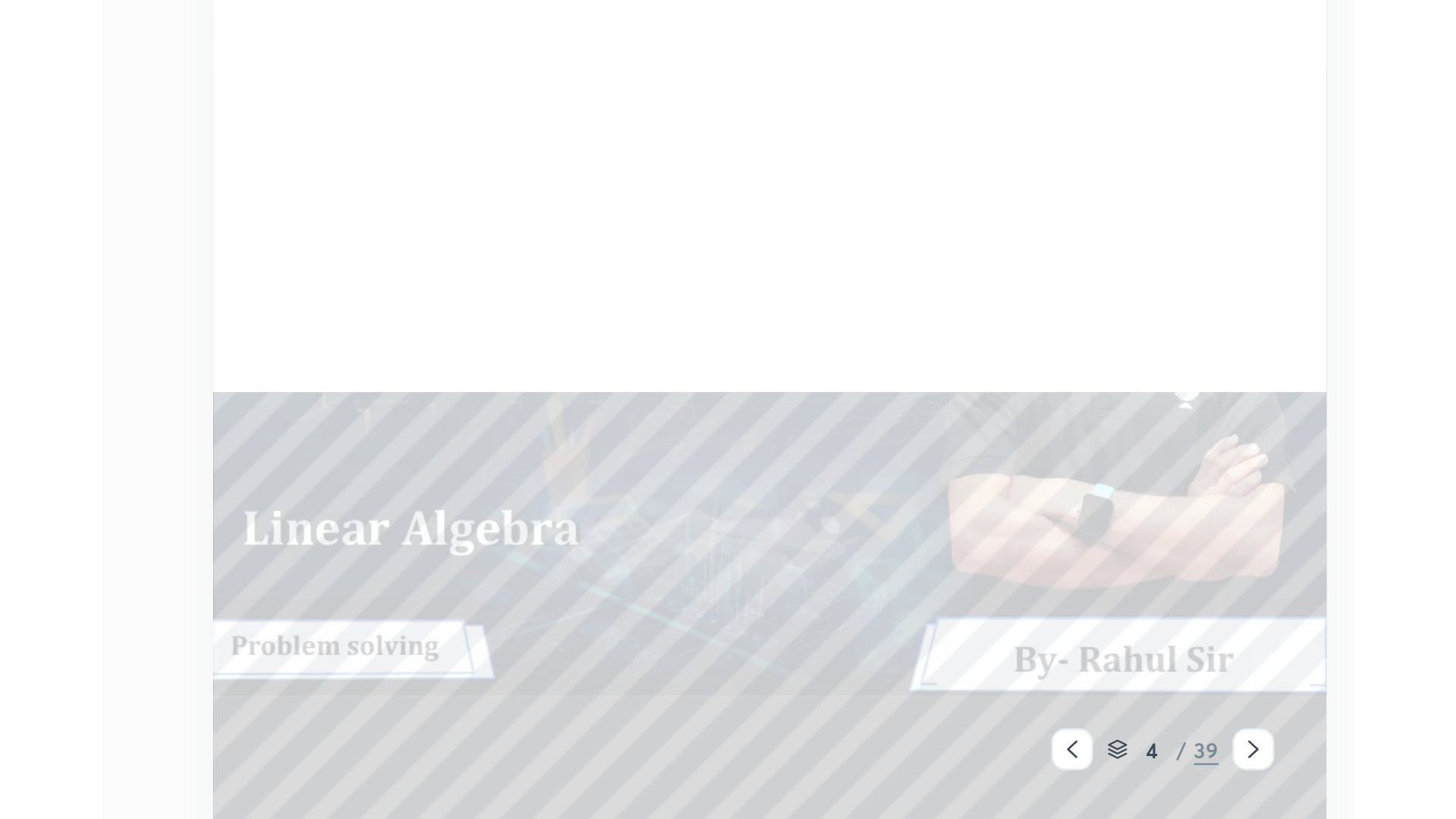 scroll, scrollTop: 75111, scrollLeft: 74458, axis: both 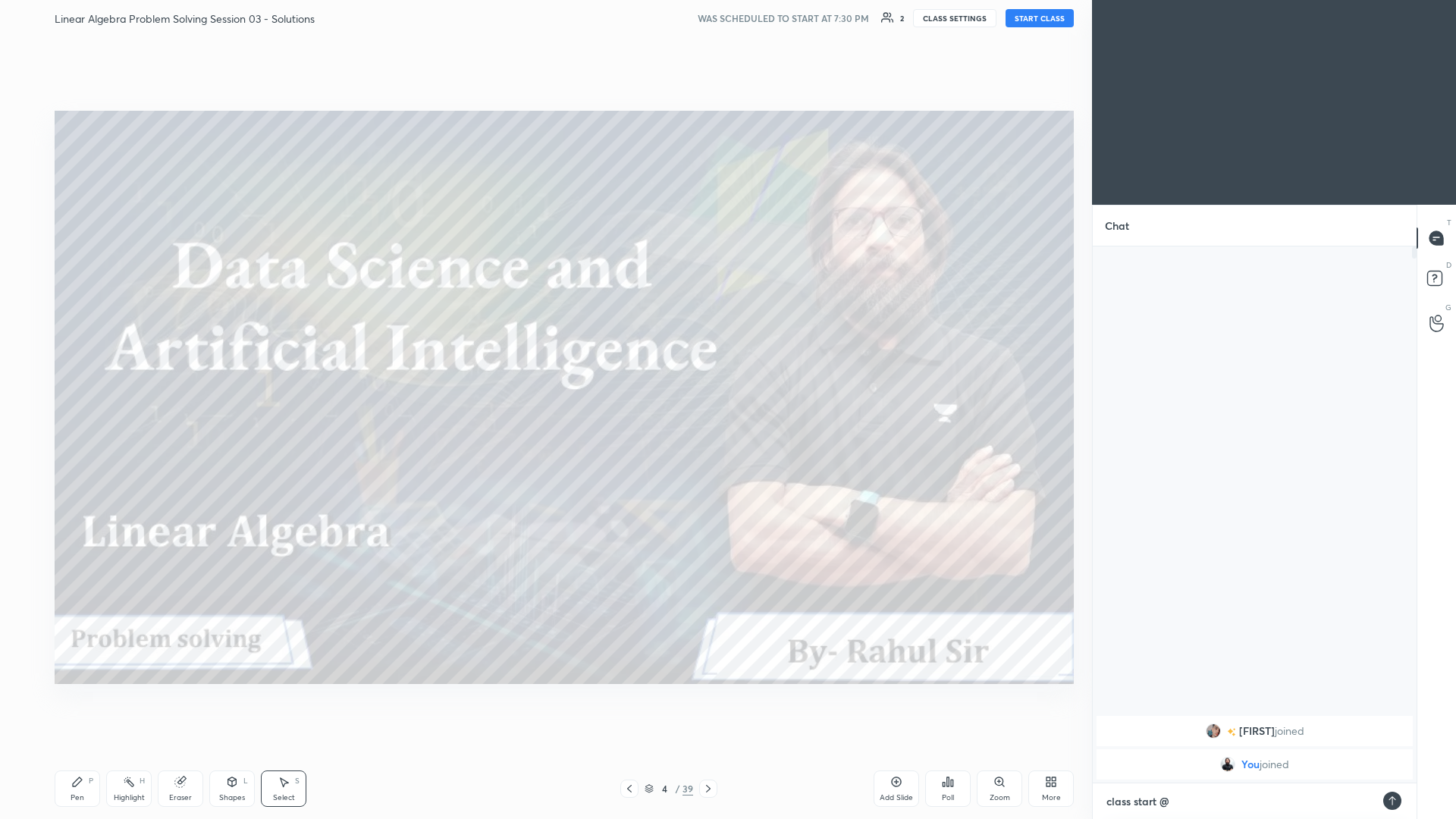 type on "x" 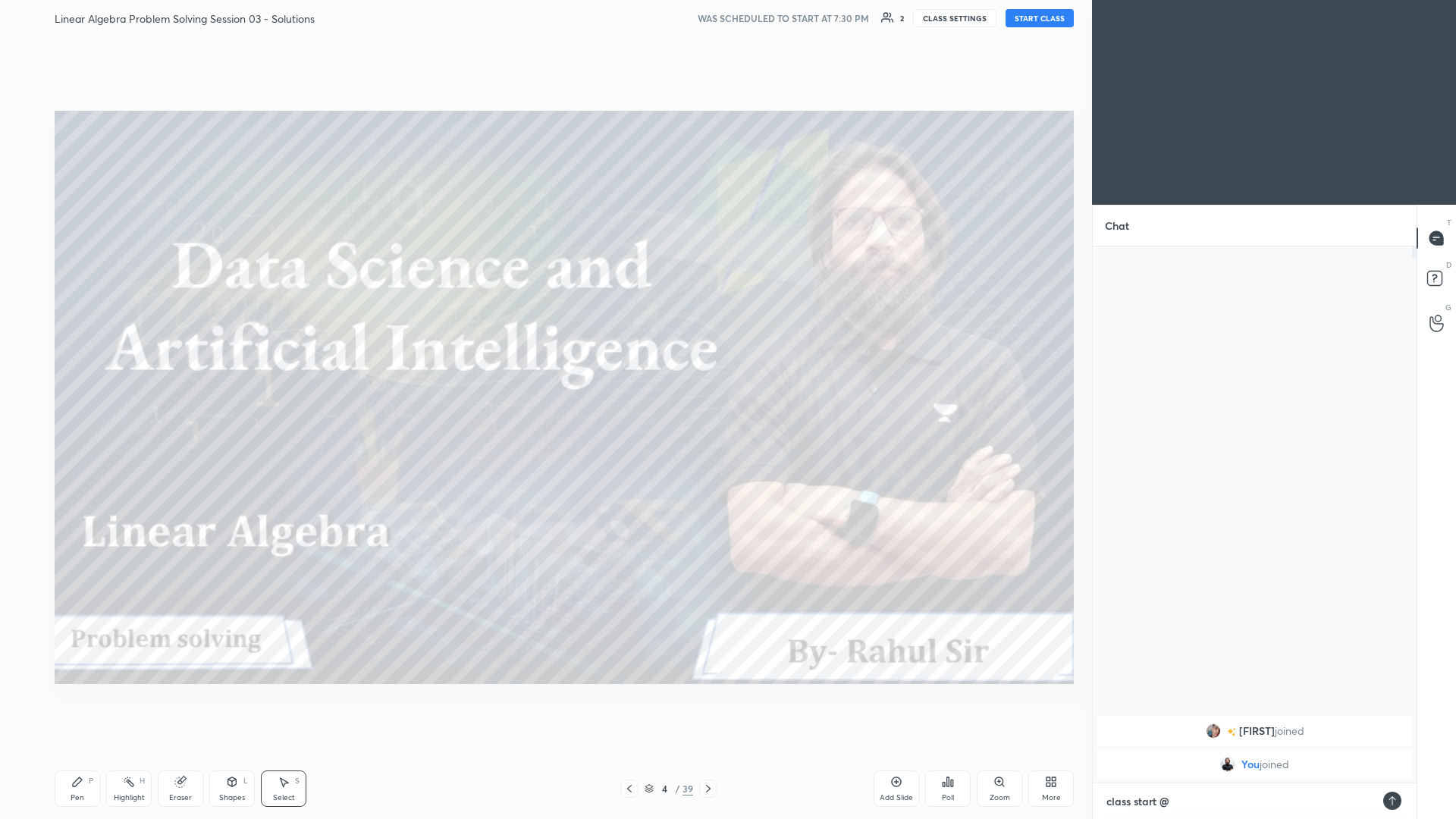 click on "class start @" at bounding box center (1239, 802) 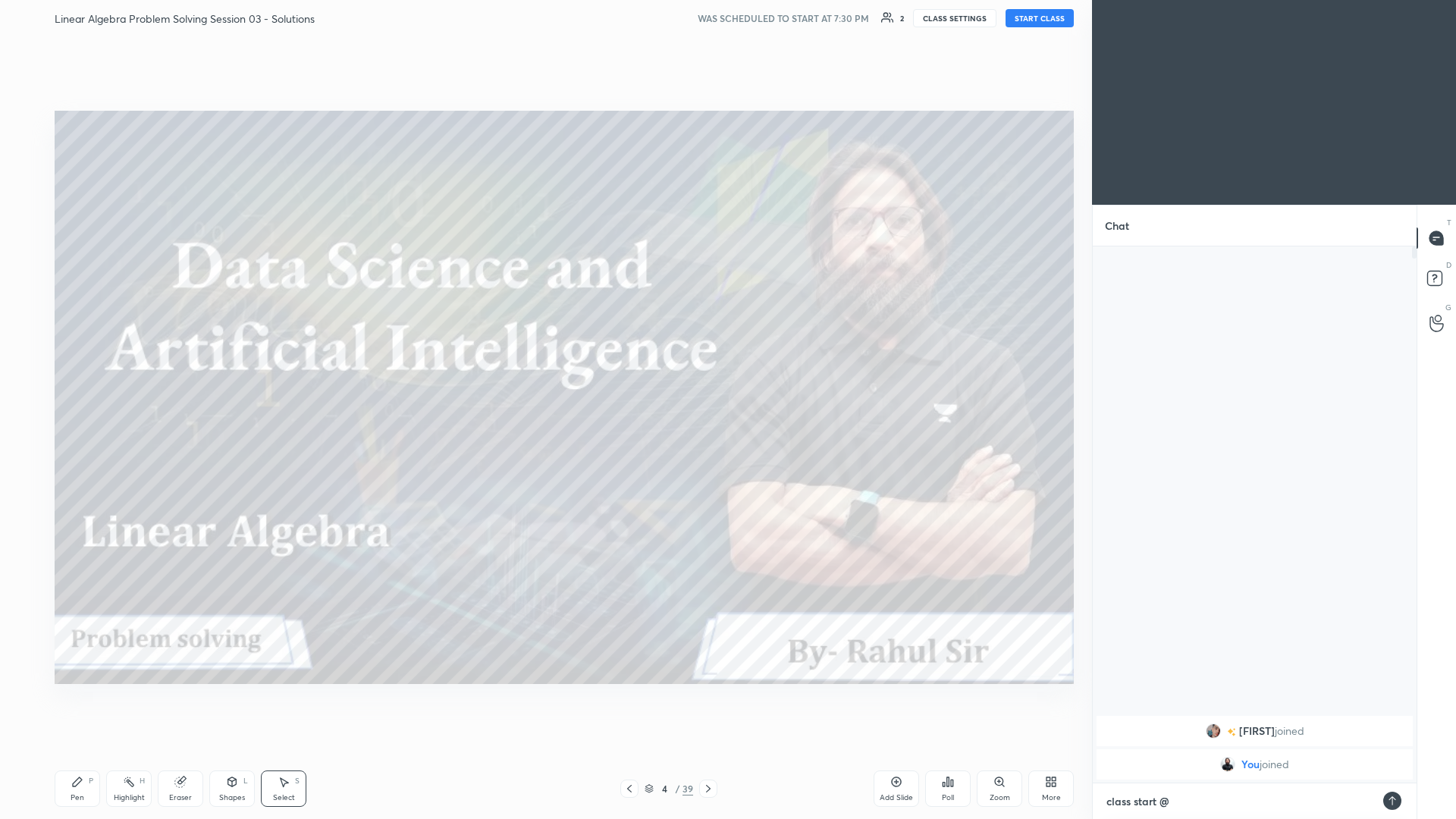 type on "class start @" 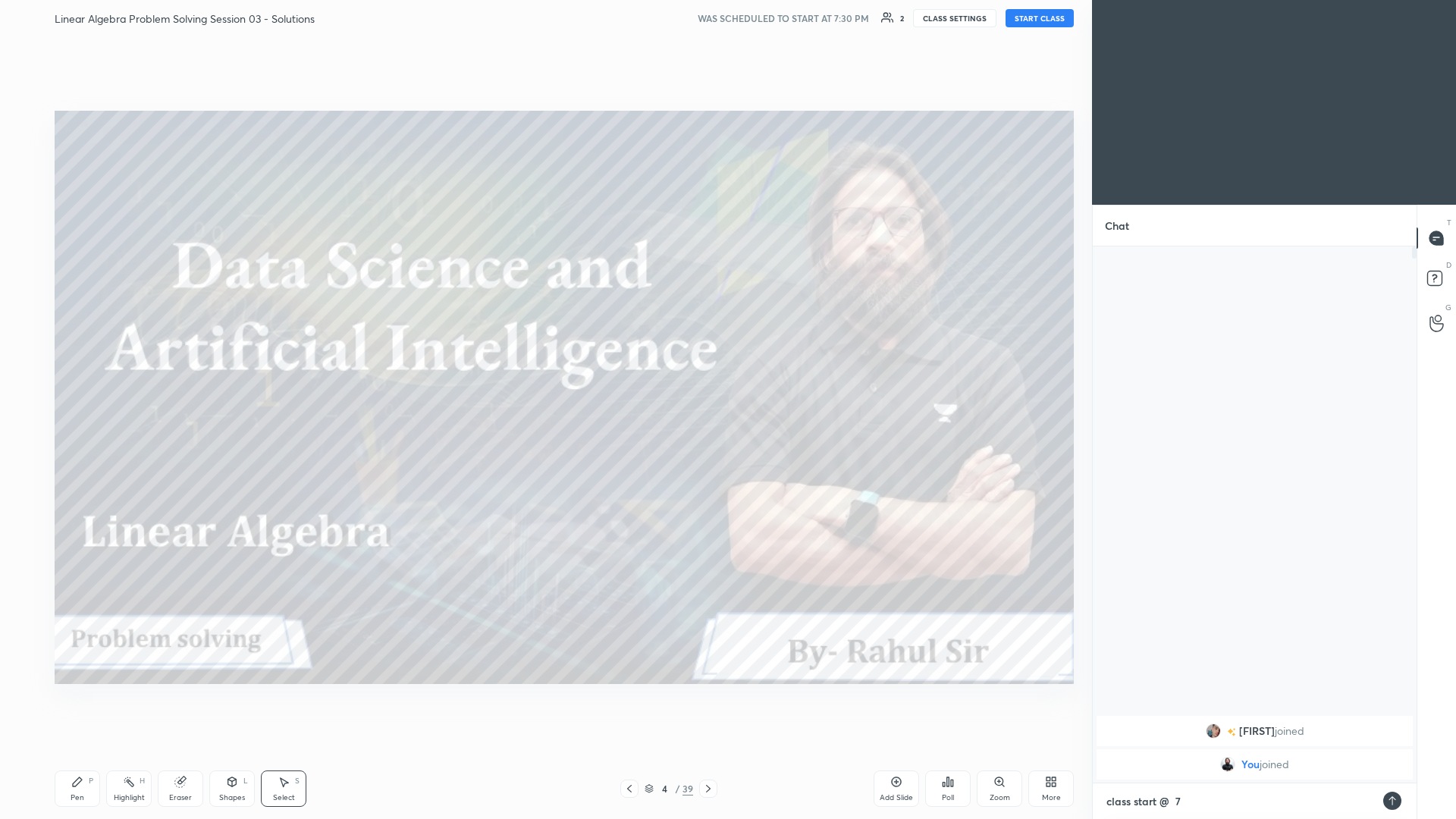 type on "class start @  73" 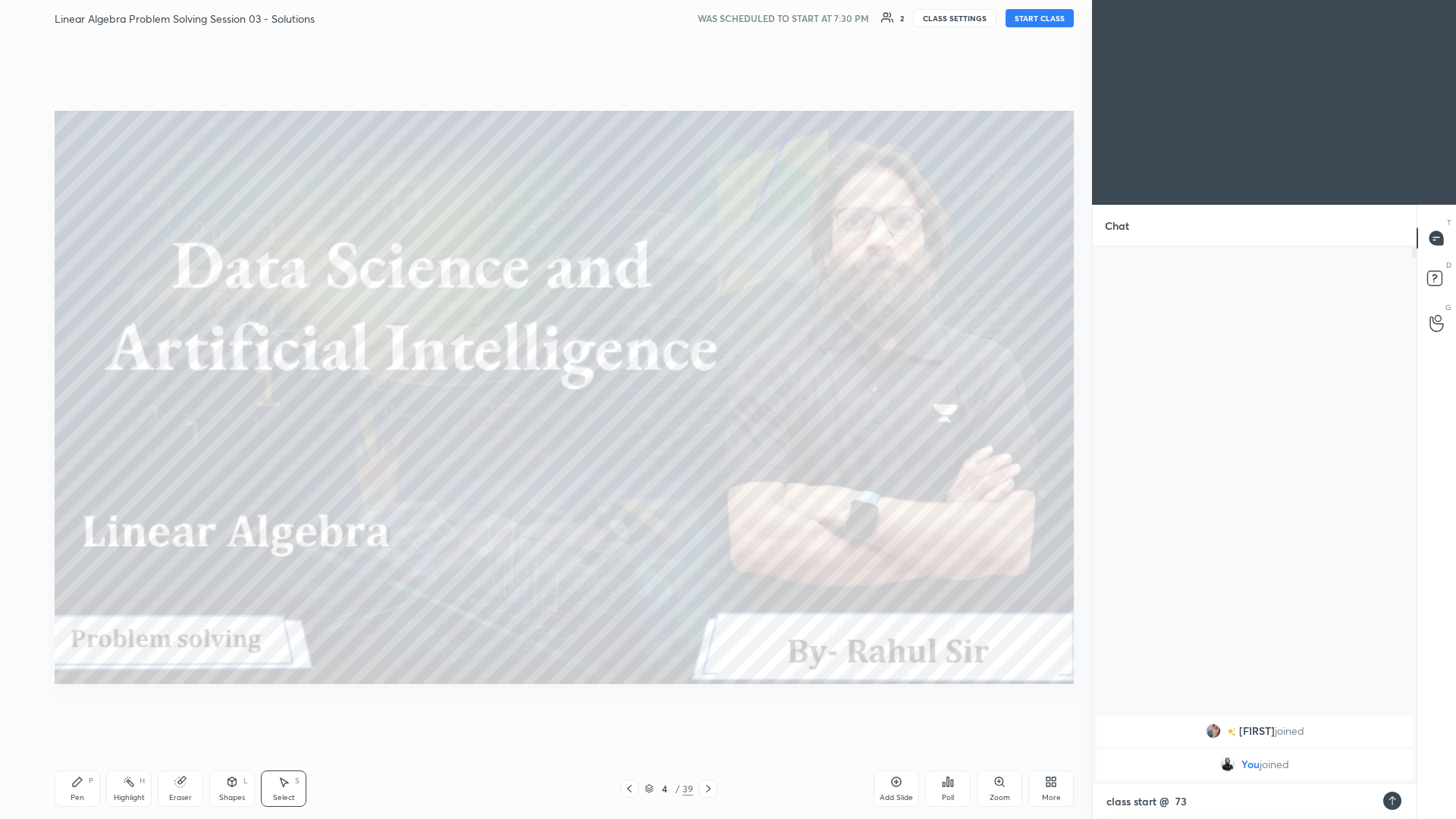 type on "x" 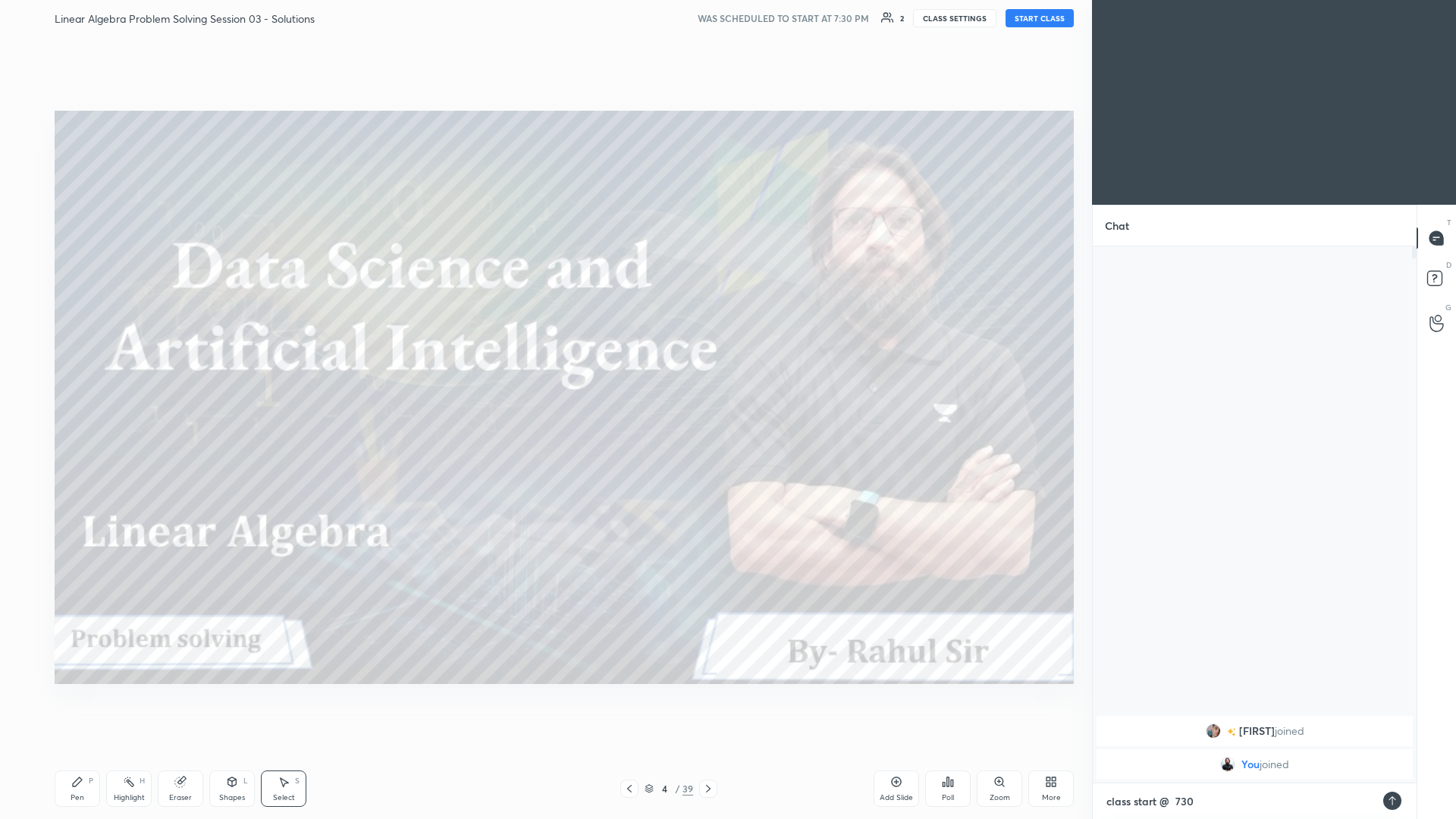 type 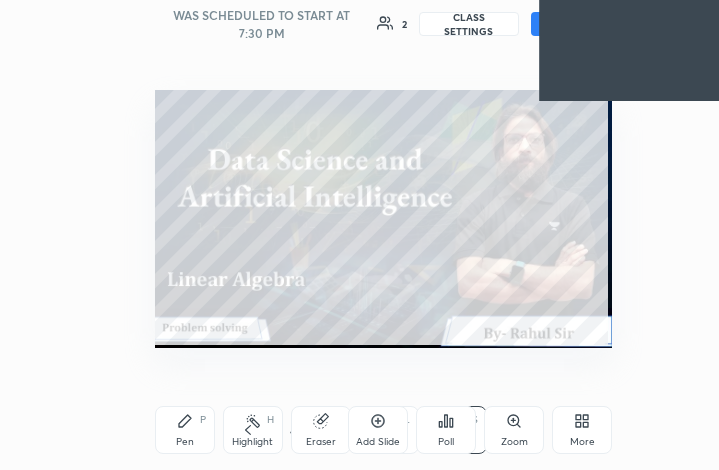 scroll, scrollTop: 342, scrollLeft: 493, axis: both 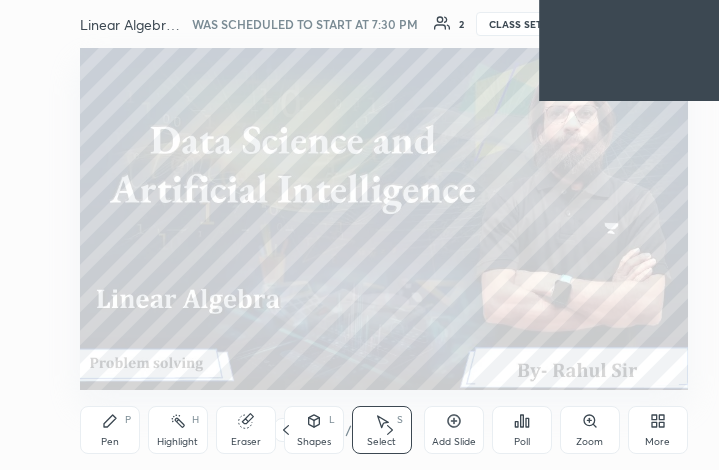 click on "More" at bounding box center [657, 442] 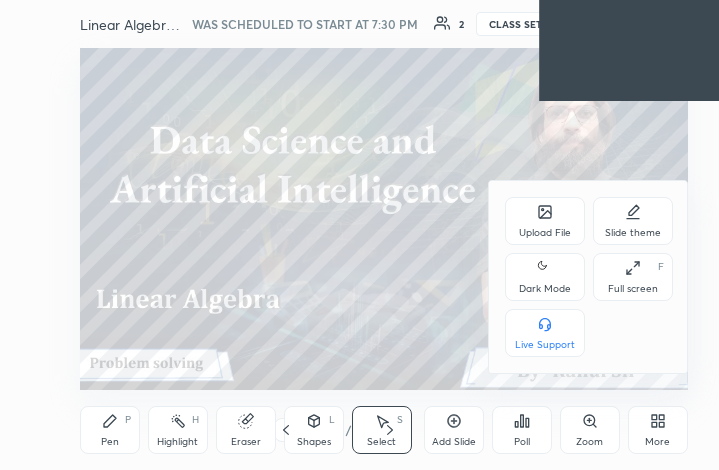 click at bounding box center (359, 235) 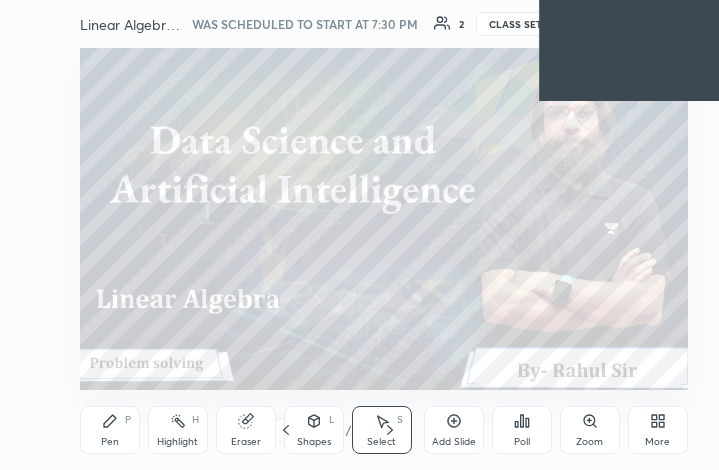 click on "More" at bounding box center [657, 442] 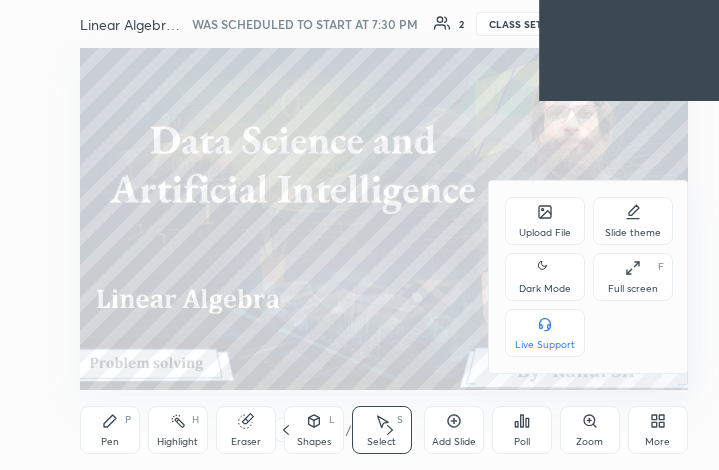 click at bounding box center [359, 235] 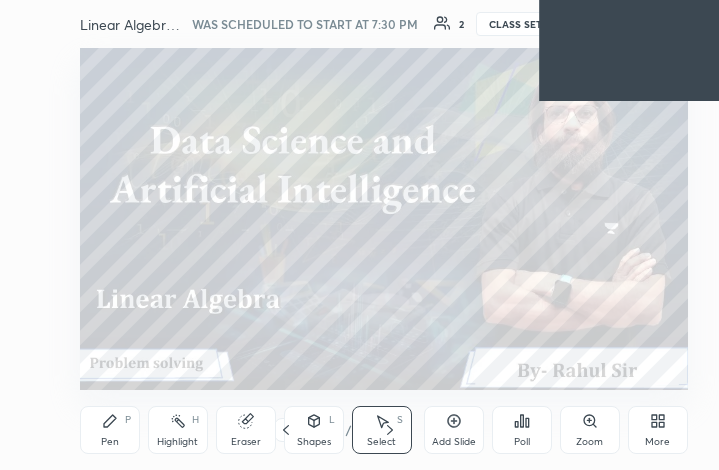 click 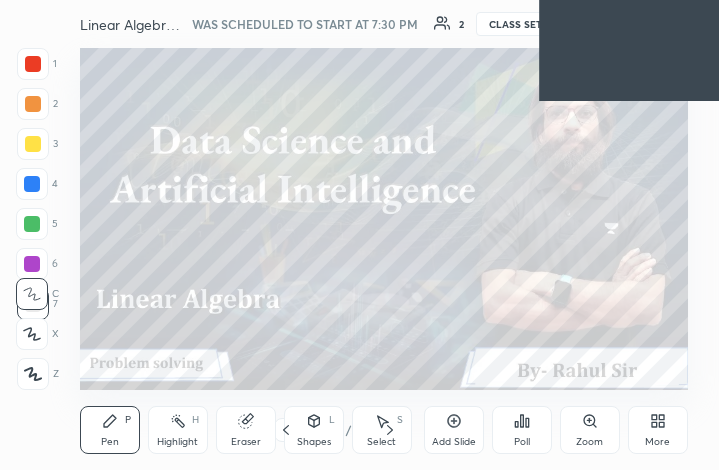 click 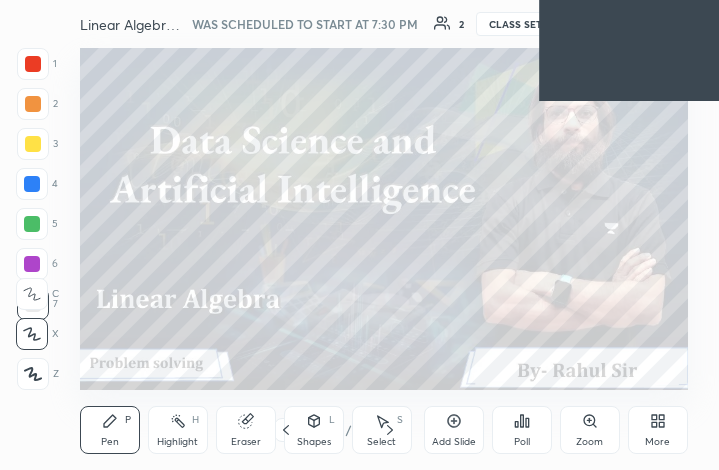 click 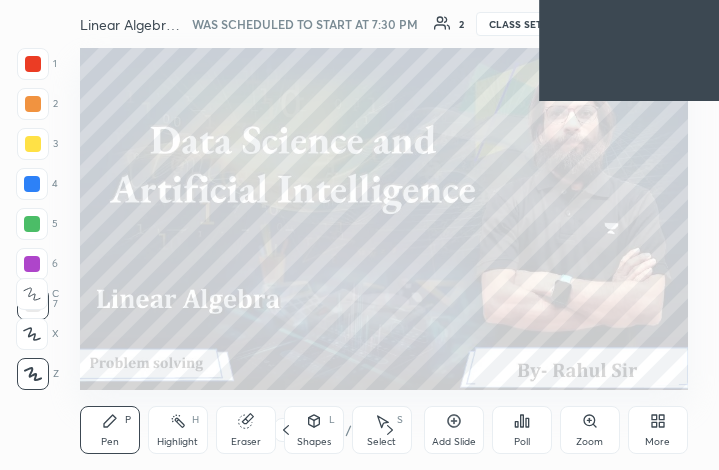 click at bounding box center (32, 294) 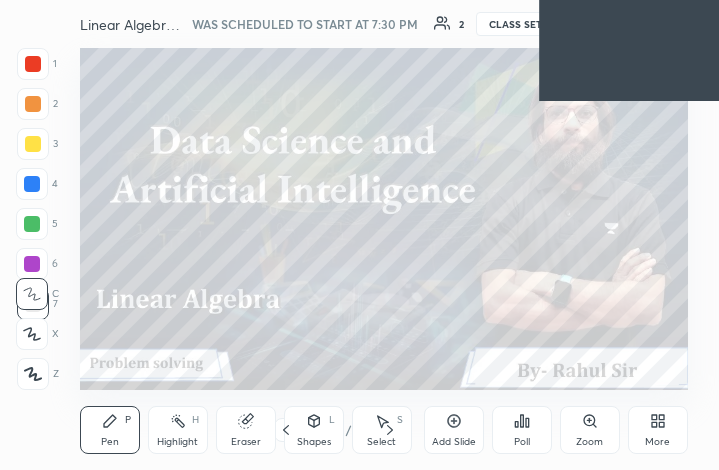 click on "More" at bounding box center [658, 430] 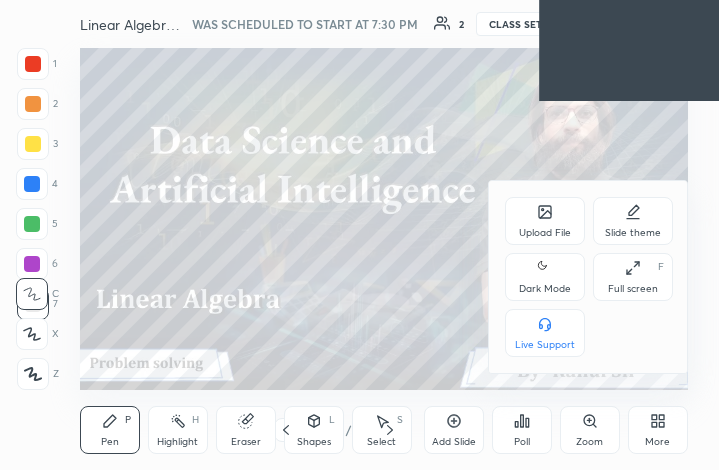 click on "Full screen F" at bounding box center [633, 277] 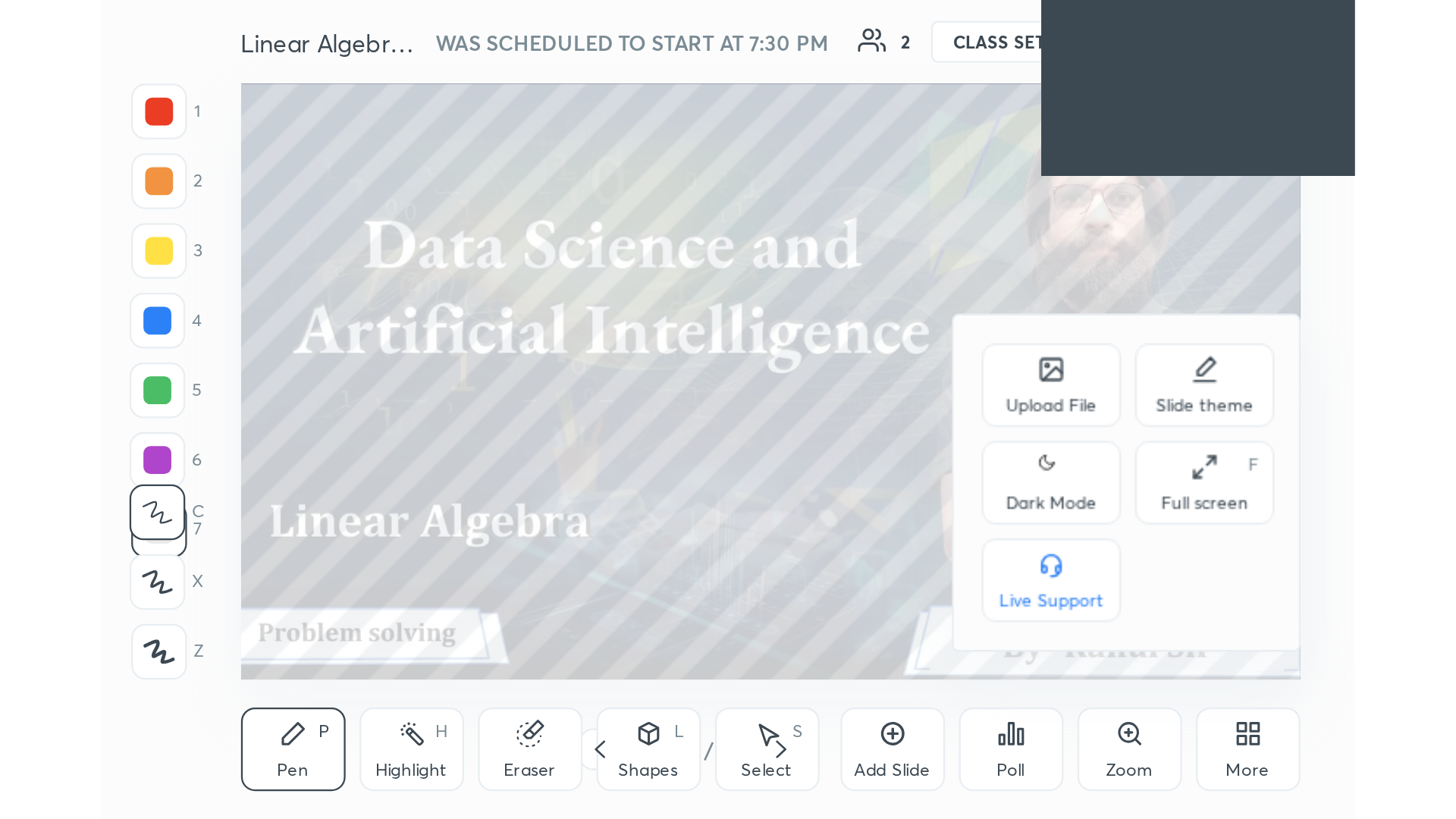 scroll, scrollTop: 75111, scrollLeft: 74451, axis: both 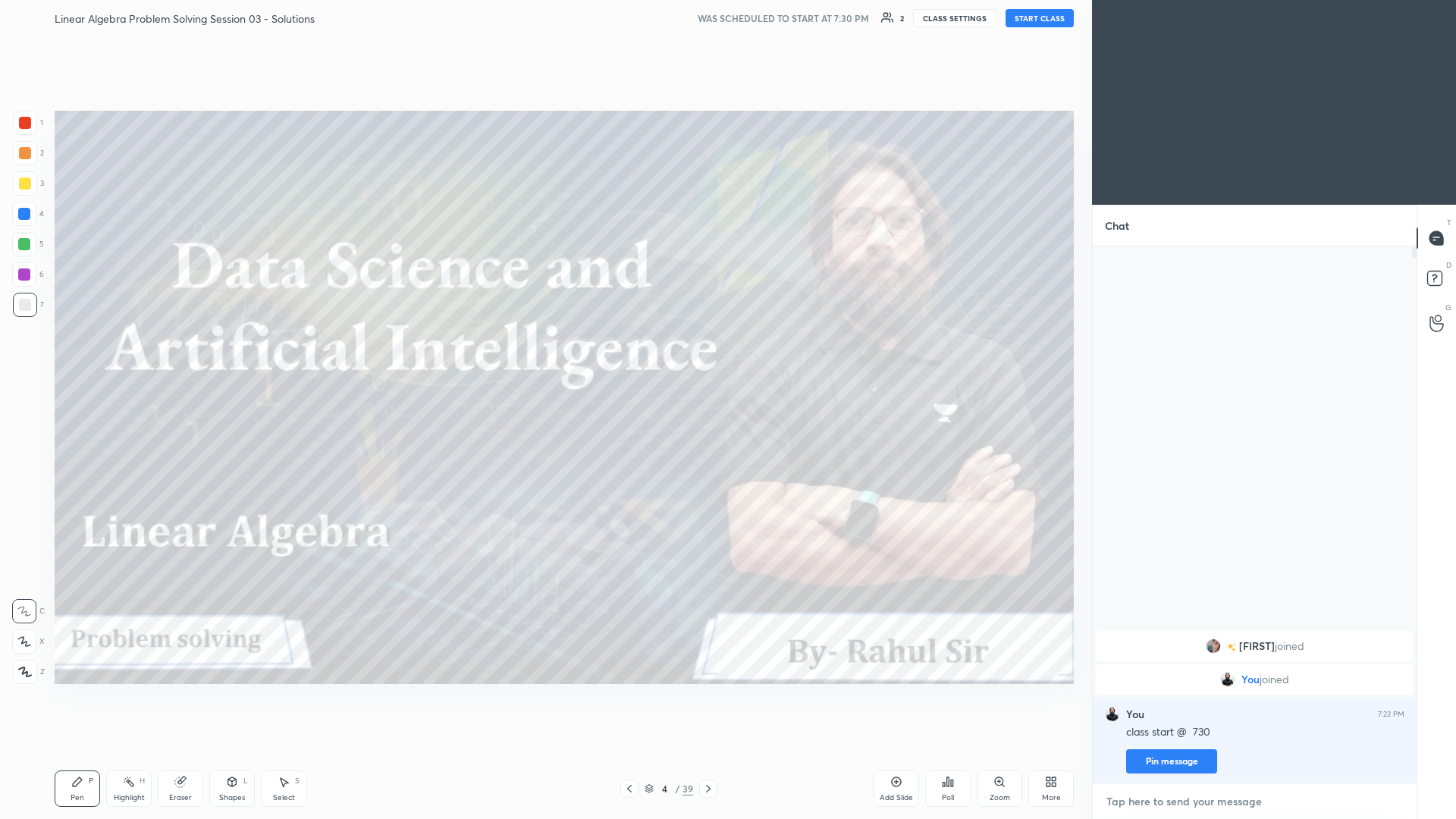 click at bounding box center (1254, 802) 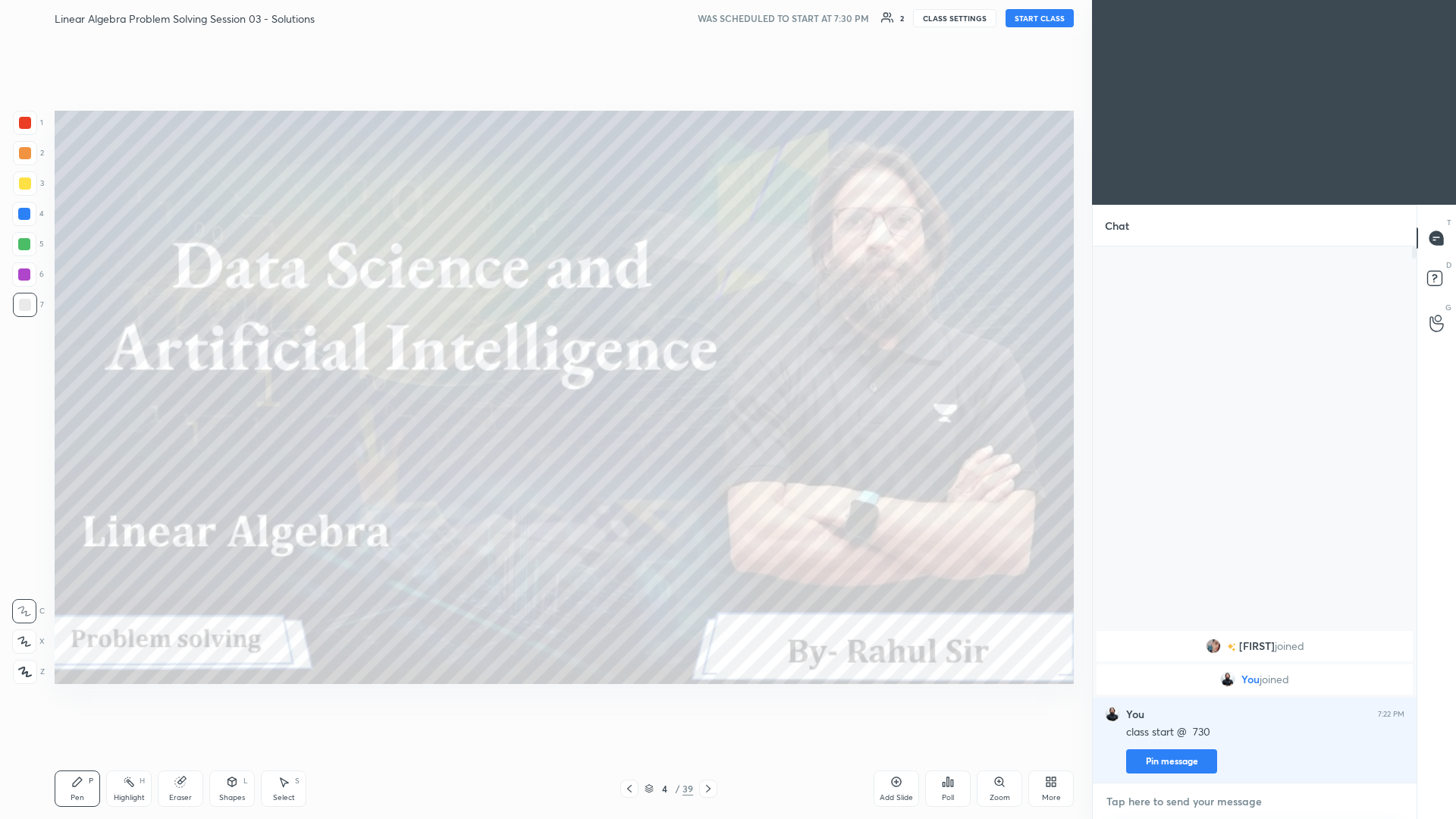 click at bounding box center (1254, 802) 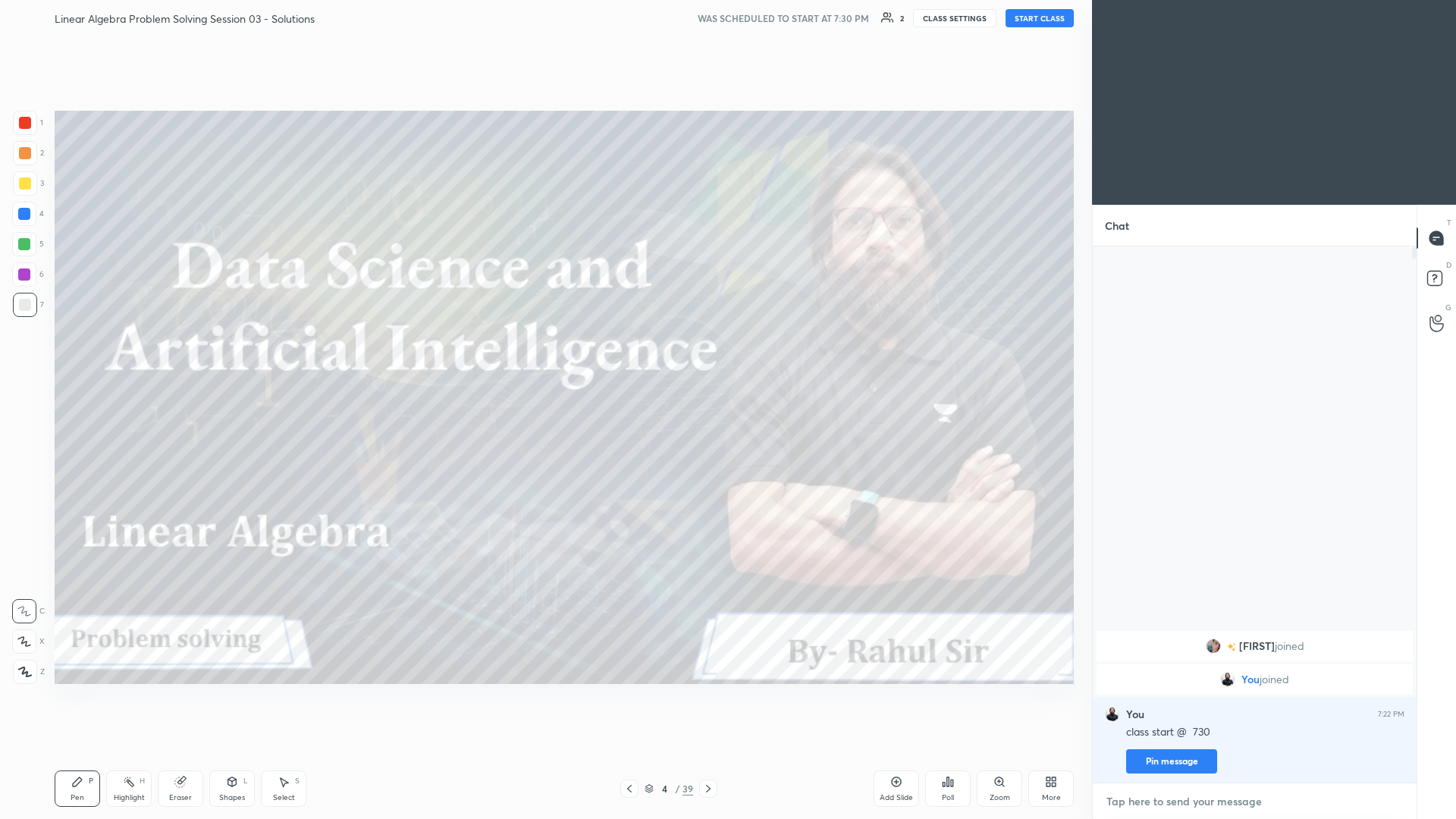 click at bounding box center [1254, 802] 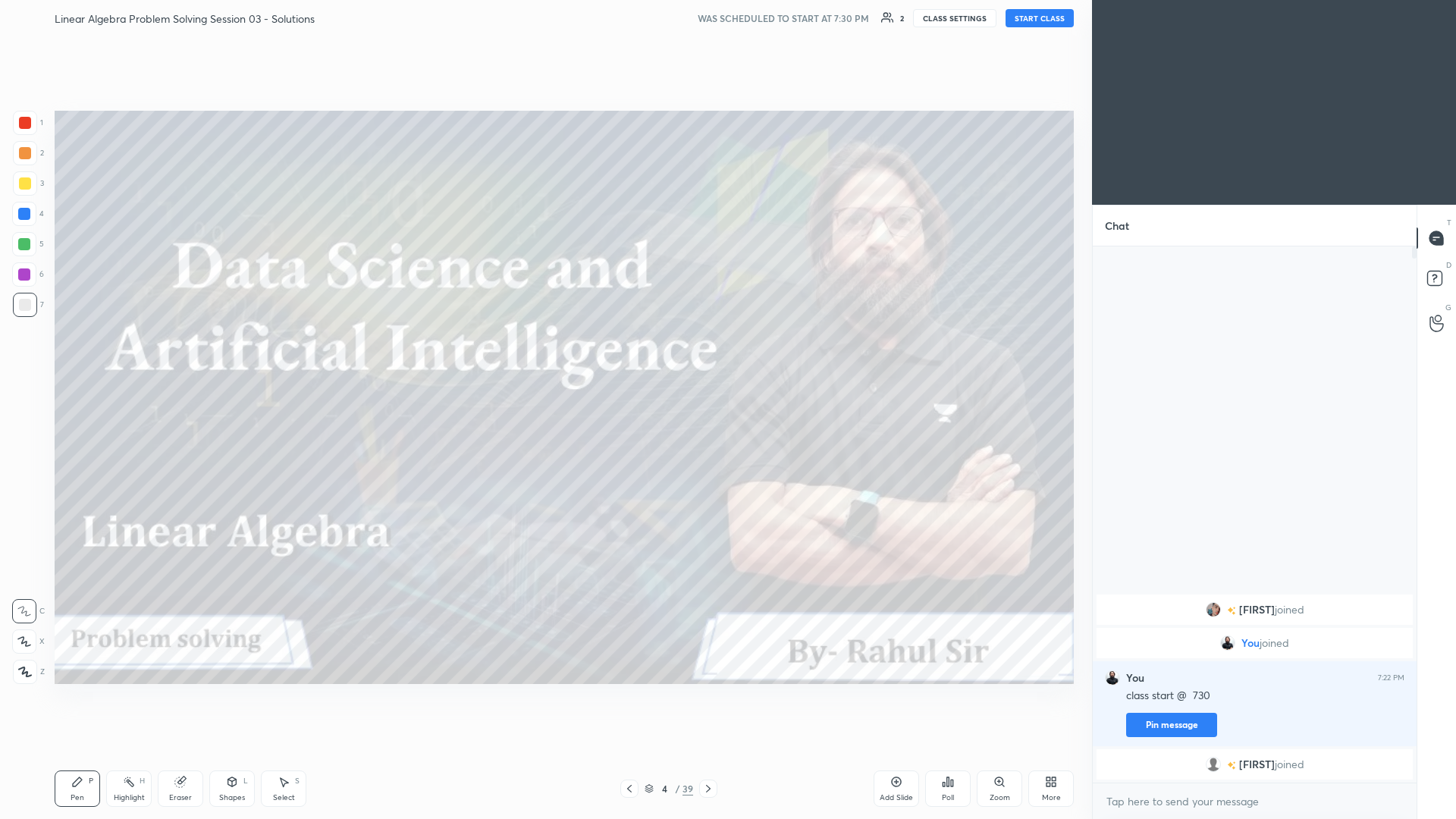 click on "START CLASS" at bounding box center (1040, 18) 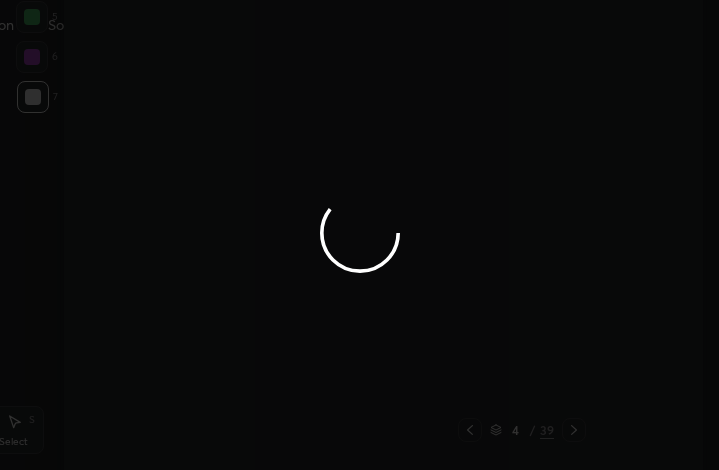 scroll, scrollTop: 342, scrollLeft: 470, axis: both 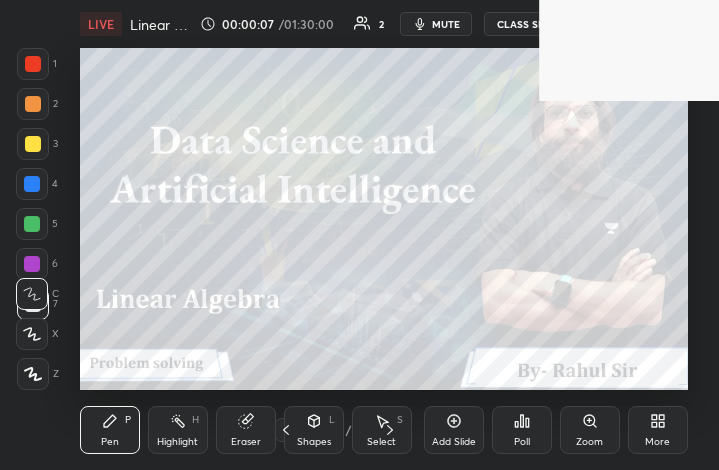 click 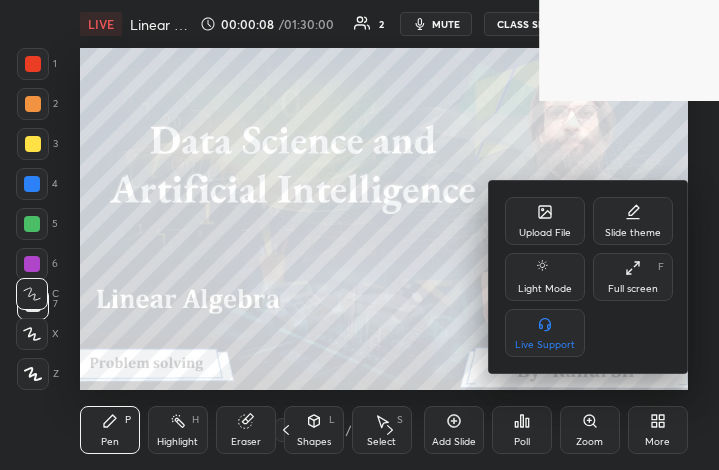 click 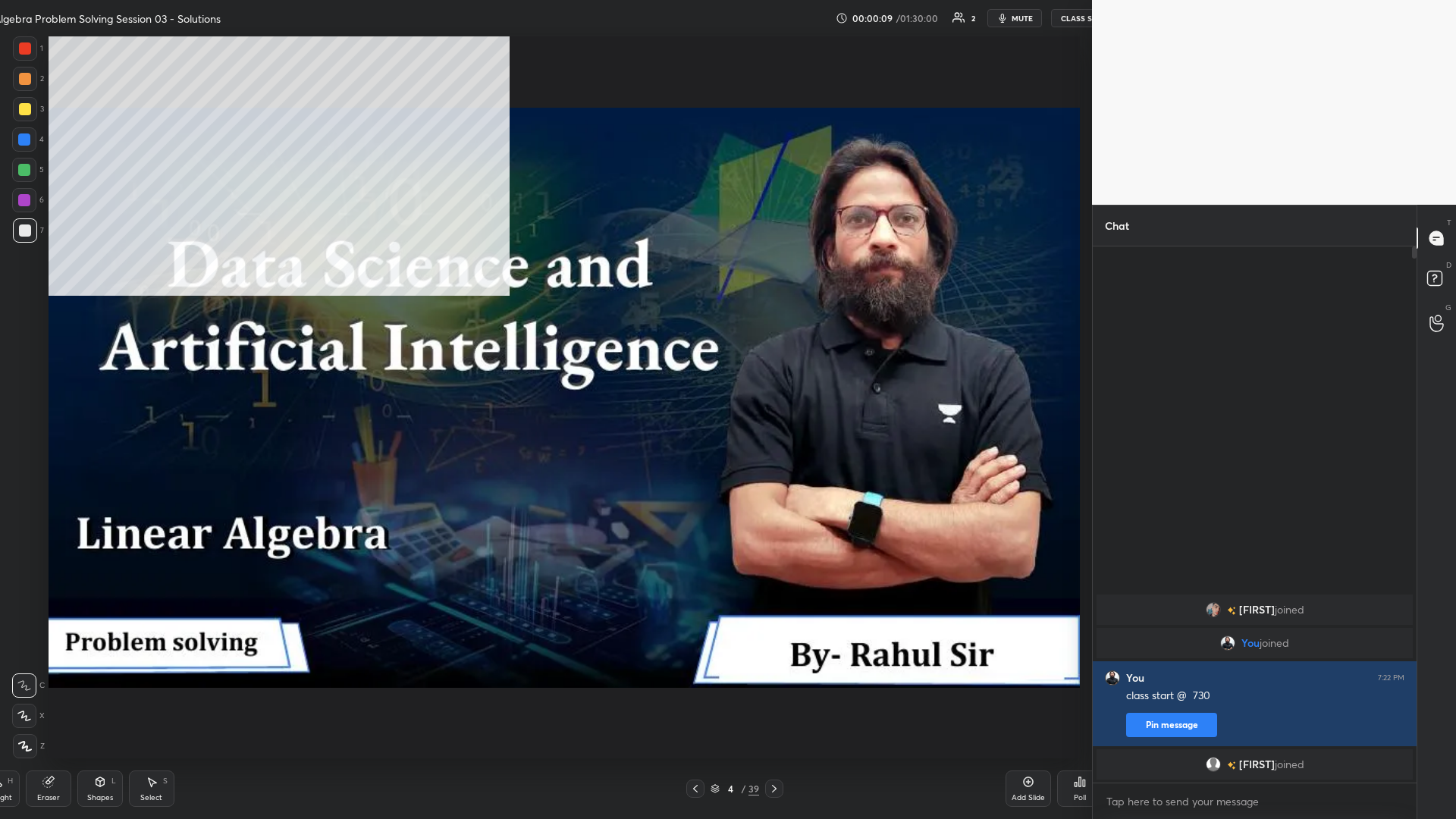 scroll, scrollTop: 75111, scrollLeft: 74445, axis: both 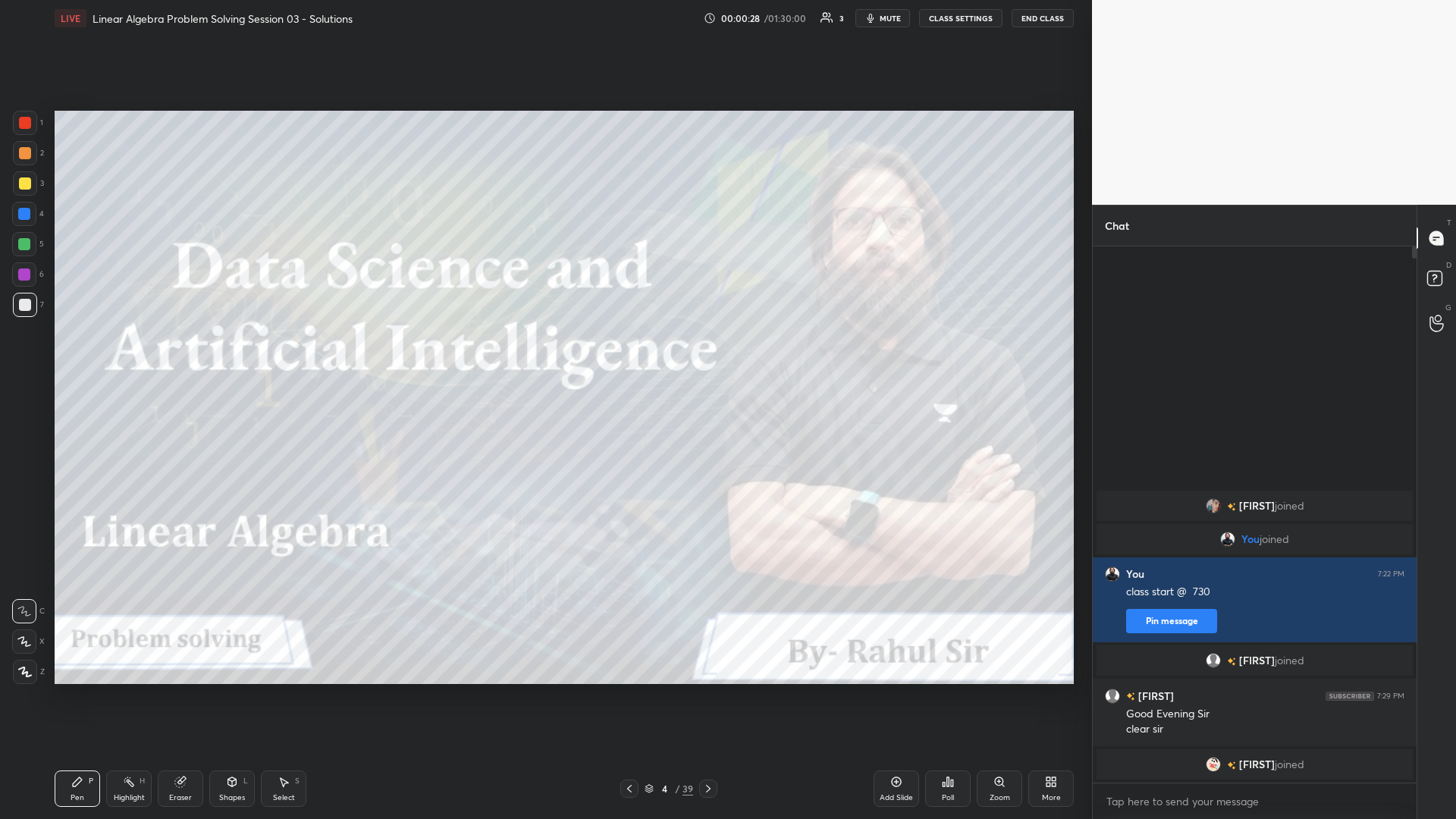 click 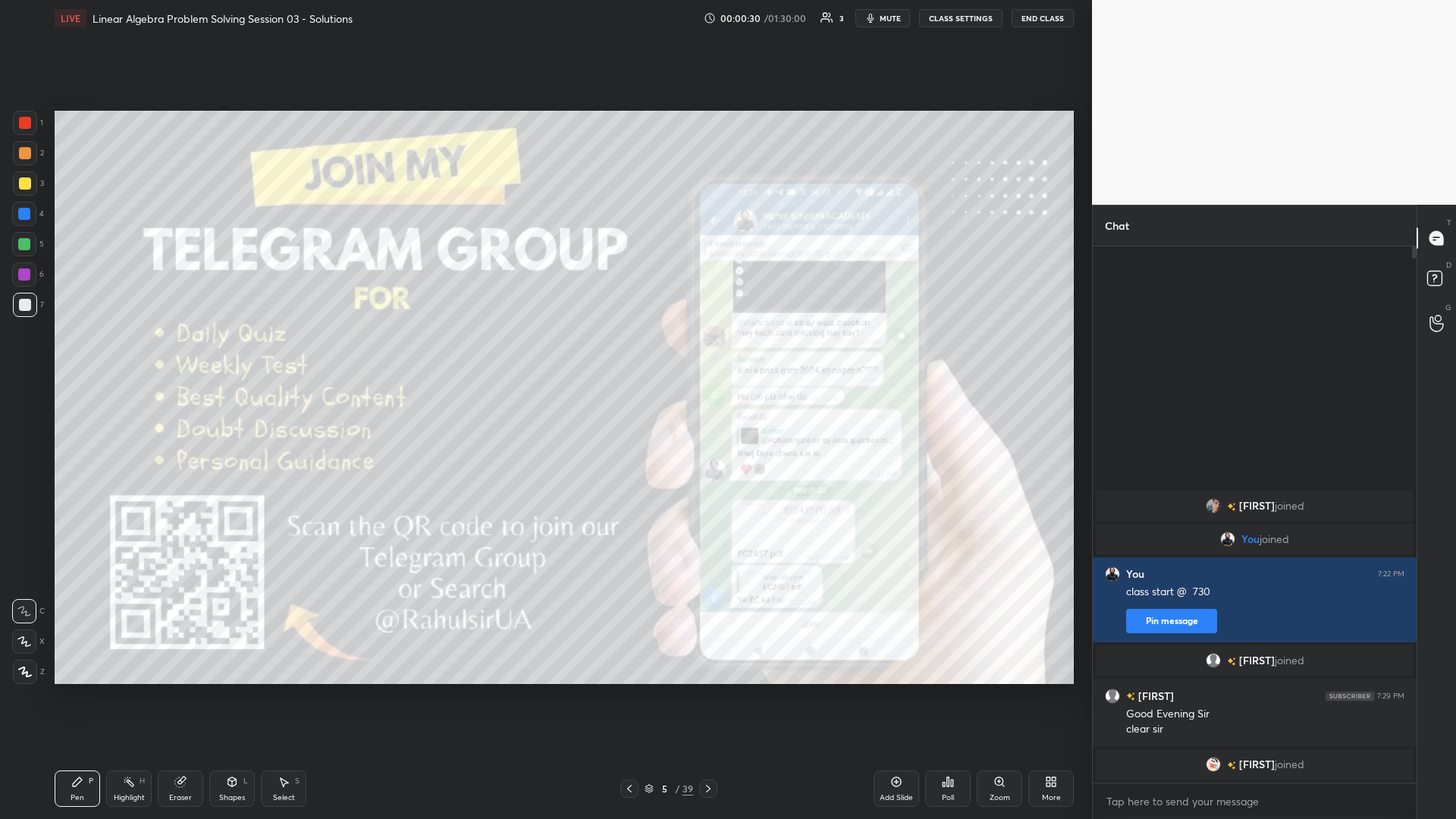 click 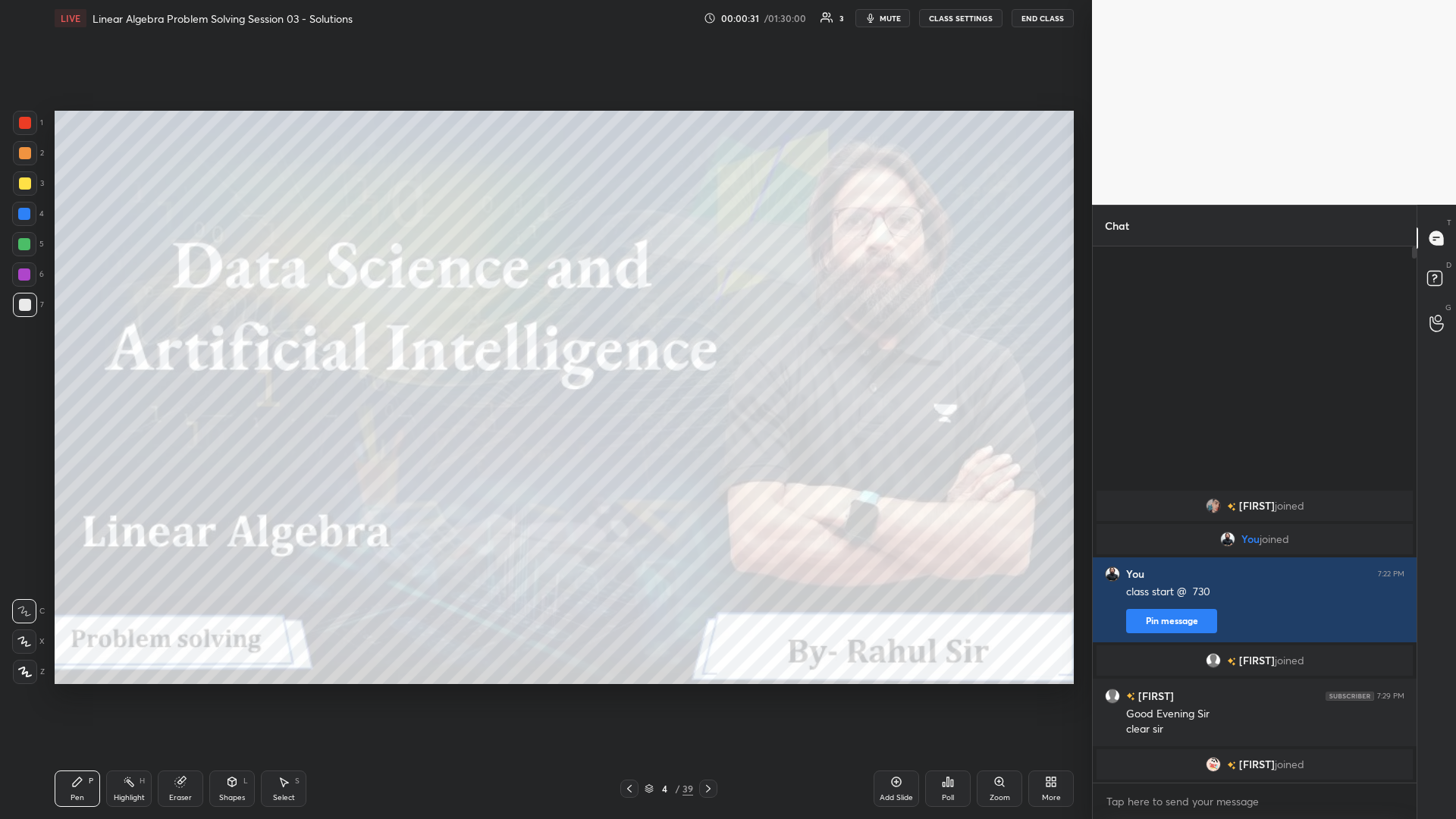 click 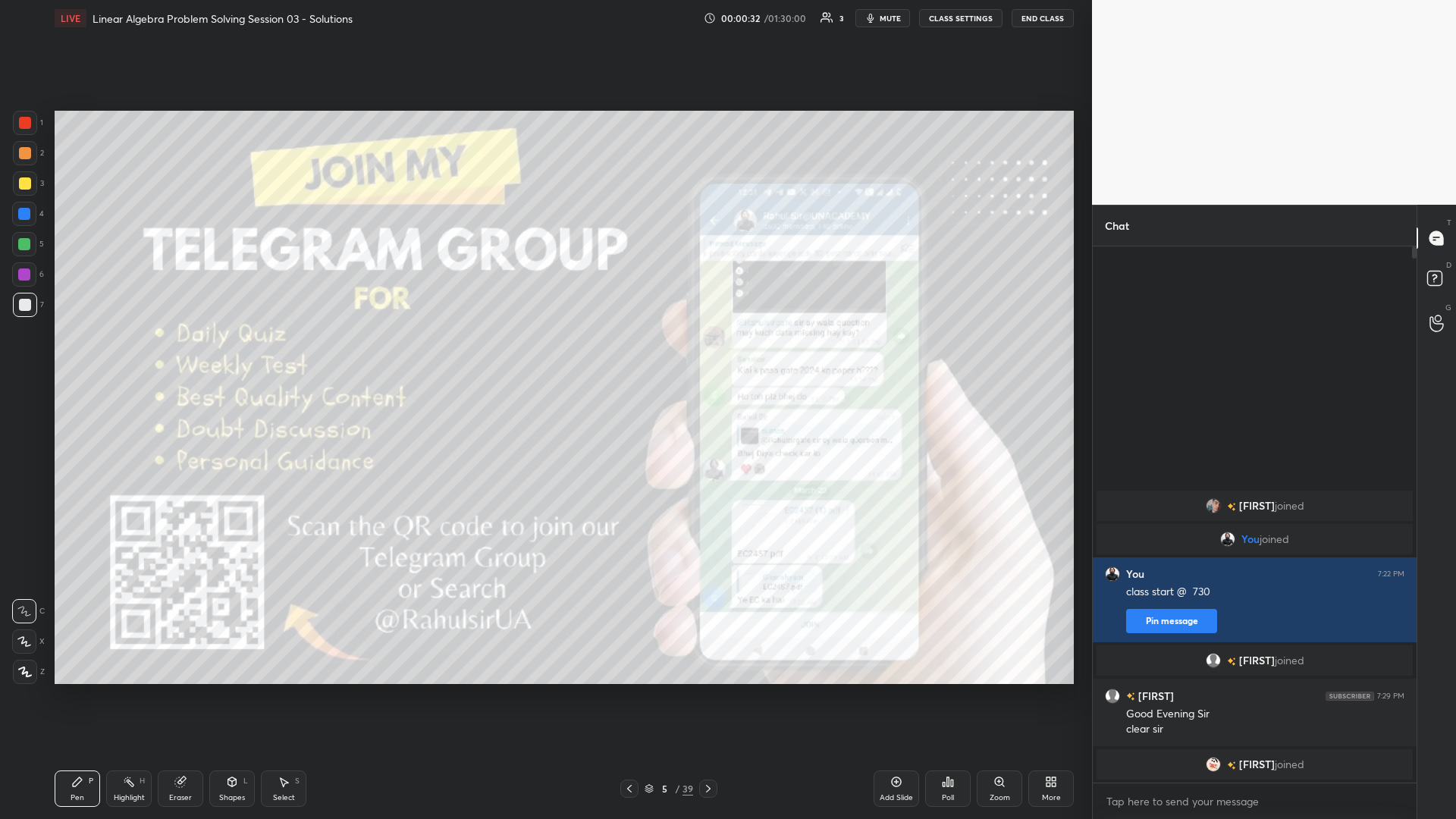 click at bounding box center [708, 789] 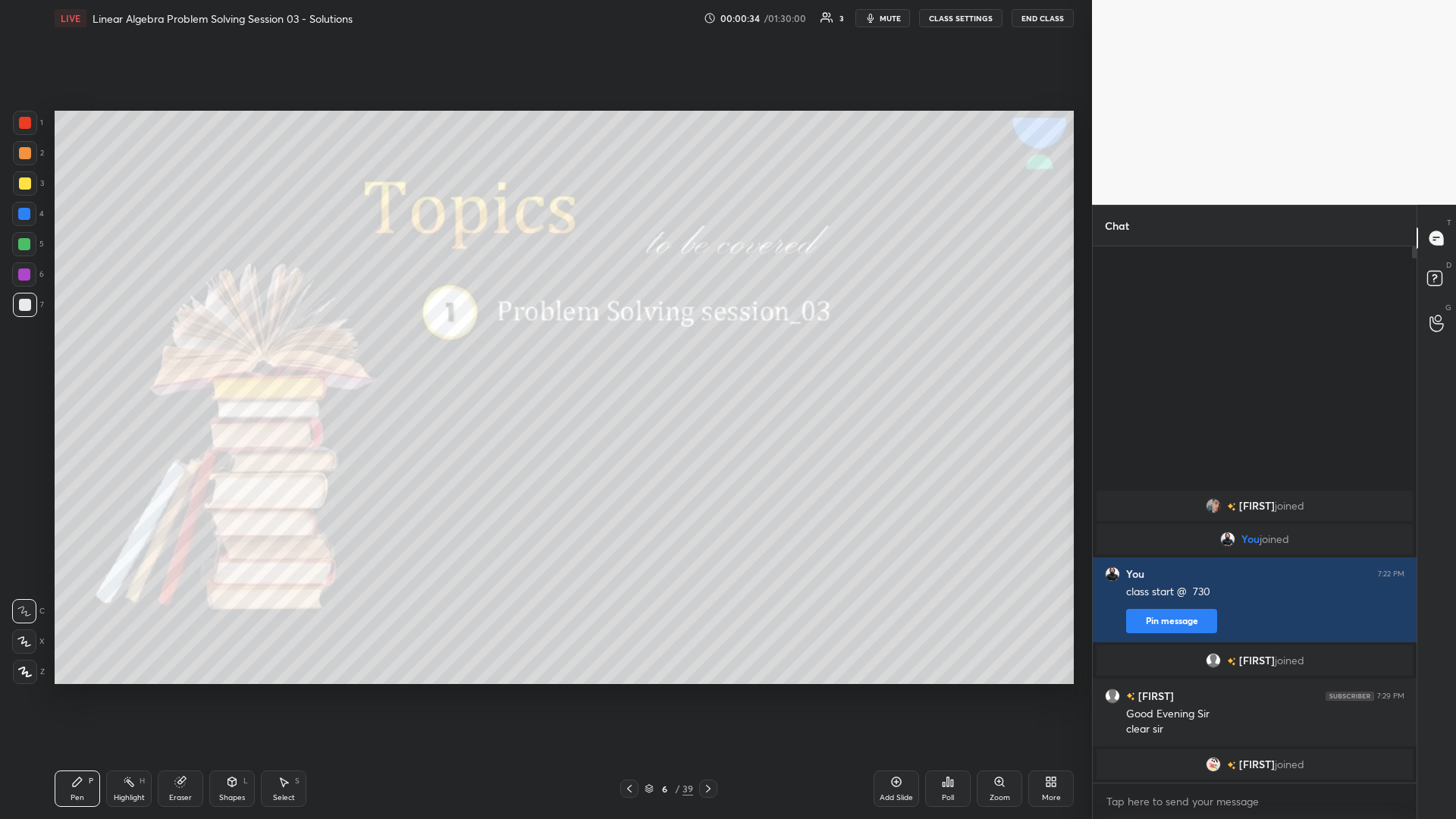 click at bounding box center (25, 305) 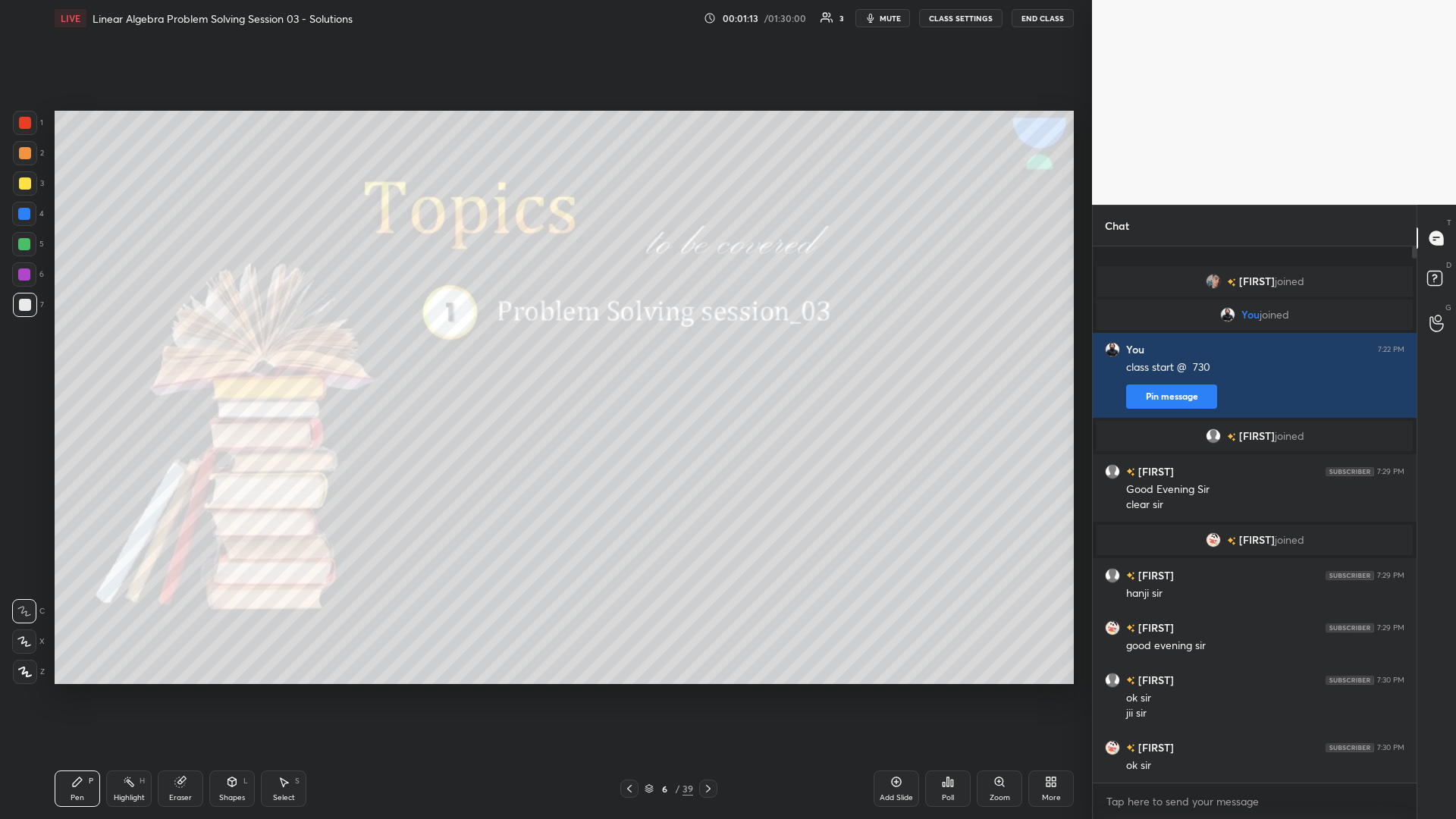 click at bounding box center [708, 789] 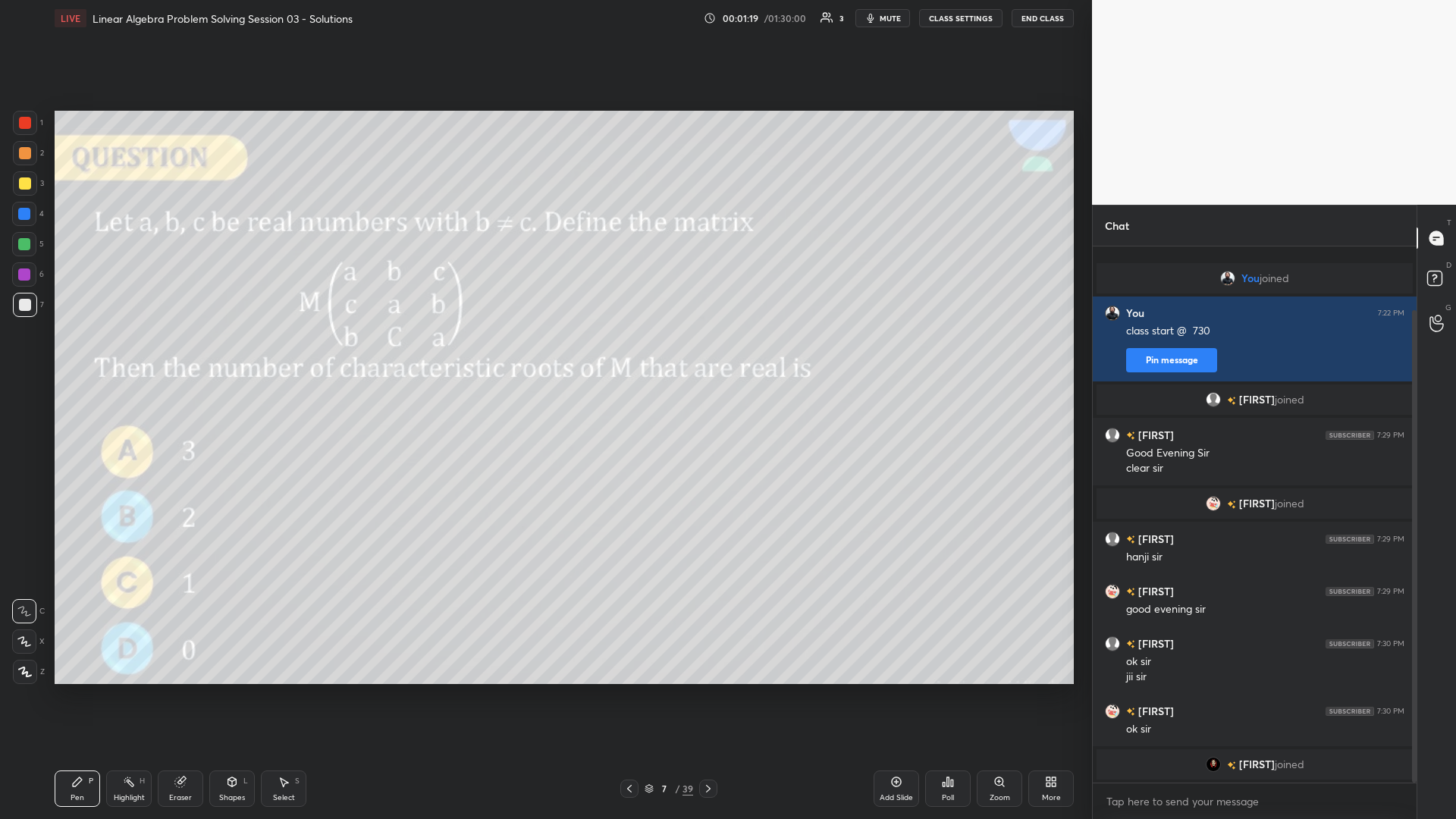 scroll, scrollTop: 72, scrollLeft: 0, axis: vertical 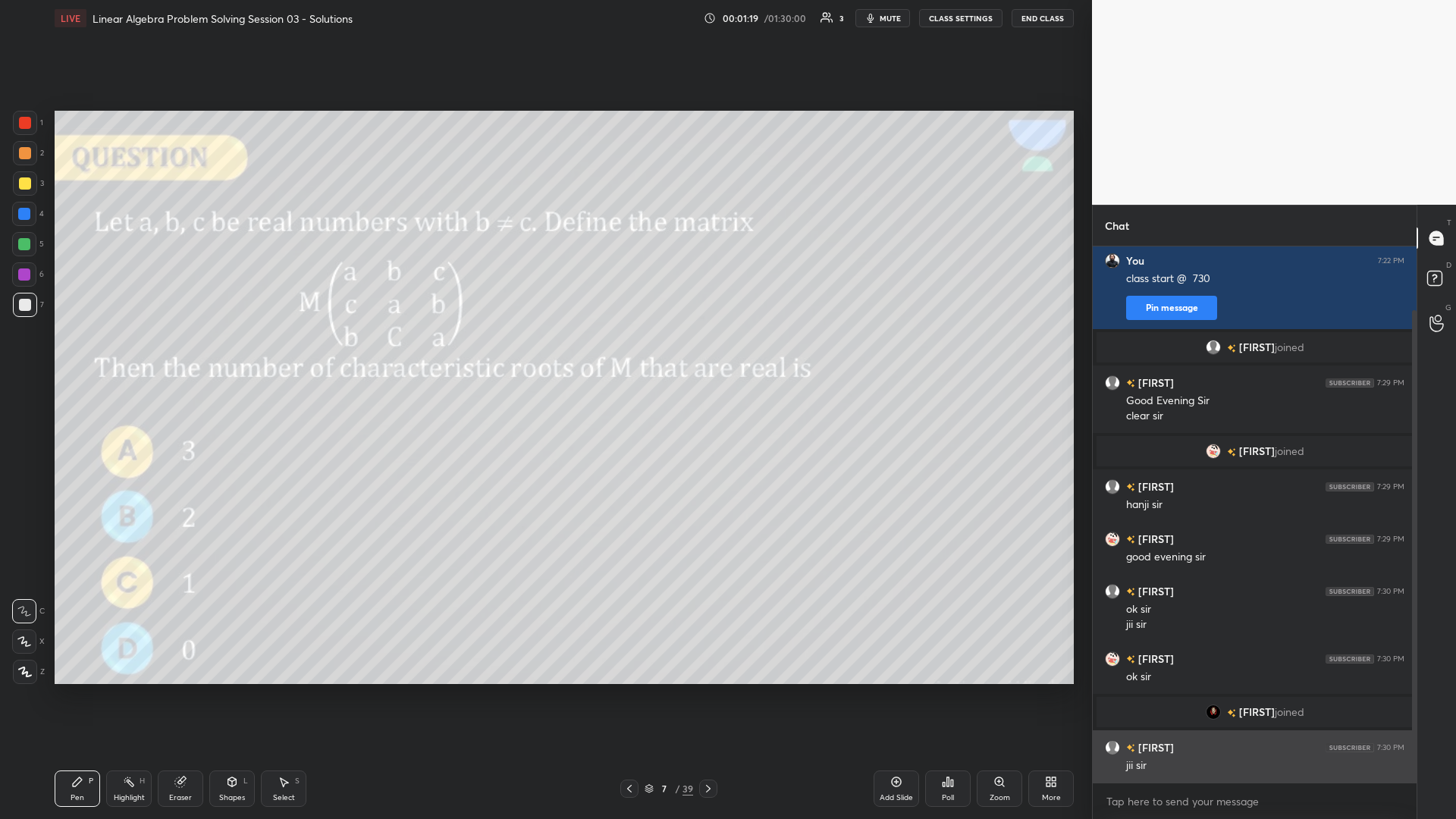 click on "jii sir" at bounding box center (1265, 764) 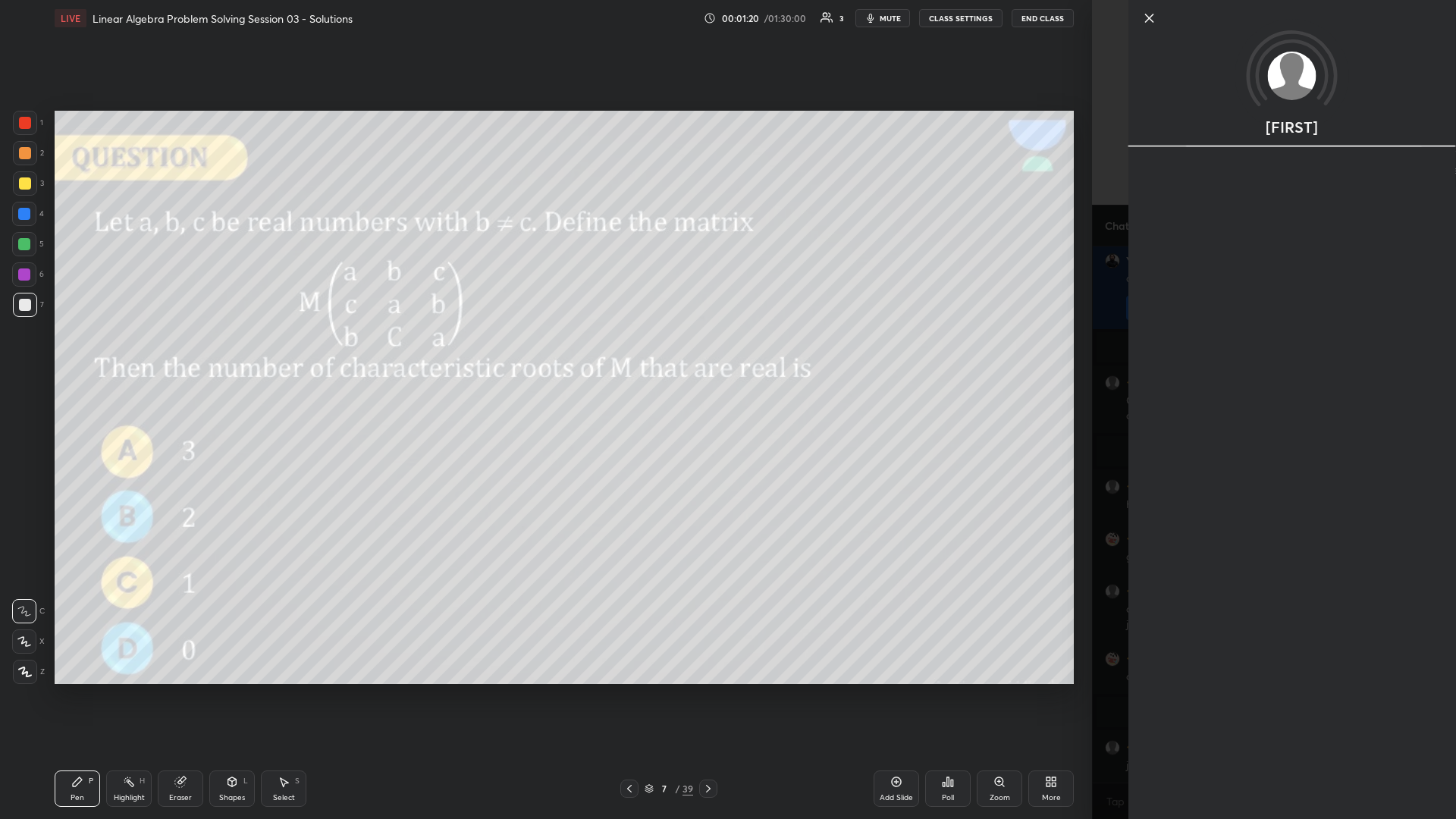 click on "Aditi" at bounding box center [1292, 410] 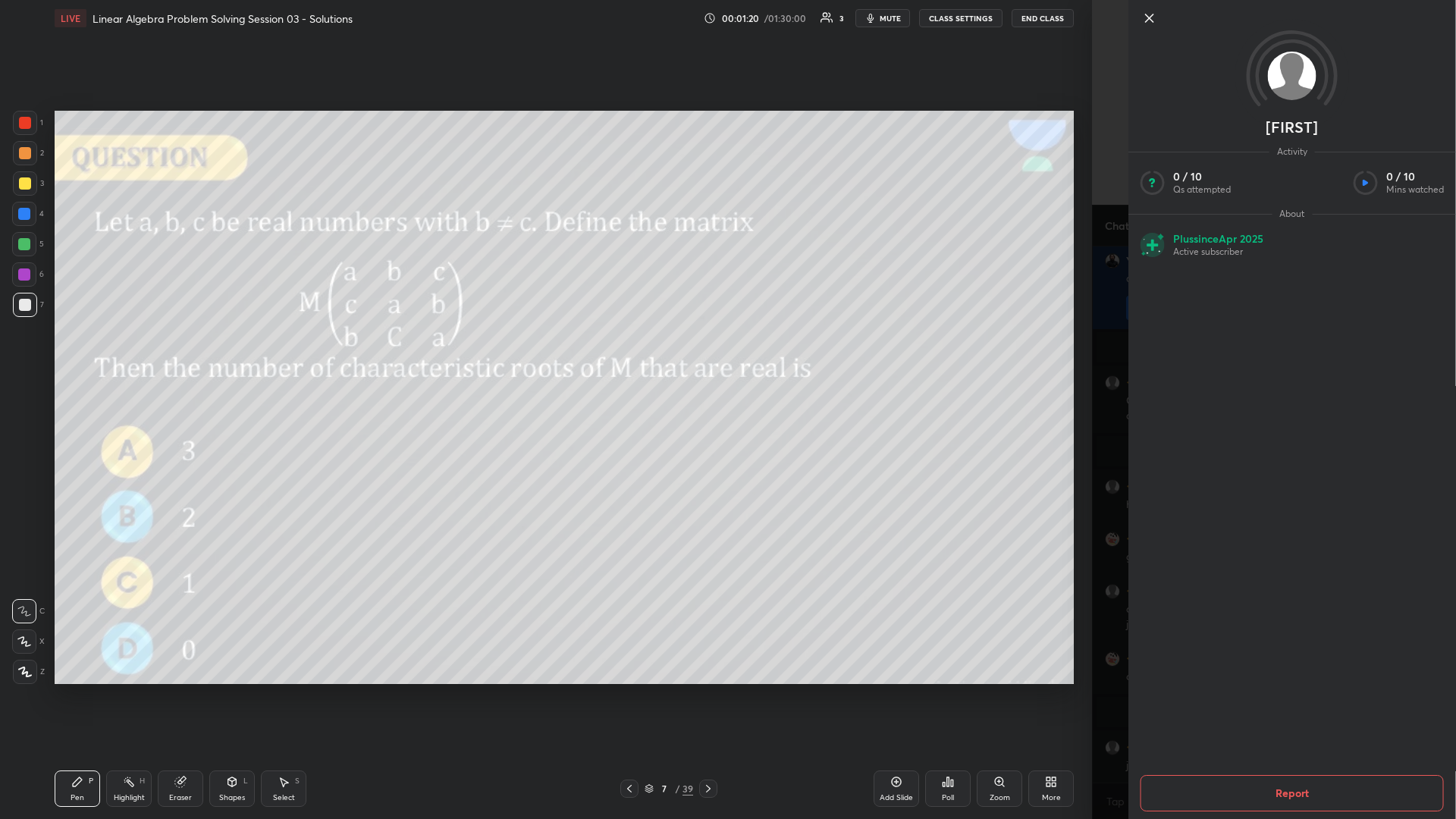 scroll, scrollTop: 108, scrollLeft: 0, axis: vertical 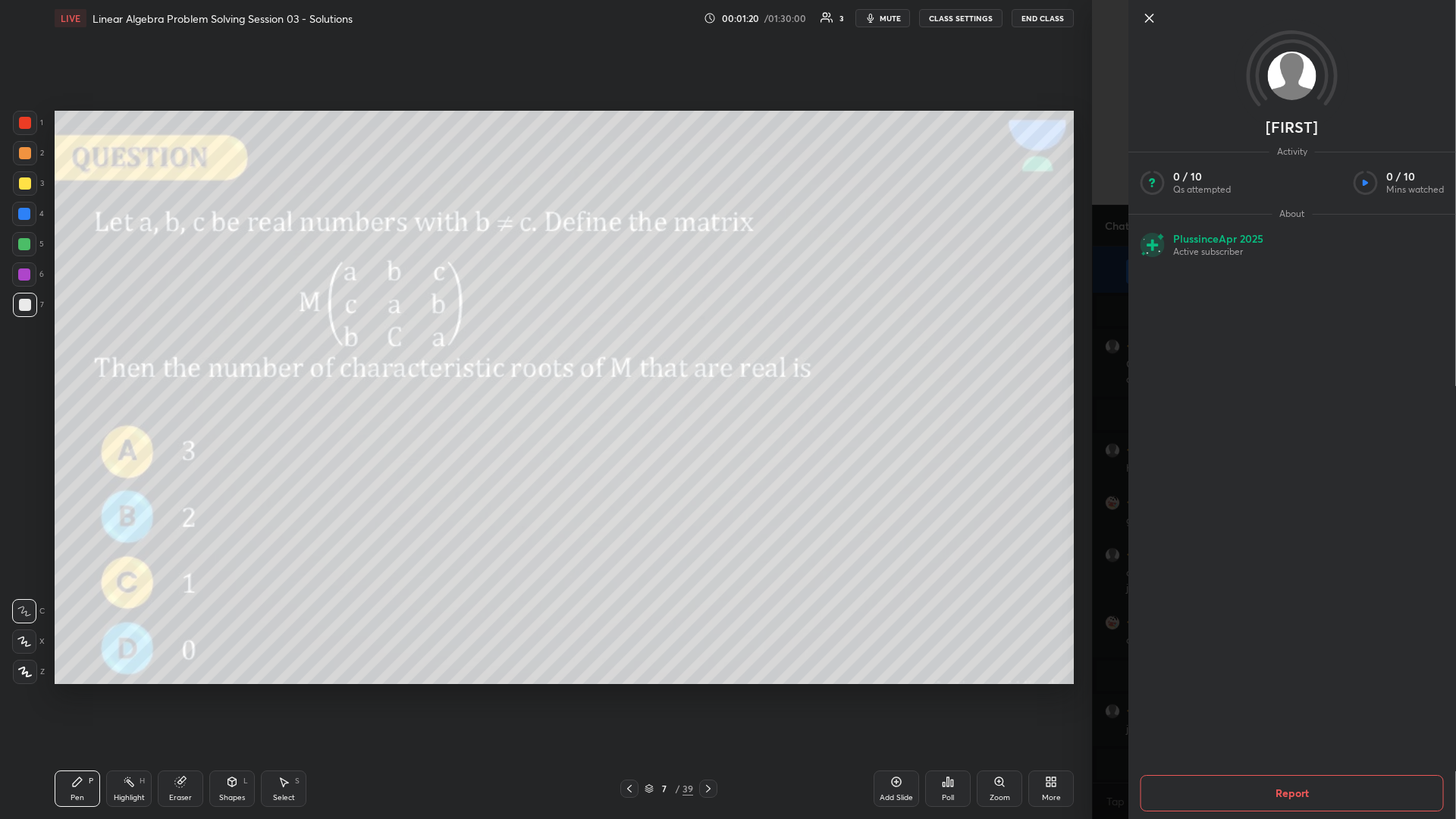 click on "Aditi Activity 0 / 10 Qs attempted 0 / 10 Mins watched About Plus  since  Apr   2025 Active subscriber Report" at bounding box center [1274, 410] 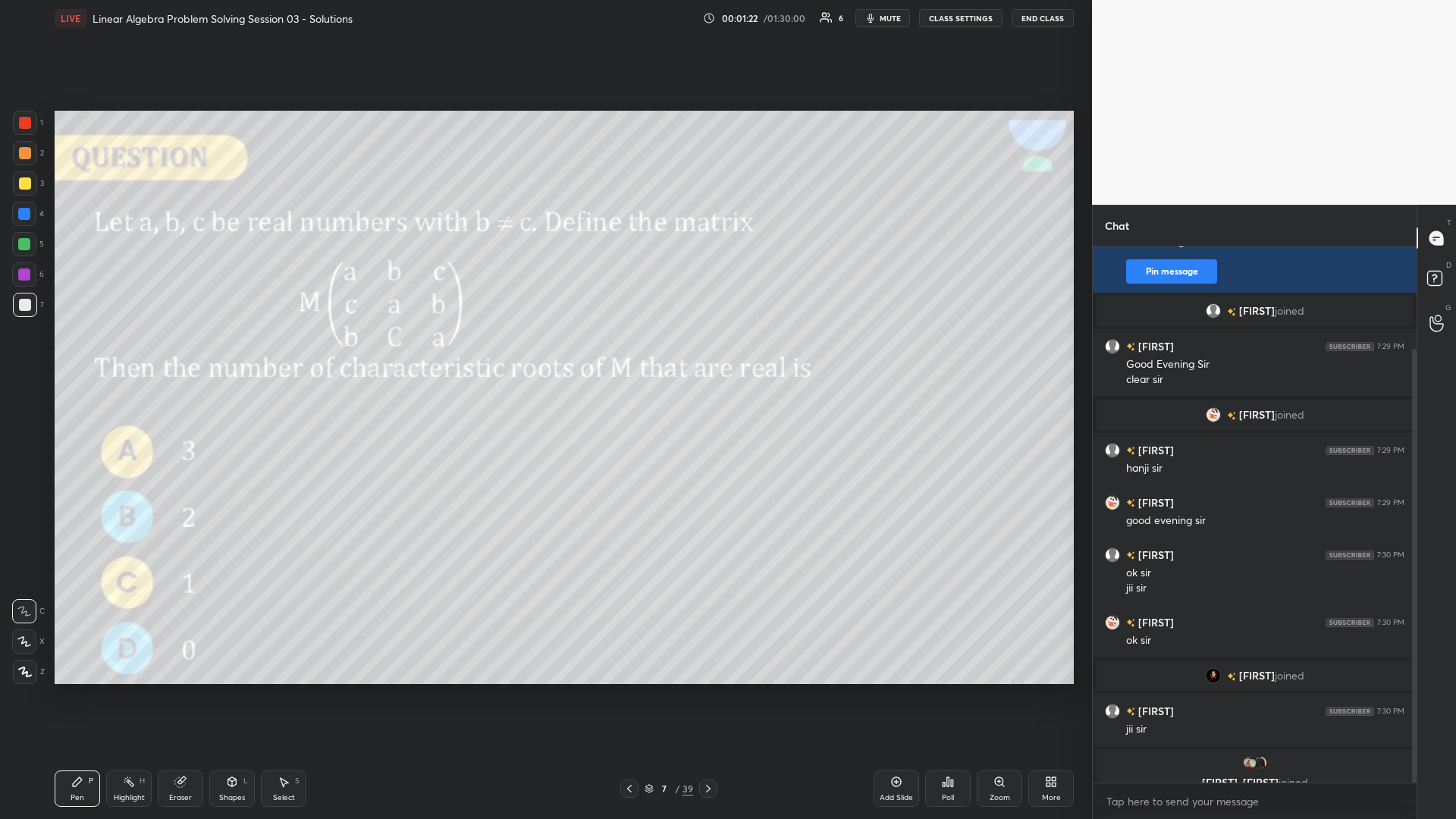 scroll, scrollTop: 127, scrollLeft: 0, axis: vertical 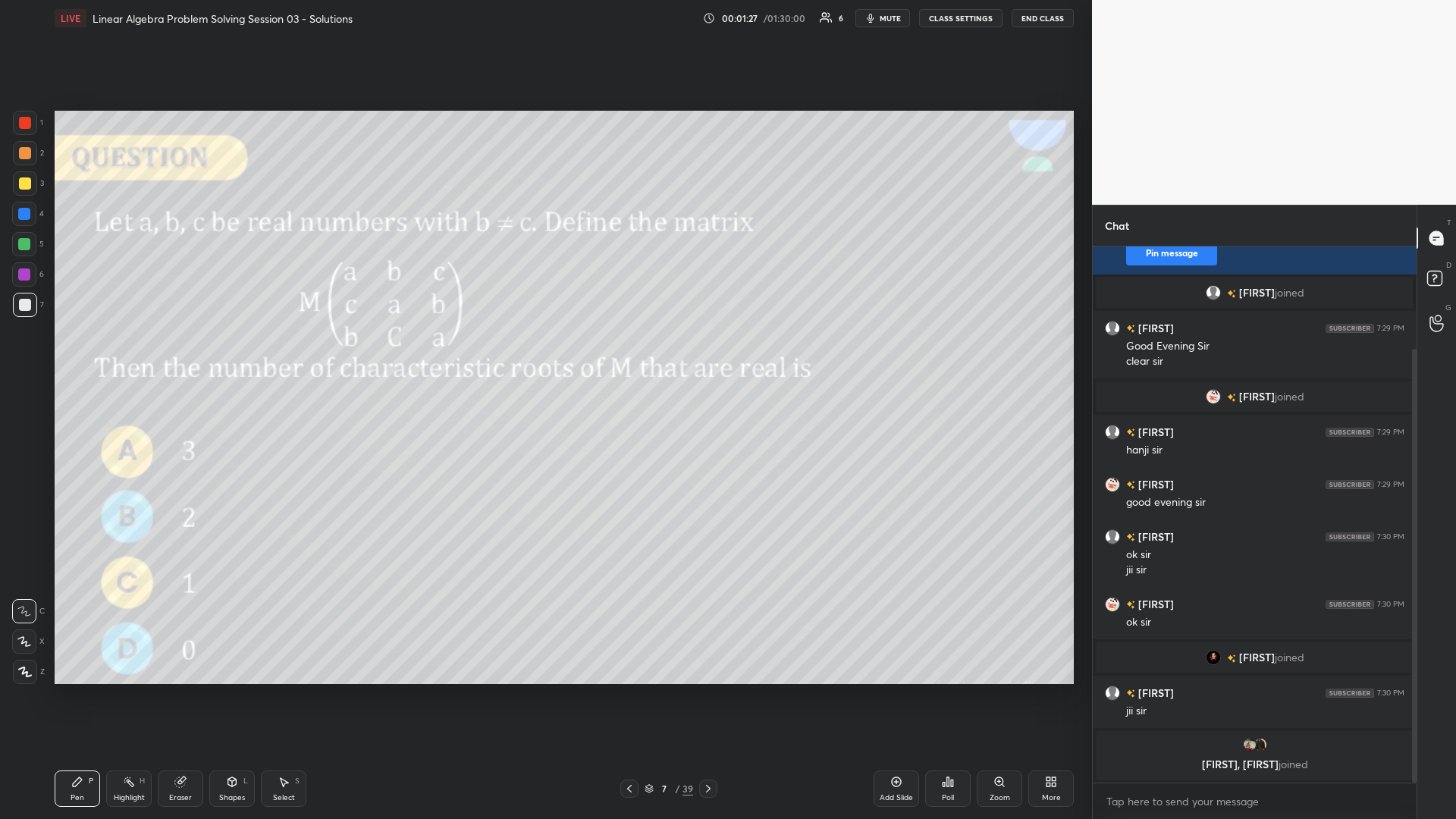 click at bounding box center [25, 153] 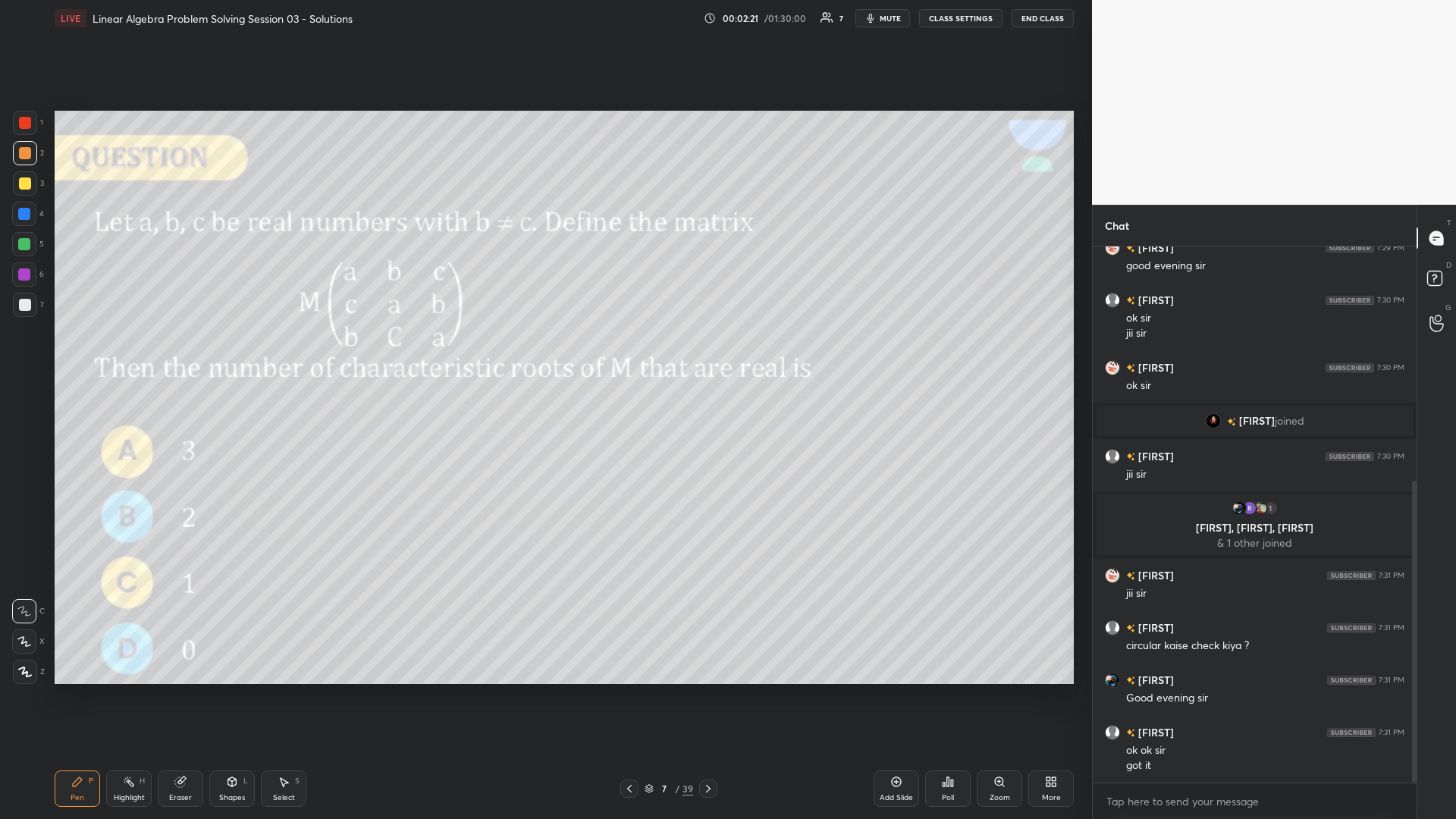 scroll, scrollTop: 417, scrollLeft: 0, axis: vertical 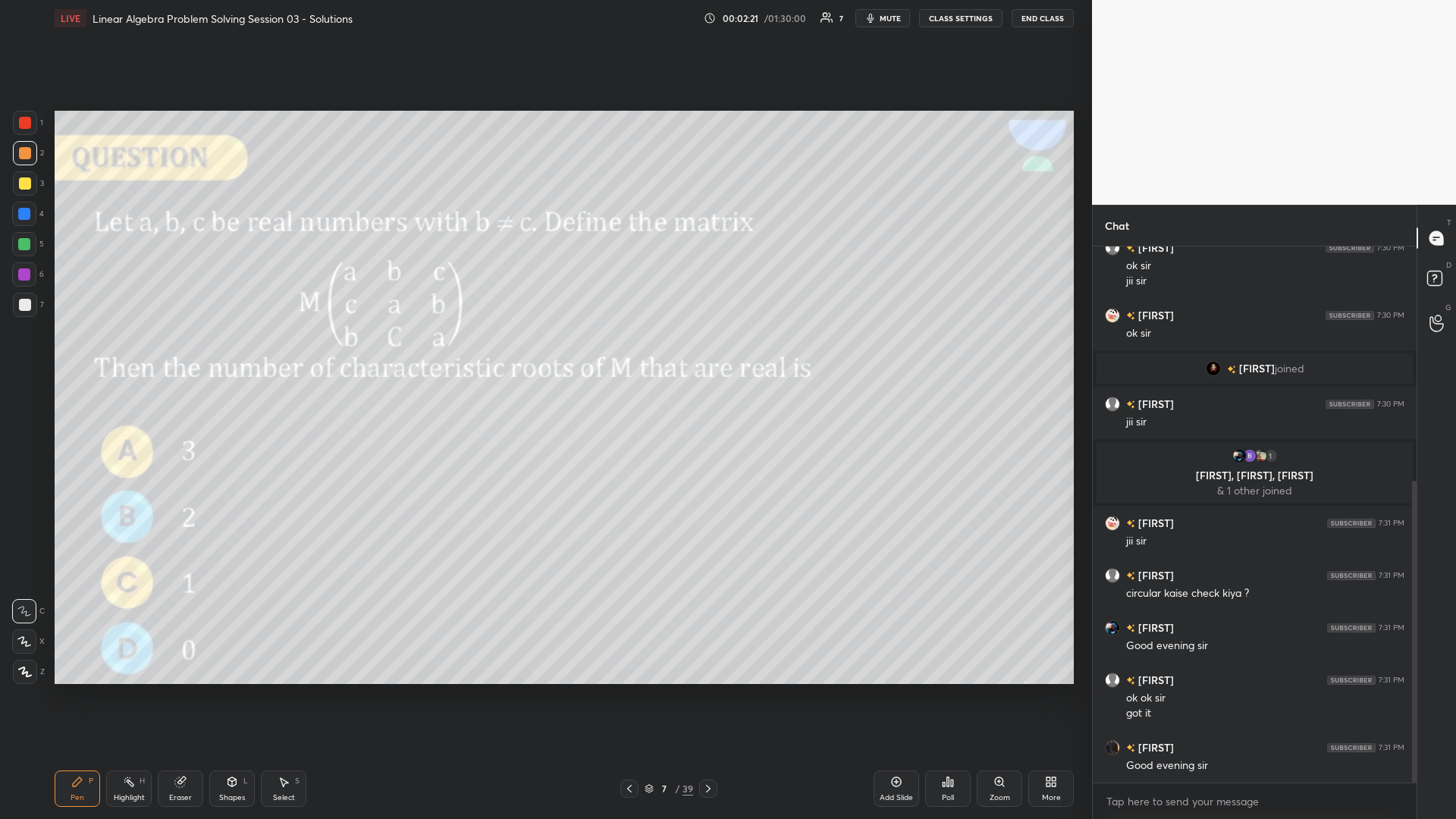 click at bounding box center [25, 305] 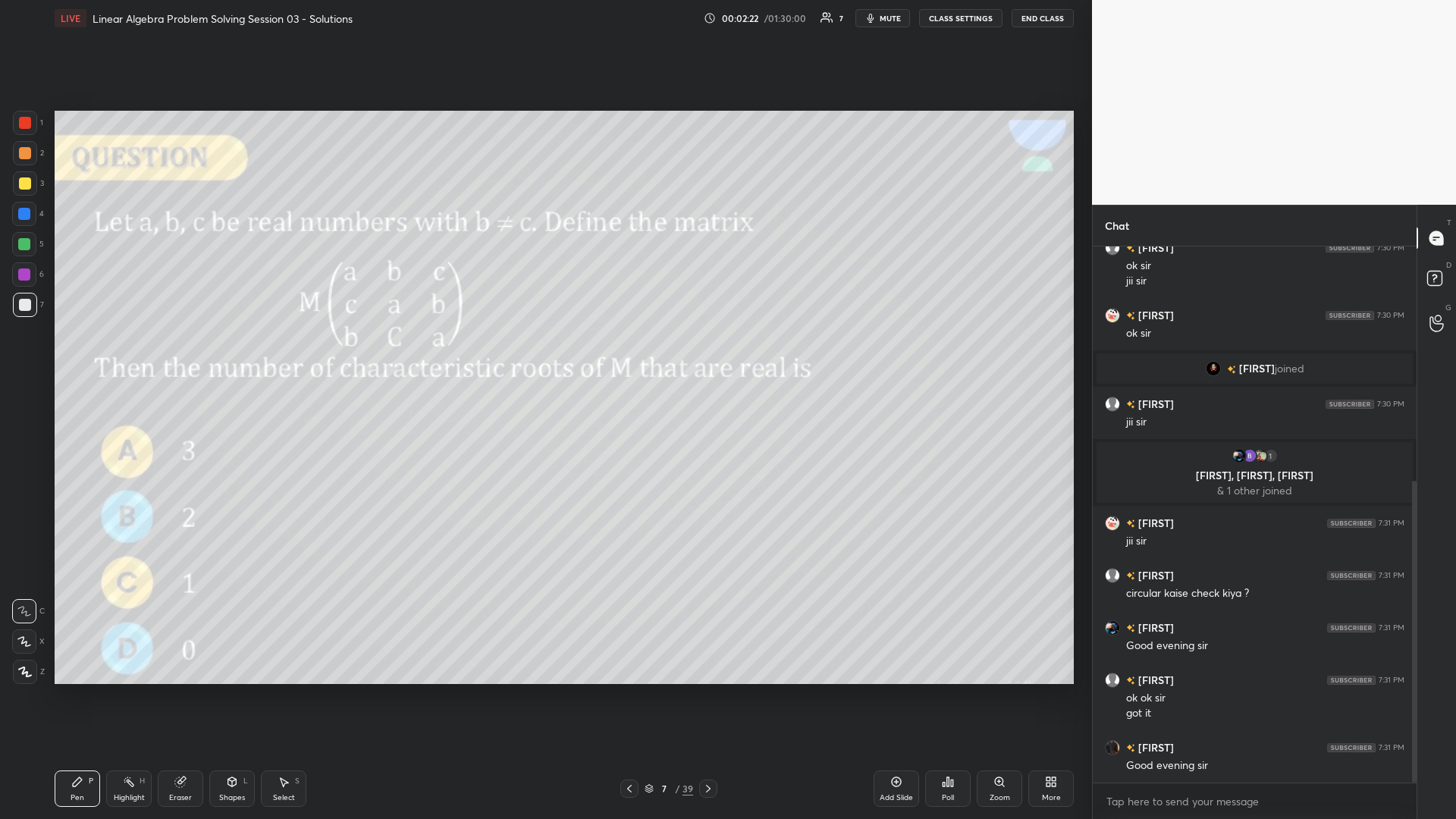 click at bounding box center [25, 184] 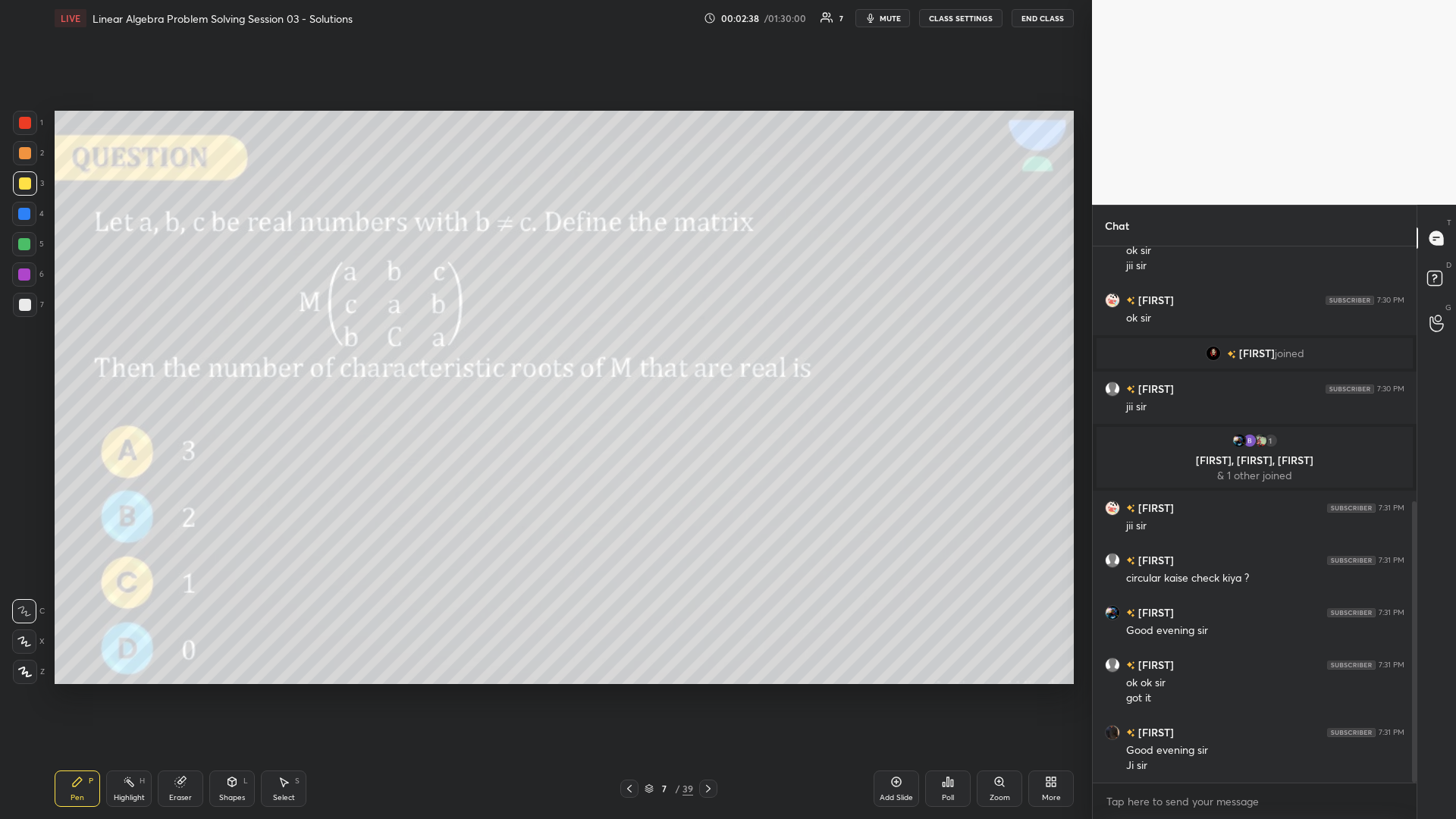 scroll, scrollTop: 485, scrollLeft: 0, axis: vertical 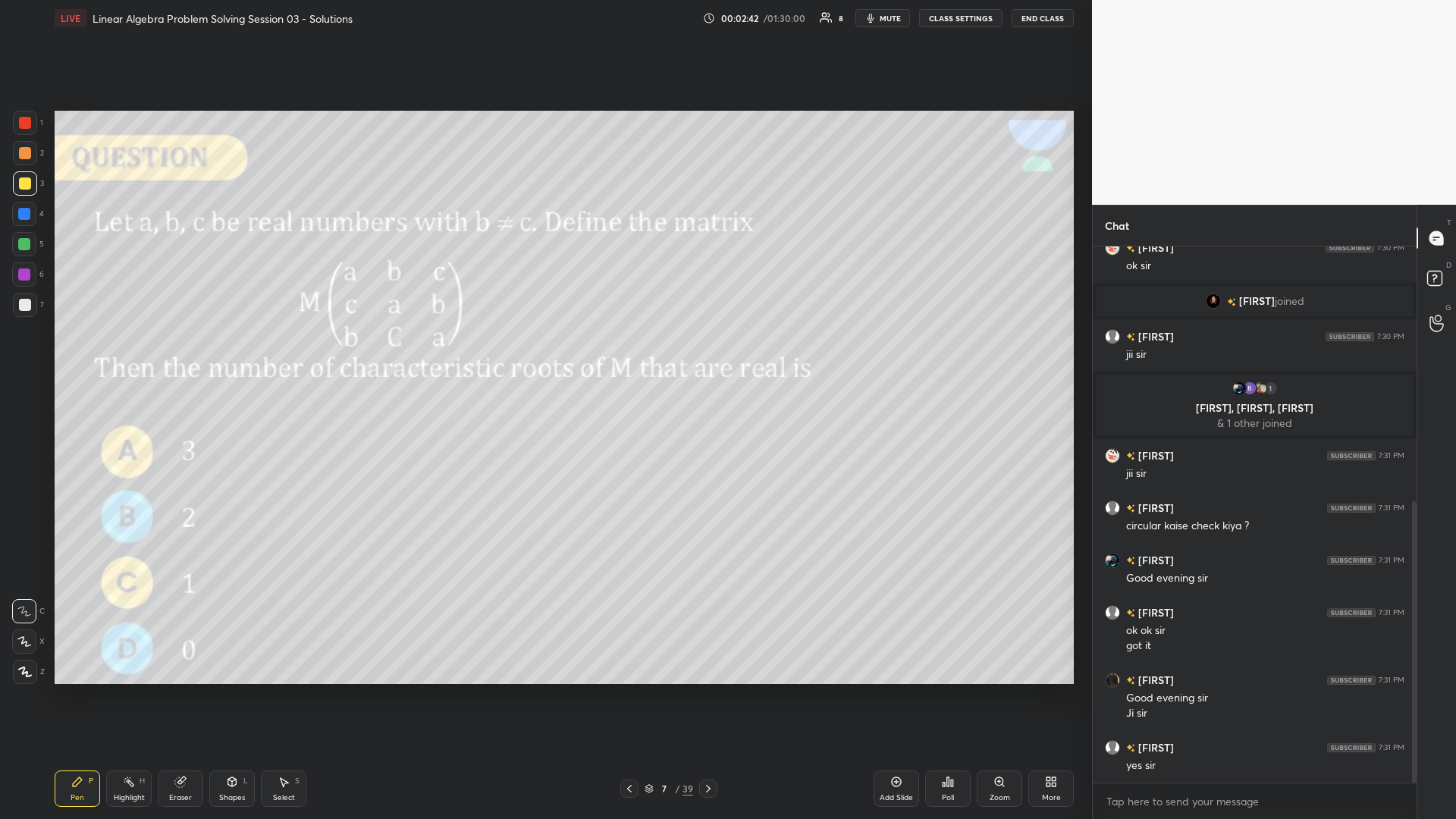 click on "Select S" at bounding box center (284, 789) 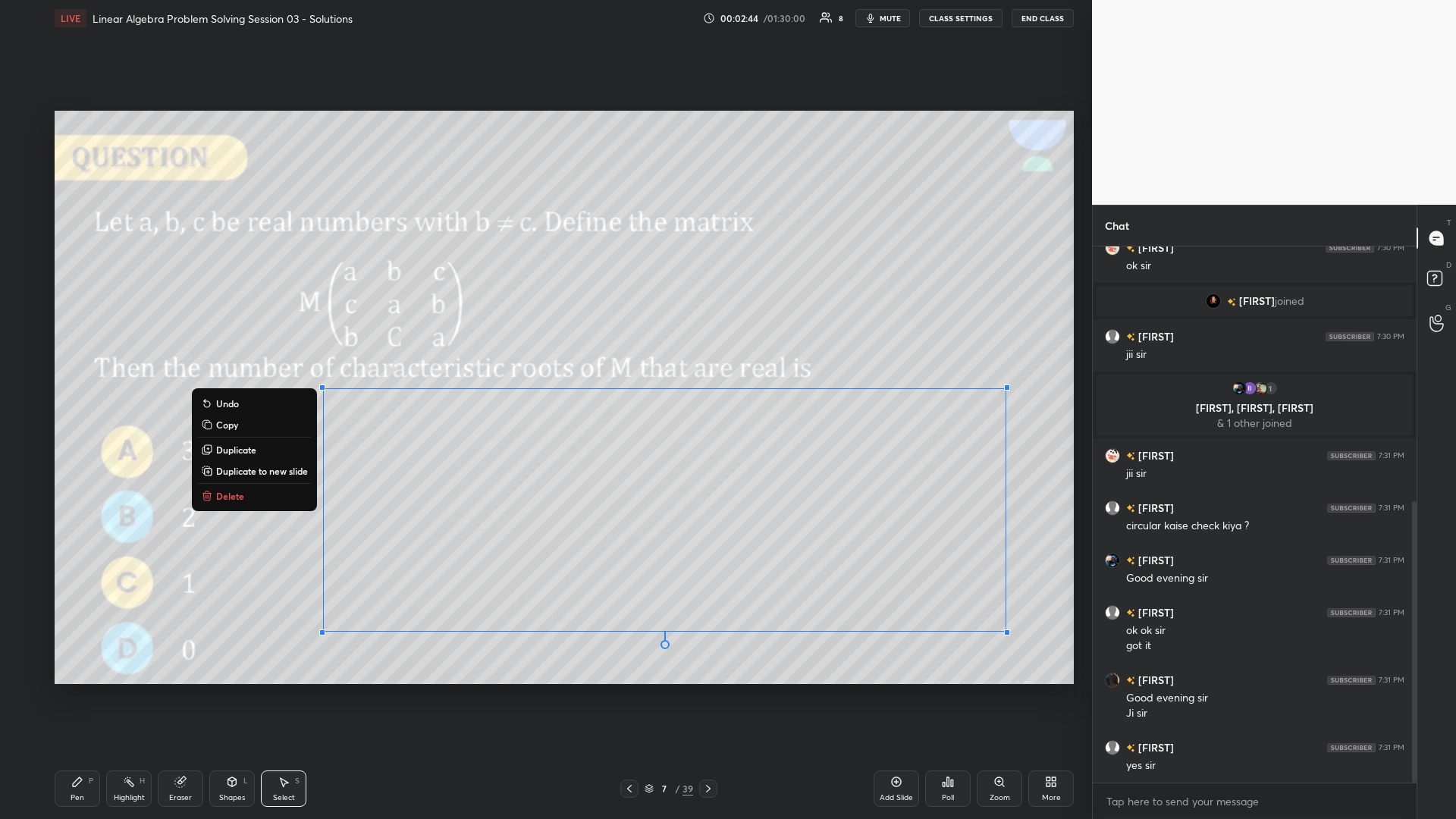click on "Copy" at bounding box center (254, 425) 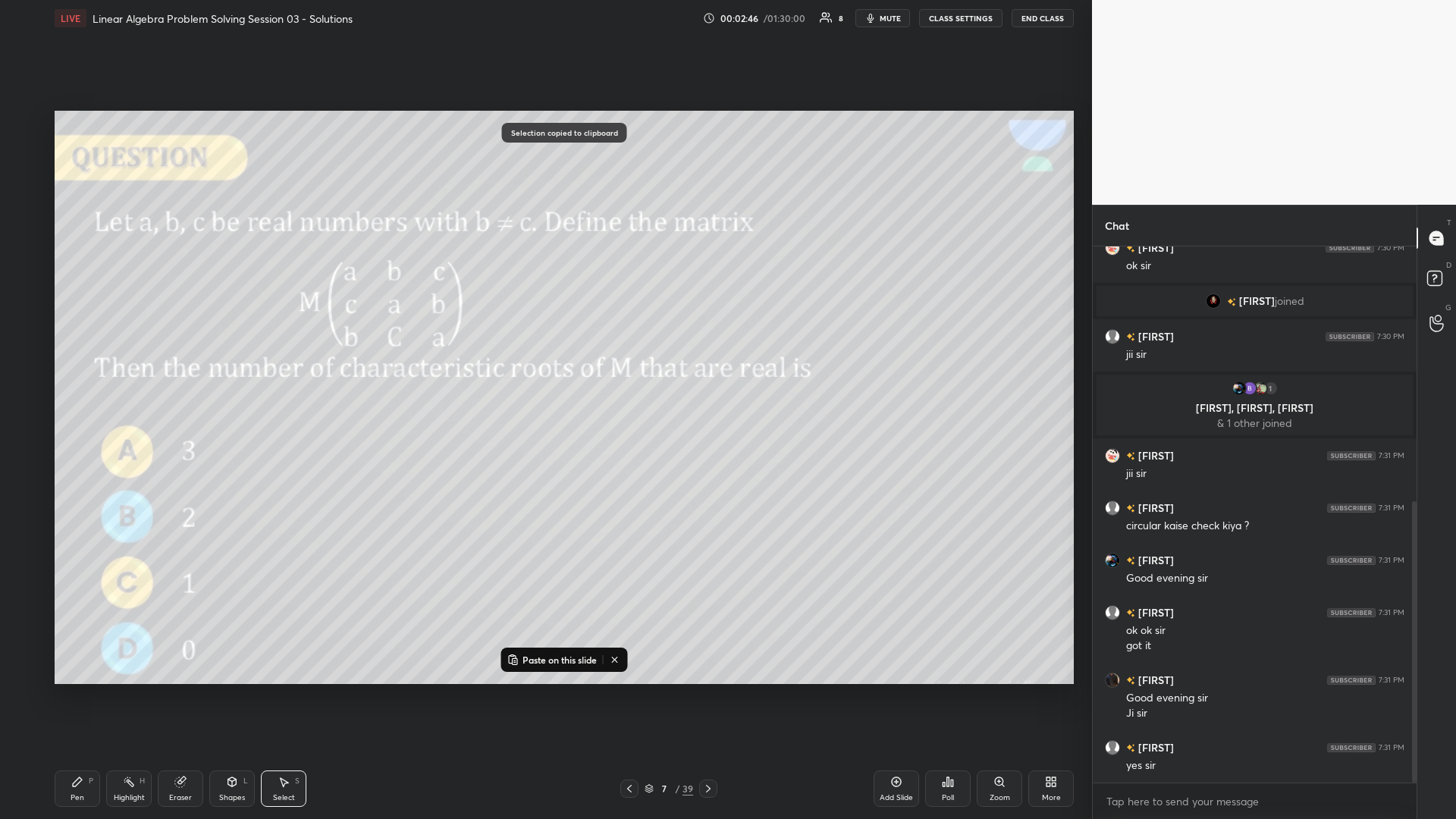 click on "Add Slide" at bounding box center (896, 789) 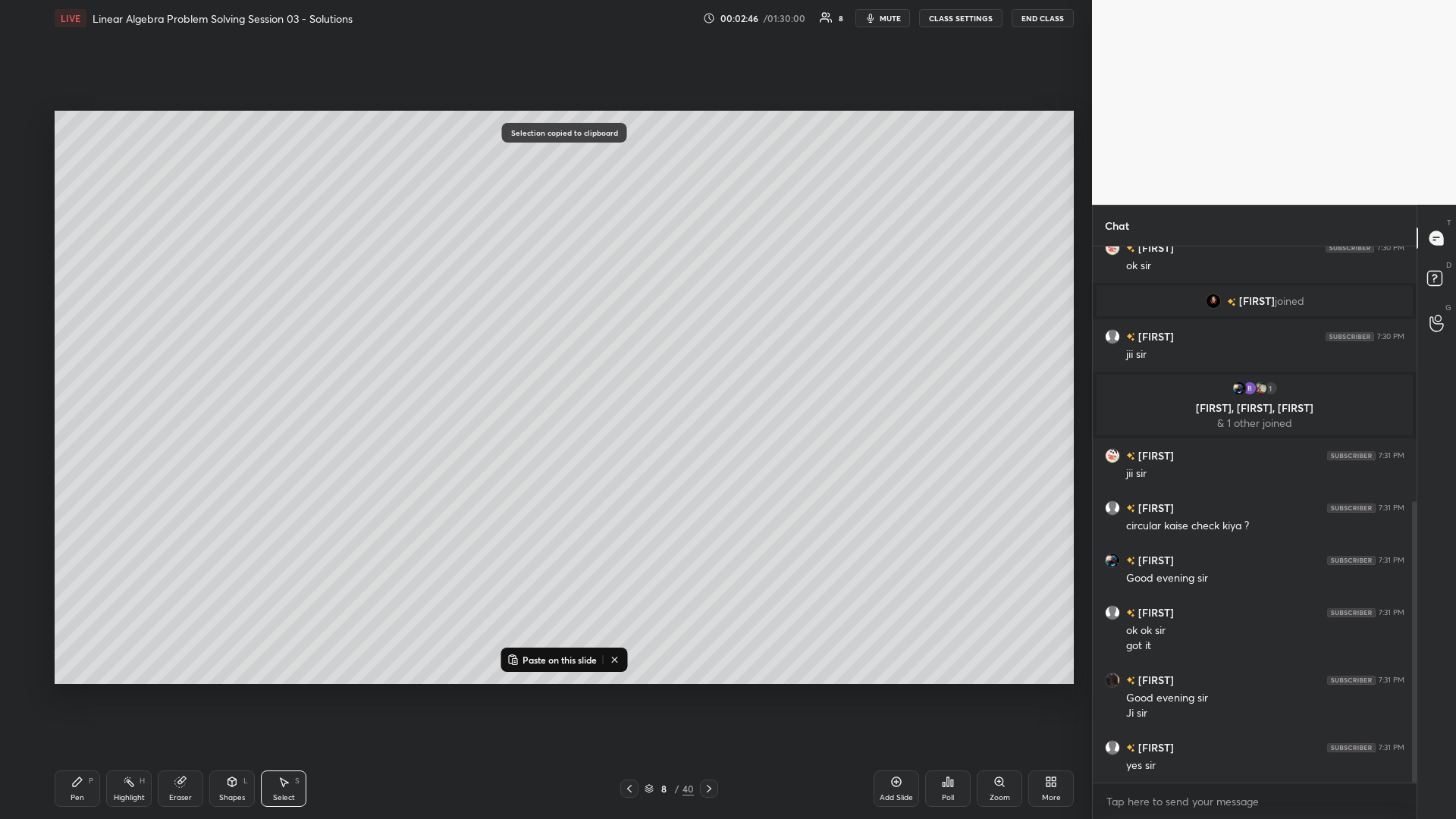 click on "Paste on this slide" at bounding box center (560, 660) 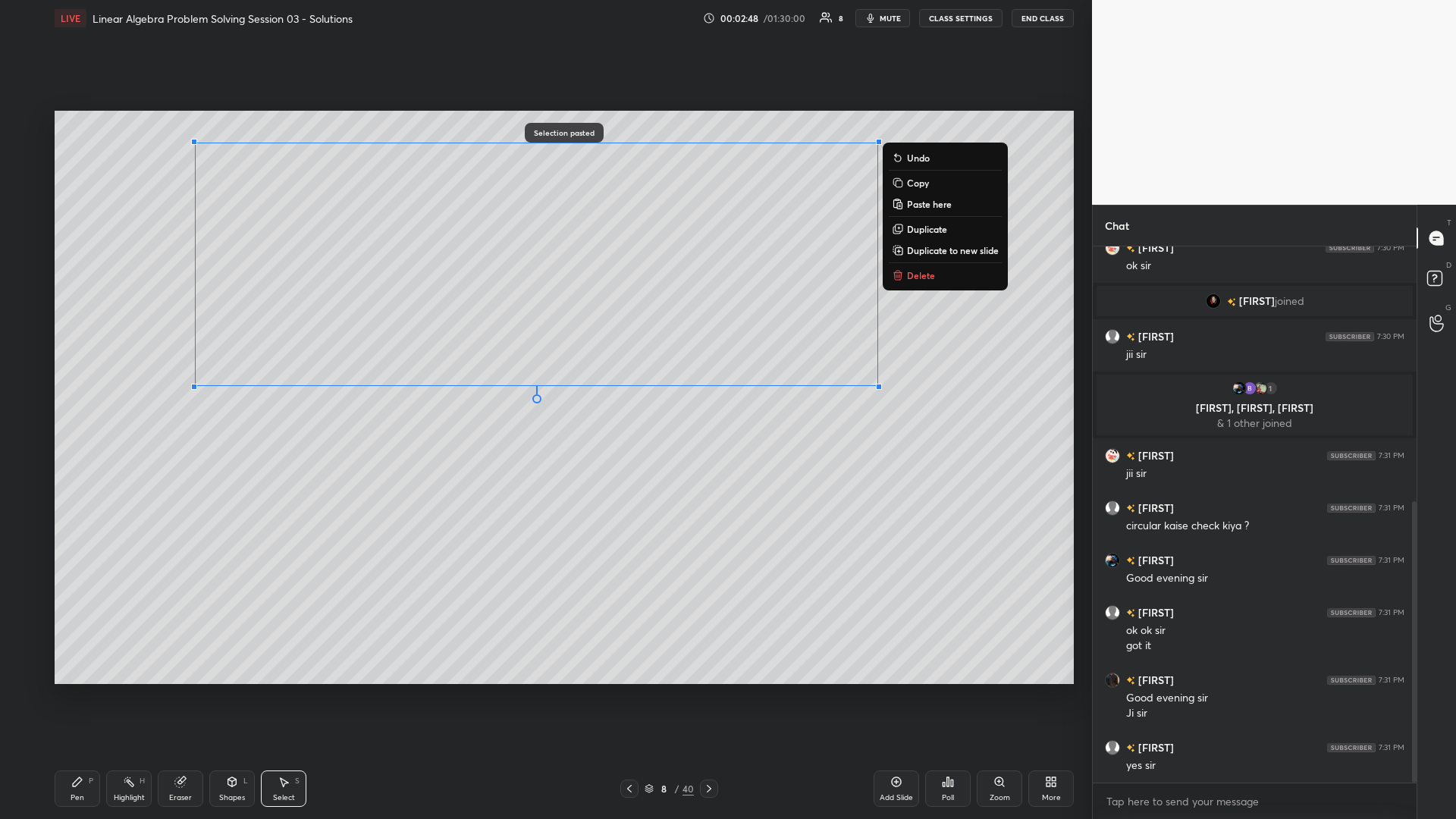 click on "0 ° Undo Copy Paste here Duplicate Duplicate to new slide Delete" at bounding box center [564, 397] 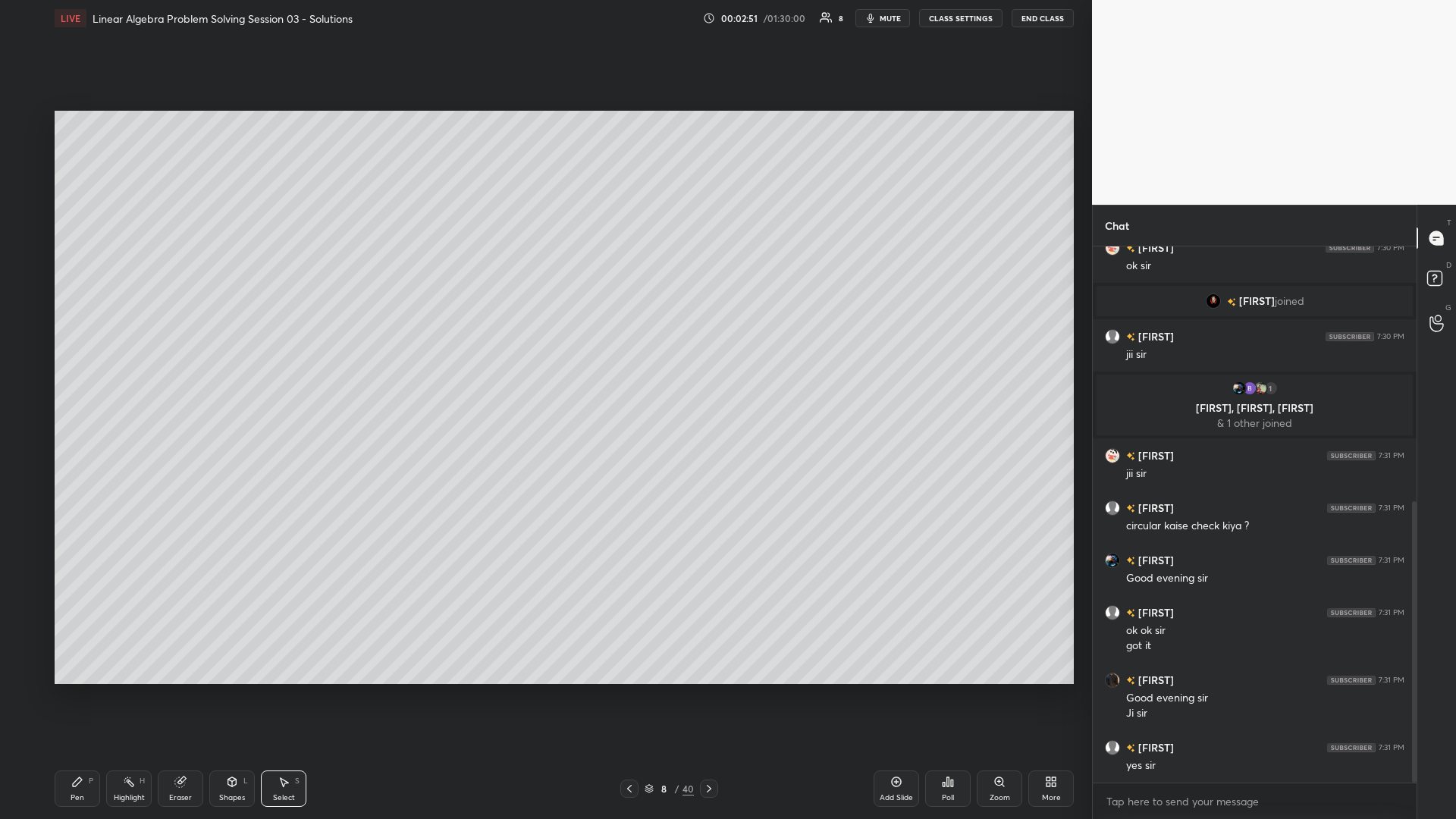 click on "Pen P" at bounding box center (77, 789) 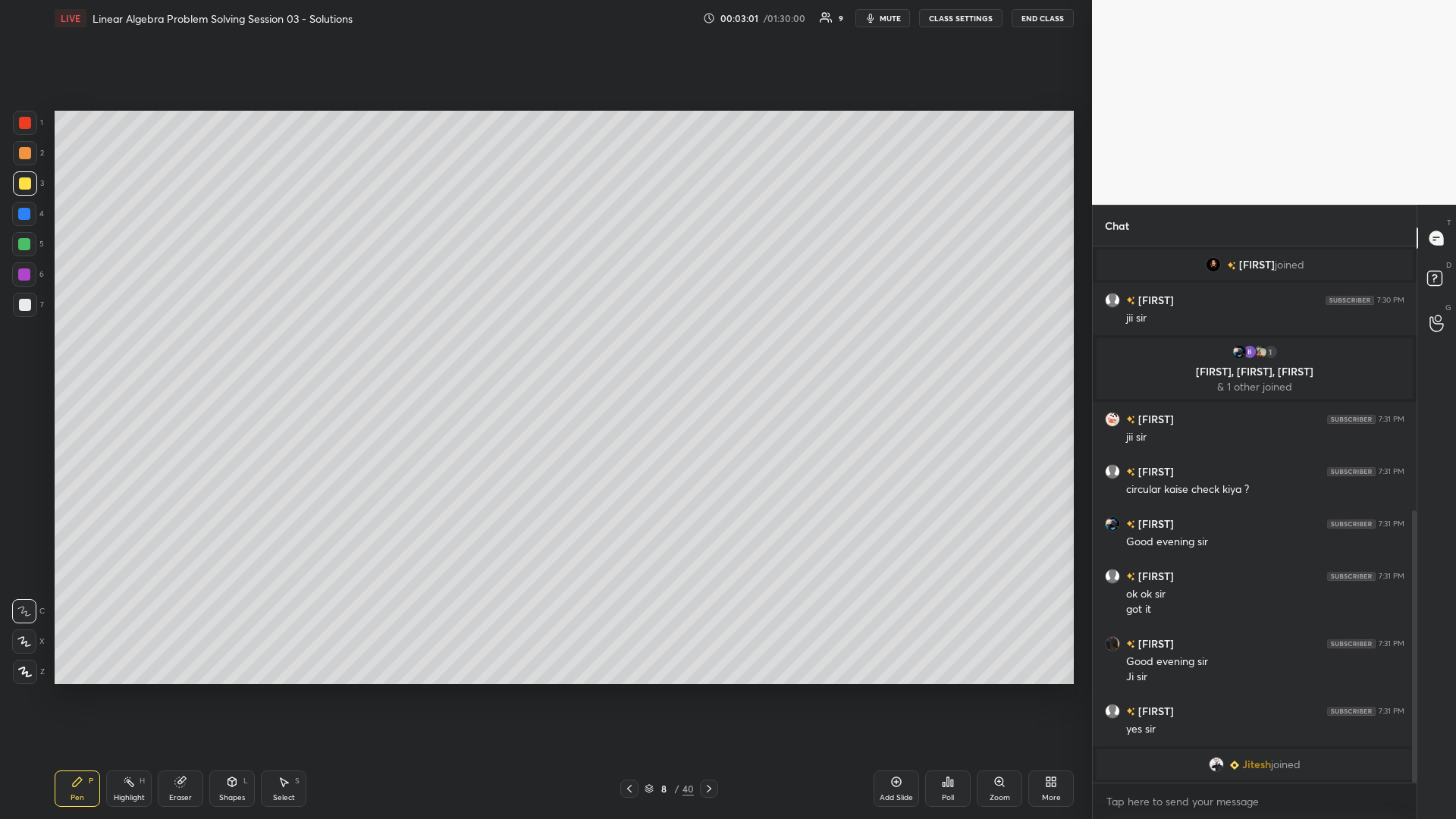 scroll, scrollTop: 572, scrollLeft: 0, axis: vertical 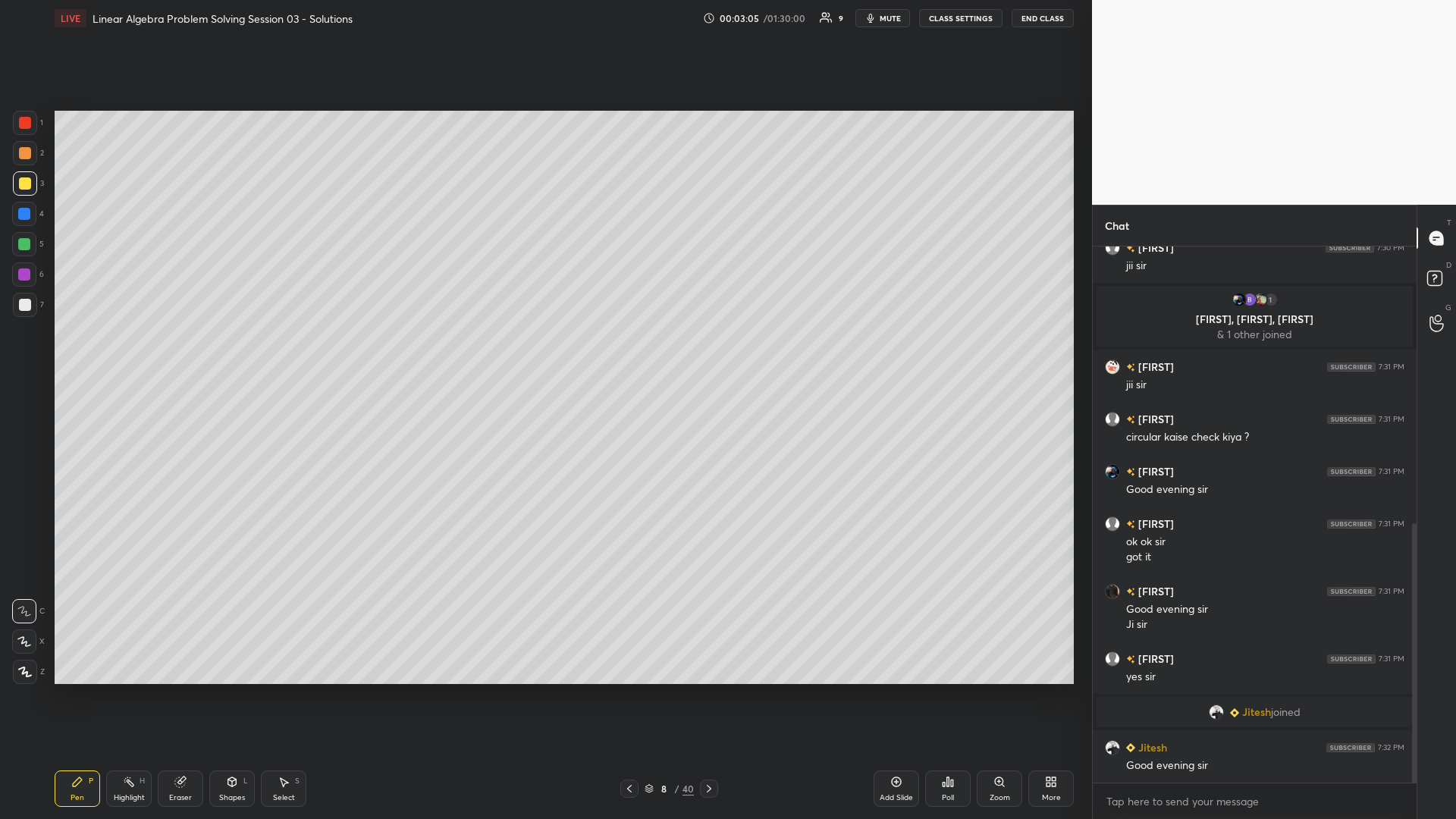 click at bounding box center [25, 184] 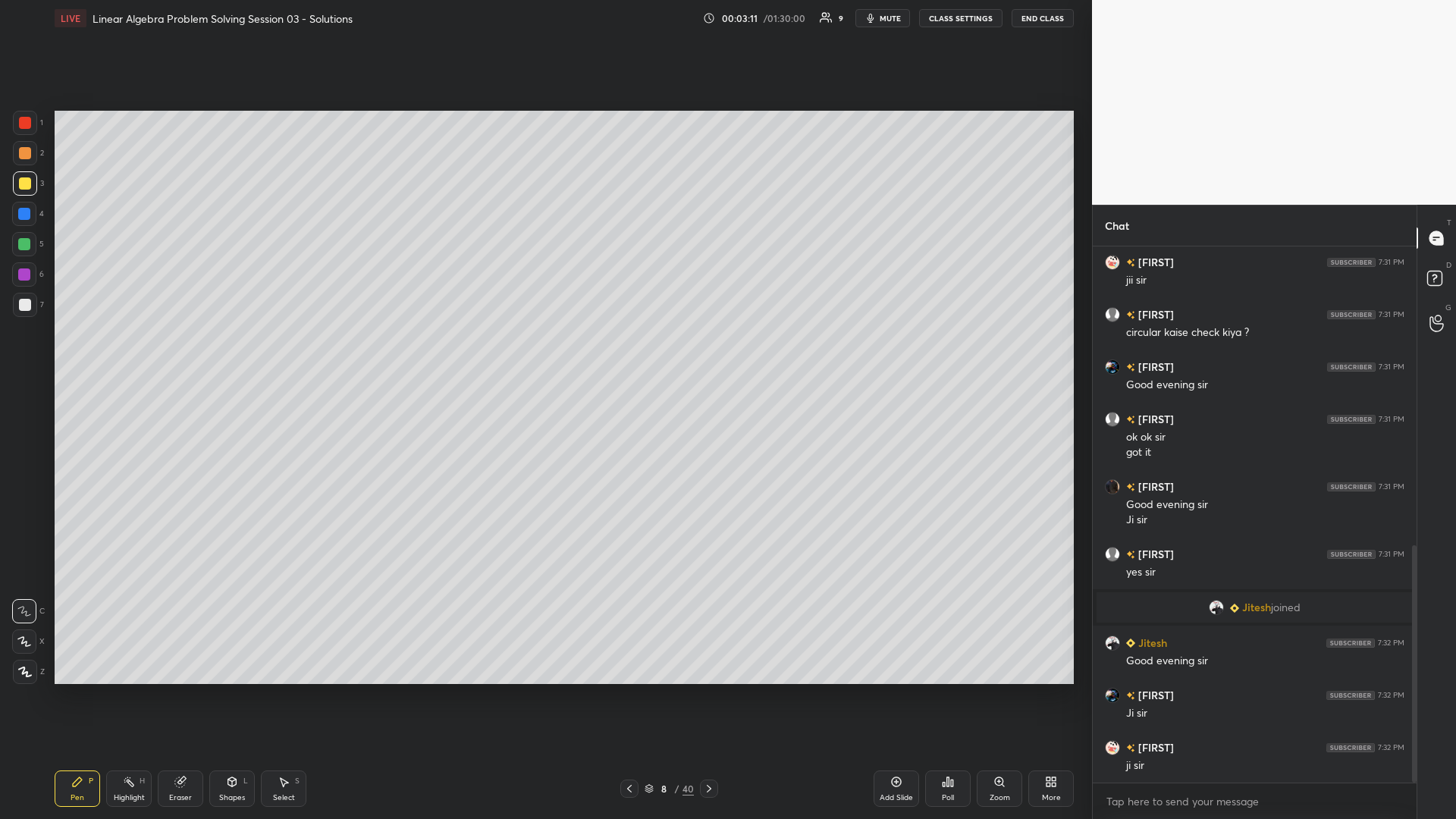 scroll, scrollTop: 781, scrollLeft: 0, axis: vertical 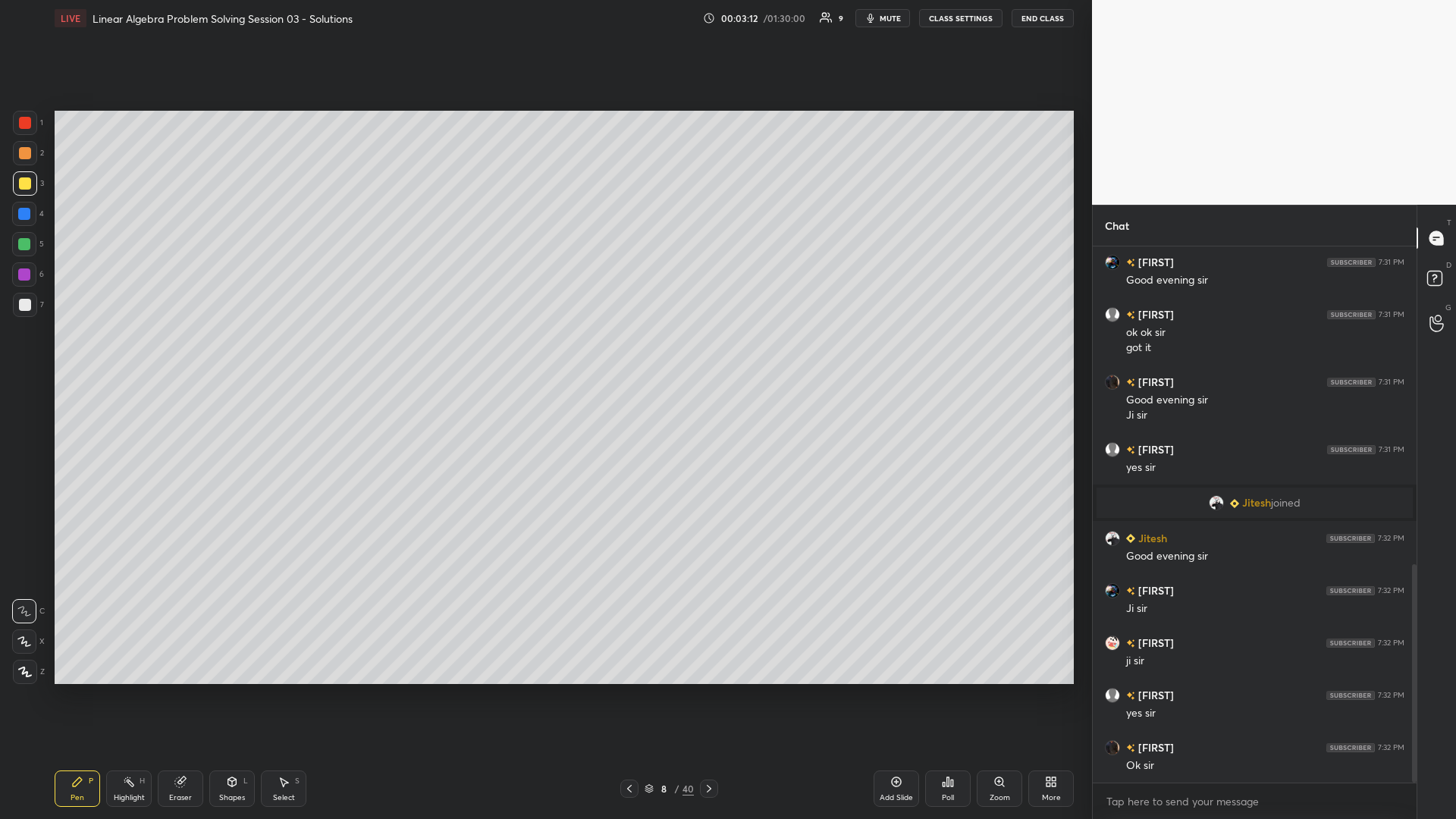 click 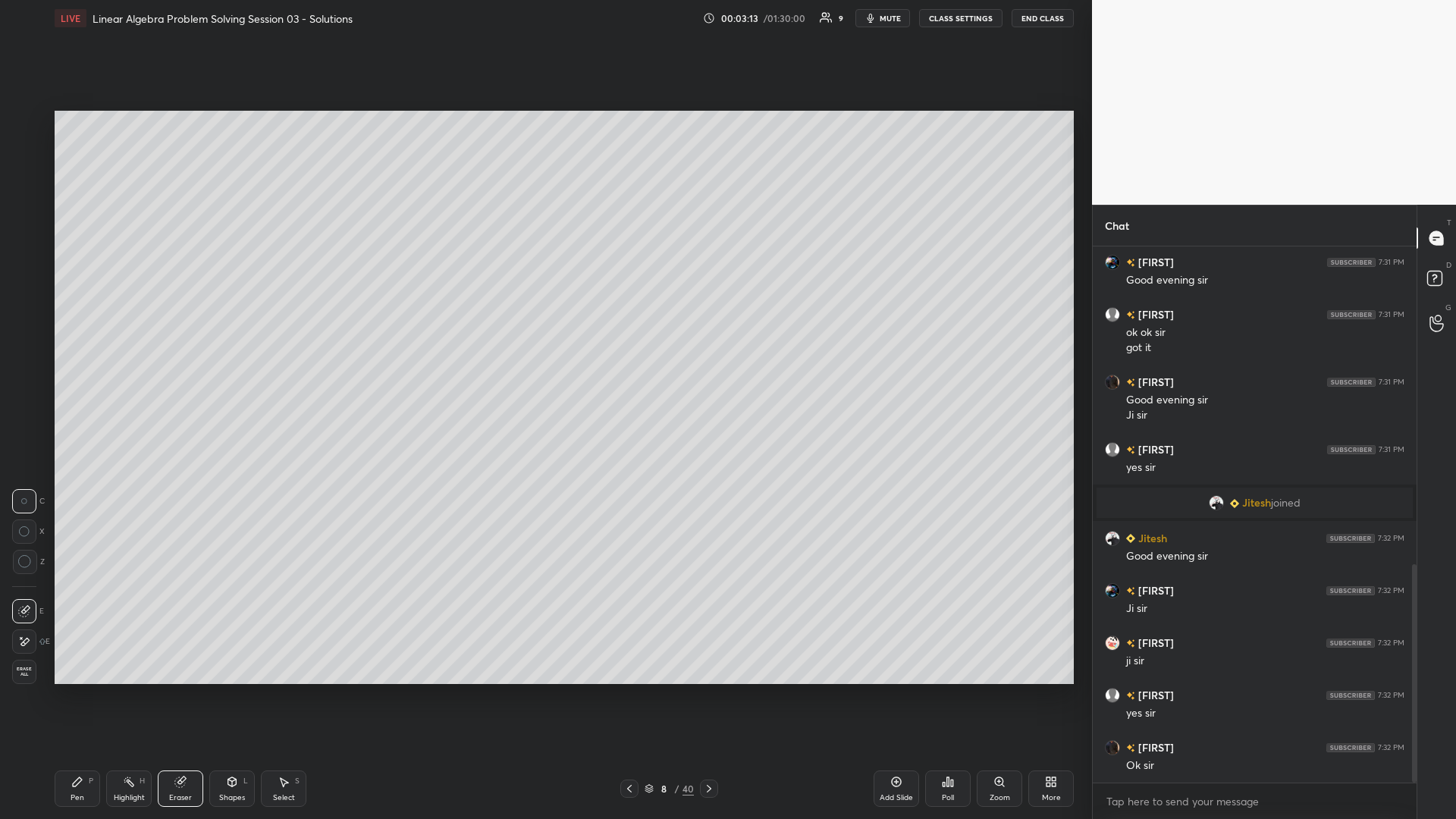 click on "Pen P" at bounding box center (77, 789) 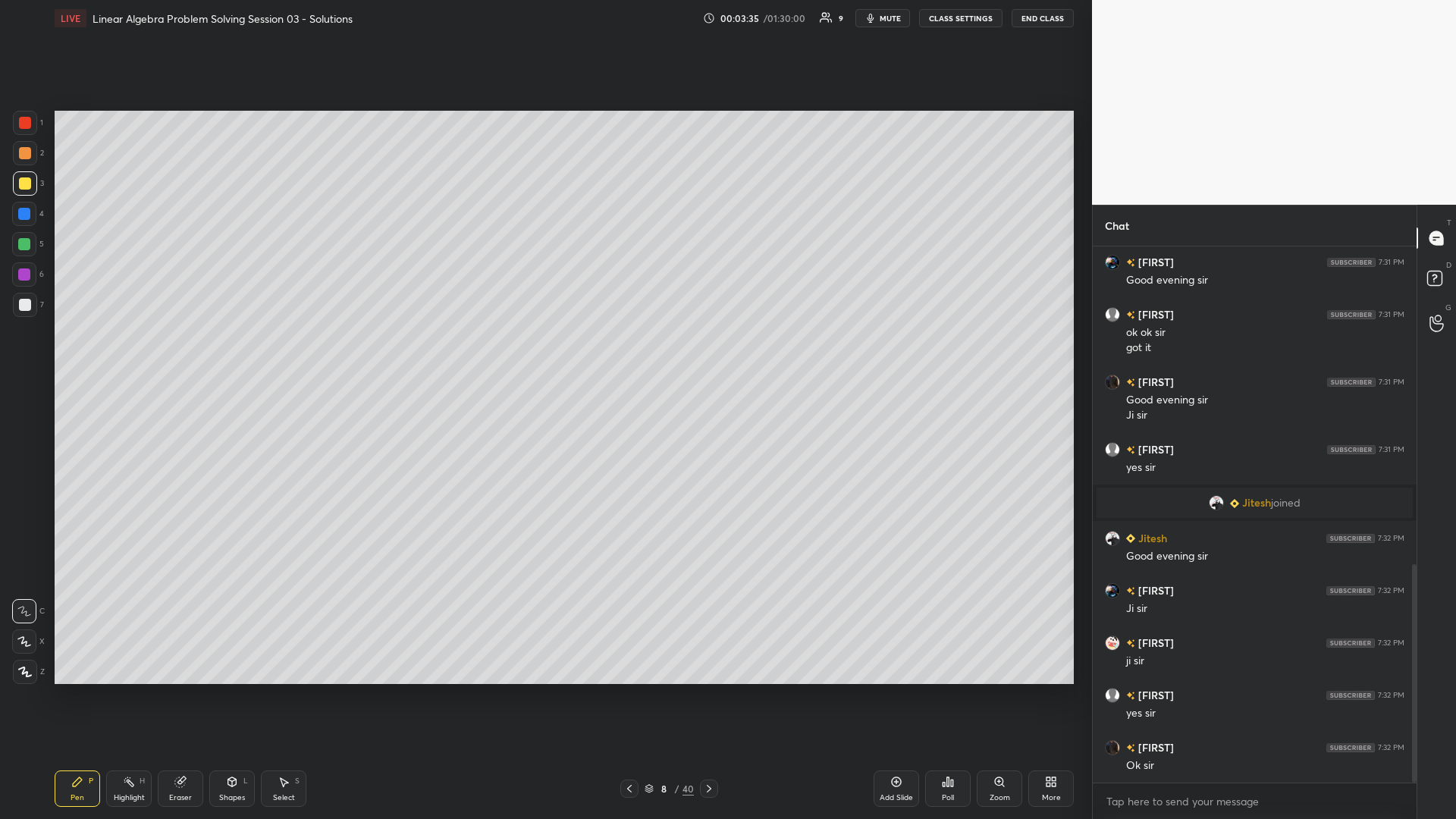 scroll, scrollTop: 833, scrollLeft: 0, axis: vertical 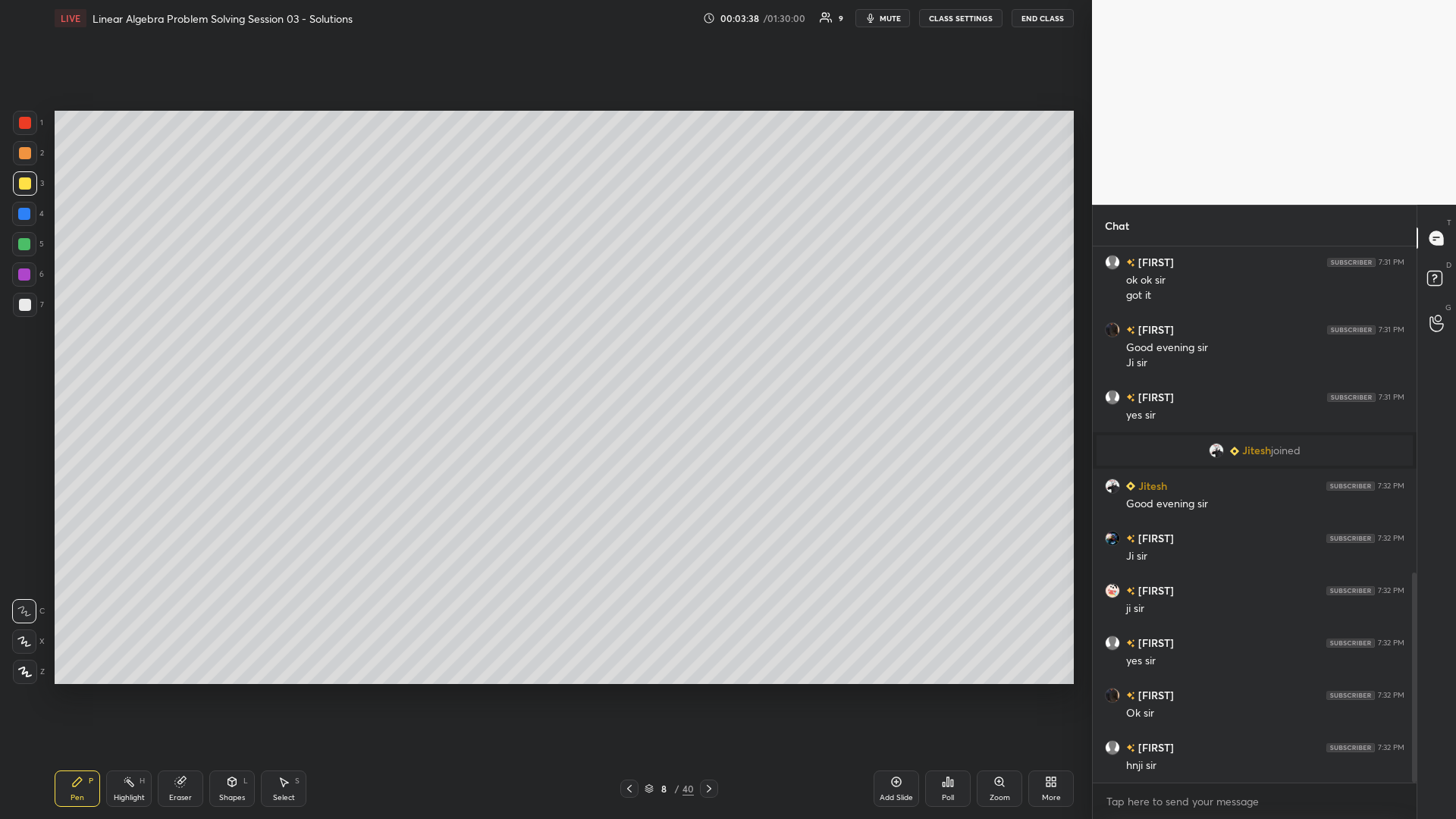click at bounding box center [25, 305] 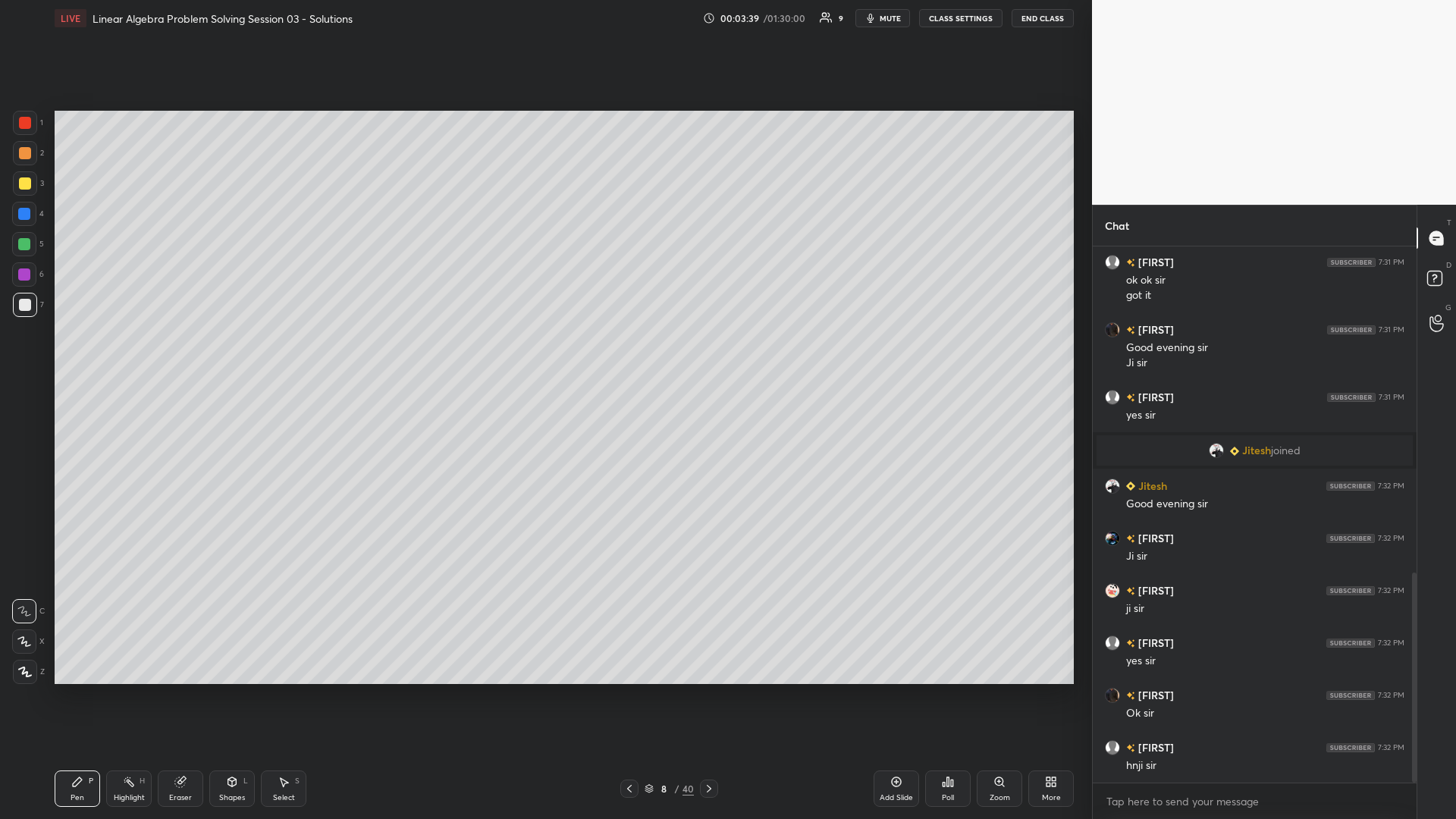 scroll, scrollTop: 886, scrollLeft: 0, axis: vertical 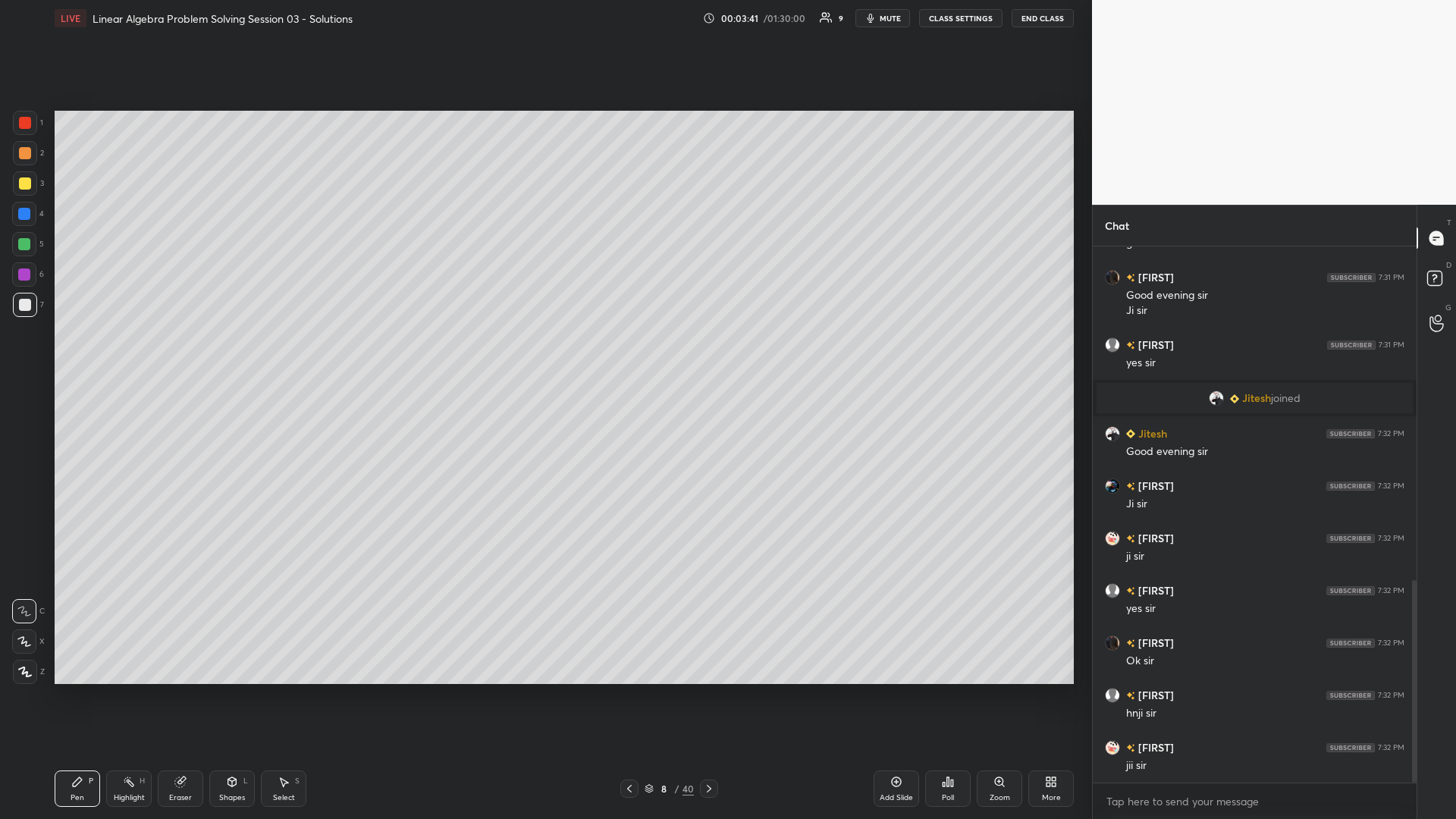 click at bounding box center (25, 305) 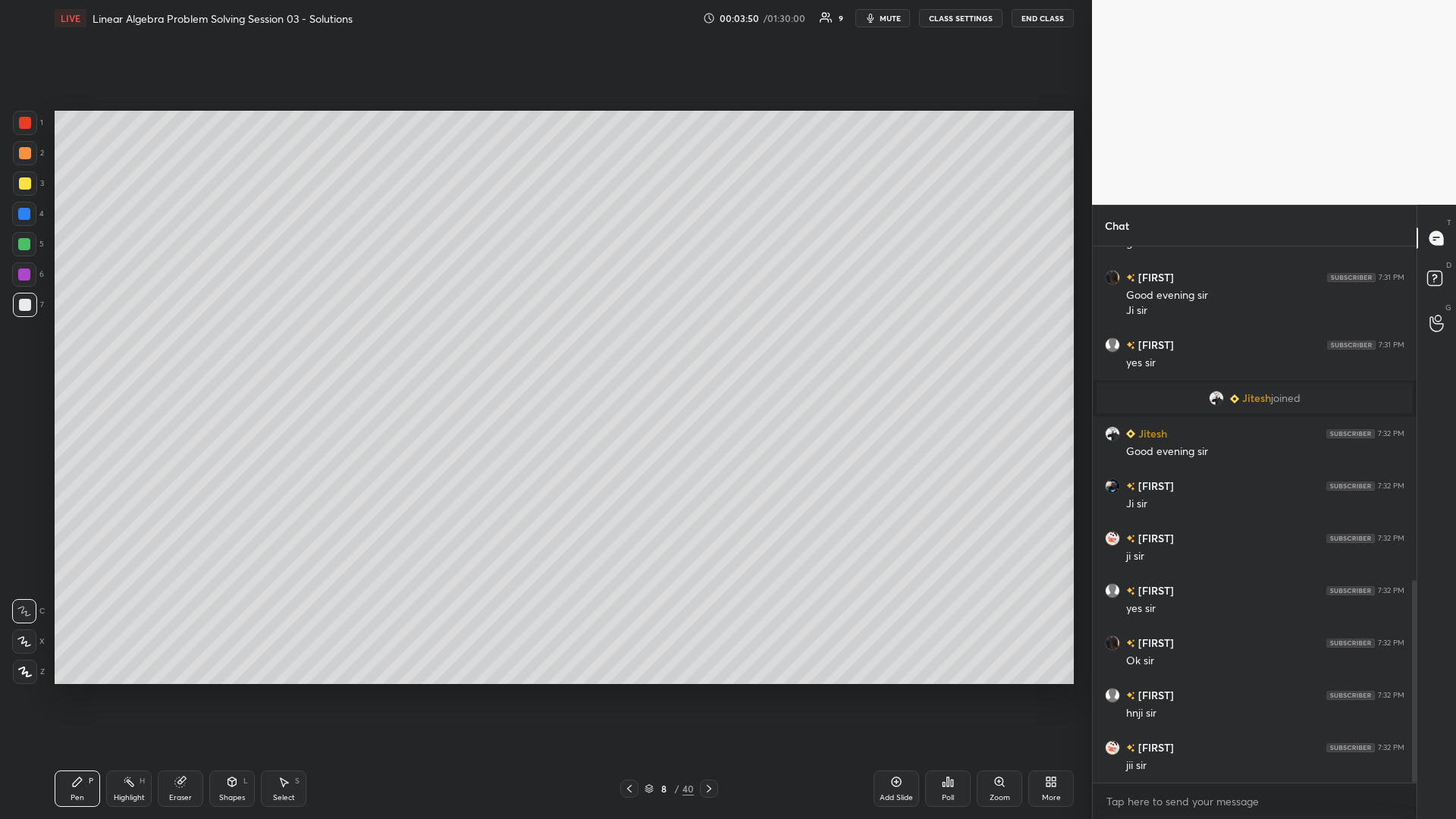 click on "Eraser" at bounding box center (180, 789) 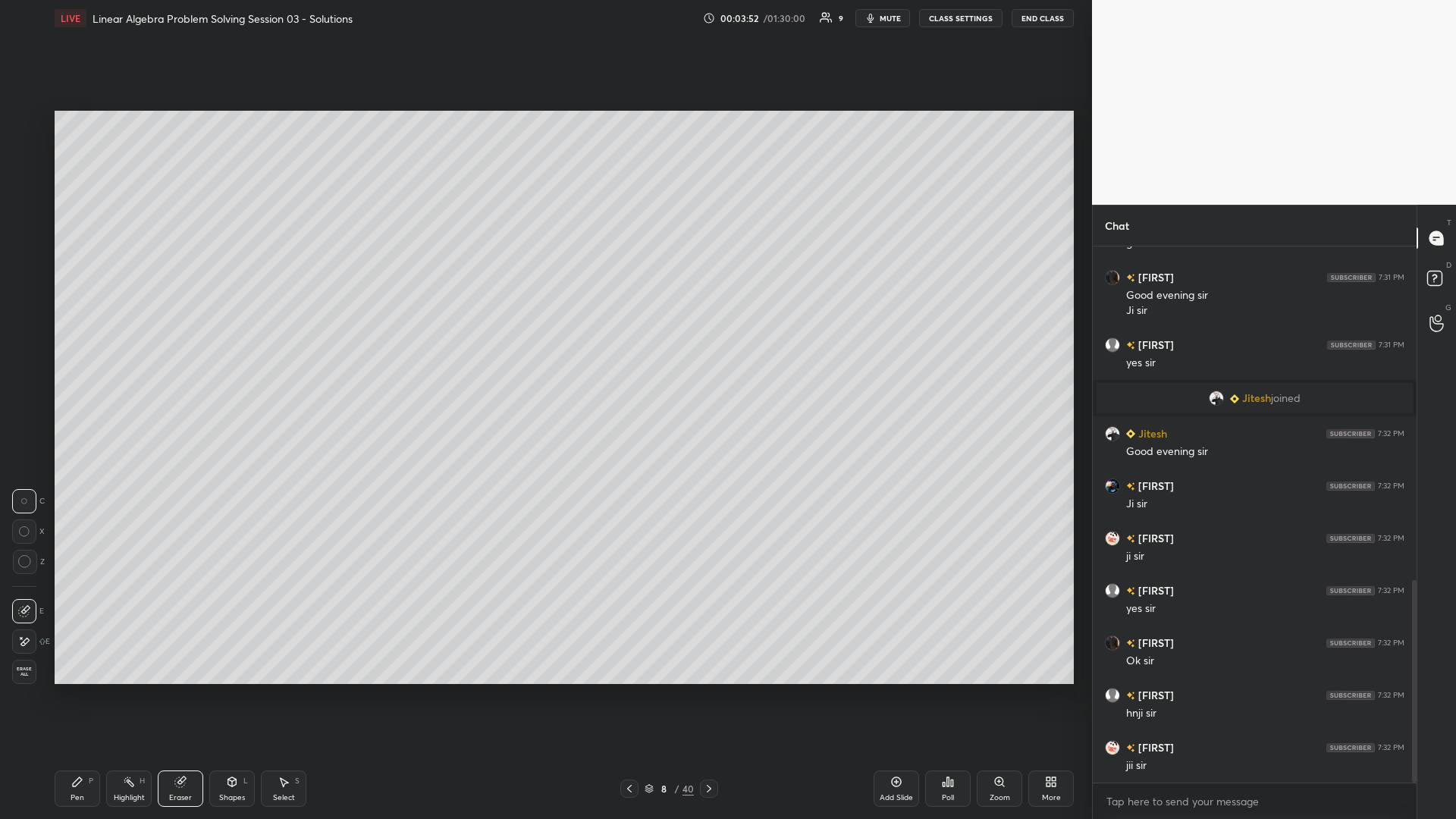 click 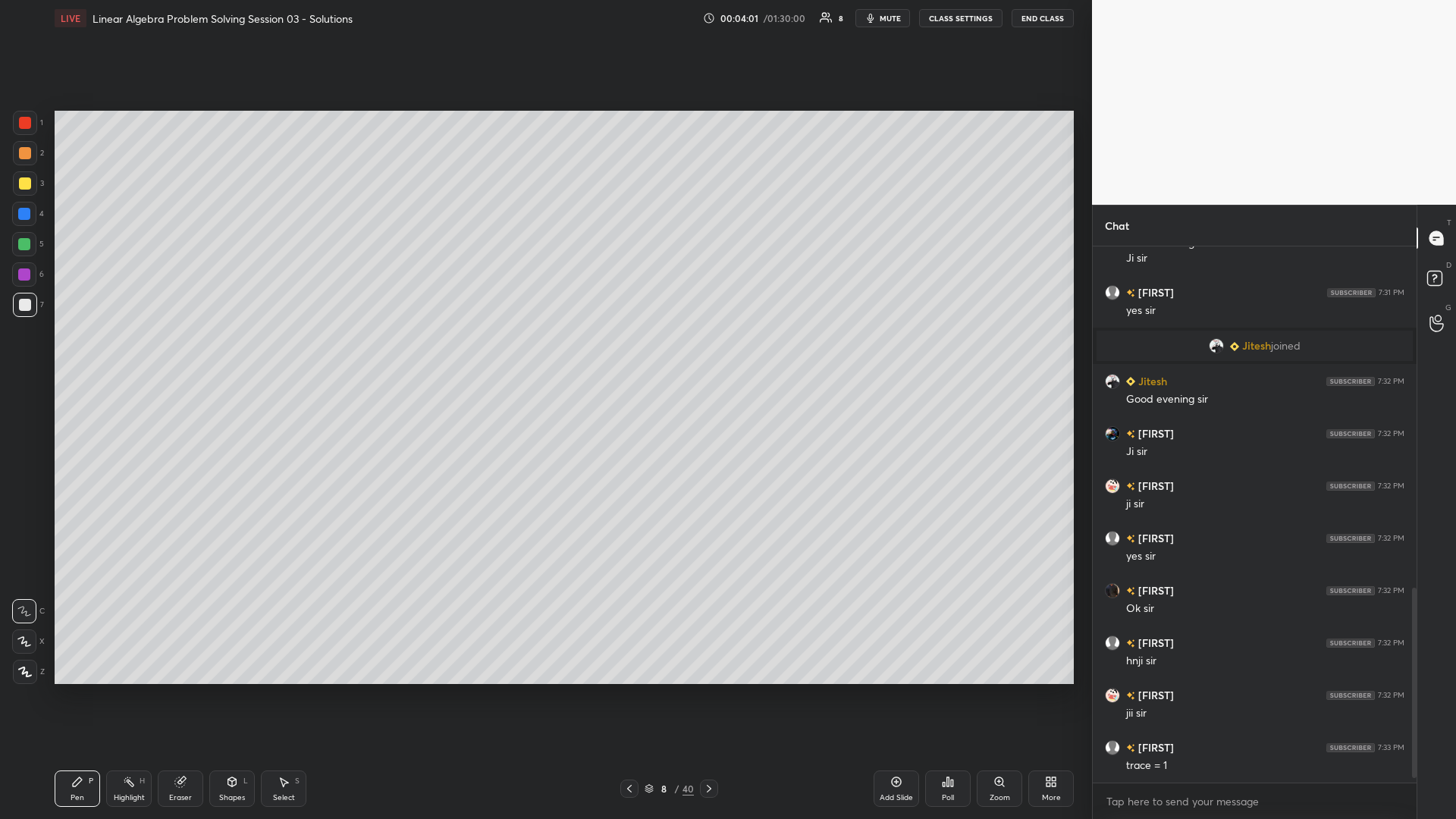 scroll, scrollTop: 990, scrollLeft: 0, axis: vertical 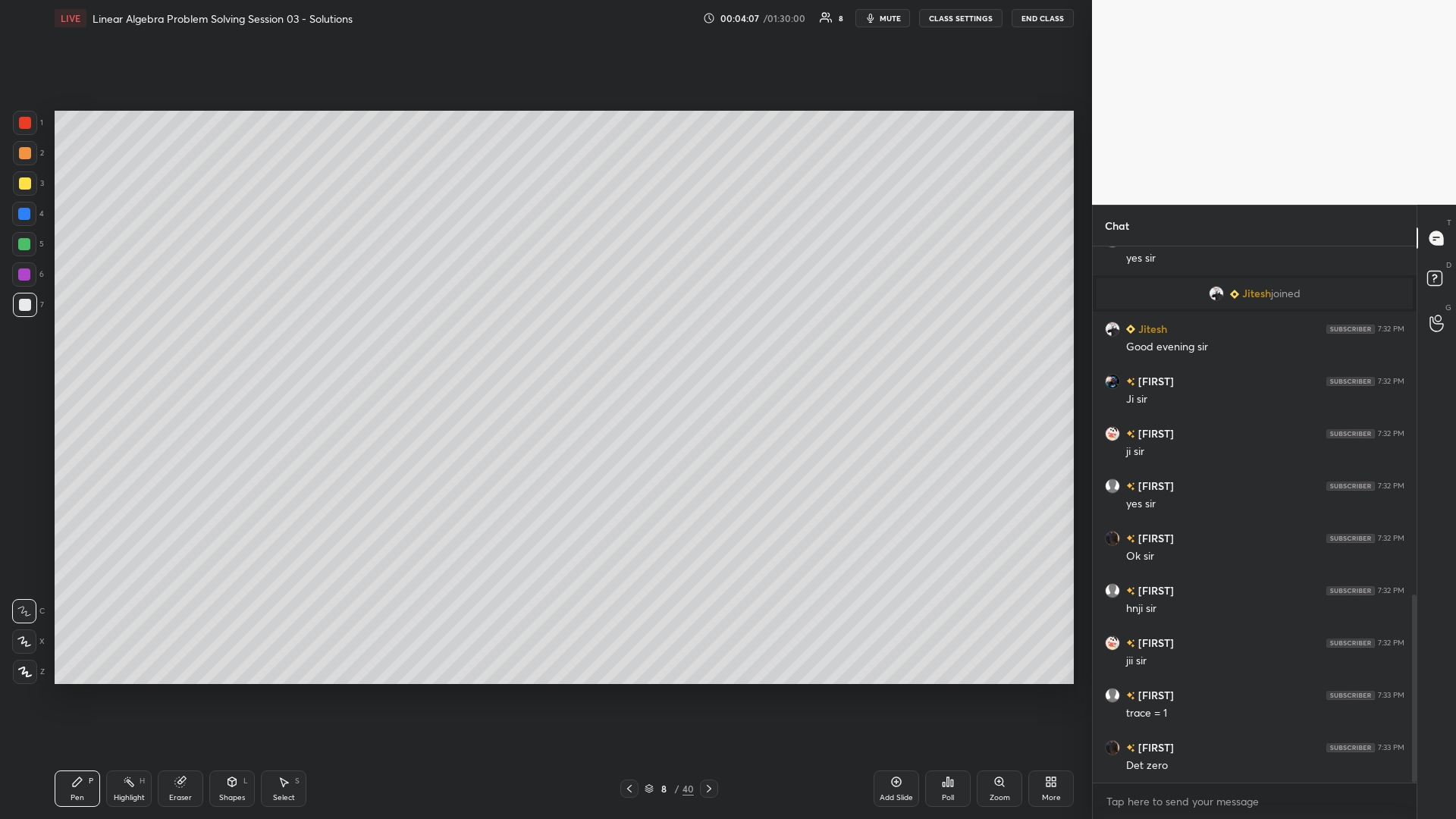 click on "Eraser" at bounding box center (180, 789) 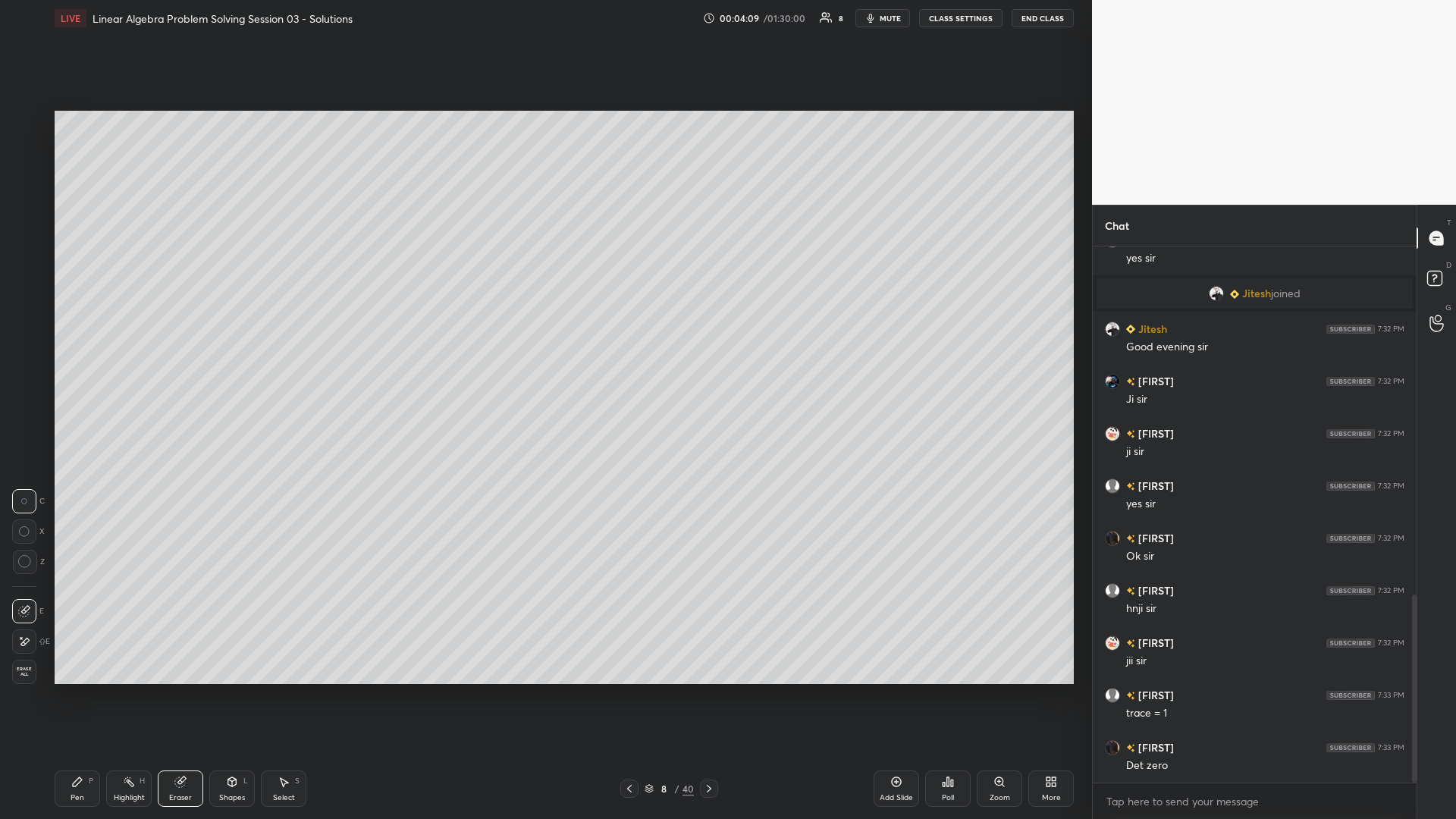 scroll, scrollTop: 1043, scrollLeft: 0, axis: vertical 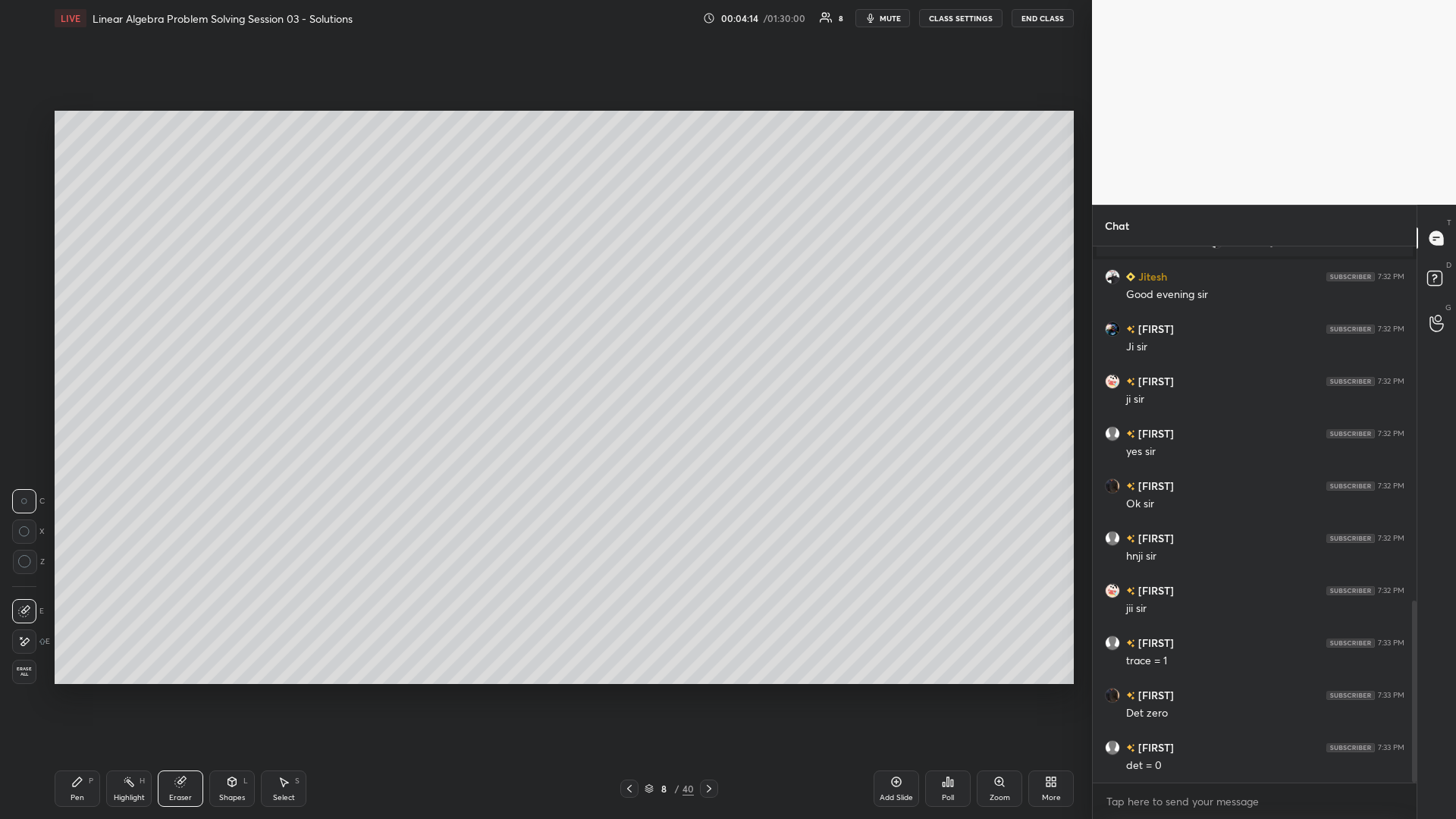 click on "Pen P" at bounding box center [77, 789] 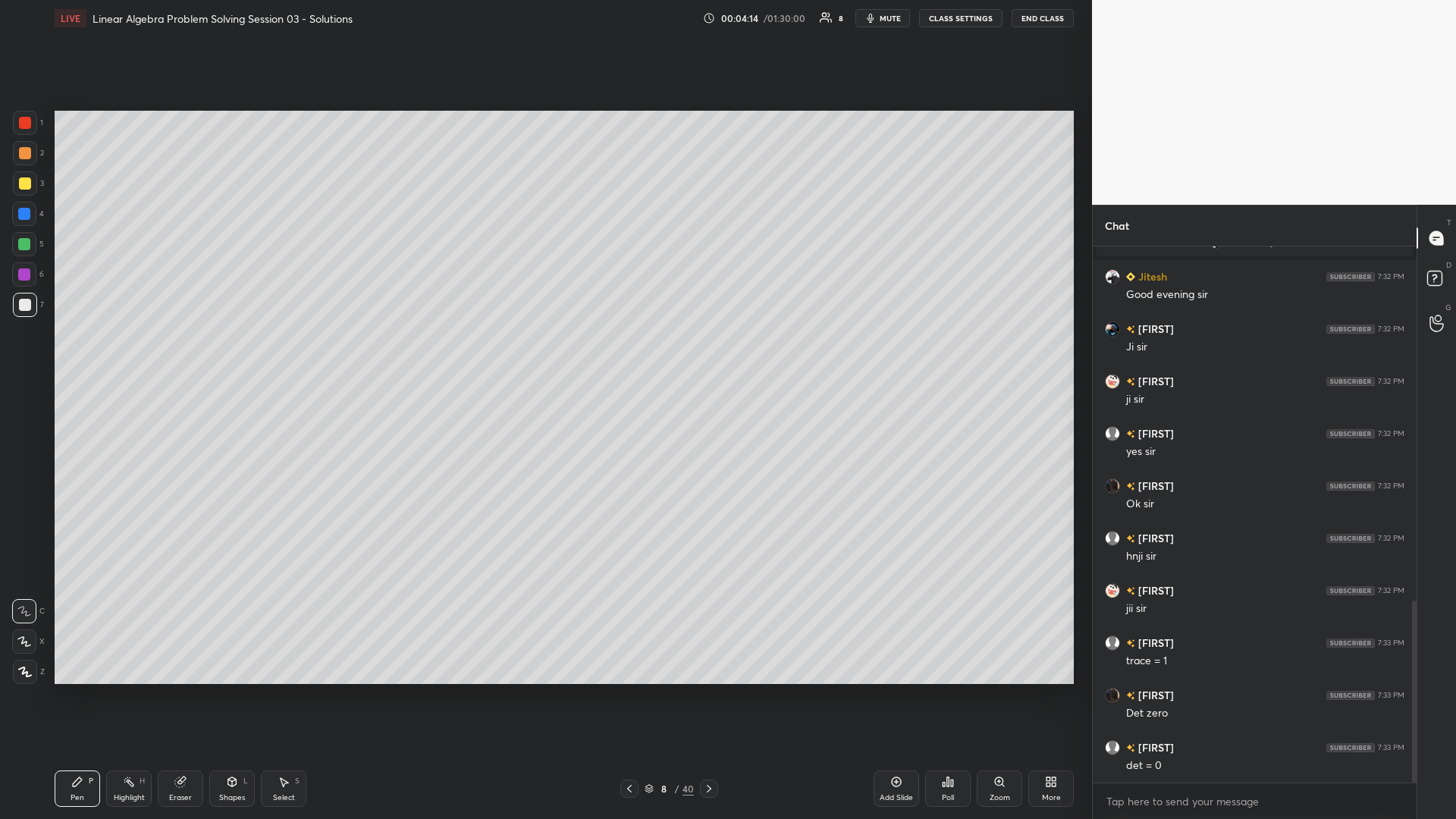 click 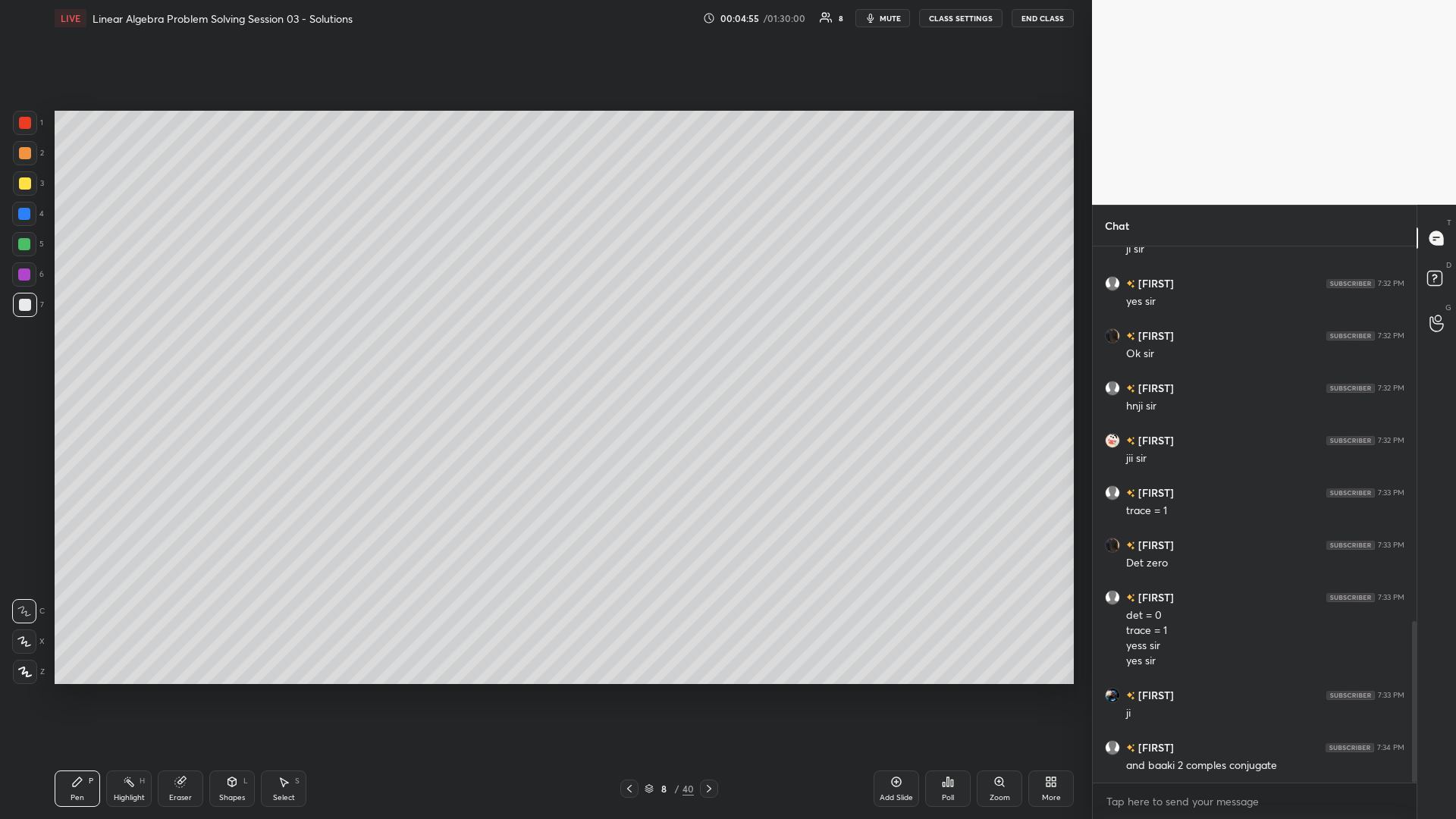 scroll, scrollTop: 1245, scrollLeft: 0, axis: vertical 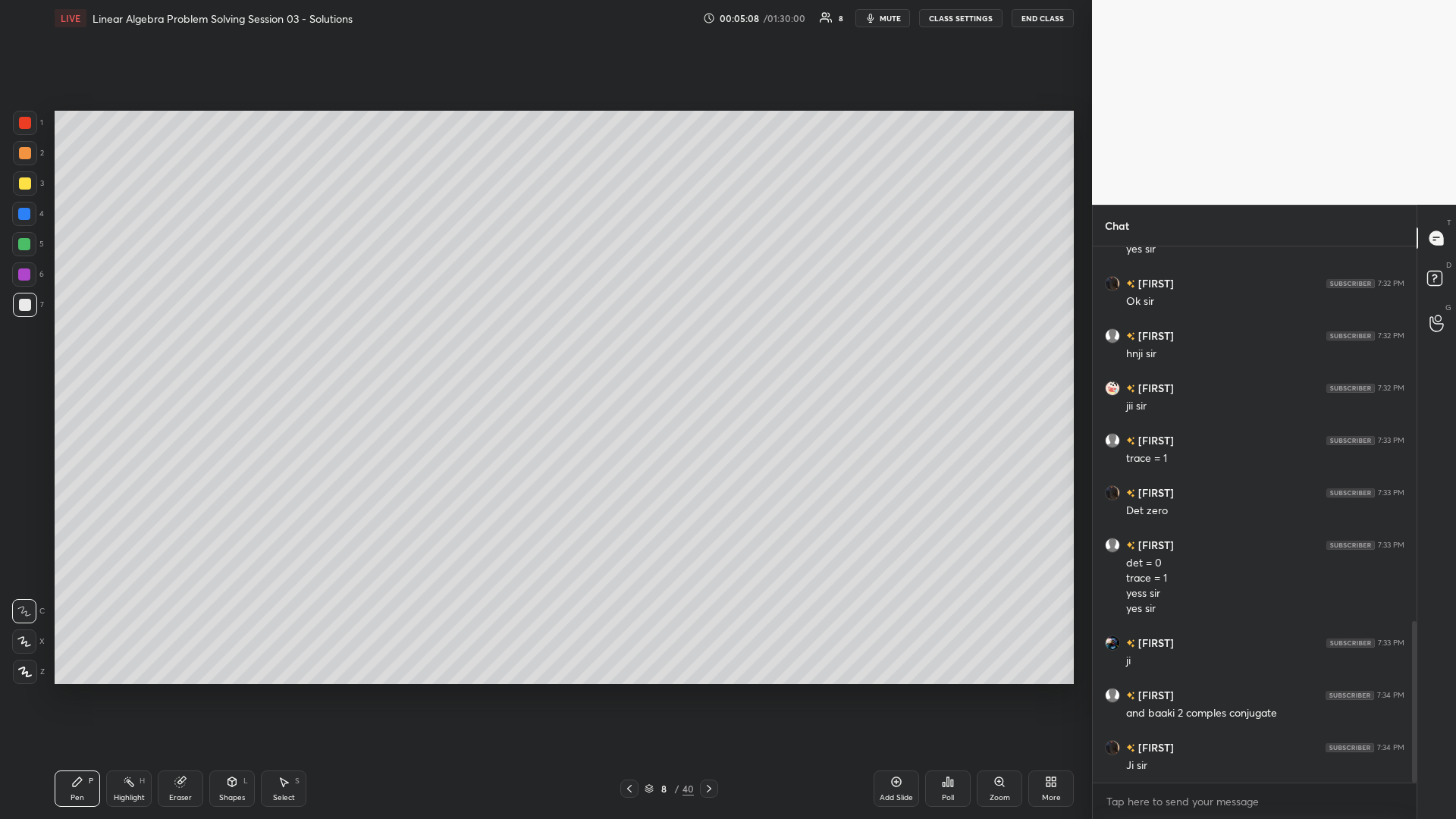 click at bounding box center (629, 789) 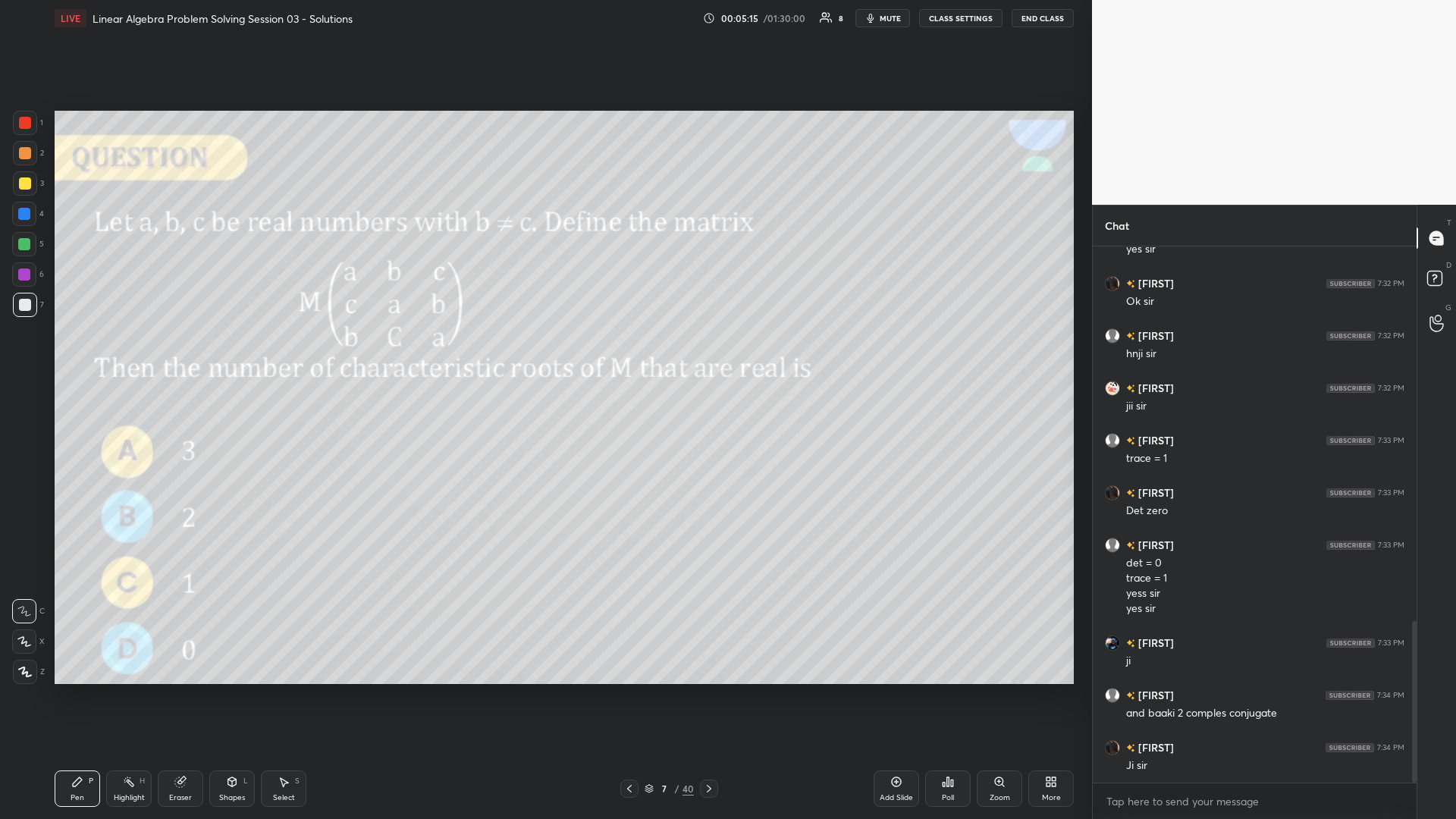 click 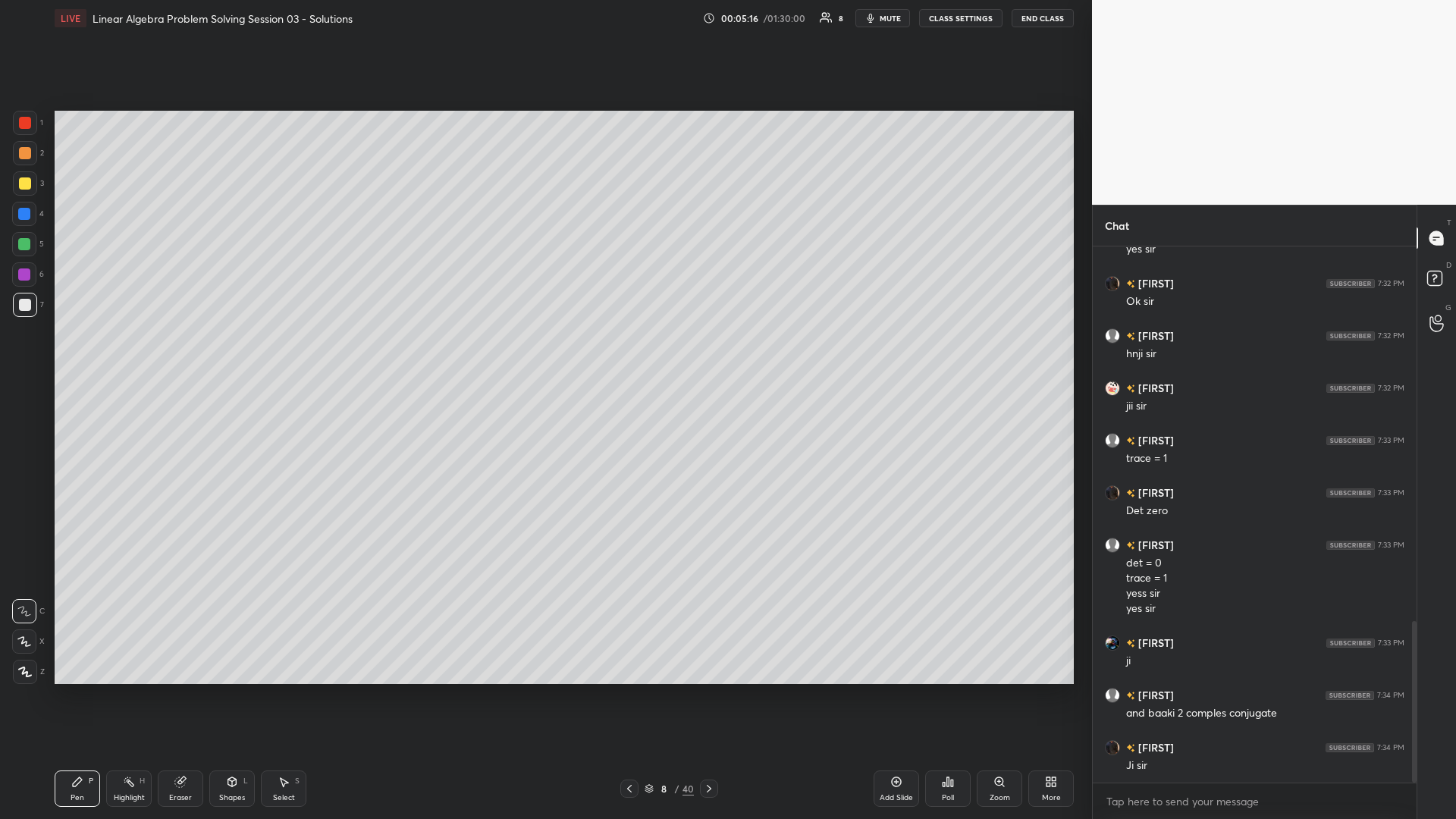 click on "Add Slide" at bounding box center (896, 789) 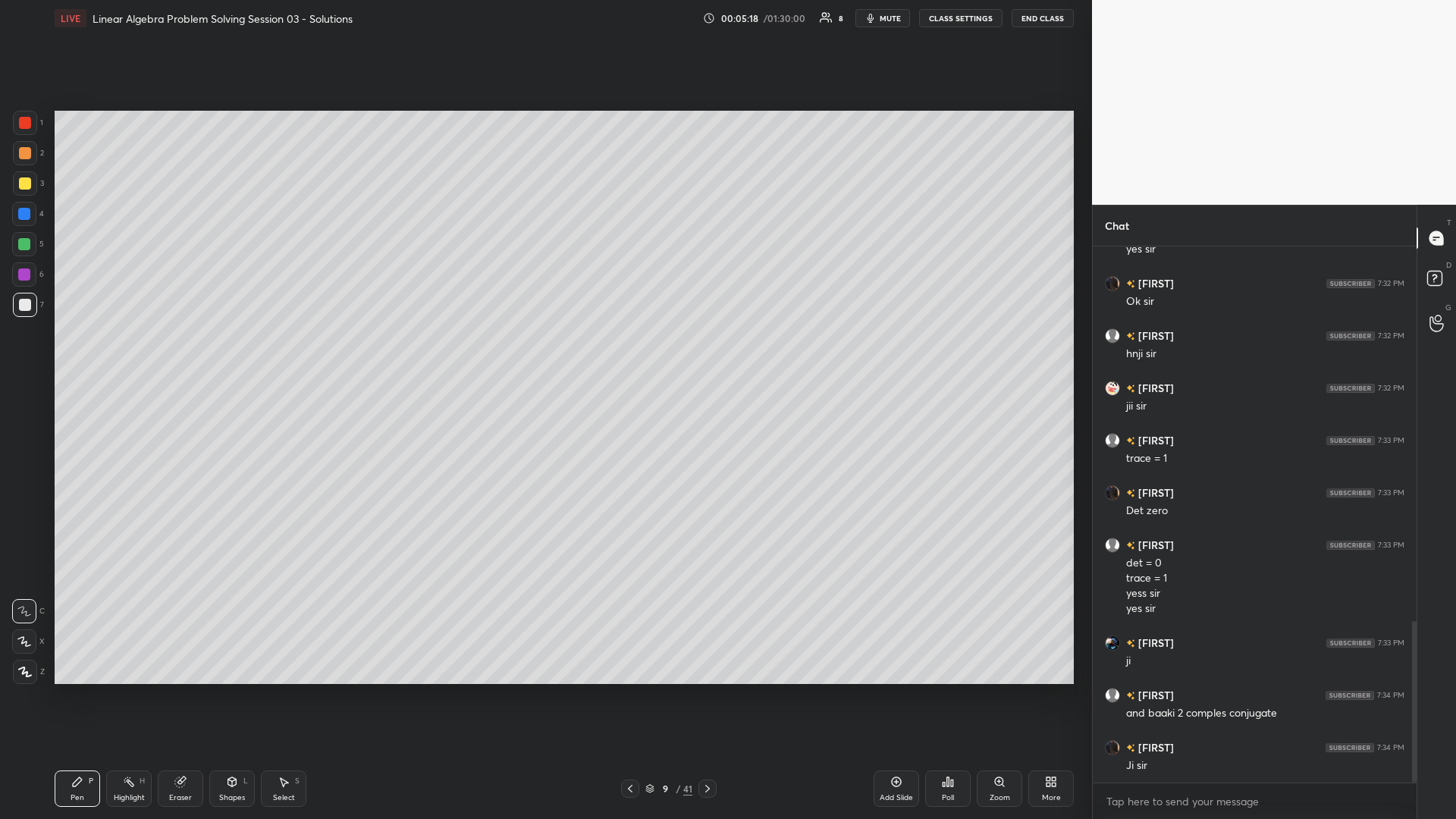 click at bounding box center (25, 305) 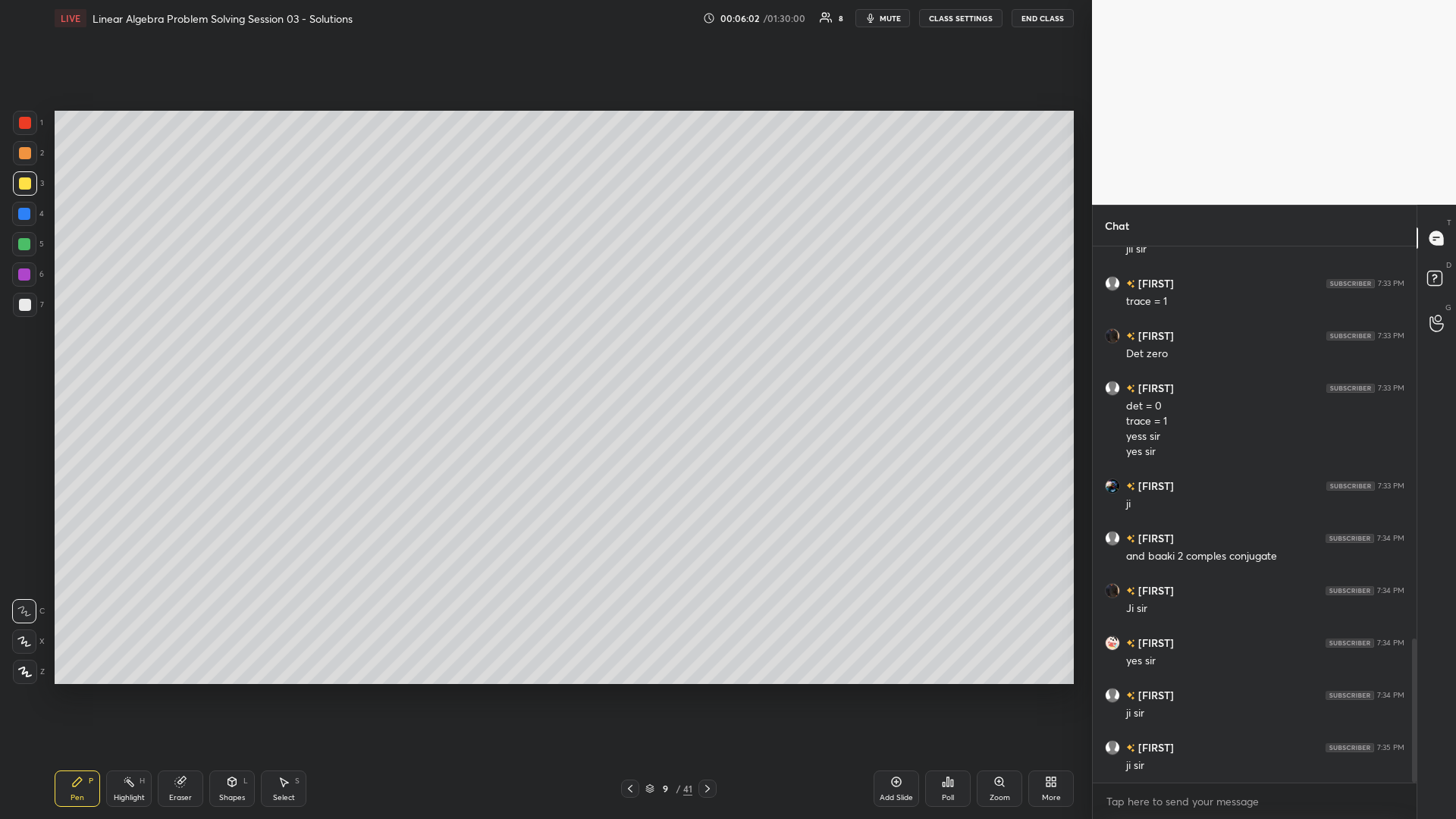 scroll, scrollTop: 1454, scrollLeft: 0, axis: vertical 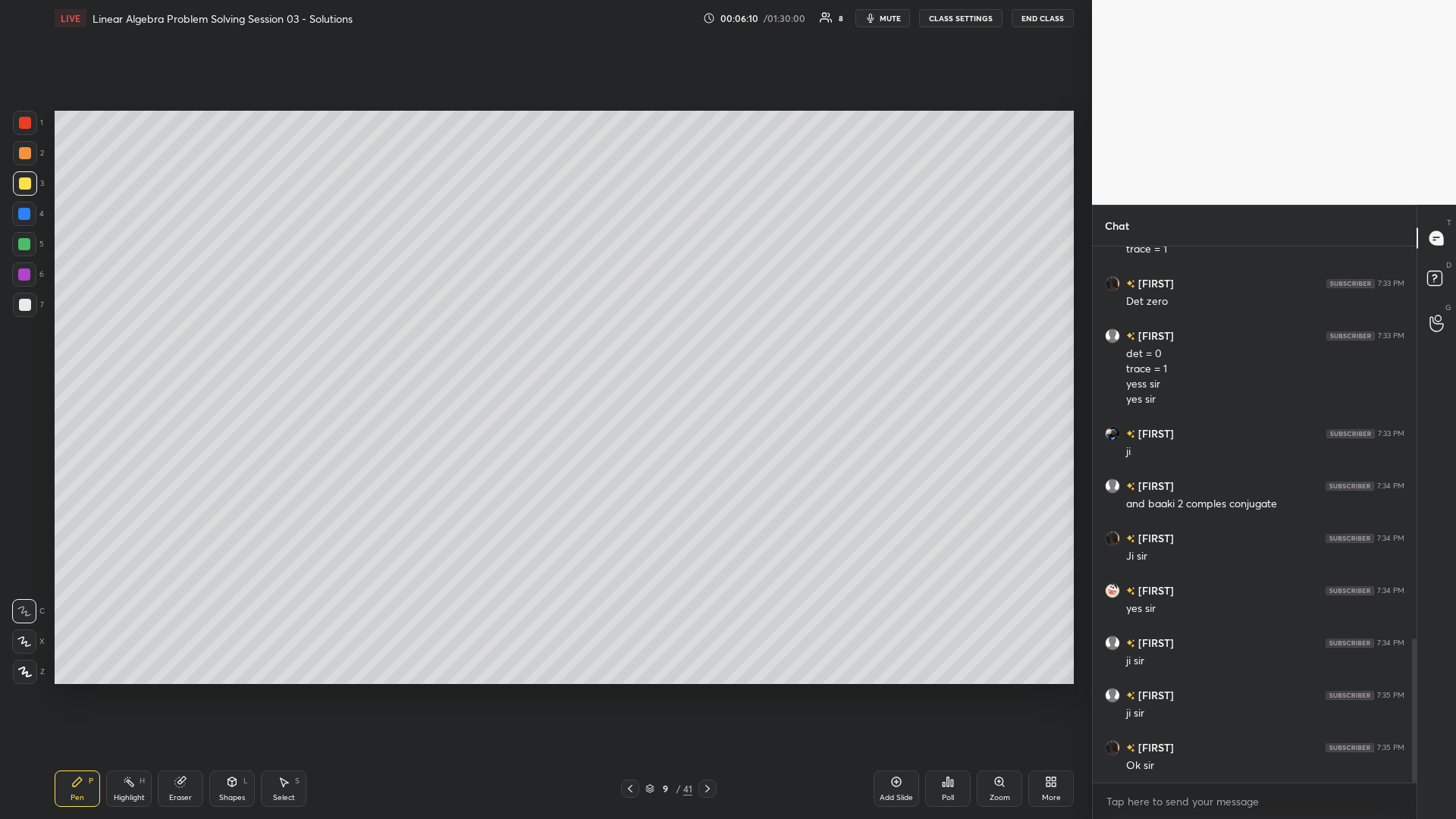 click 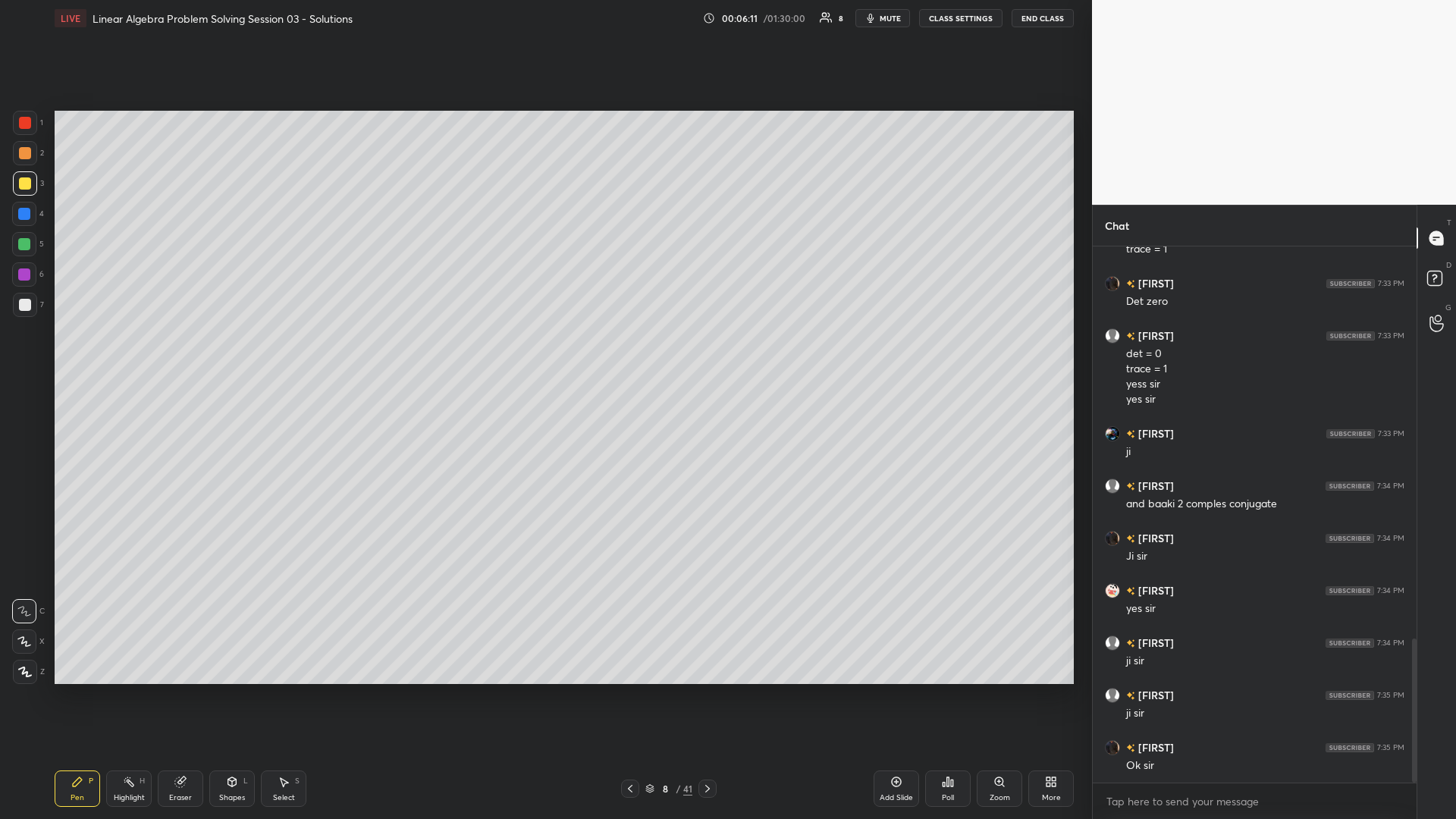 click 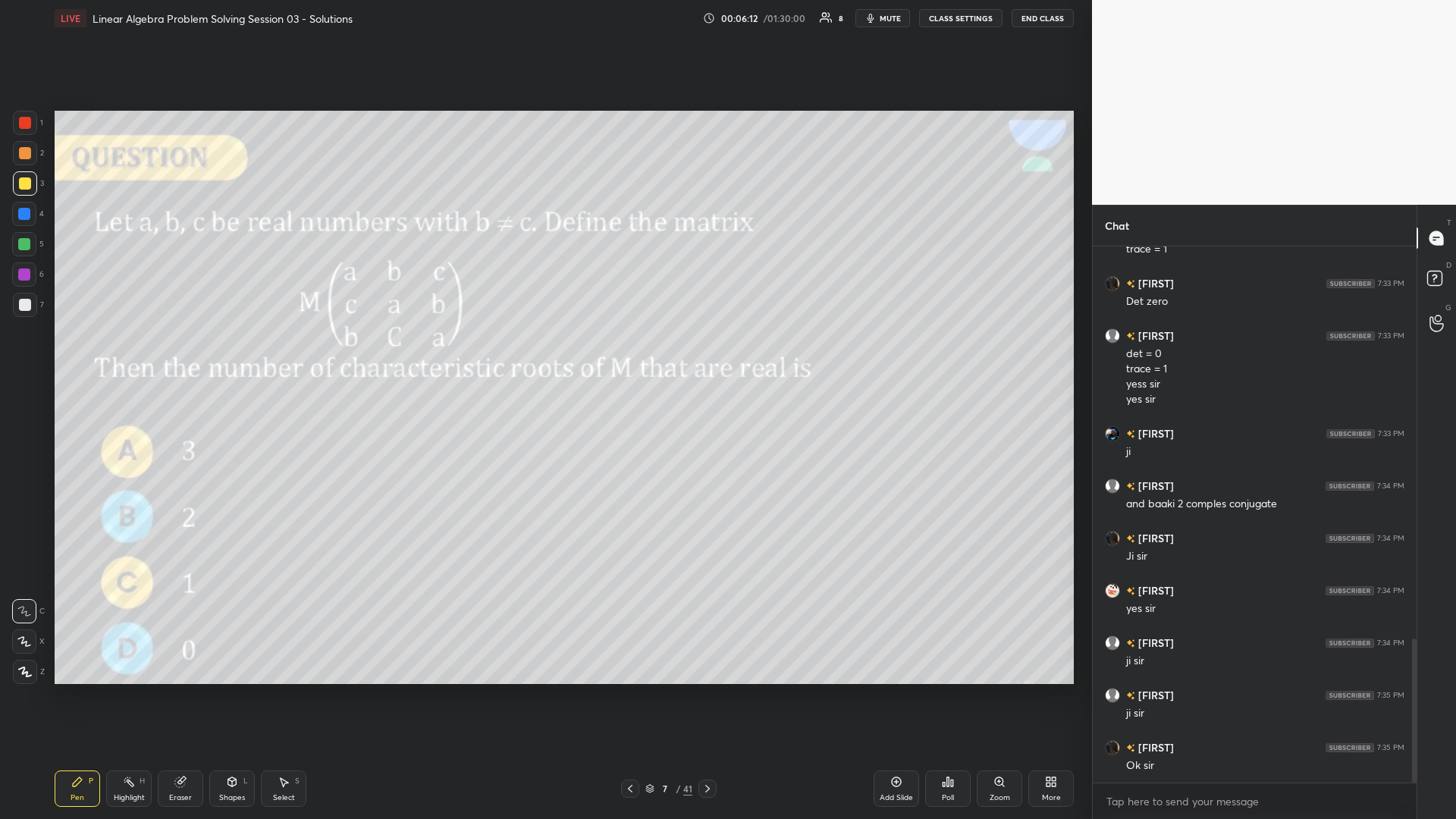 click 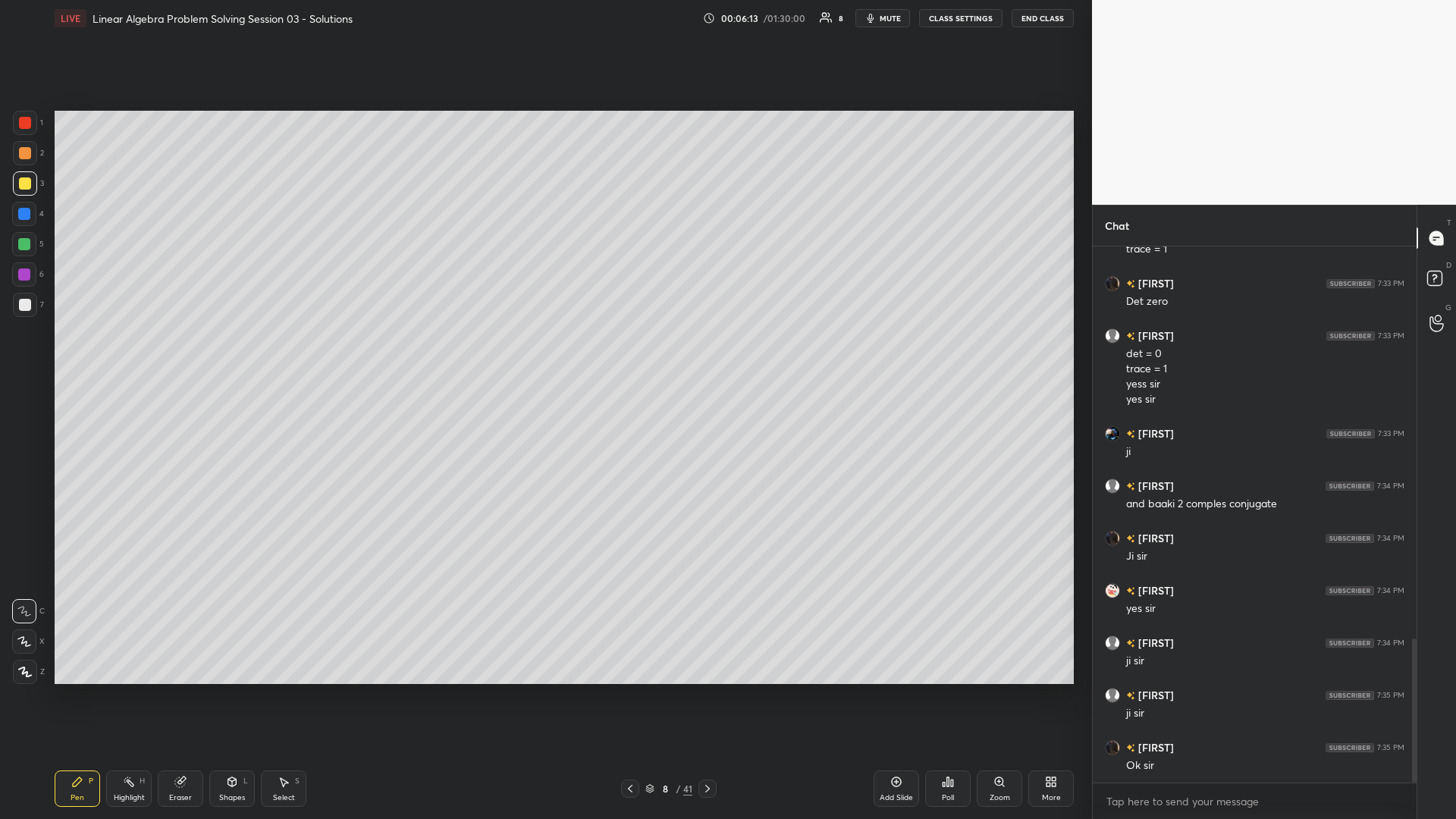 click 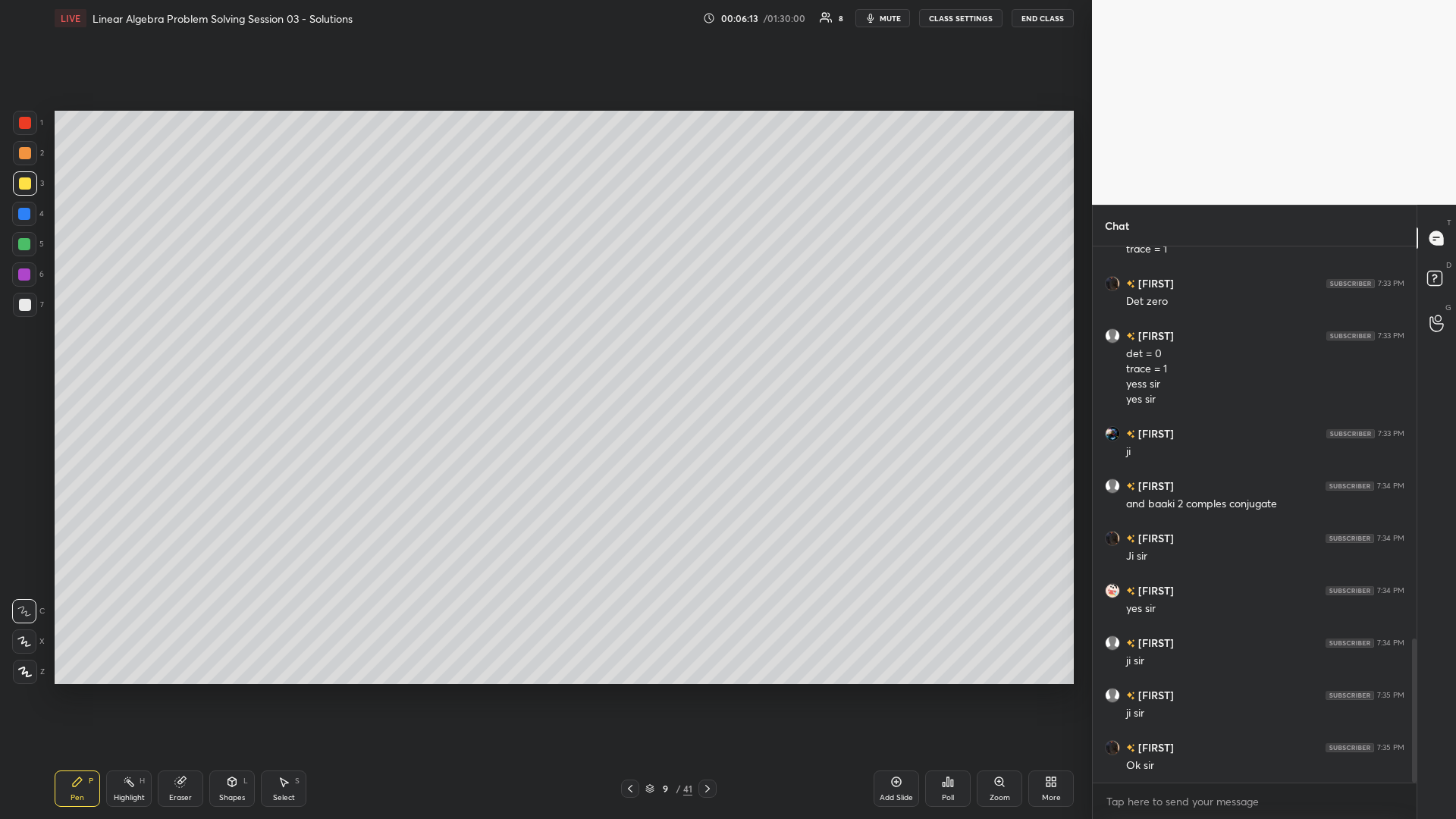 click 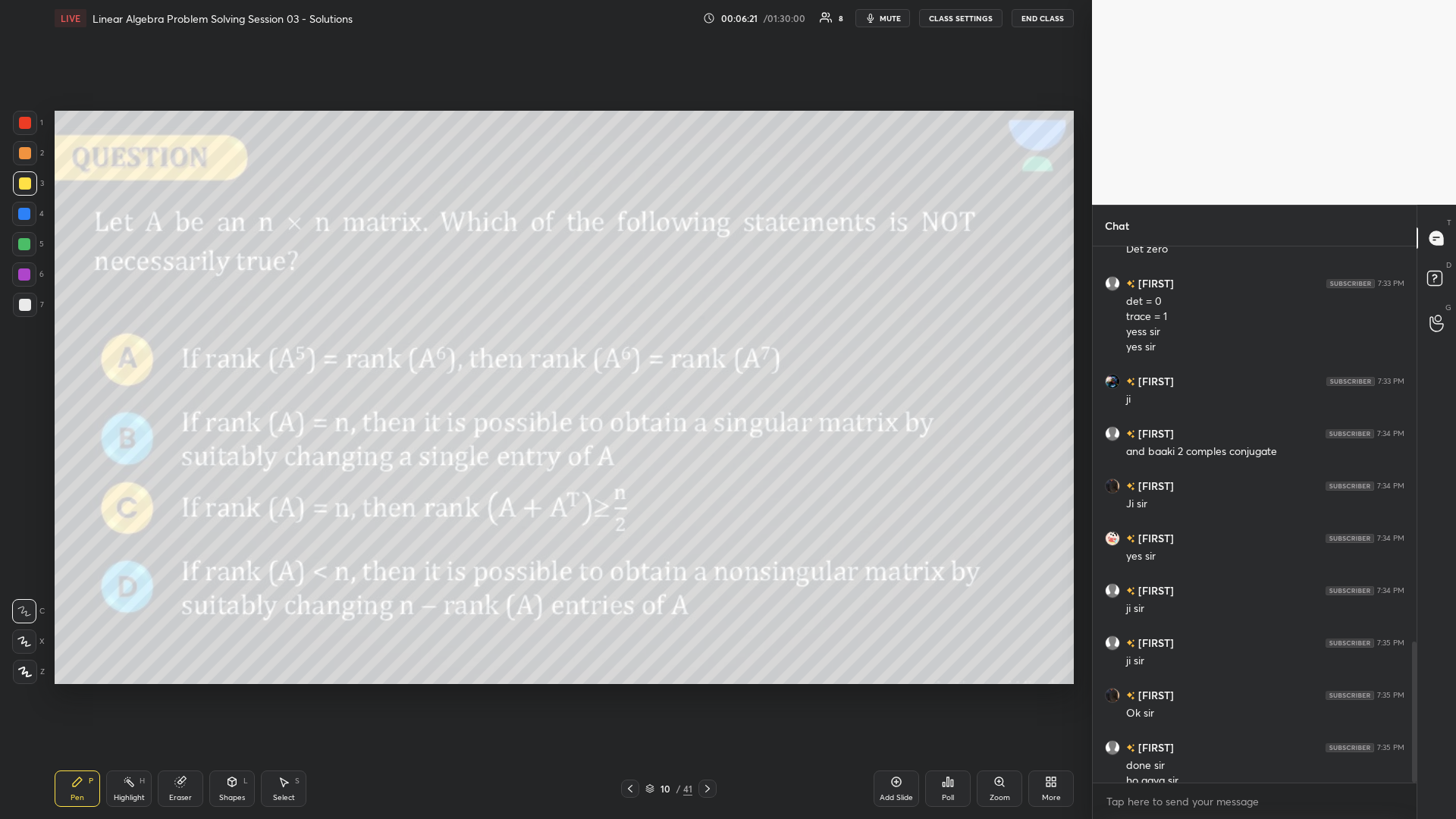 scroll, scrollTop: 1522, scrollLeft: 0, axis: vertical 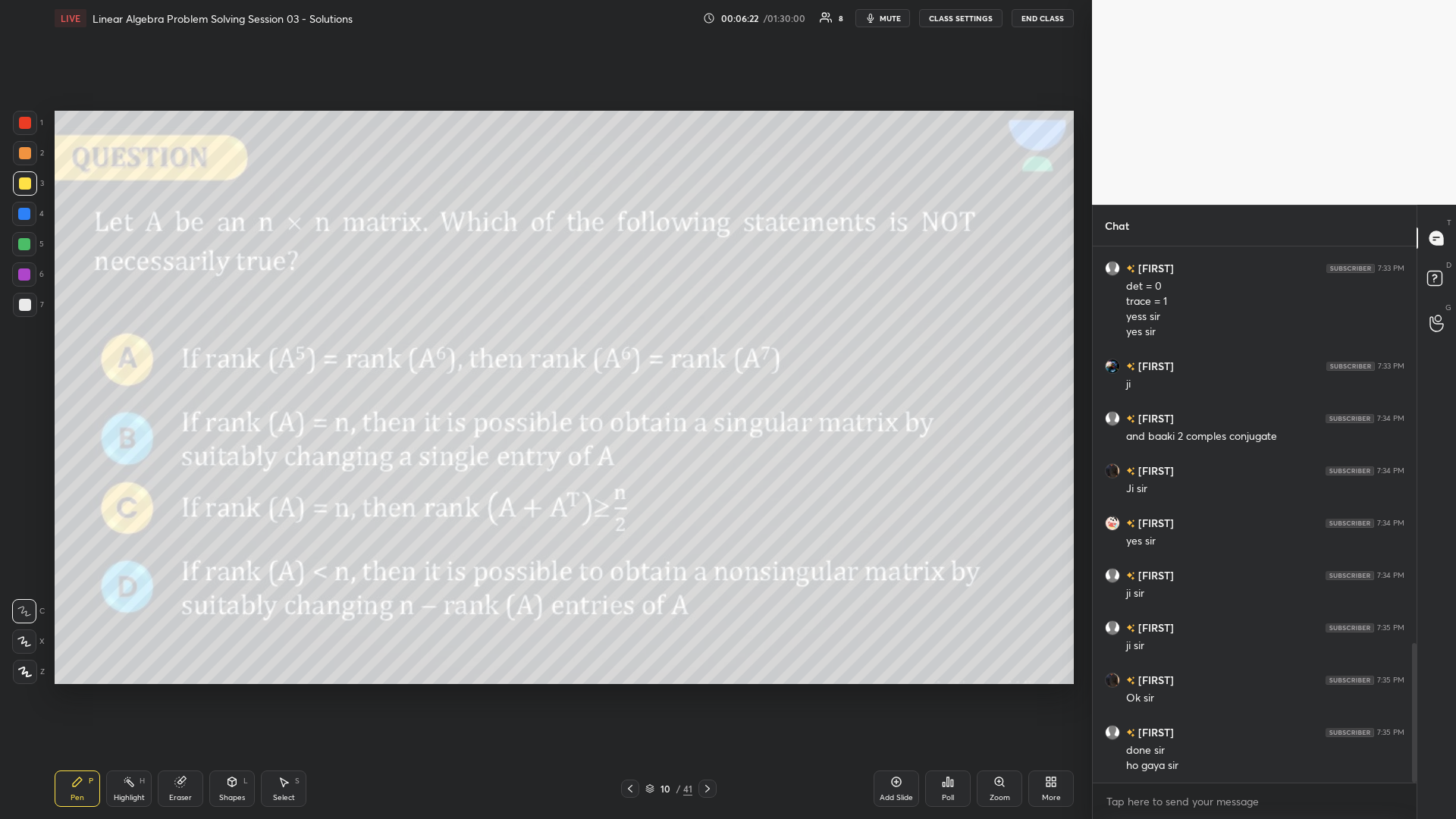 click at bounding box center (24, 244) 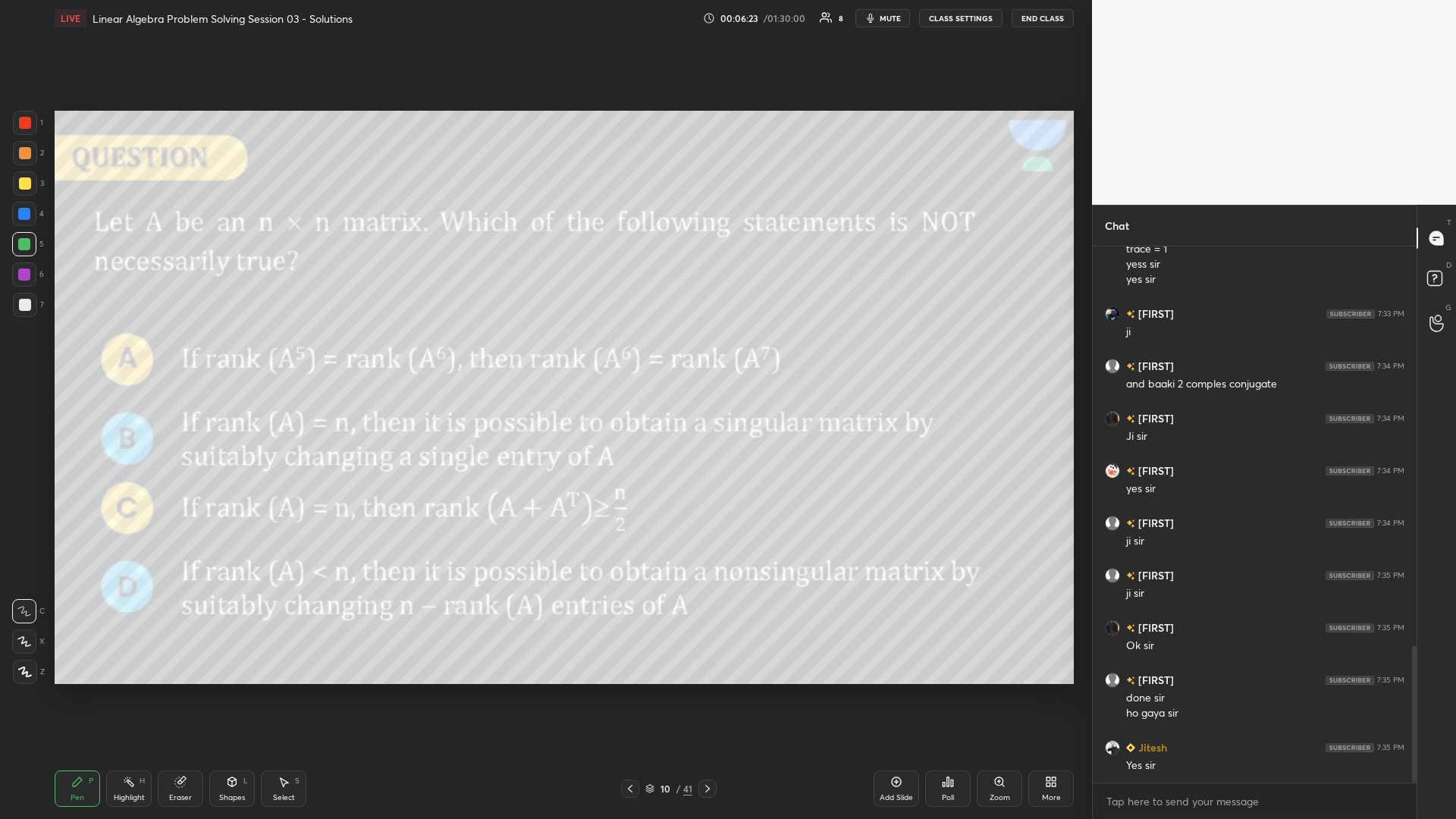 scroll, scrollTop: 1627, scrollLeft: 0, axis: vertical 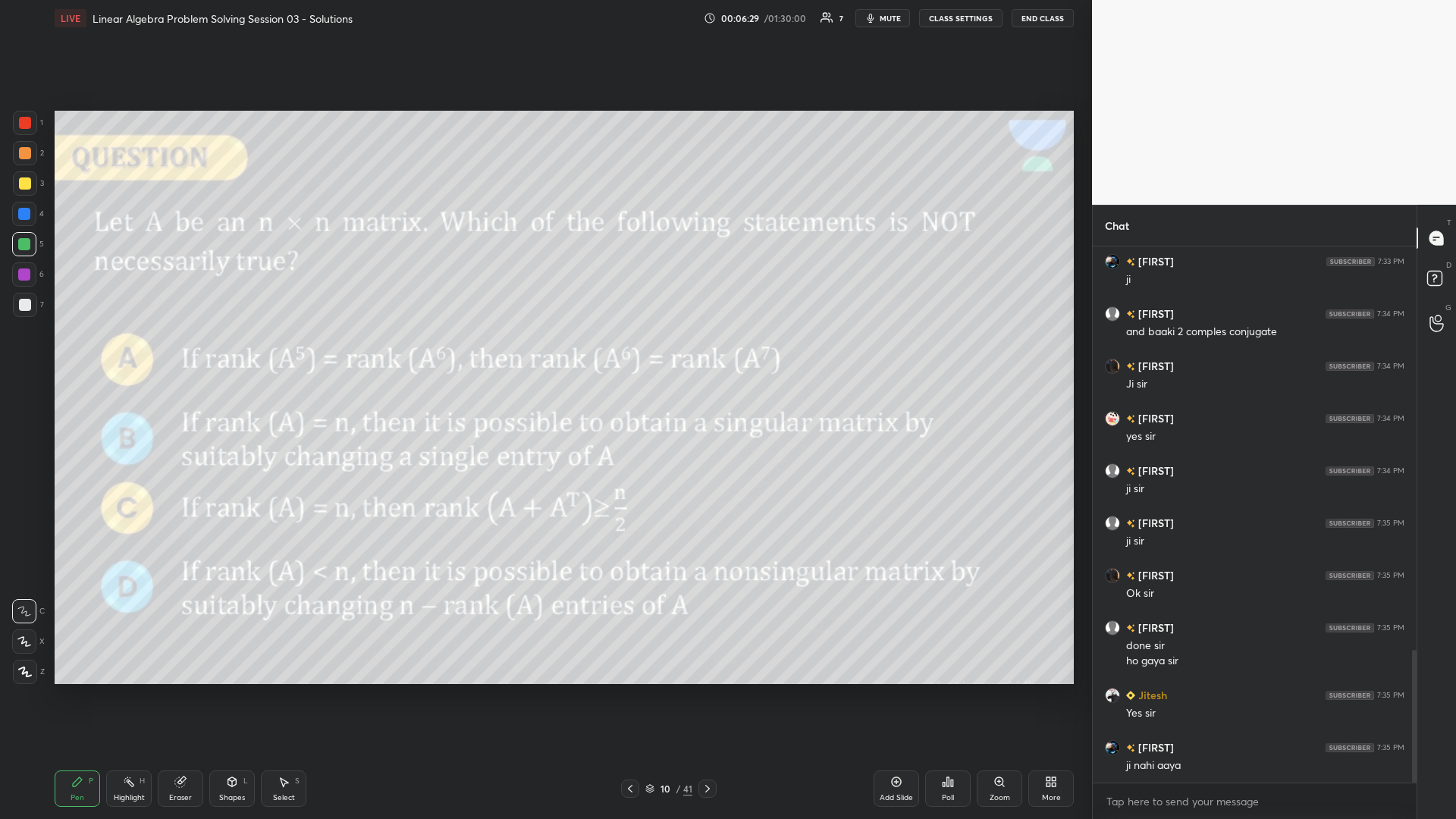 click at bounding box center [25, 184] 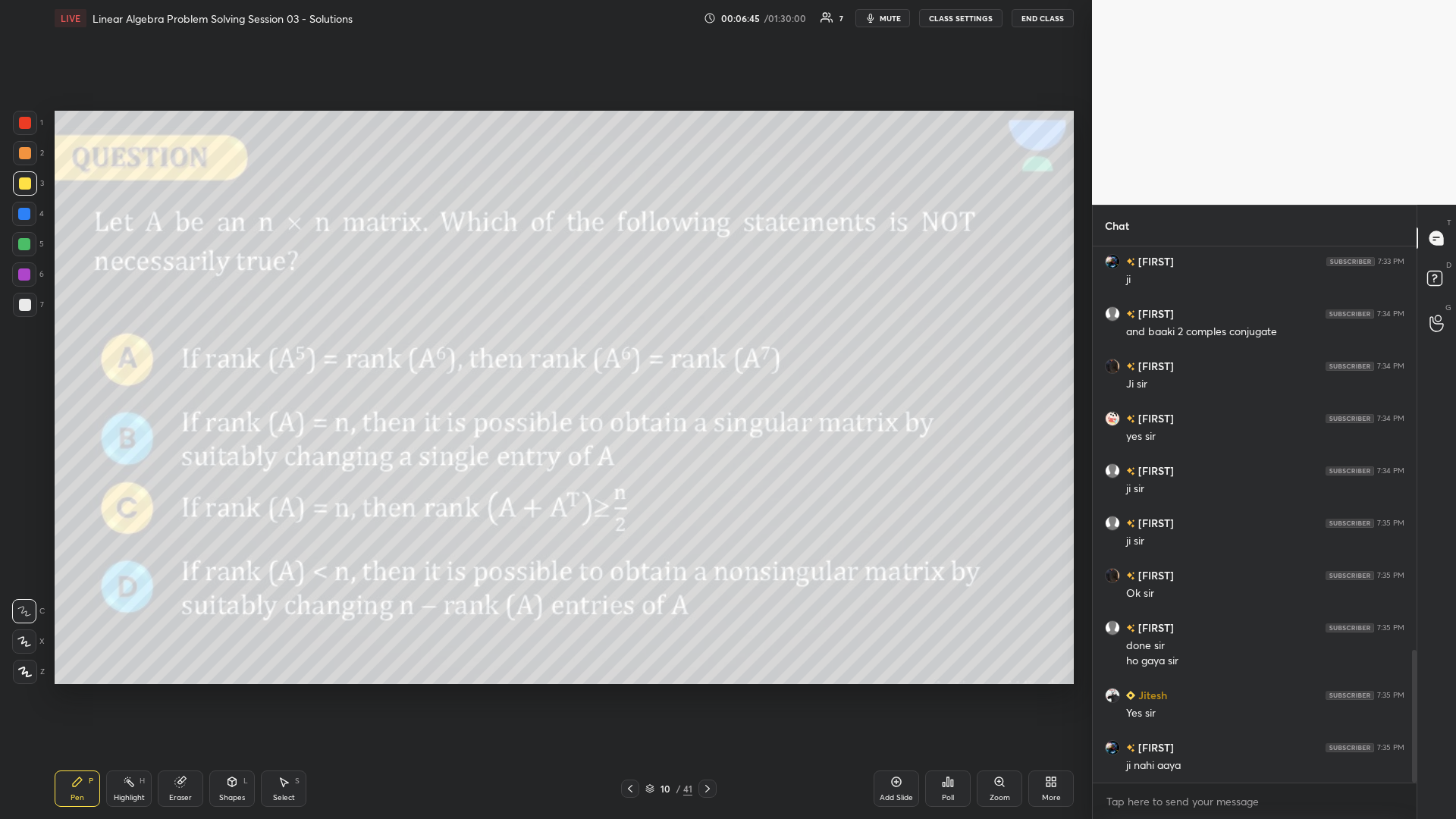 click 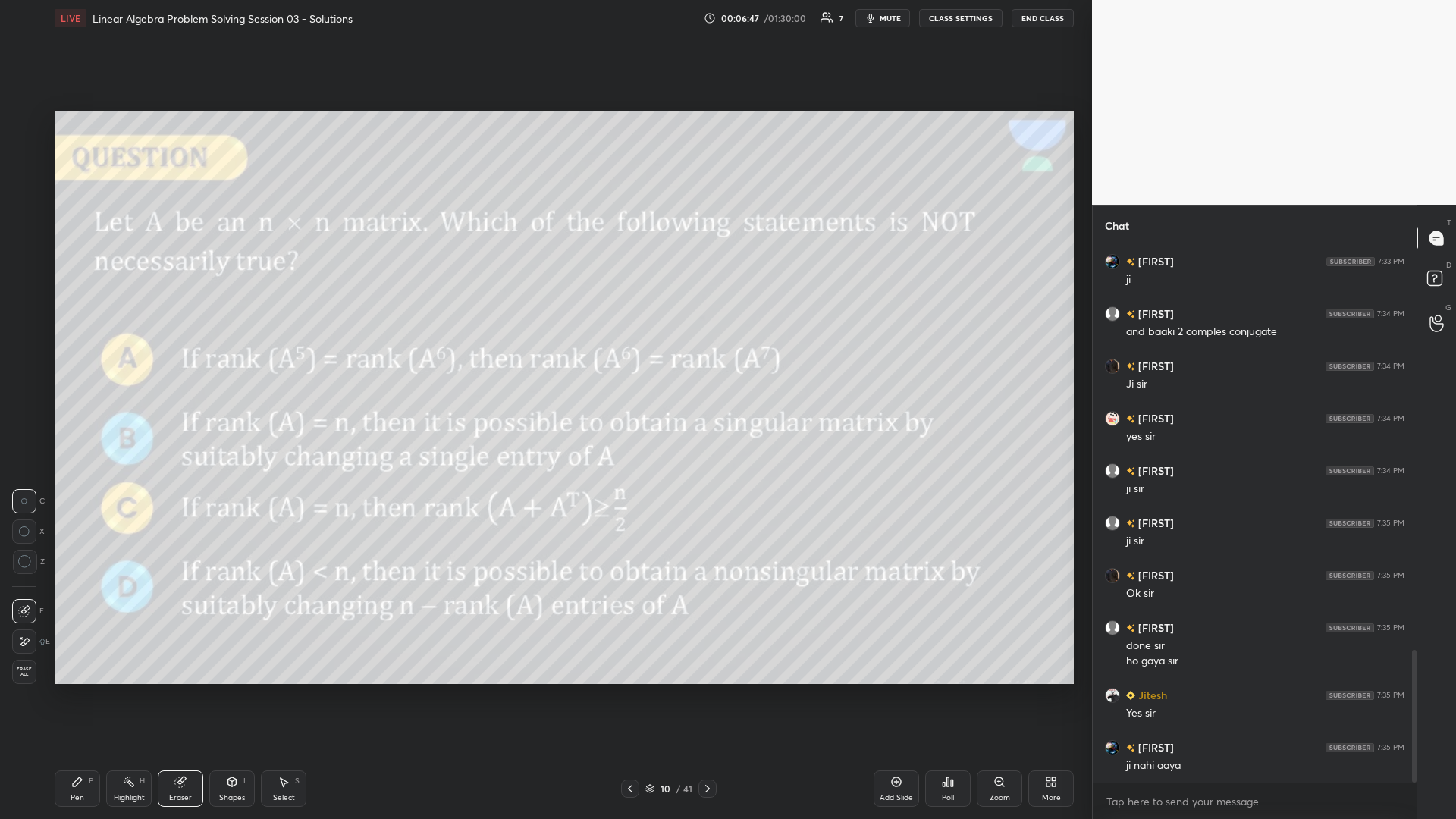 click 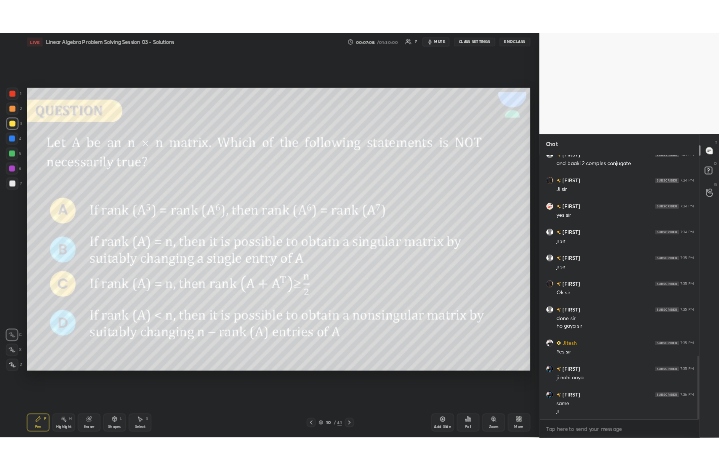 scroll, scrollTop: 2303, scrollLeft: 0, axis: vertical 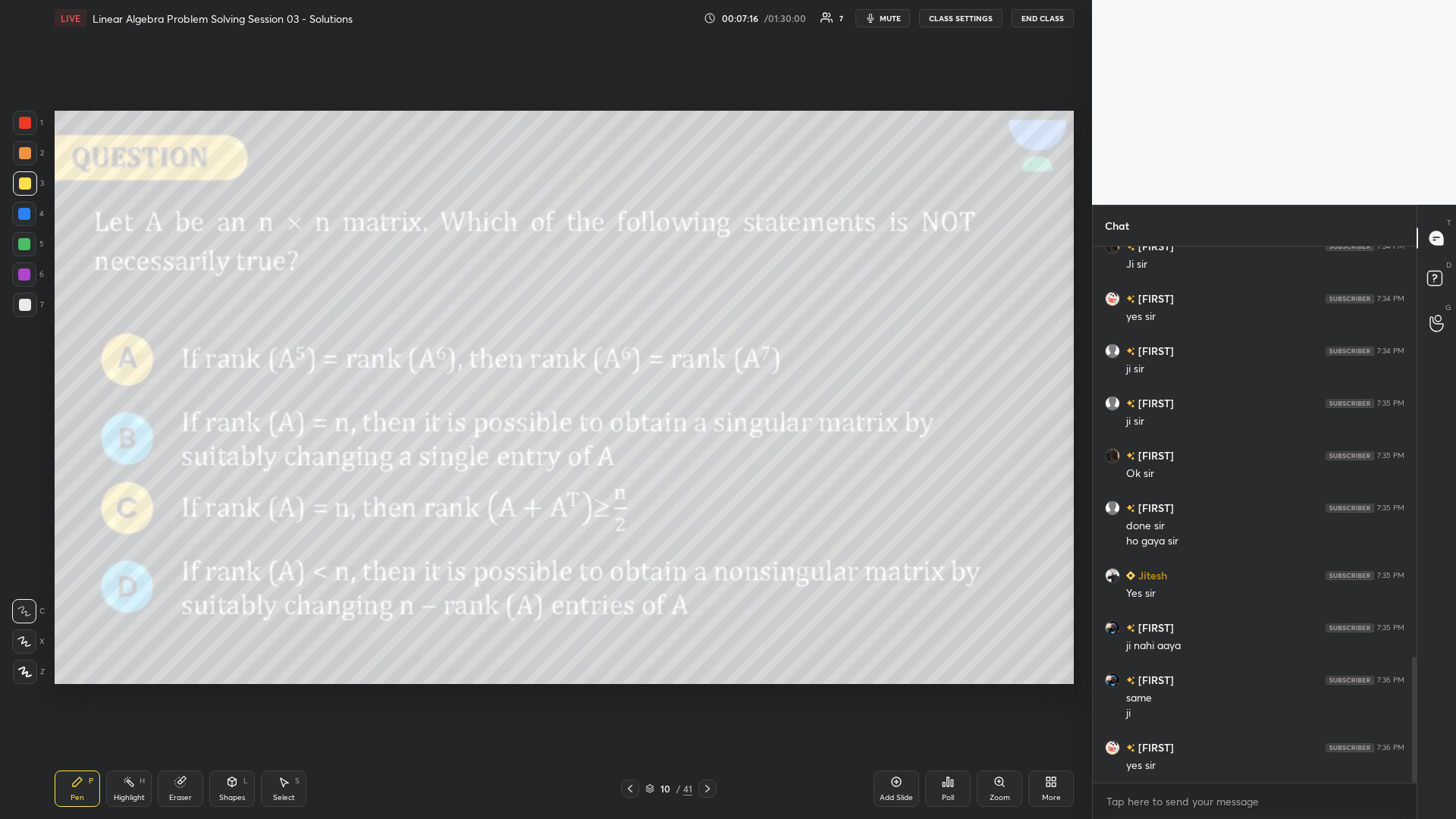 click at bounding box center (25, 305) 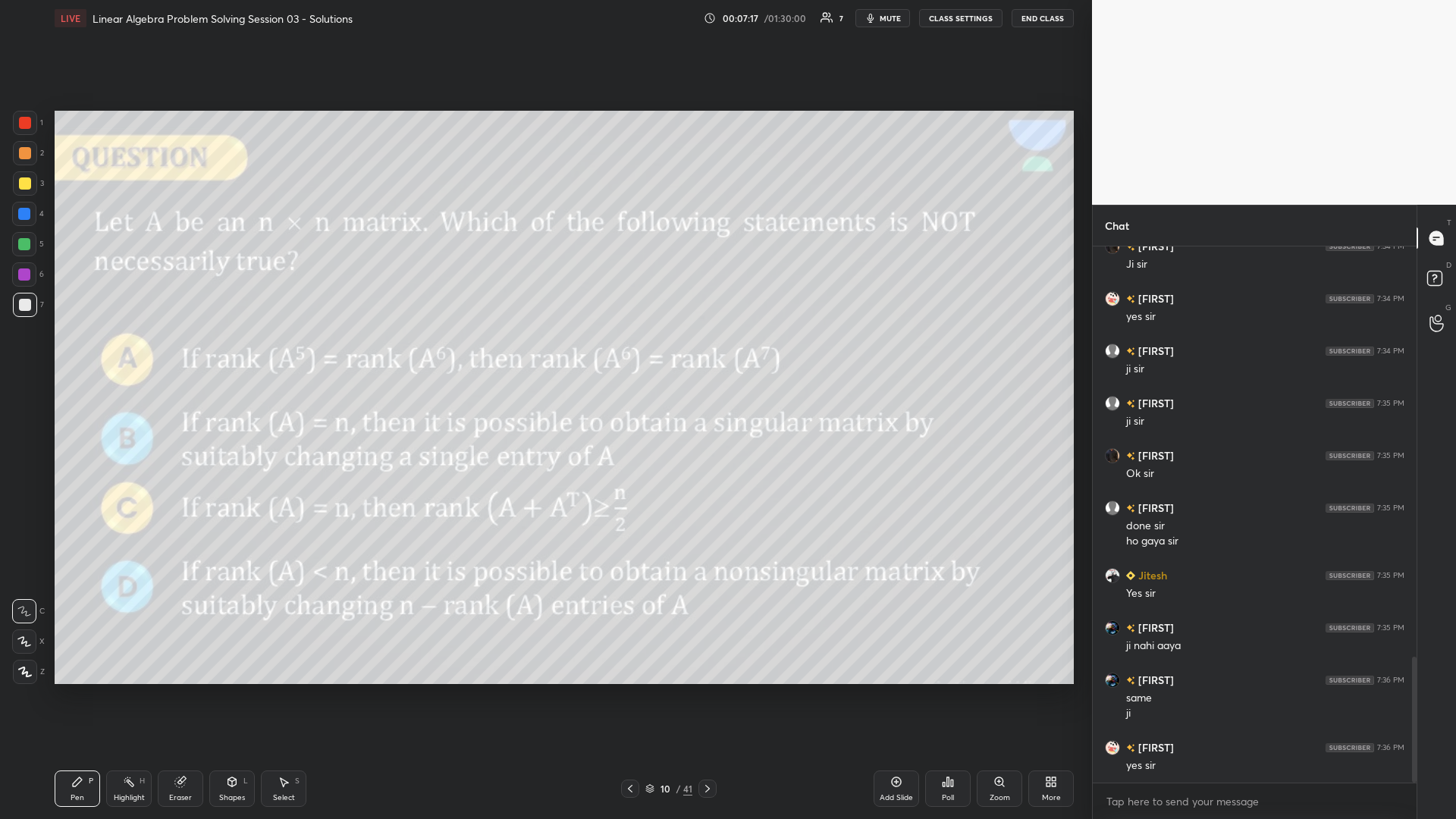 click at bounding box center (24, 244) 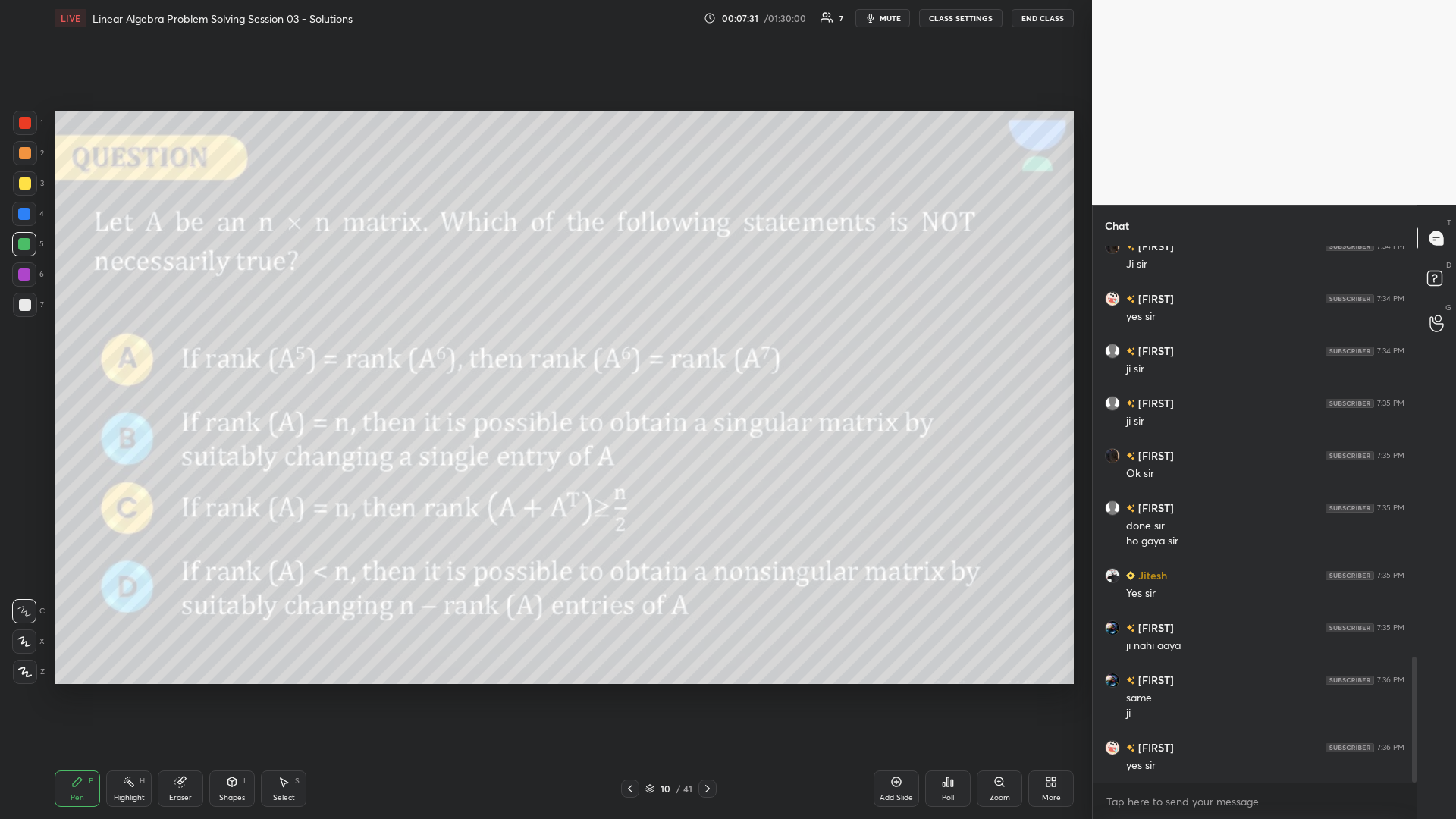 click 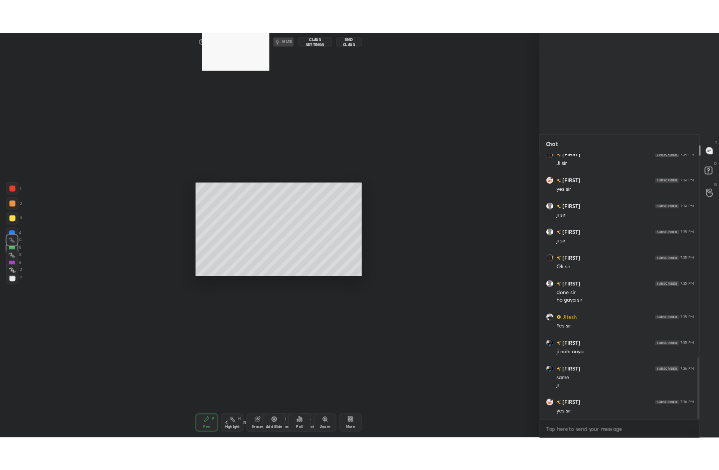 scroll, scrollTop: 342, scrollLeft: 493, axis: both 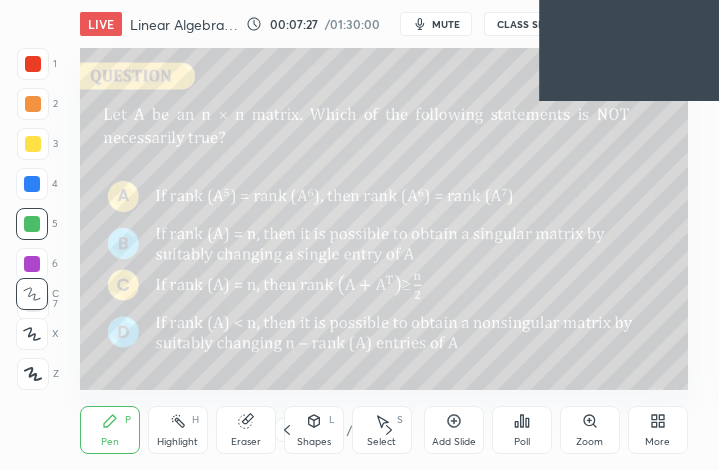 click on "More" at bounding box center (658, 430) 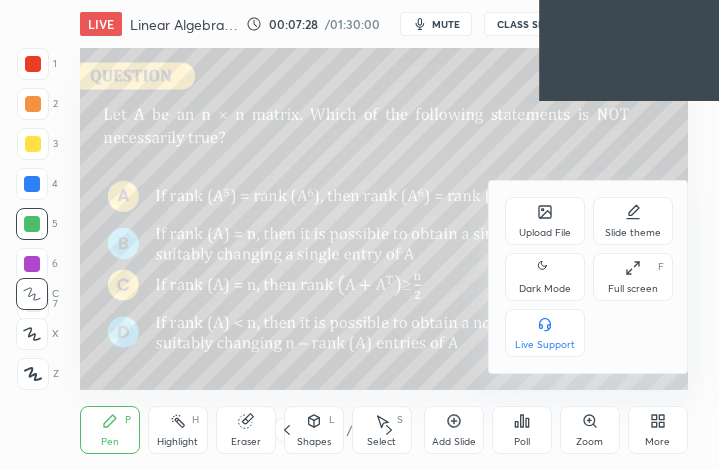 click 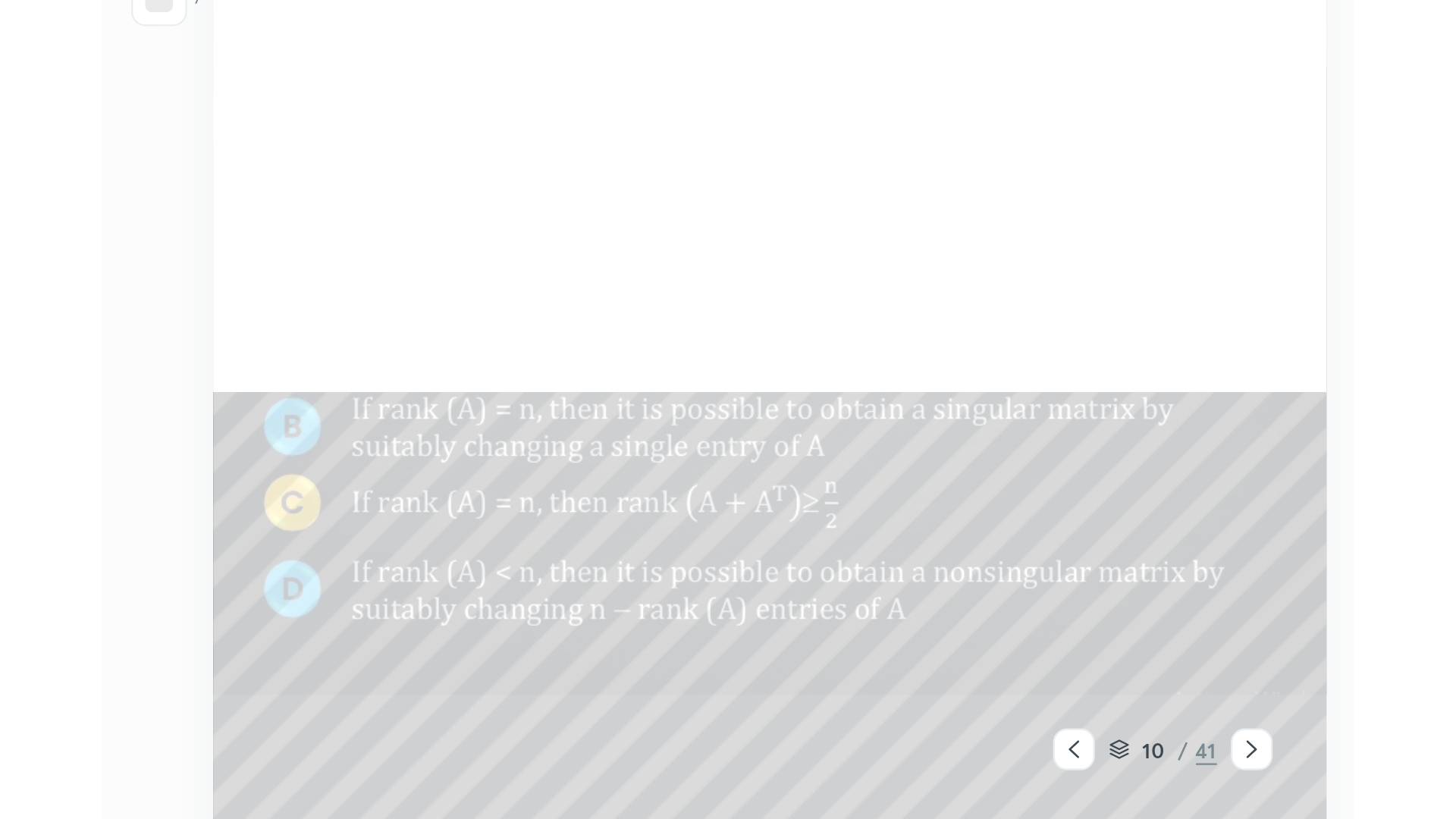 scroll, scrollTop: 75111, scrollLeft: 74479, axis: both 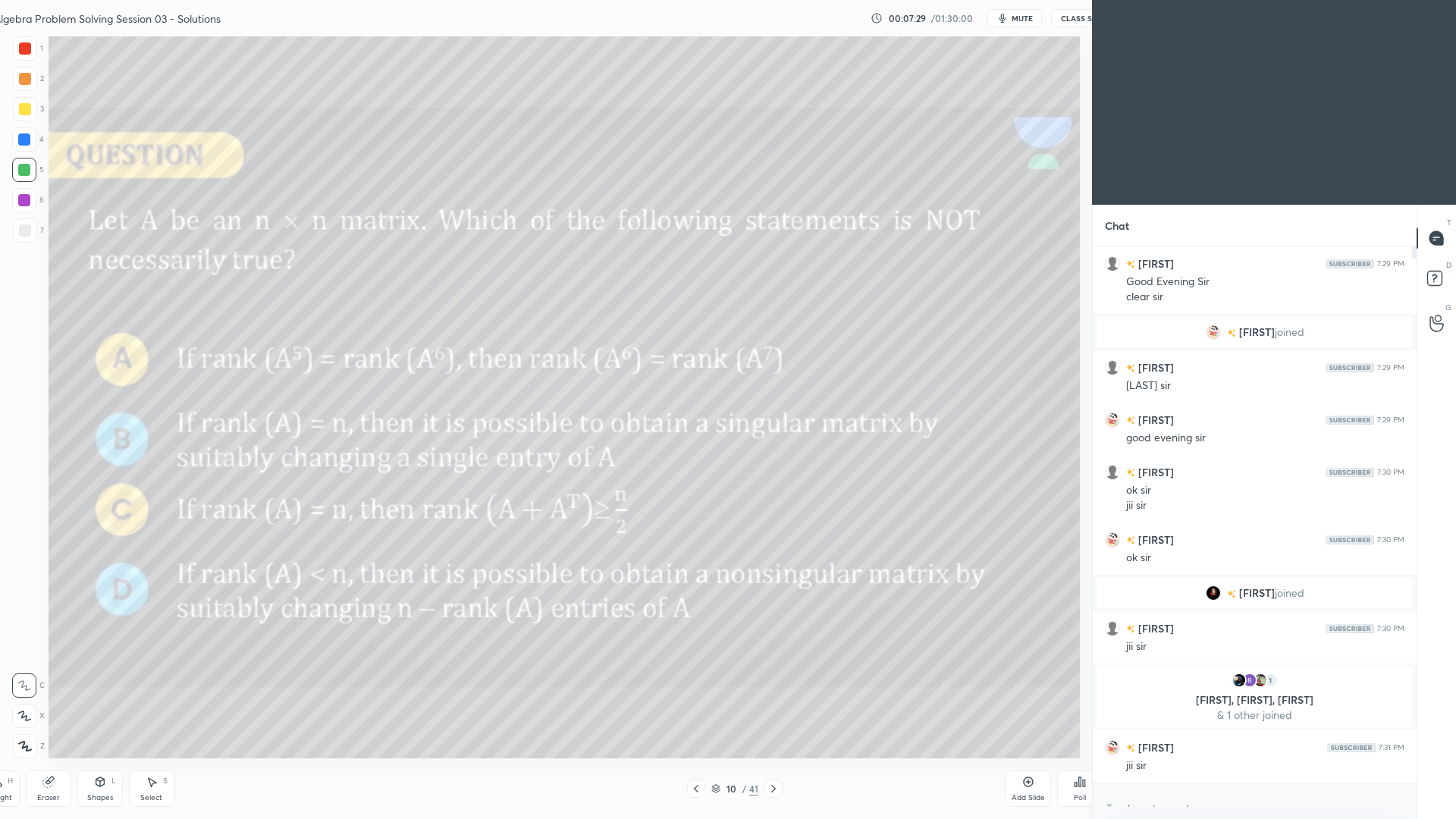 type on "x" 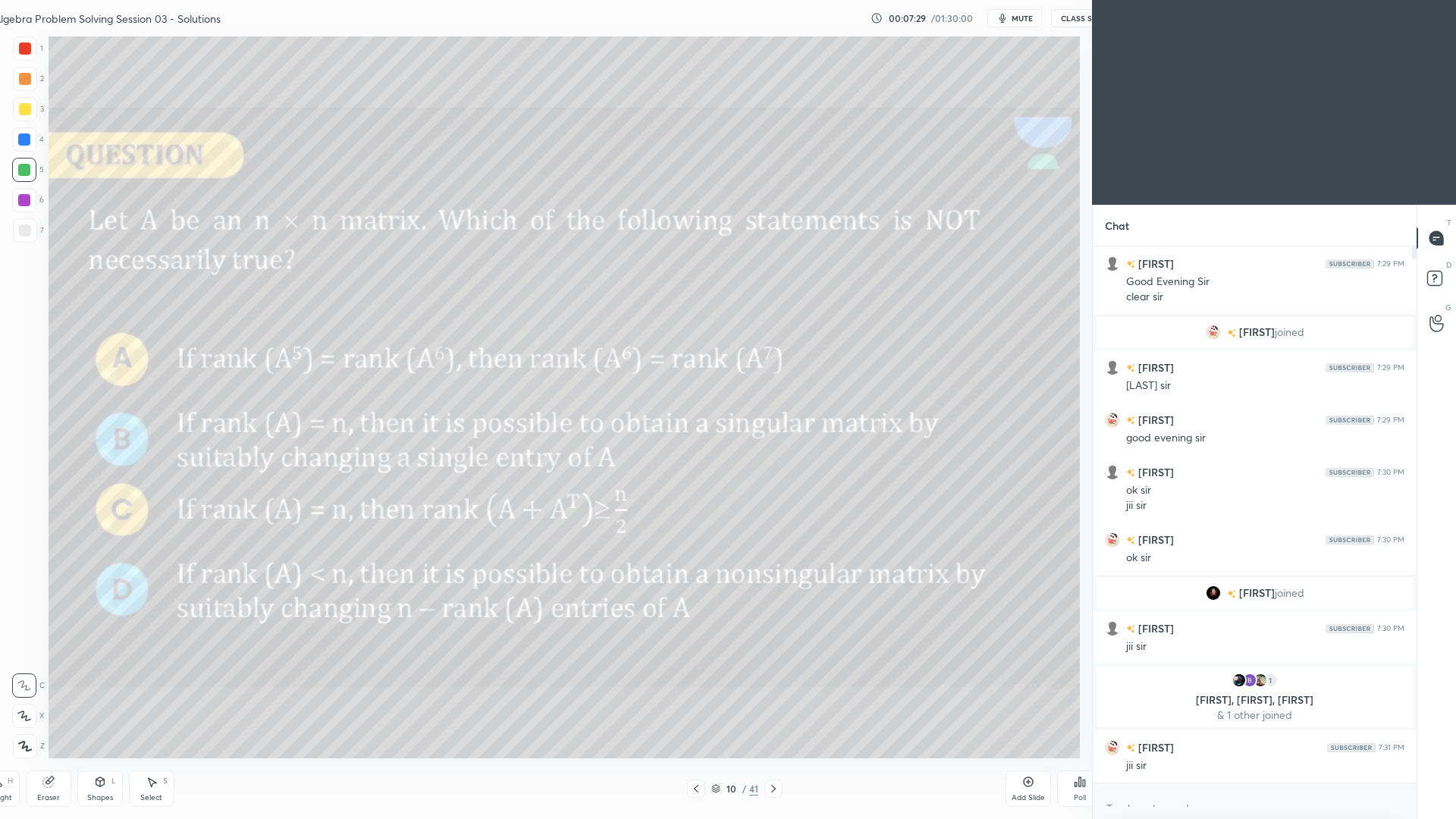 scroll, scrollTop: 722, scrollLeft: 1084, axis: both 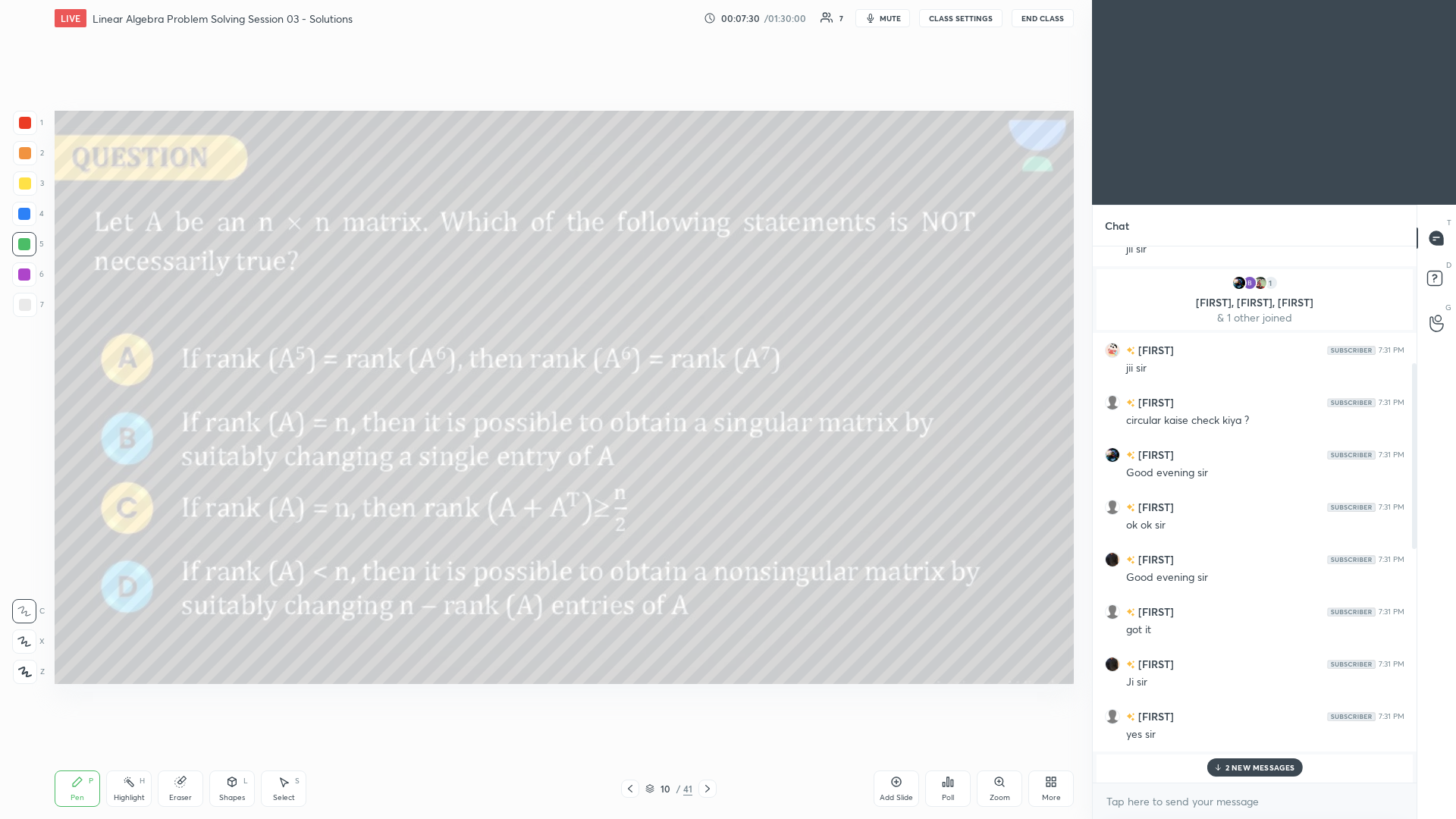 click on "2 NEW MESSAGES" at bounding box center (1260, 767) 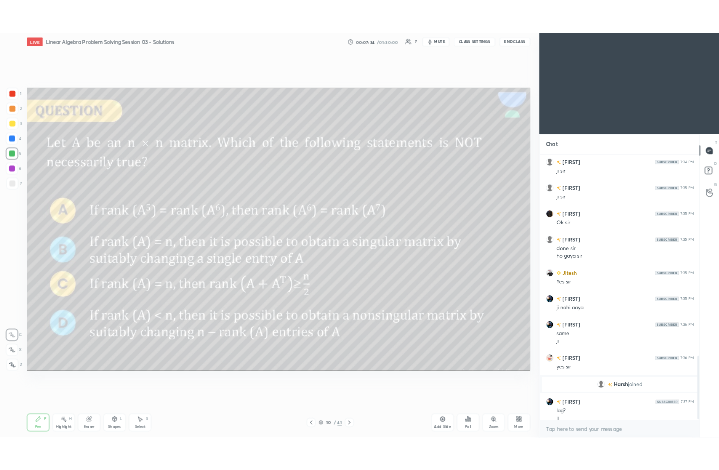 scroll, scrollTop: 2237, scrollLeft: 0, axis: vertical 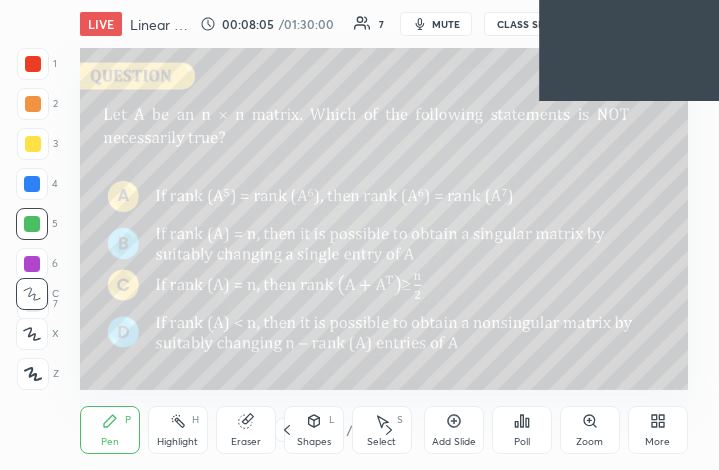 click 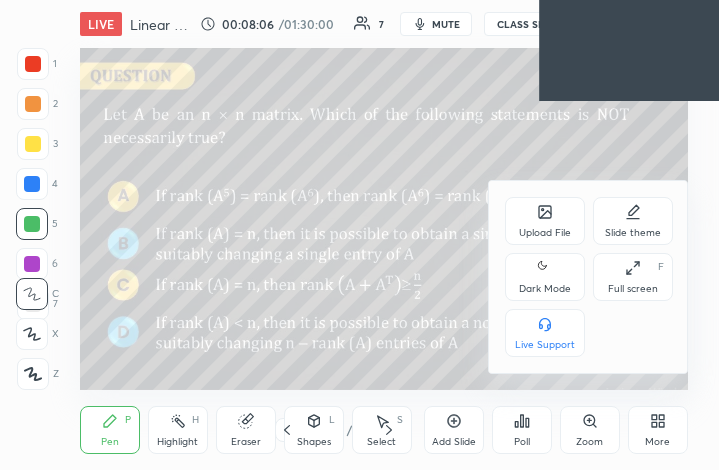 click on "Full screen F" at bounding box center (633, 277) 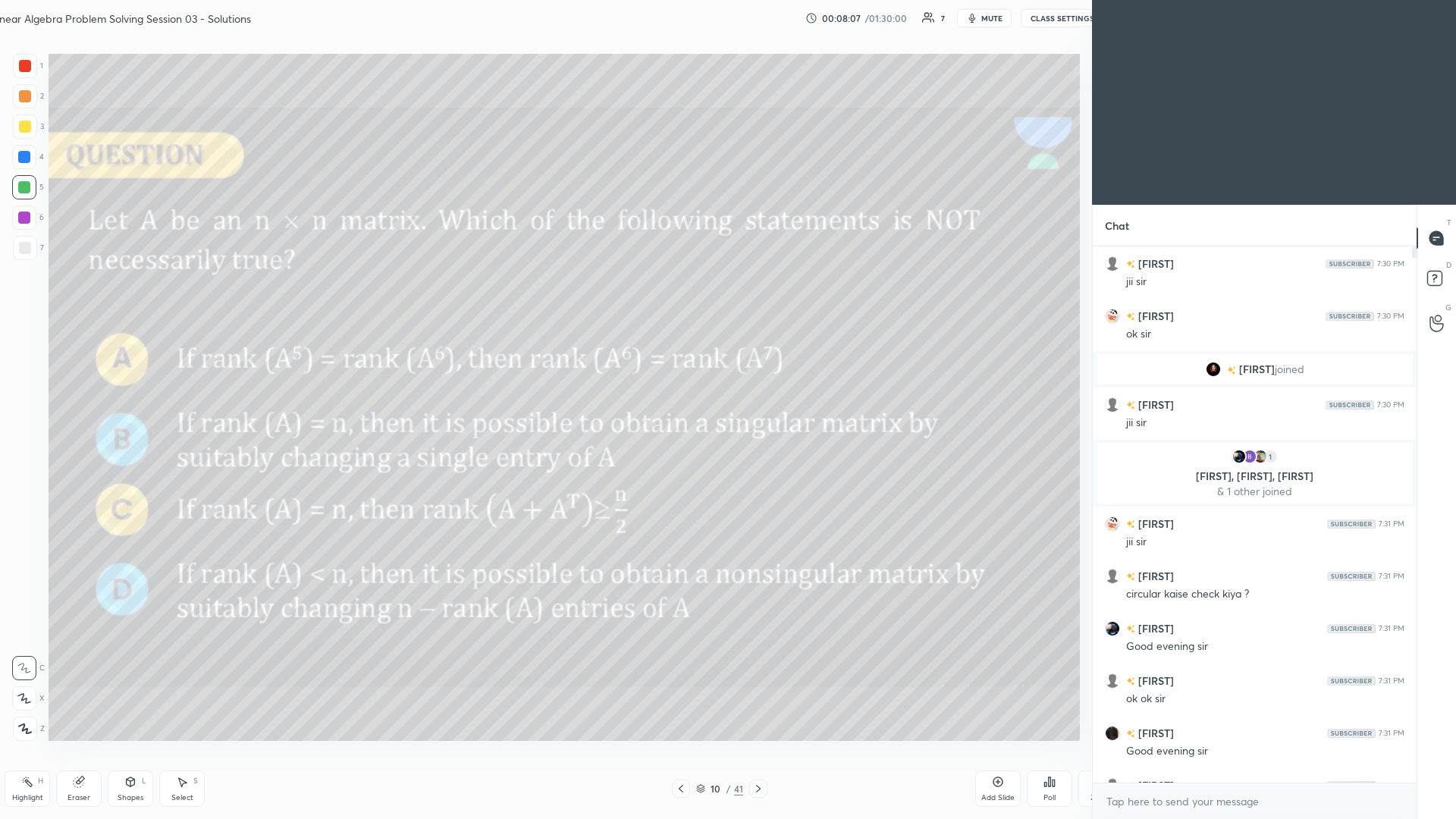 scroll, scrollTop: 75111, scrollLeft: 74600, axis: both 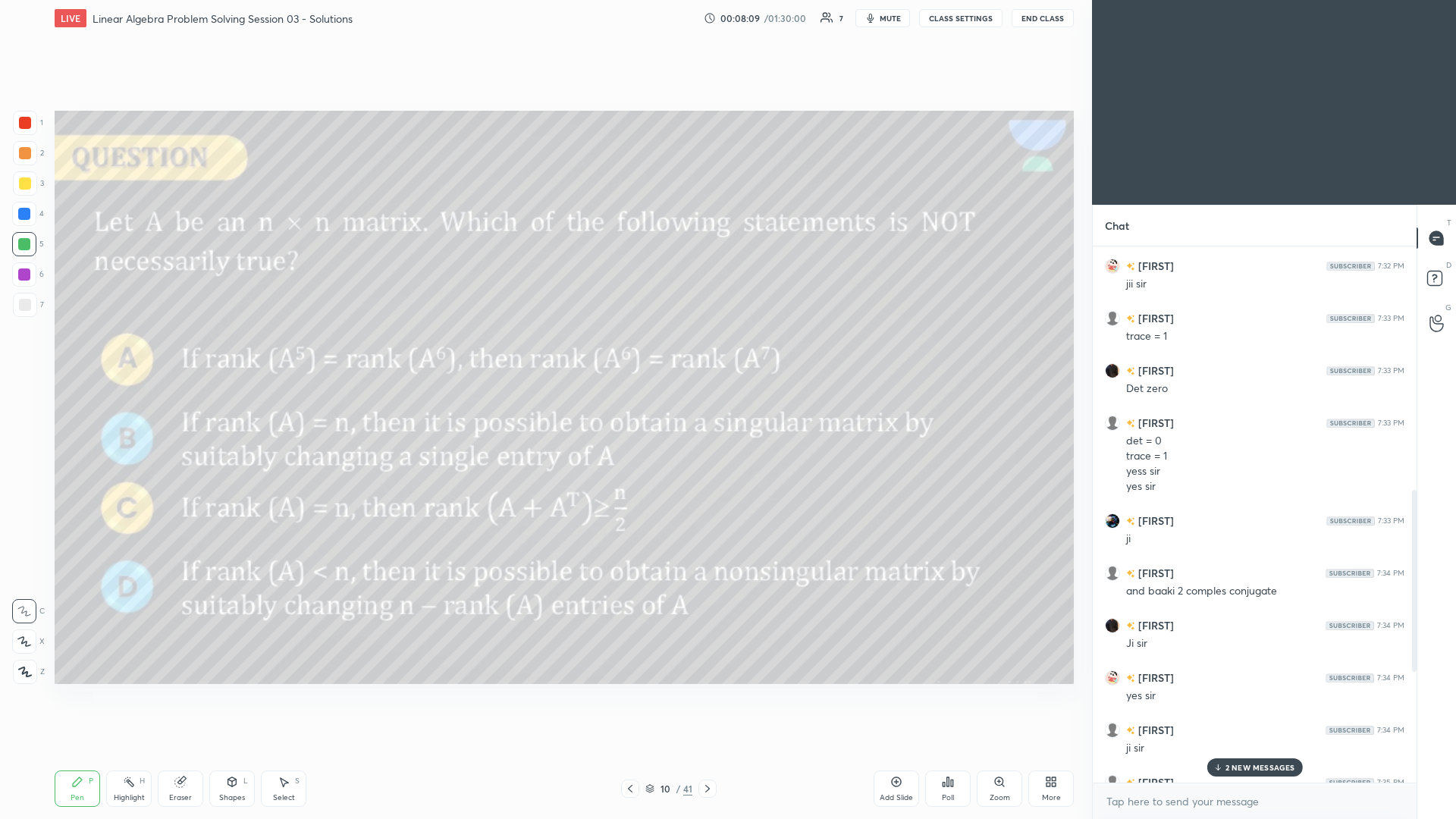 click on "2 NEW MESSAGES" at bounding box center (1260, 767) 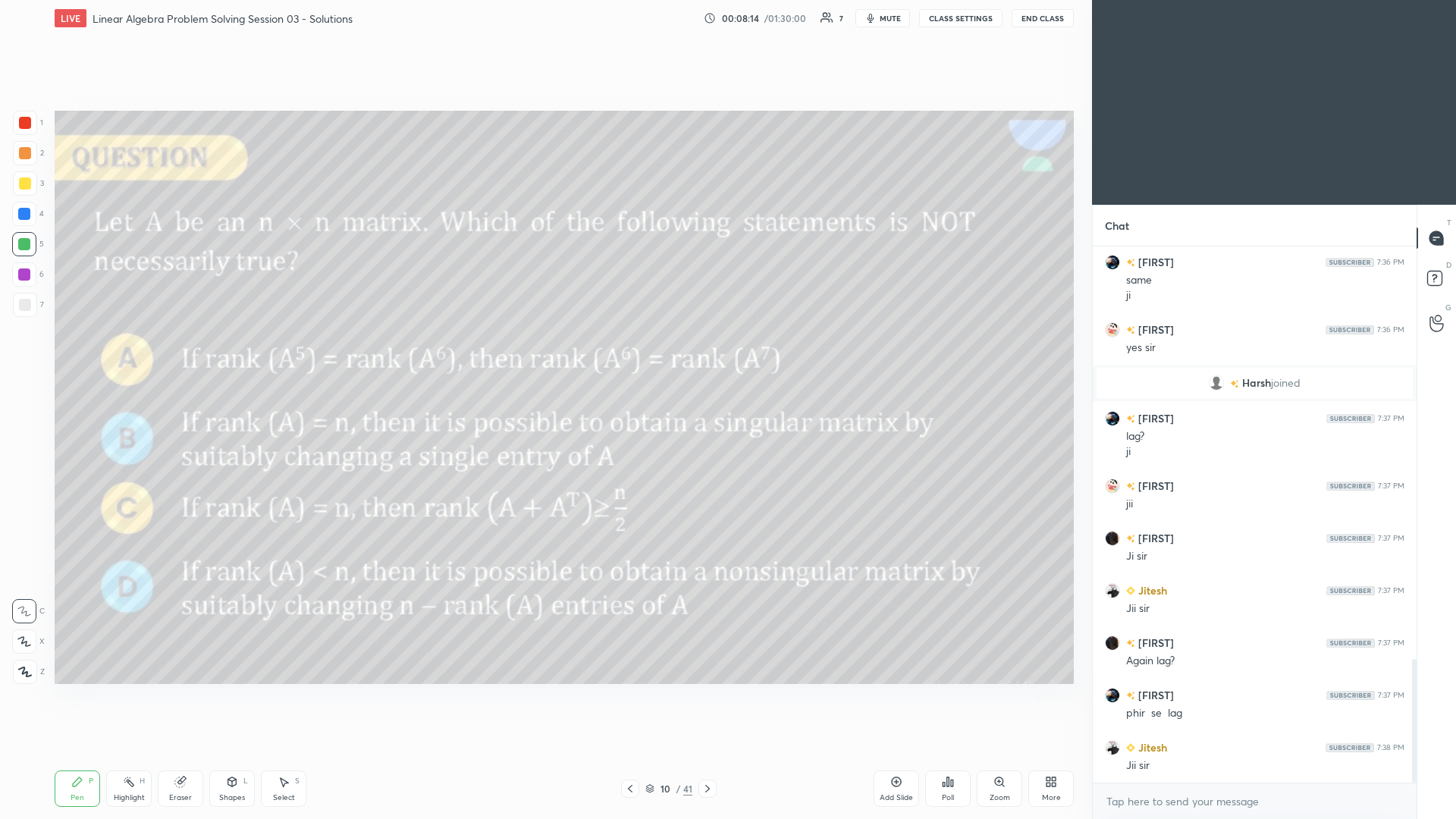 scroll, scrollTop: 1839, scrollLeft: 0, axis: vertical 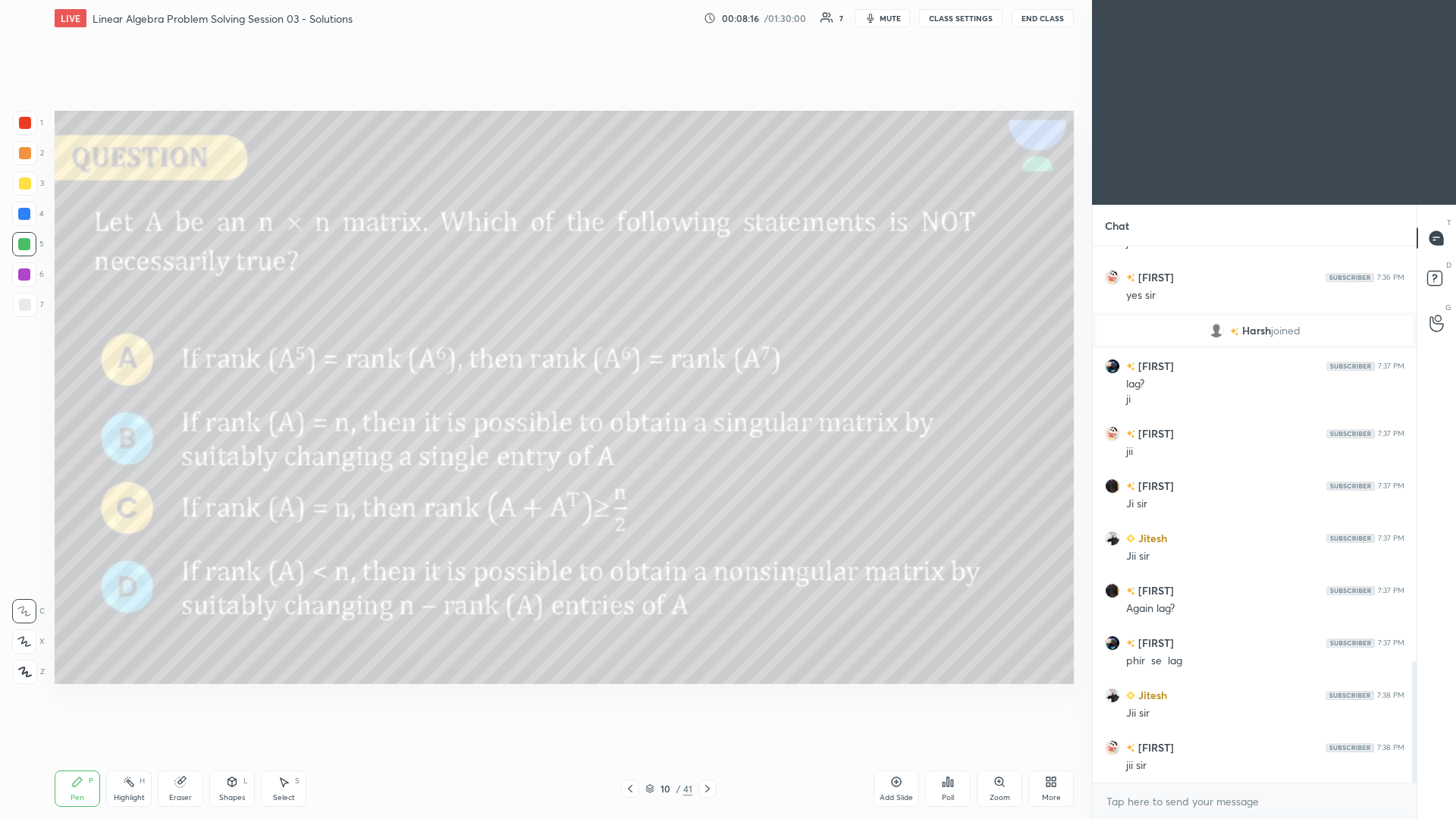 click on "Pen P" at bounding box center [77, 789] 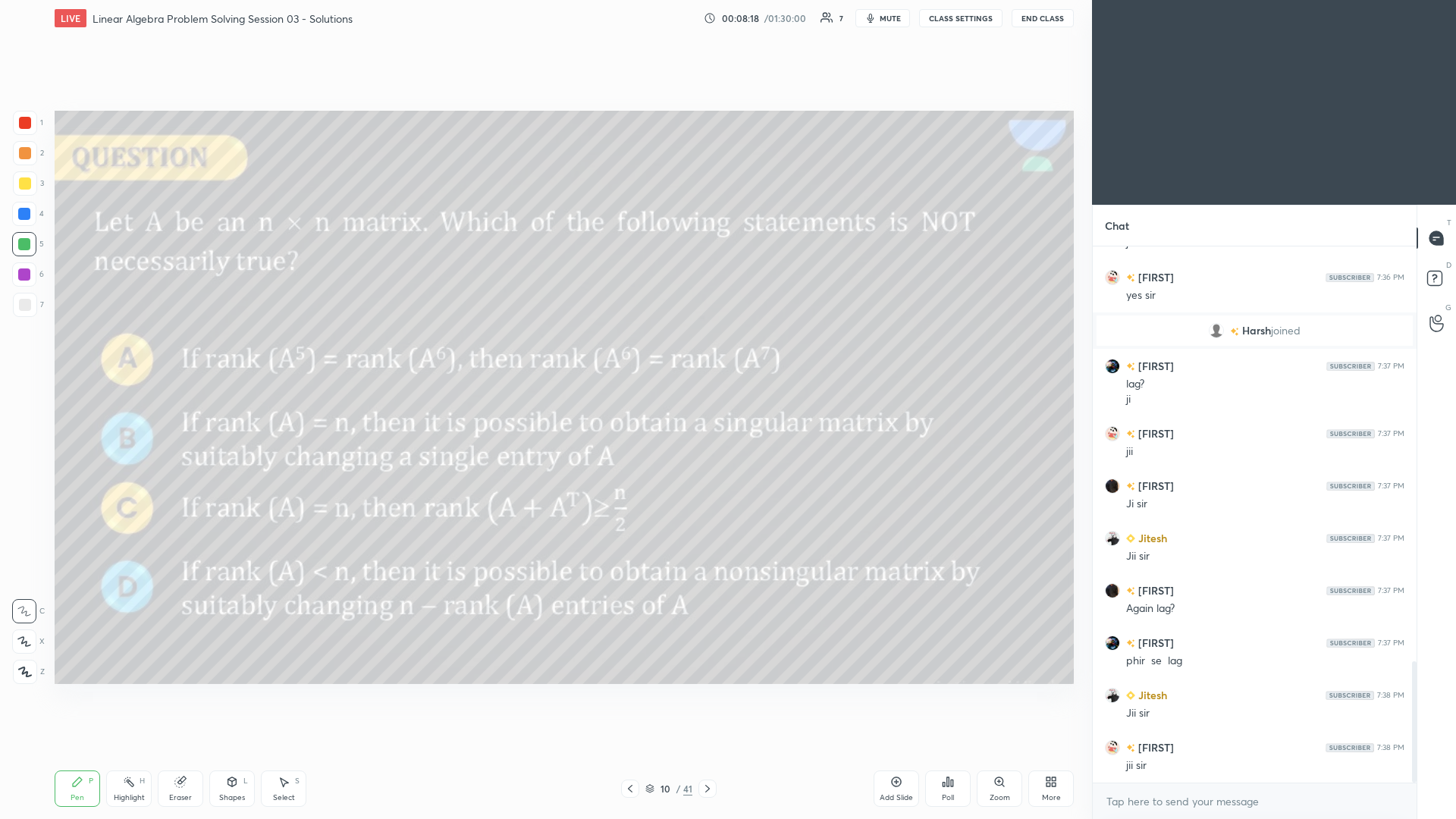 click 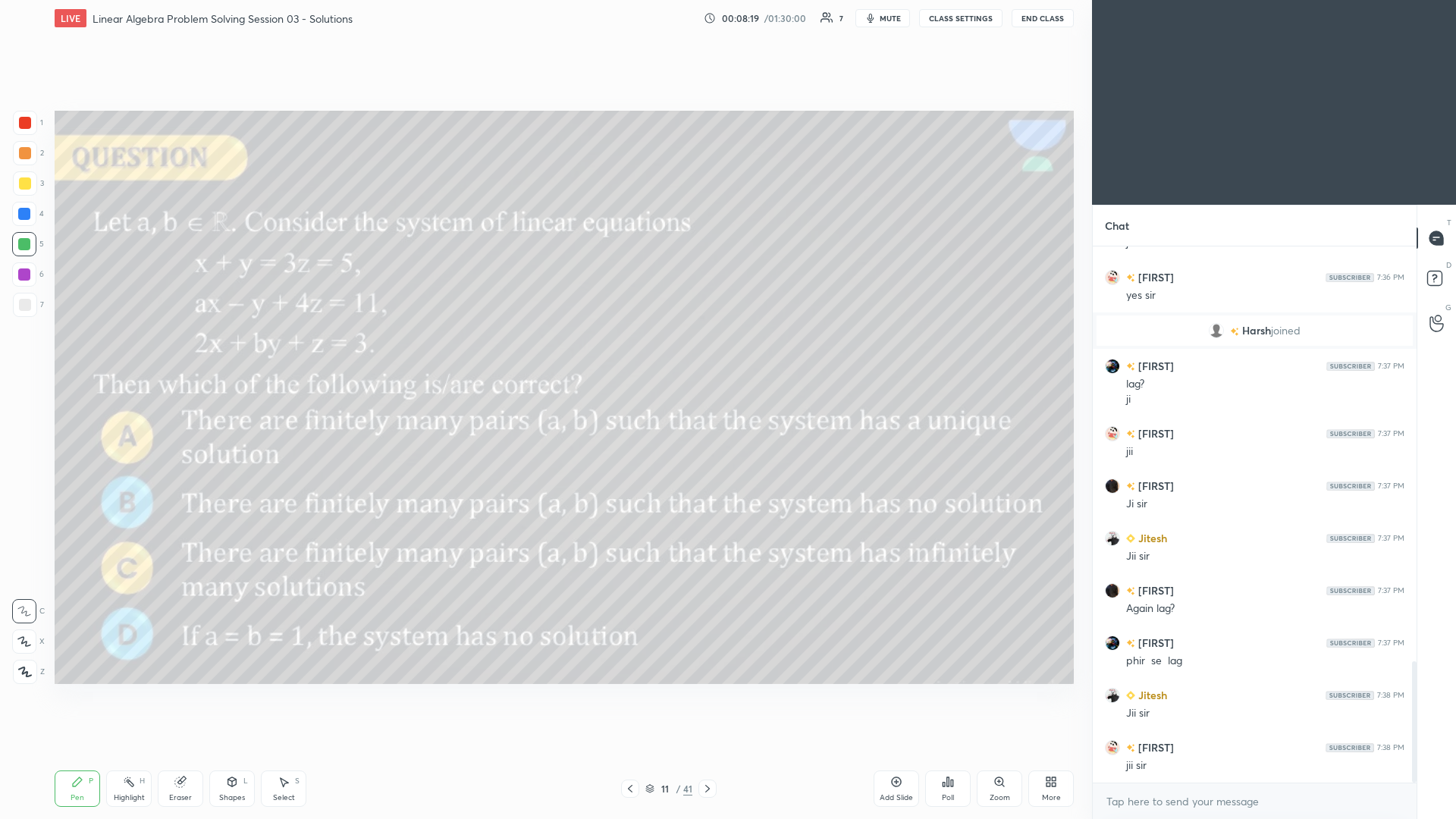 click 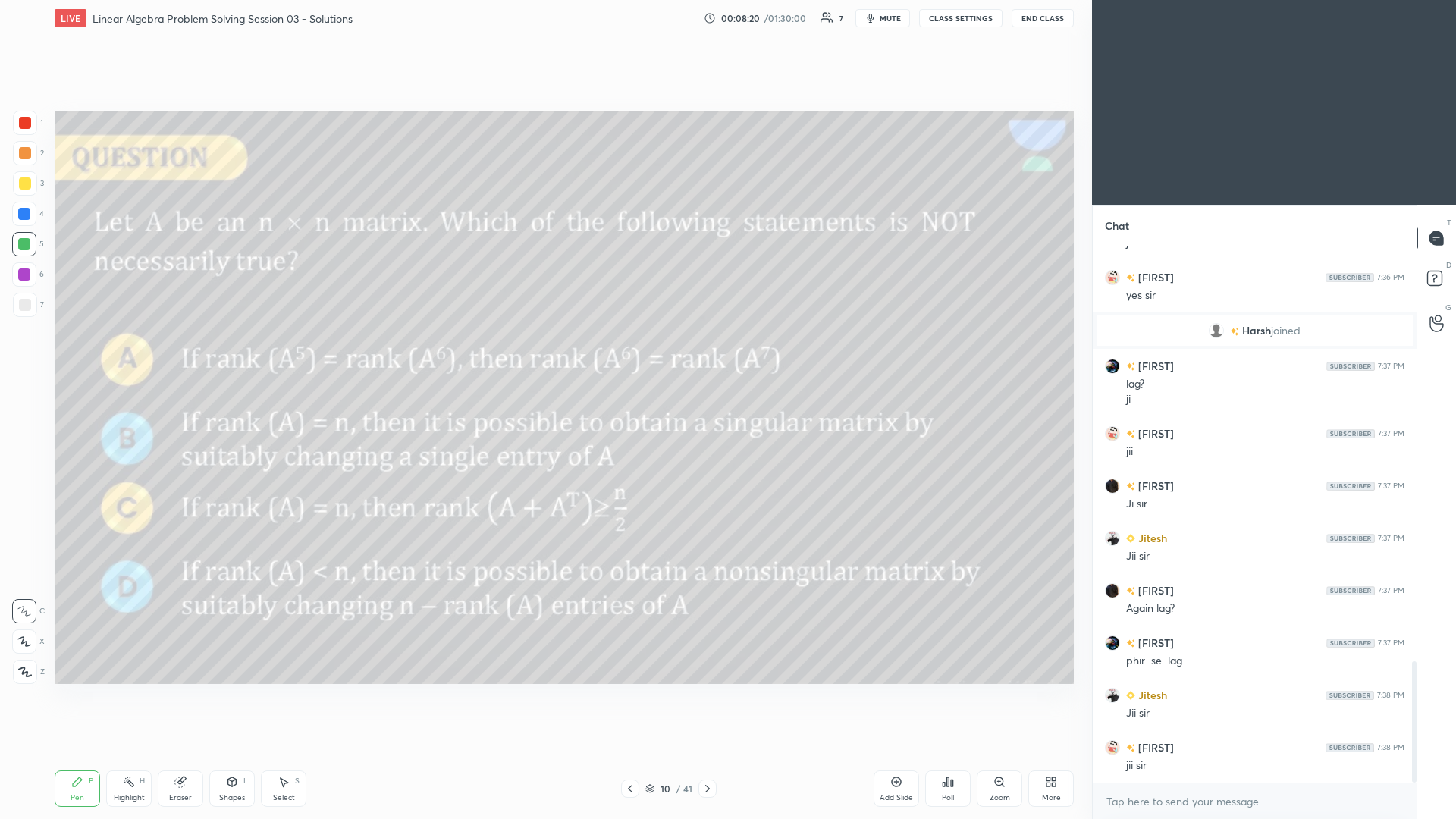 click 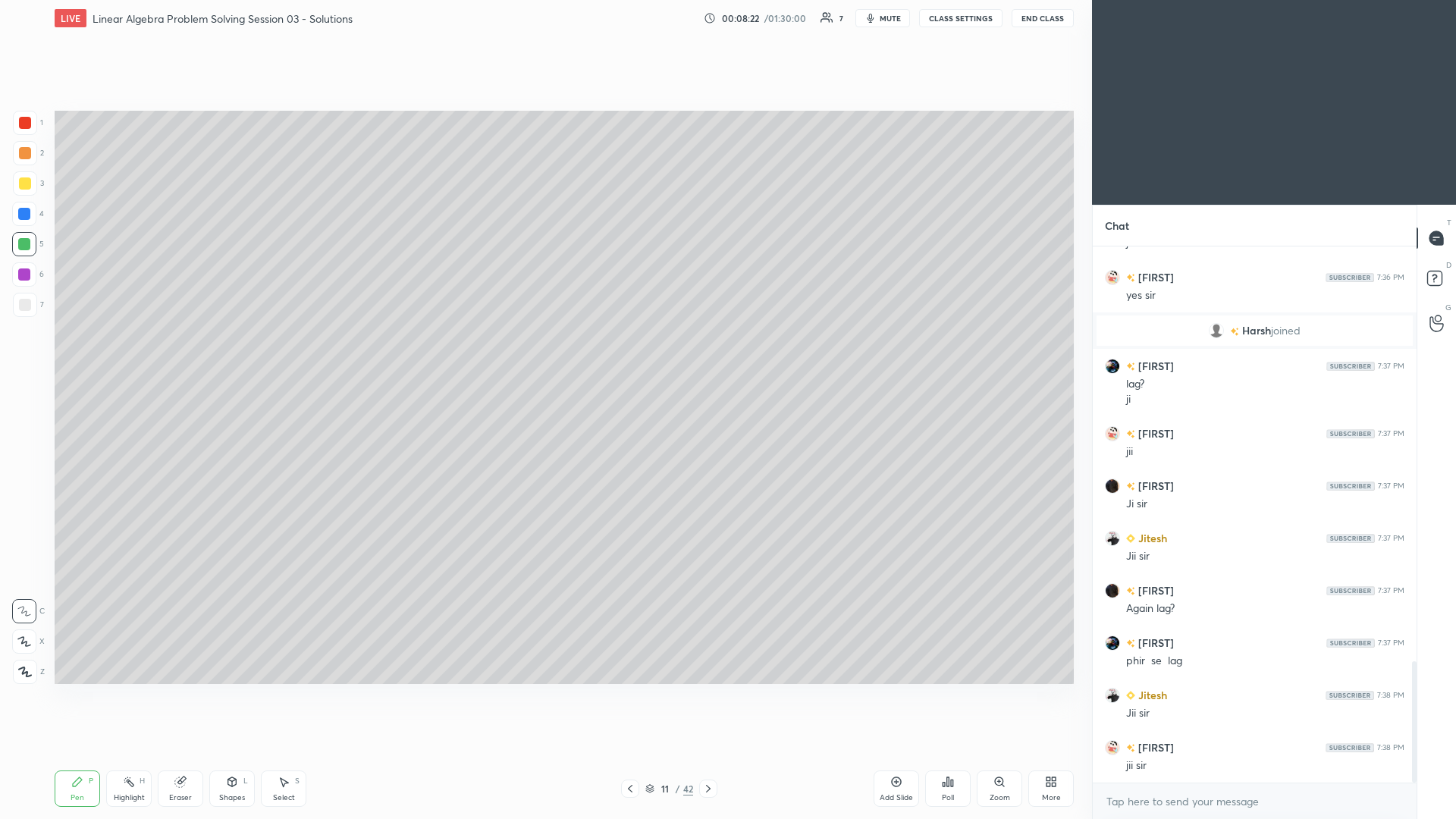 click at bounding box center [25, 184] 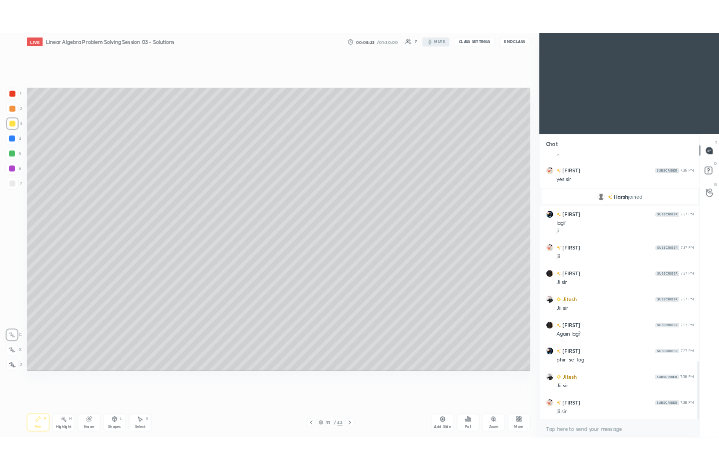 scroll, scrollTop: 2494, scrollLeft: 0, axis: vertical 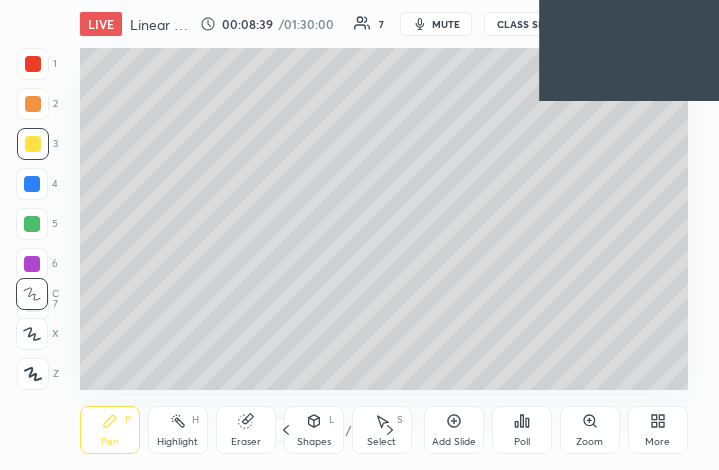 click on "More" at bounding box center [658, 430] 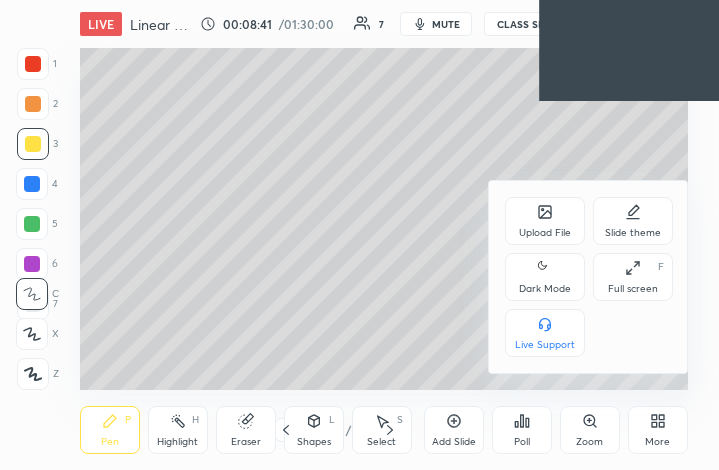 click 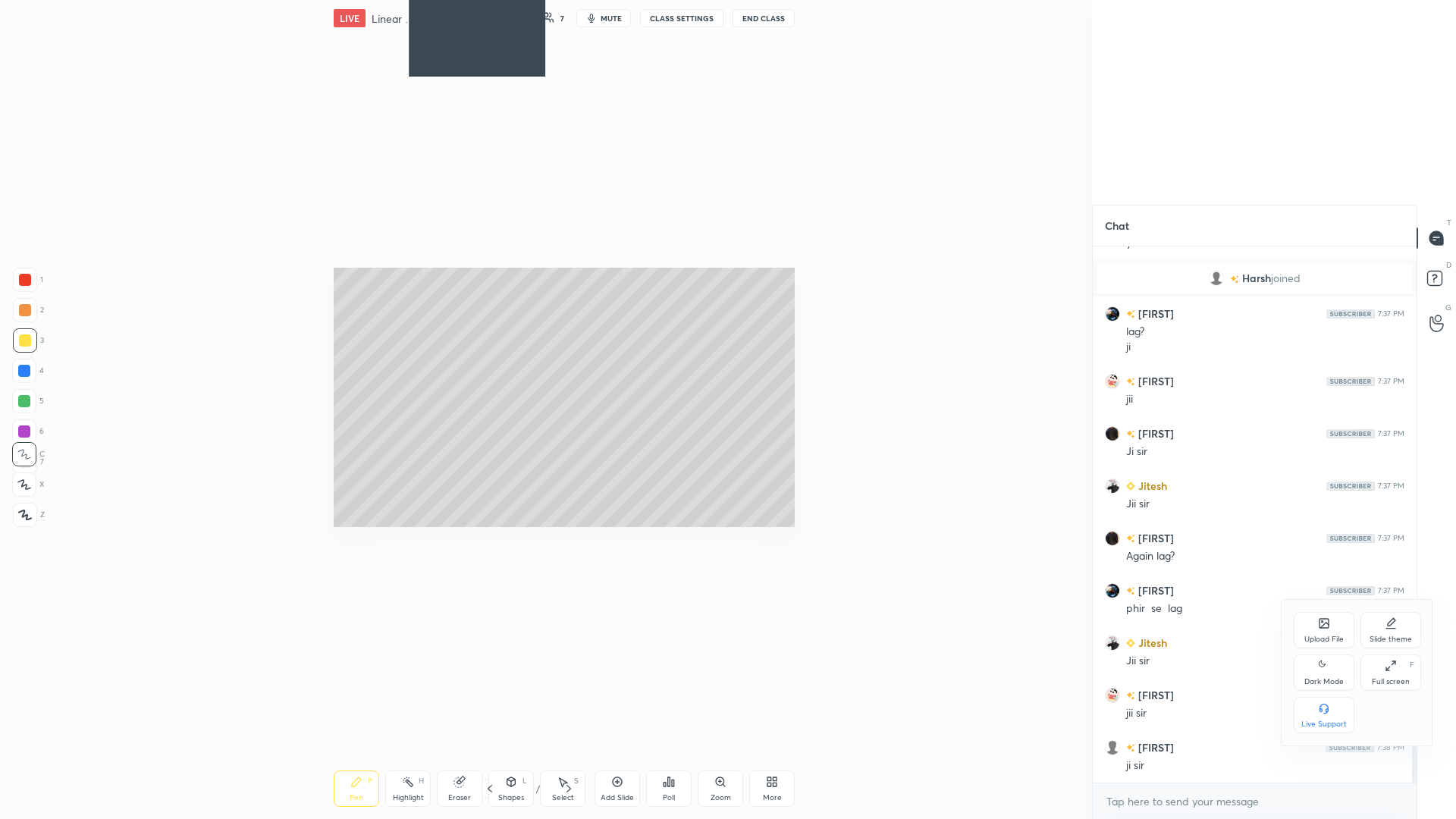 scroll, scrollTop: 75111, scrollLeft: 74458, axis: both 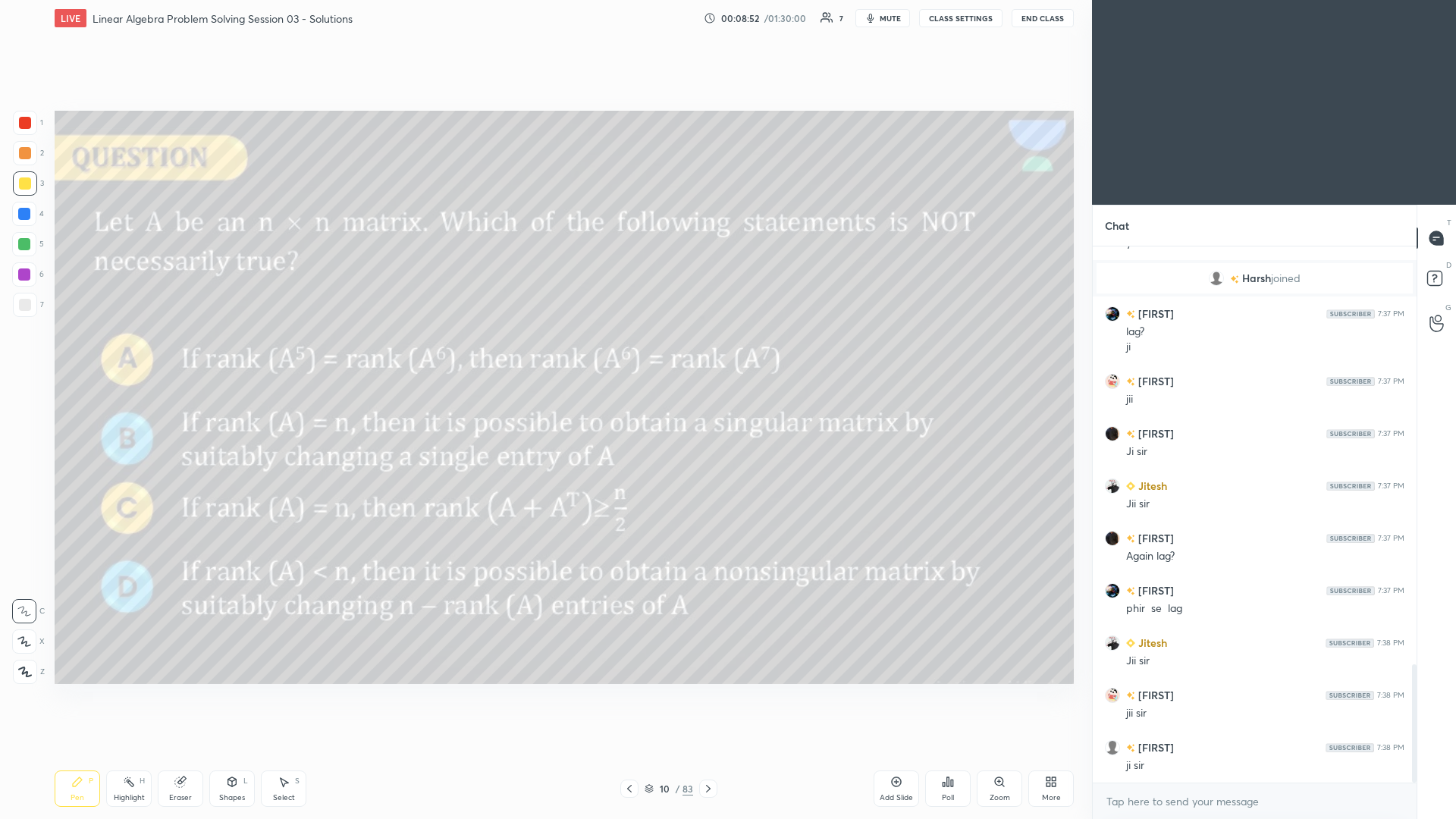 click 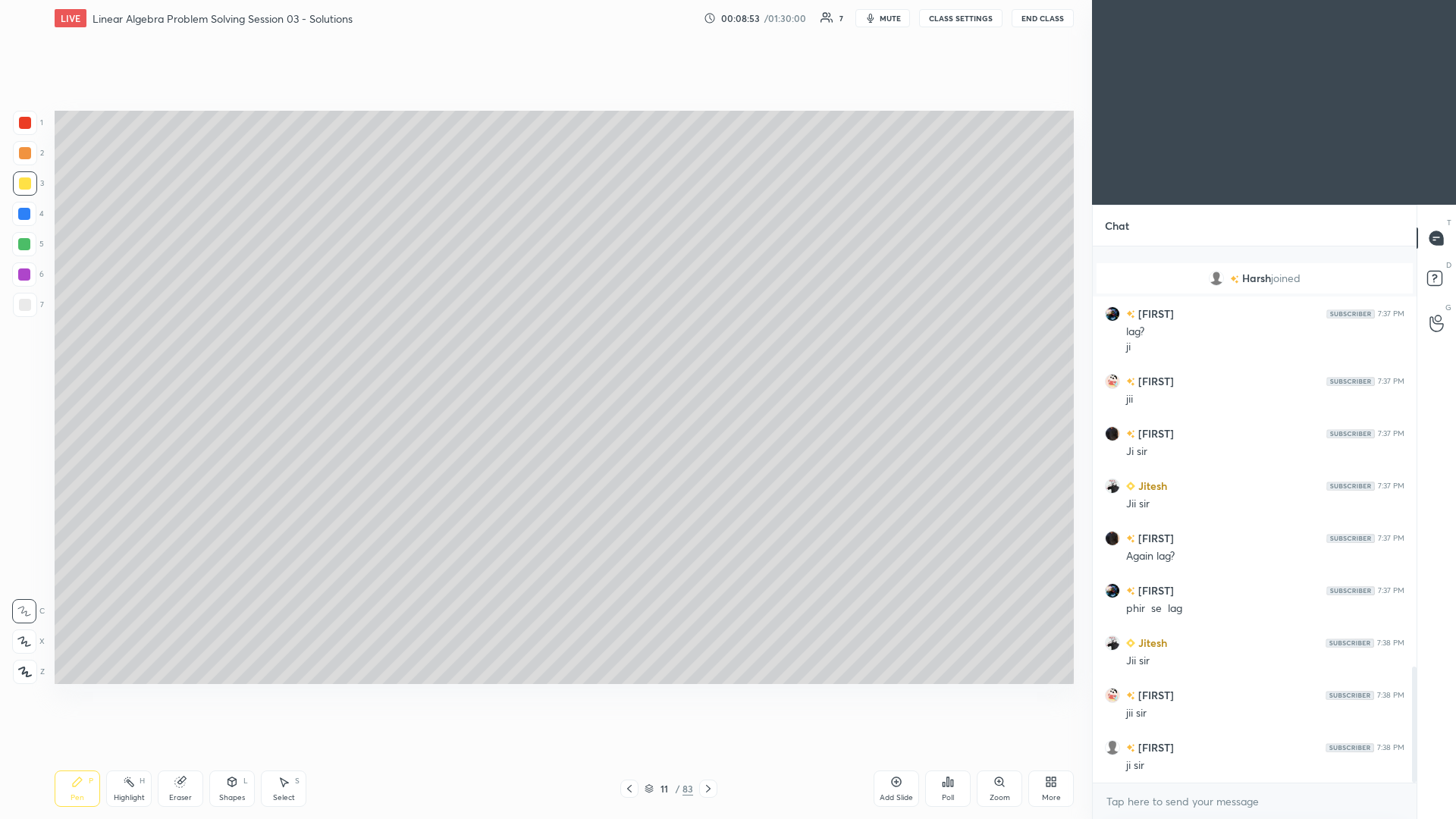 scroll, scrollTop: 1944, scrollLeft: 0, axis: vertical 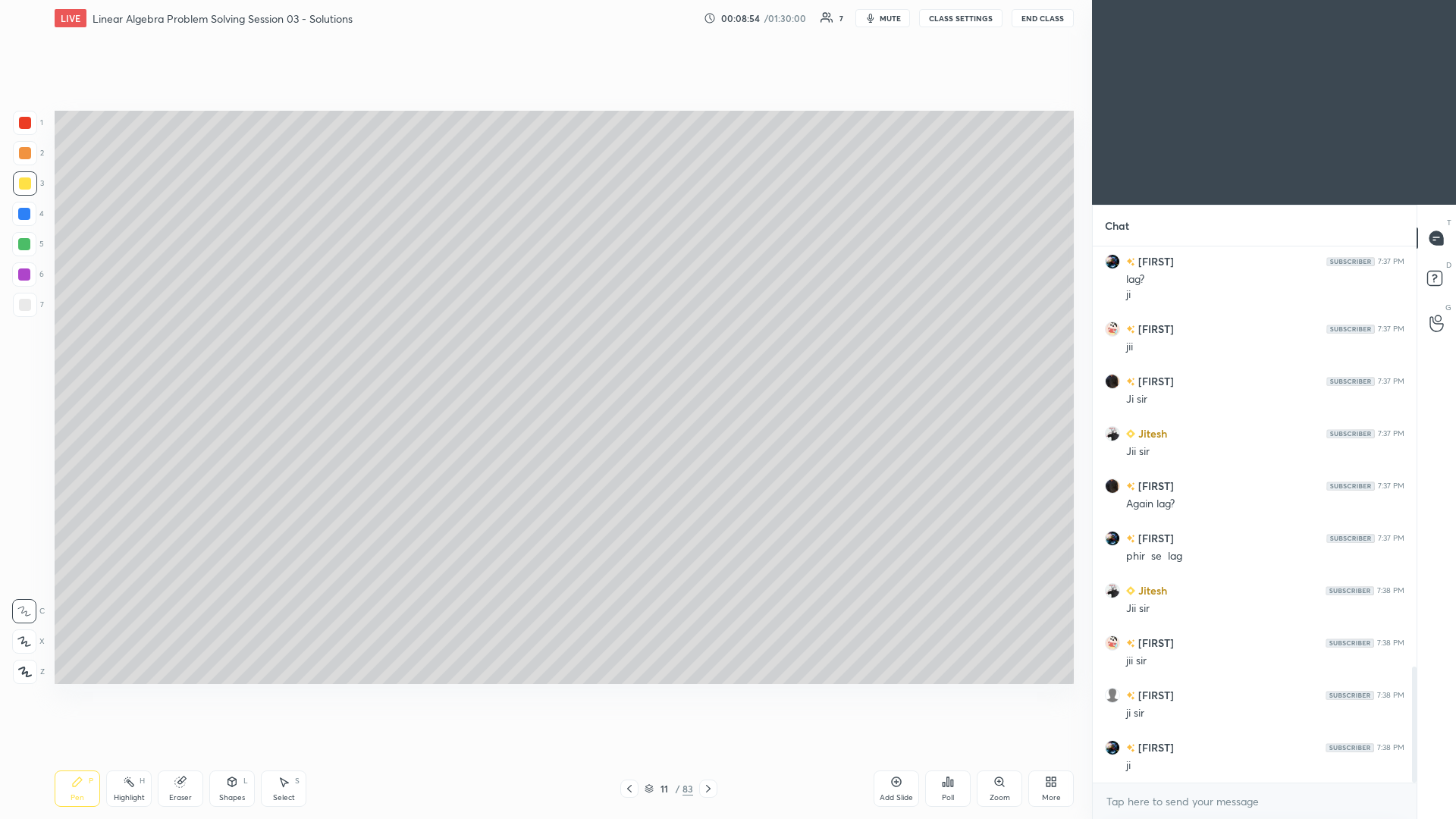 click at bounding box center (25, 184) 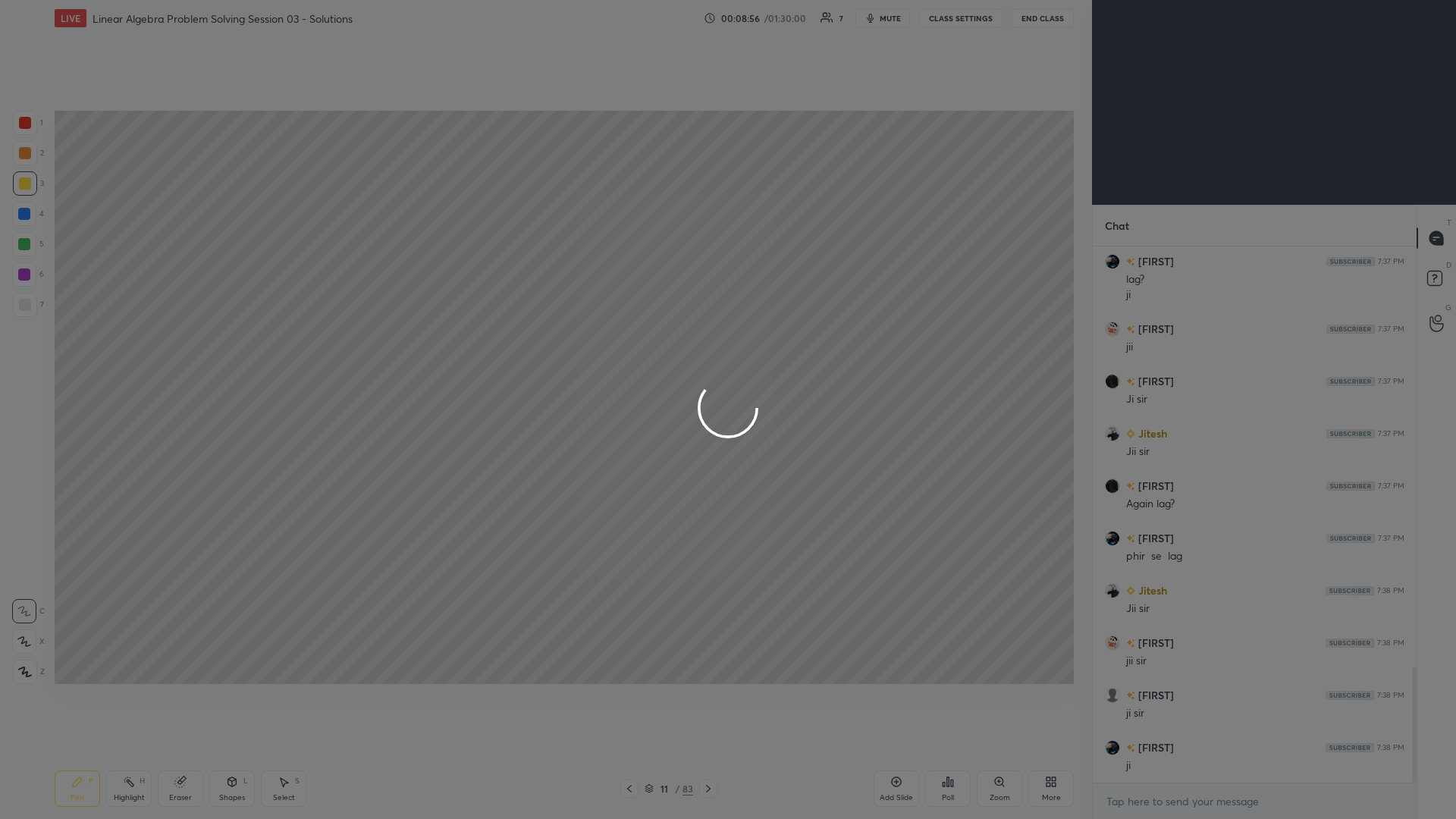 click at bounding box center [728, 410] 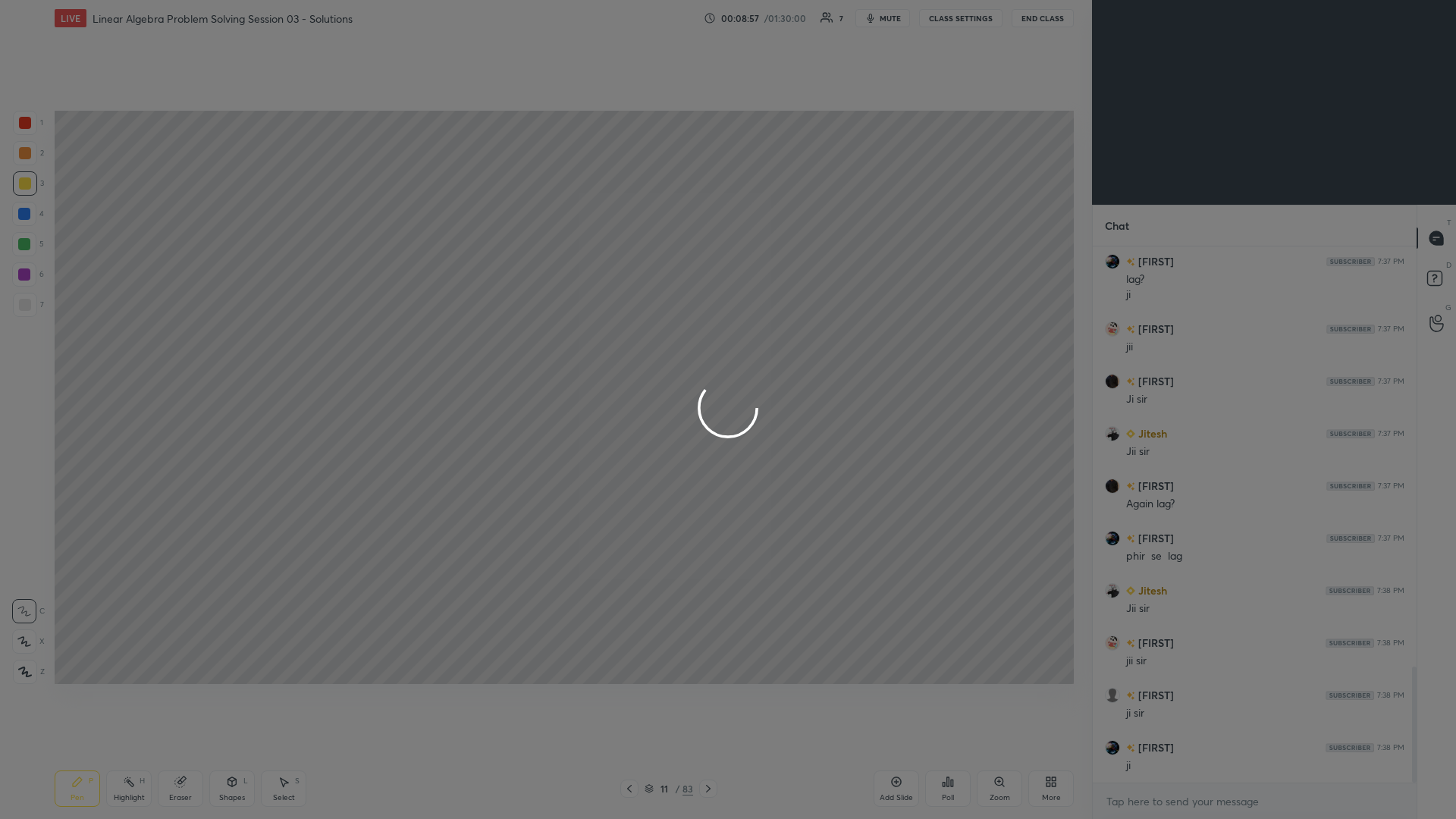 click at bounding box center [728, 410] 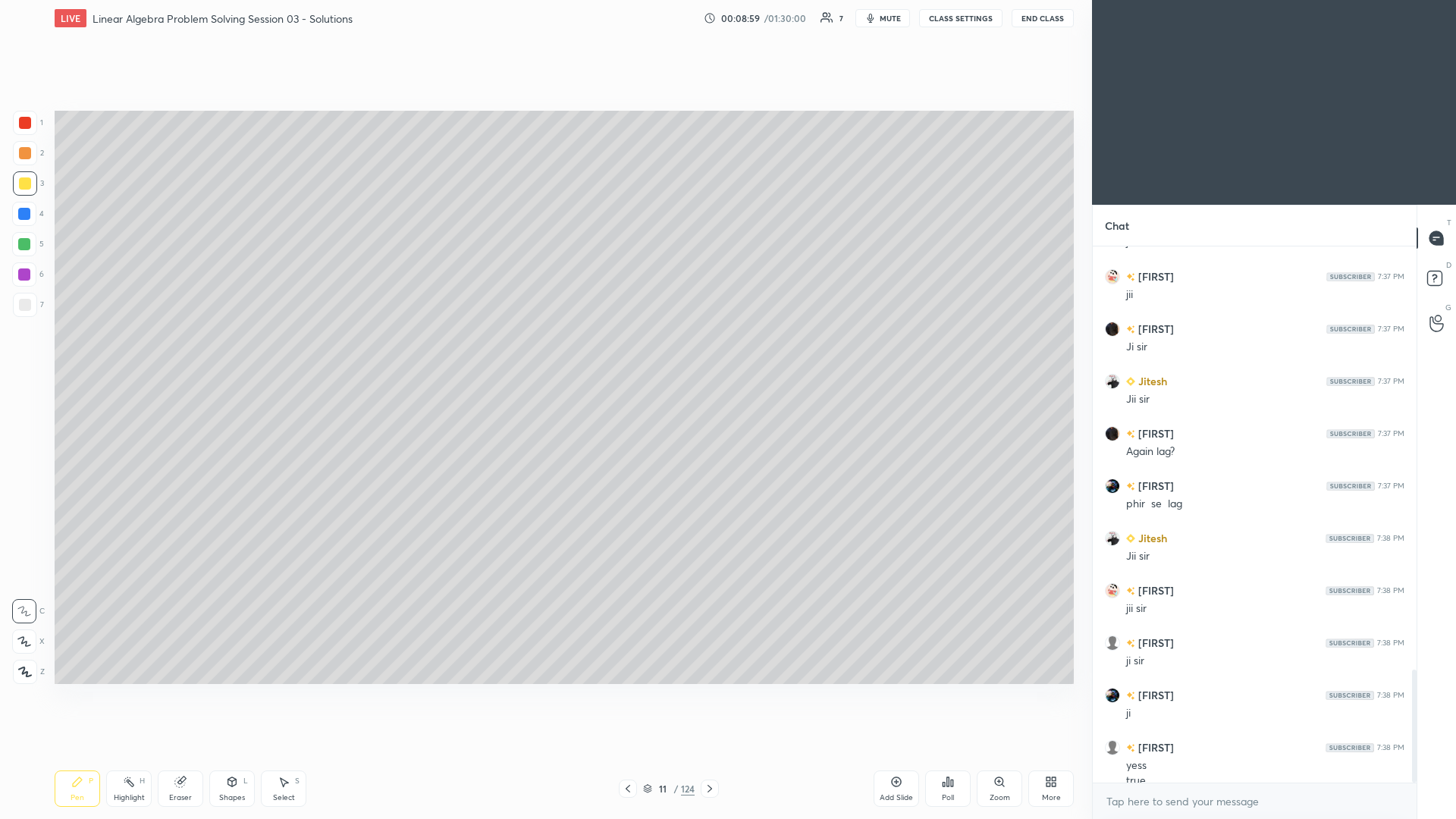 scroll, scrollTop: 2011, scrollLeft: 0, axis: vertical 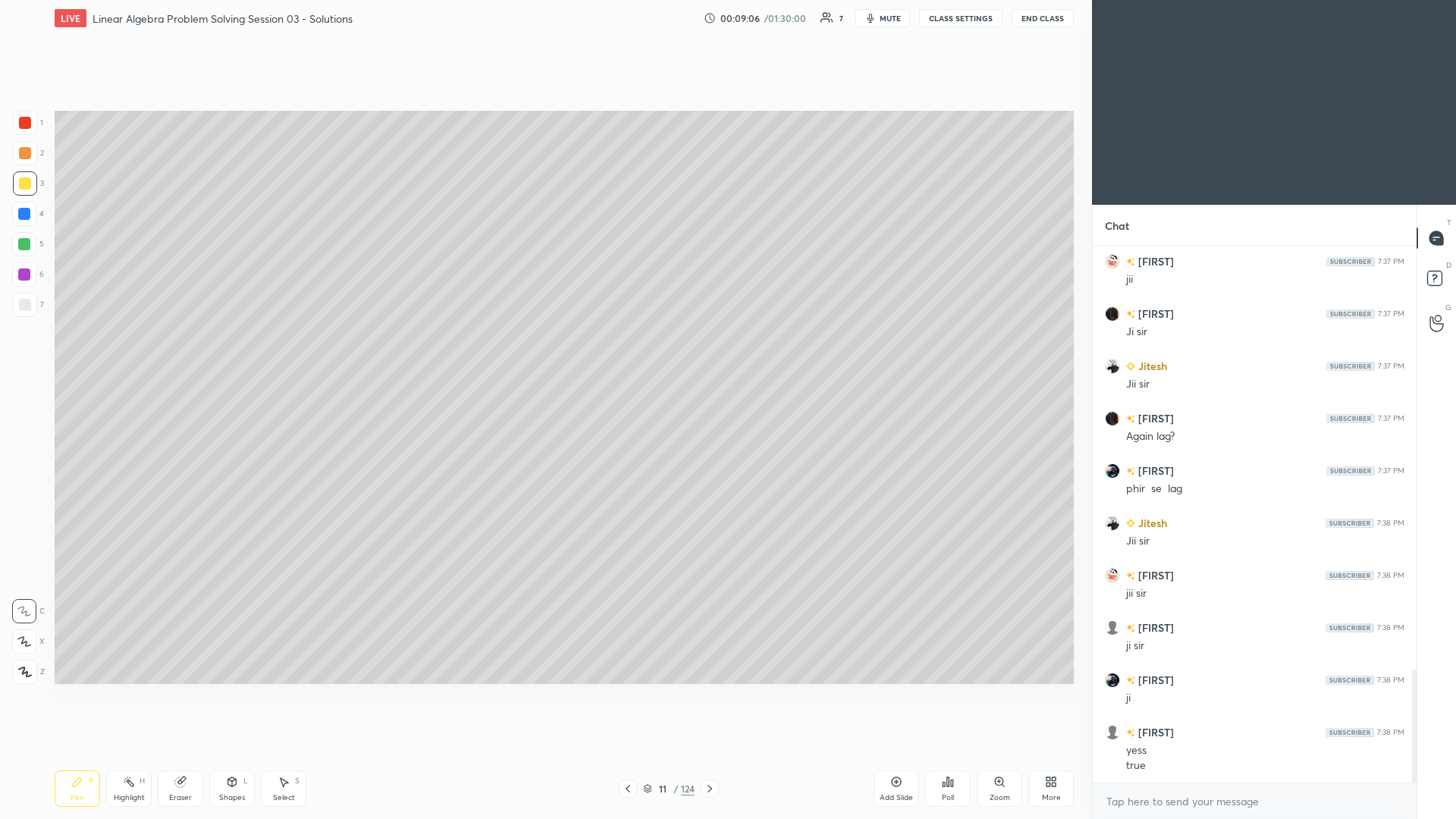 click at bounding box center [24, 214] 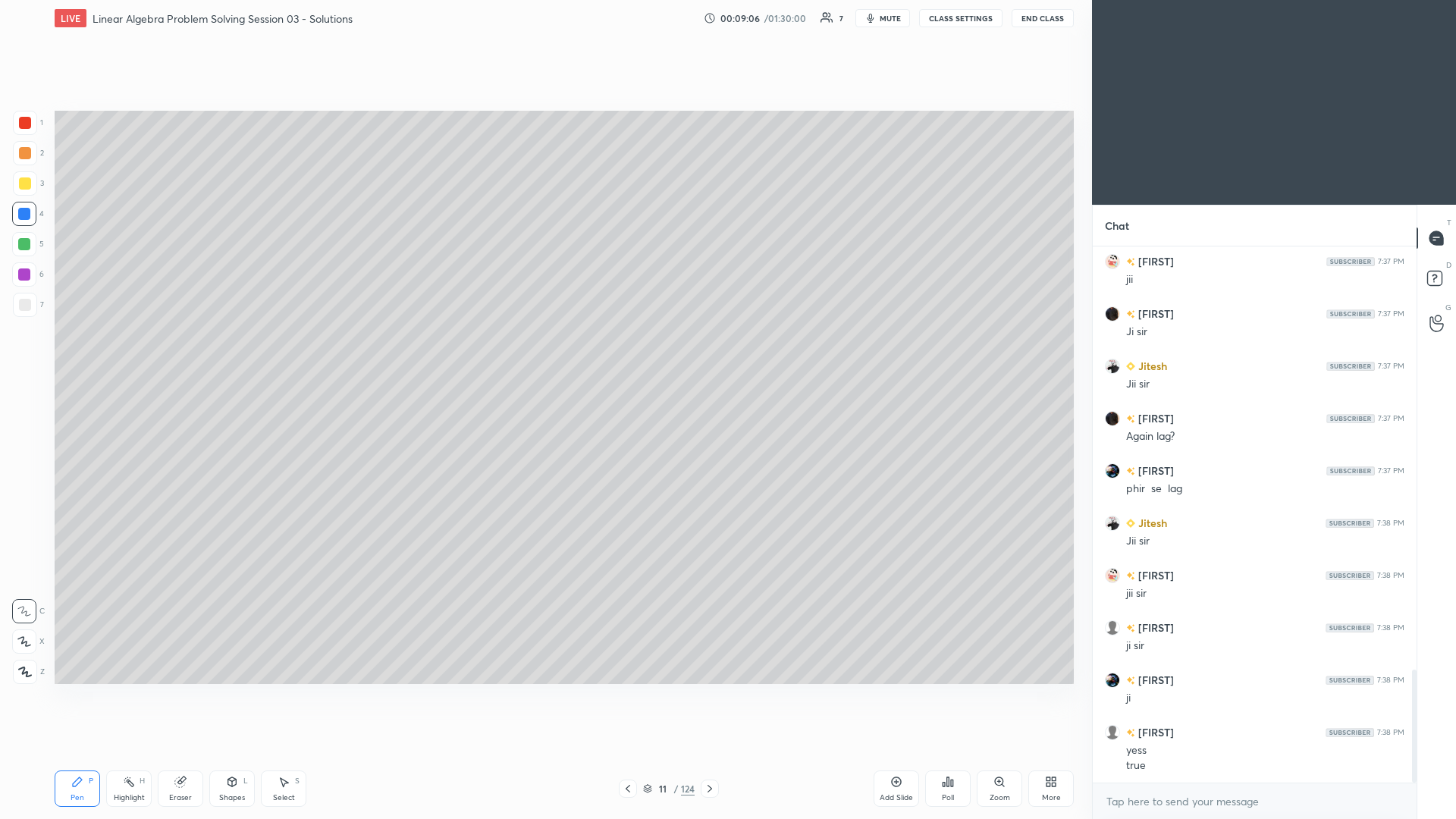 click at bounding box center (24, 244) 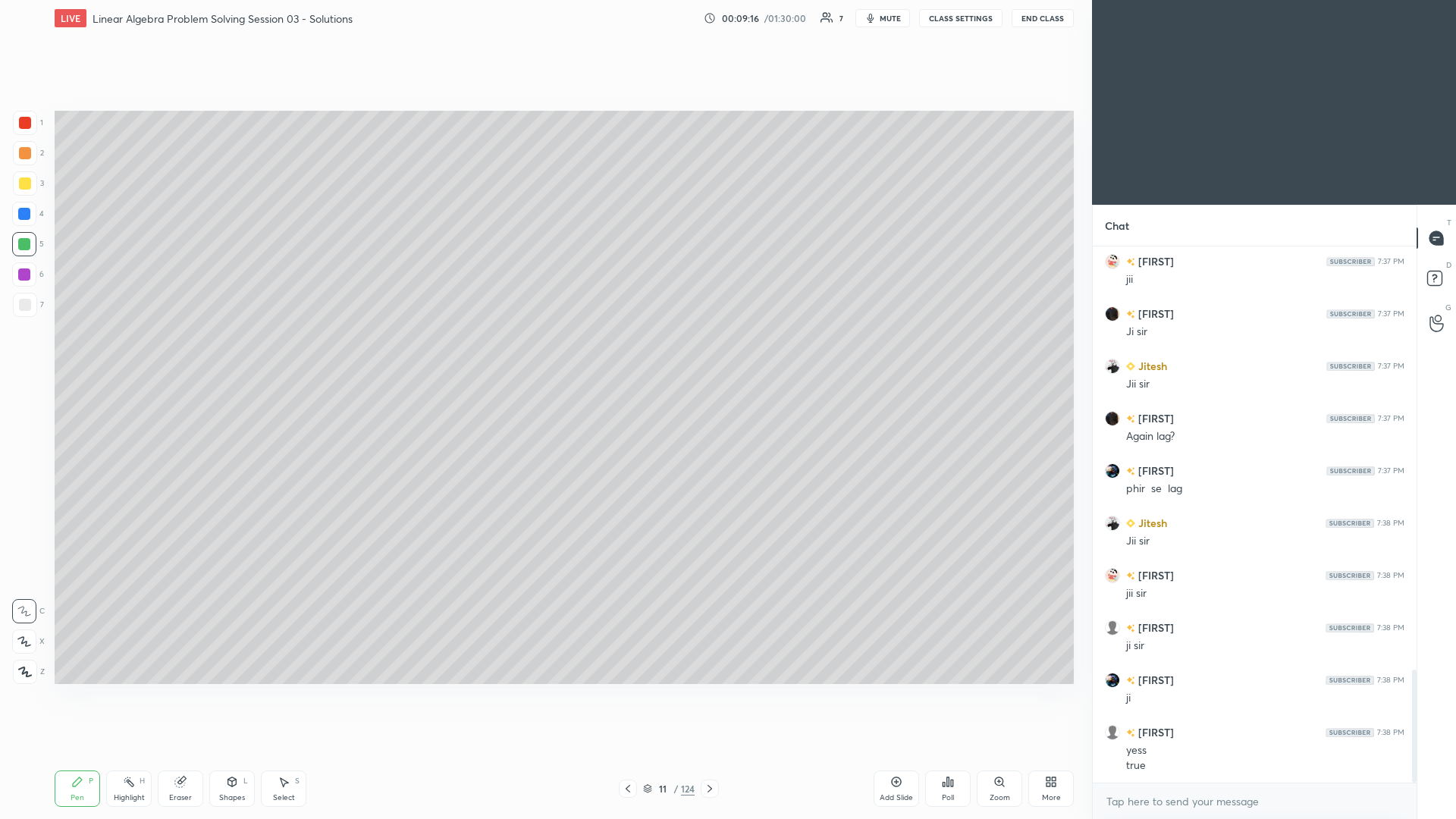 click at bounding box center (25, 305) 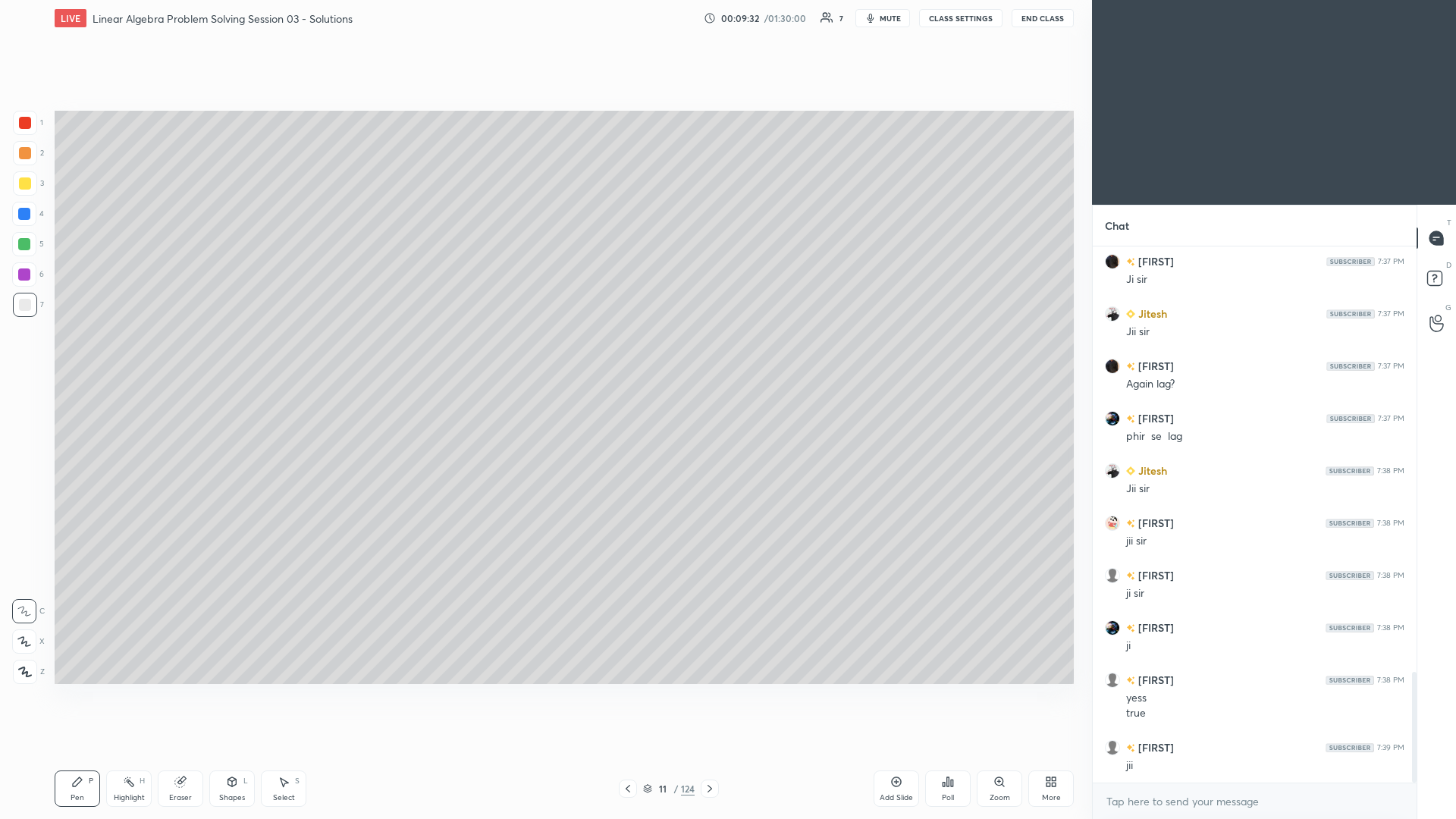 scroll, scrollTop: 2116, scrollLeft: 0, axis: vertical 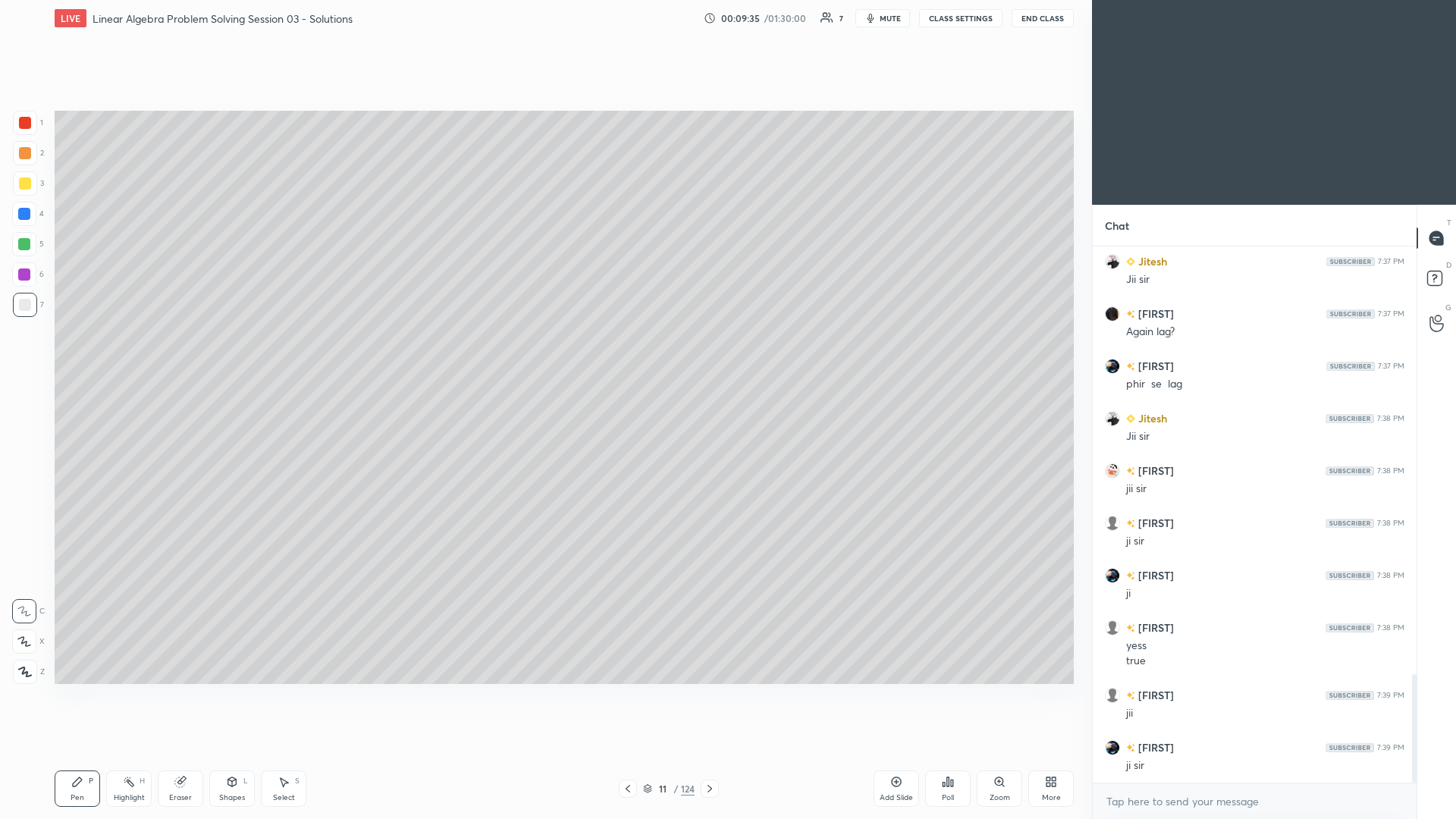 click at bounding box center [25, 184] 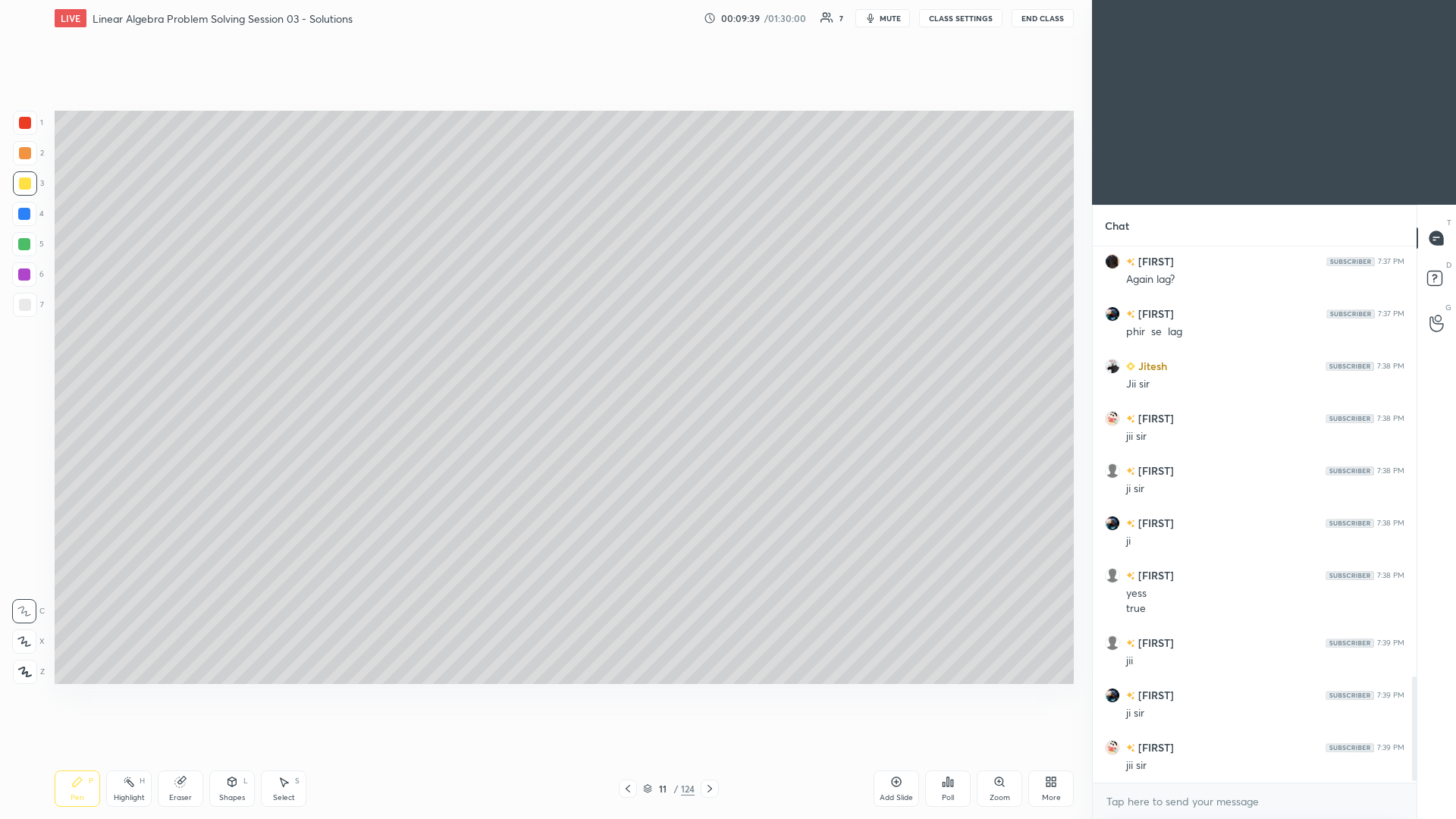 scroll, scrollTop: 2220, scrollLeft: 0, axis: vertical 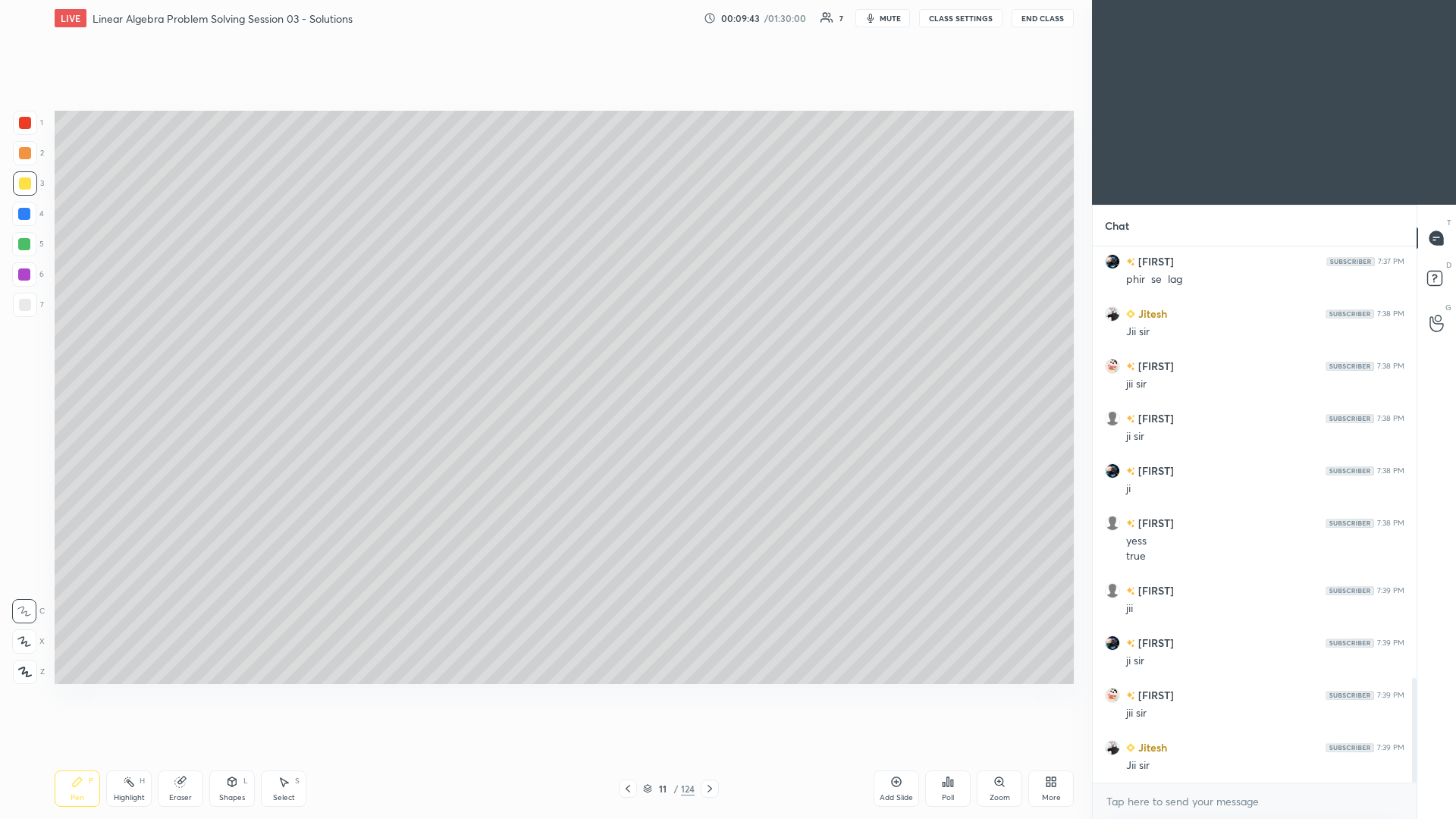 click 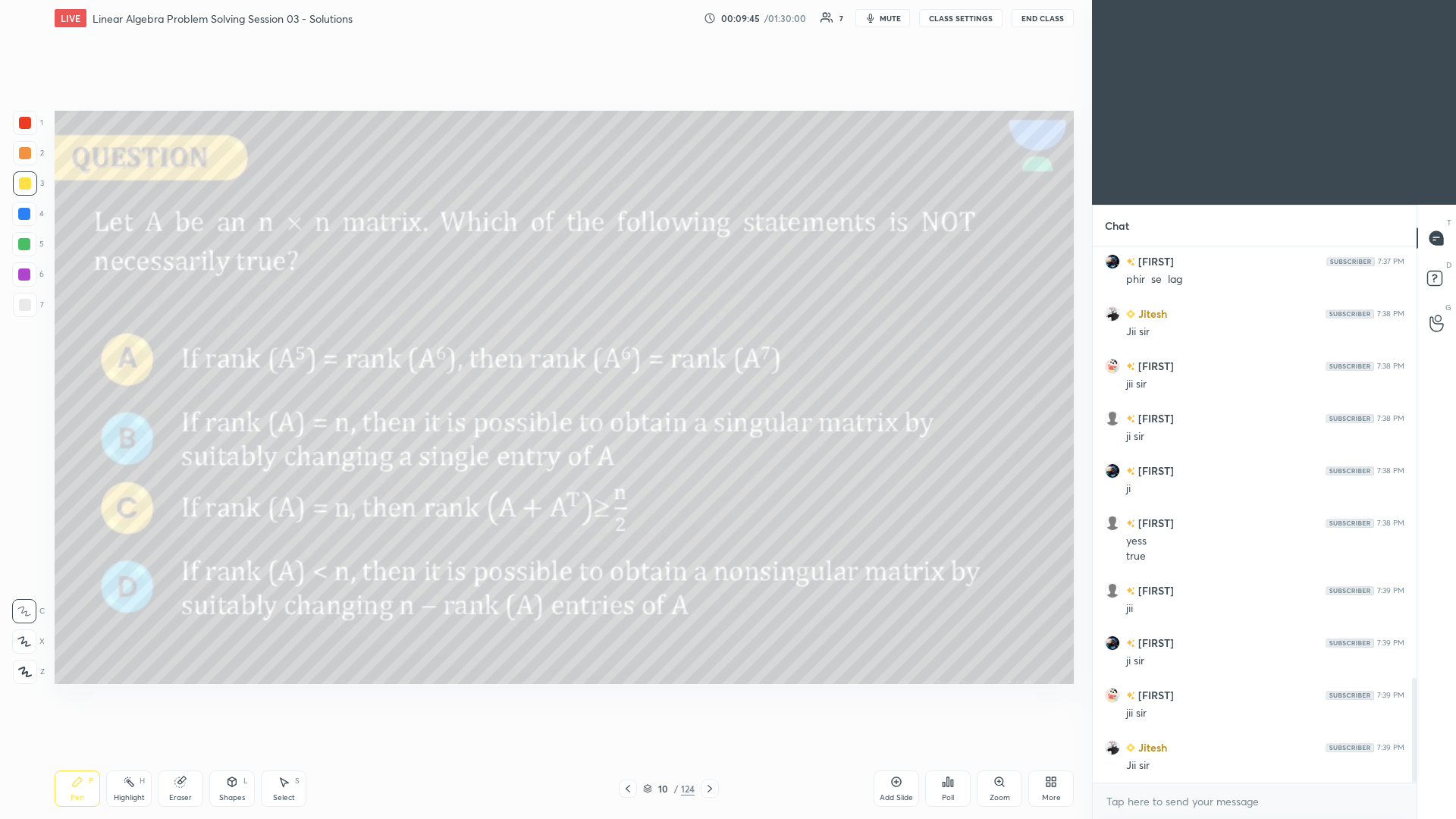 click 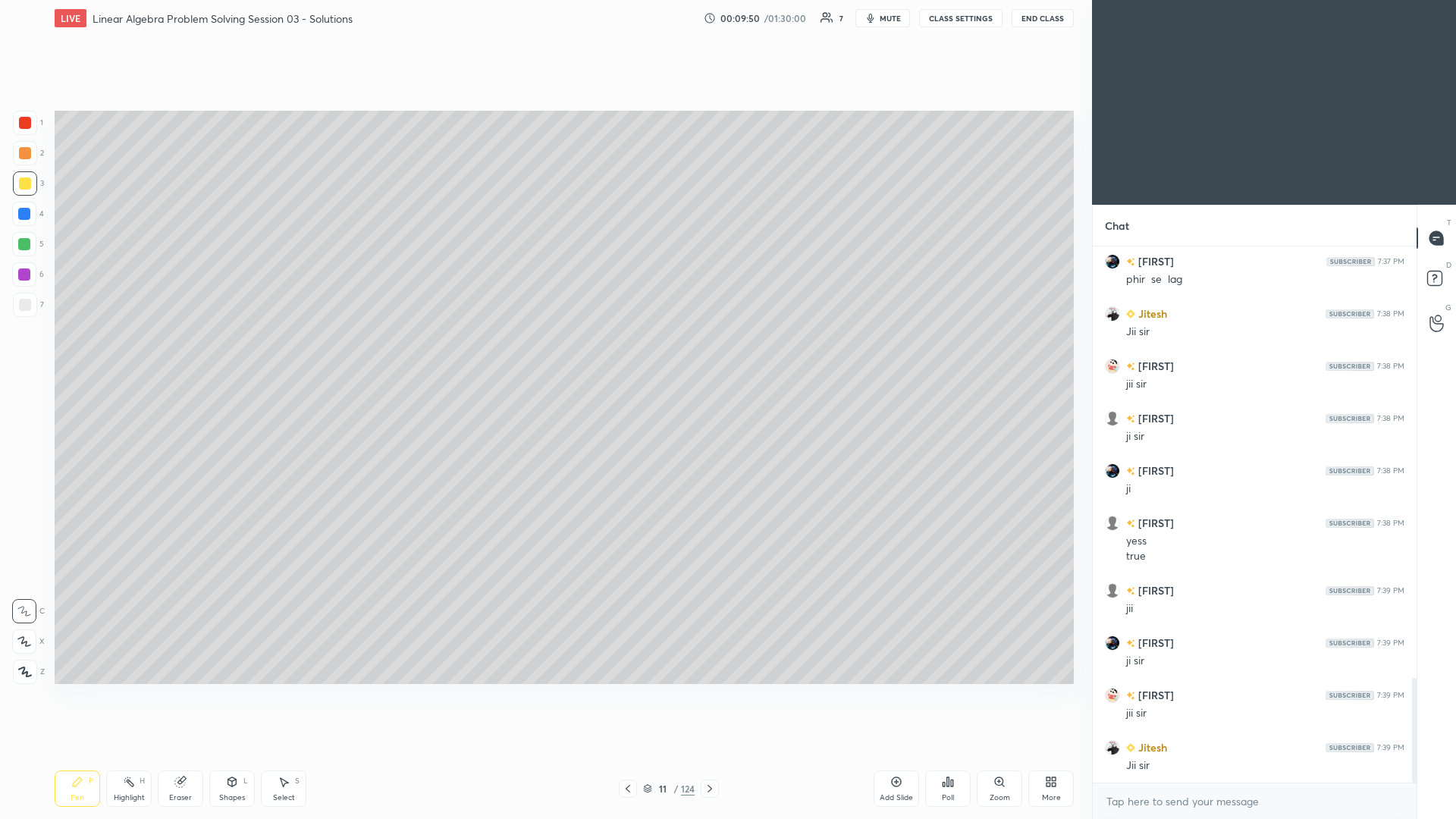 click 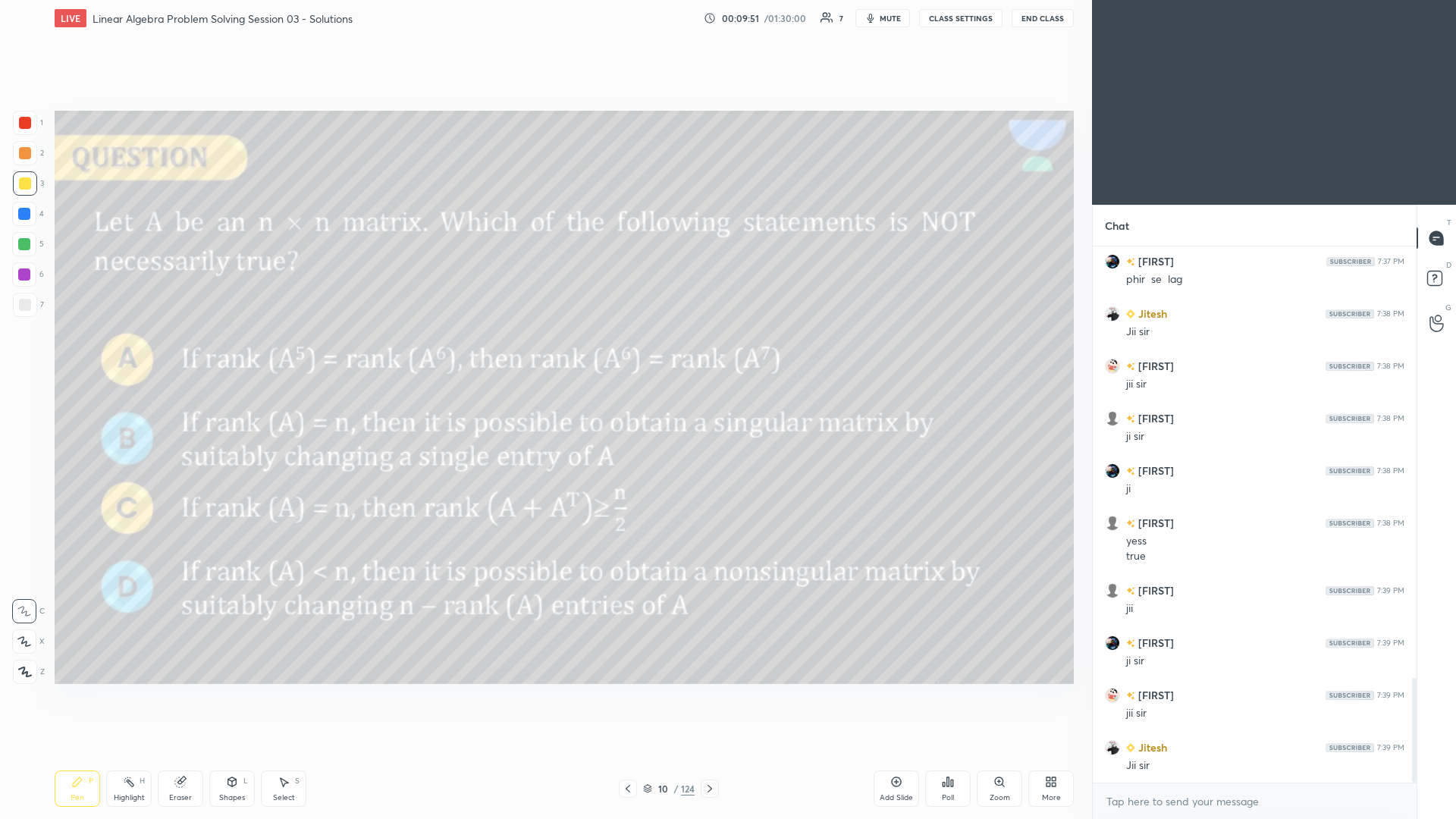click 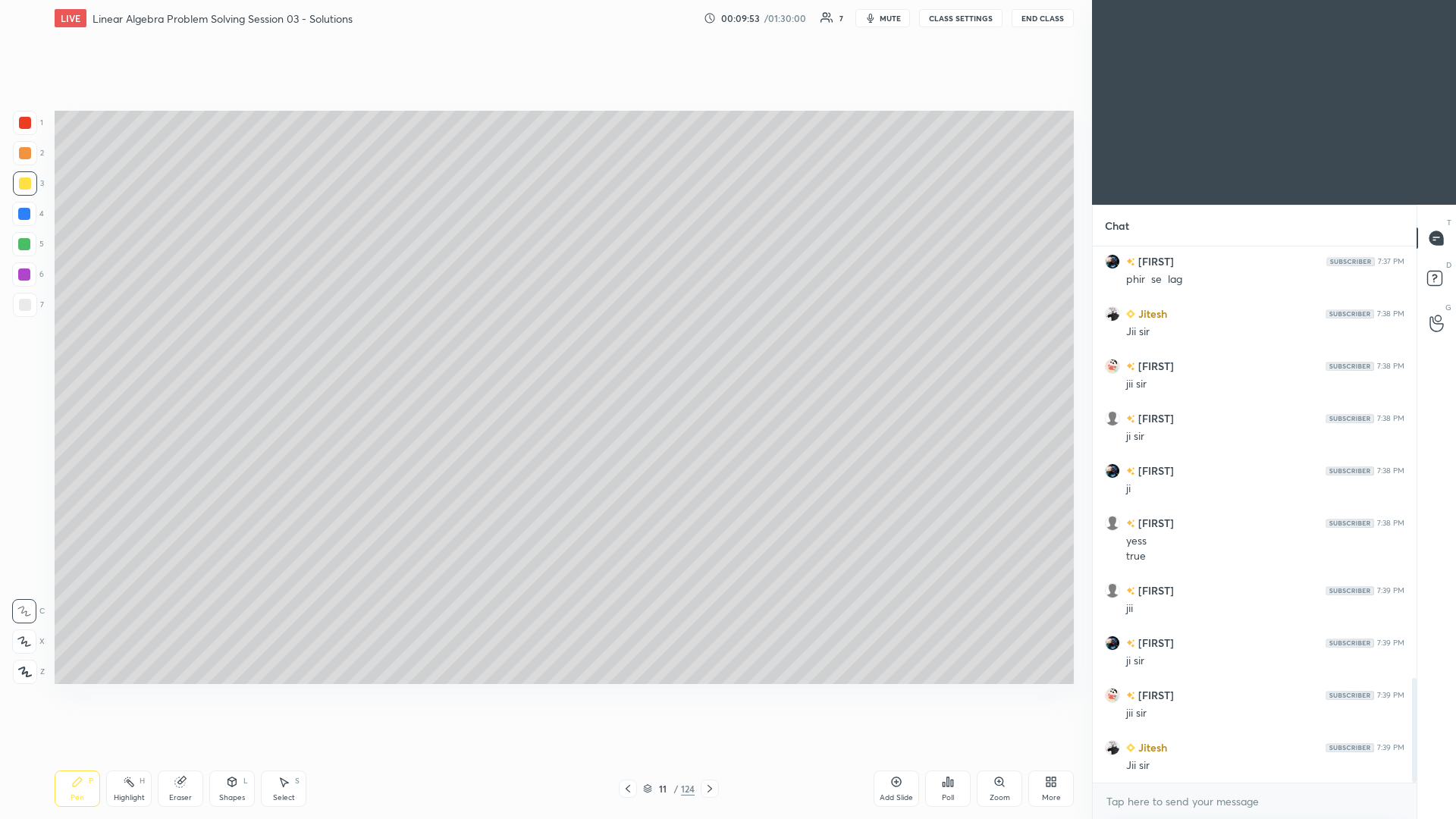 click 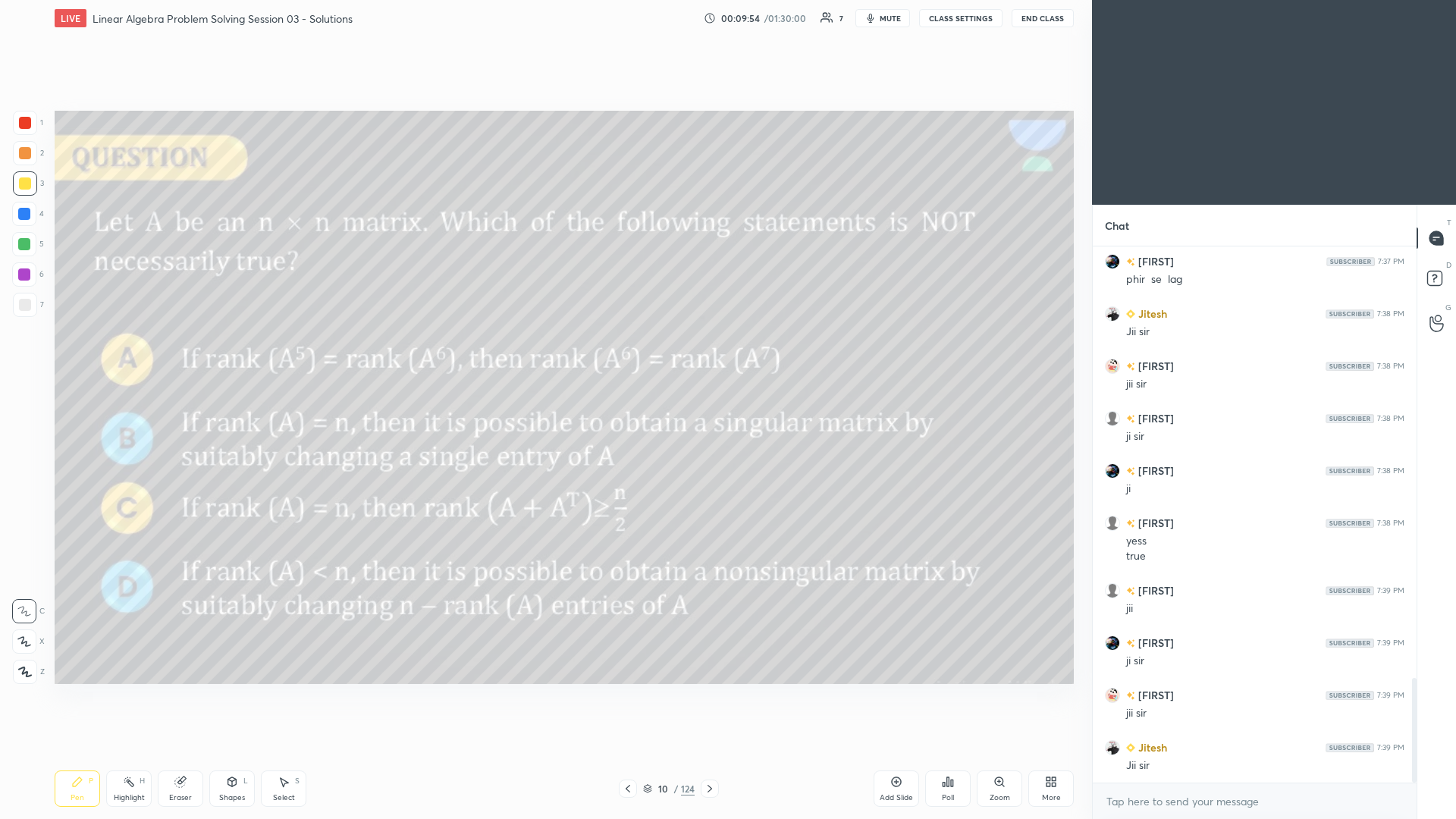 click 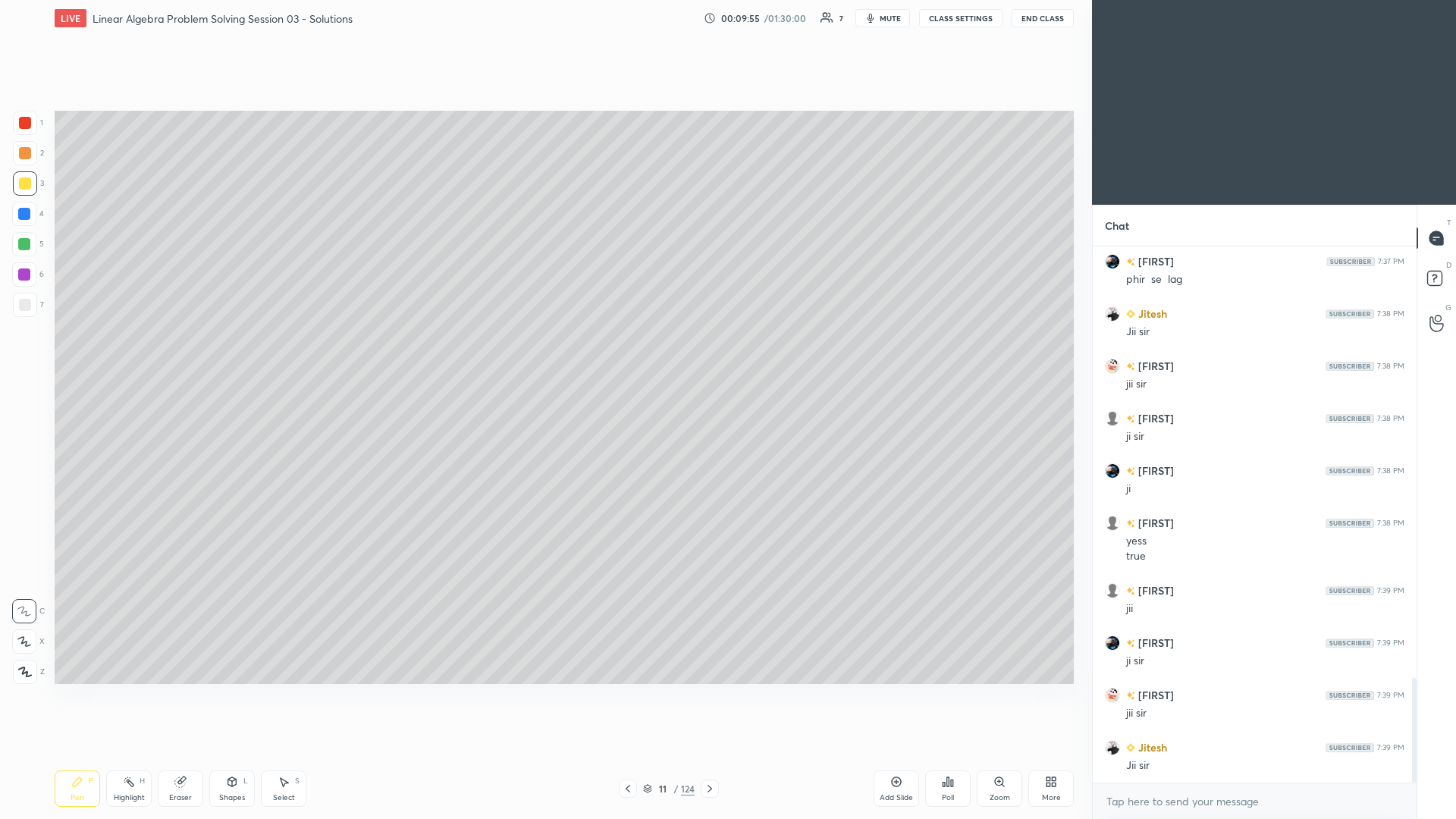 scroll, scrollTop: 2273, scrollLeft: 0, axis: vertical 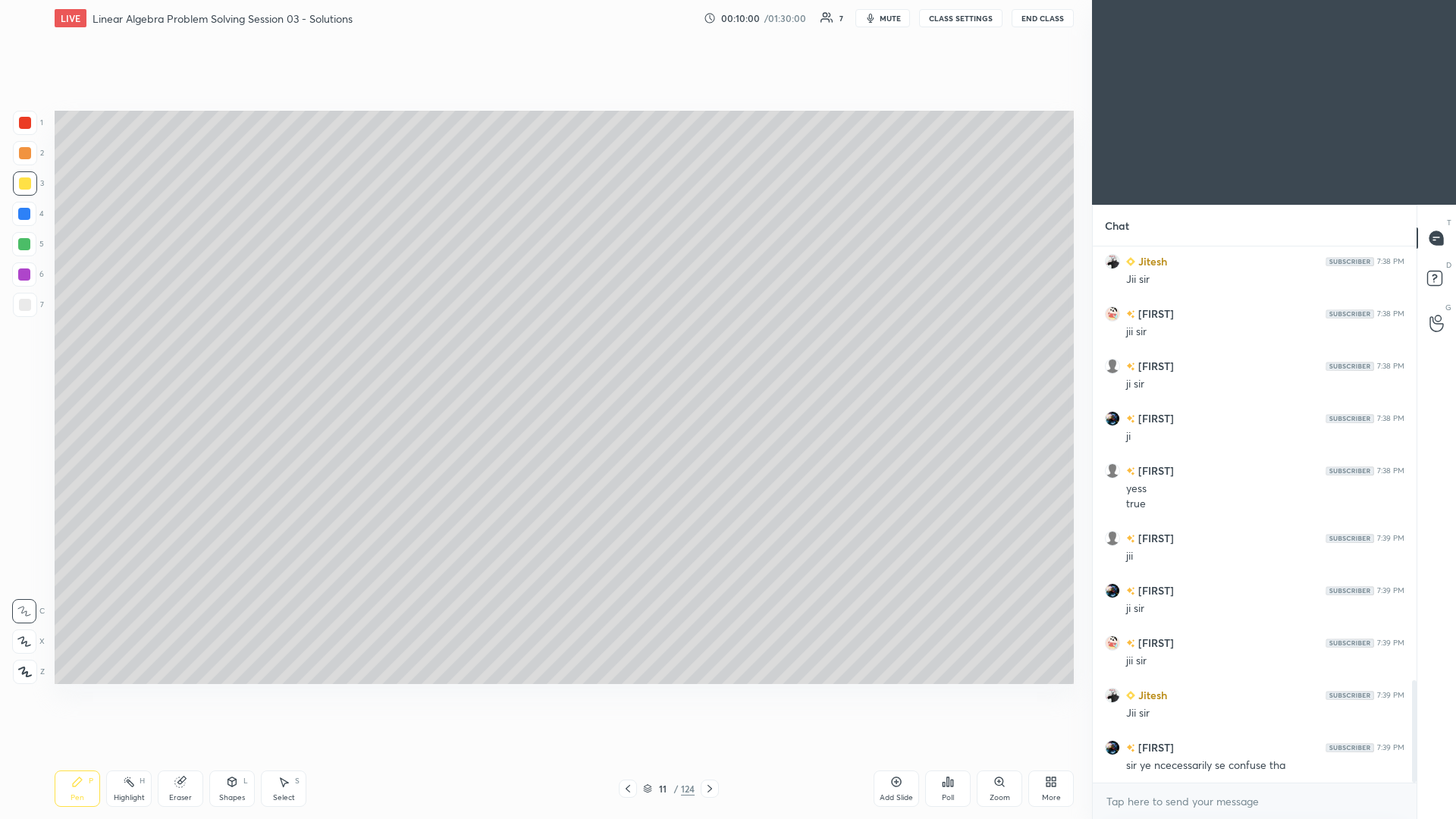 click 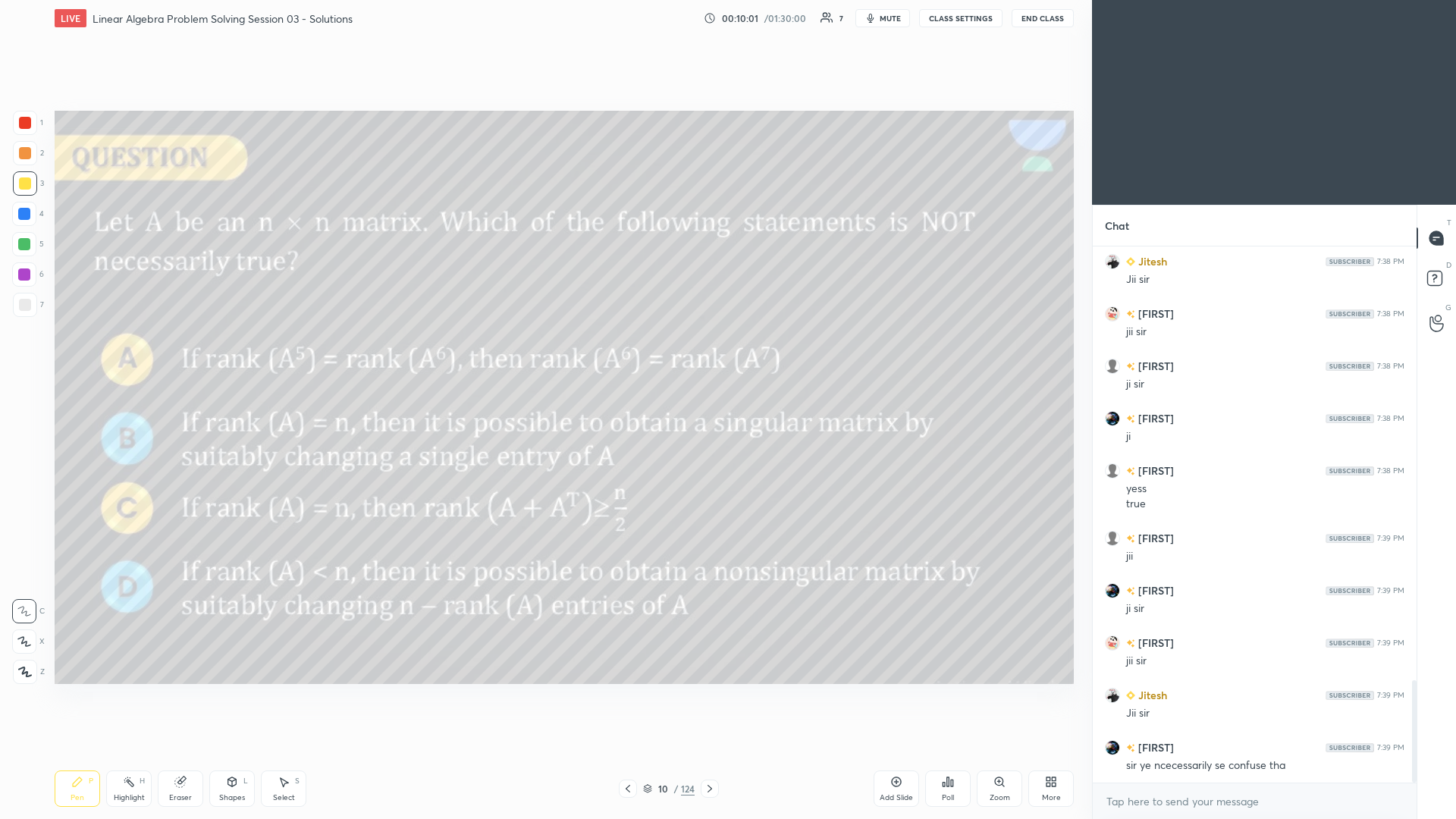 click 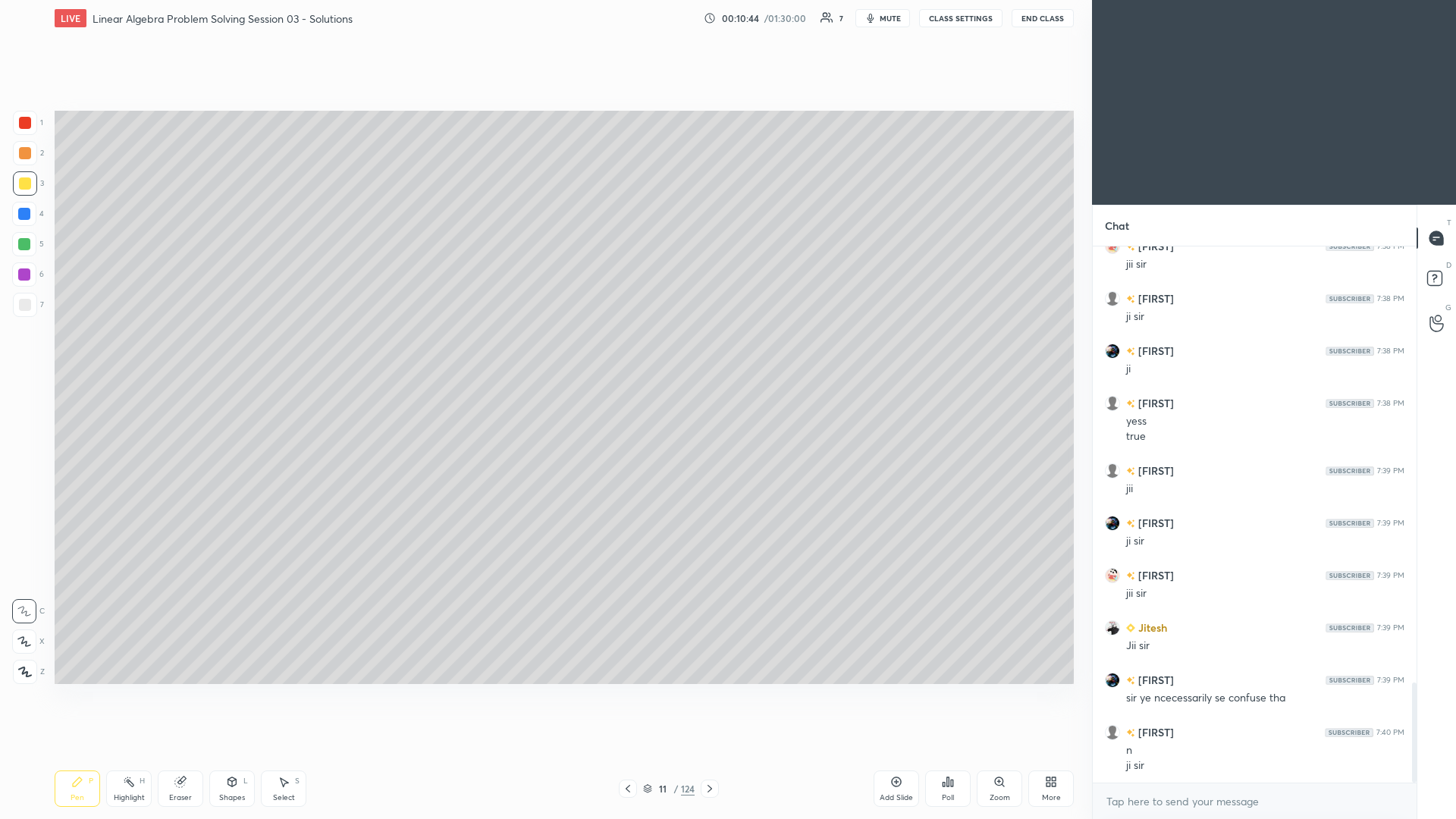 scroll, scrollTop: 2355, scrollLeft: 0, axis: vertical 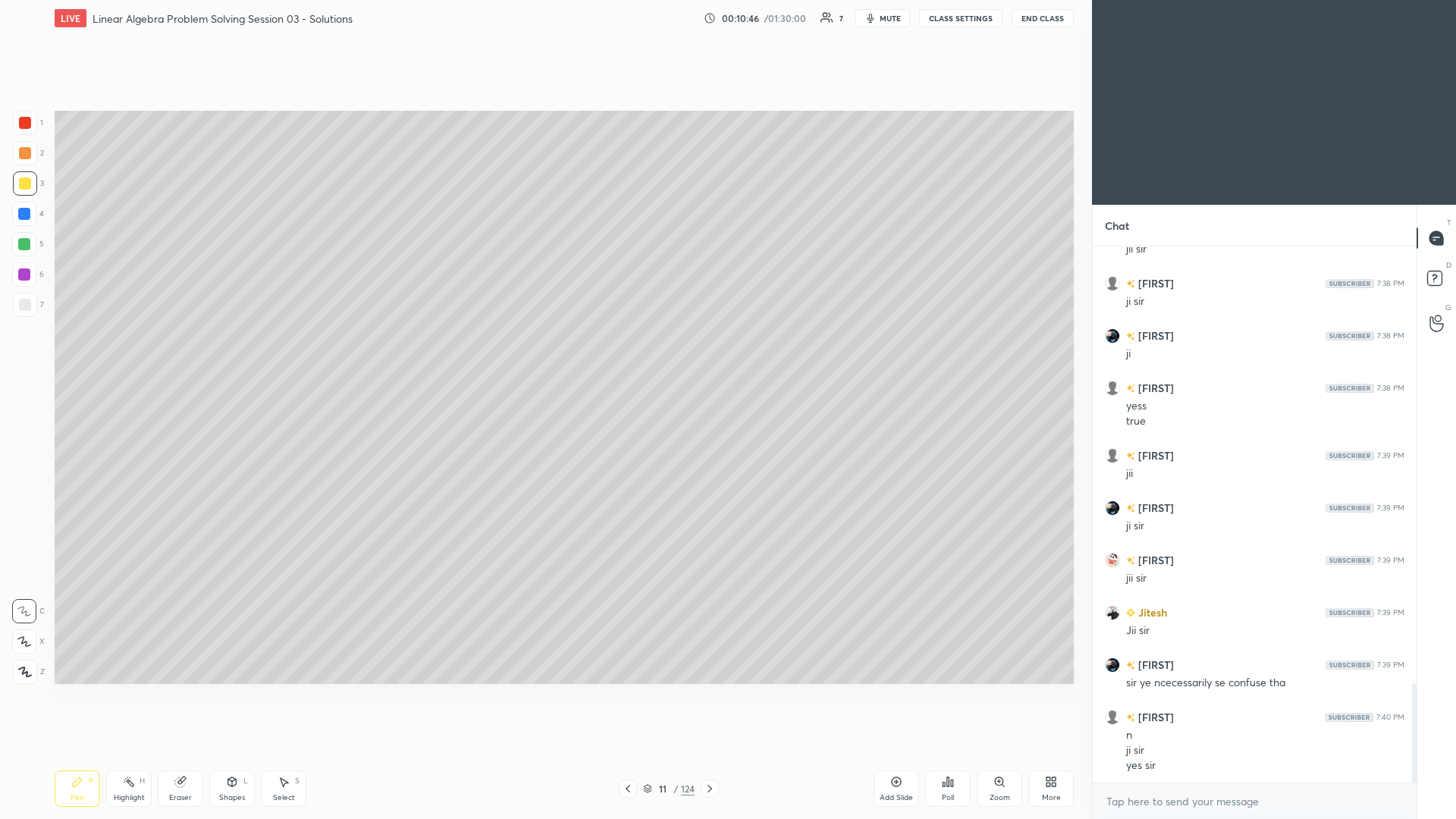 click at bounding box center (25, 184) 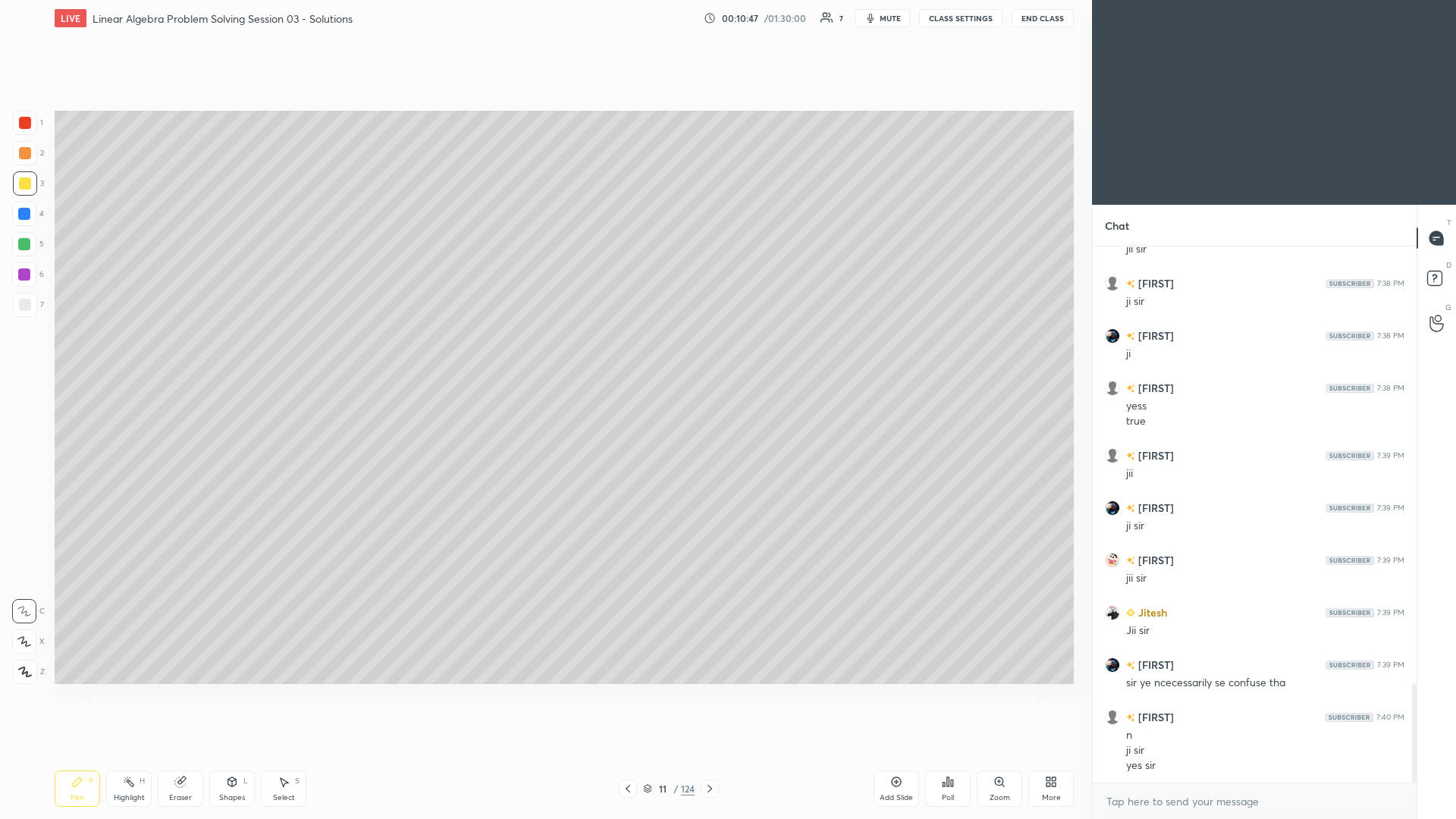 click on "Select" at bounding box center [284, 798] 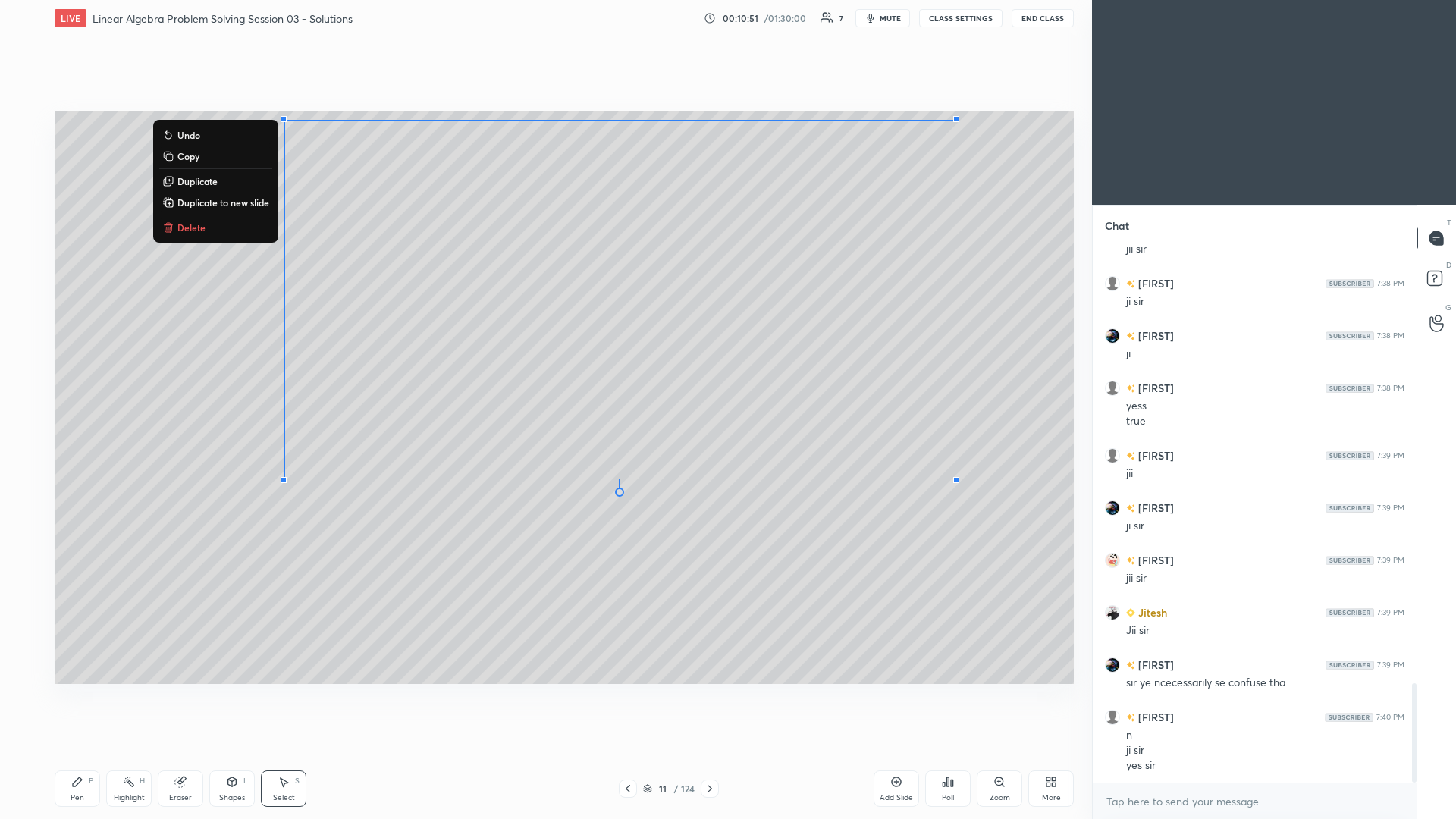 click on "0 ° Undo Copy Duplicate Duplicate to new slide Delete" at bounding box center (564, 397) 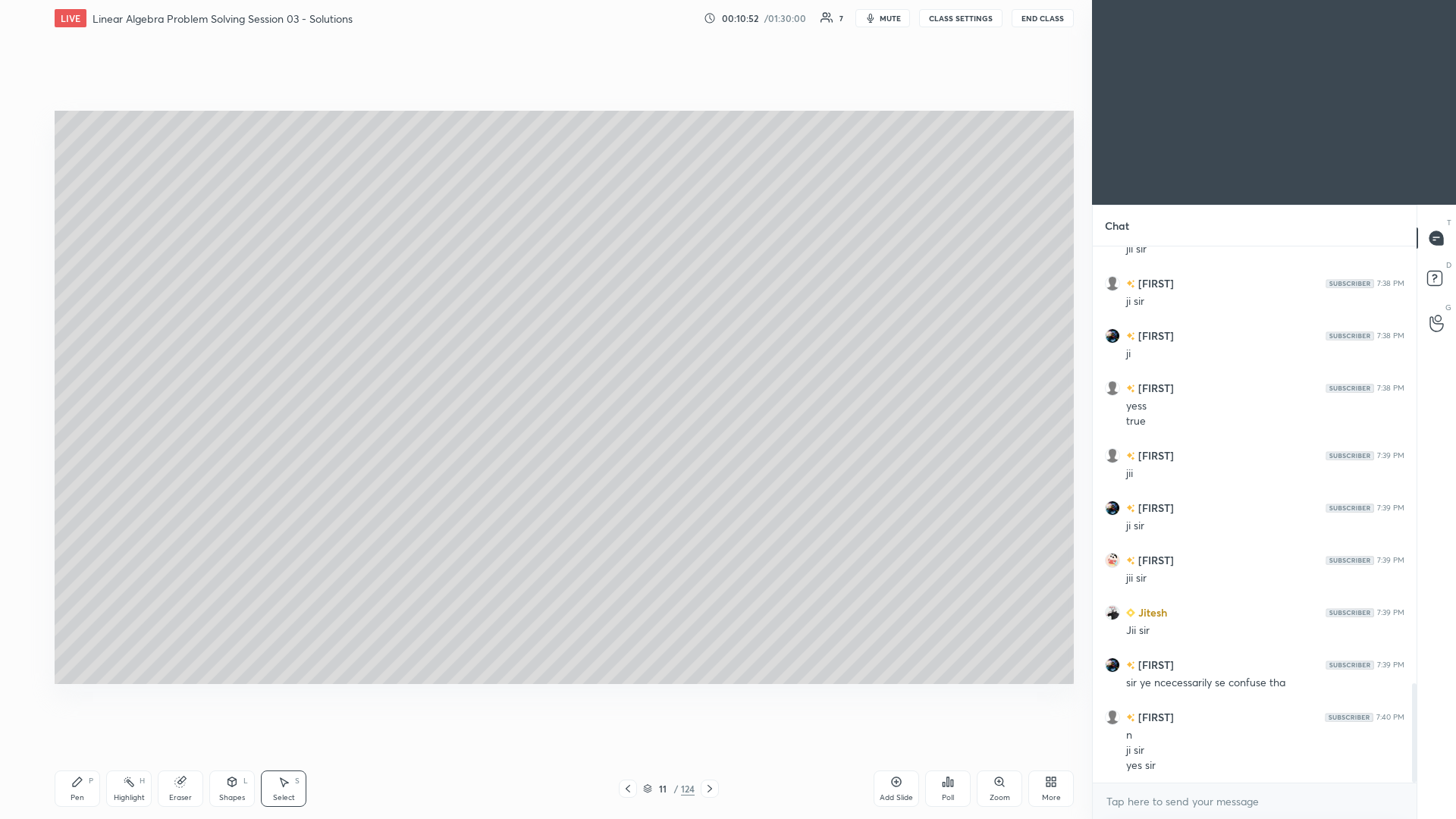click 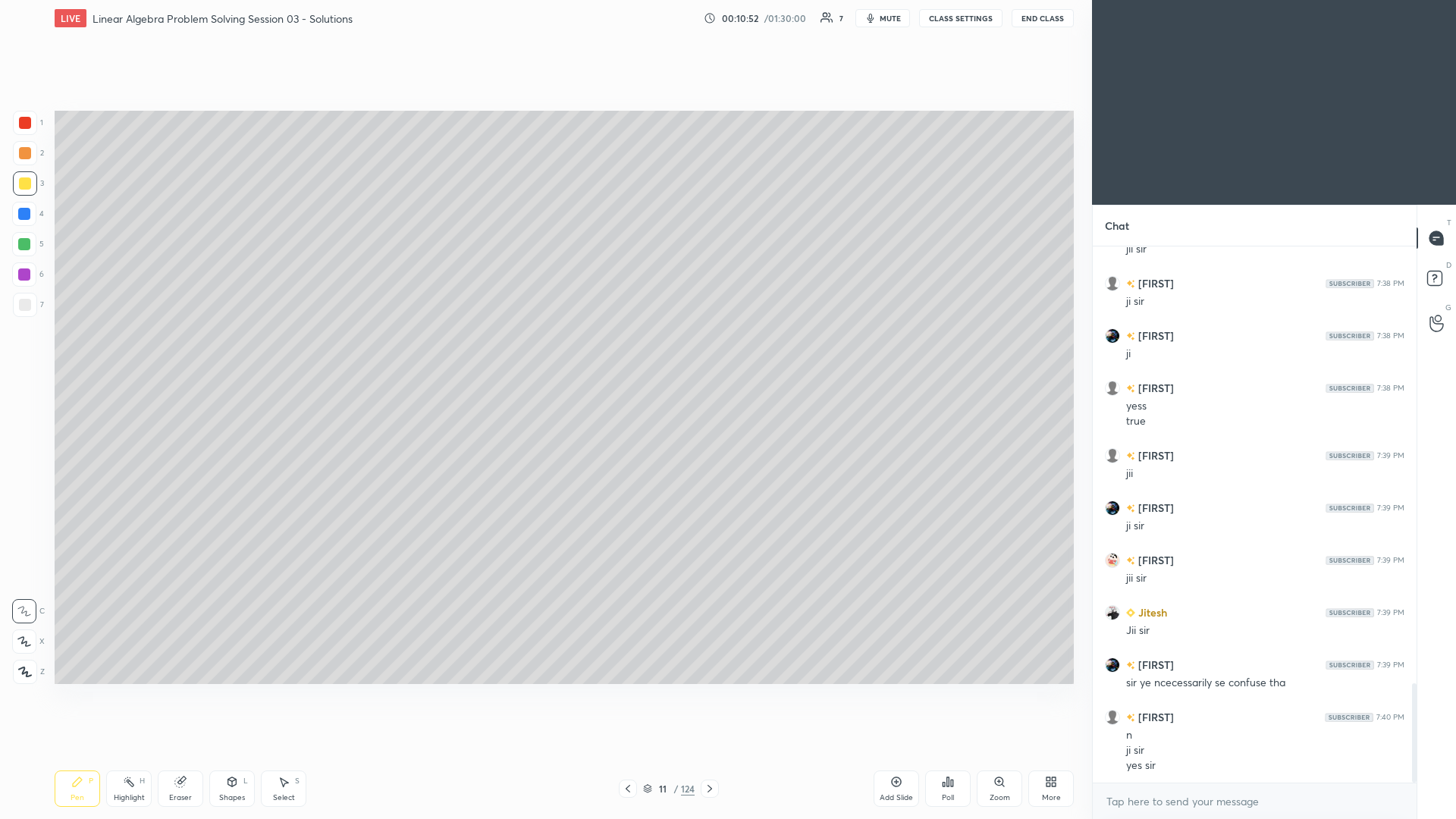 click at bounding box center [25, 305] 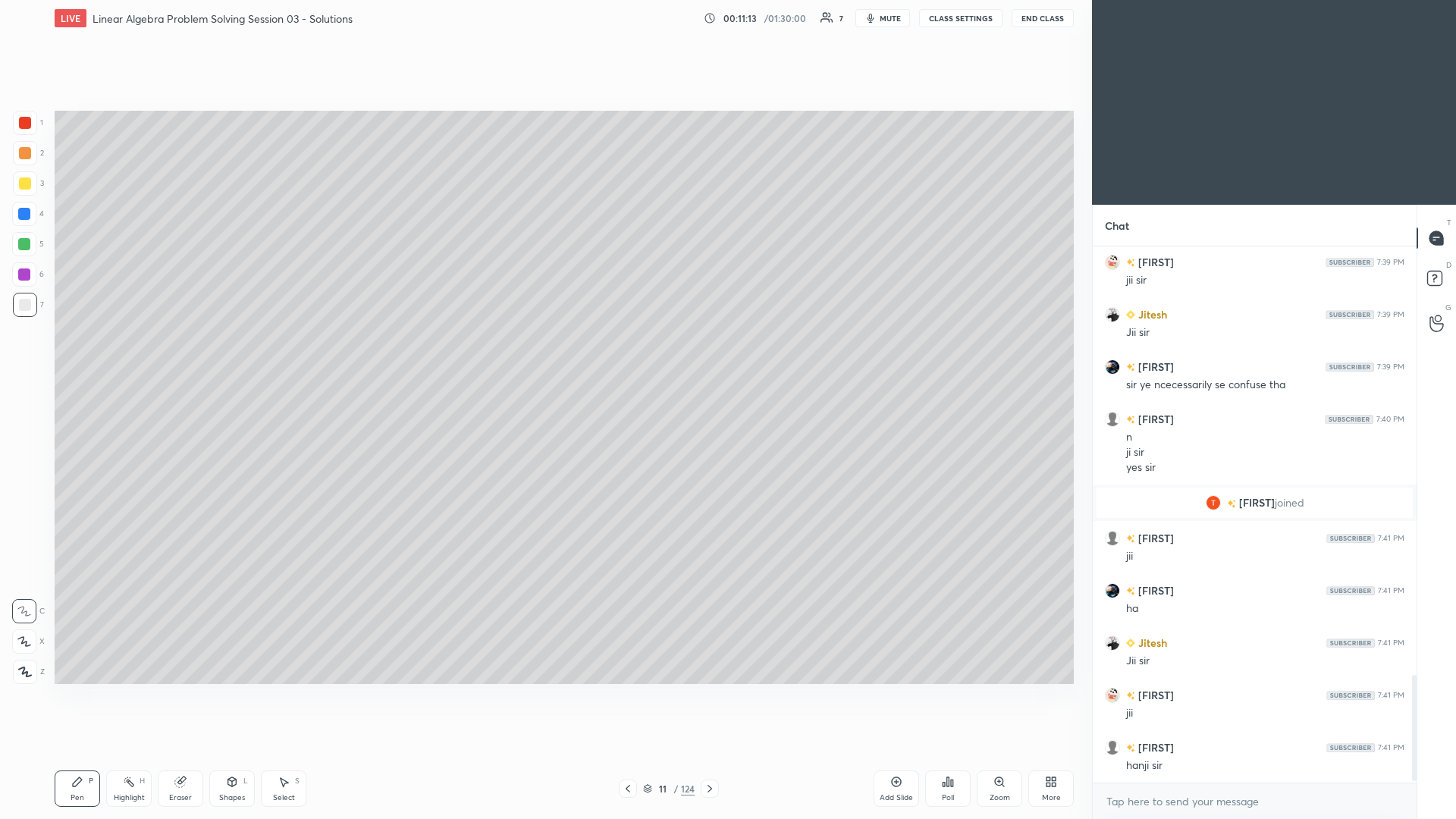 scroll, scrollTop: 2186, scrollLeft: 0, axis: vertical 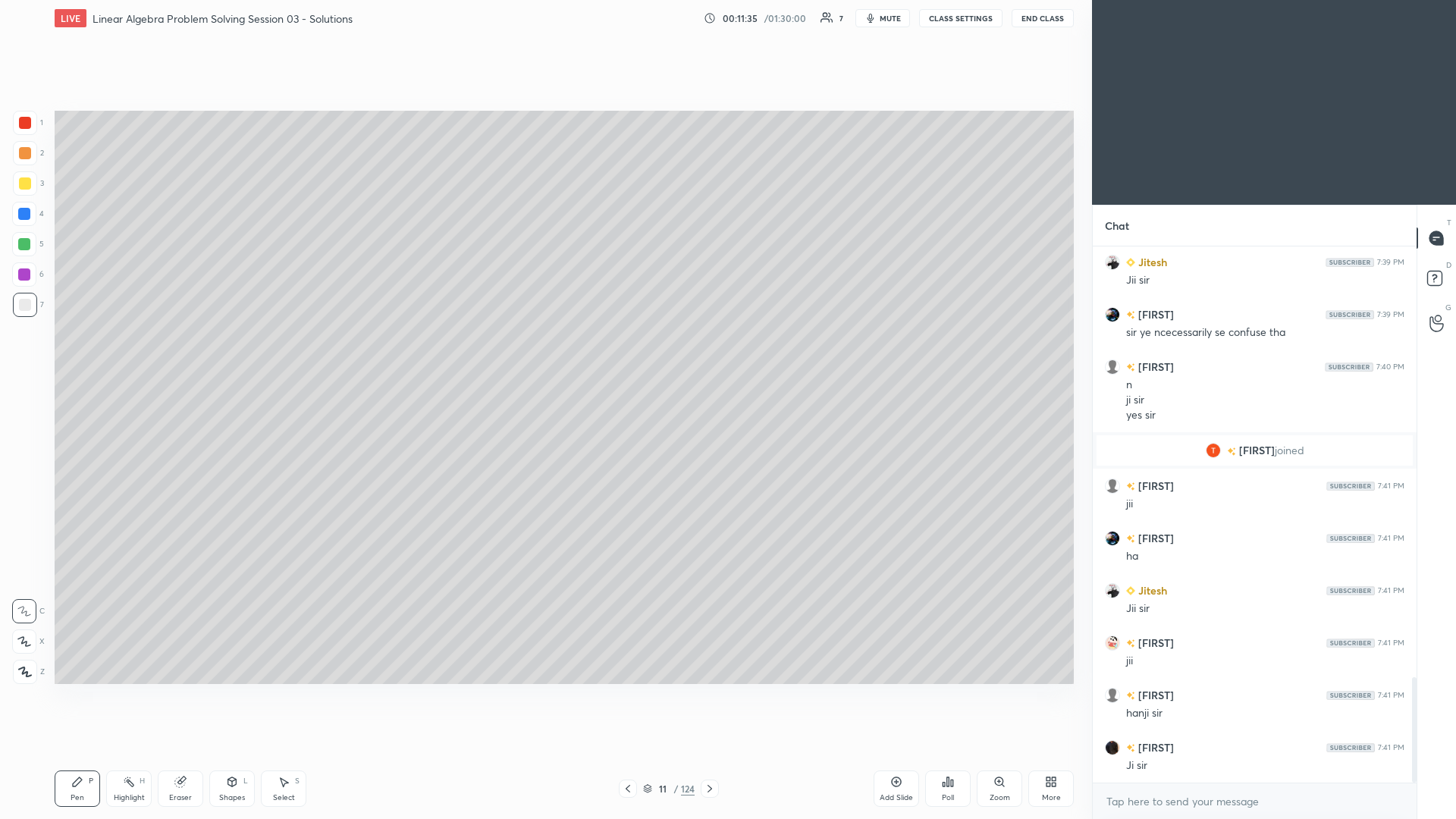 click at bounding box center (25, 184) 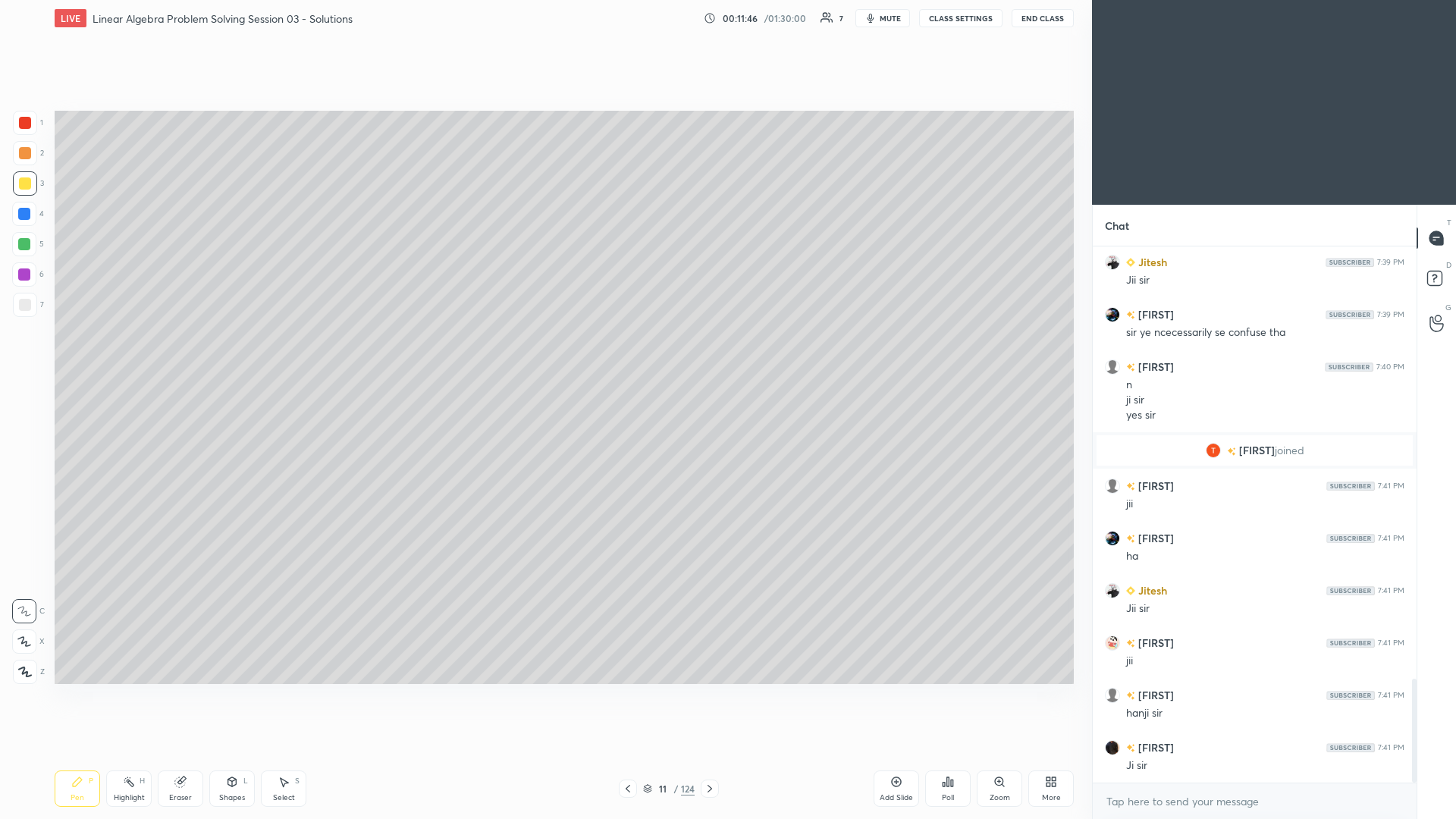 scroll, scrollTop: 2239, scrollLeft: 0, axis: vertical 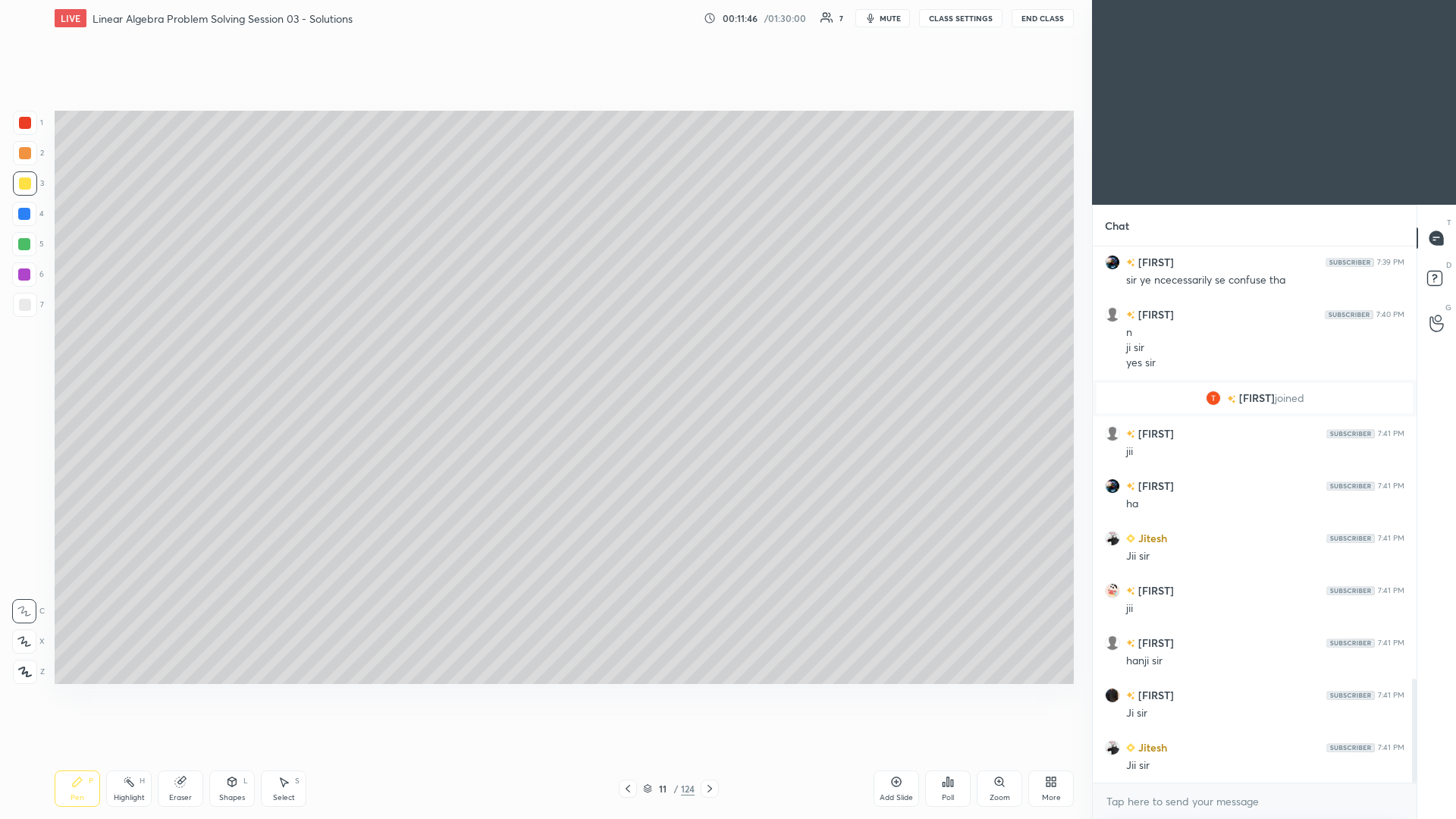 click on "Add Slide" at bounding box center [896, 789] 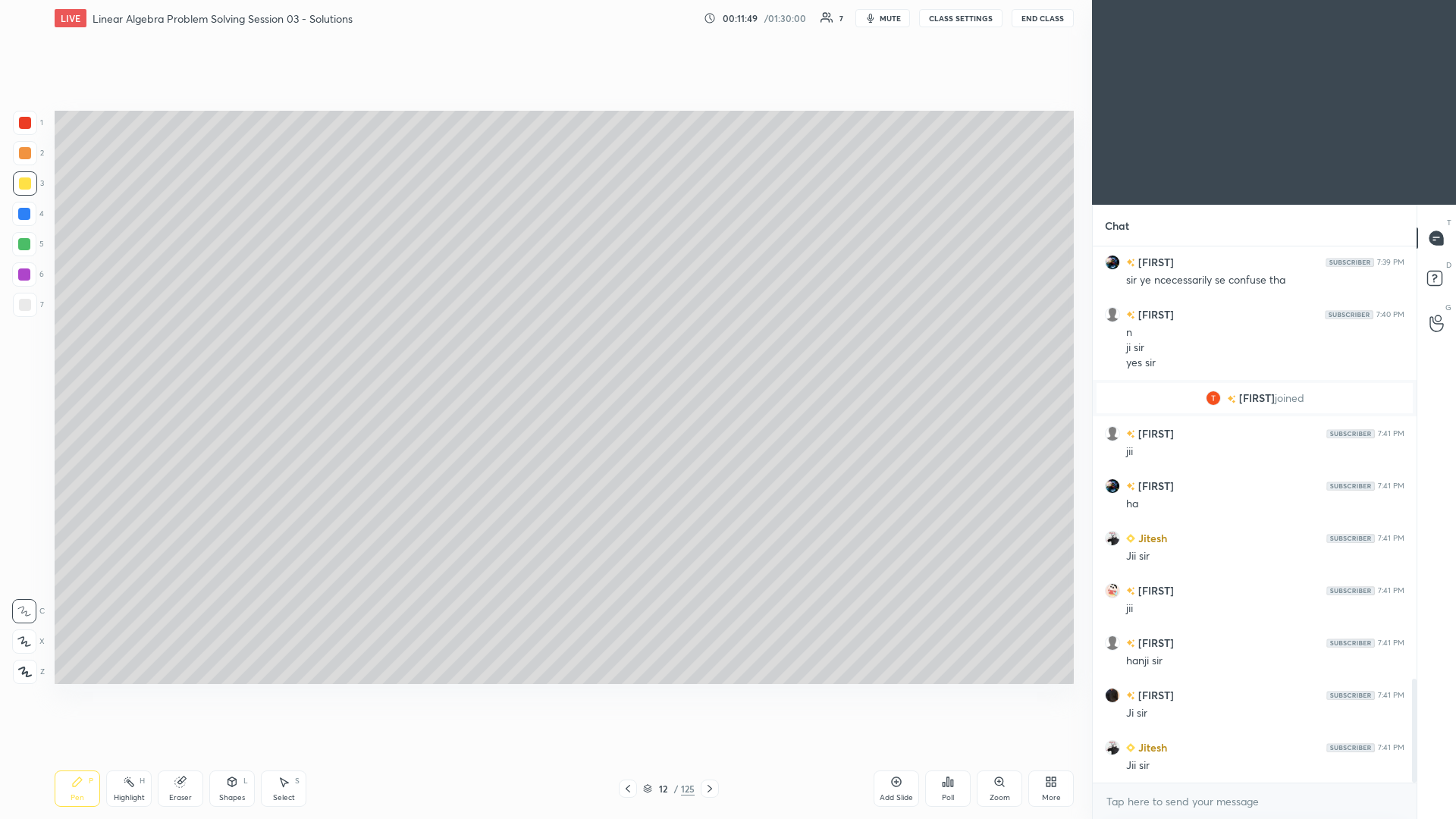 click 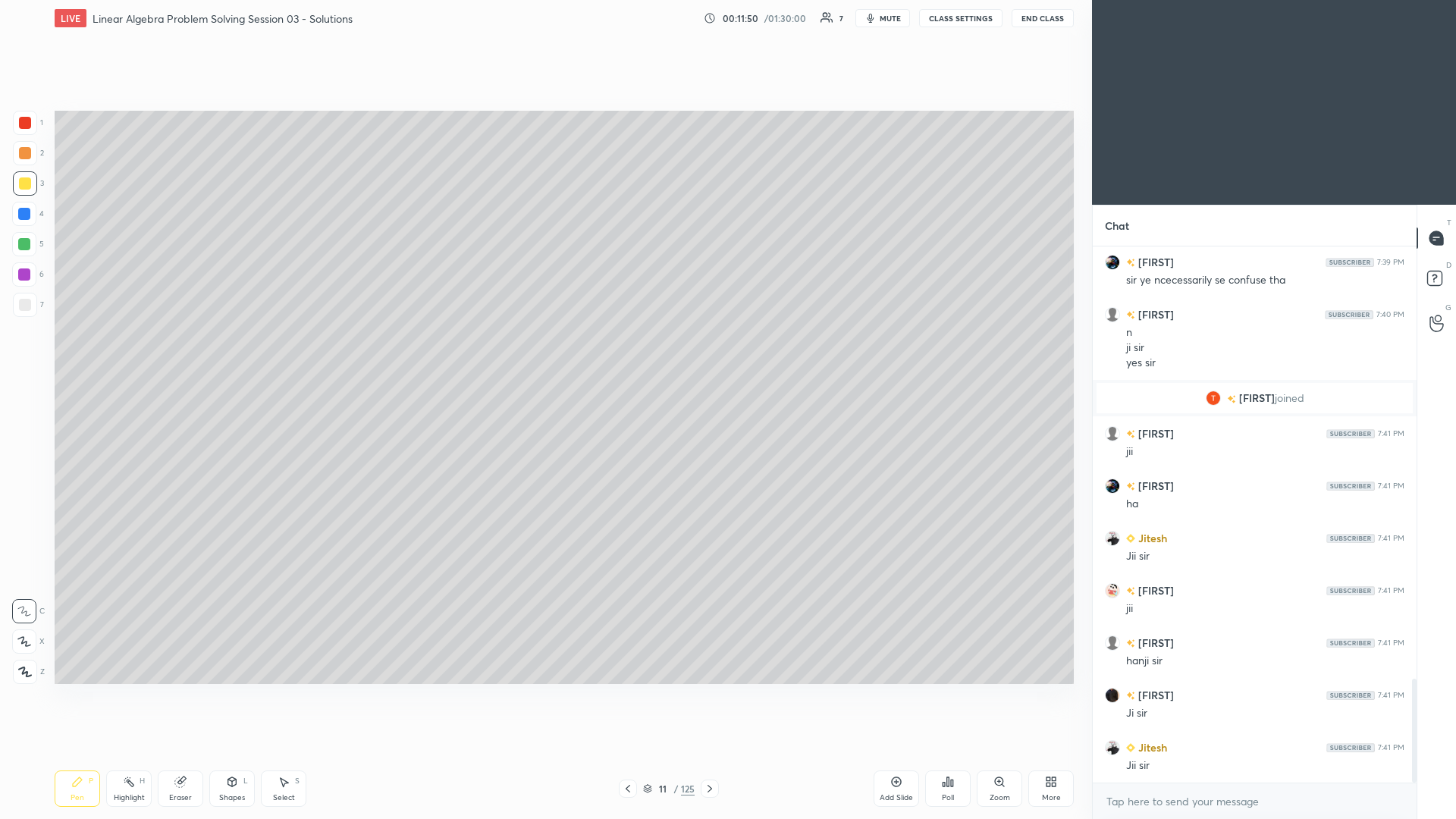 click 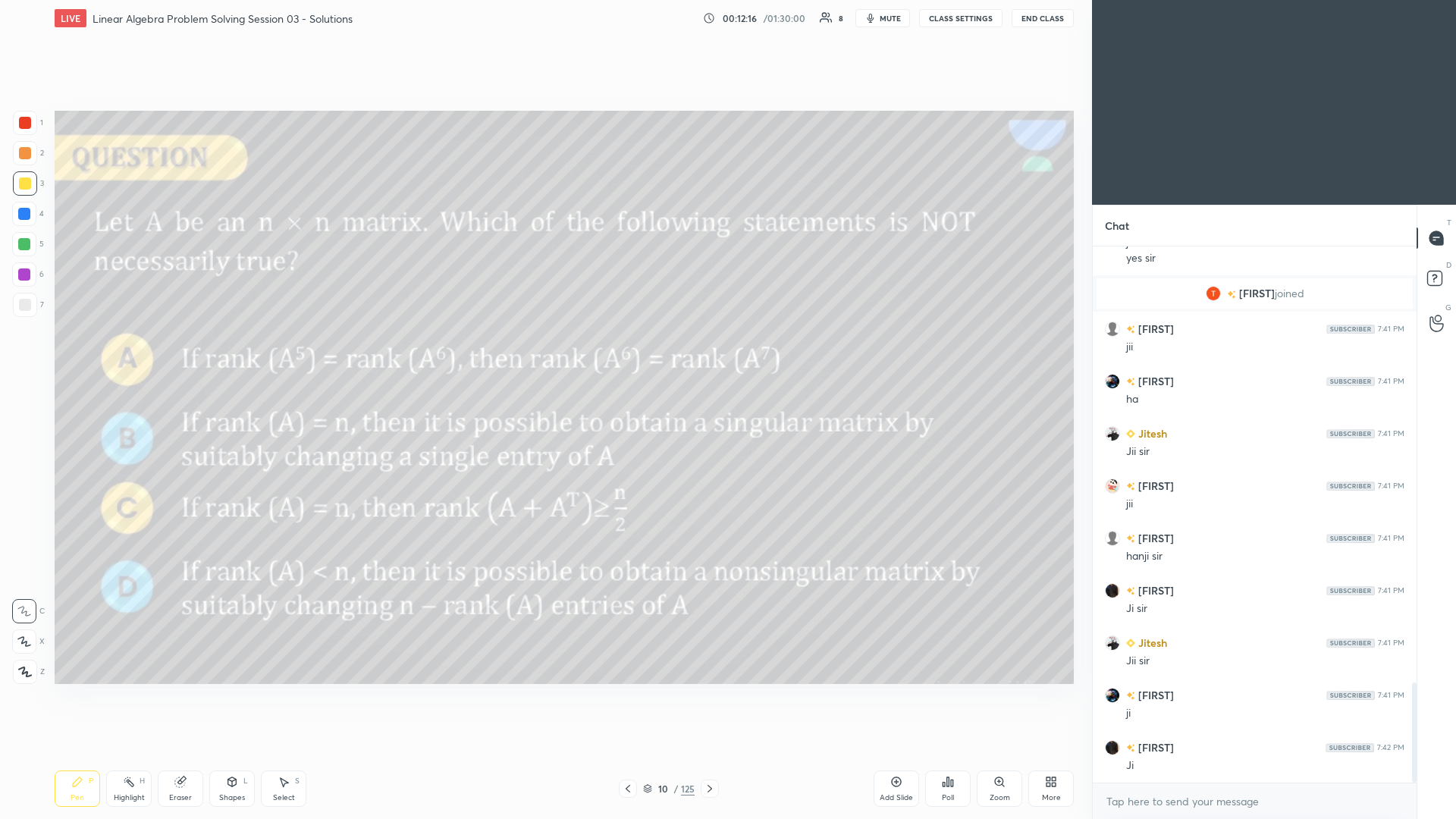 scroll, scrollTop: 2409, scrollLeft: 0, axis: vertical 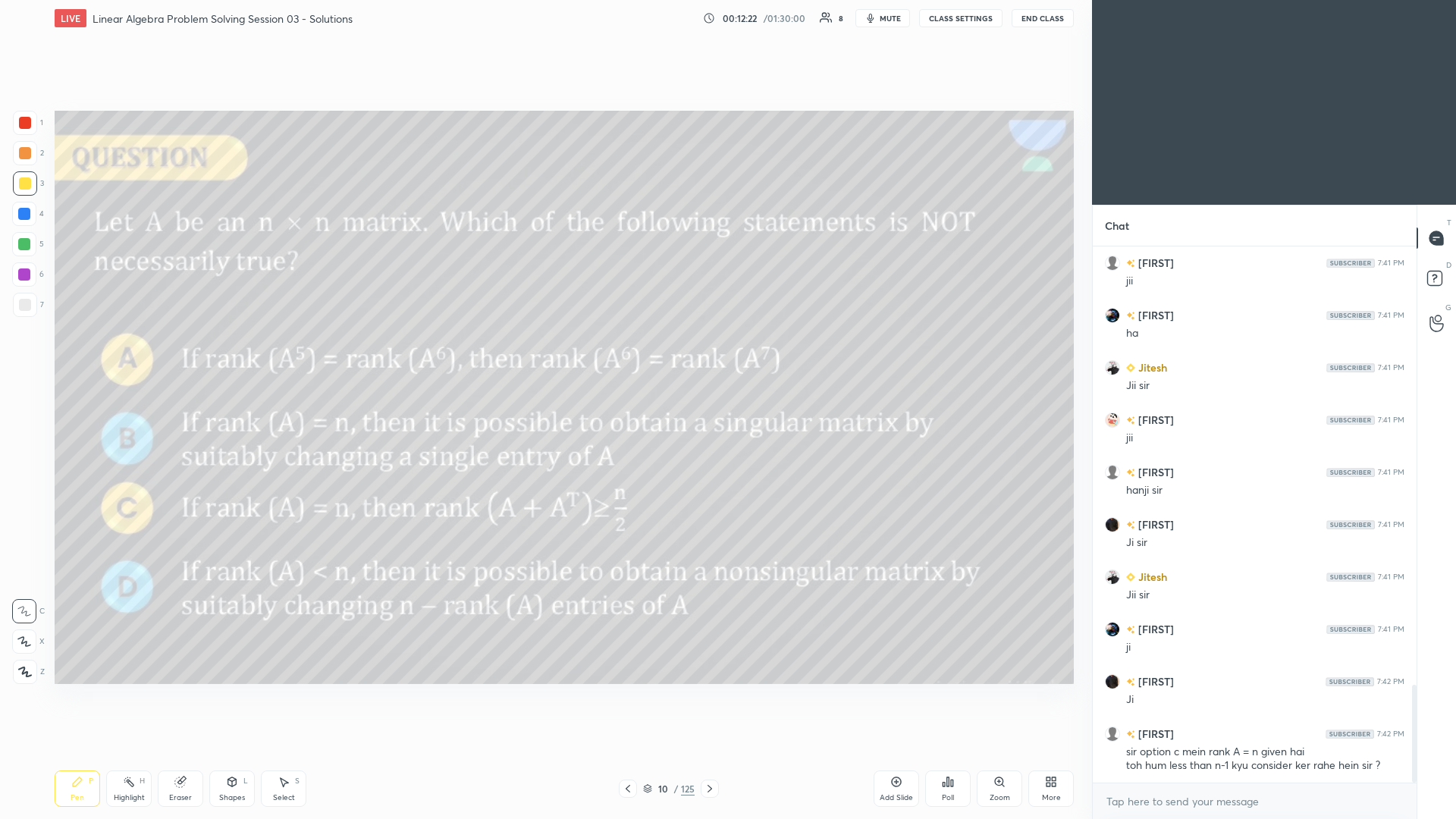 click 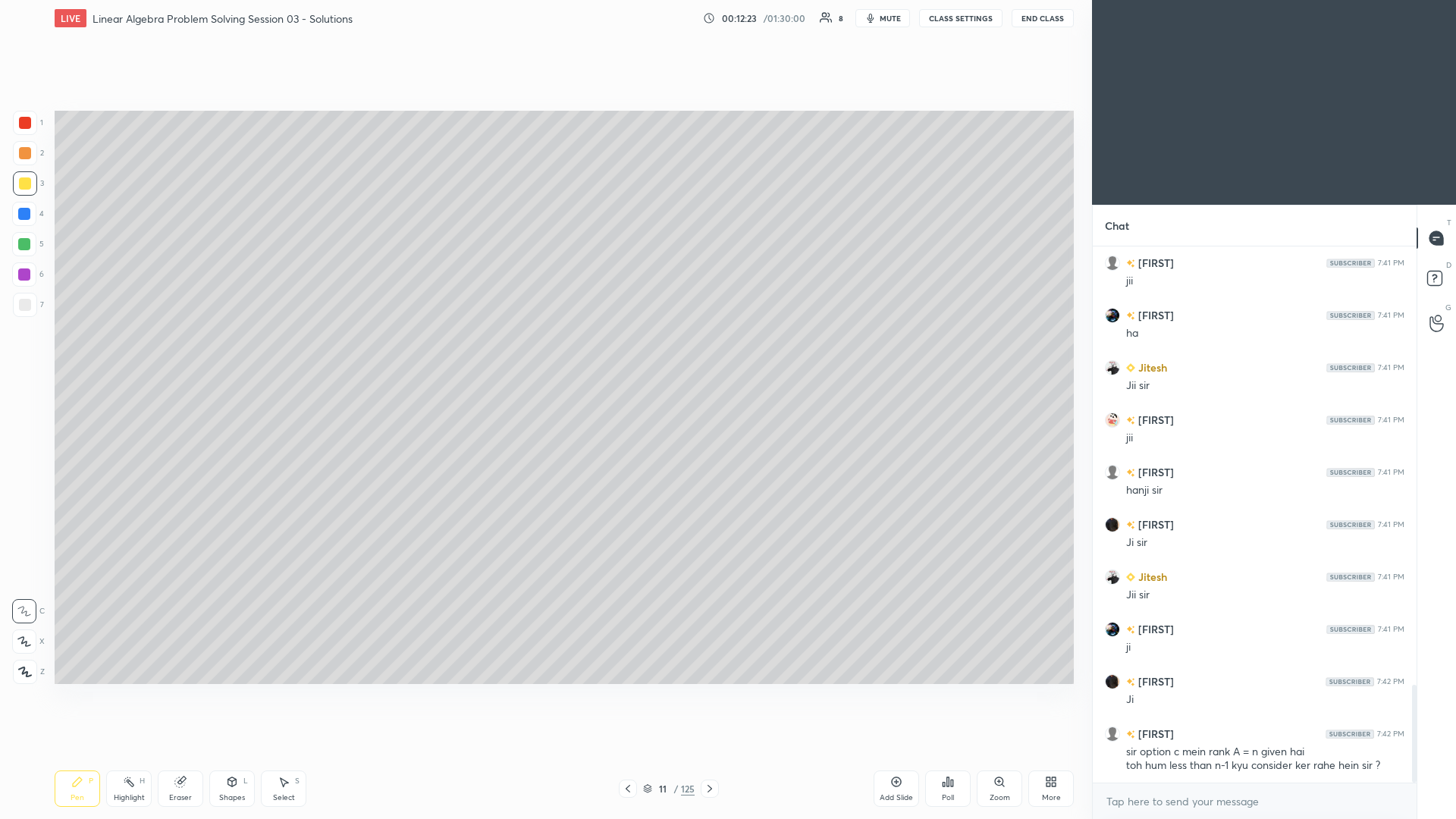 click 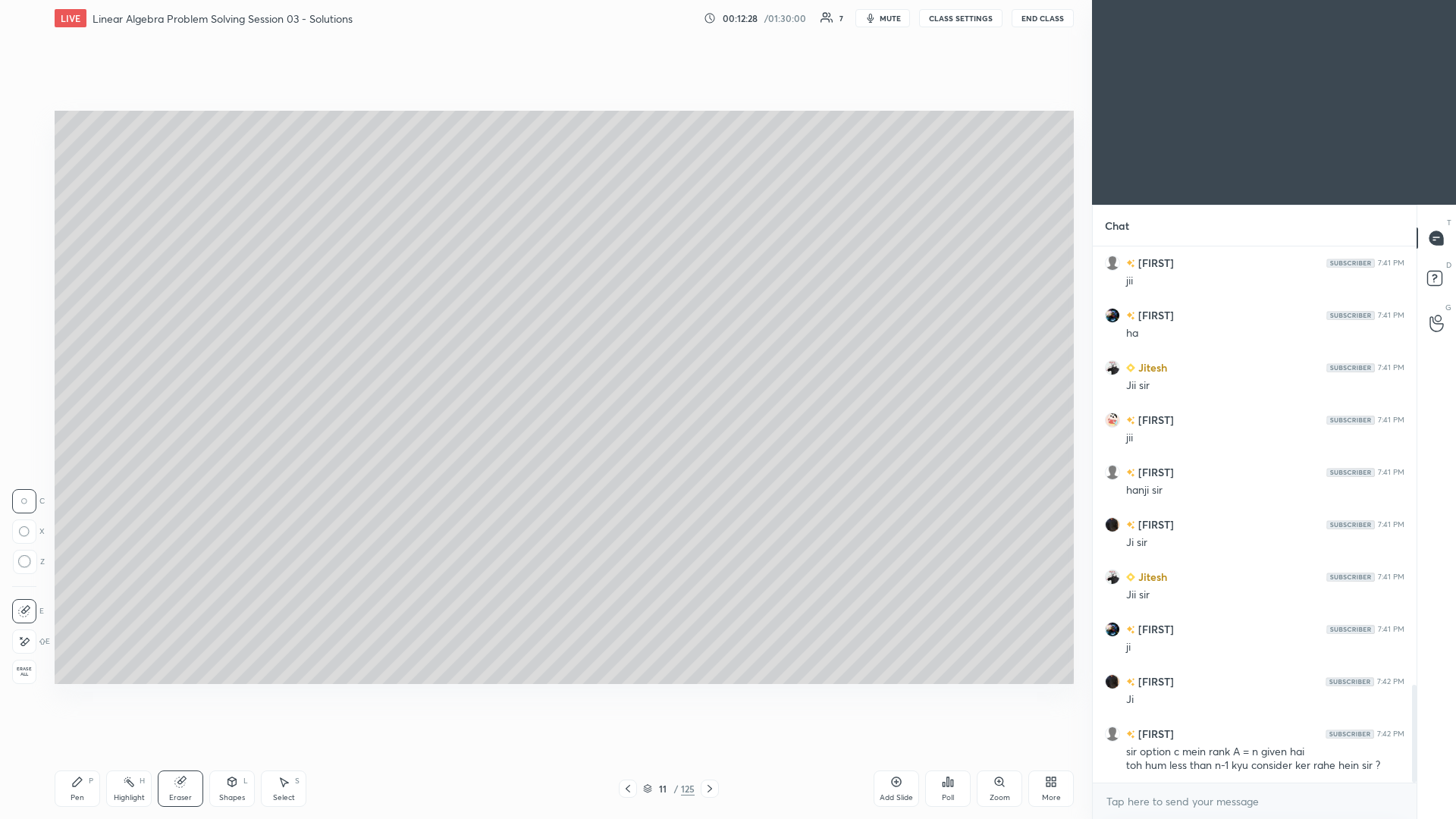 click on "Pen P" at bounding box center [77, 789] 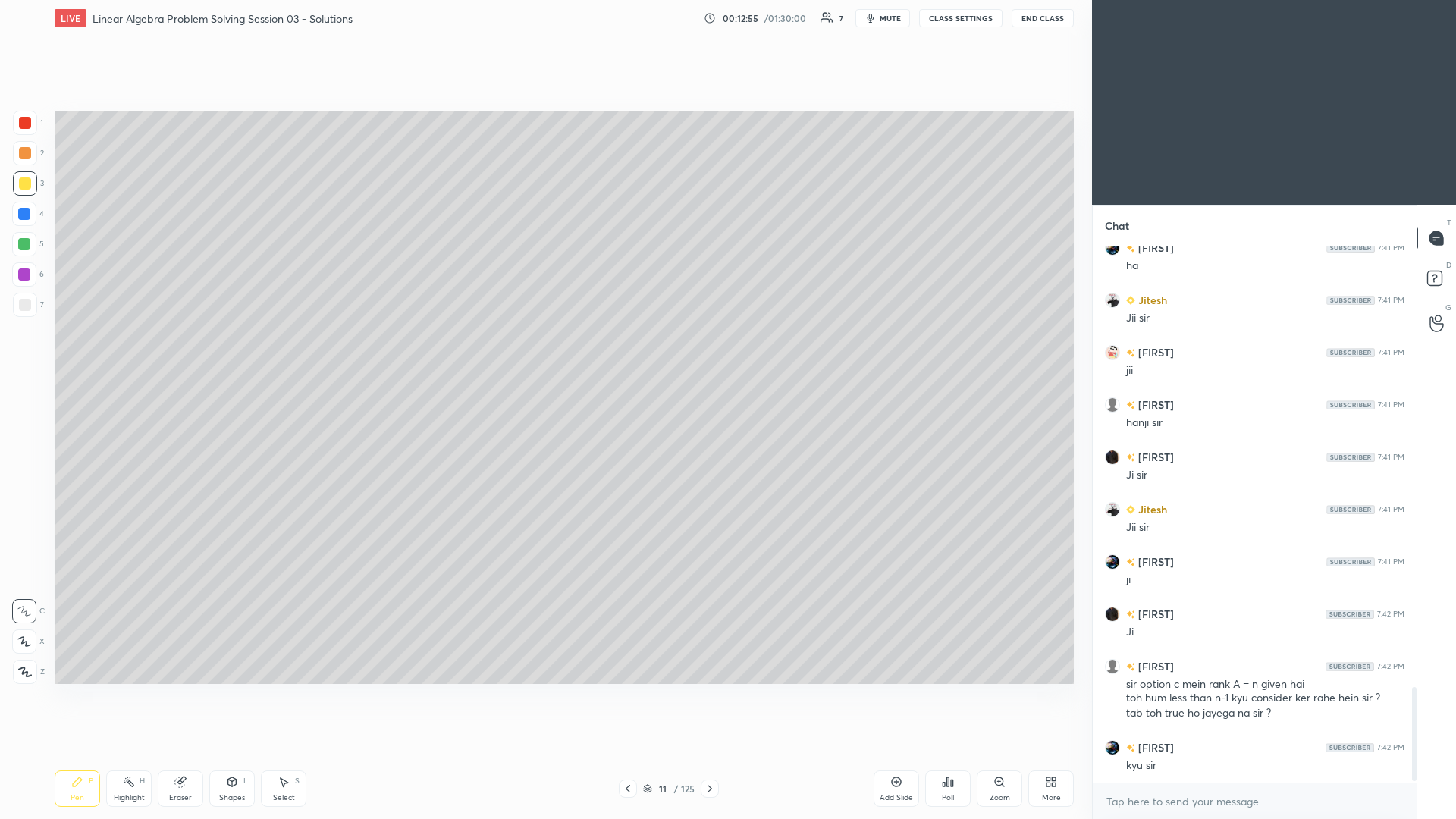scroll, scrollTop: 2529, scrollLeft: 0, axis: vertical 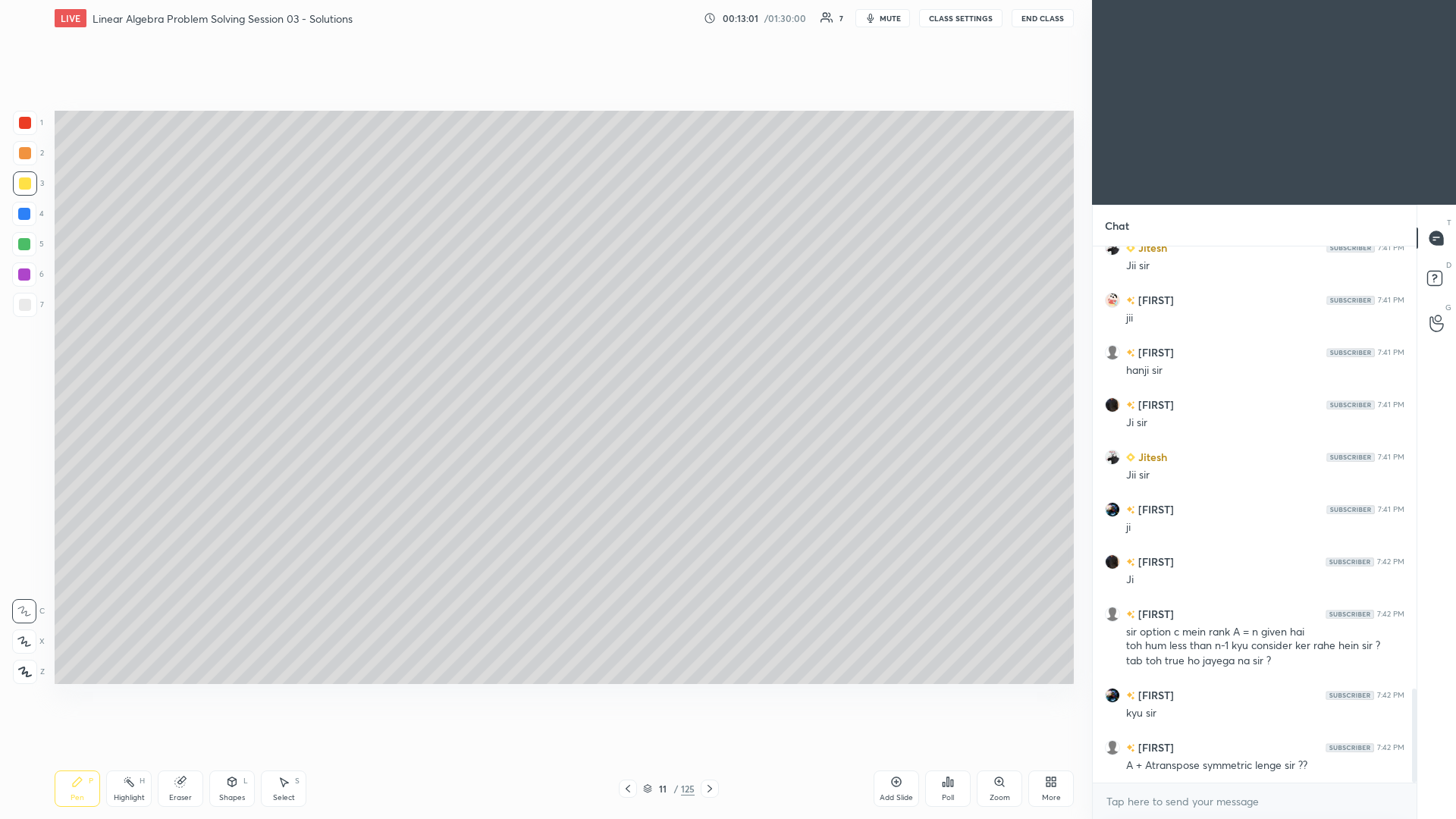 click on "Eraser" at bounding box center (180, 789) 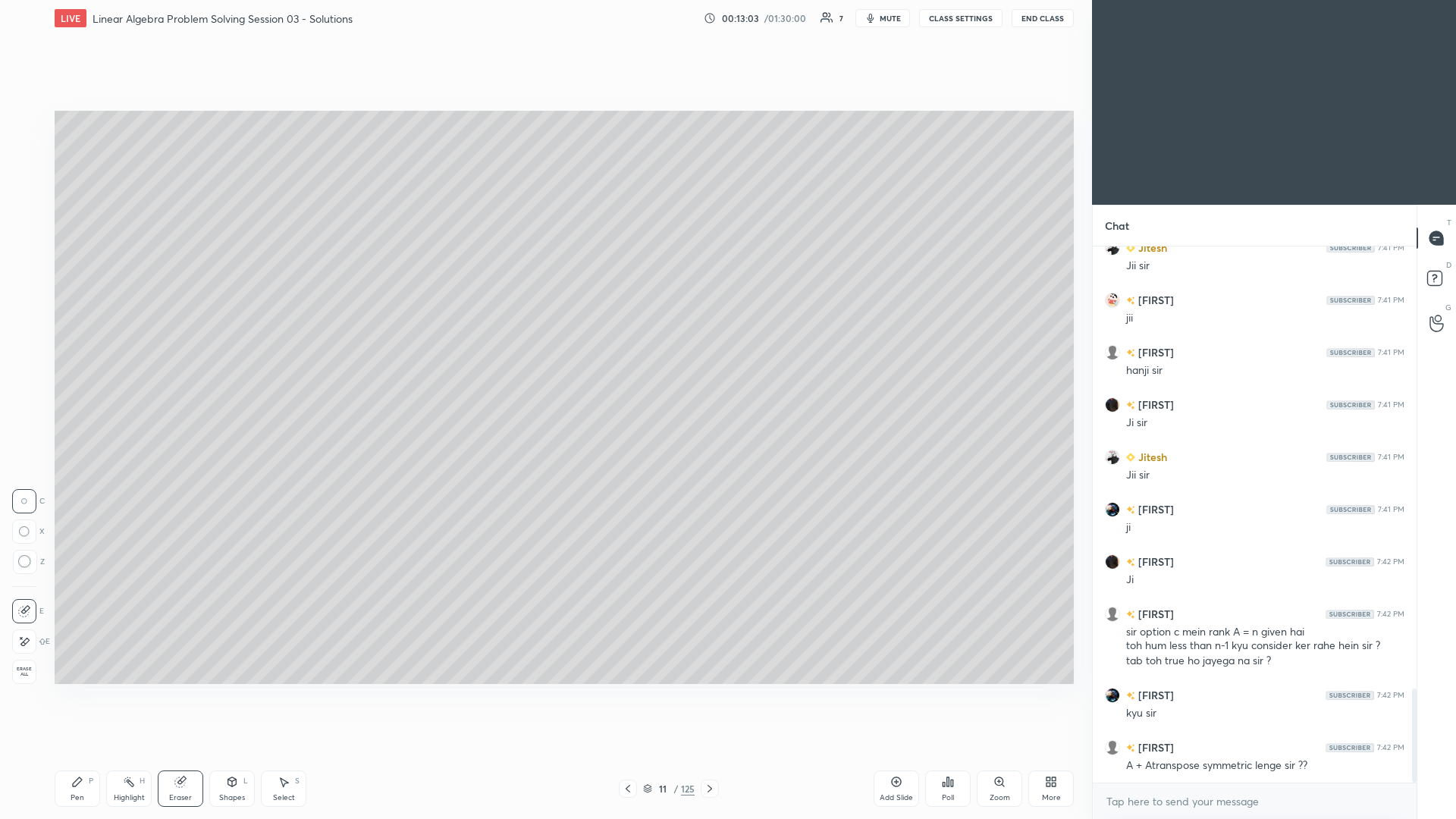 click 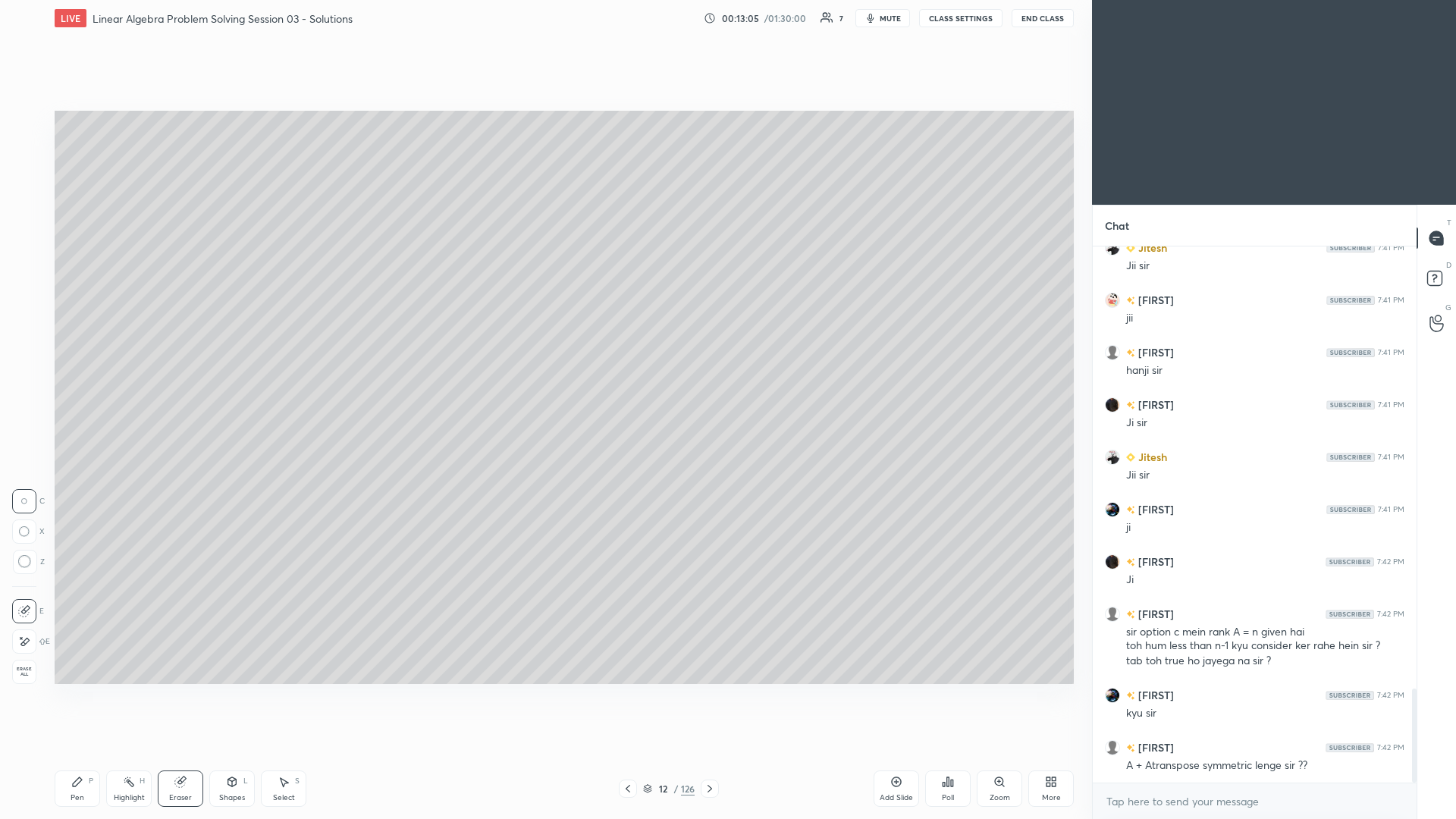 click 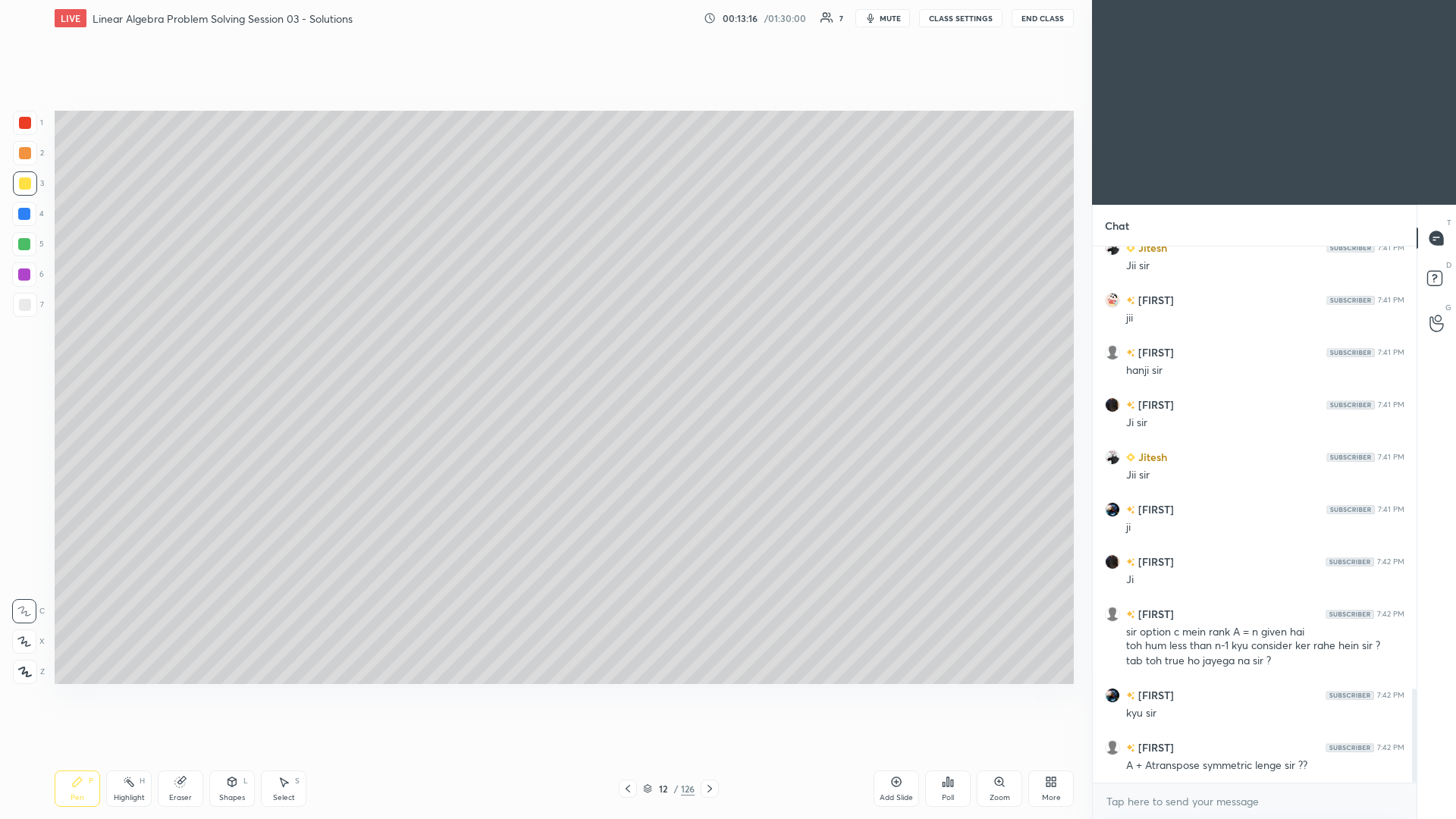 click 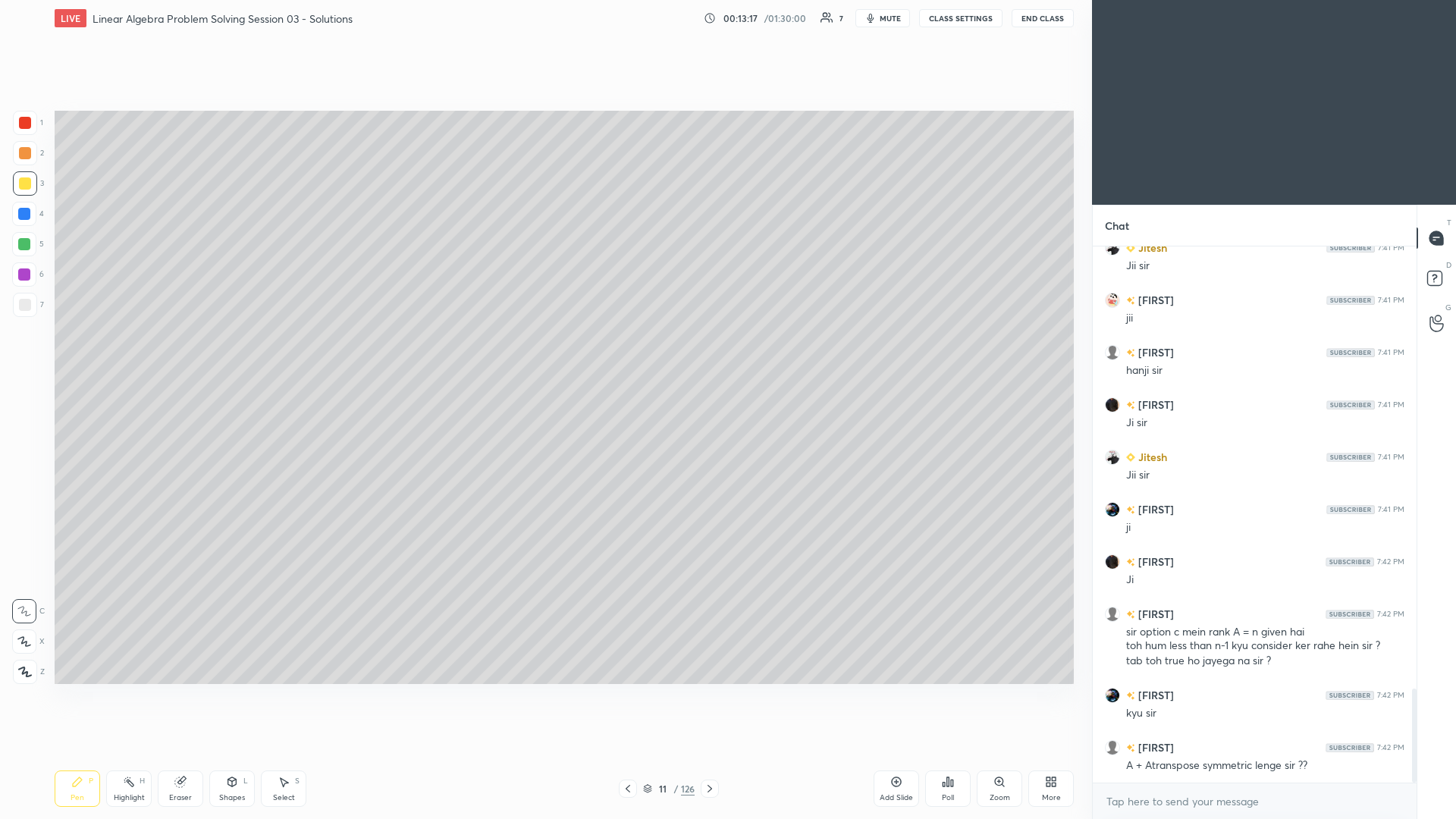 click 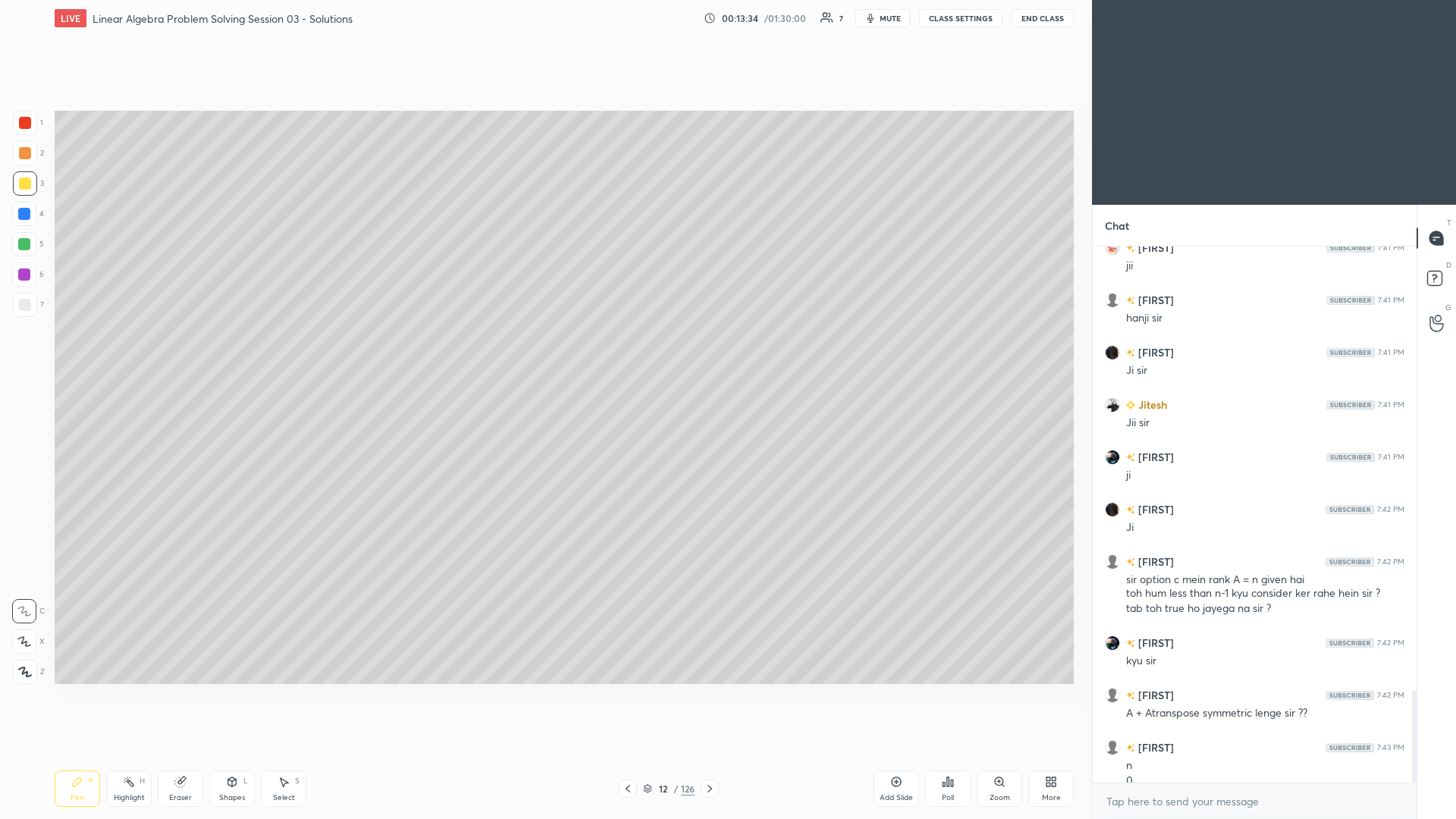 scroll, scrollTop: 2597, scrollLeft: 0, axis: vertical 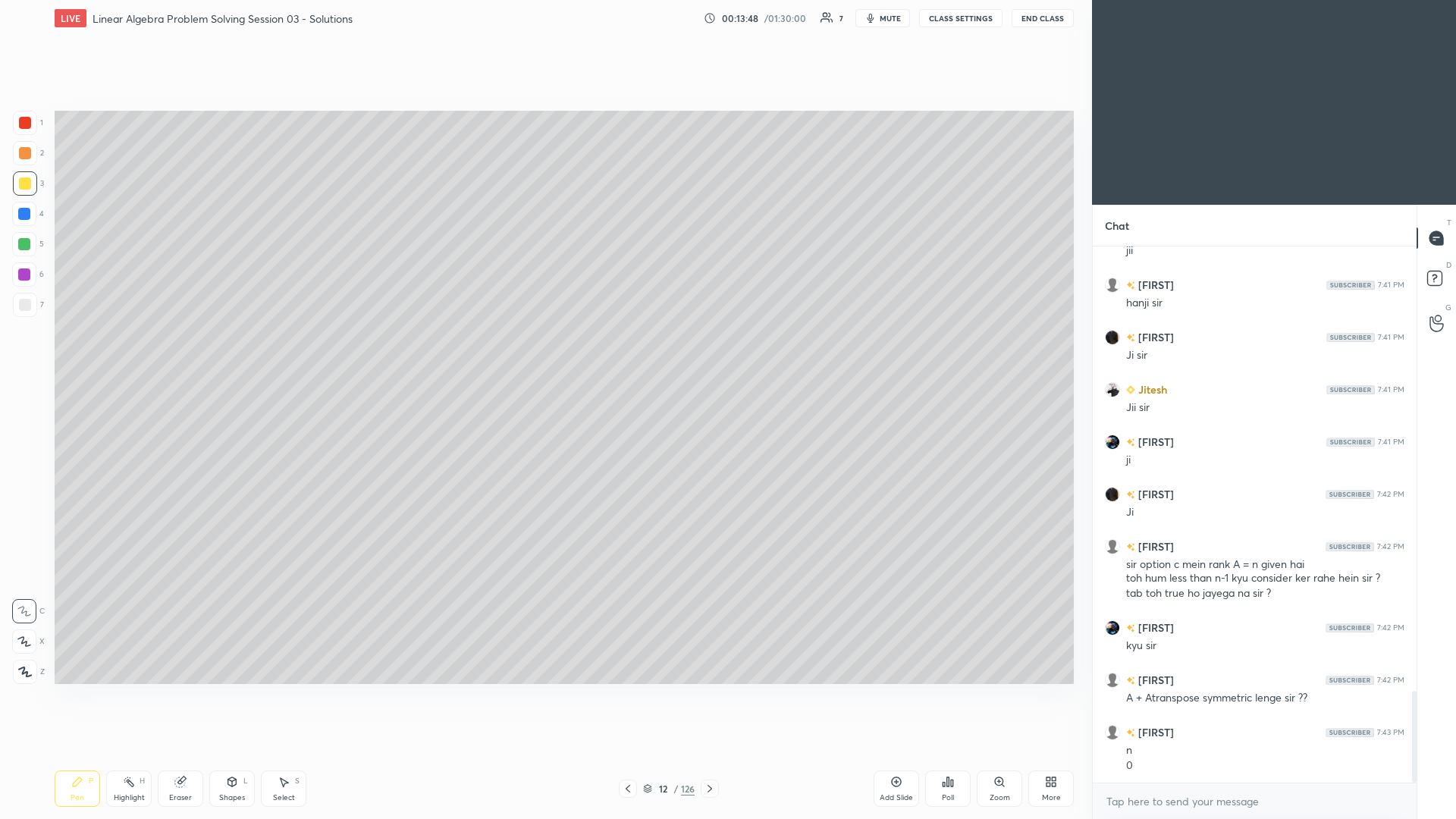 click 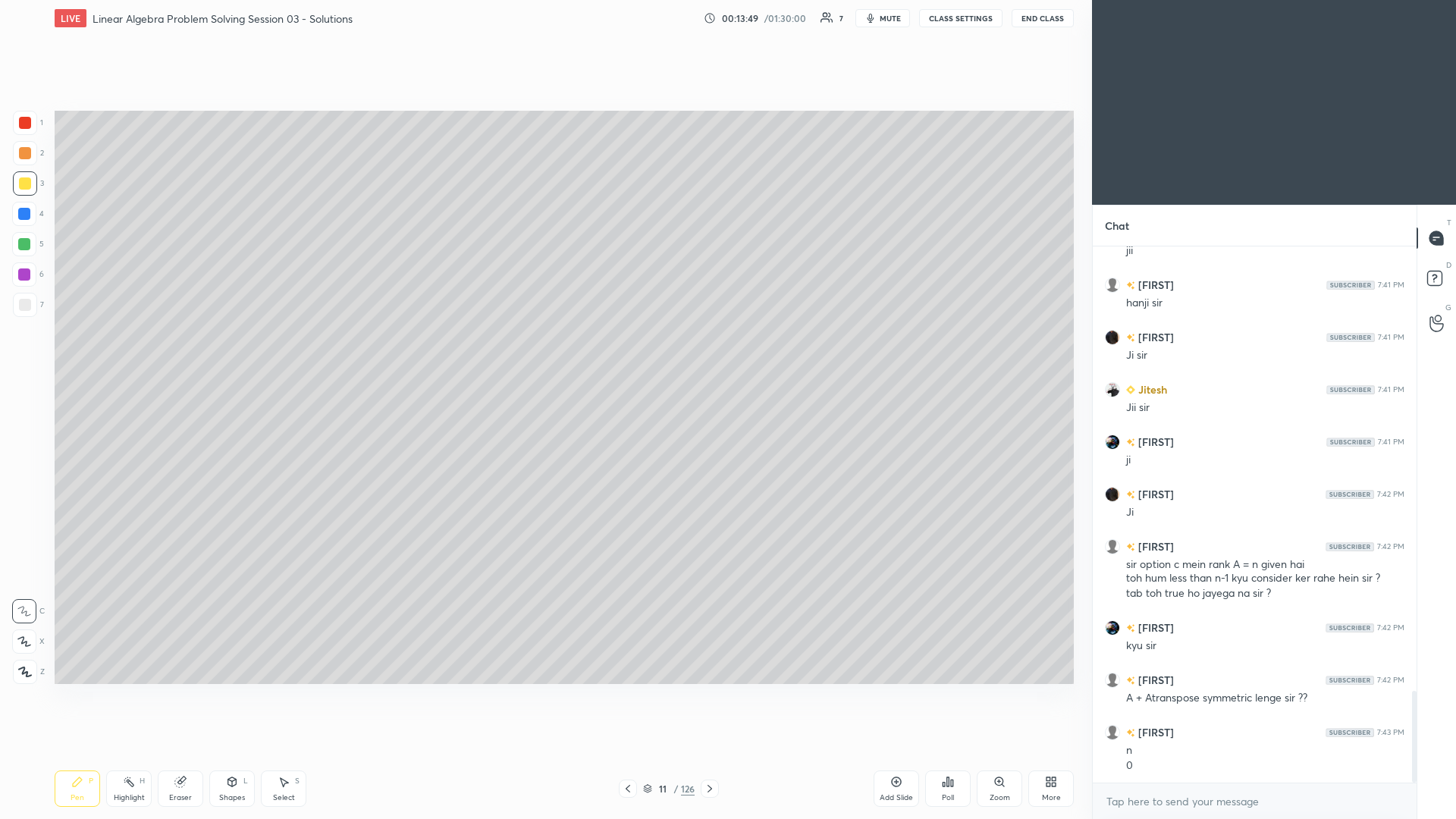click 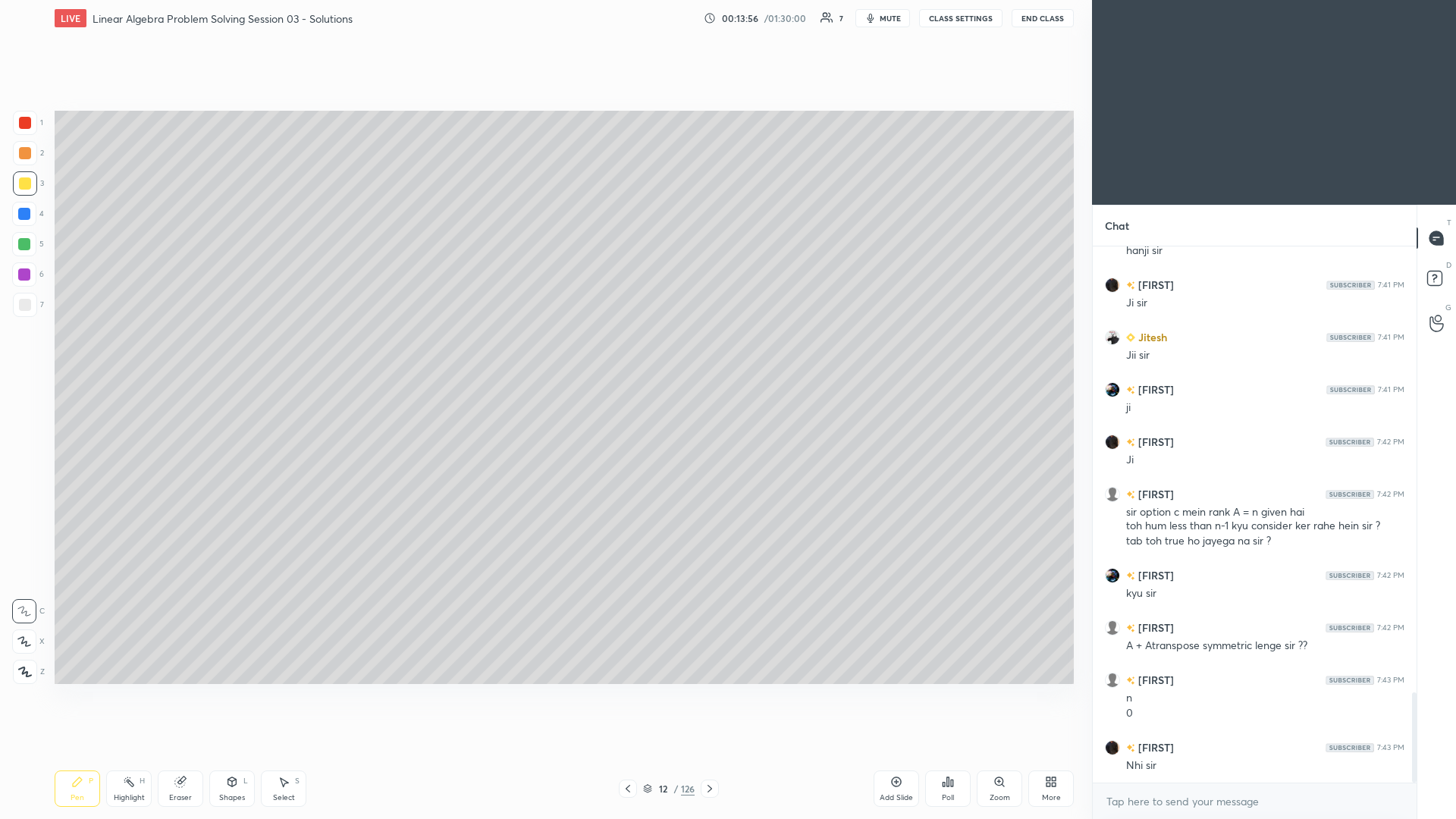 scroll, scrollTop: 2701, scrollLeft: 0, axis: vertical 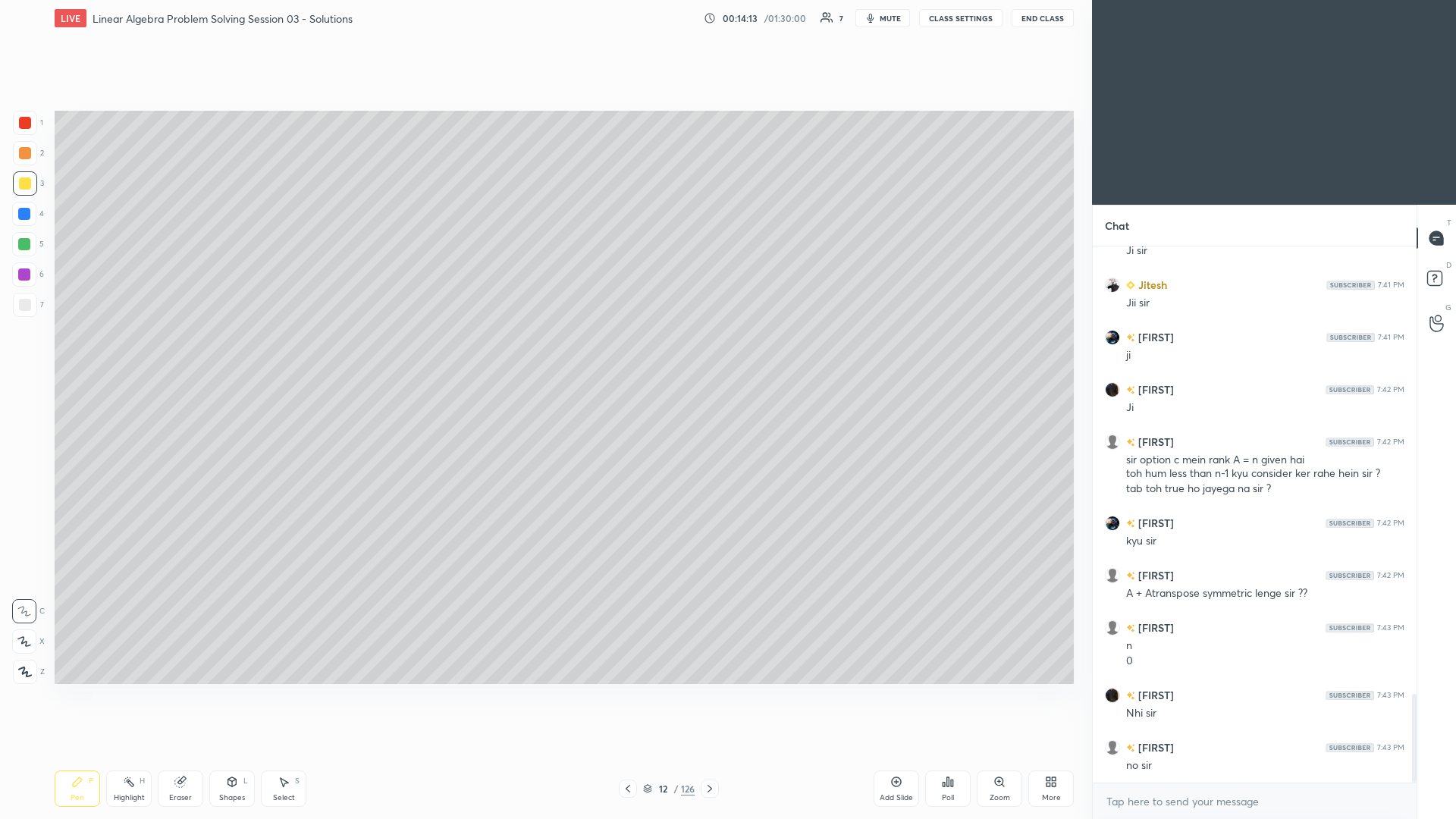 click at bounding box center (25, 305) 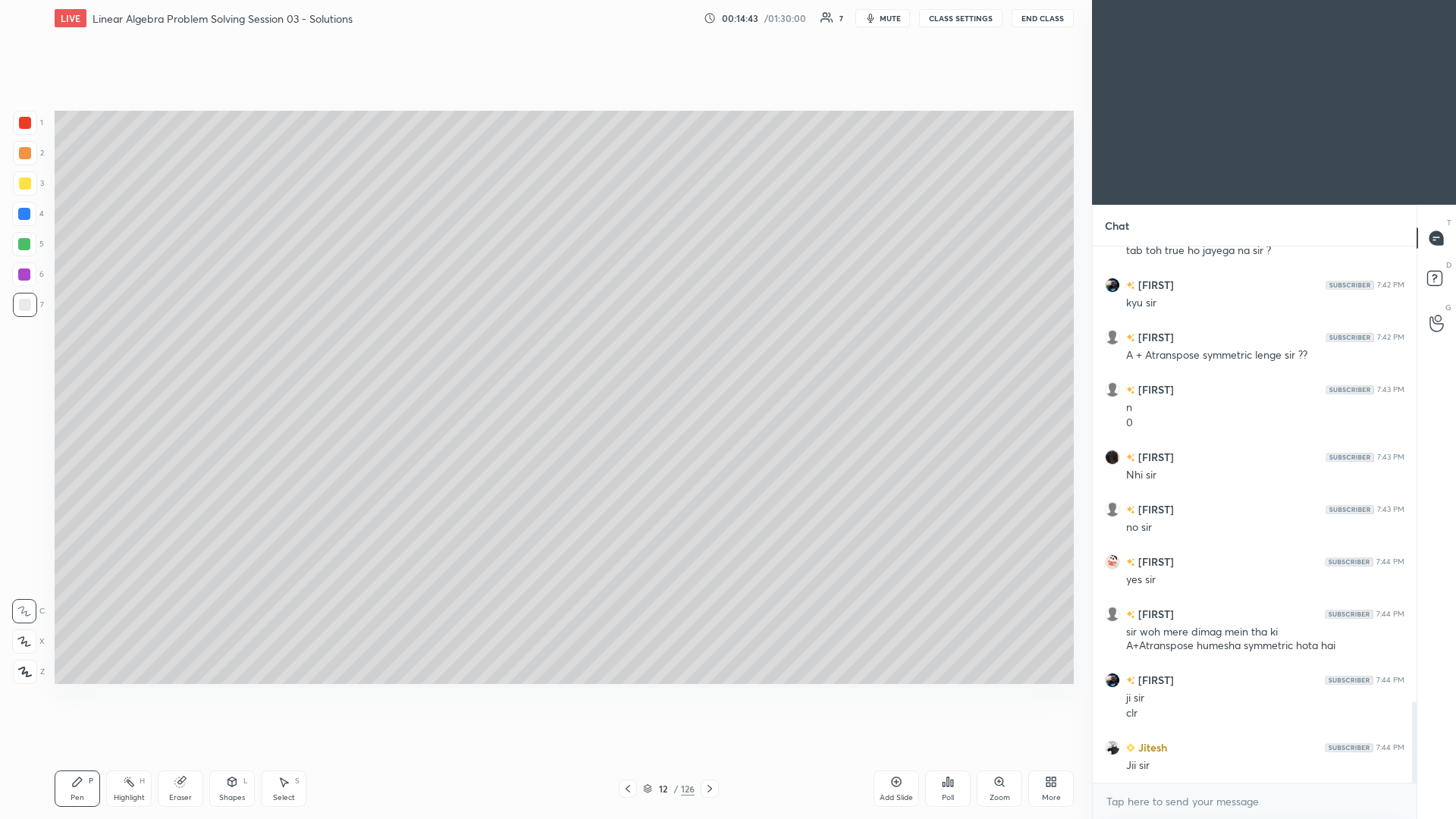 scroll, scrollTop: 2992, scrollLeft: 0, axis: vertical 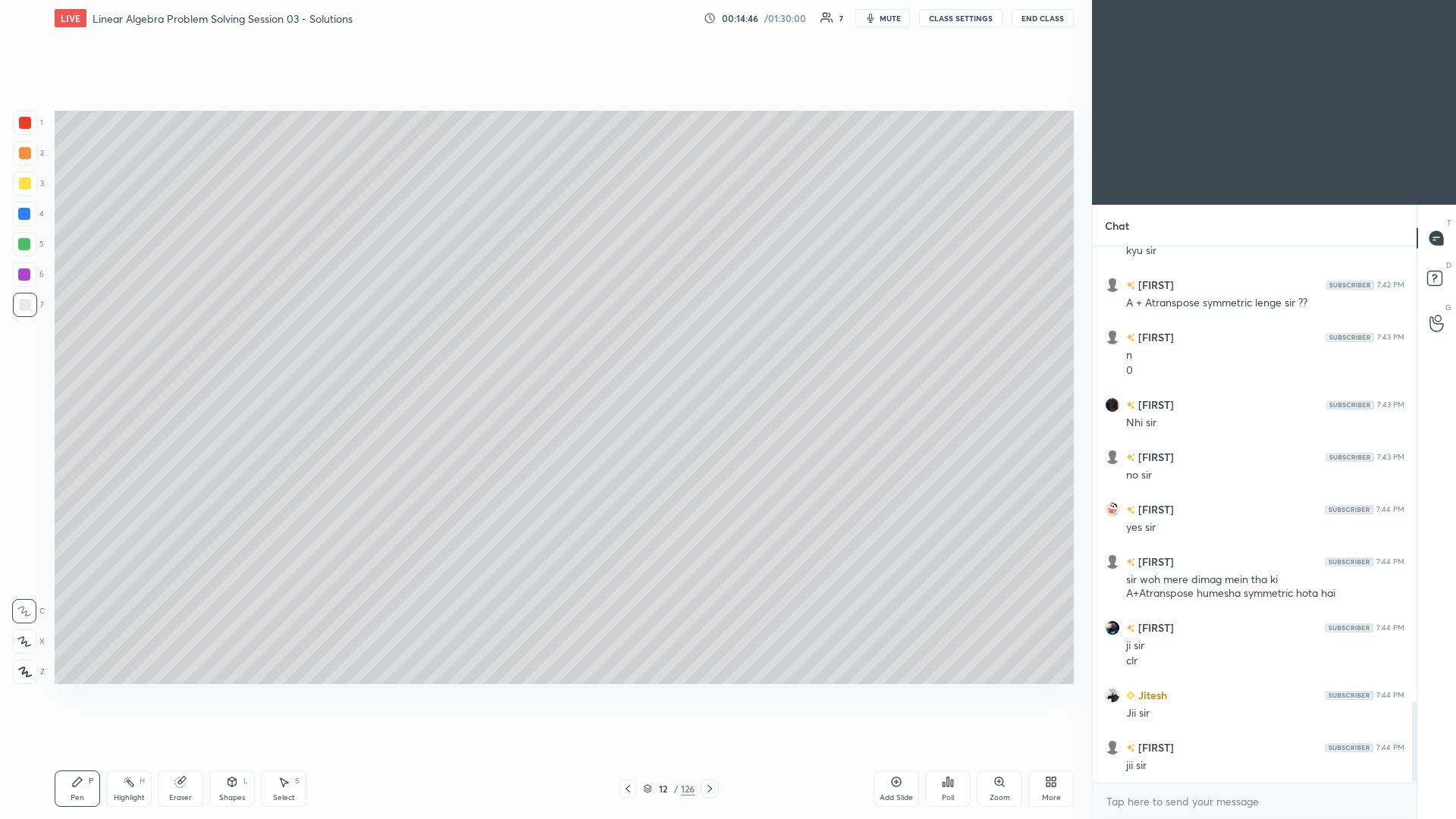 click 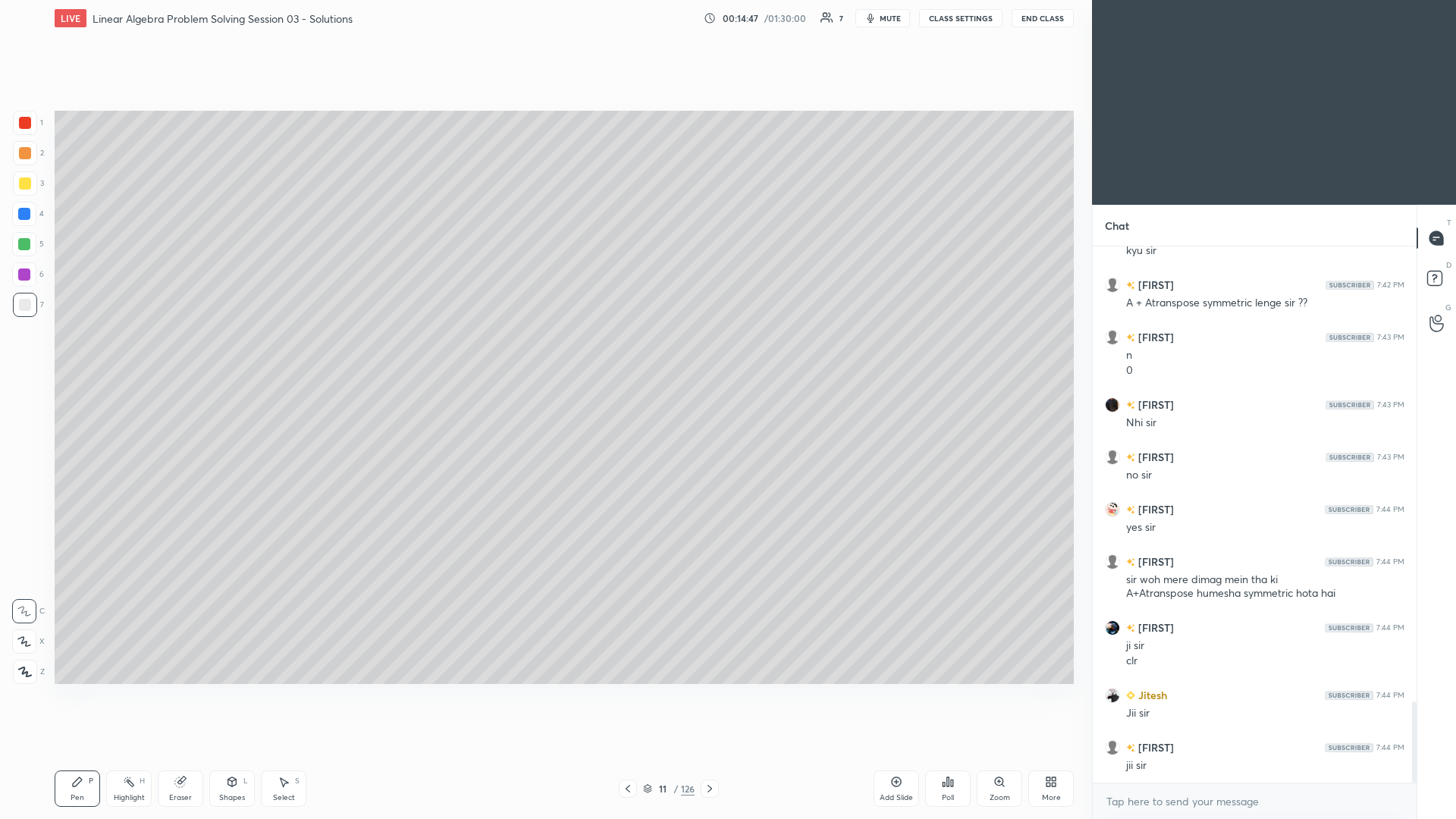 click 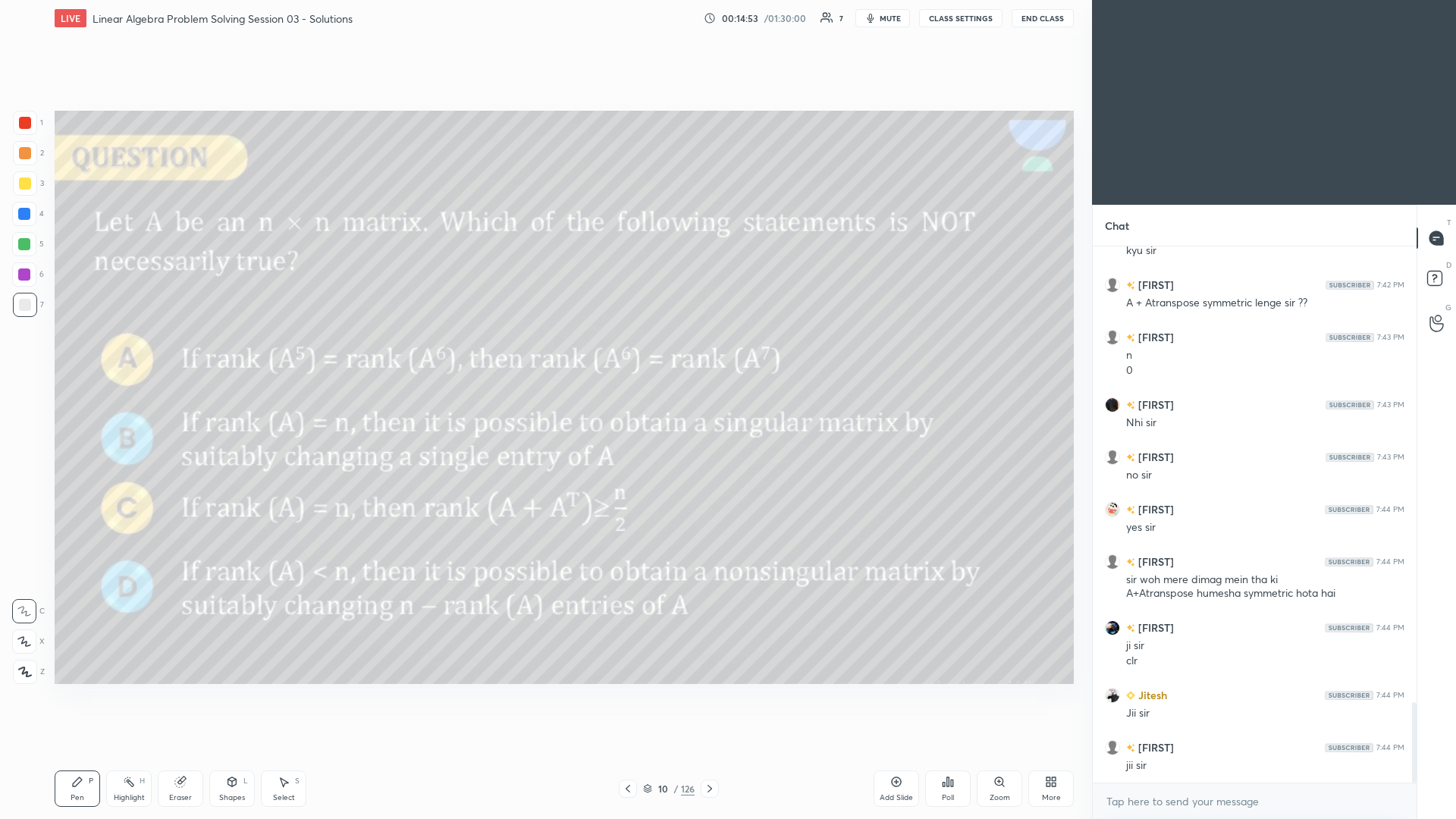 scroll, scrollTop: 3044, scrollLeft: 0, axis: vertical 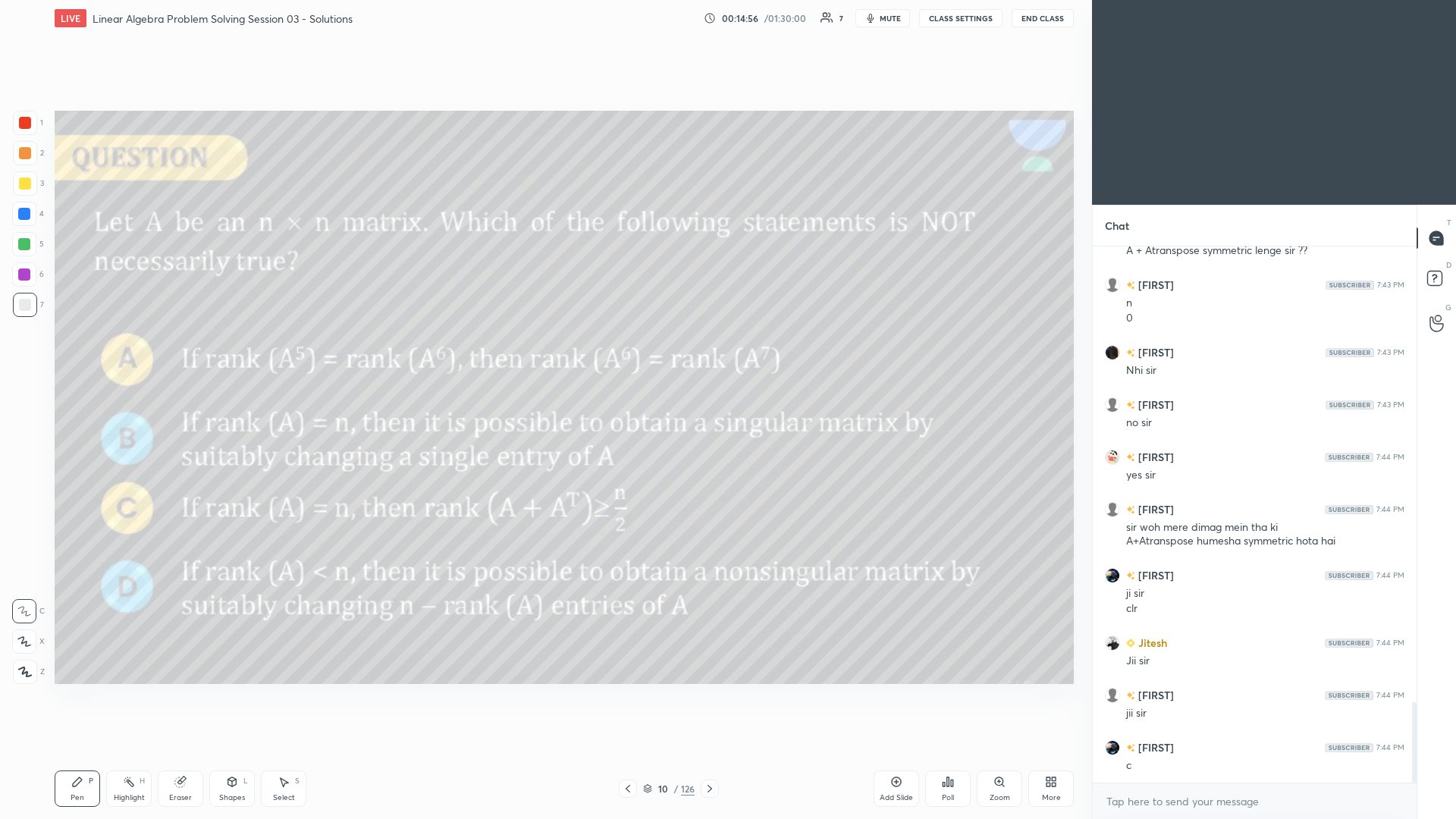 click on "Eraser" at bounding box center (180, 798) 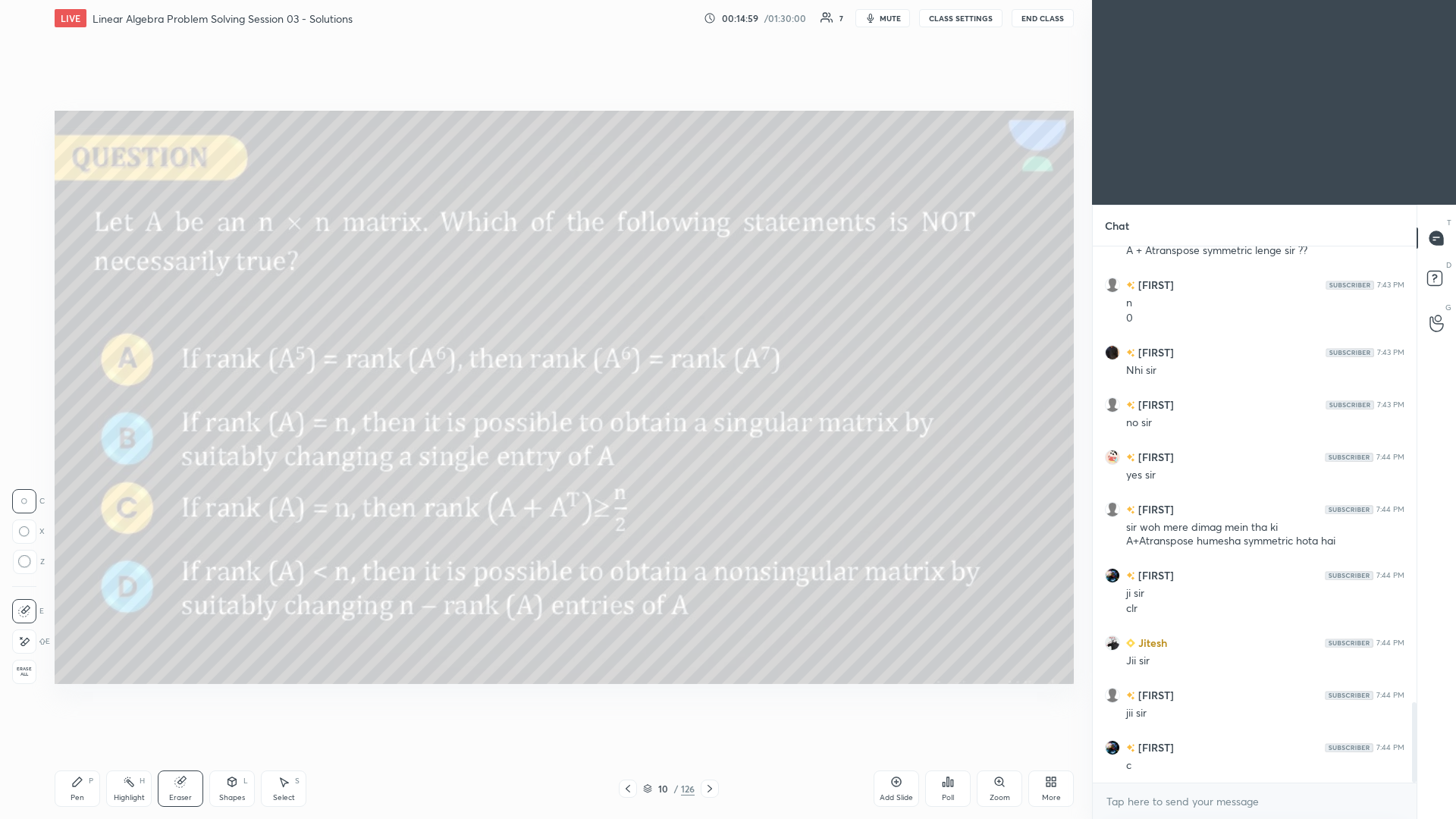 click 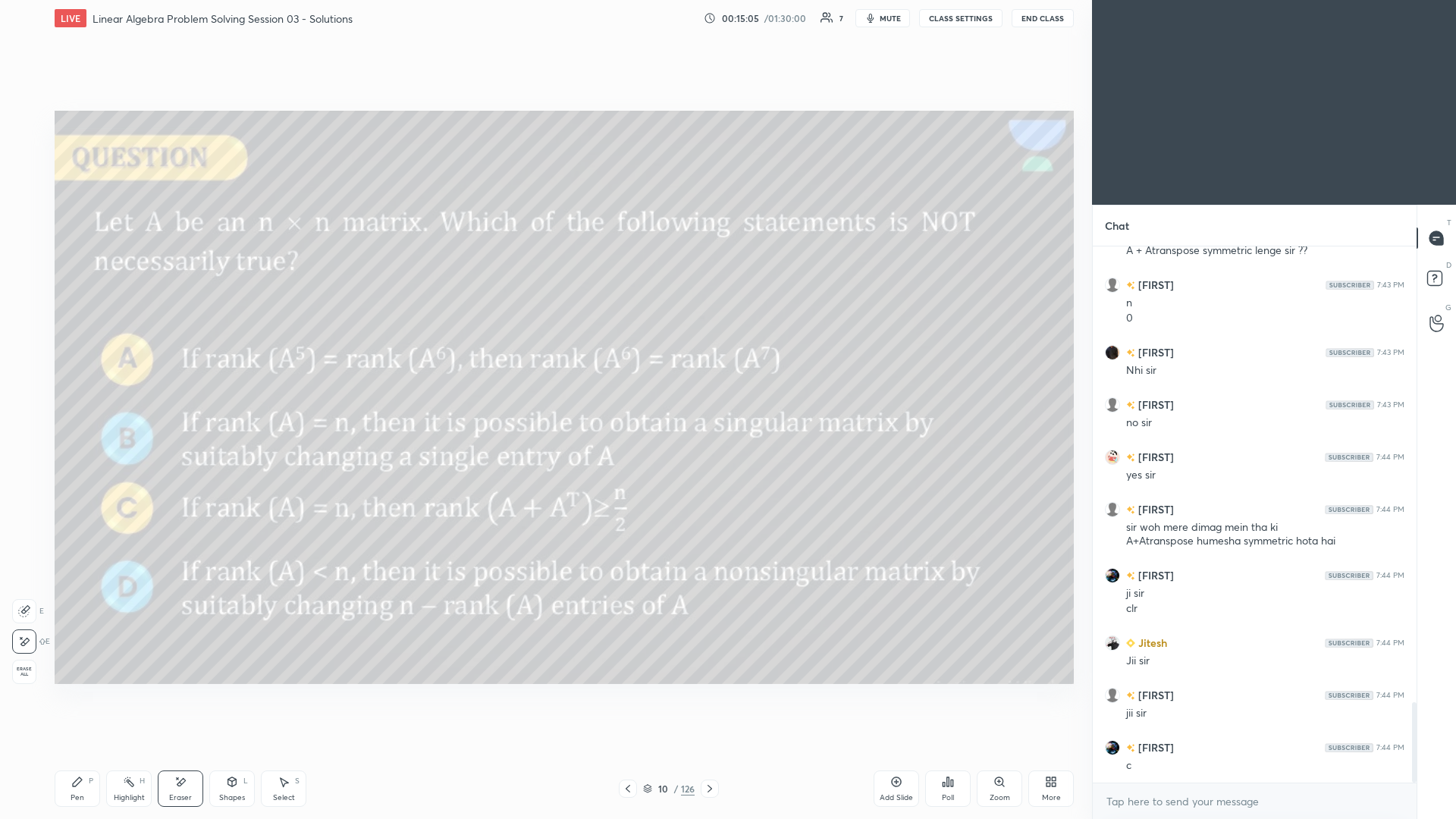 click 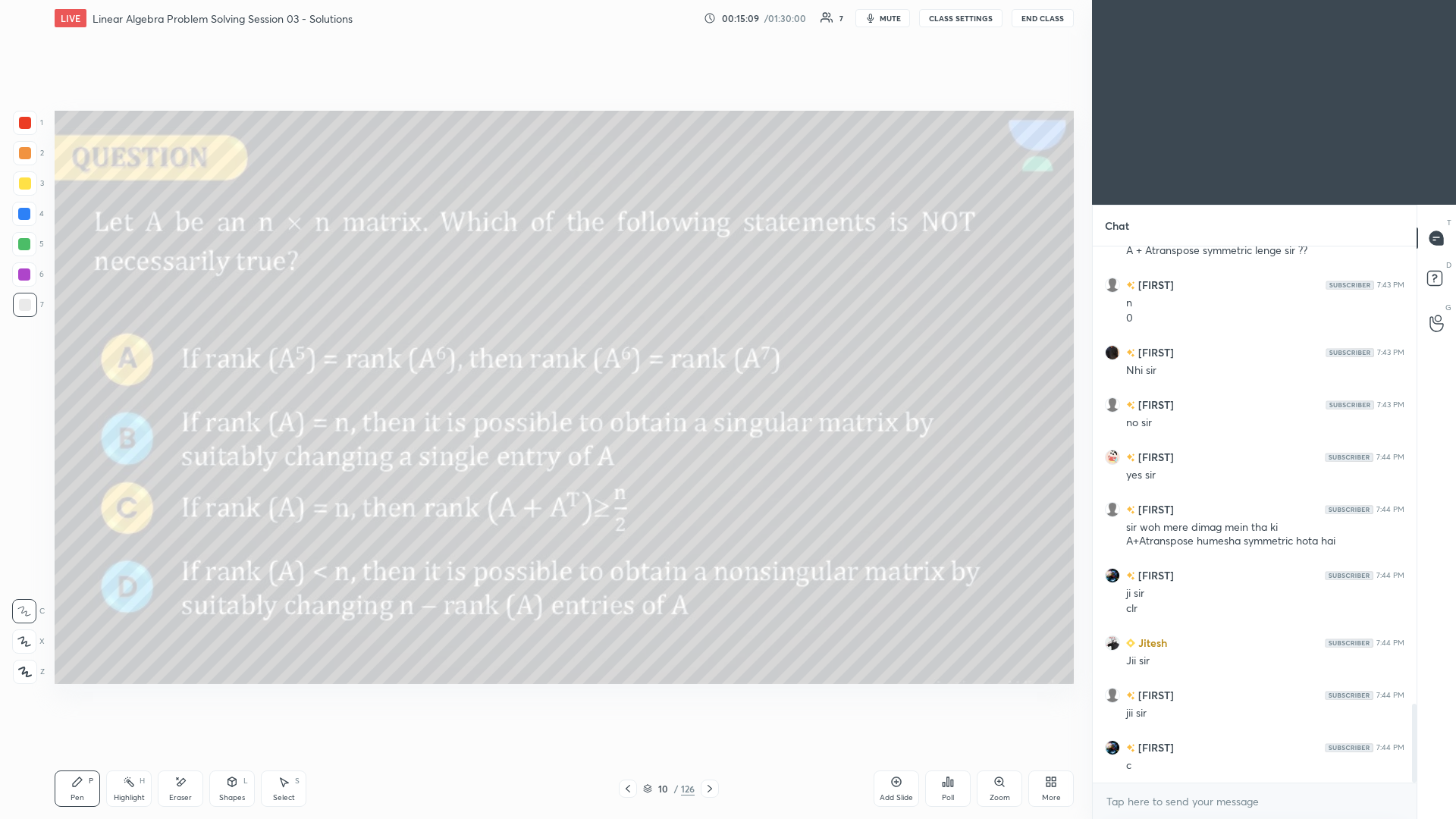 scroll, scrollTop: 3096, scrollLeft: 0, axis: vertical 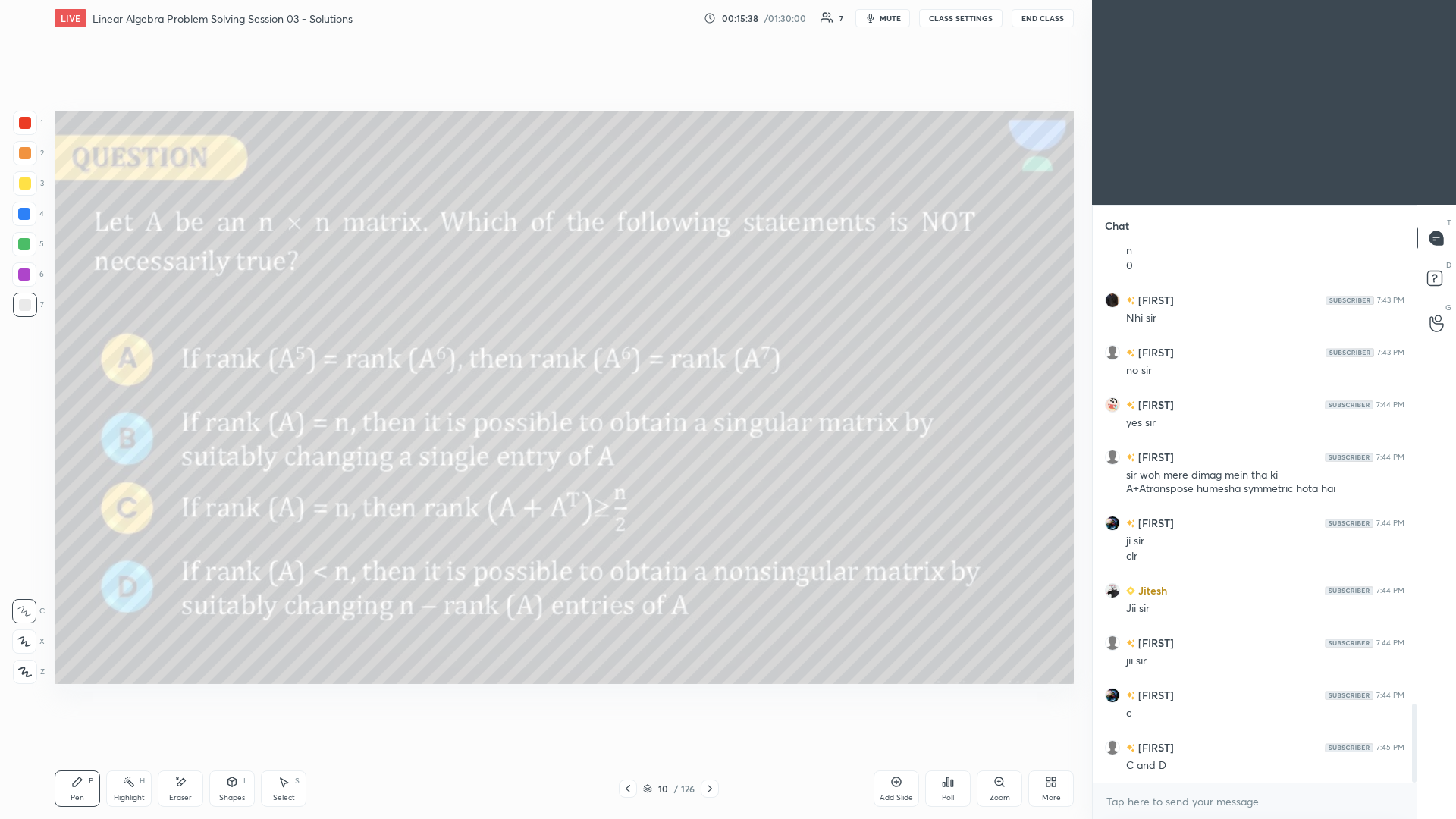 click 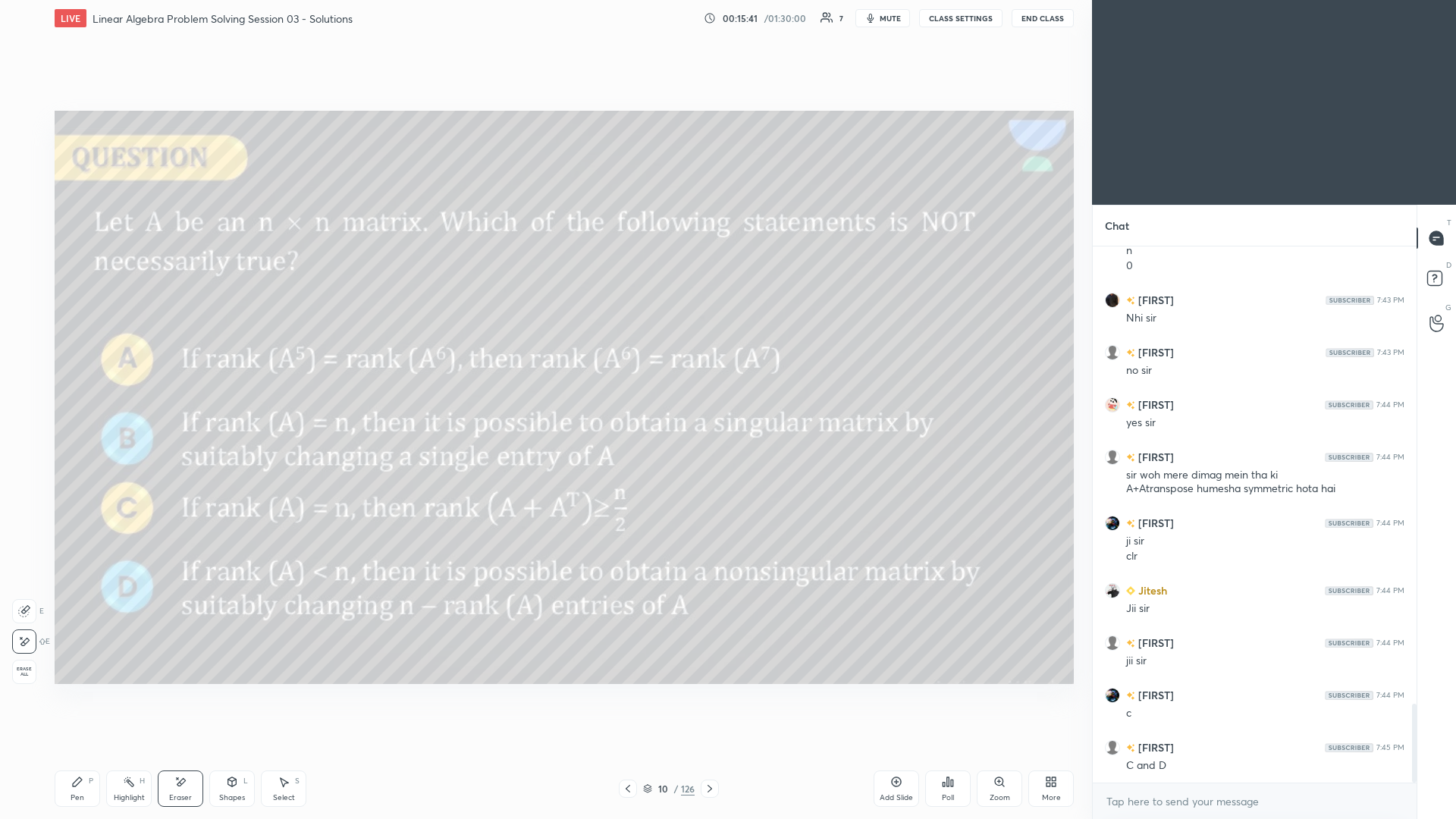 click 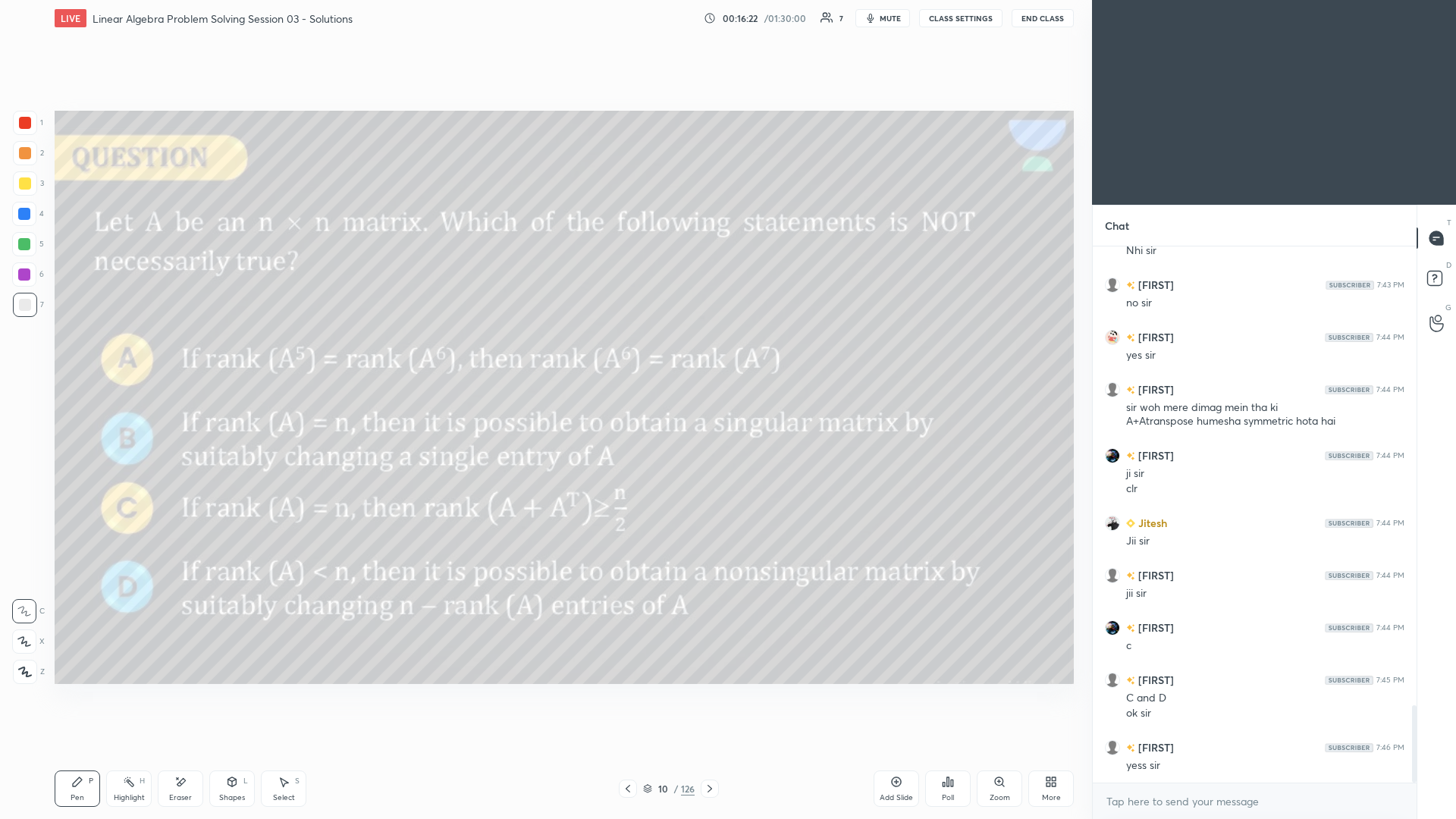 scroll, scrollTop: 3216, scrollLeft: 0, axis: vertical 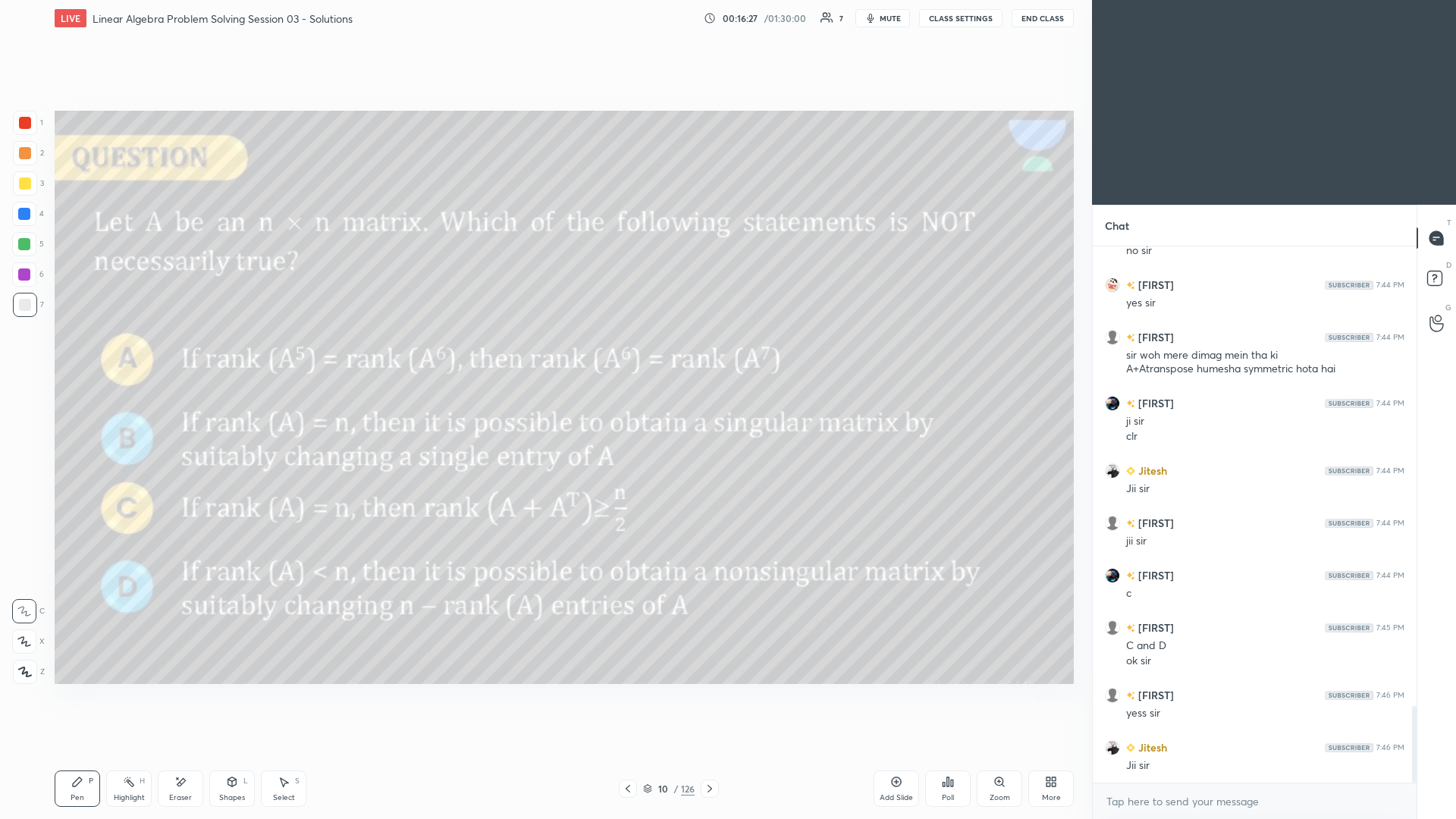 click 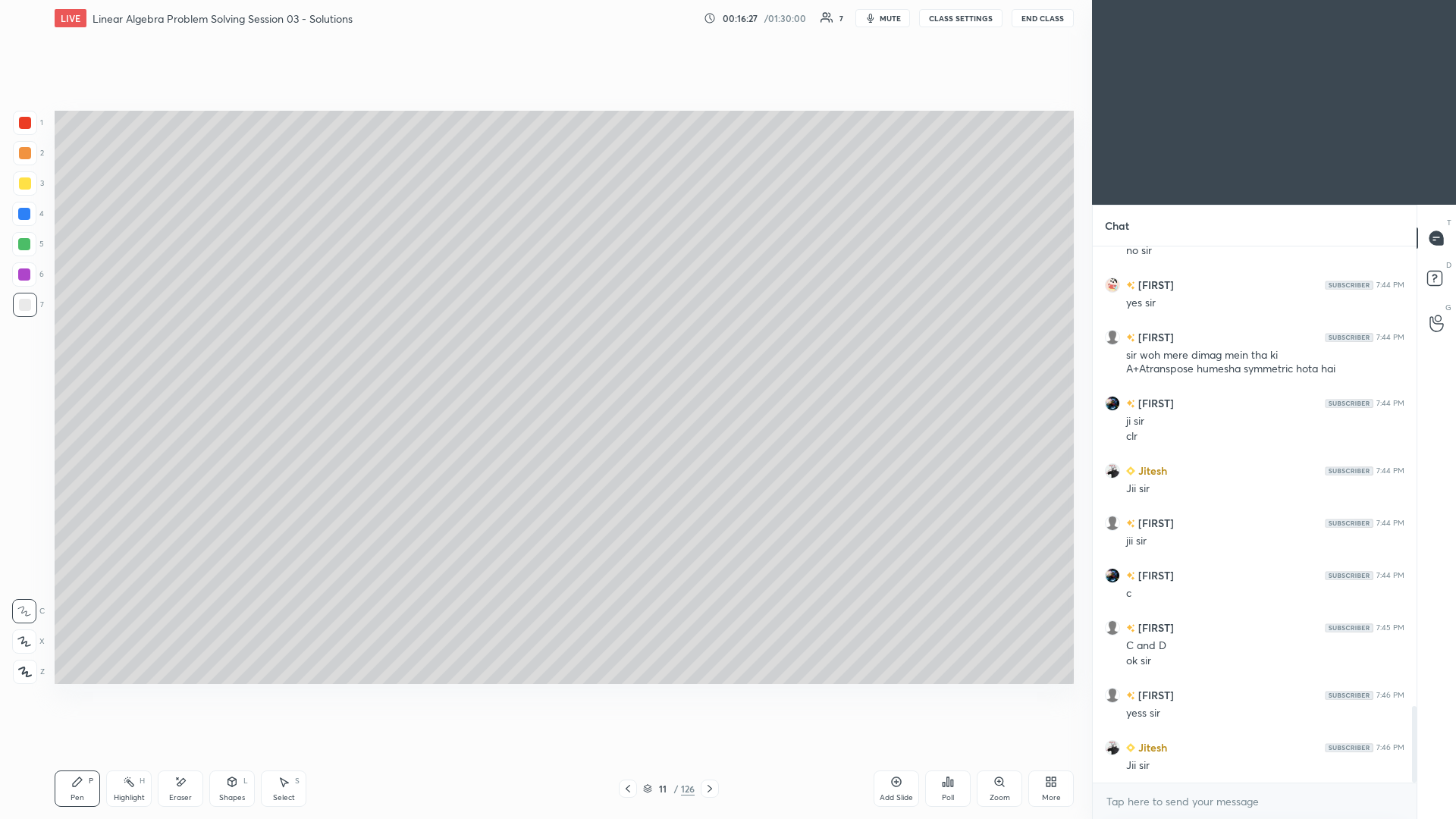 click 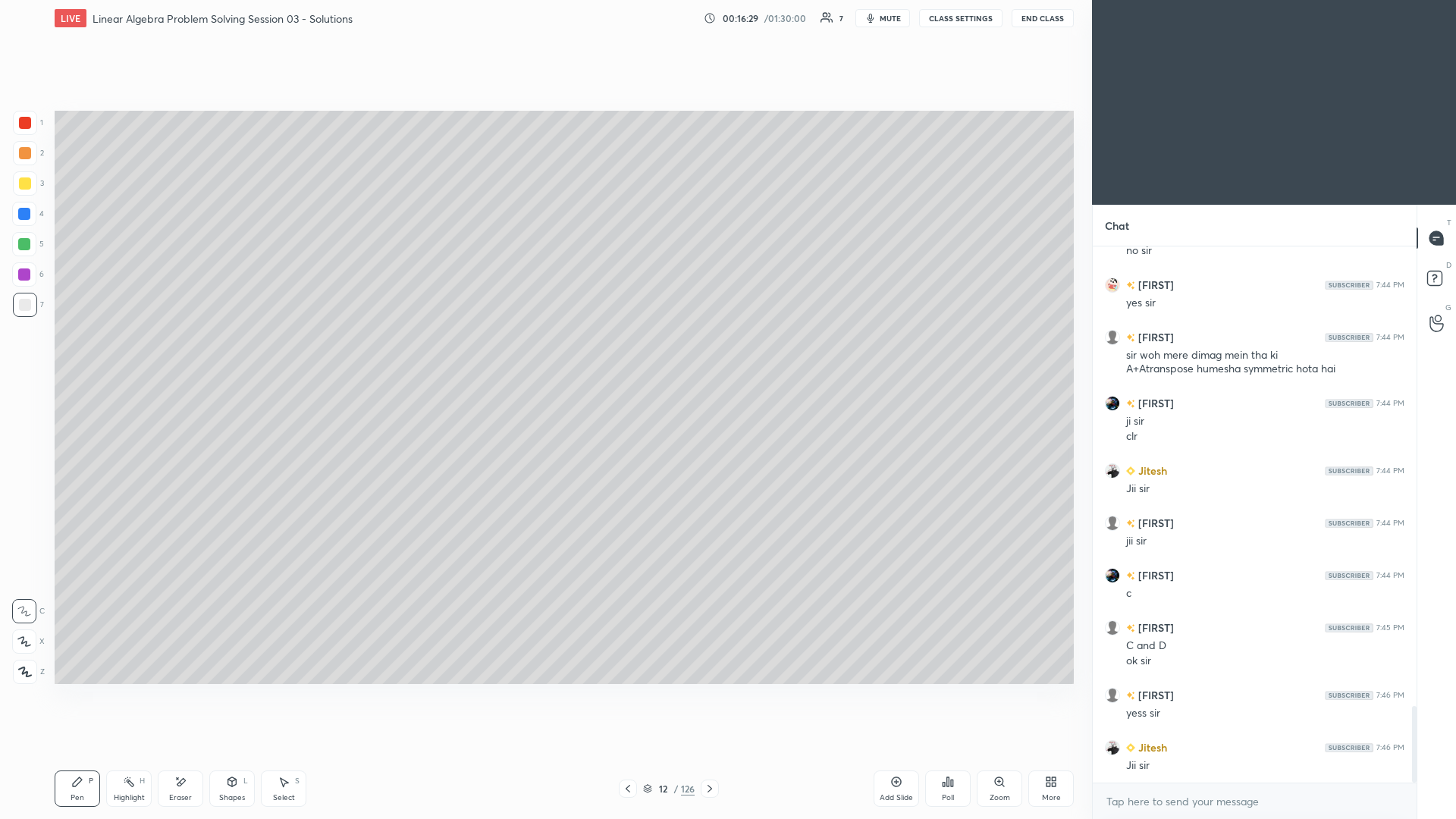 scroll, scrollTop: 3268, scrollLeft: 0, axis: vertical 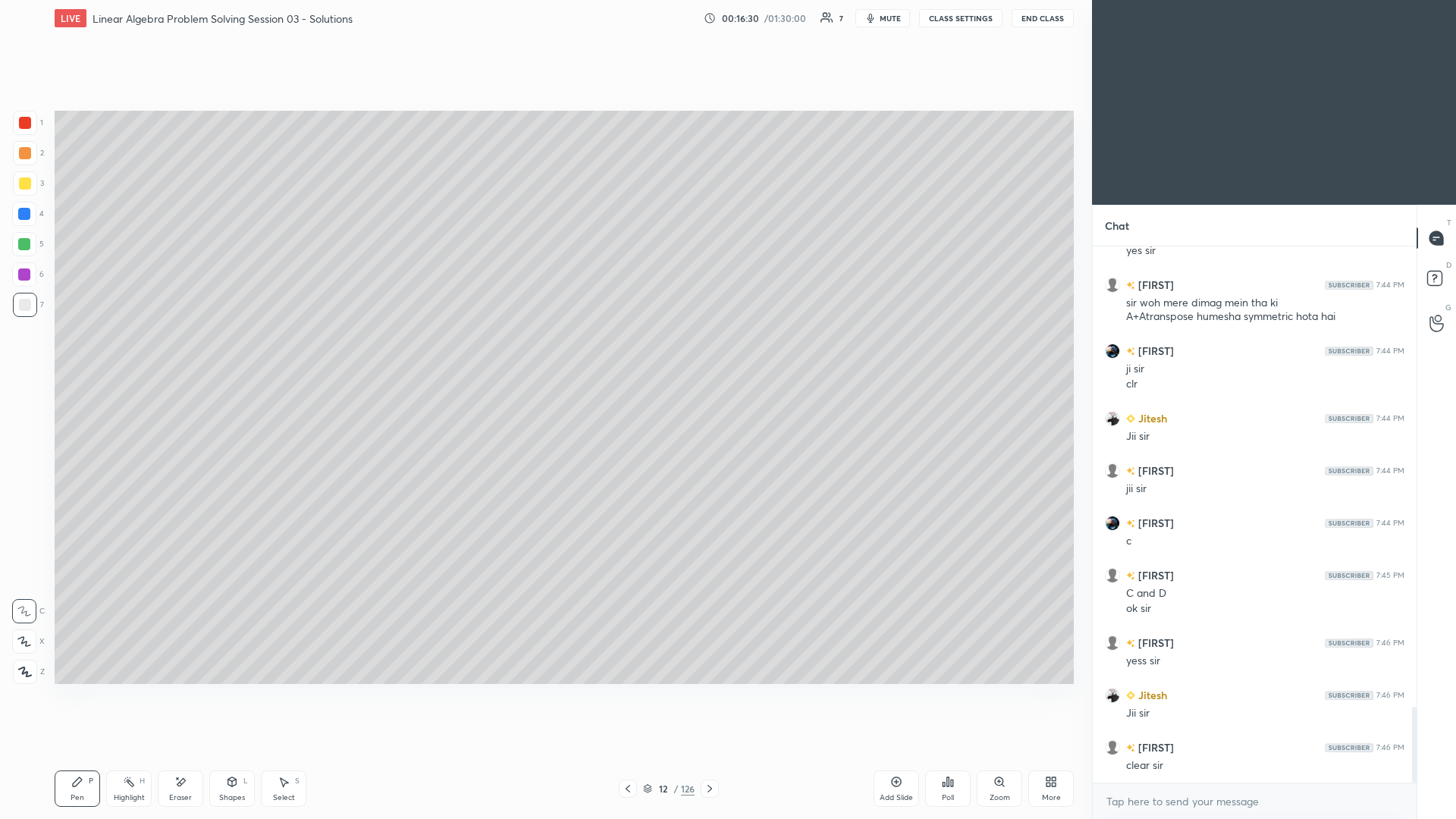 click at bounding box center (25, 184) 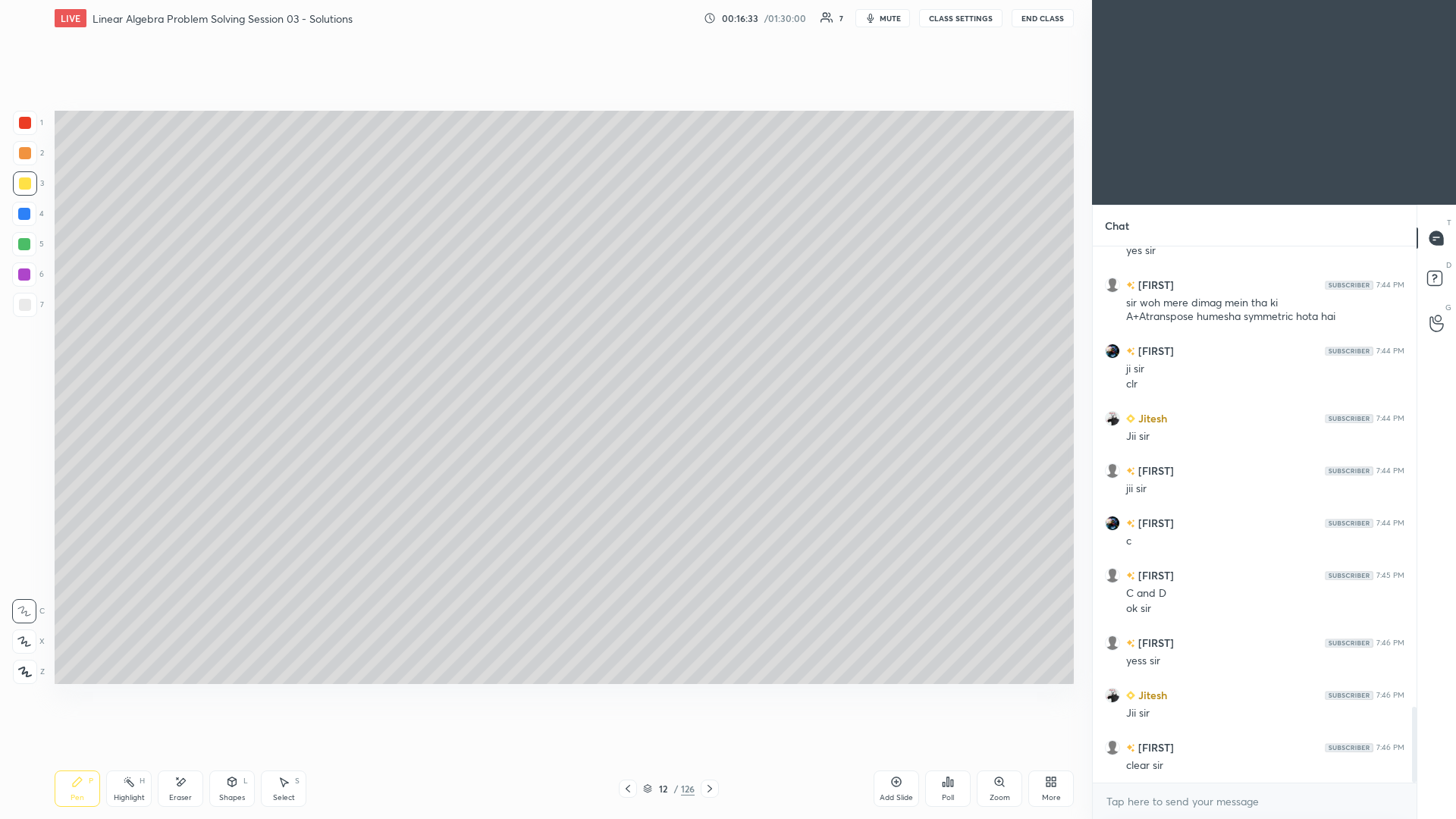 scroll, scrollTop: 3321, scrollLeft: 0, axis: vertical 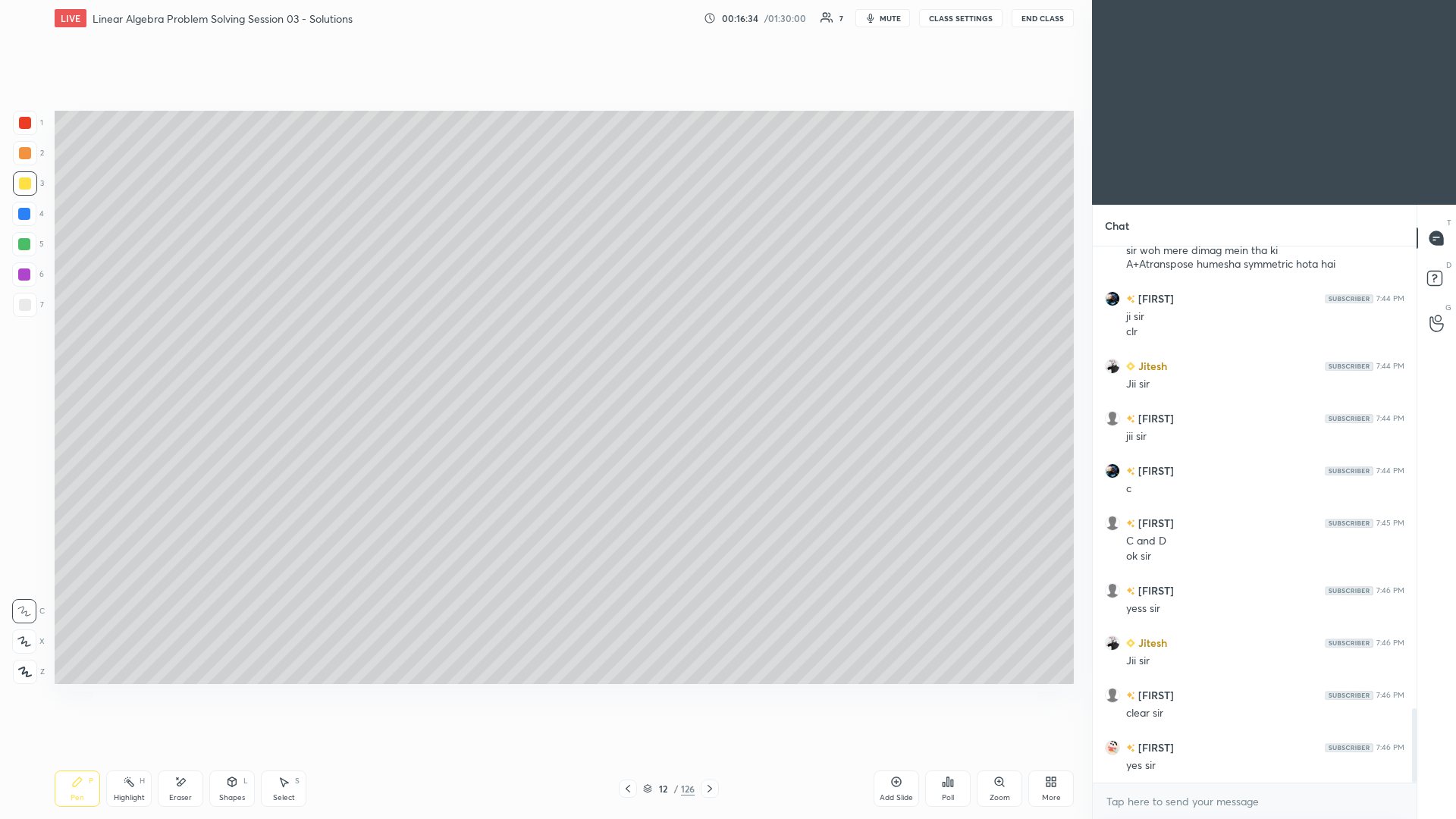 click at bounding box center [710, 789] 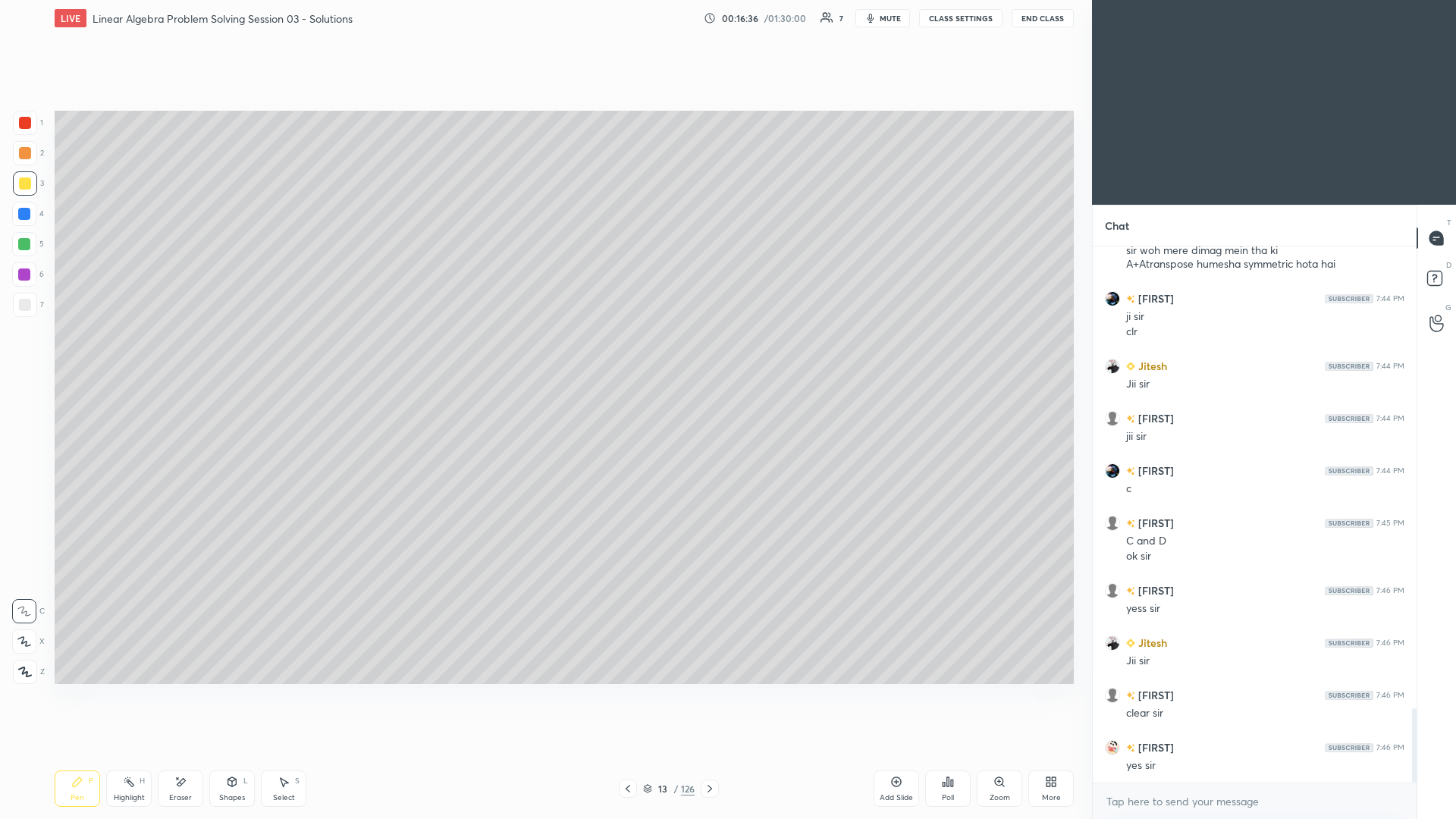 click on "Eraser" at bounding box center (180, 789) 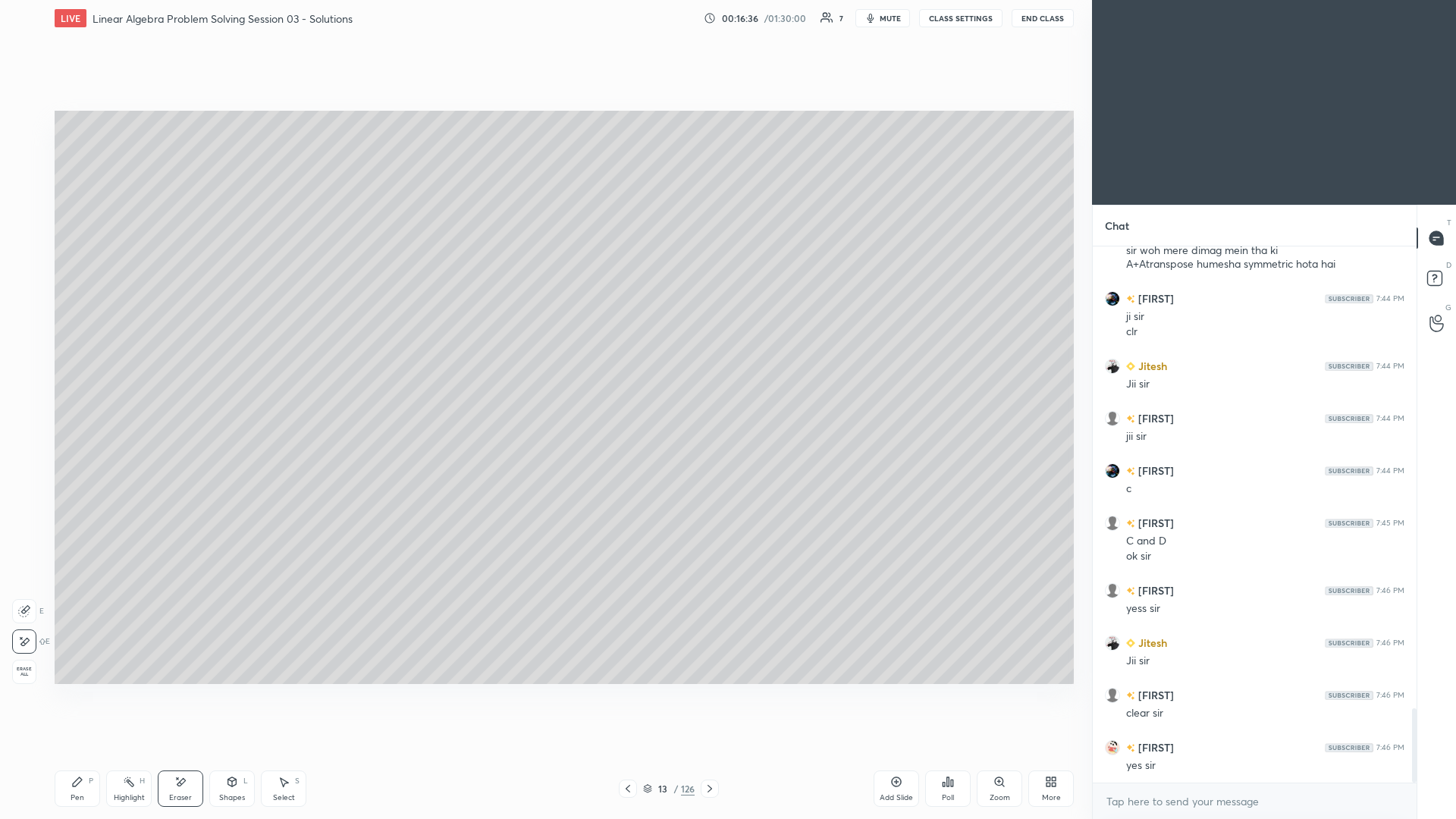click on "Erase all" at bounding box center (24, 672) 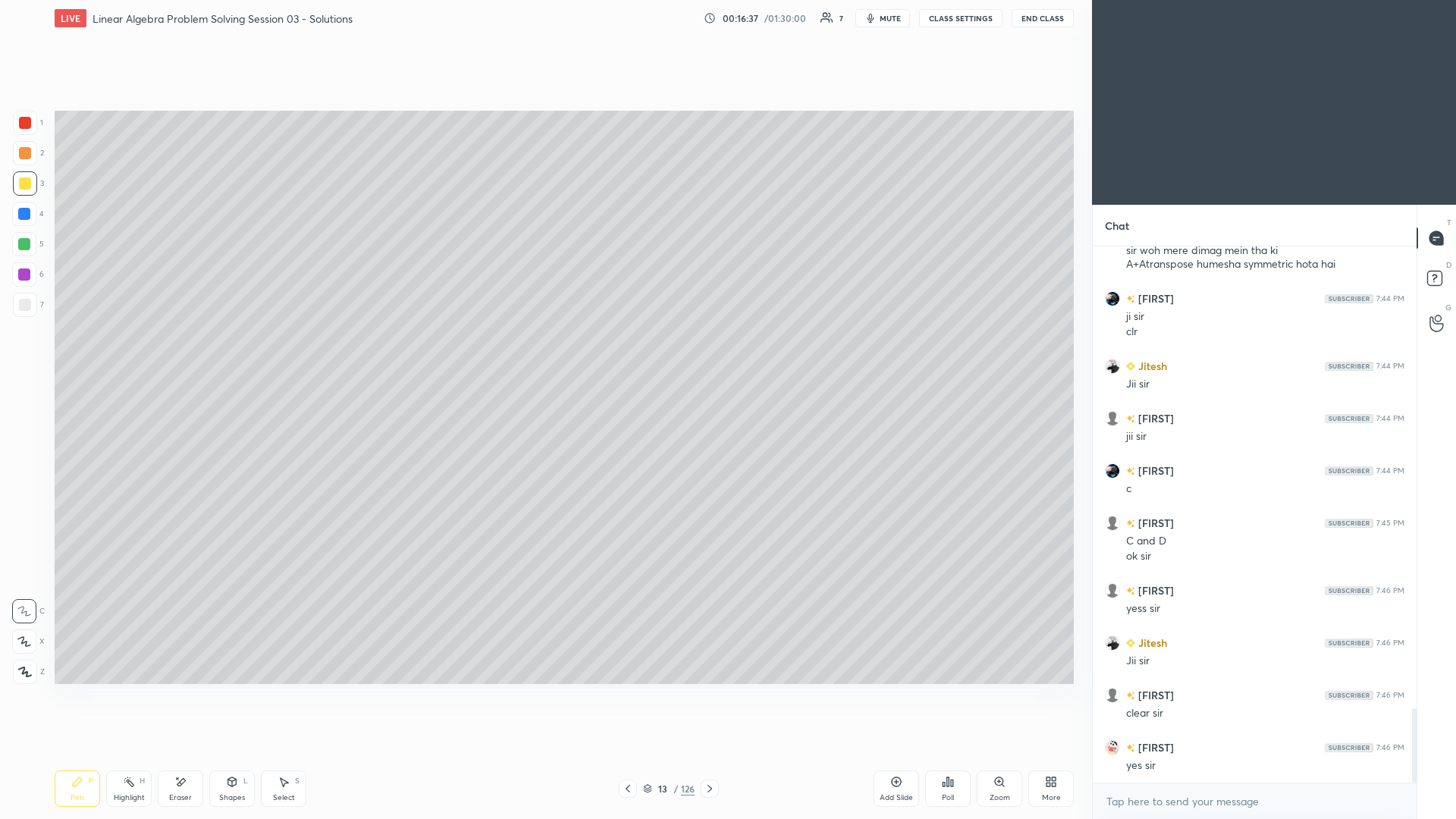click 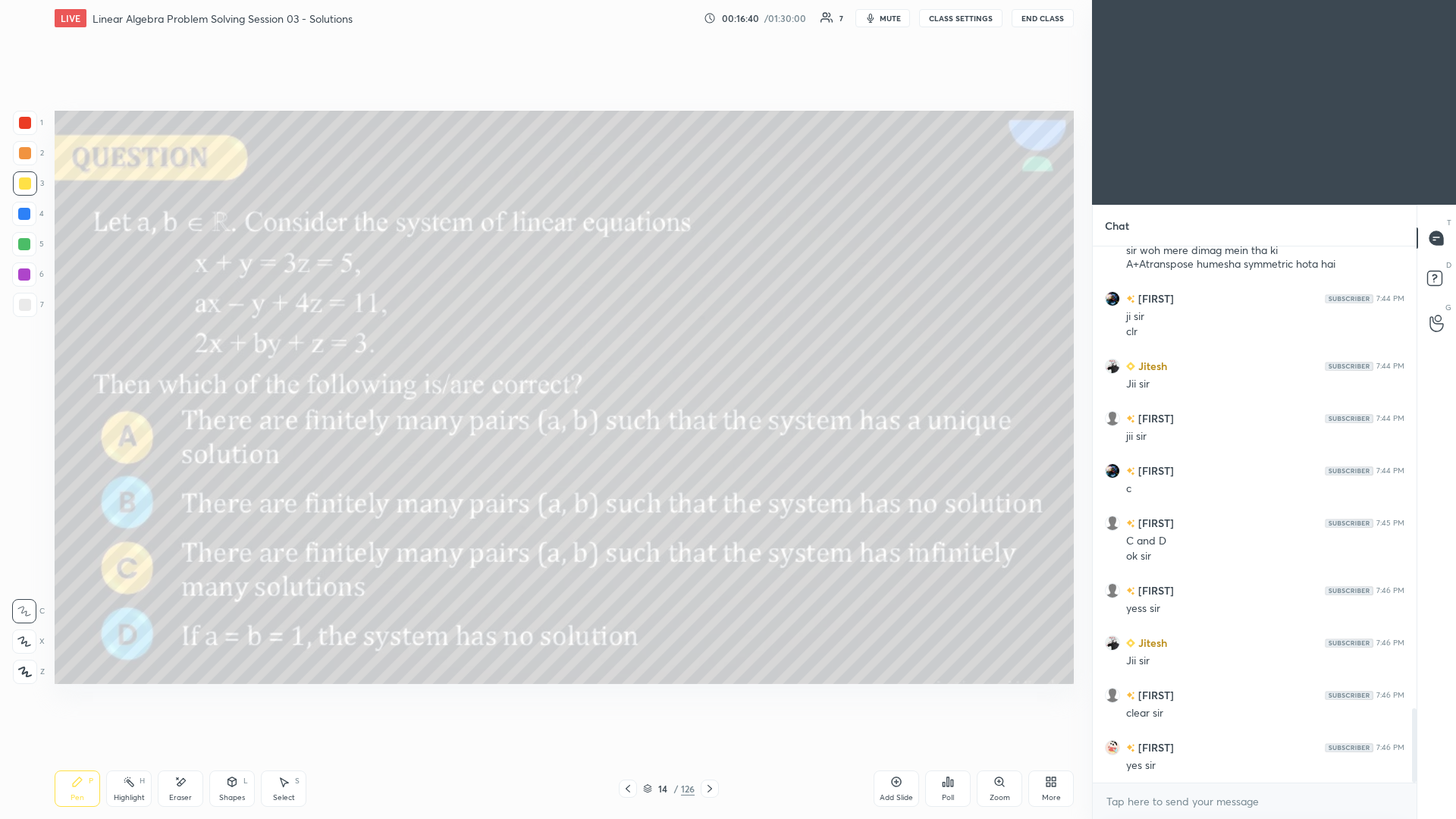 click on "Pen P" at bounding box center [77, 789] 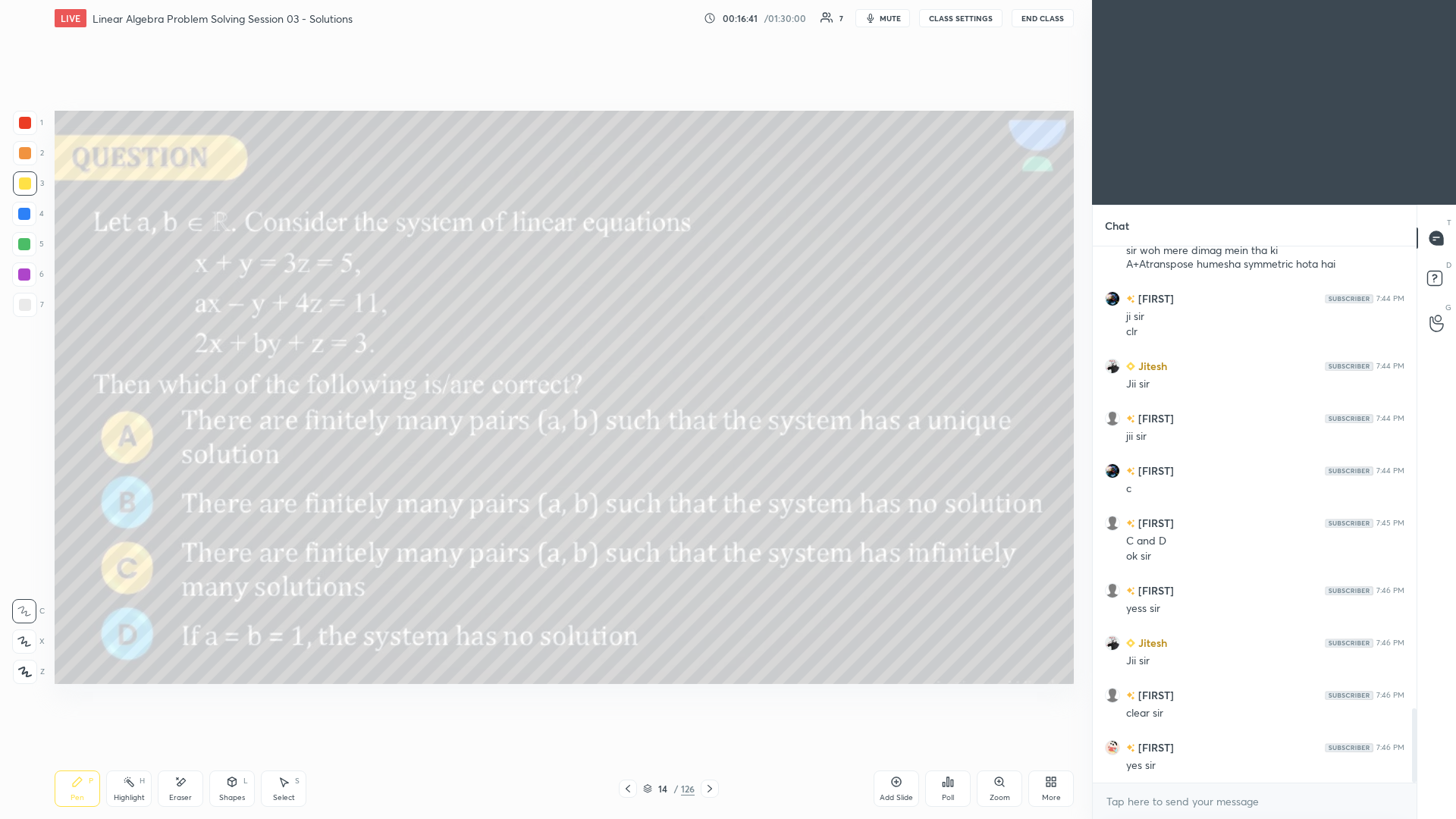click at bounding box center (25, 184) 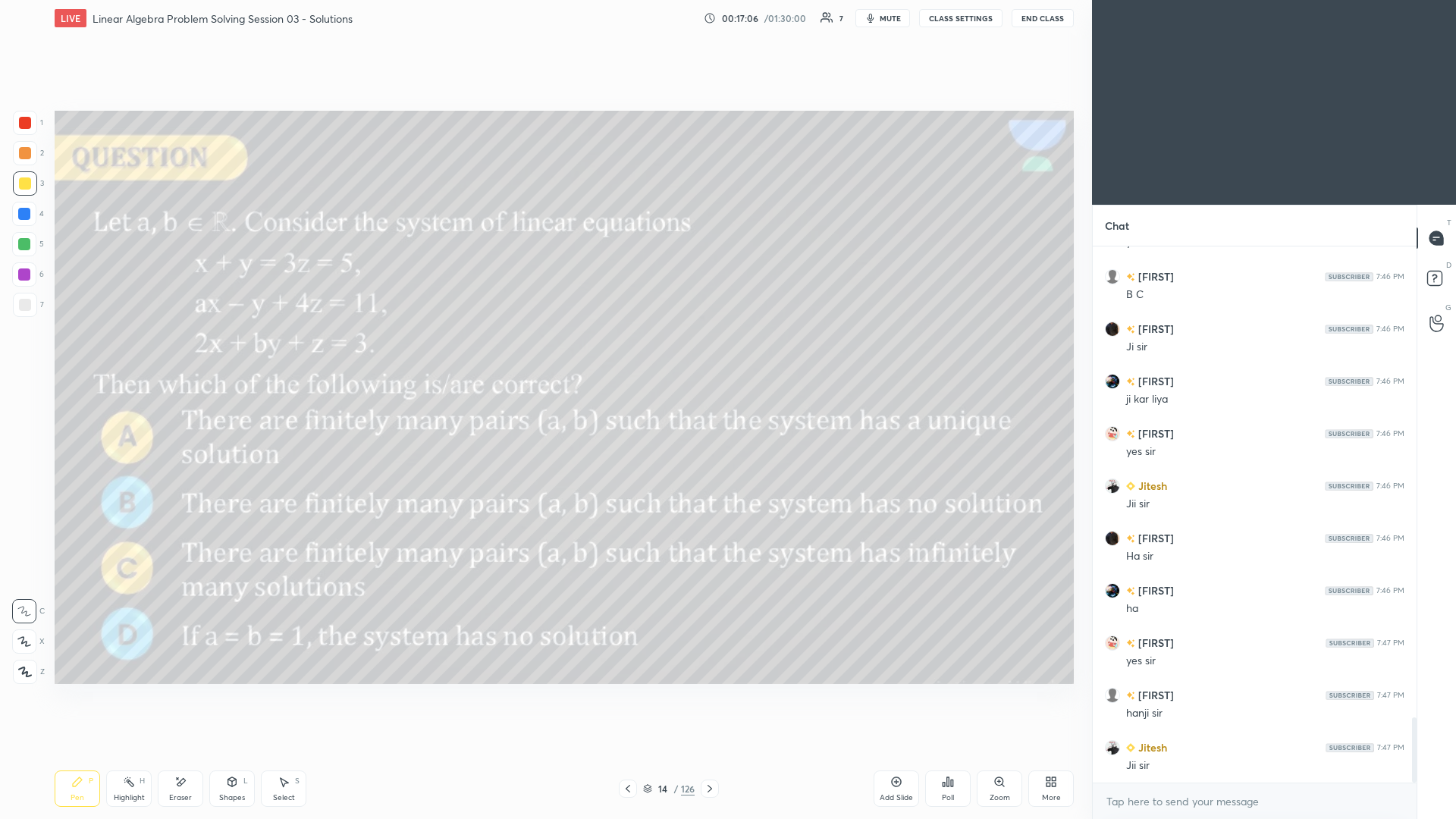 scroll, scrollTop: 3896, scrollLeft: 0, axis: vertical 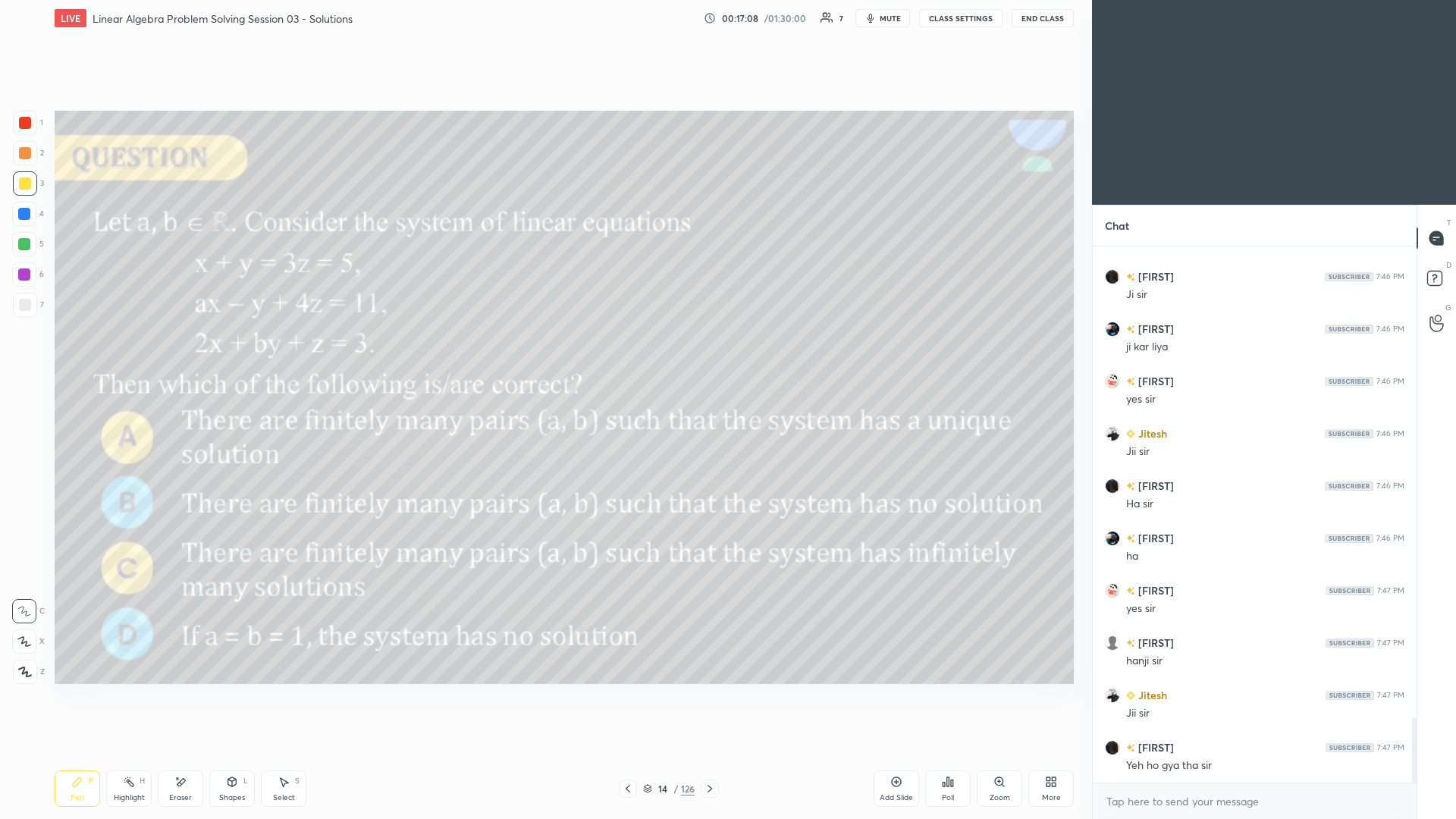 click on "Eraser" at bounding box center (180, 789) 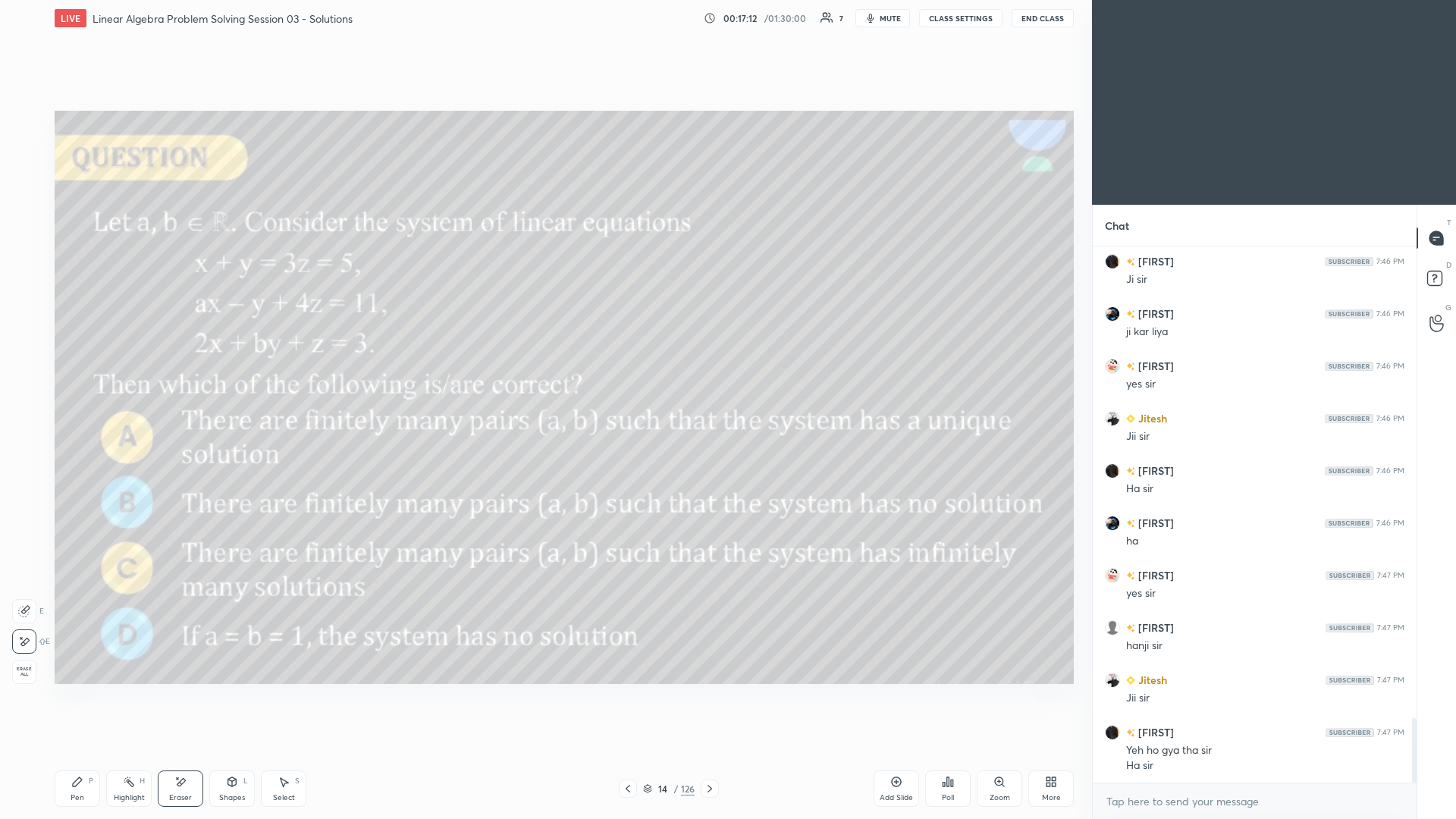scroll, scrollTop: 3964, scrollLeft: 0, axis: vertical 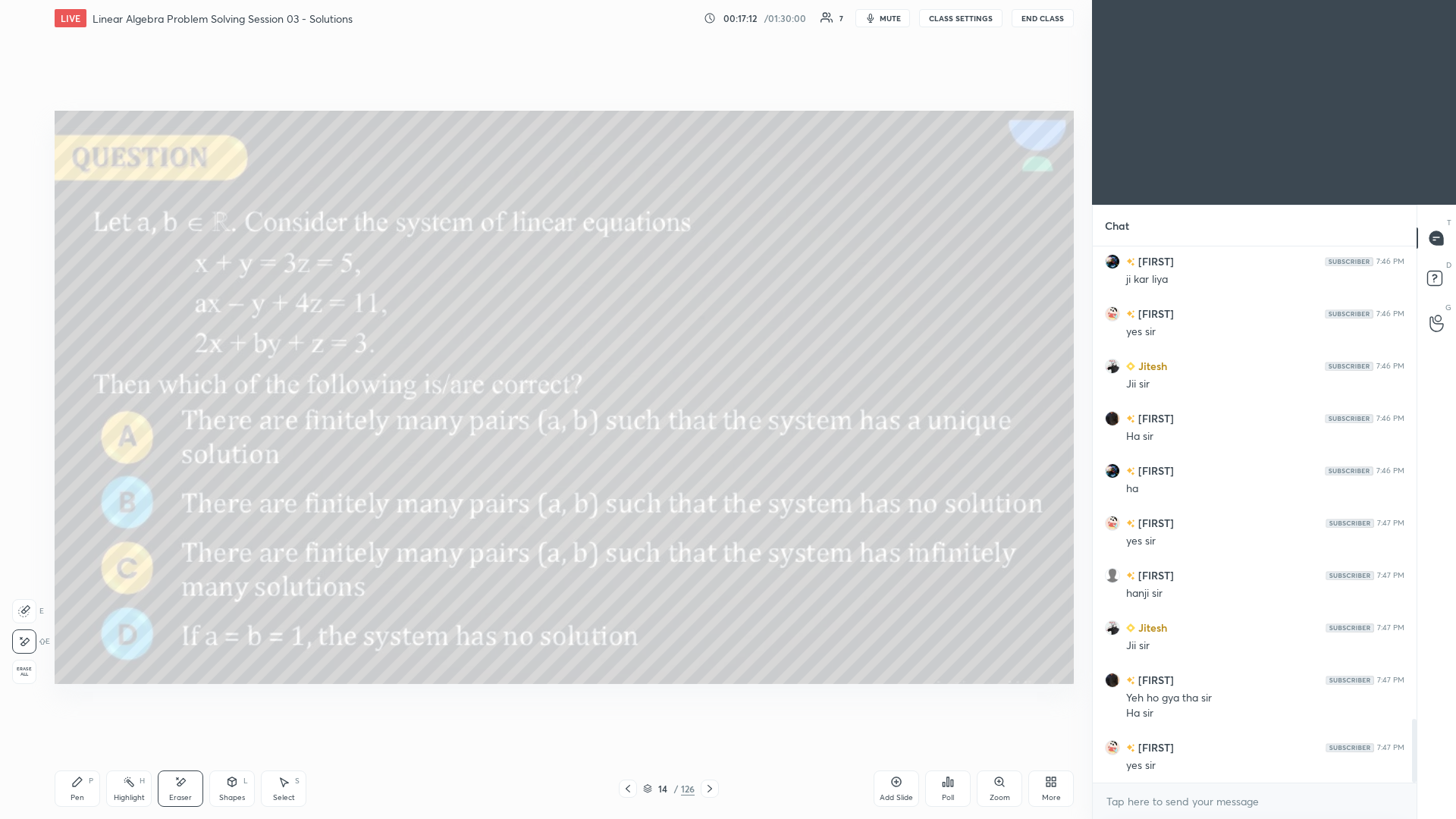 click 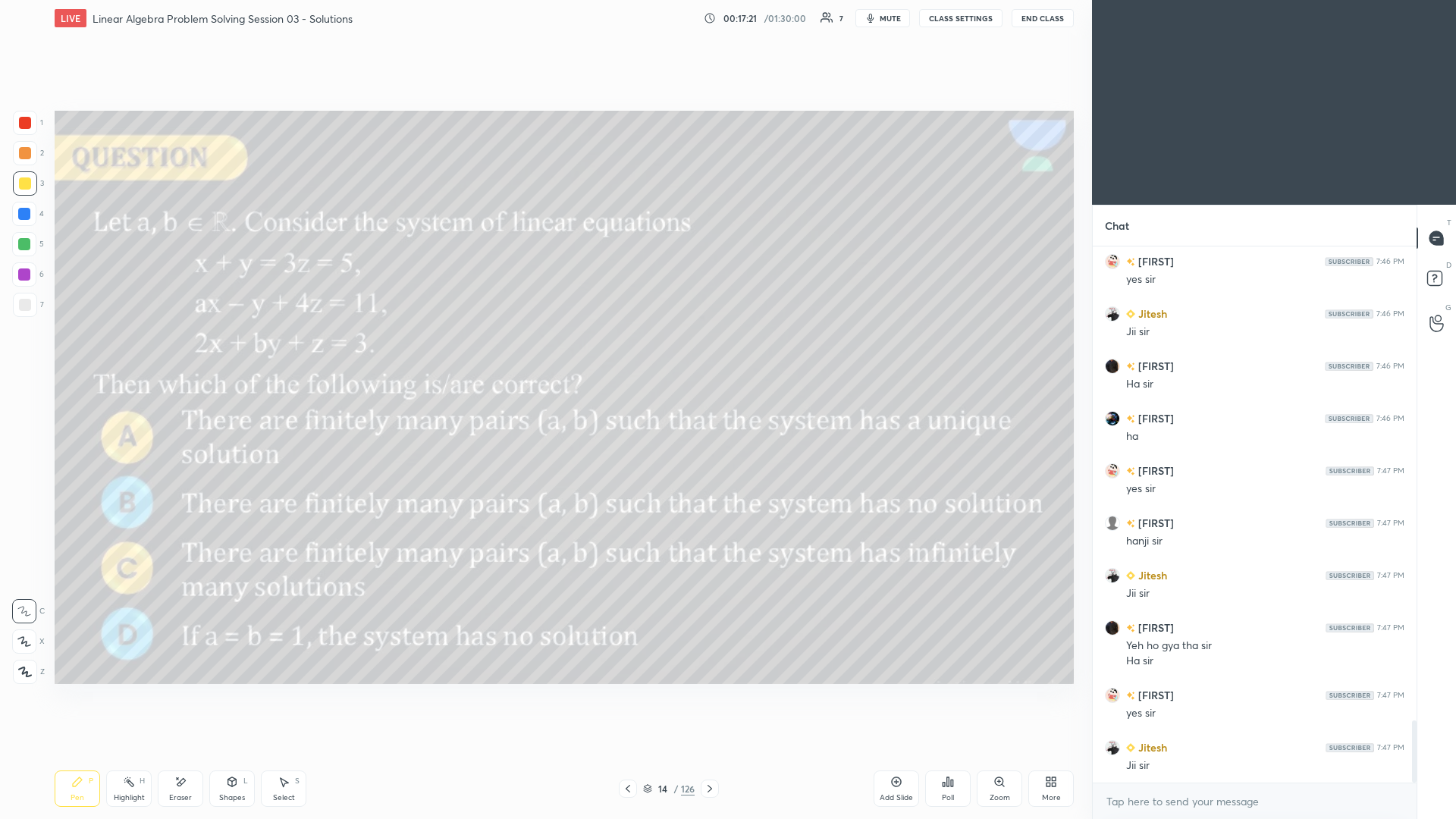 scroll, scrollTop: 4068, scrollLeft: 0, axis: vertical 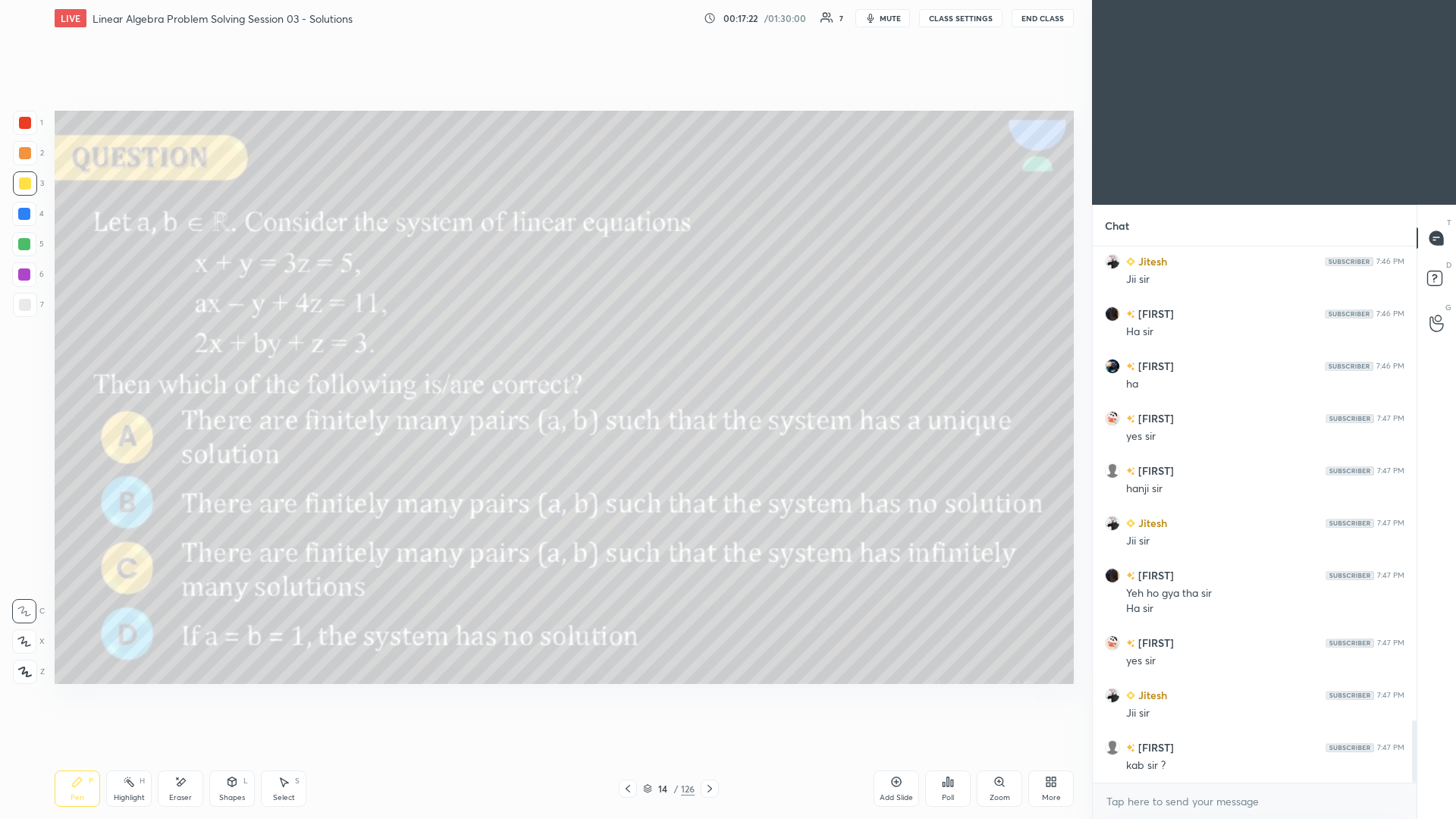 click 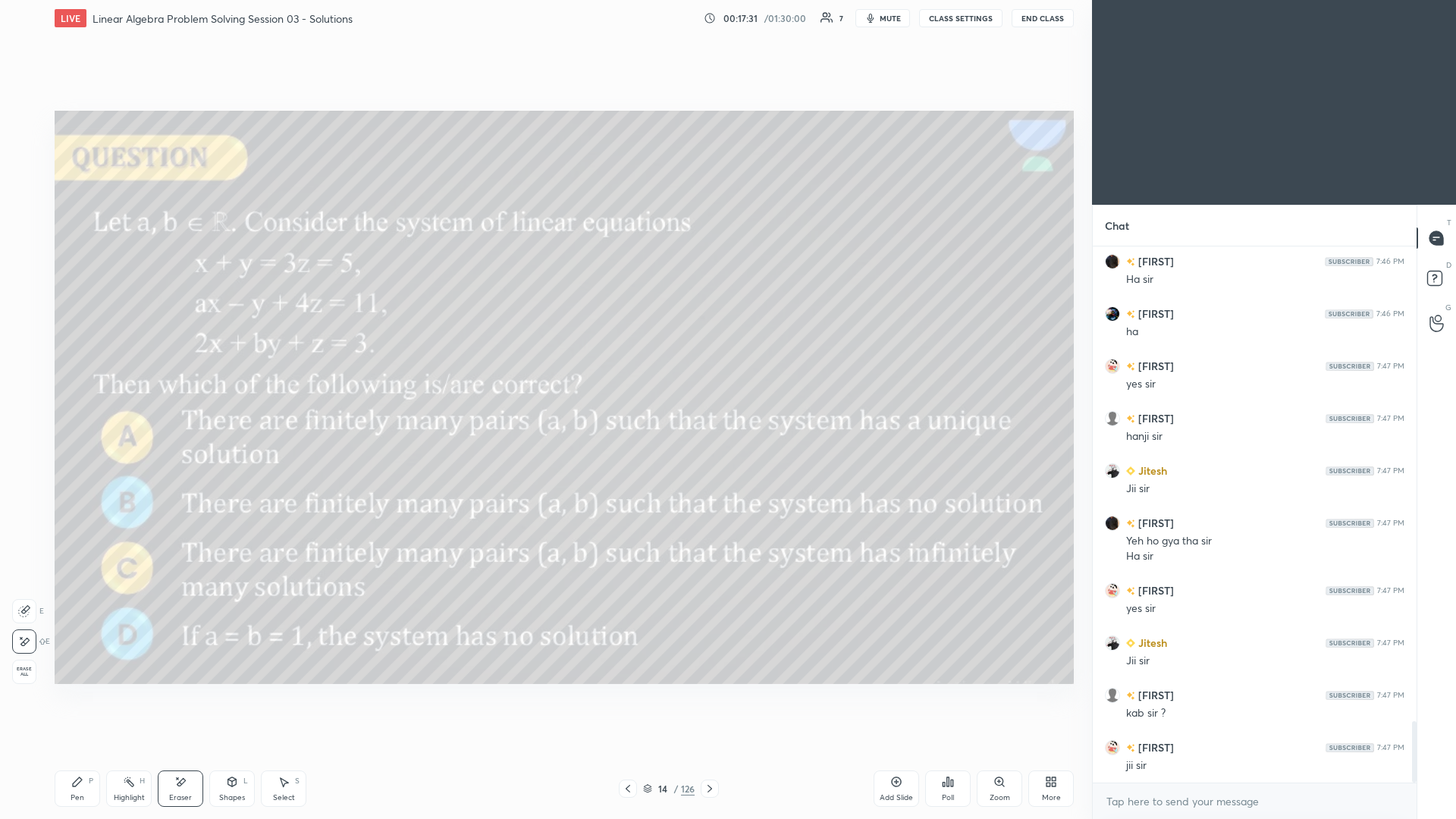 scroll, scrollTop: 4173, scrollLeft: 0, axis: vertical 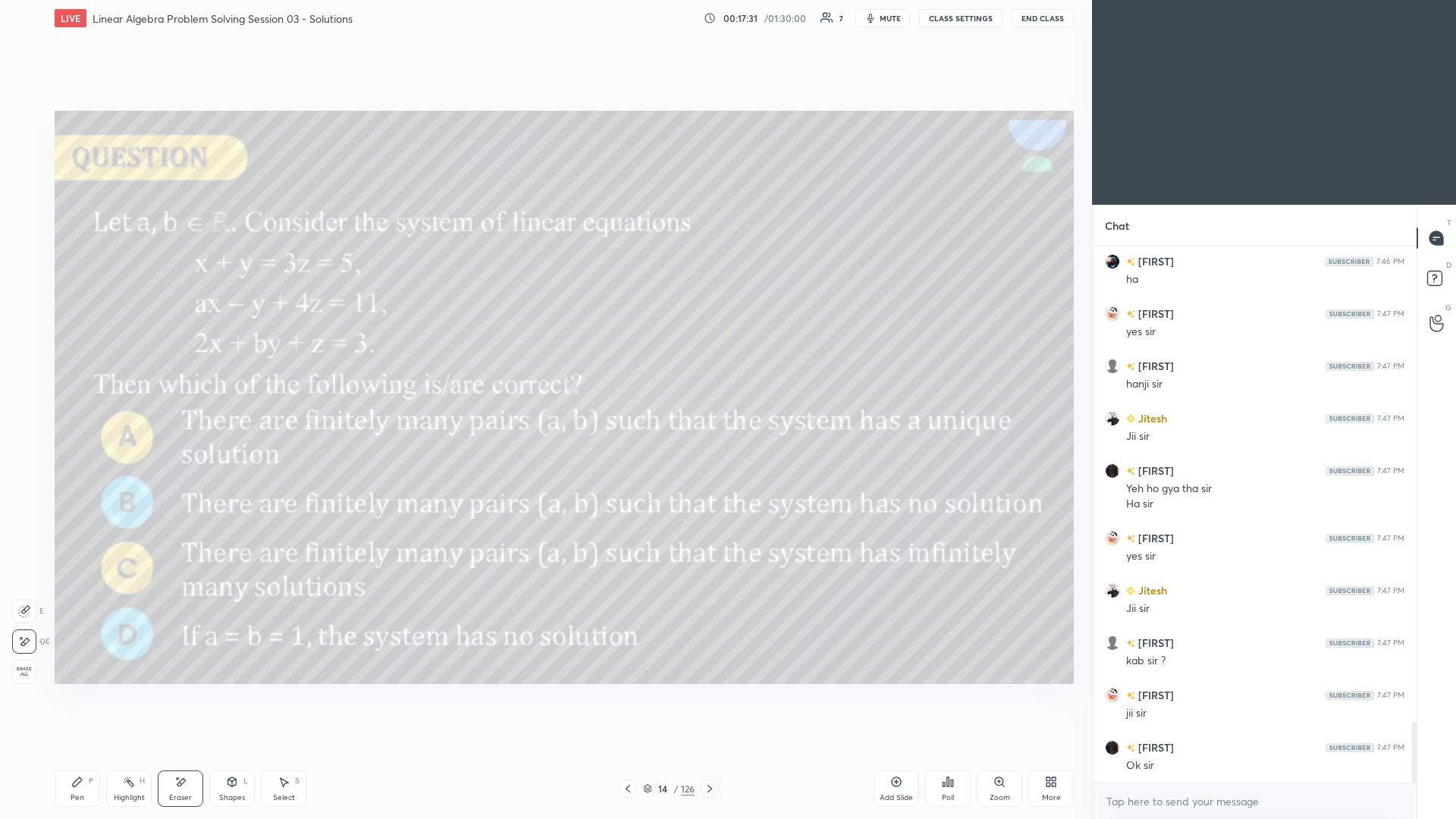 click 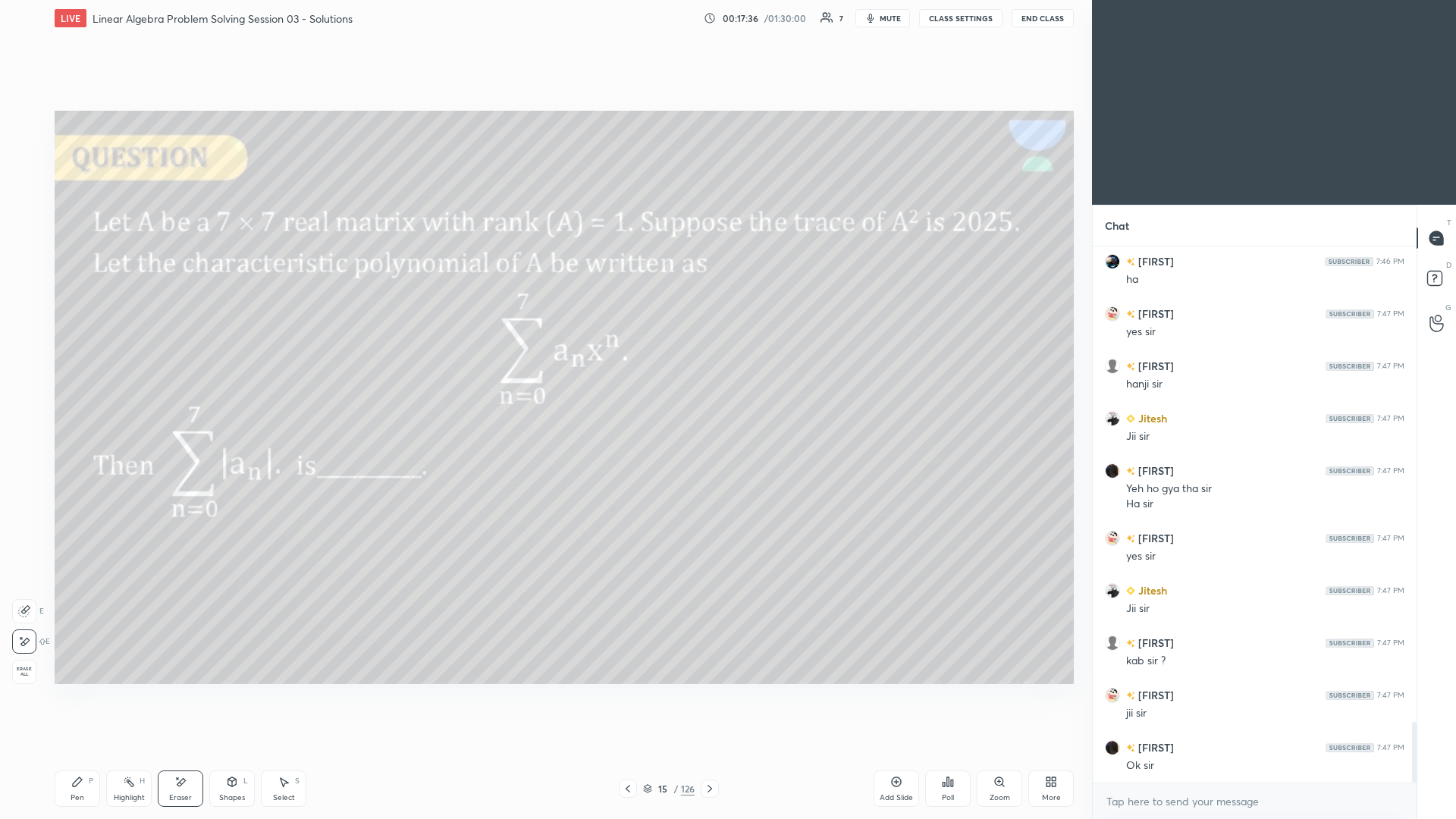 click 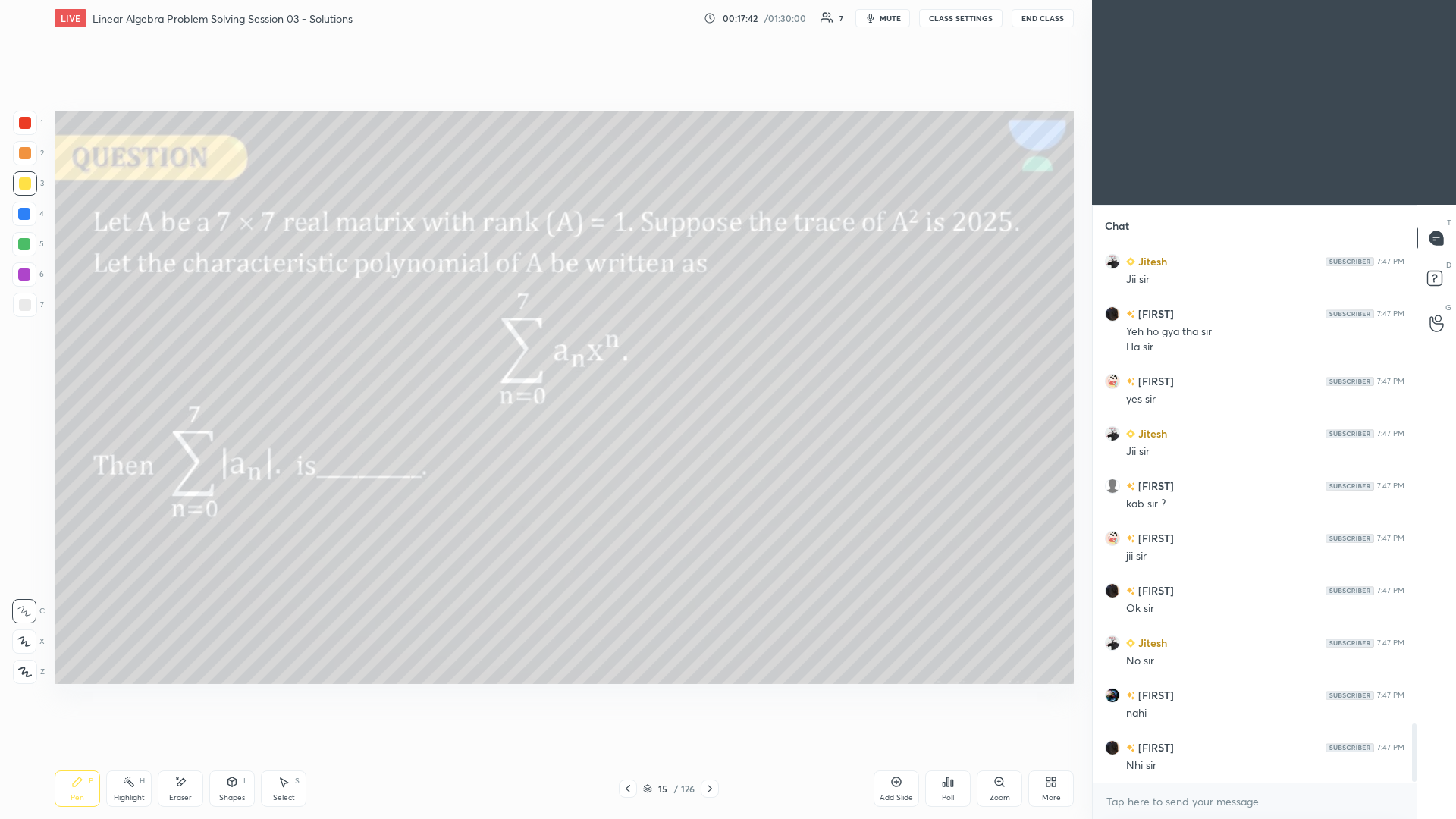scroll, scrollTop: 4382, scrollLeft: 0, axis: vertical 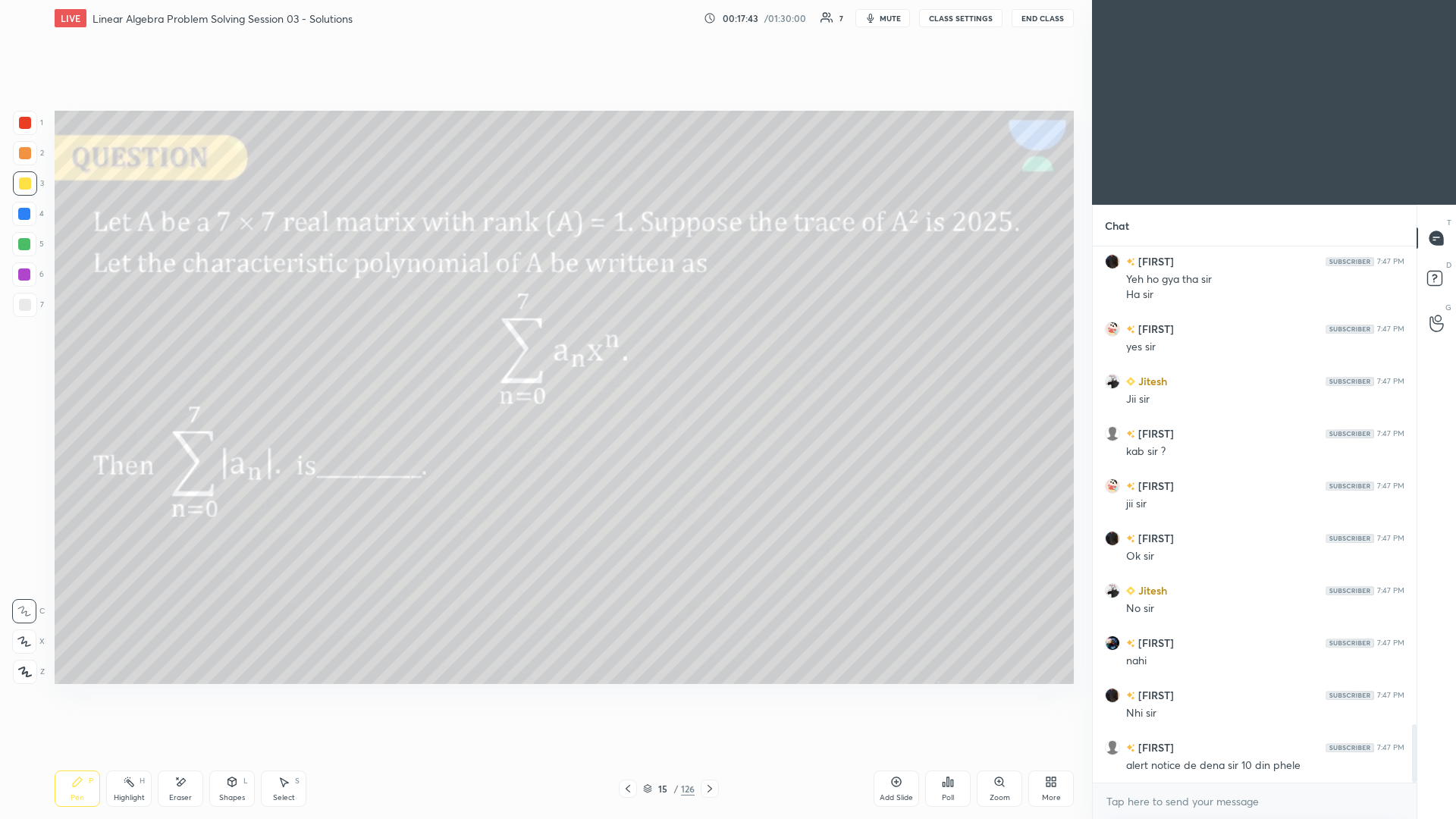 click on "Eraser" at bounding box center (180, 789) 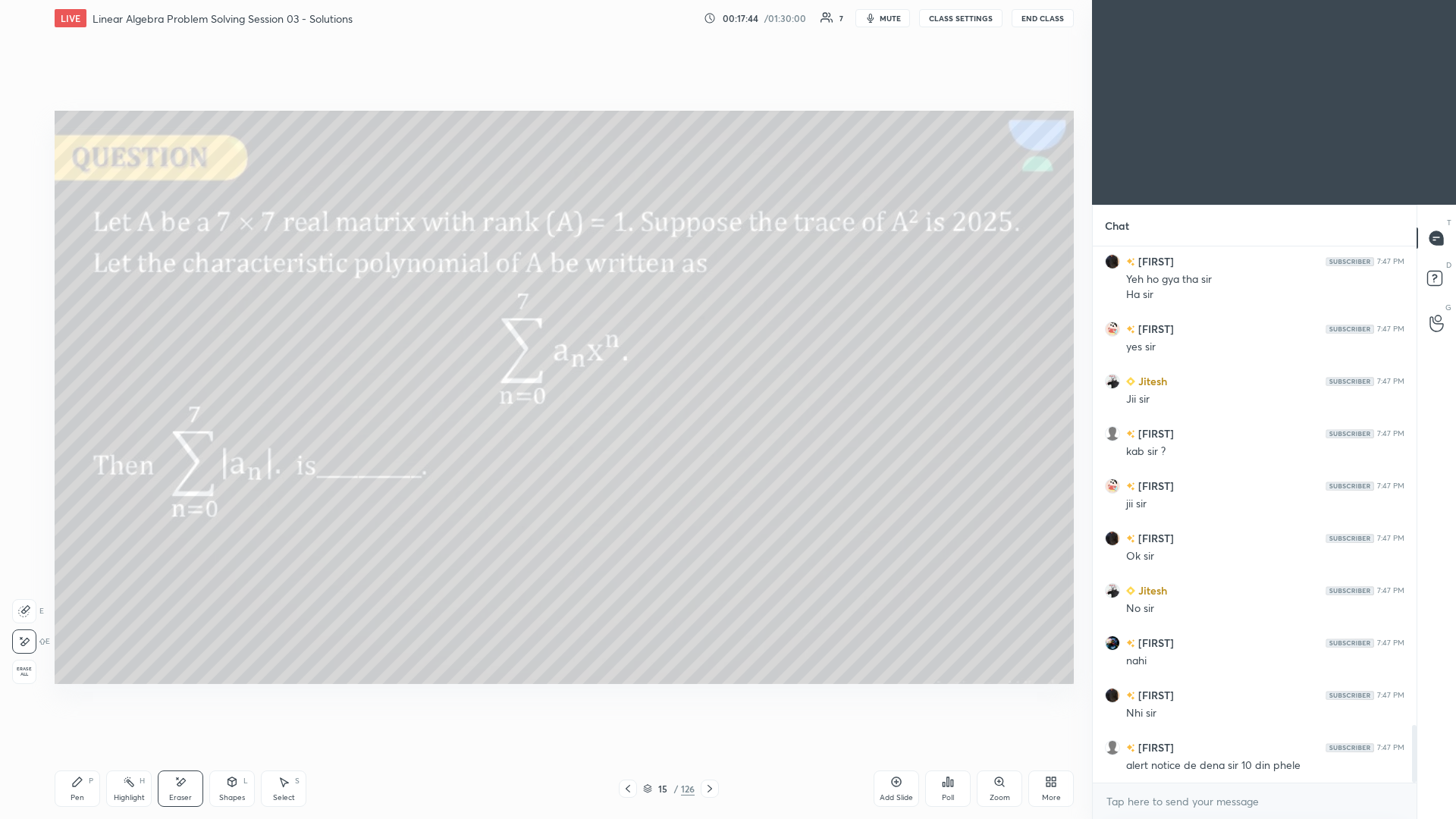 scroll, scrollTop: 4419, scrollLeft: 0, axis: vertical 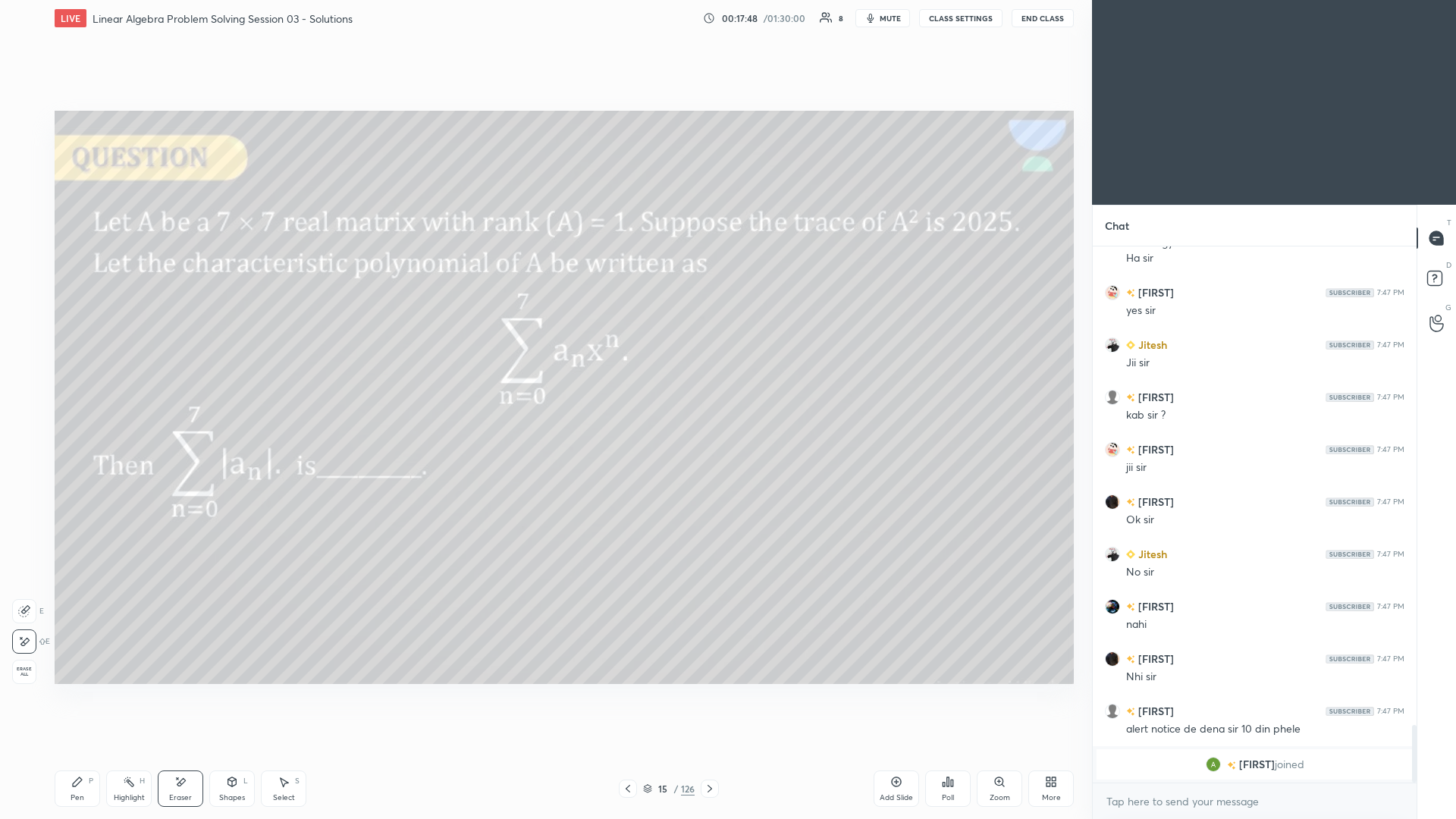 click 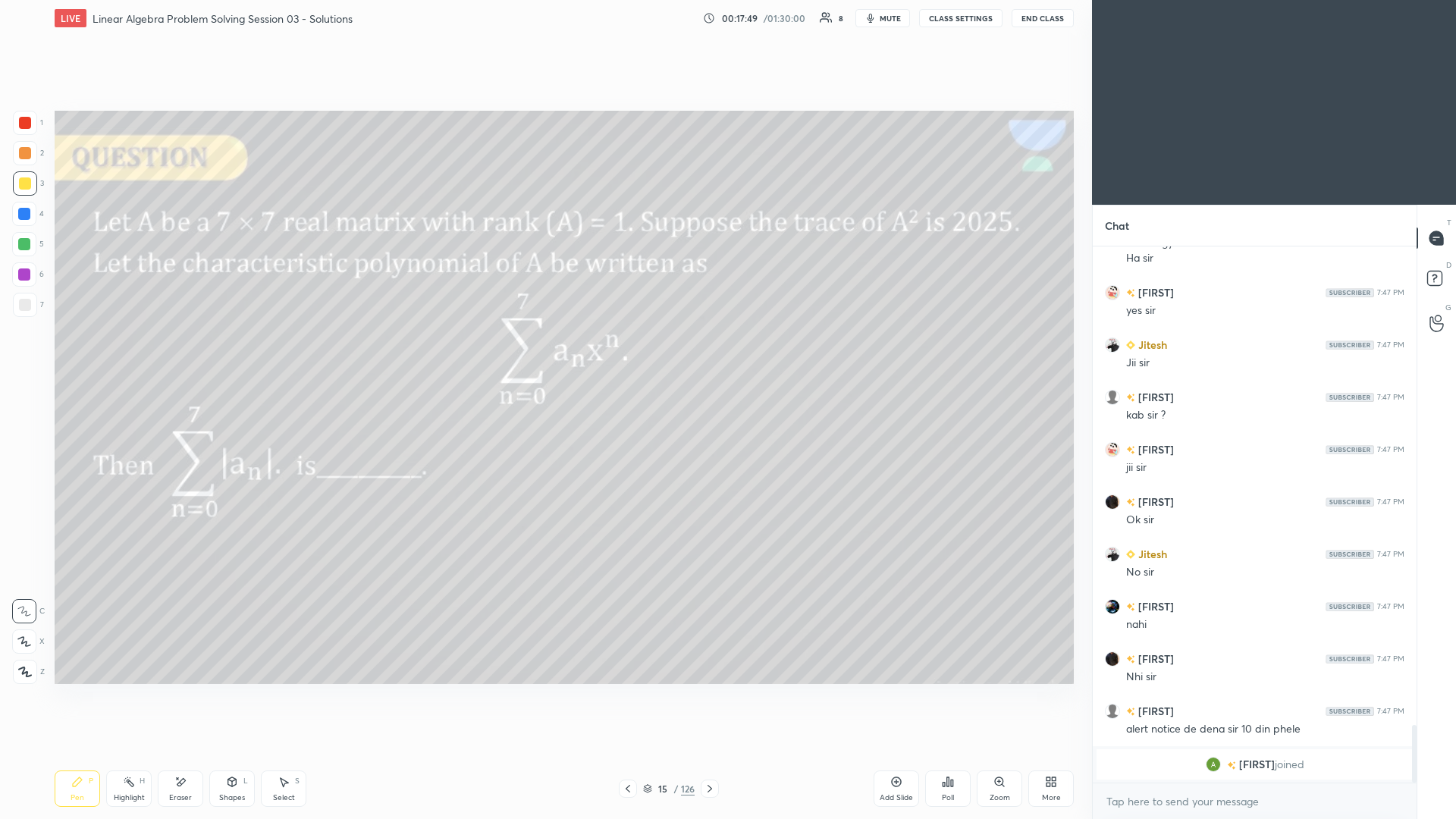 click at bounding box center [25, 153] 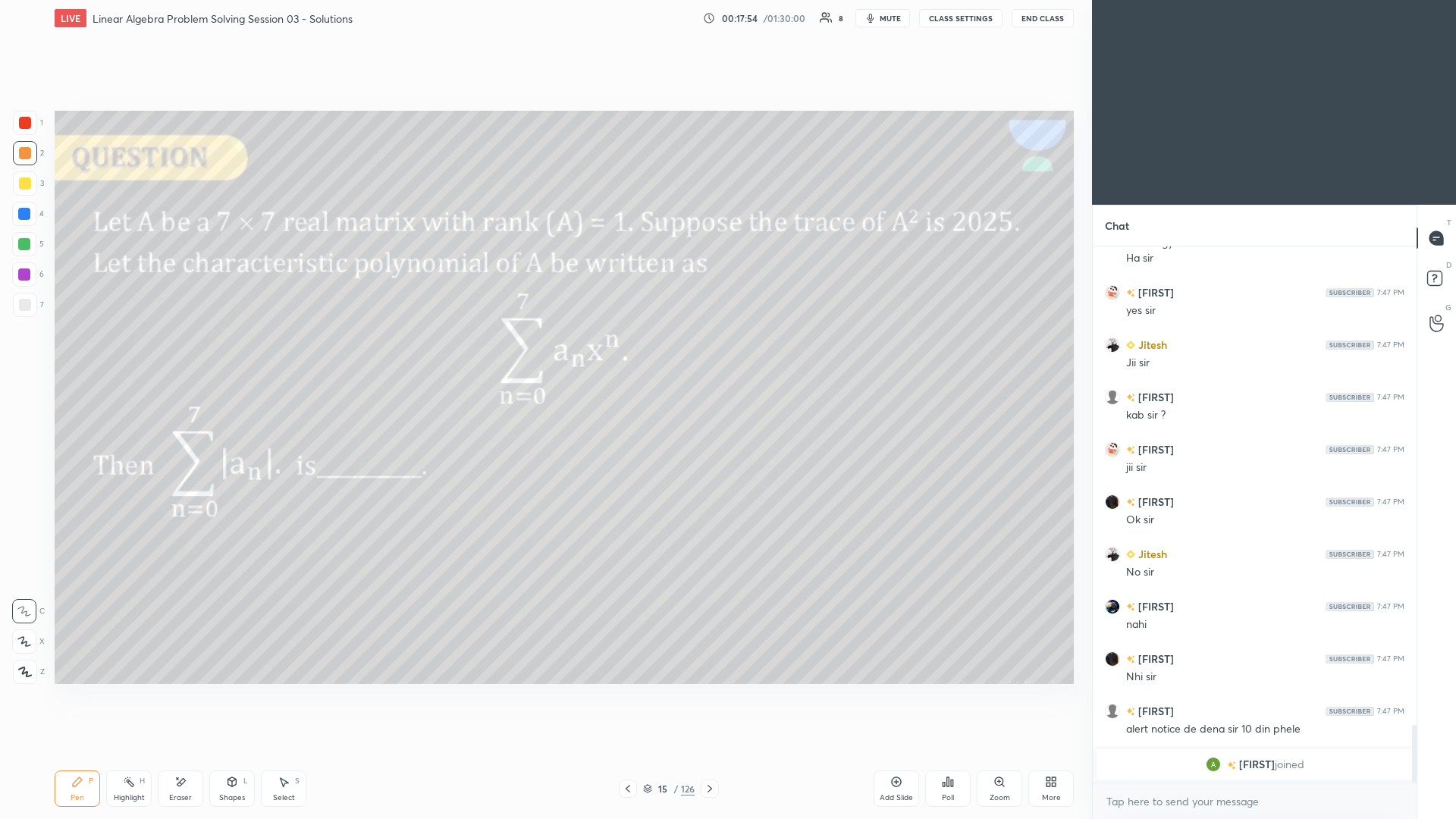 scroll, scrollTop: 3676, scrollLeft: 0, axis: vertical 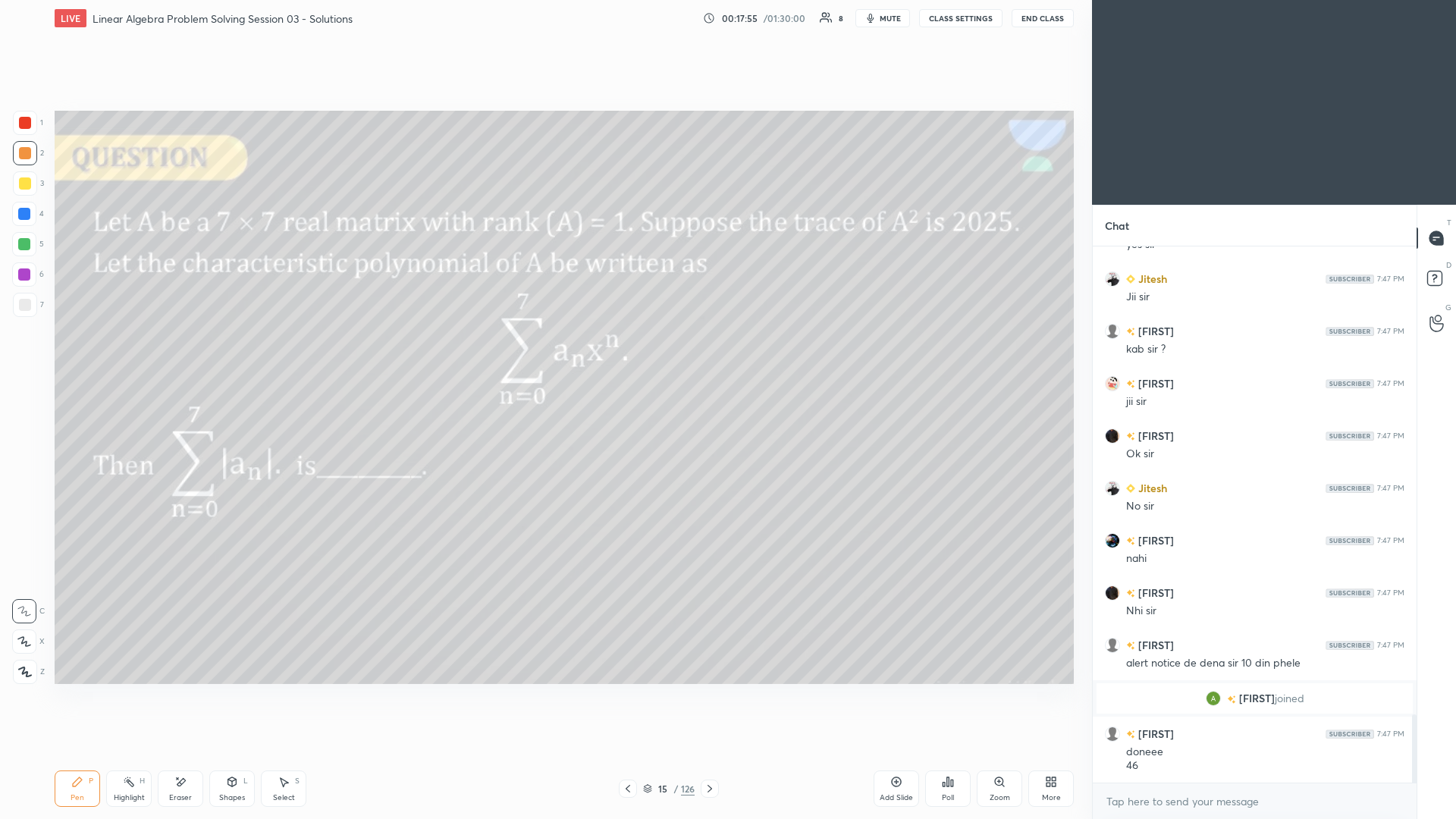 click at bounding box center (25, 305) 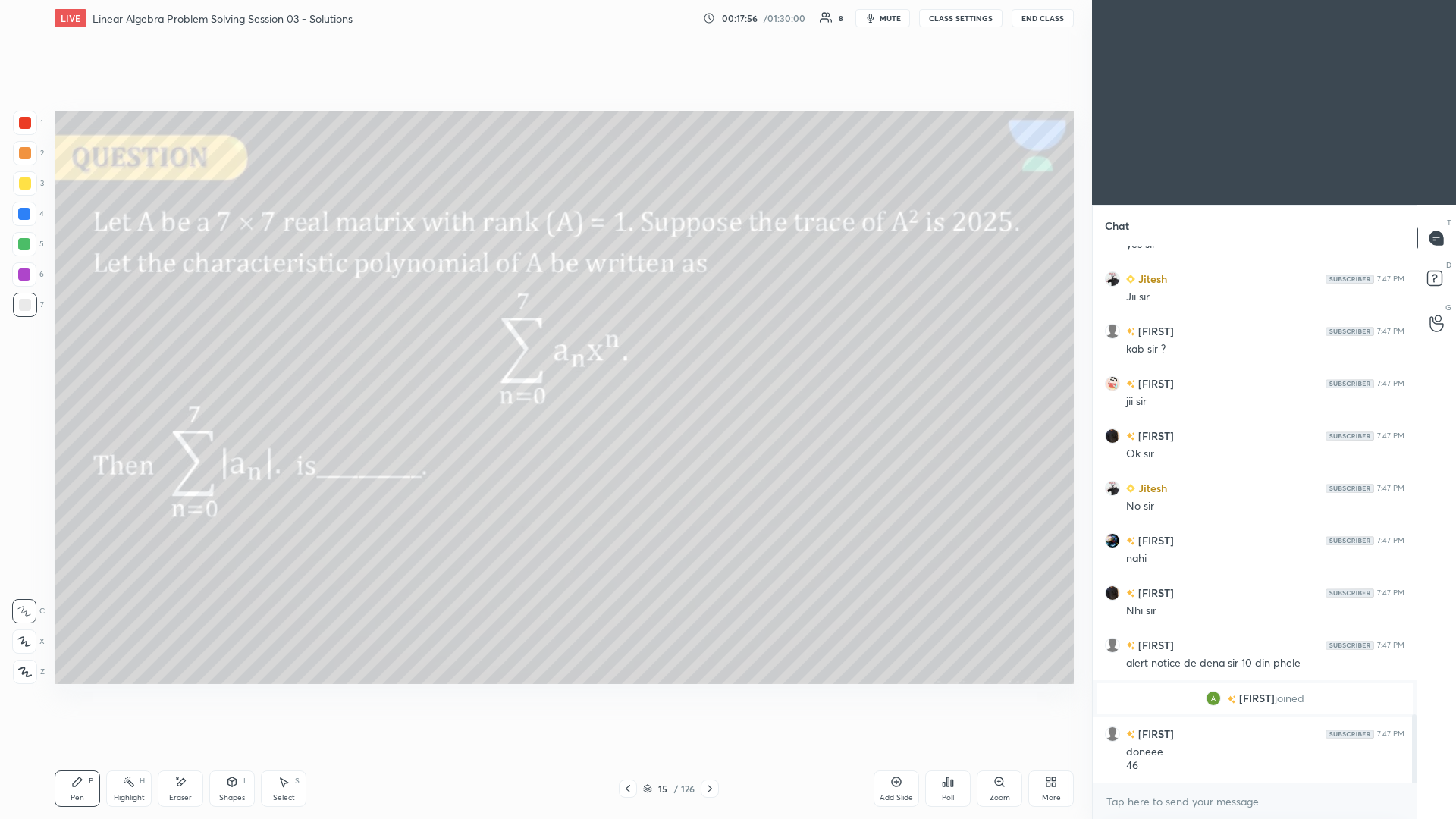 click at bounding box center (25, 184) 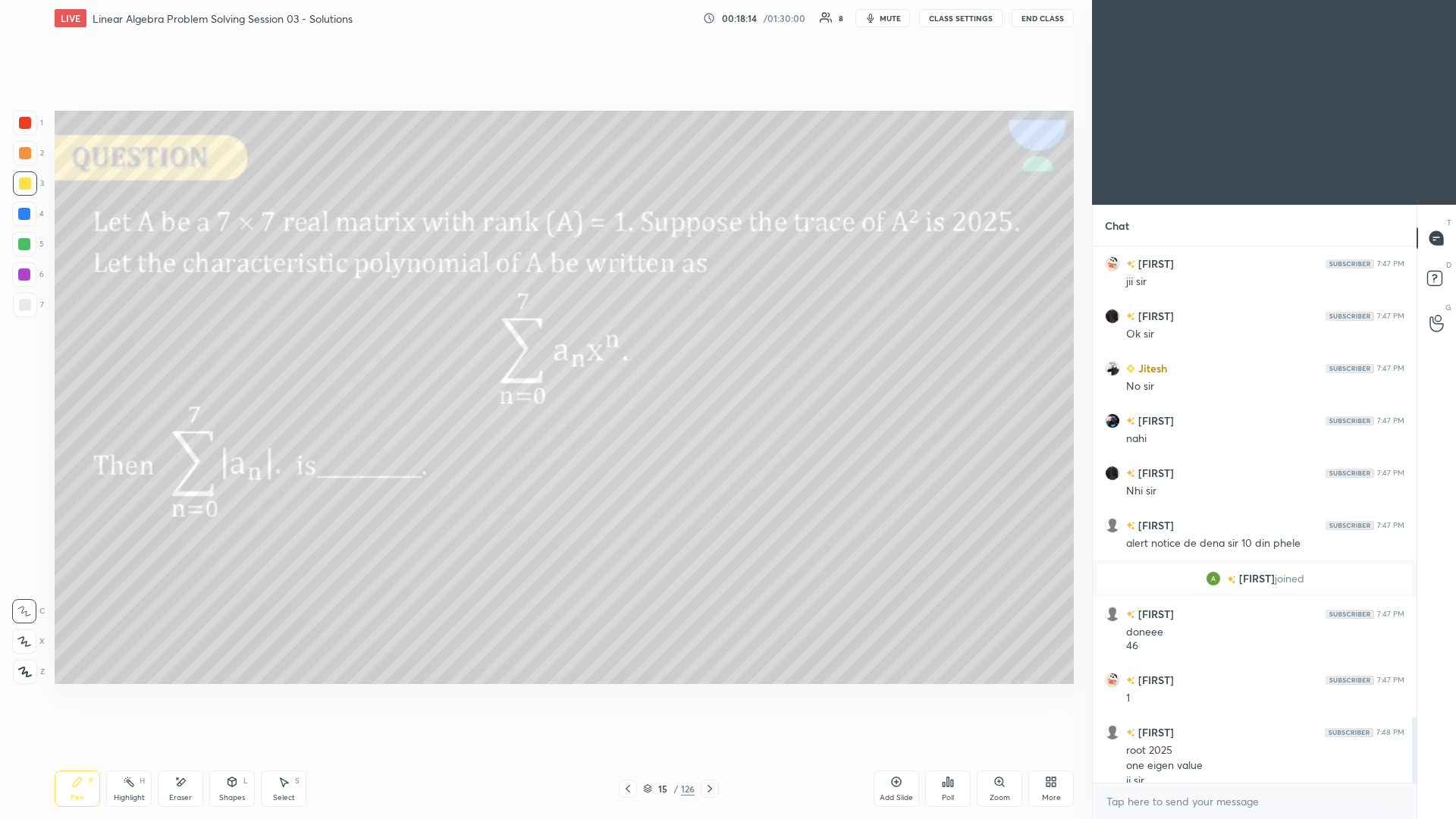 scroll, scrollTop: 3811, scrollLeft: 0, axis: vertical 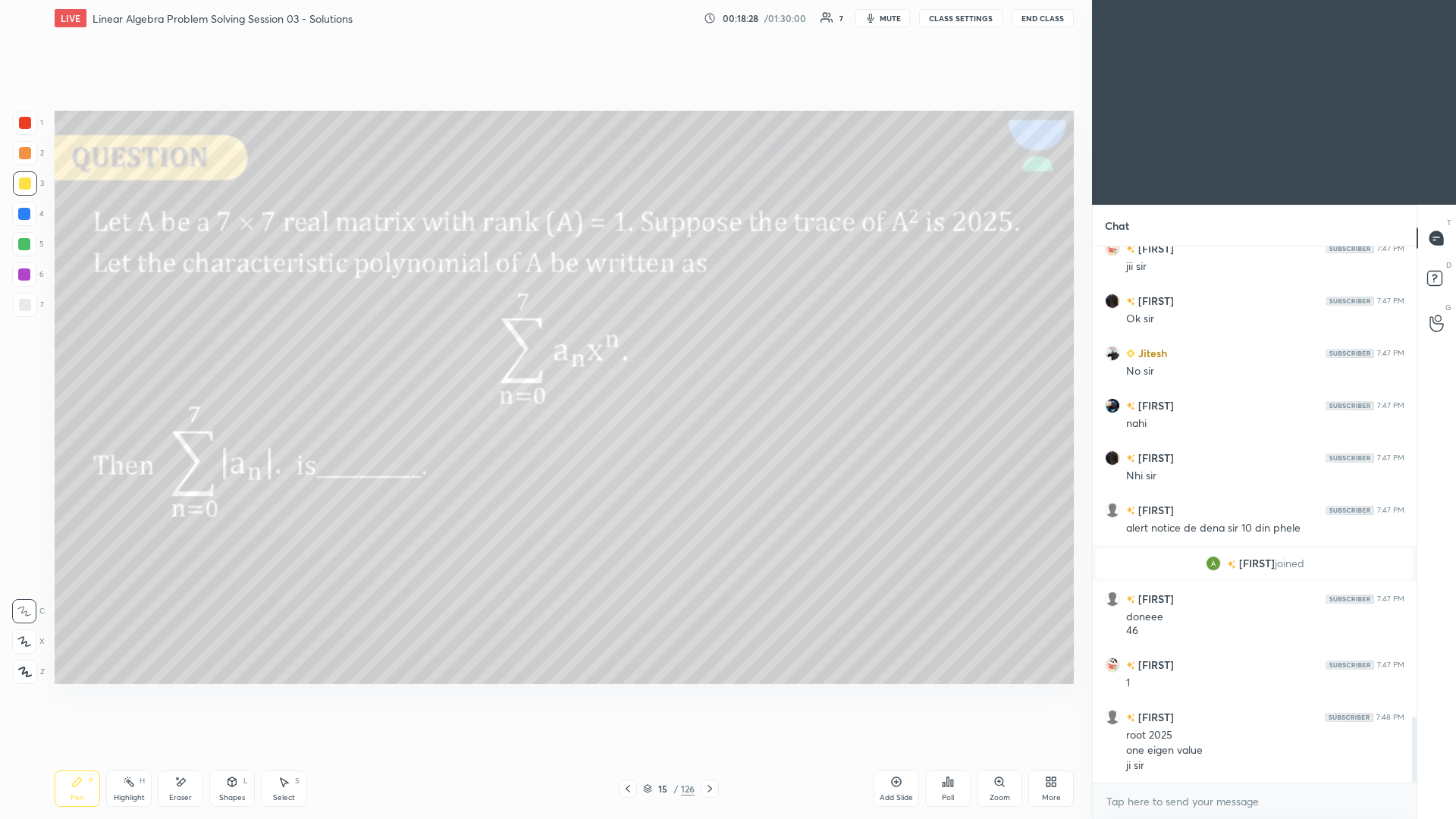 click on "Eraser" at bounding box center [180, 789] 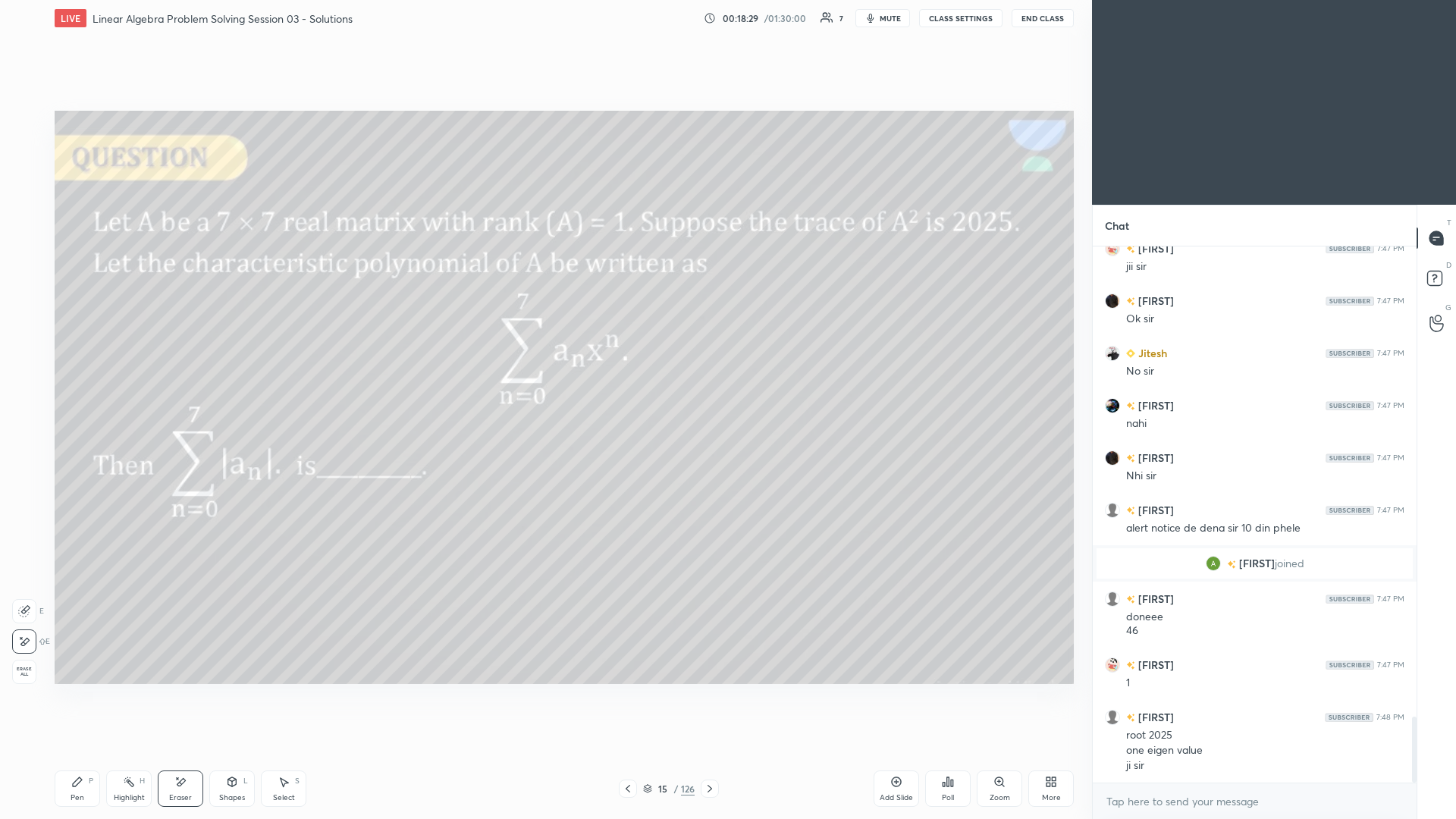 click 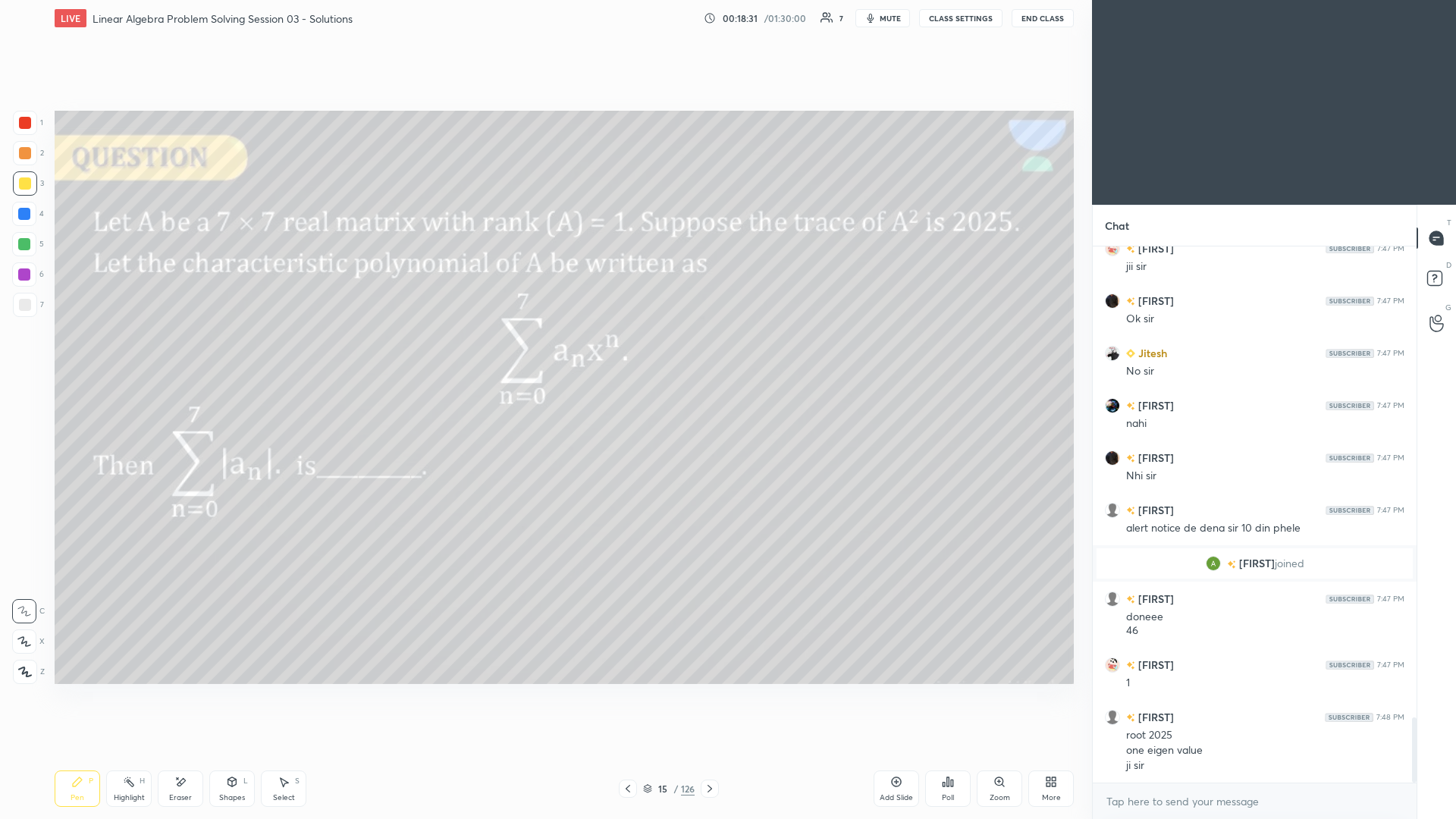 scroll, scrollTop: 3863, scrollLeft: 0, axis: vertical 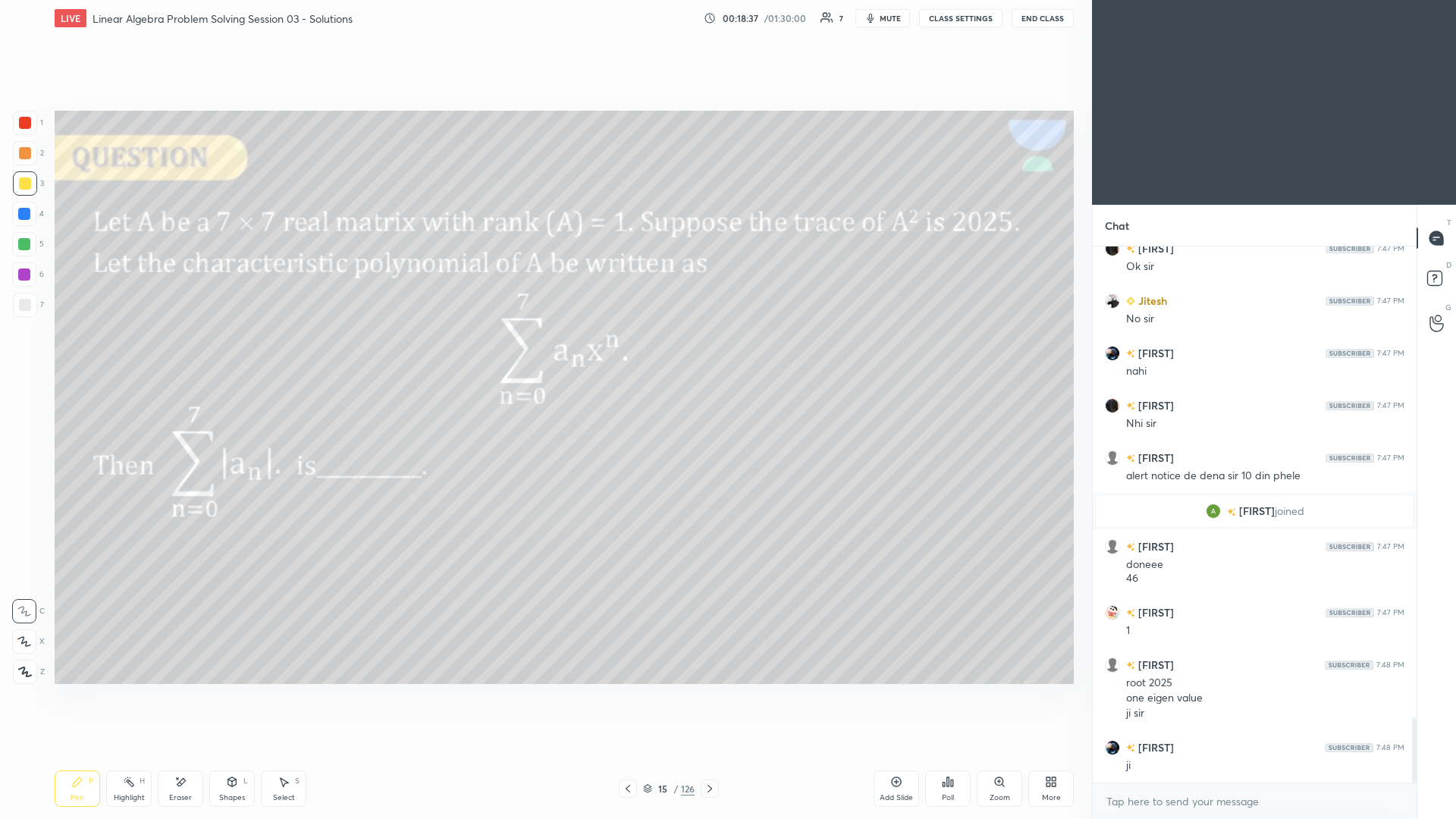 click on "Shapes L" at bounding box center [232, 789] 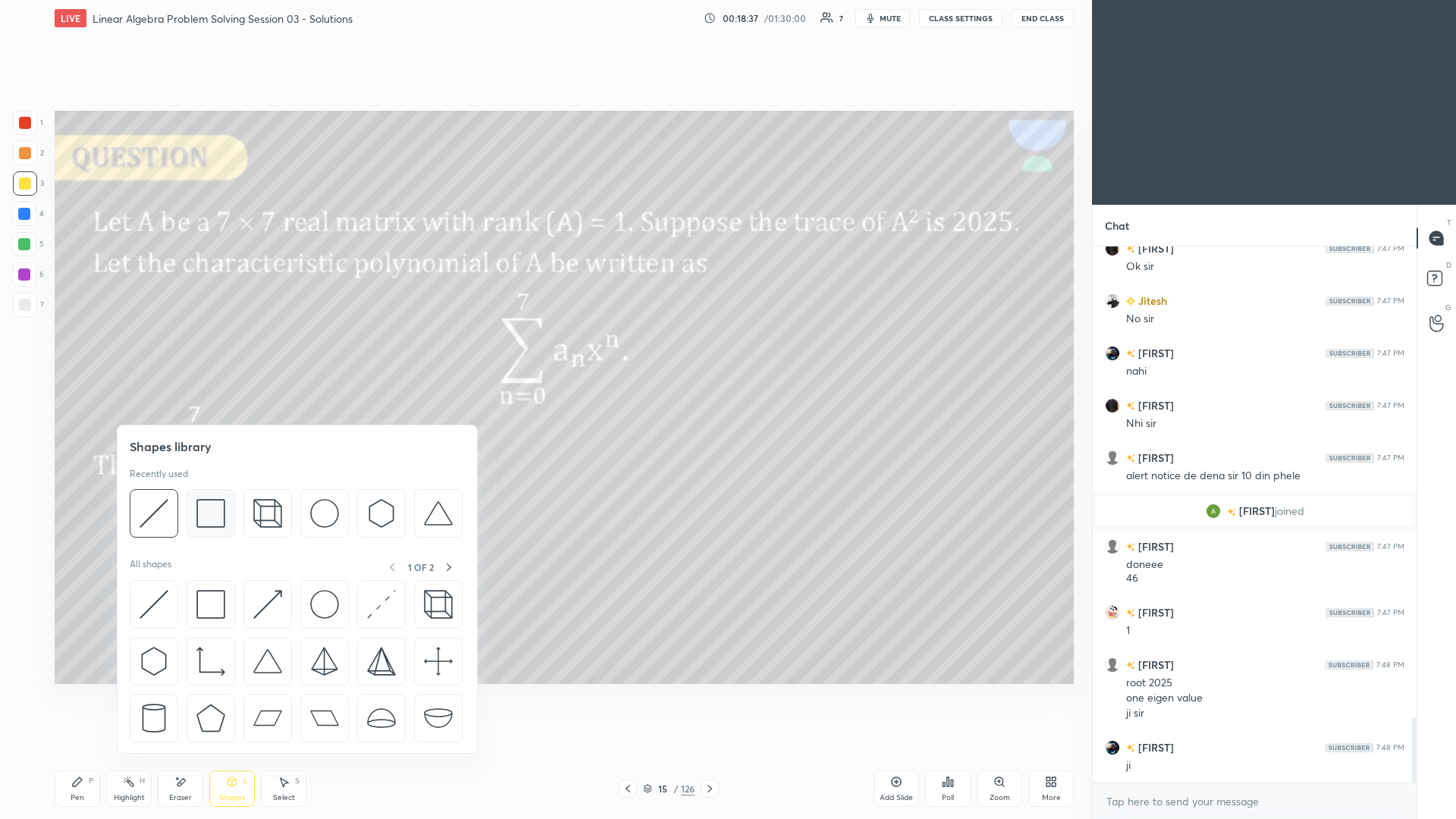 click at bounding box center (211, 513) 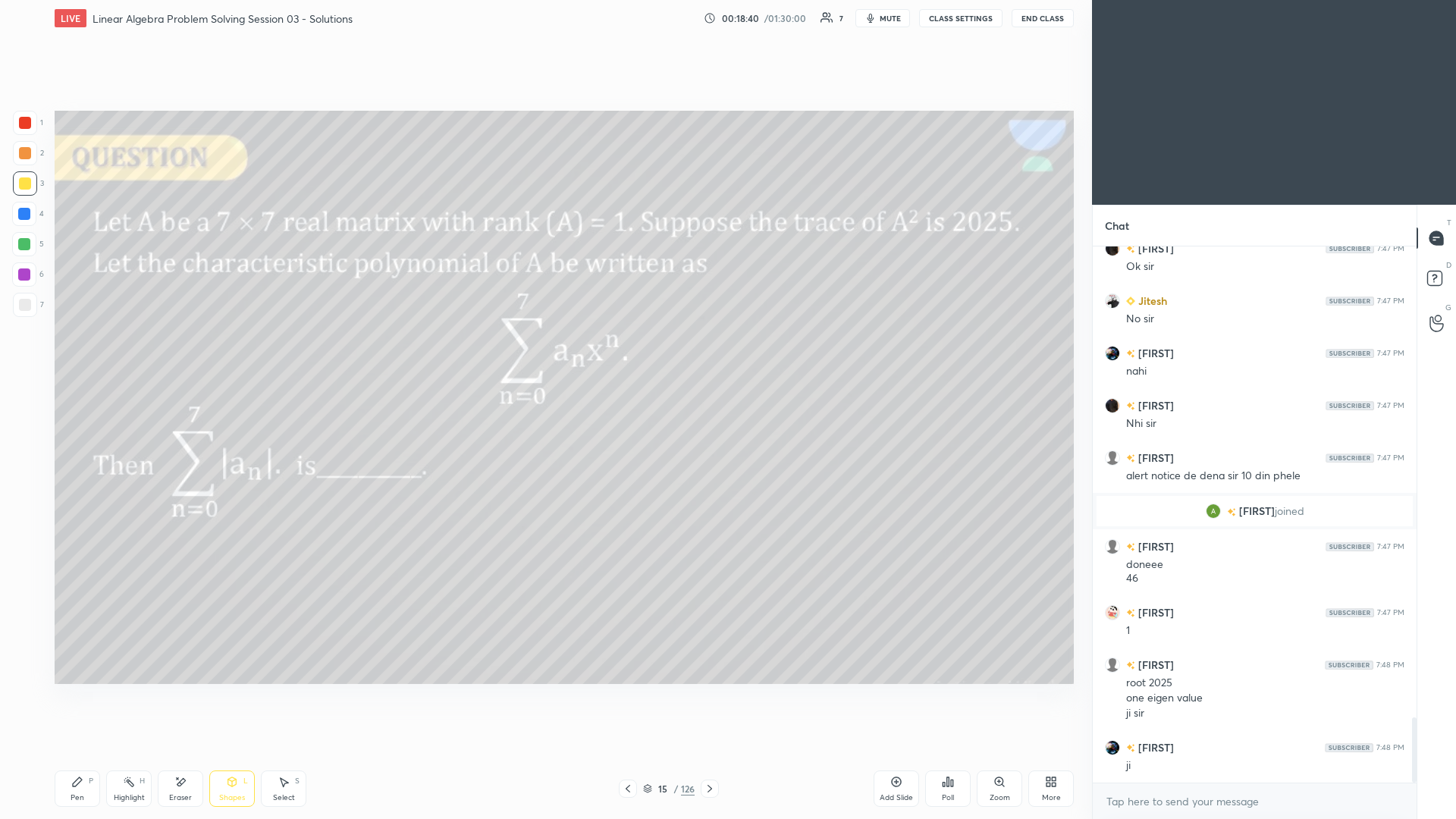 click on "Pen P" at bounding box center [77, 789] 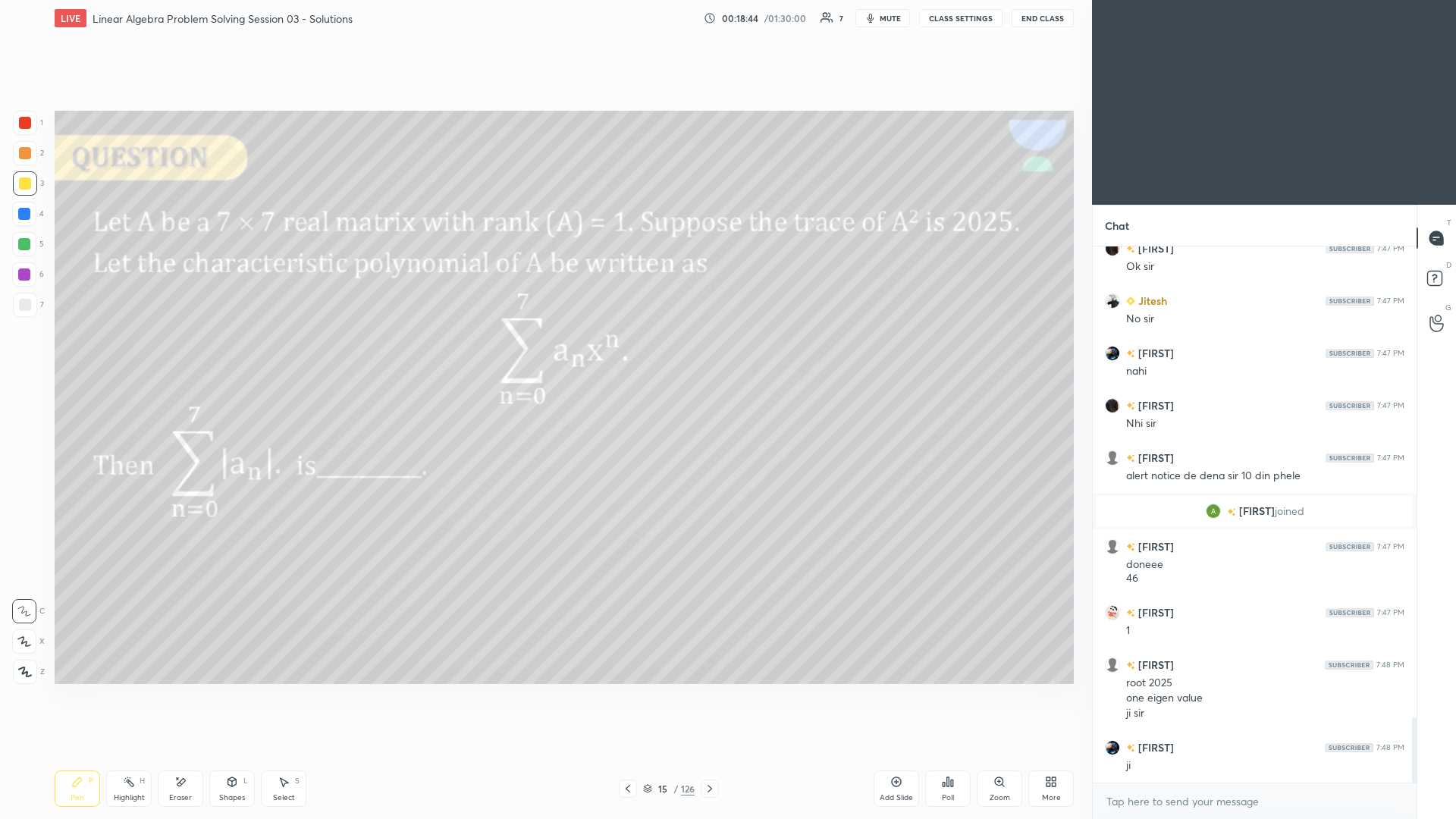 scroll, scrollTop: 3915, scrollLeft: 0, axis: vertical 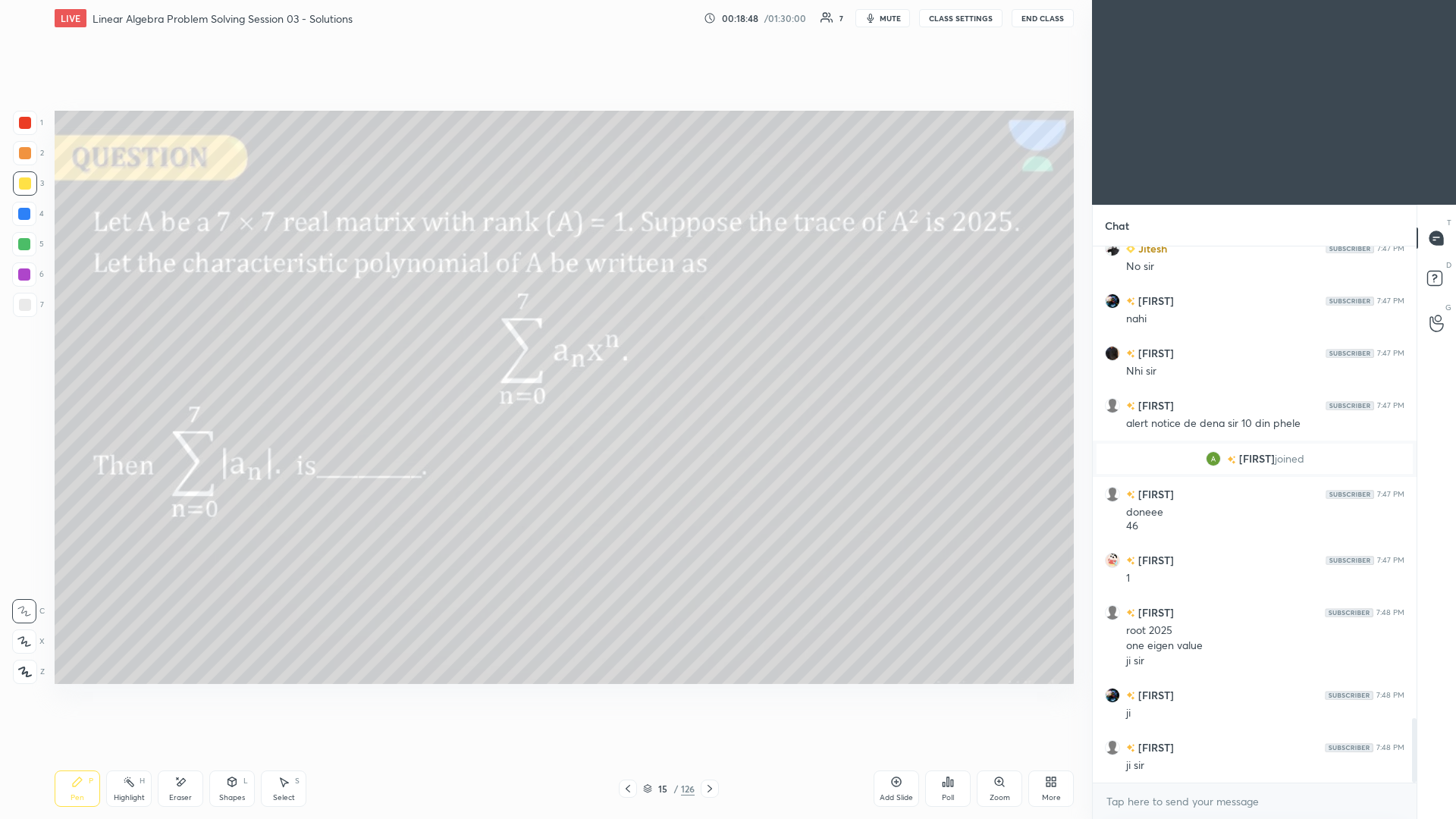 click at bounding box center [25, 305] 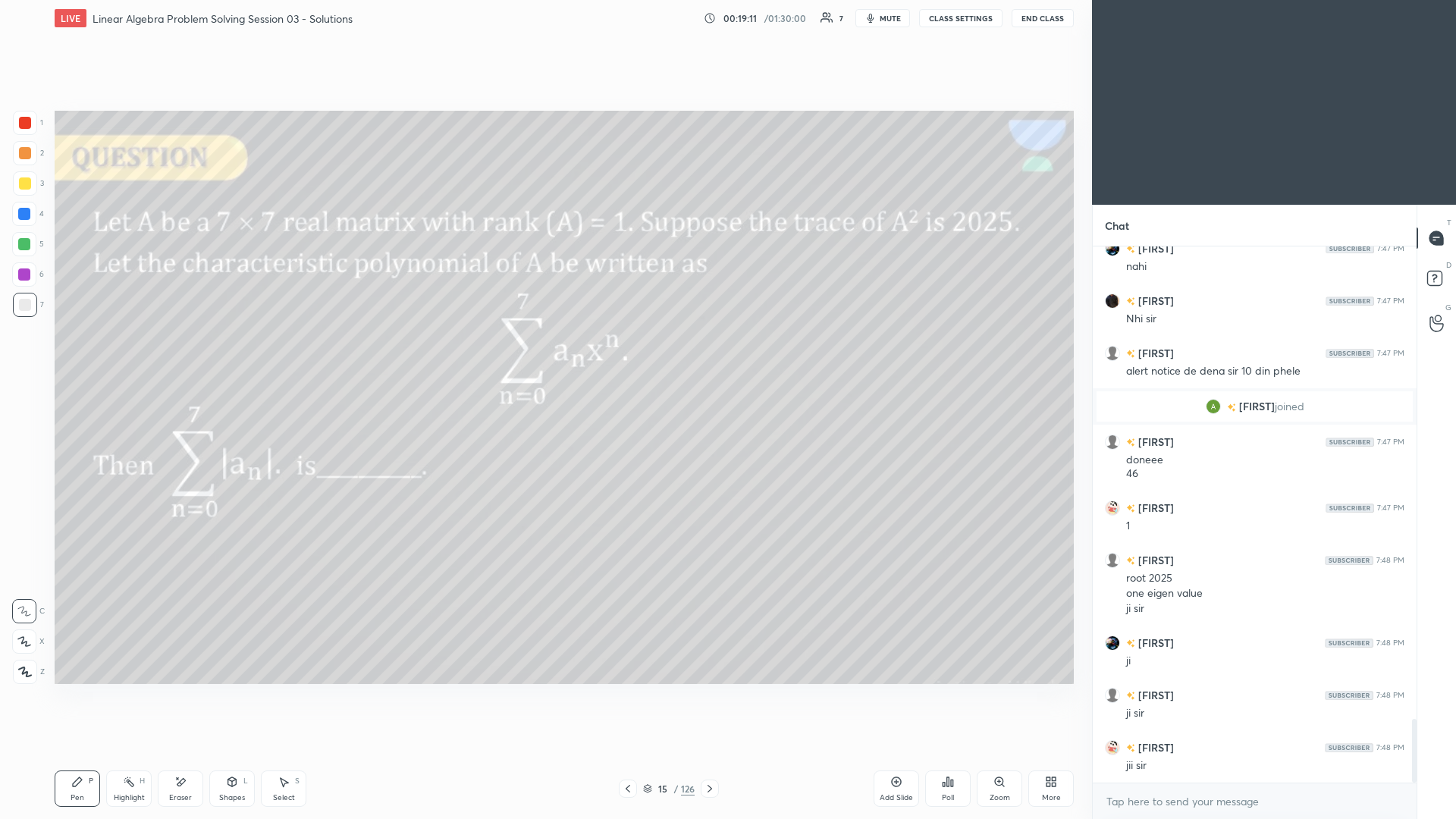 scroll, scrollTop: 4020, scrollLeft: 0, axis: vertical 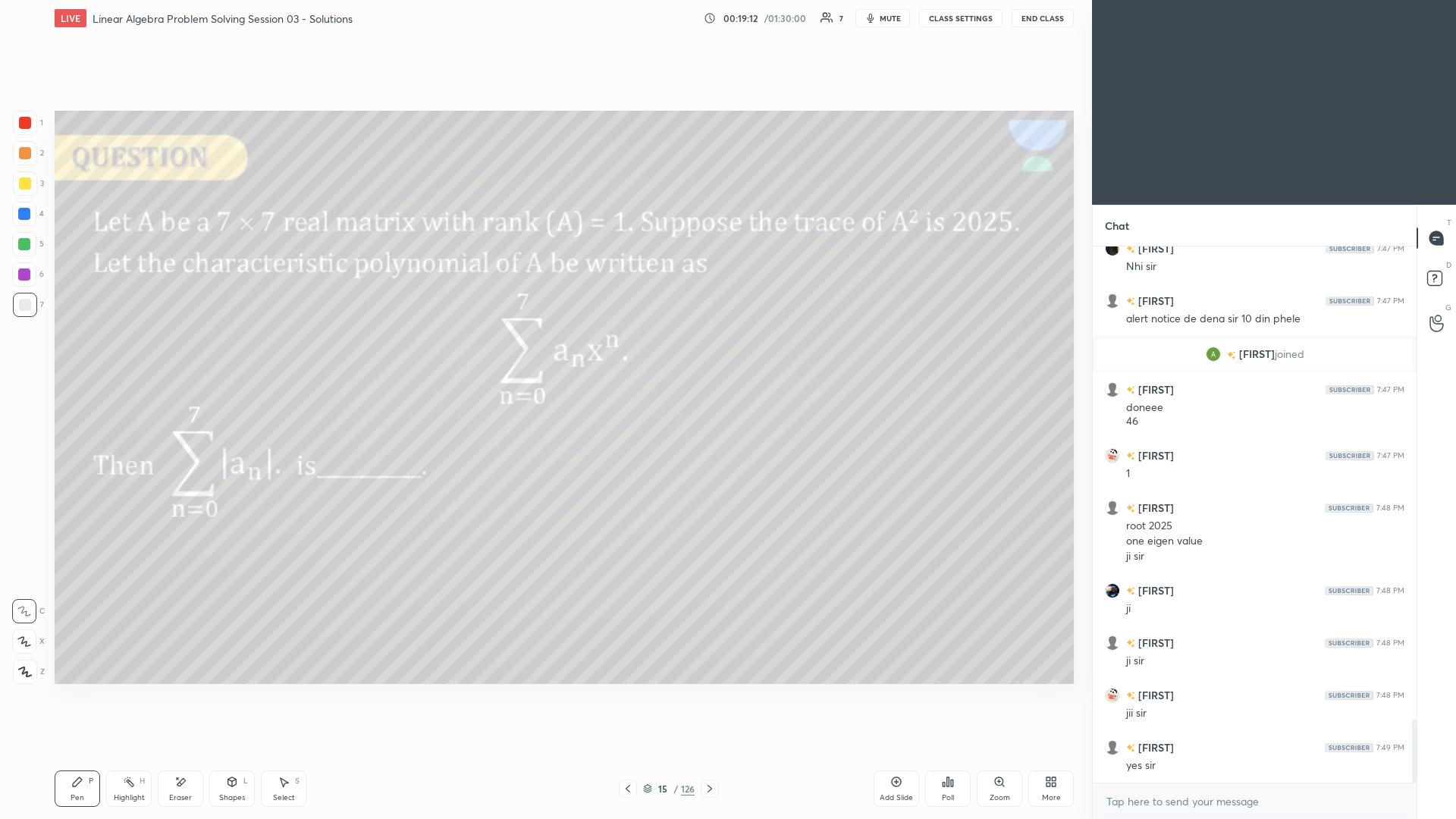 click 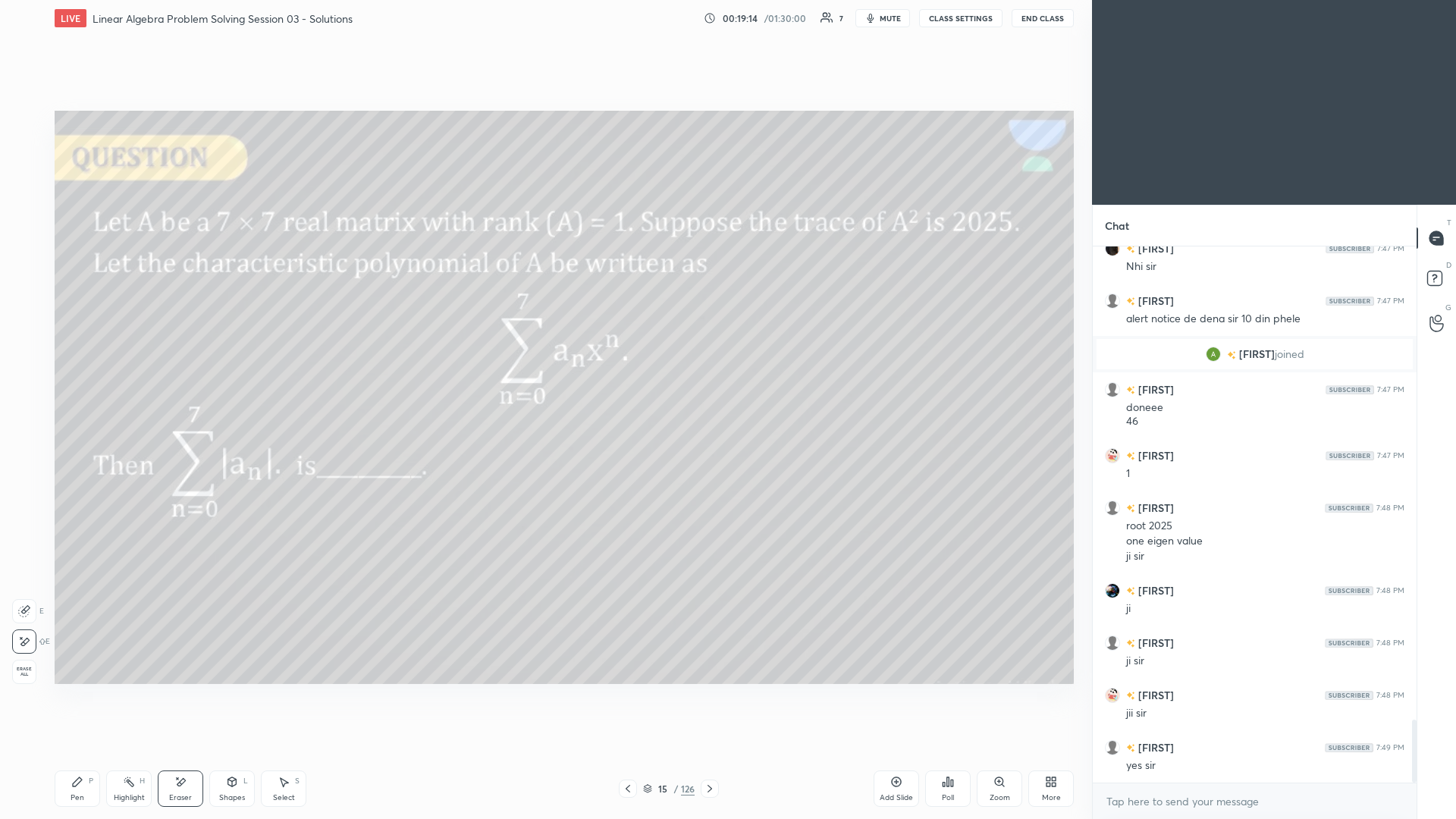 click 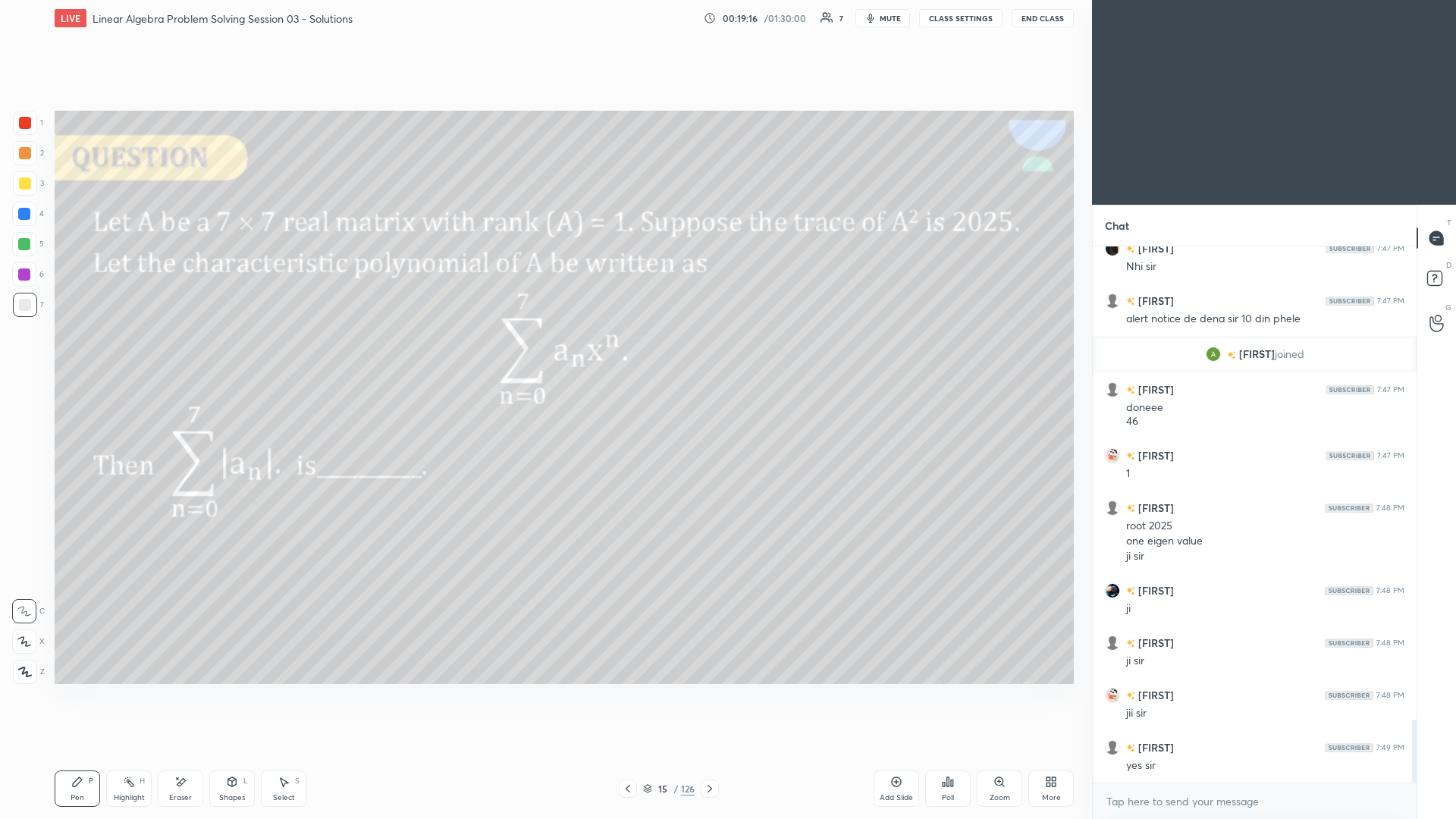 click 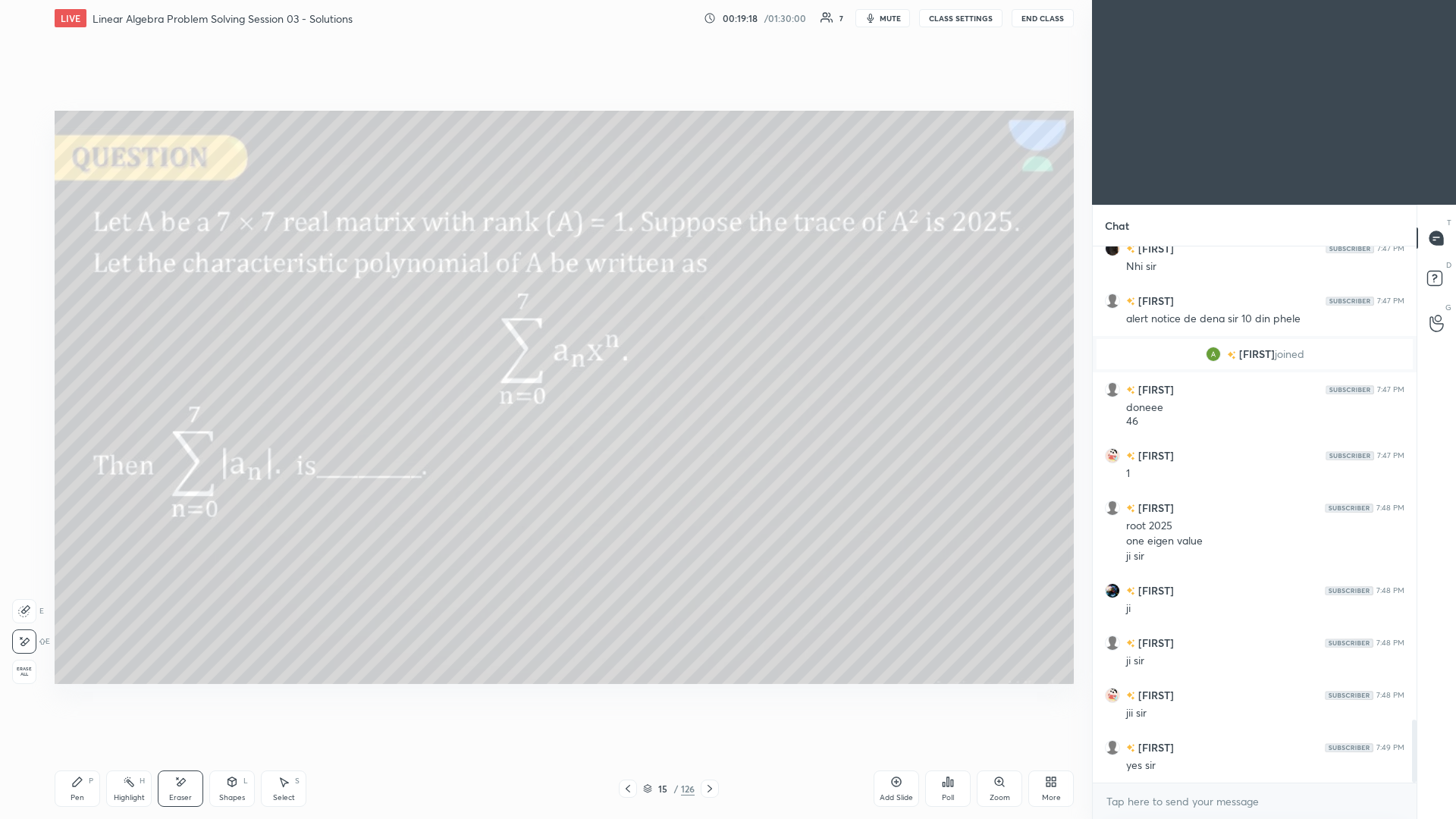 click on "Pen P" at bounding box center (77, 789) 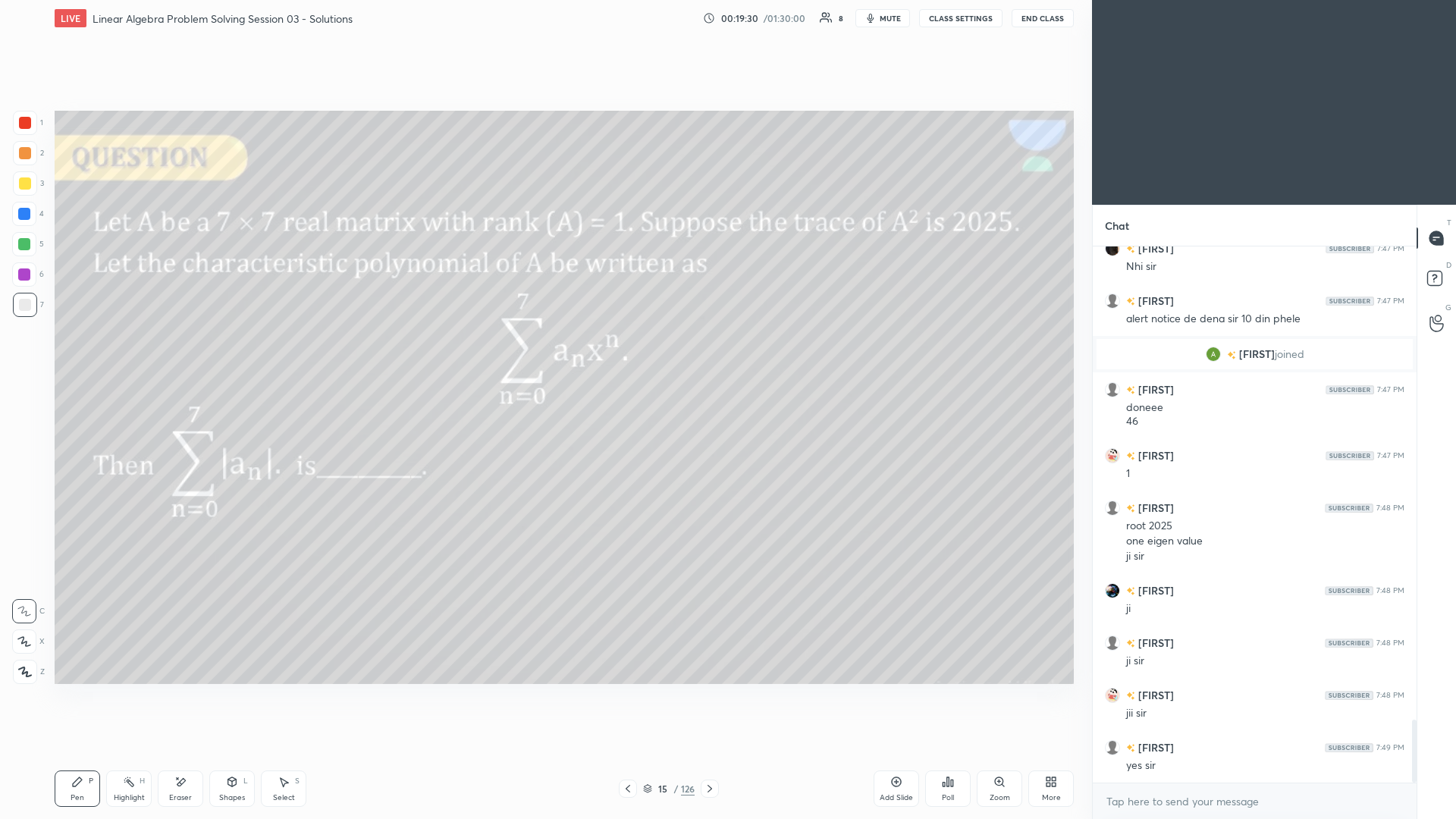 scroll, scrollTop: 4035, scrollLeft: 0, axis: vertical 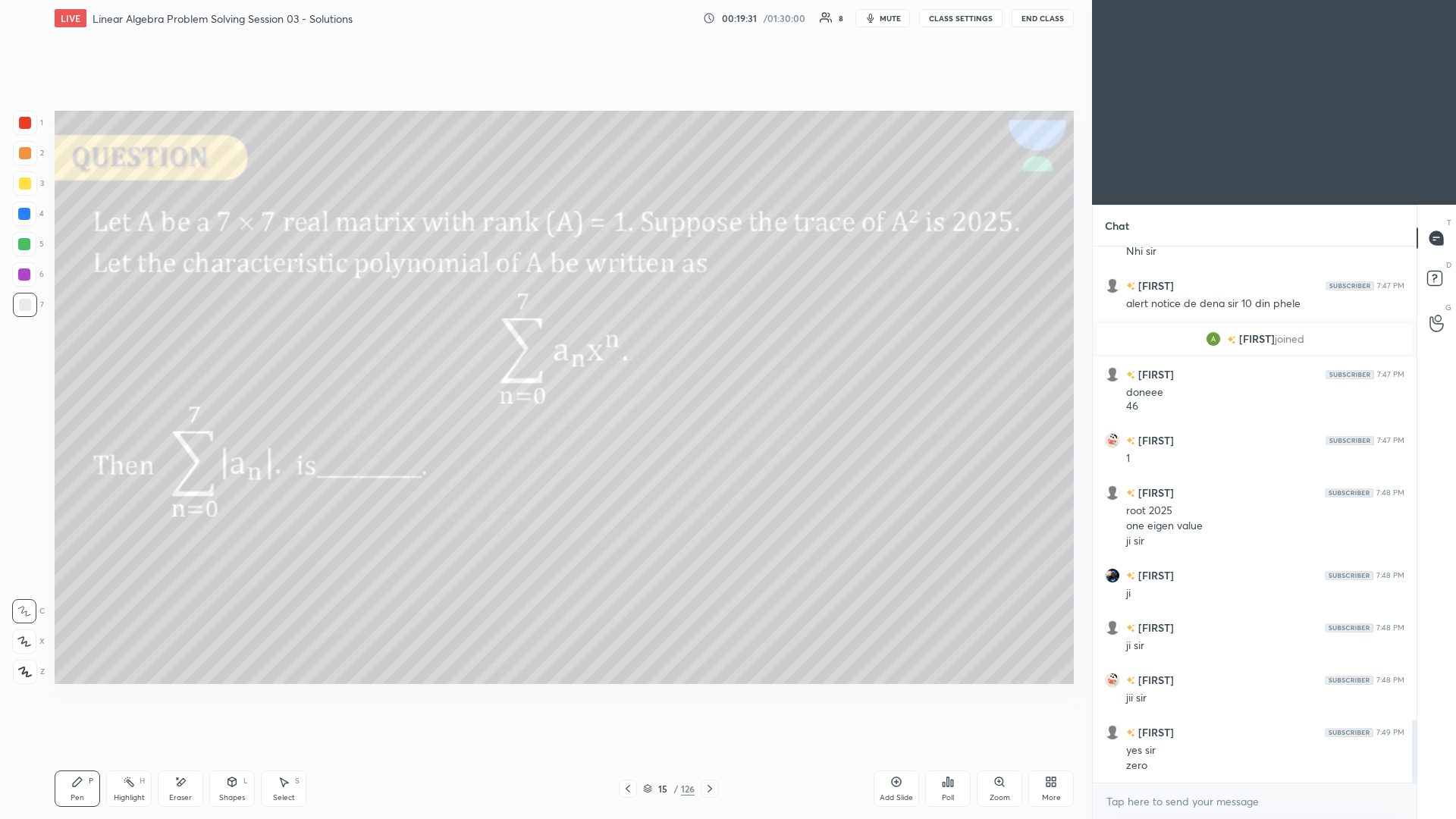 click on "Eraser" at bounding box center [180, 789] 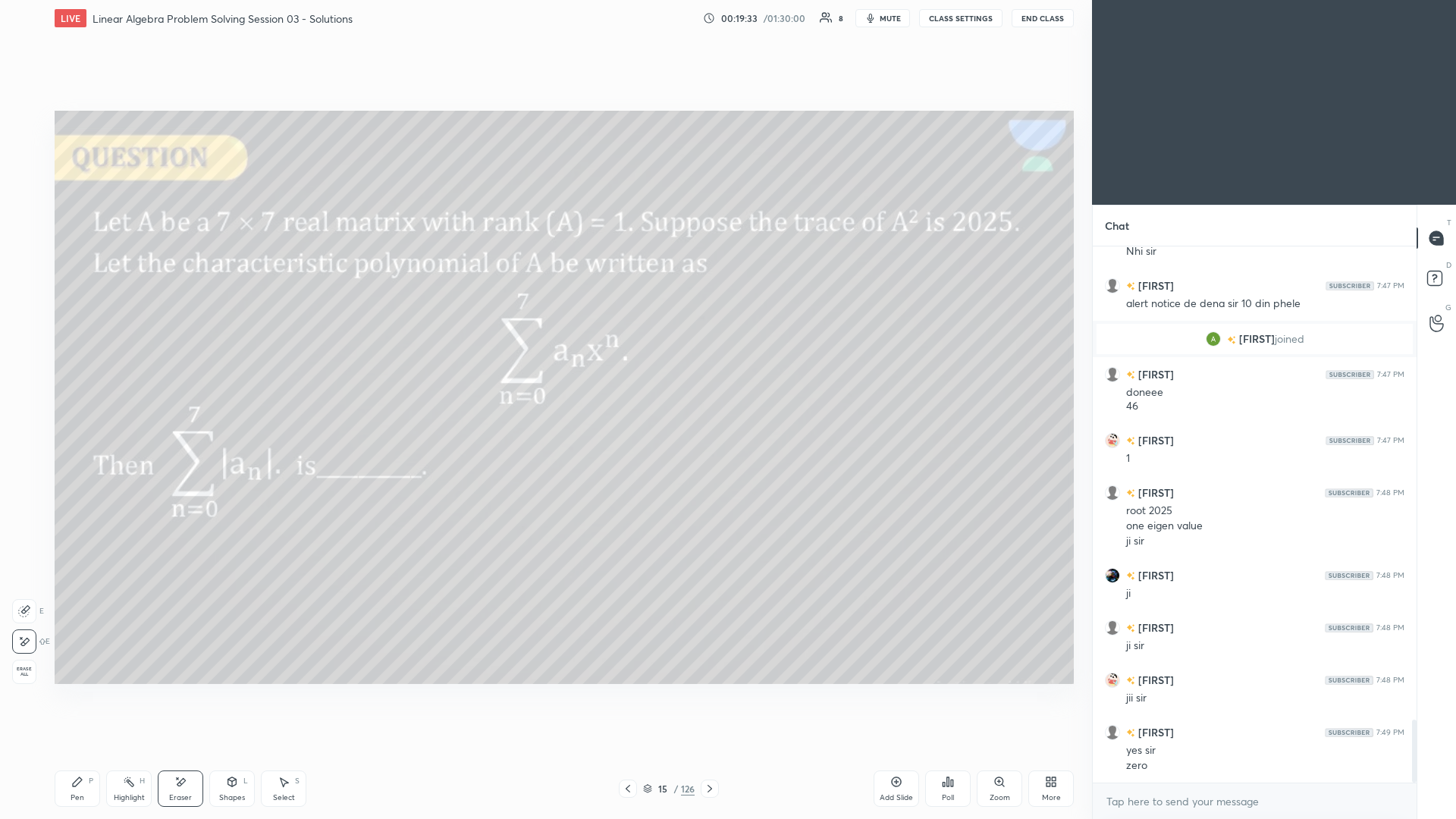 click on "Pen P" at bounding box center [77, 789] 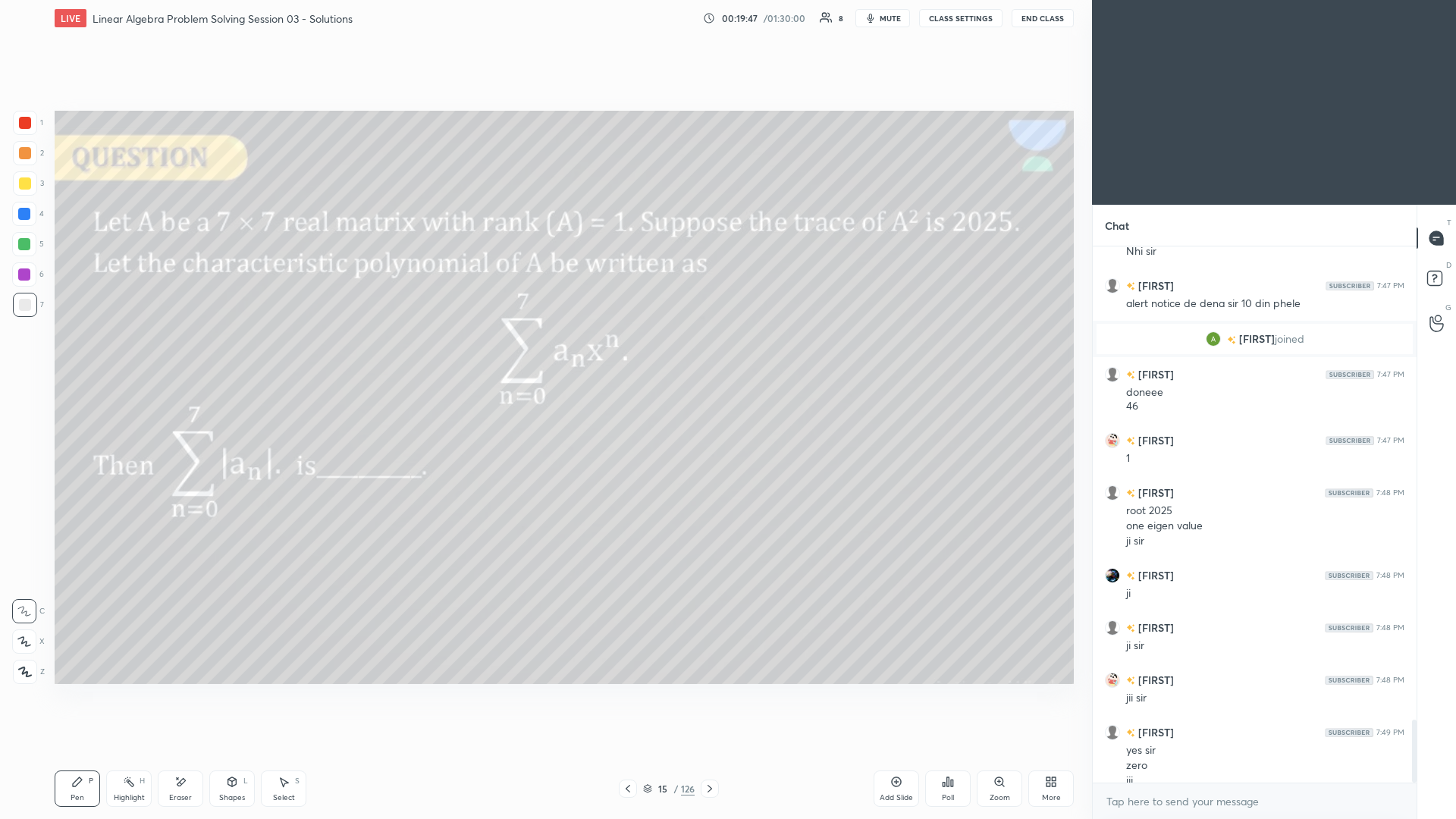 scroll, scrollTop: 4050, scrollLeft: 0, axis: vertical 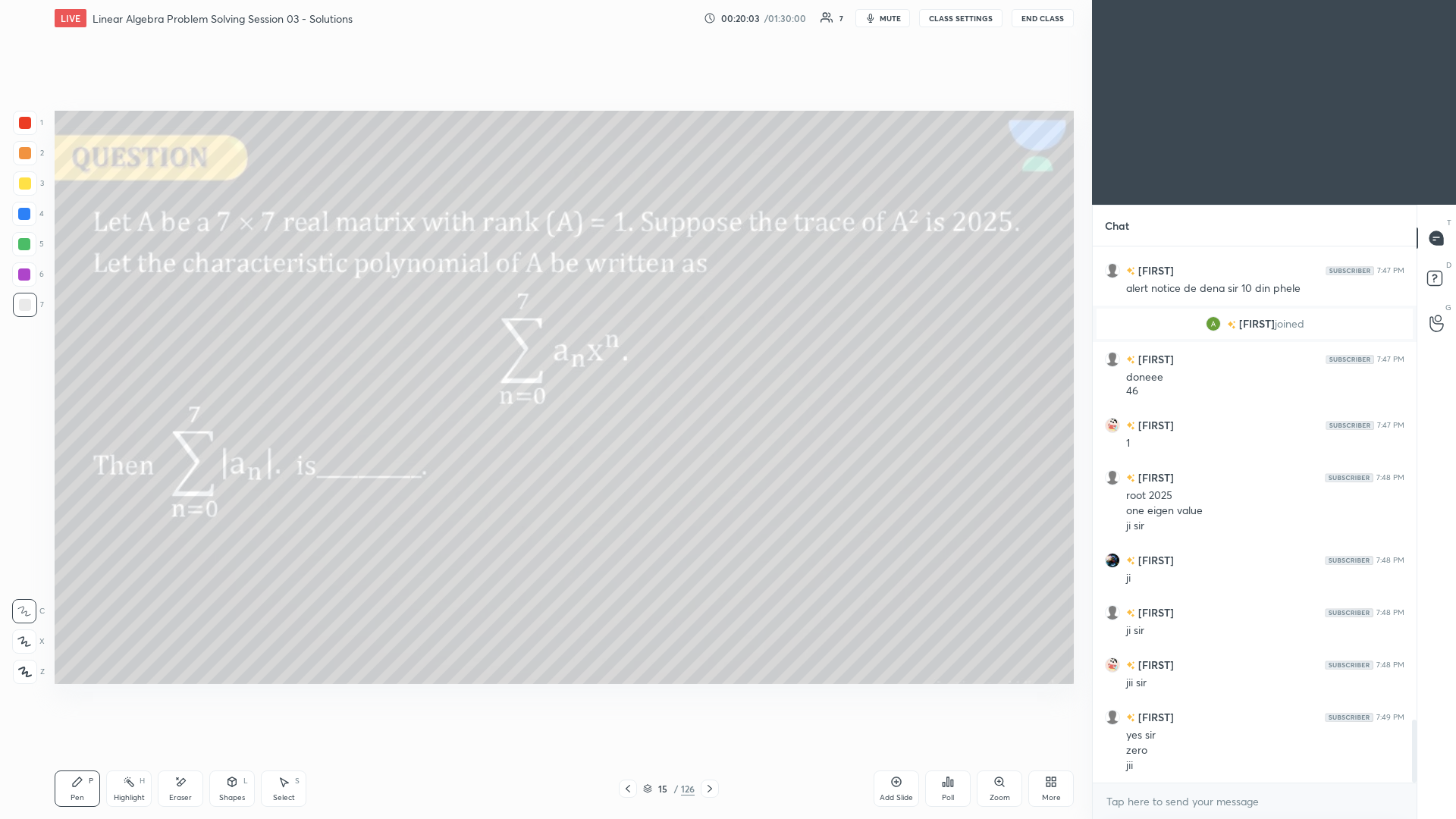click 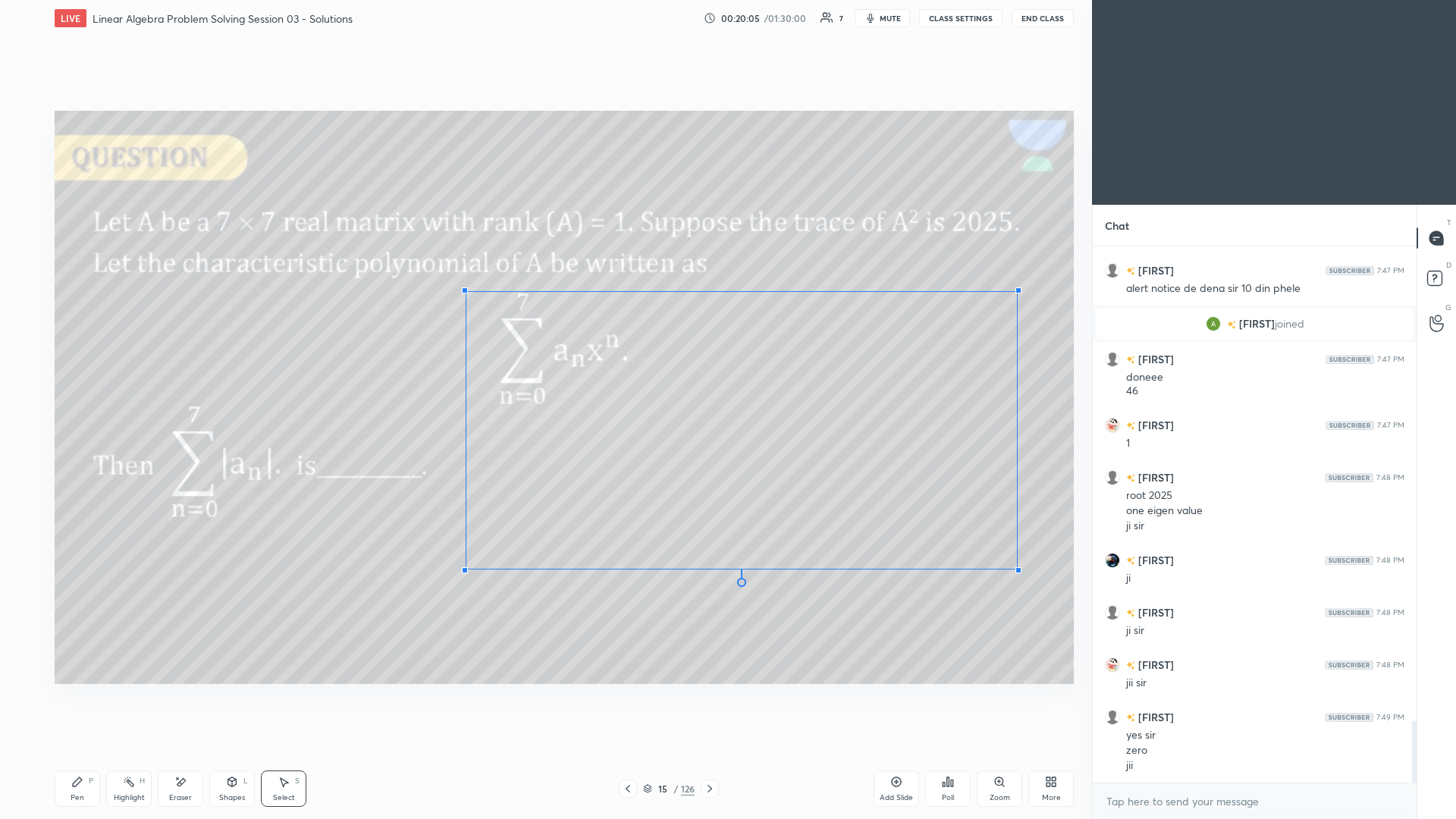scroll, scrollTop: 4103, scrollLeft: 0, axis: vertical 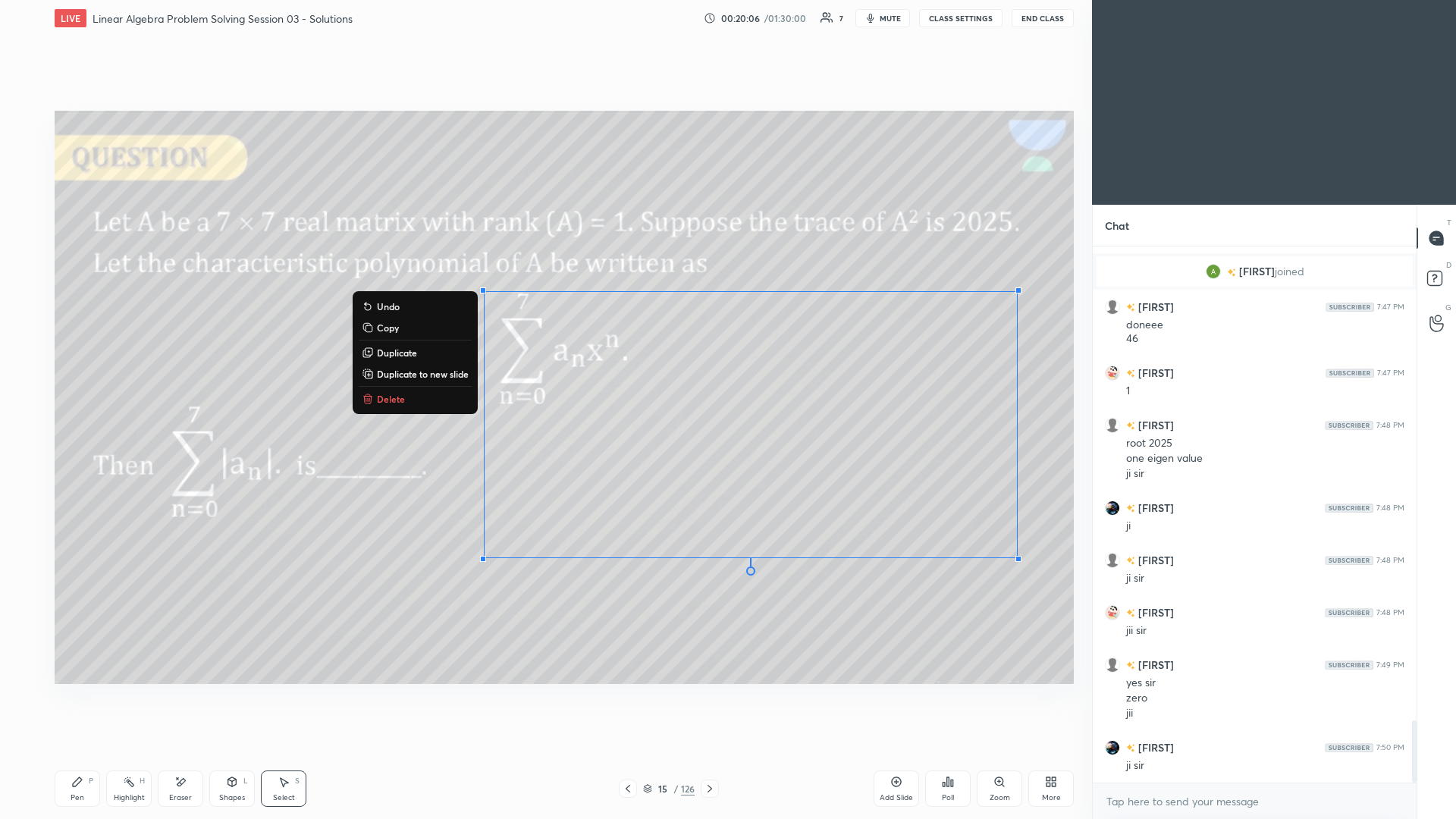 click on "0 ° Undo Copy Duplicate Duplicate to new slide Delete" at bounding box center [564, 397] 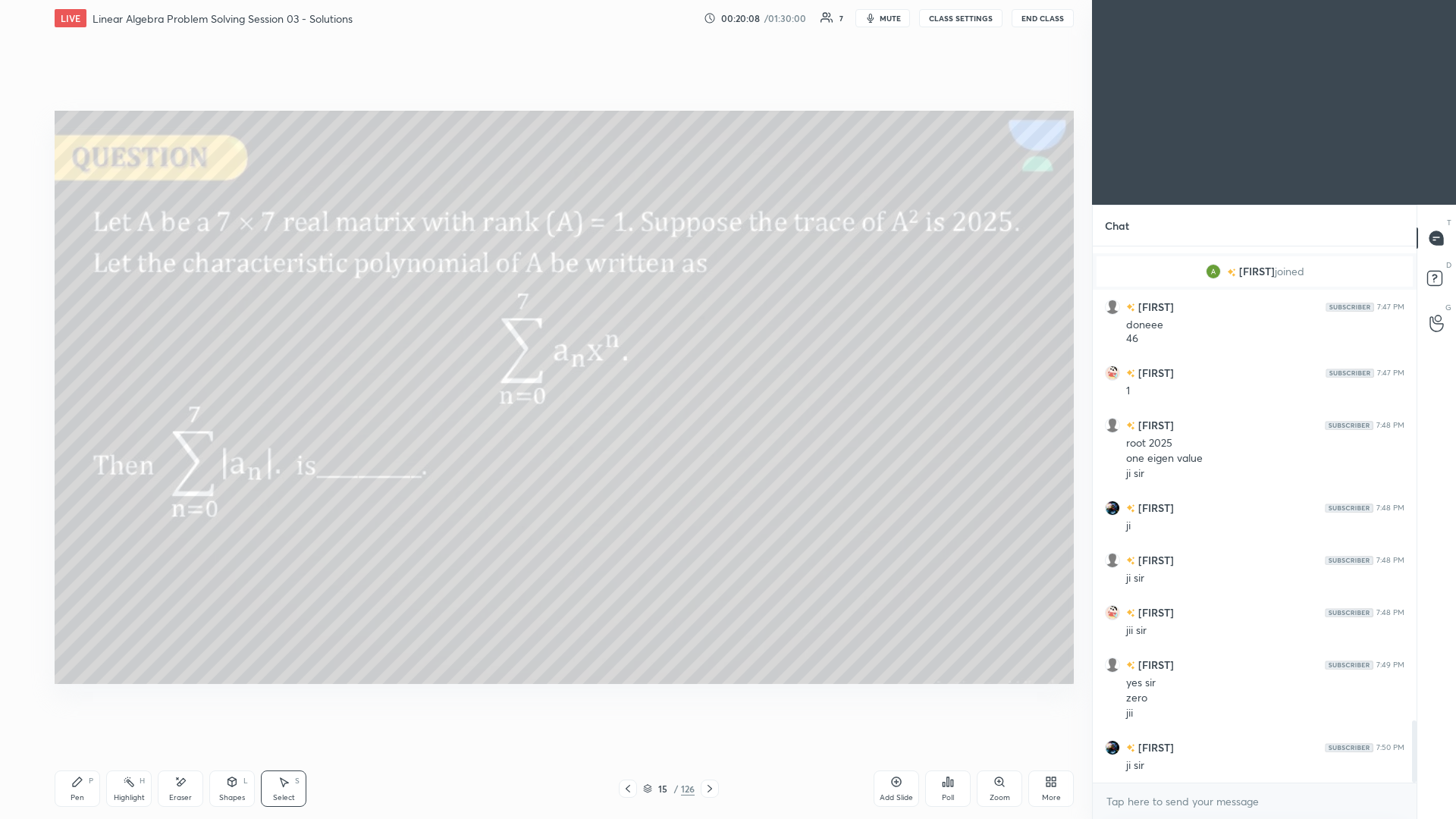 click on "P" at bounding box center (91, 781) 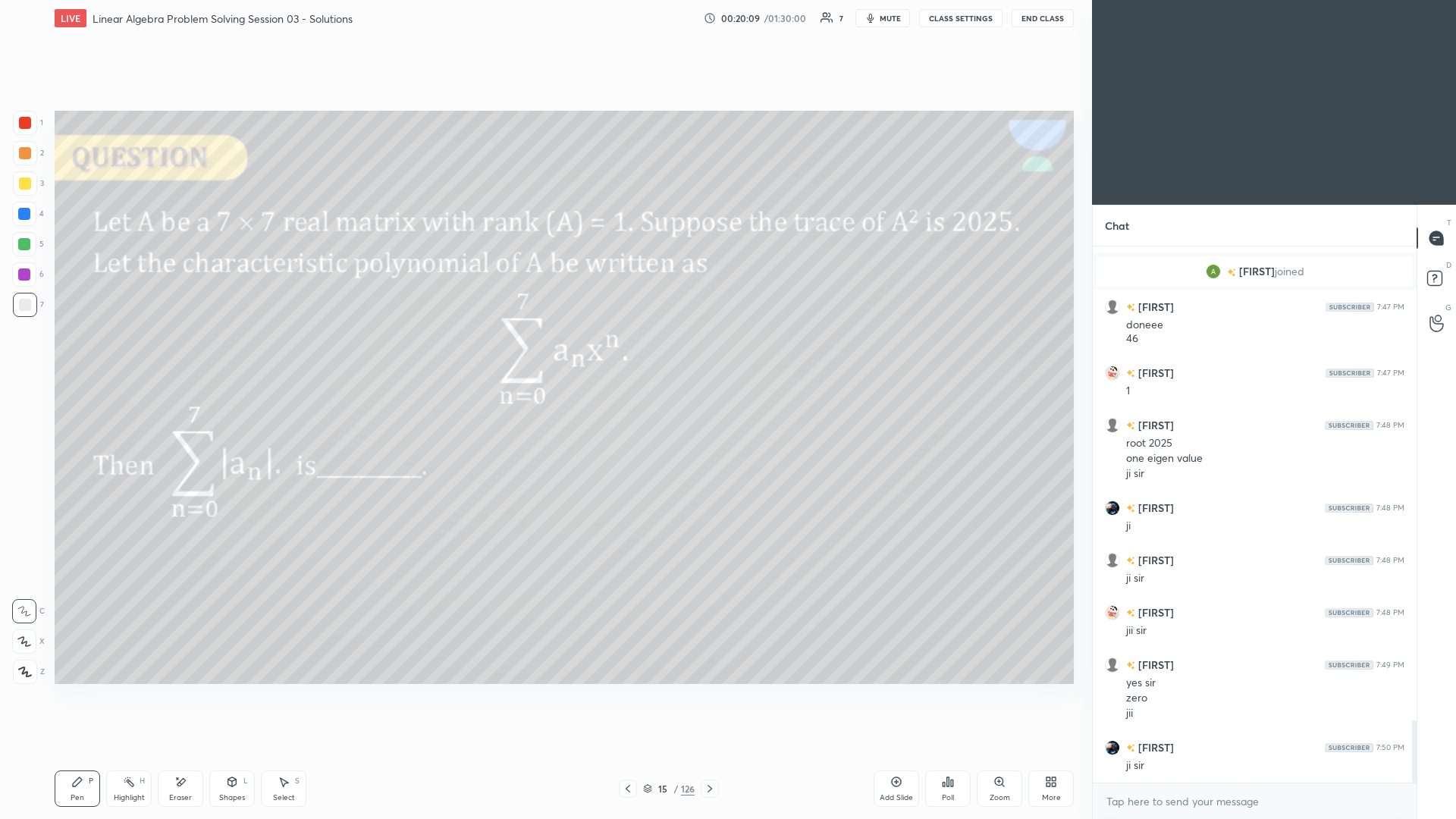 click at bounding box center [25, 184] 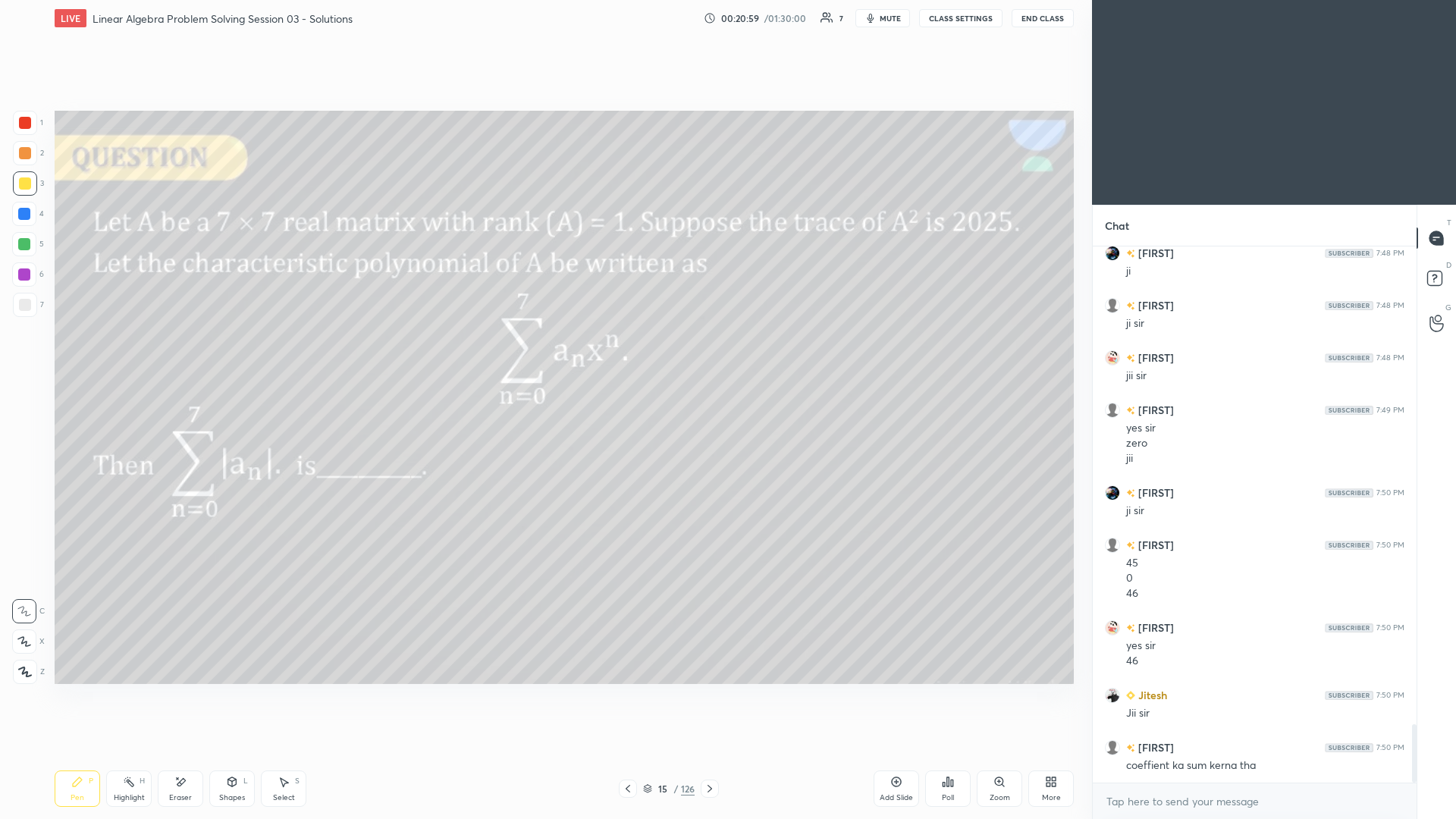 scroll, scrollTop: 4394, scrollLeft: 0, axis: vertical 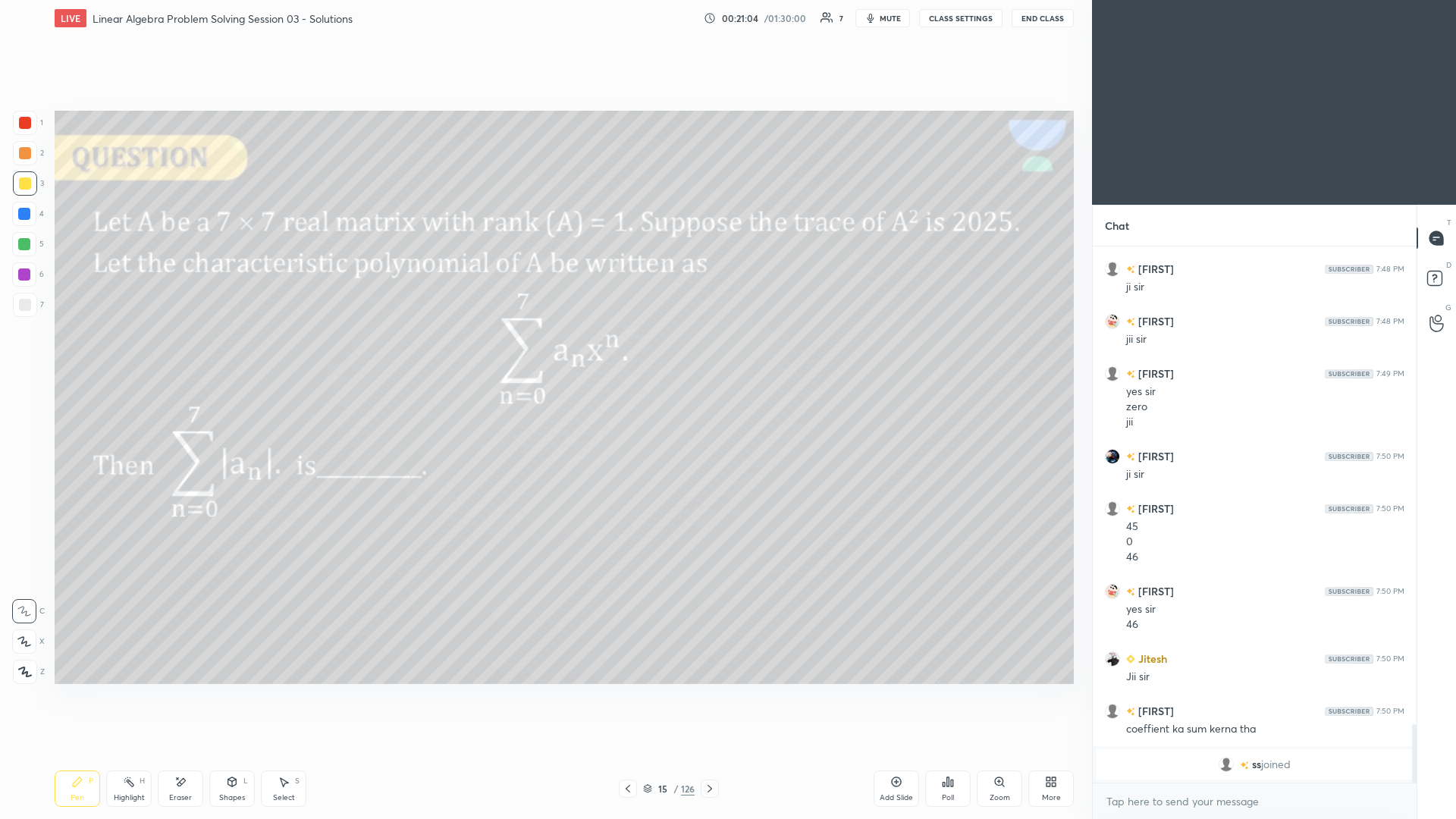 click on "Eraser" at bounding box center [180, 789] 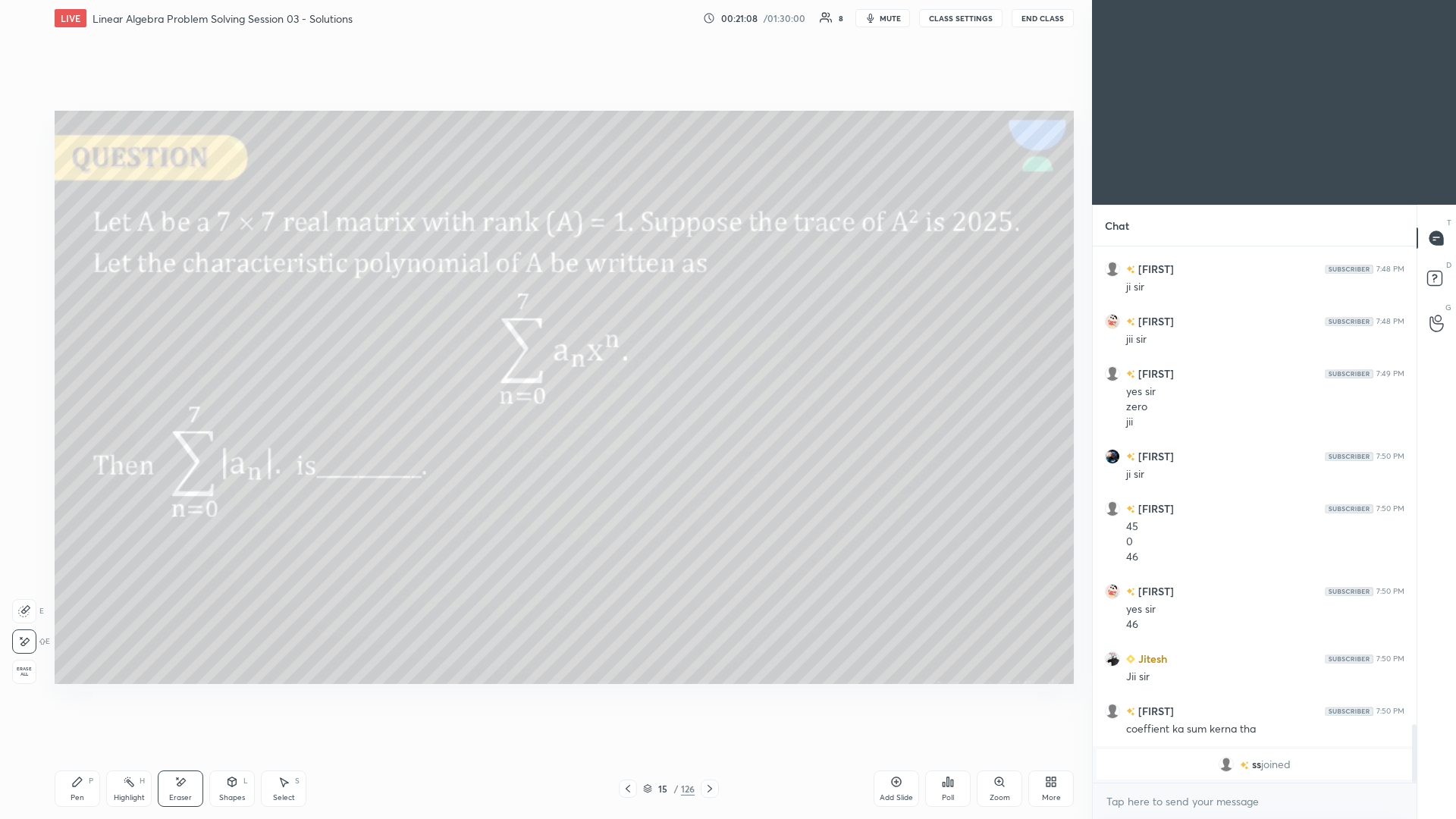 click 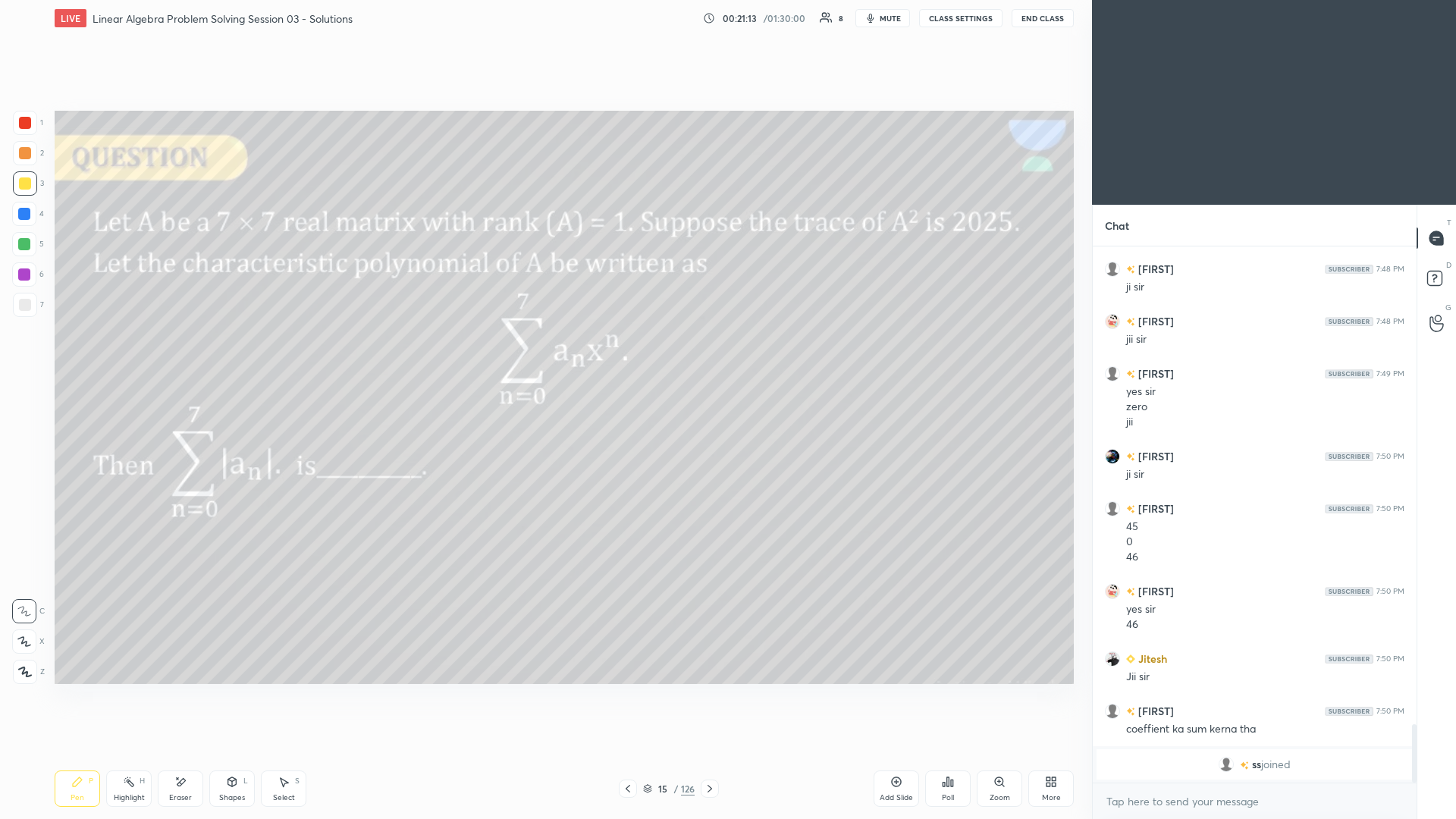 click 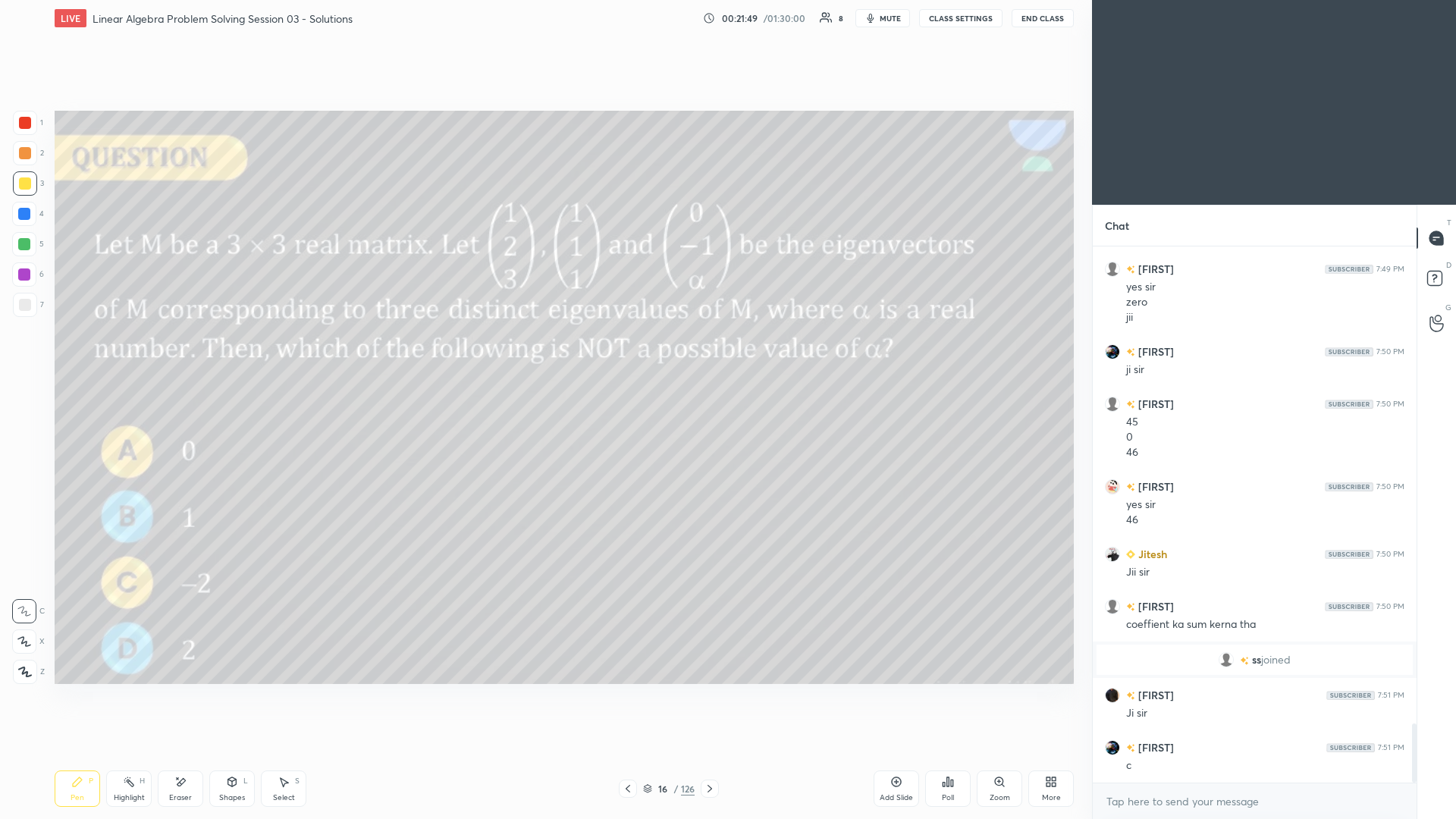 scroll, scrollTop: 4334, scrollLeft: 0, axis: vertical 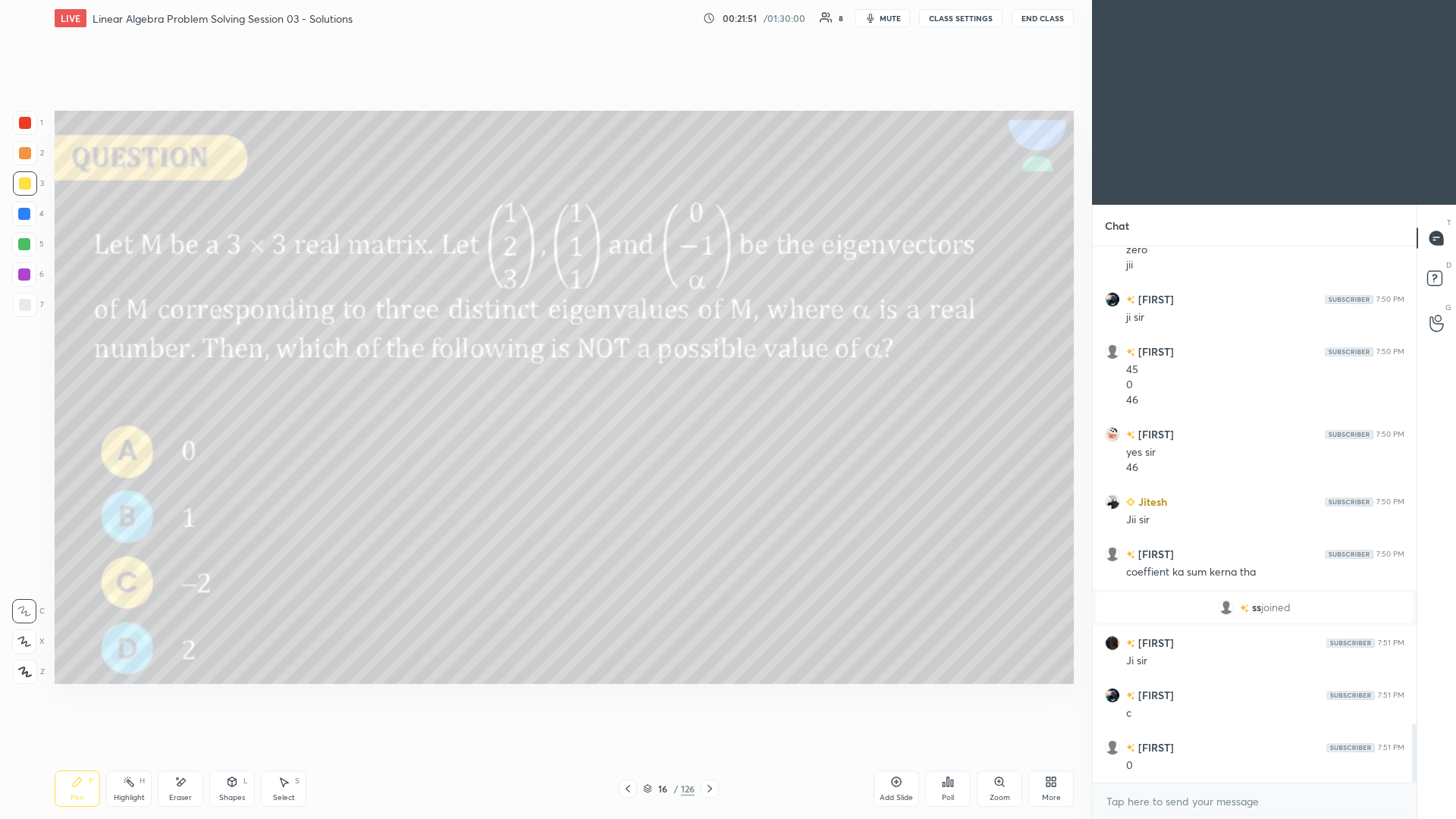 click on "Eraser" at bounding box center (180, 789) 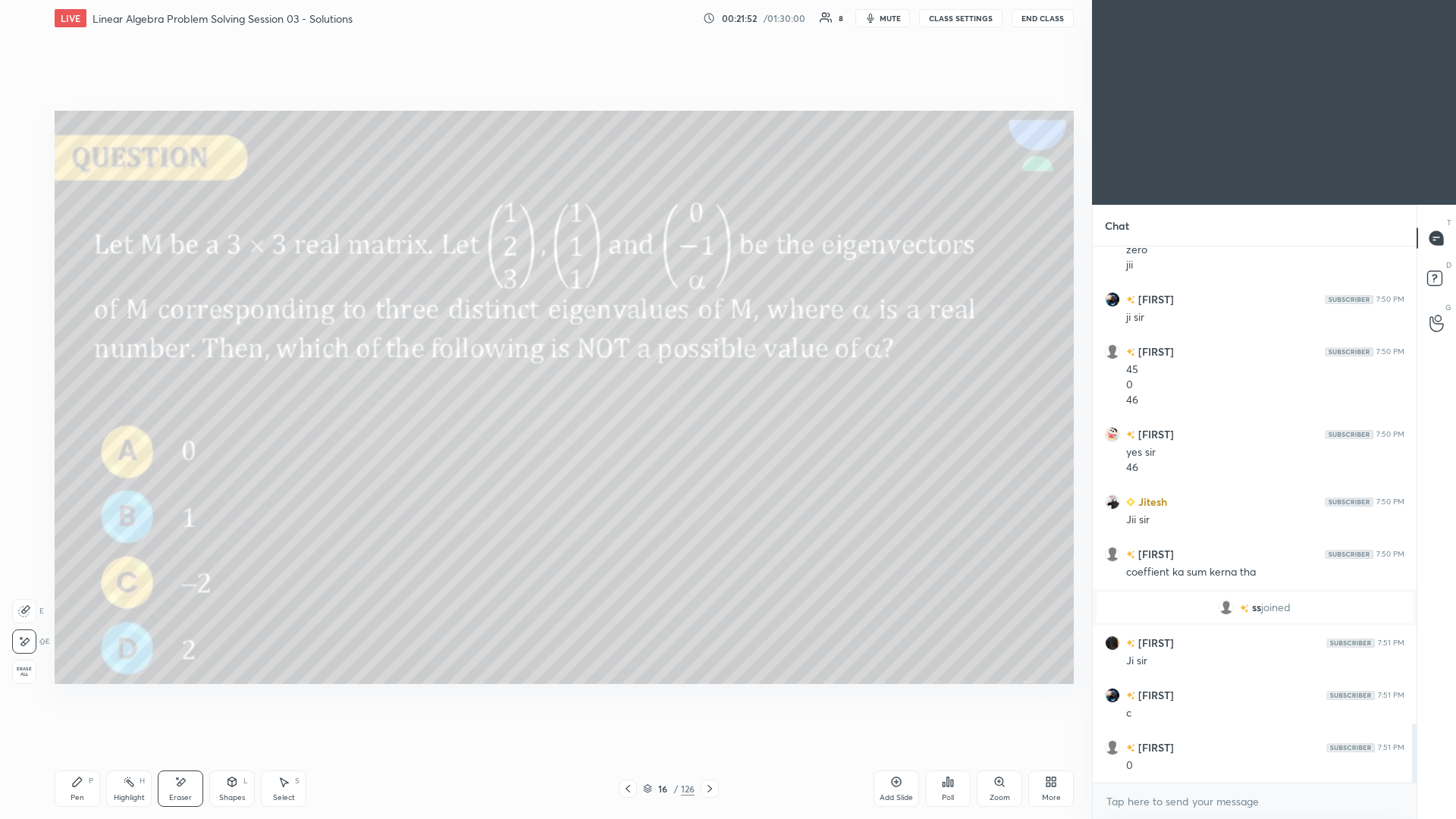 click 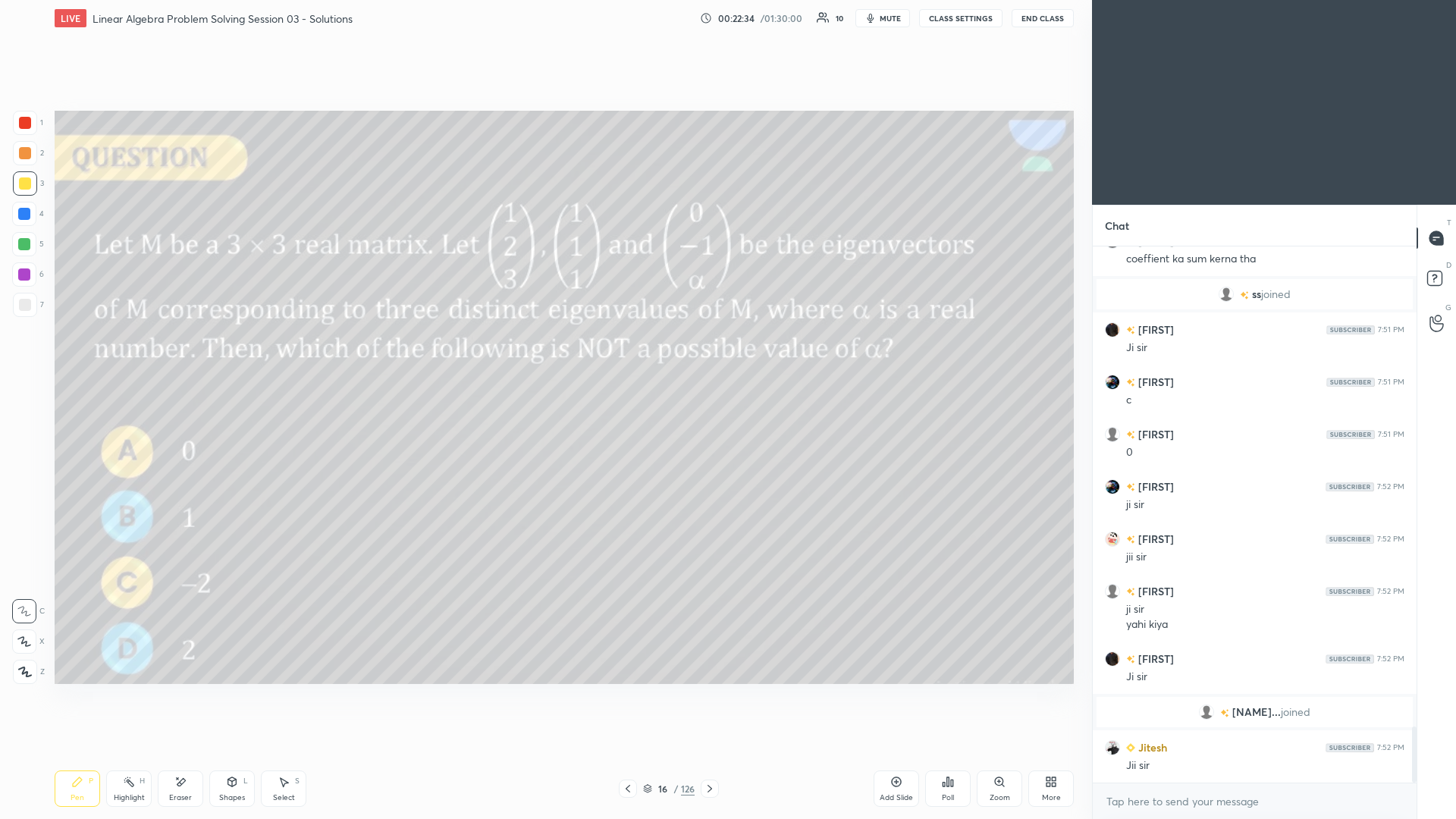 scroll, scrollTop: 4613, scrollLeft: 0, axis: vertical 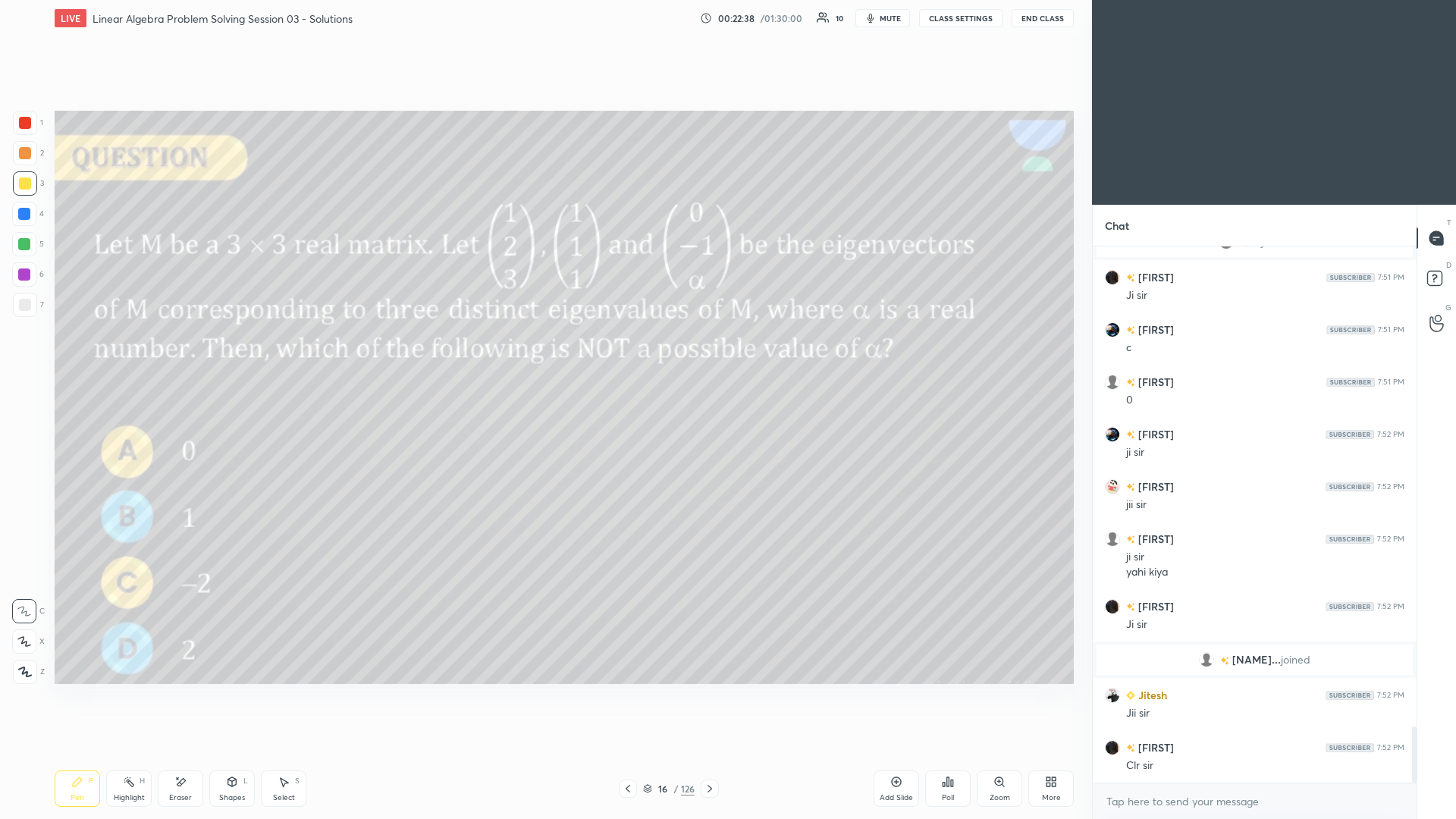 click on "Add Slide" at bounding box center (896, 789) 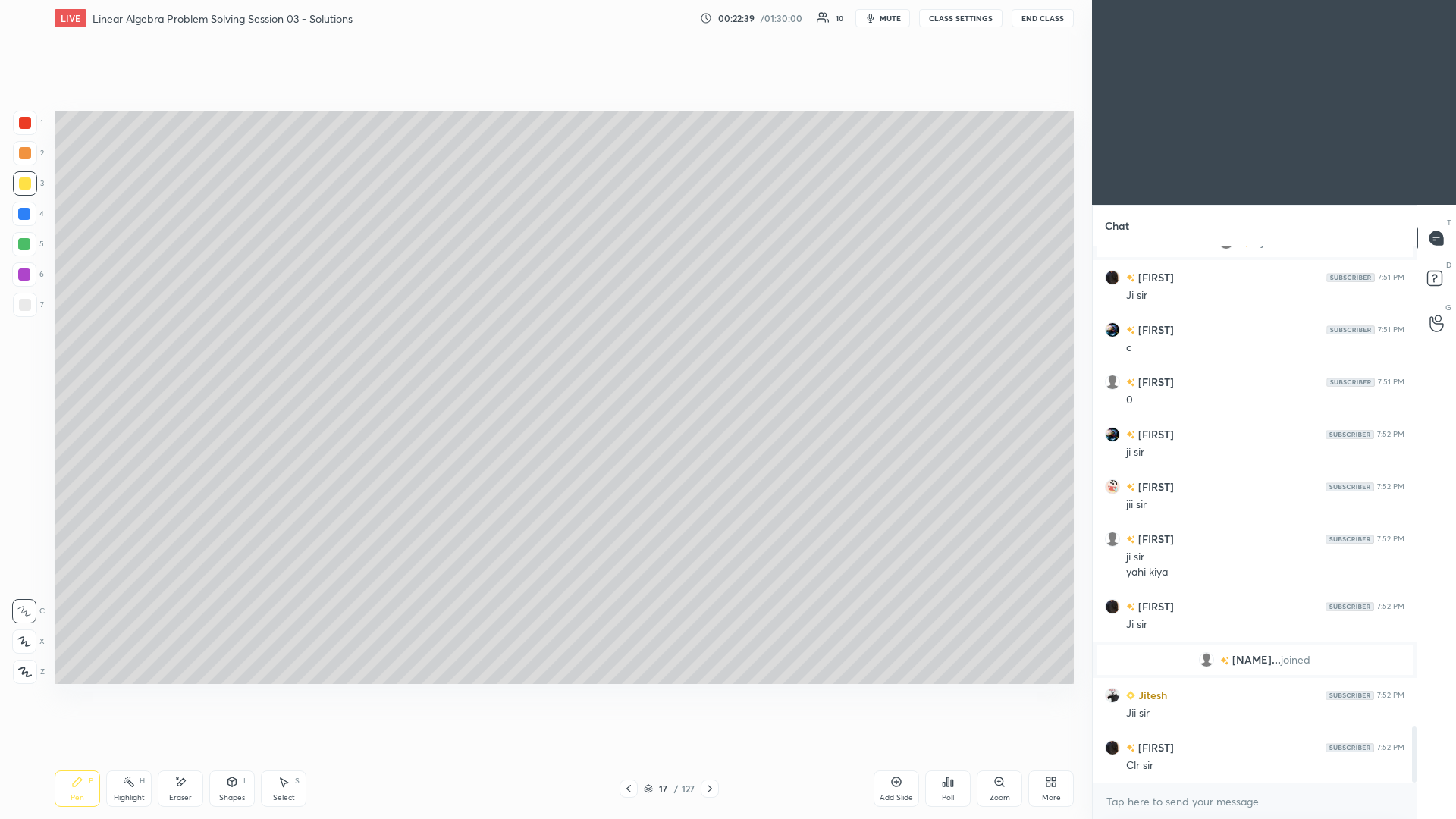 click at bounding box center [25, 153] 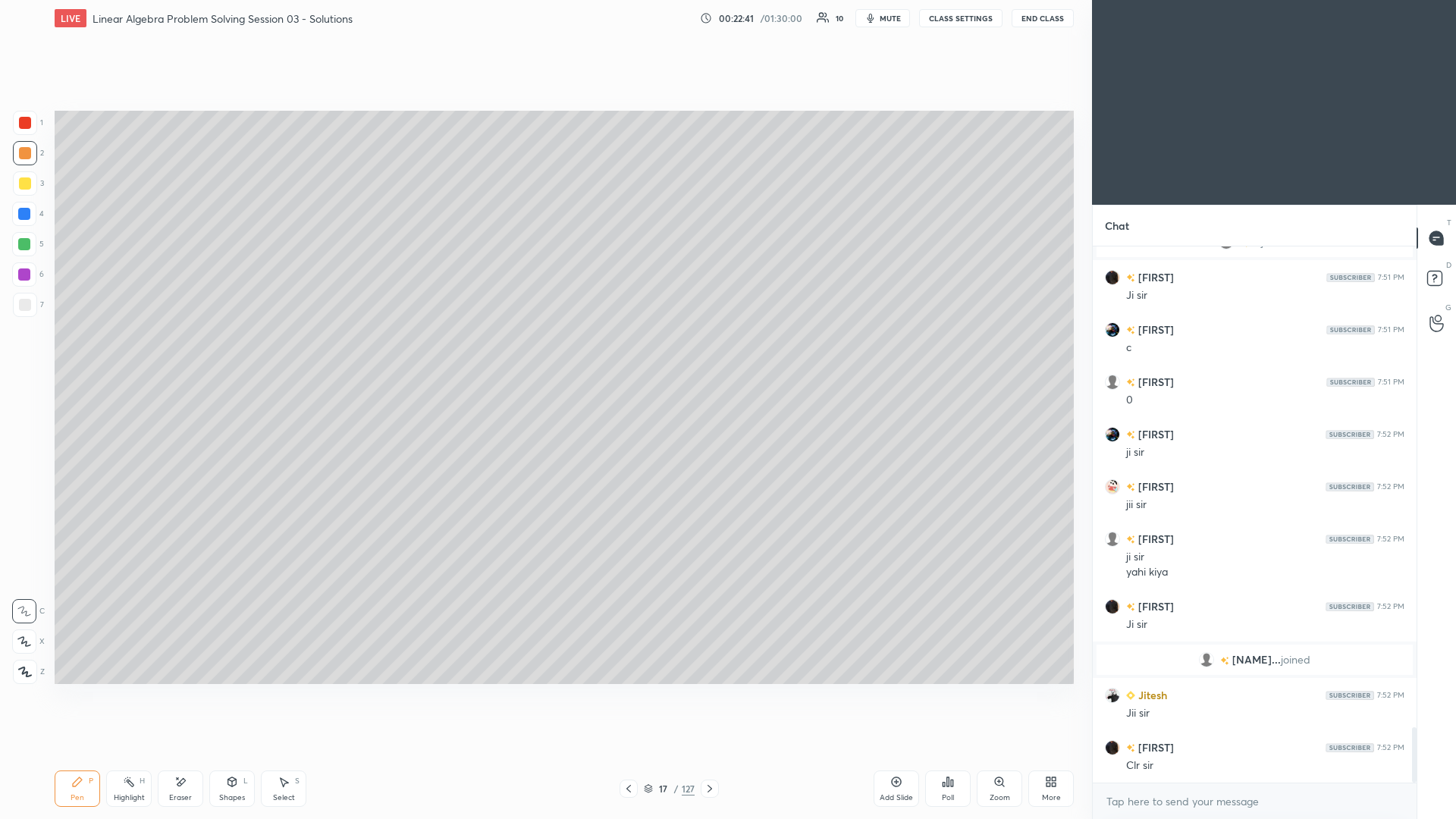 scroll, scrollTop: 4665, scrollLeft: 0, axis: vertical 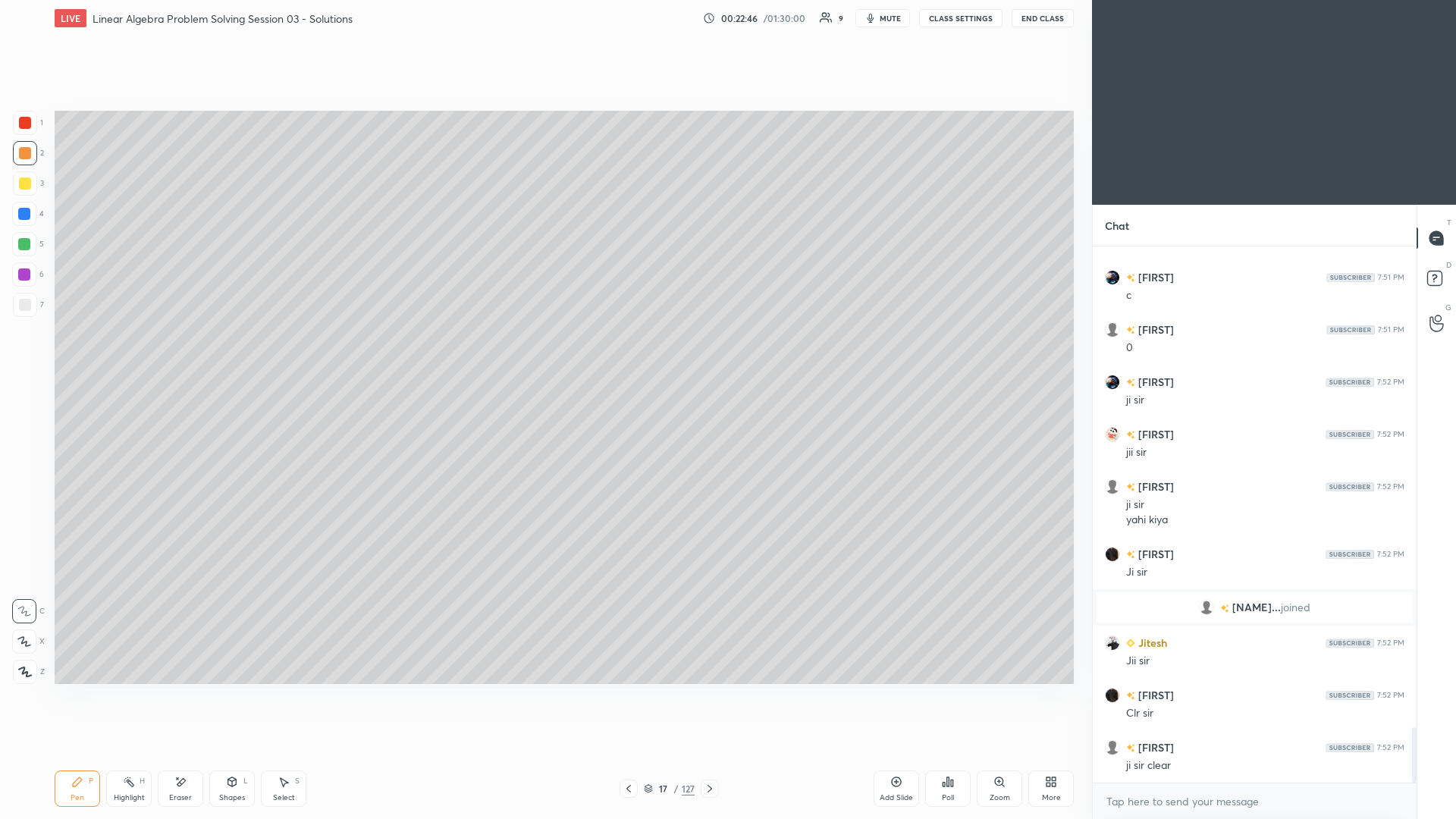 click 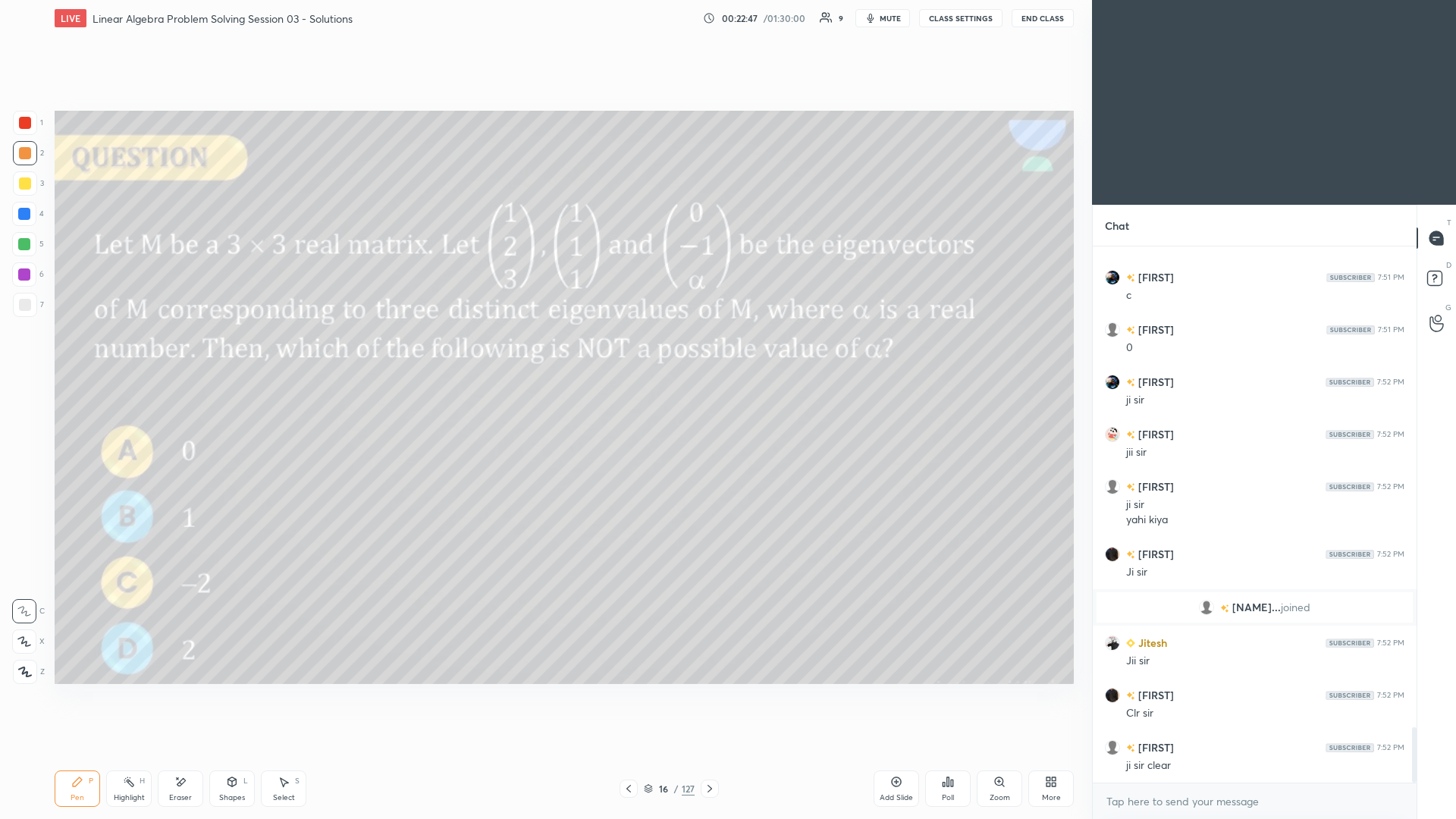 click on "Select S" at bounding box center (284, 789) 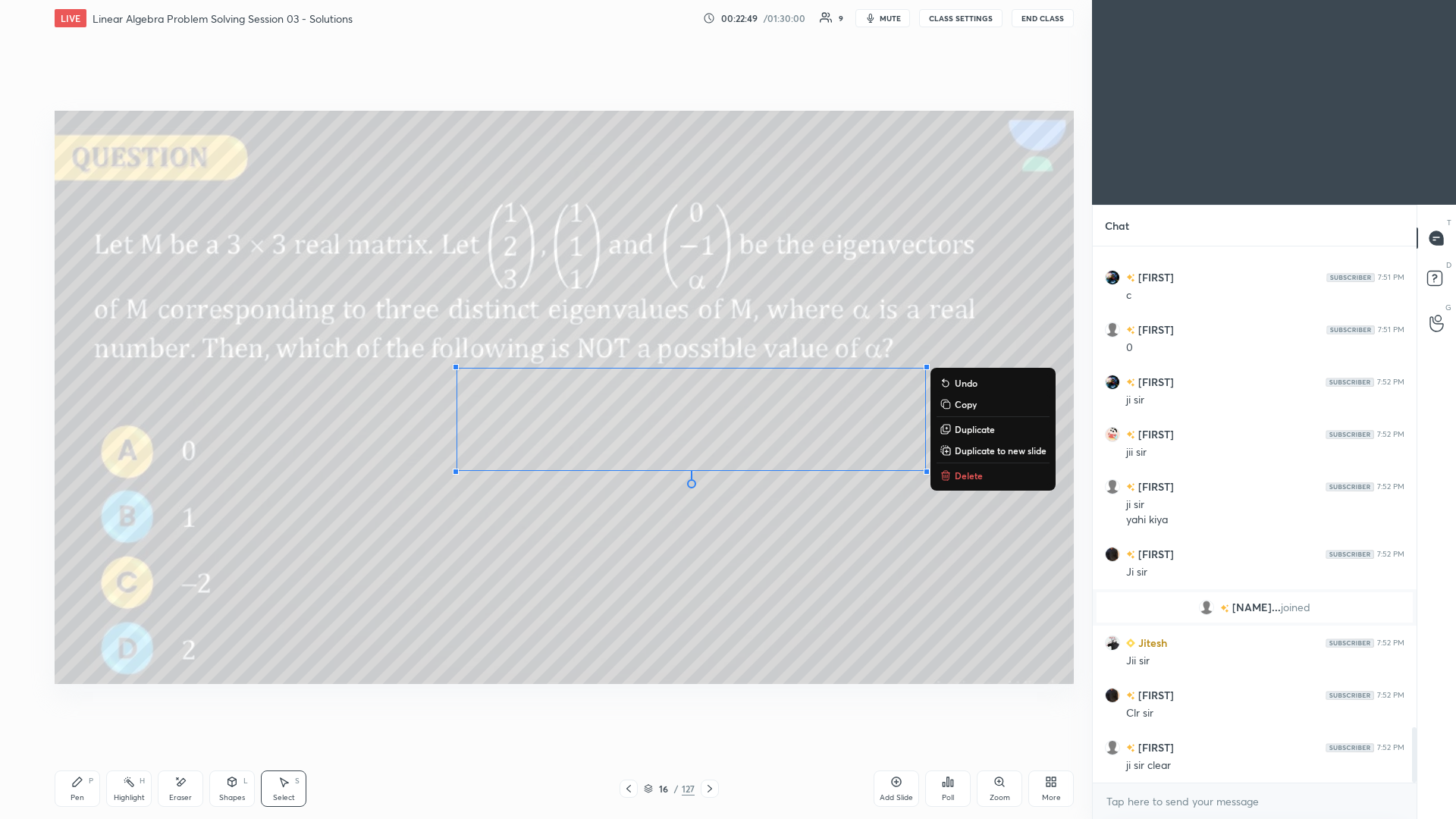 click on "Copy" at bounding box center (965, 404) 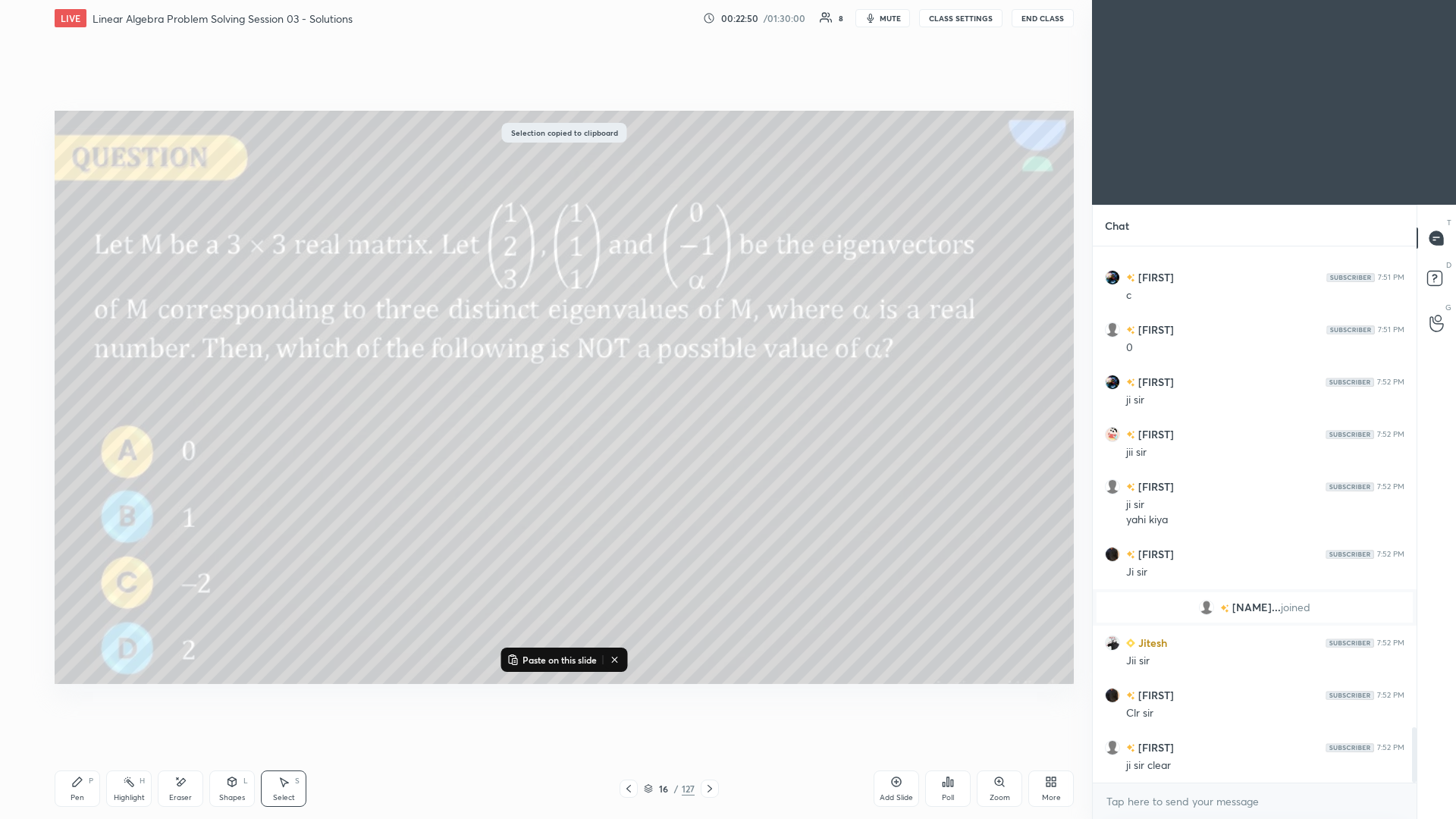 click 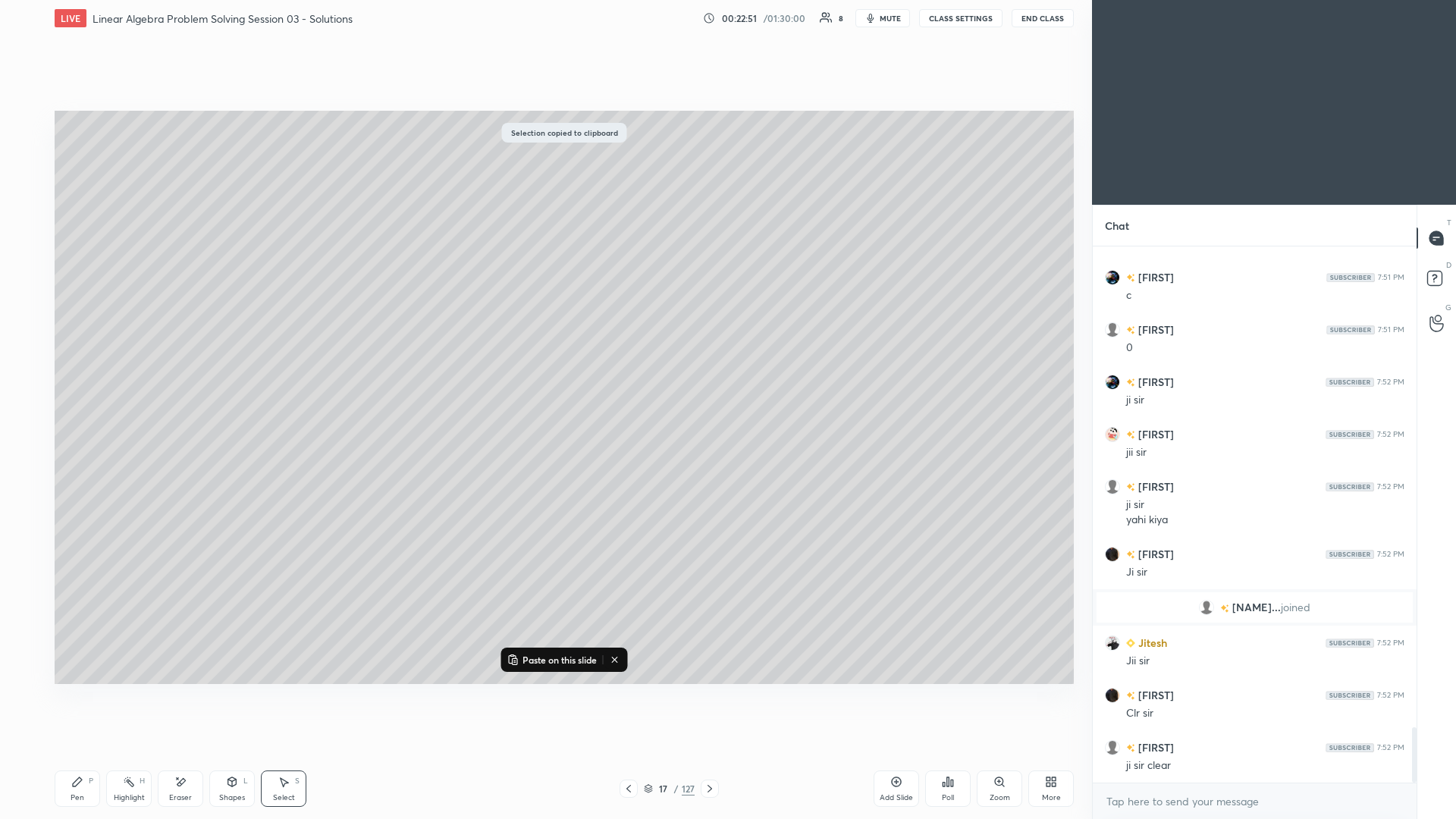 click on "Paste on this slide" at bounding box center [560, 660] 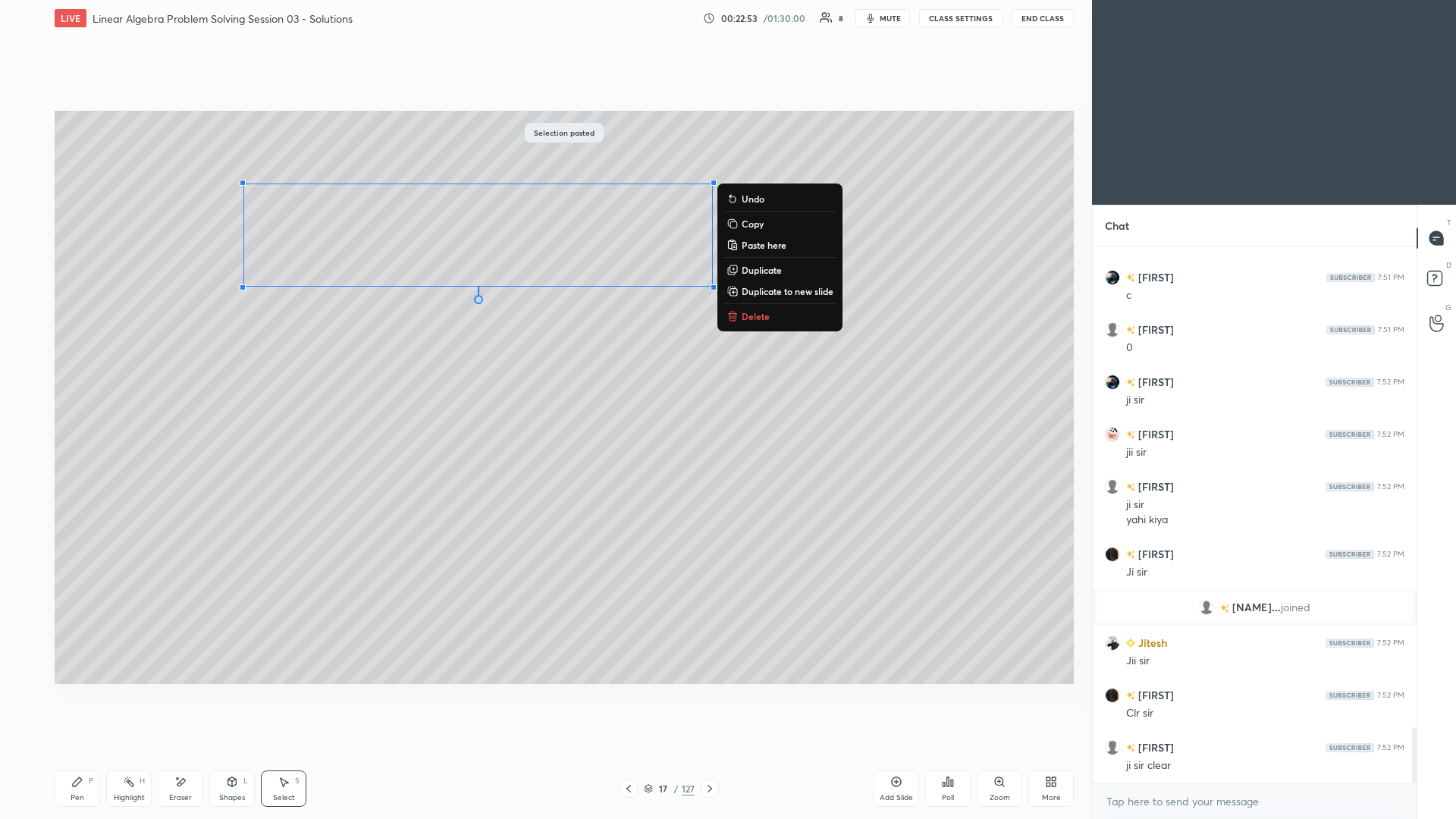 click on "0 ° Undo Copy Paste here Duplicate Duplicate to new slide Delete" at bounding box center (564, 397) 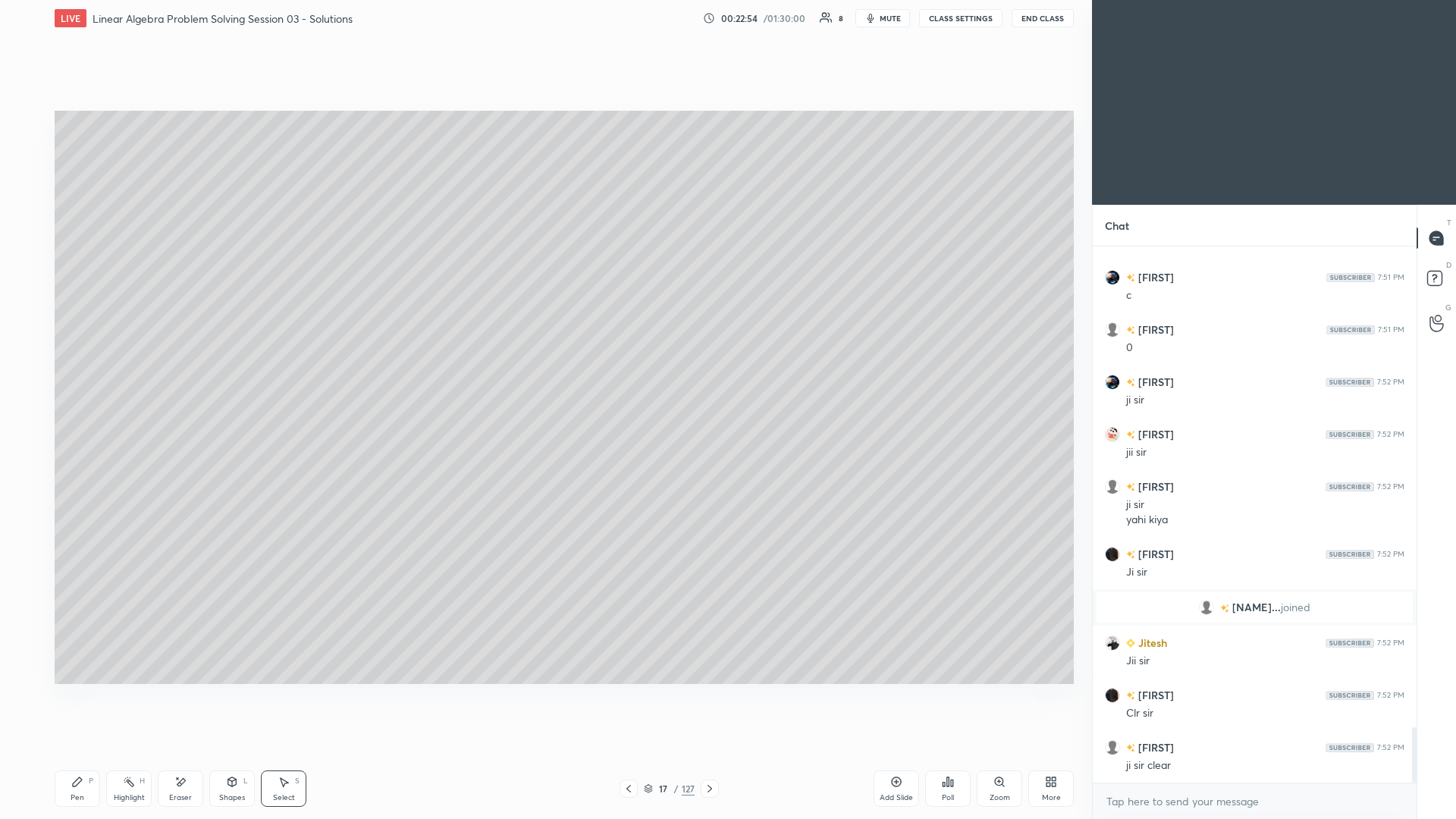 click on "Pen P" at bounding box center (77, 789) 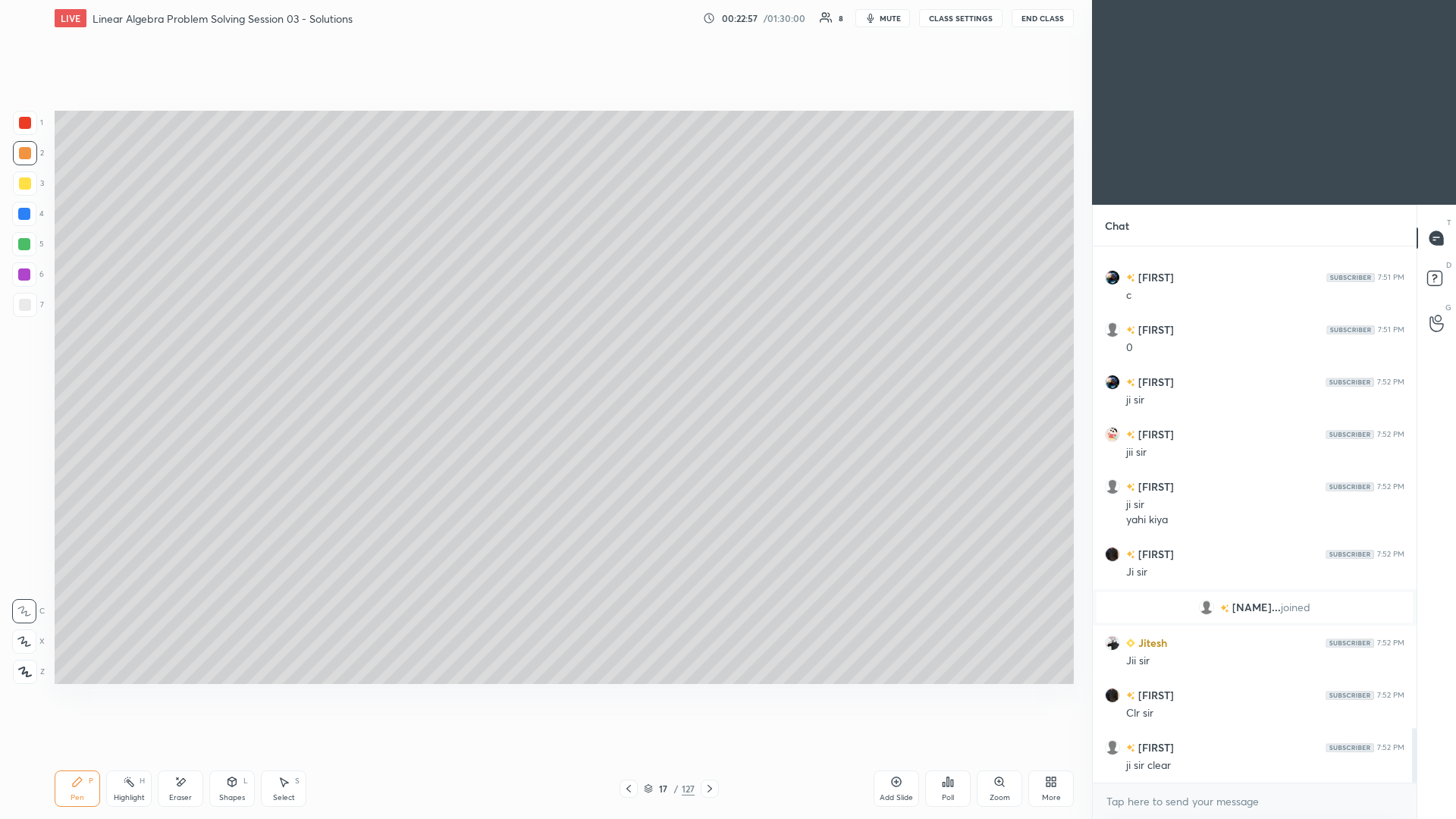 scroll, scrollTop: 4718, scrollLeft: 0, axis: vertical 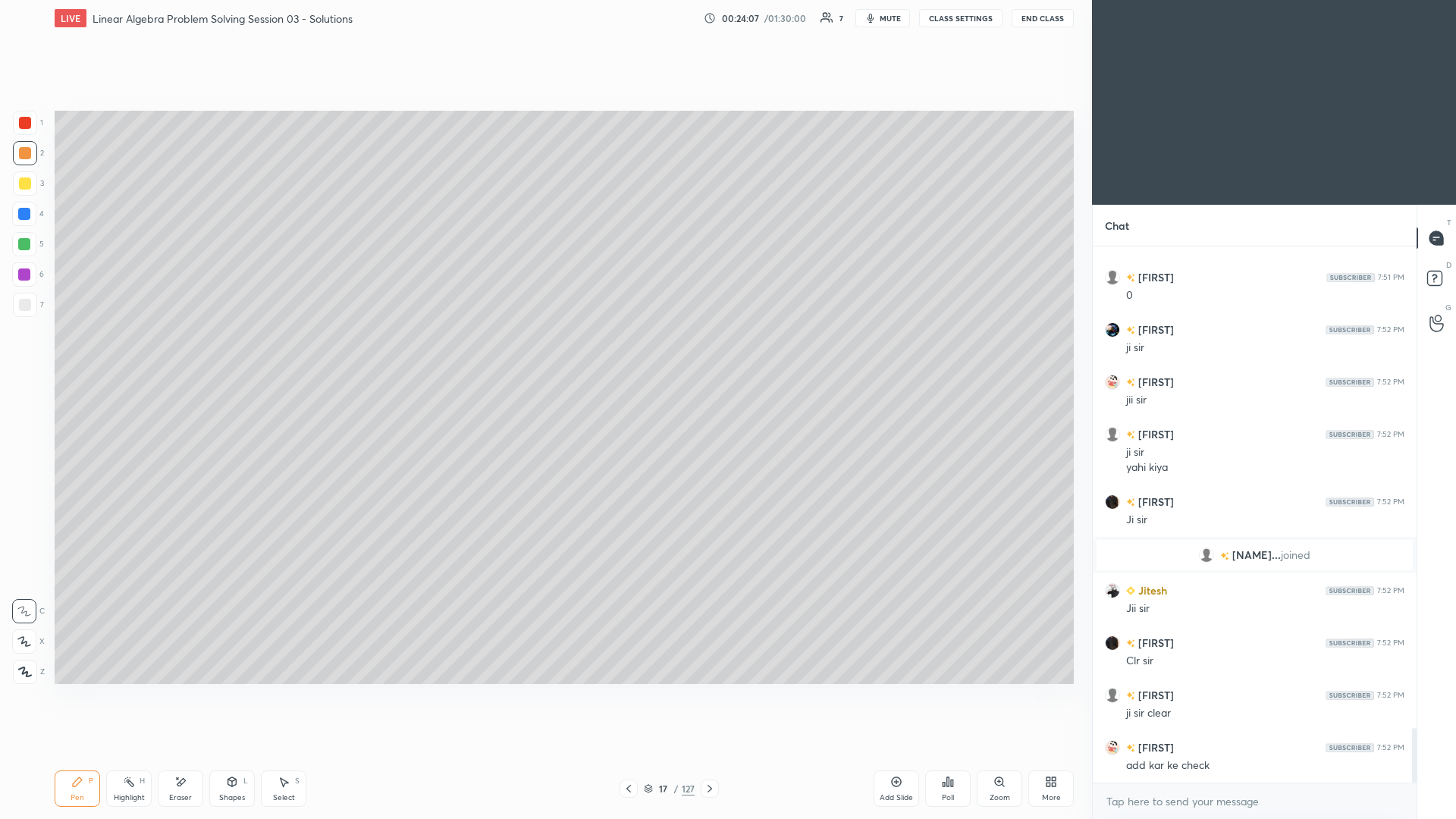 click 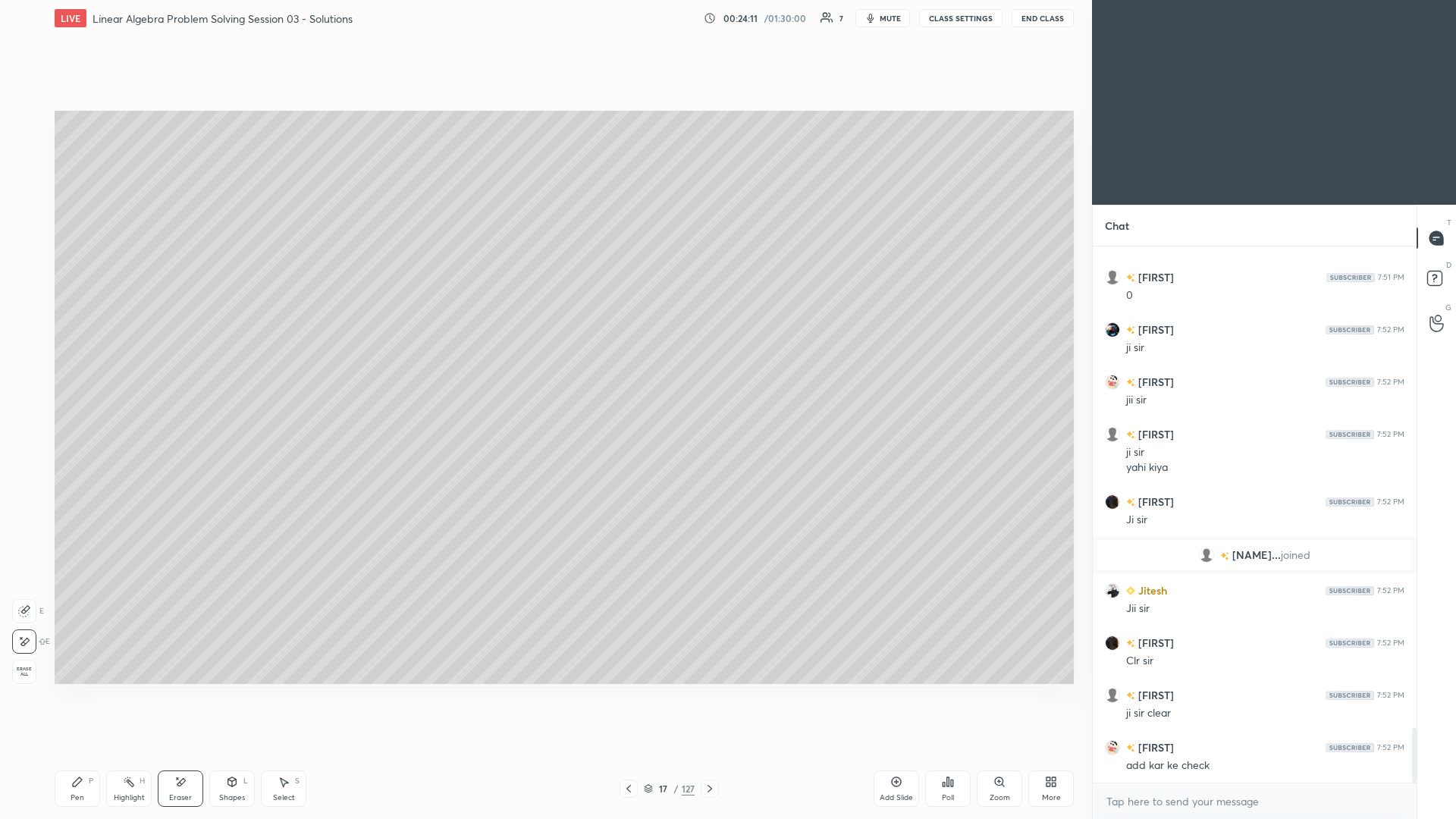 click 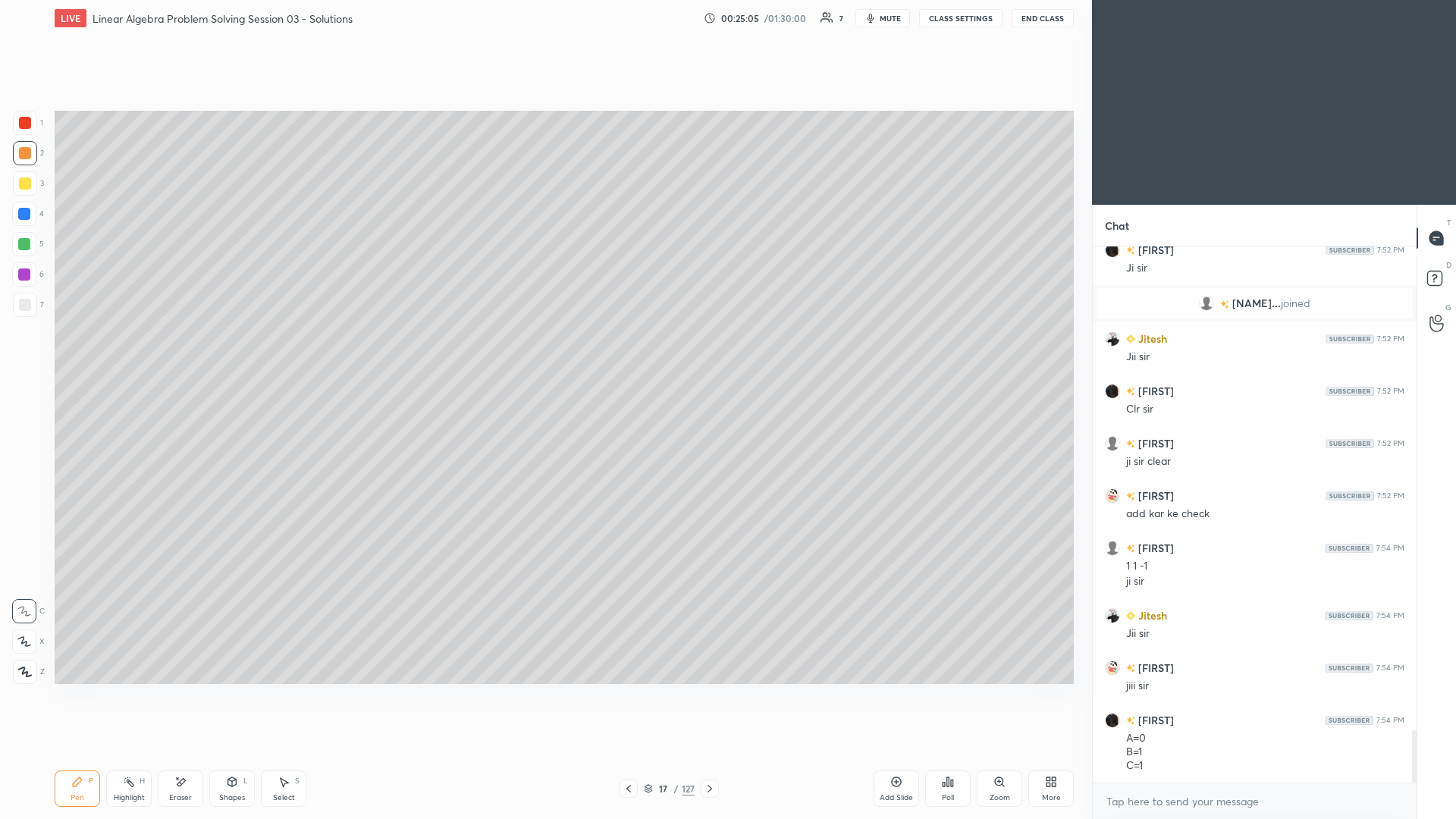 scroll, scrollTop: 5022, scrollLeft: 0, axis: vertical 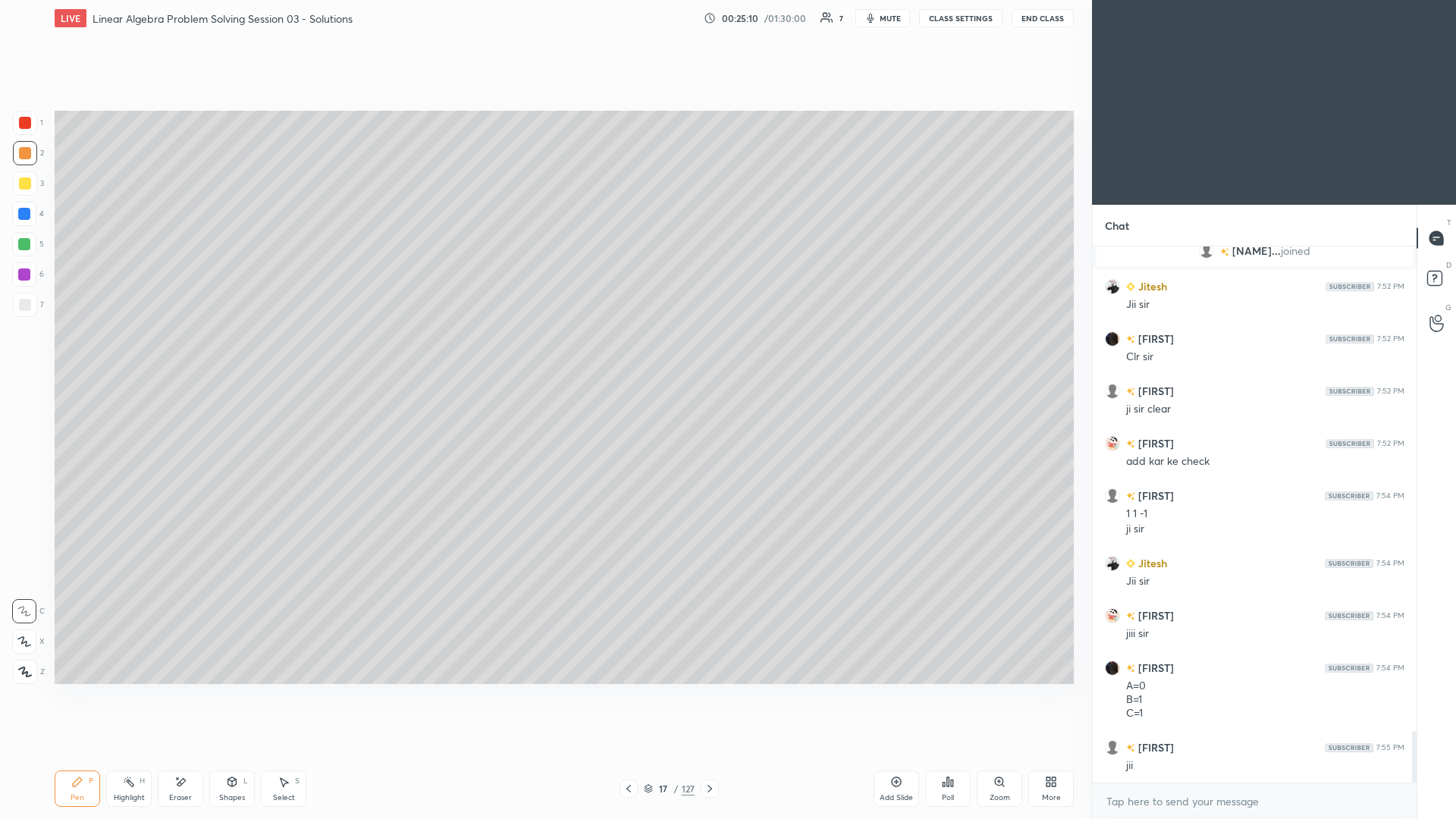 click 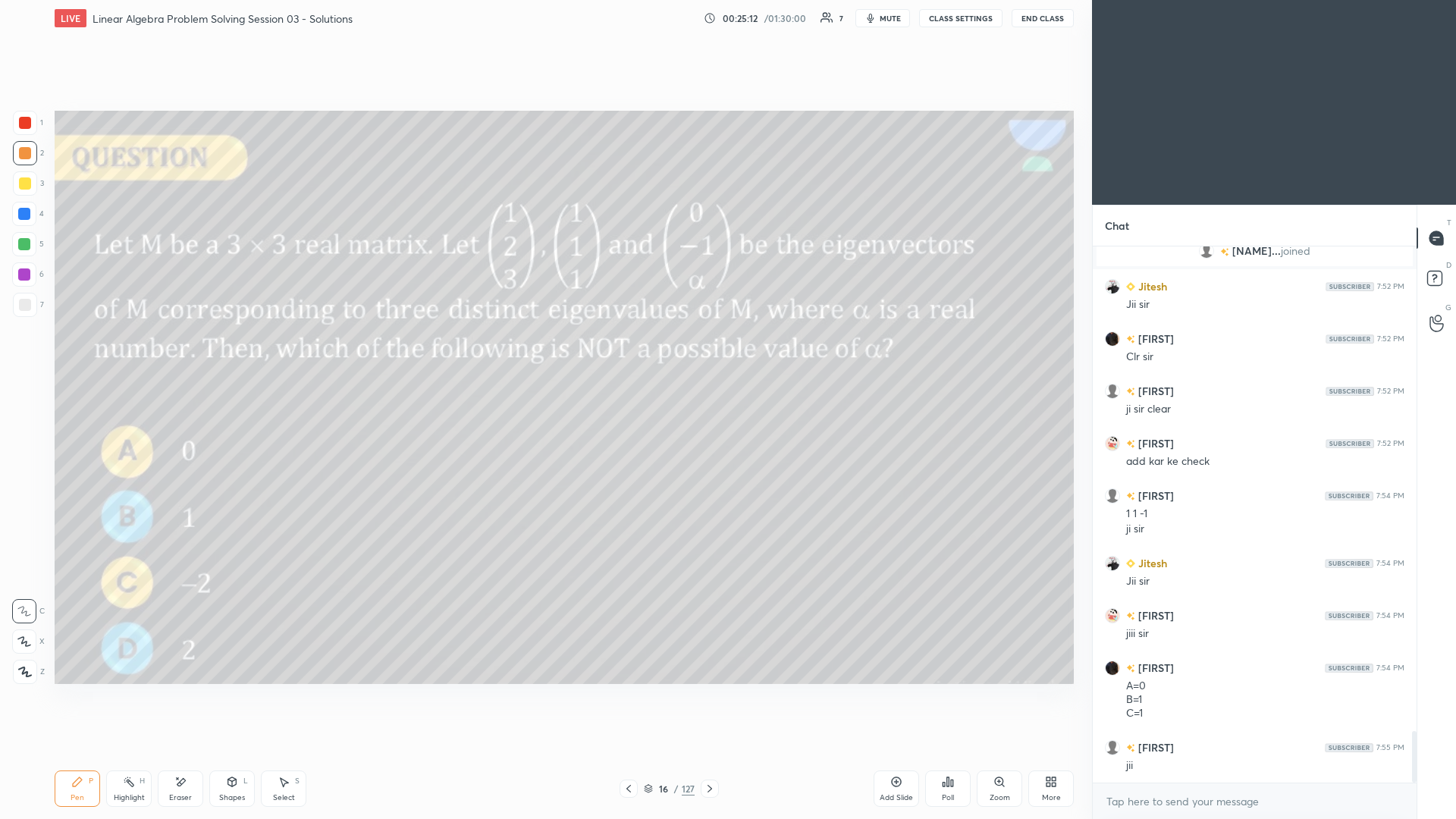 click 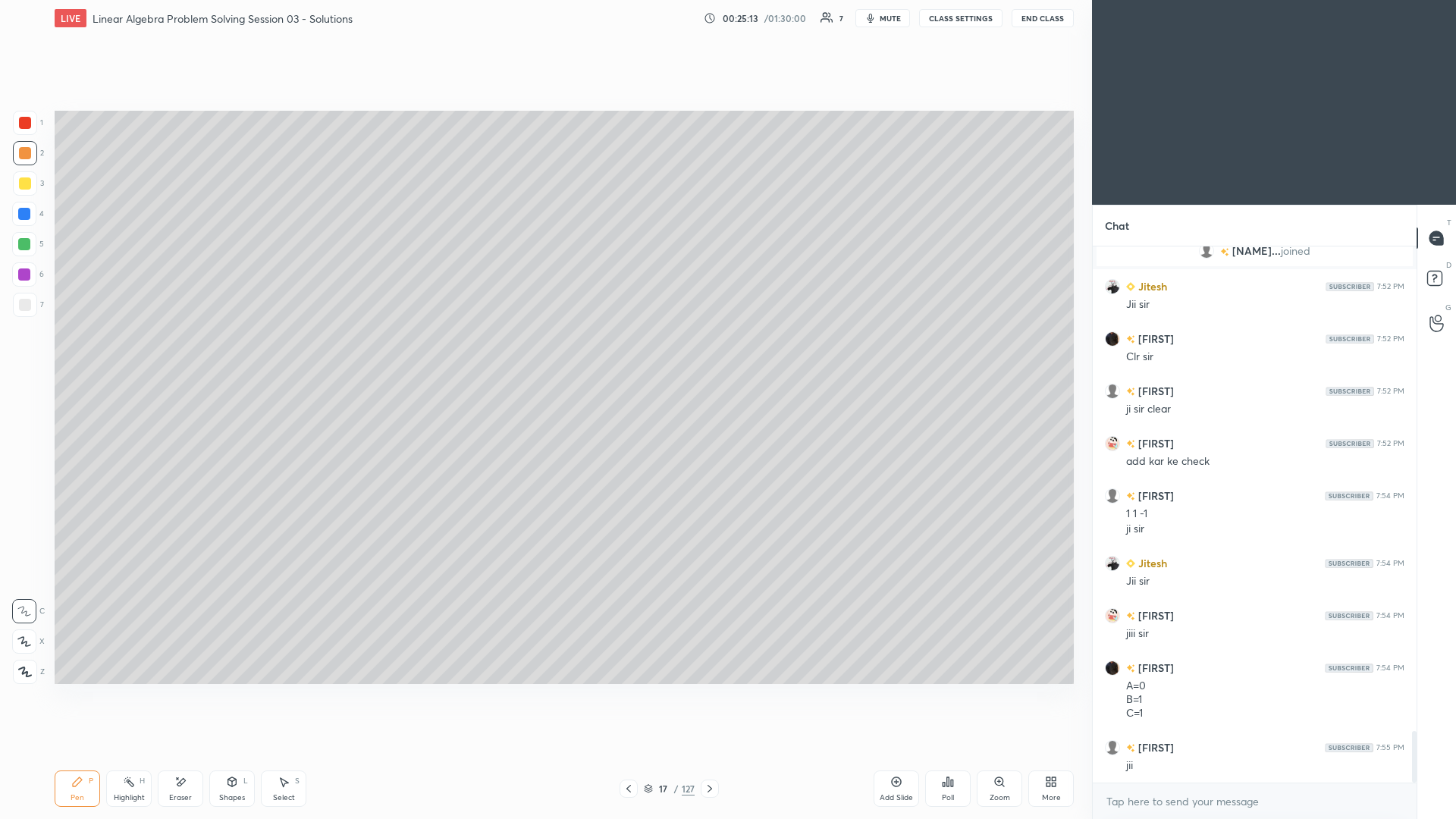 click 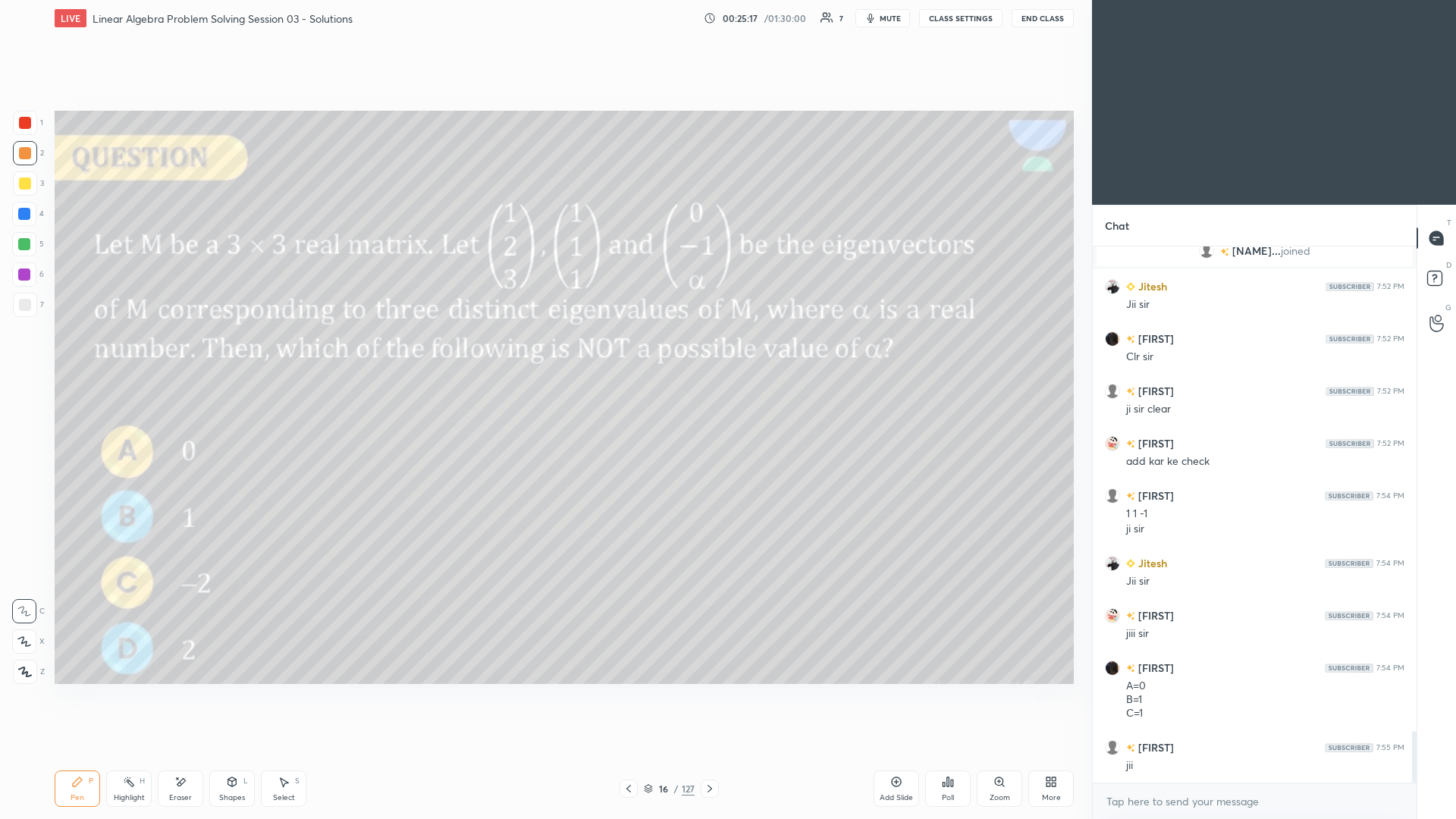 click on "Eraser" at bounding box center [180, 789] 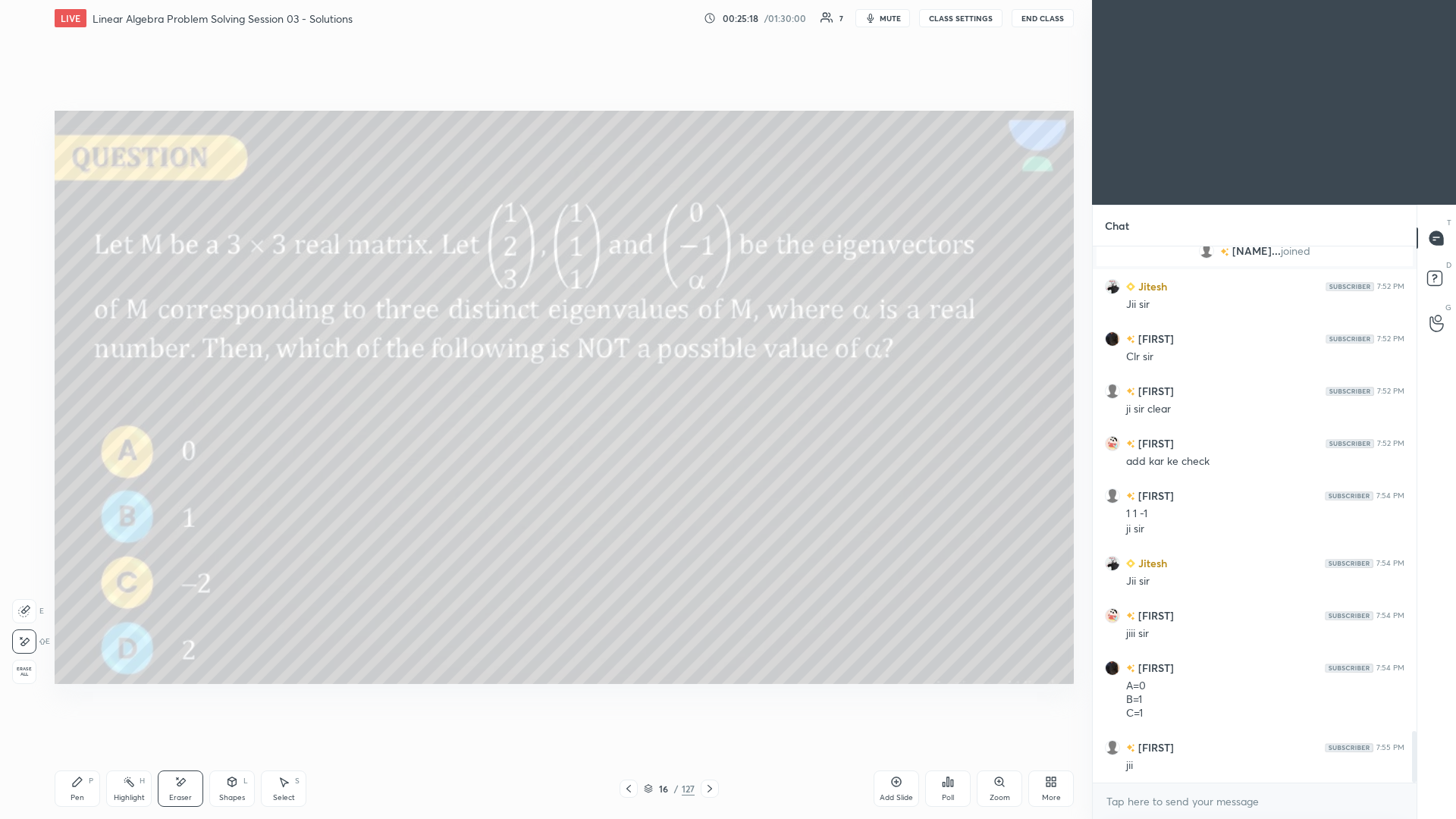 click on "E E Erase all" at bounding box center [31, 639] 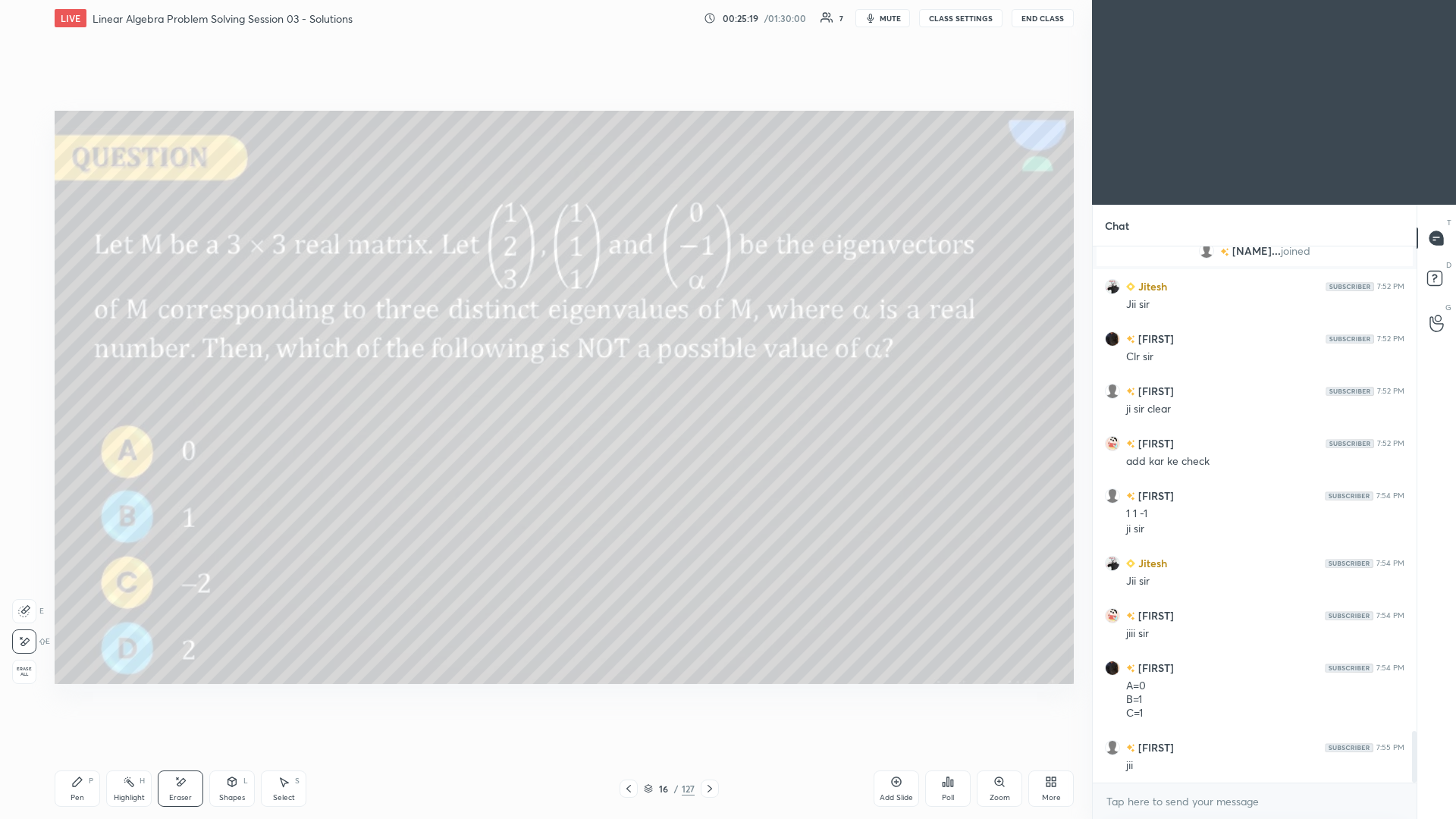 click on "Erase all" at bounding box center [24, 672] 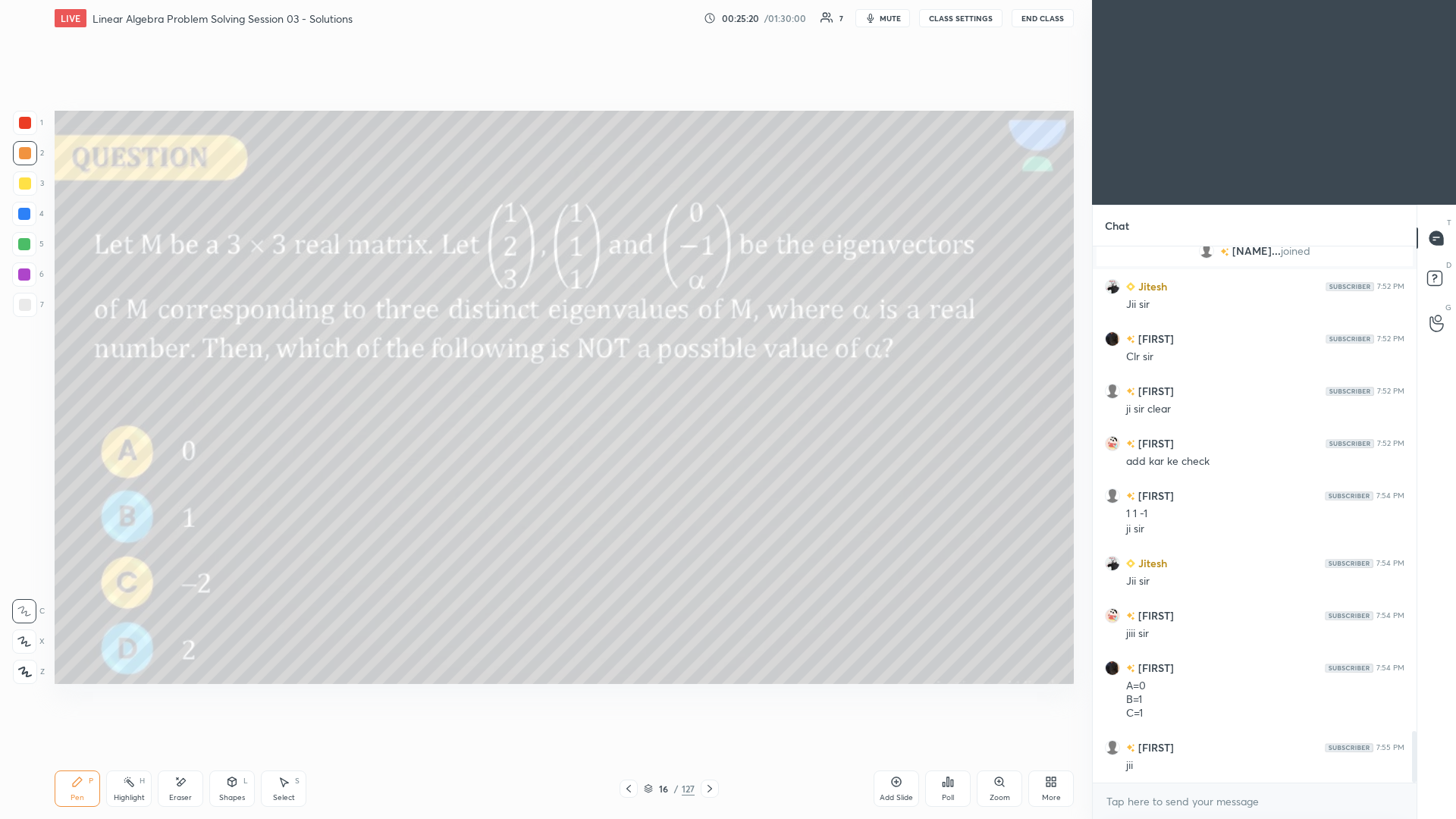 click at bounding box center (25, 184) 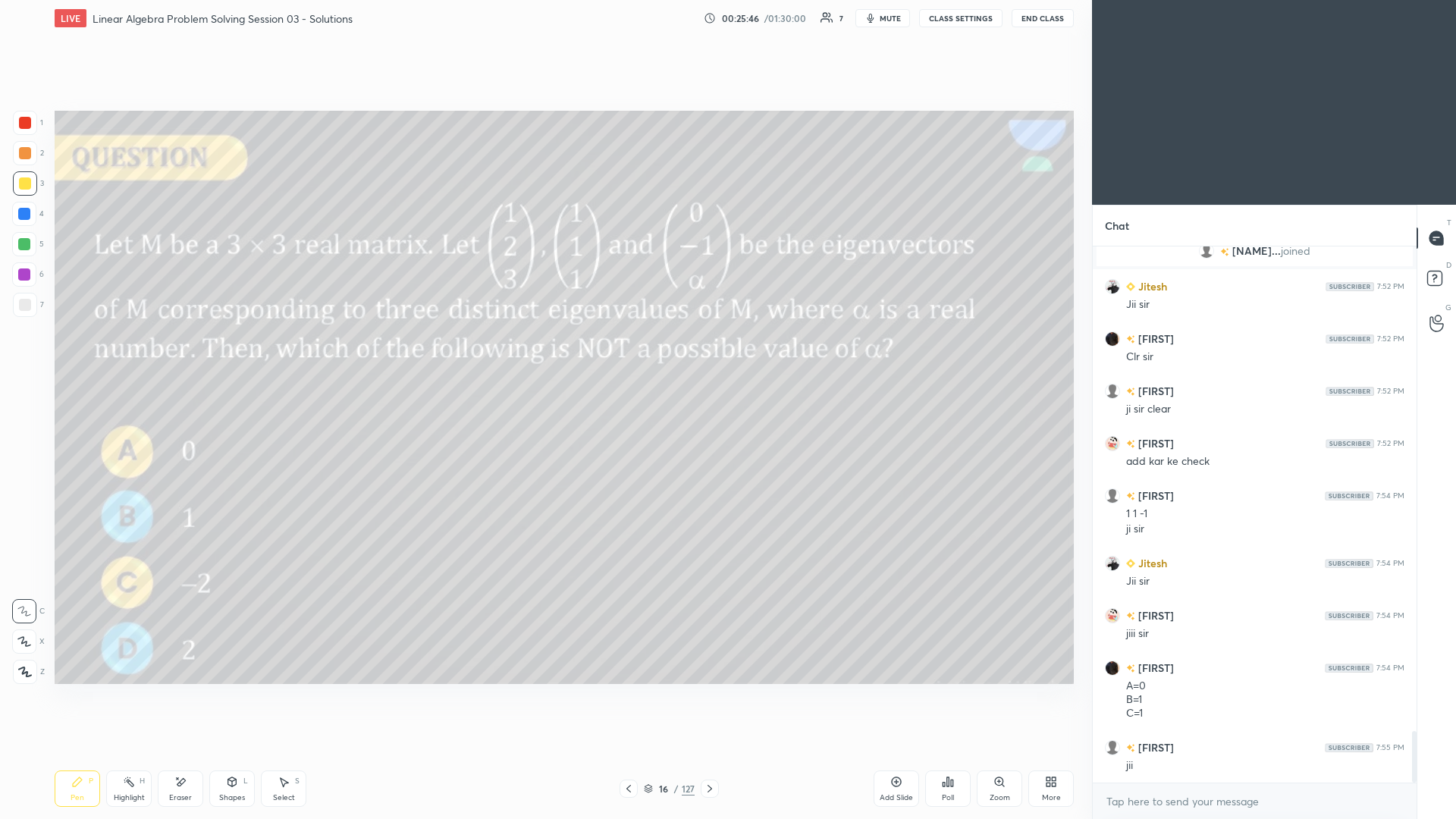 click 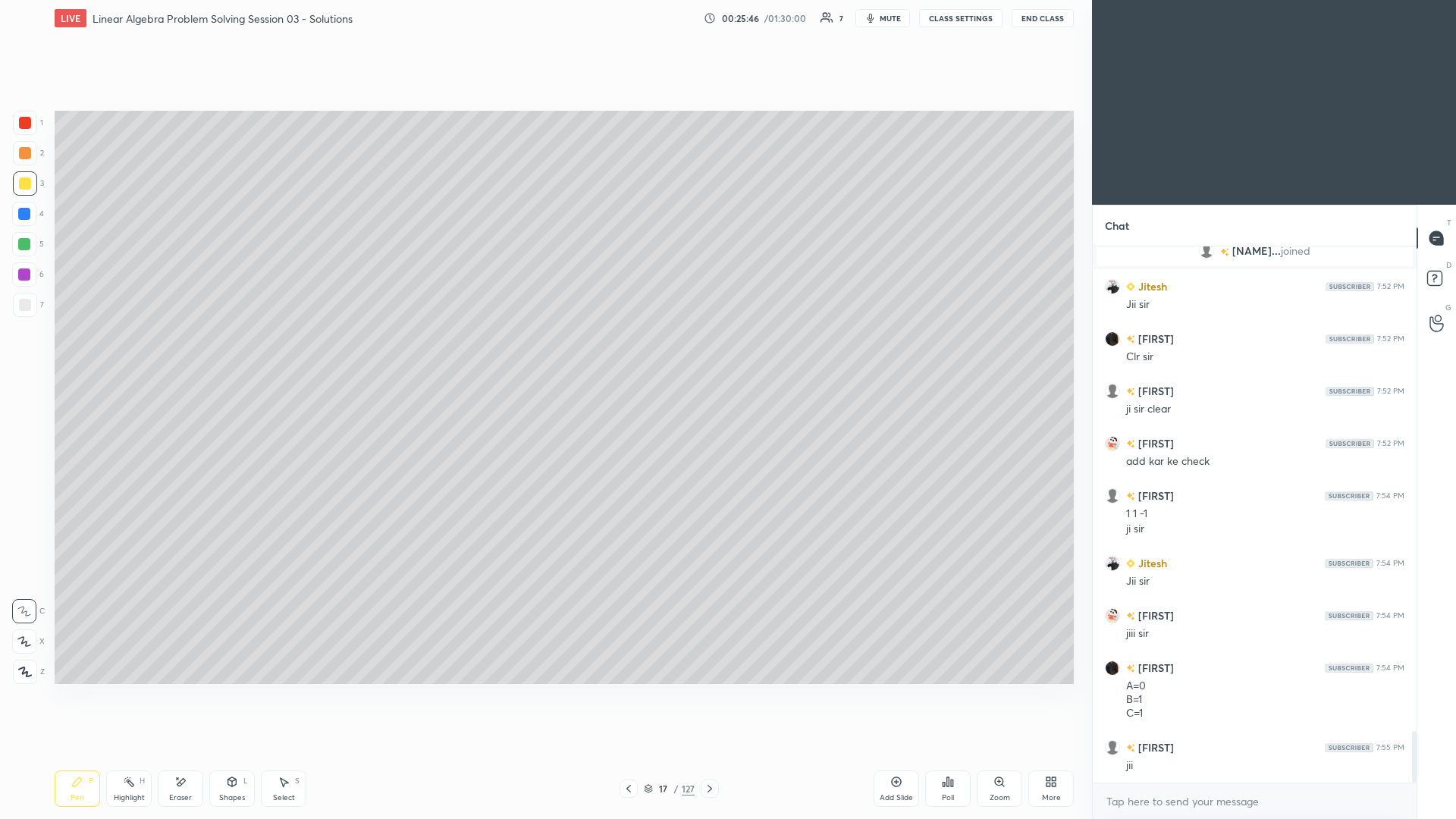 click 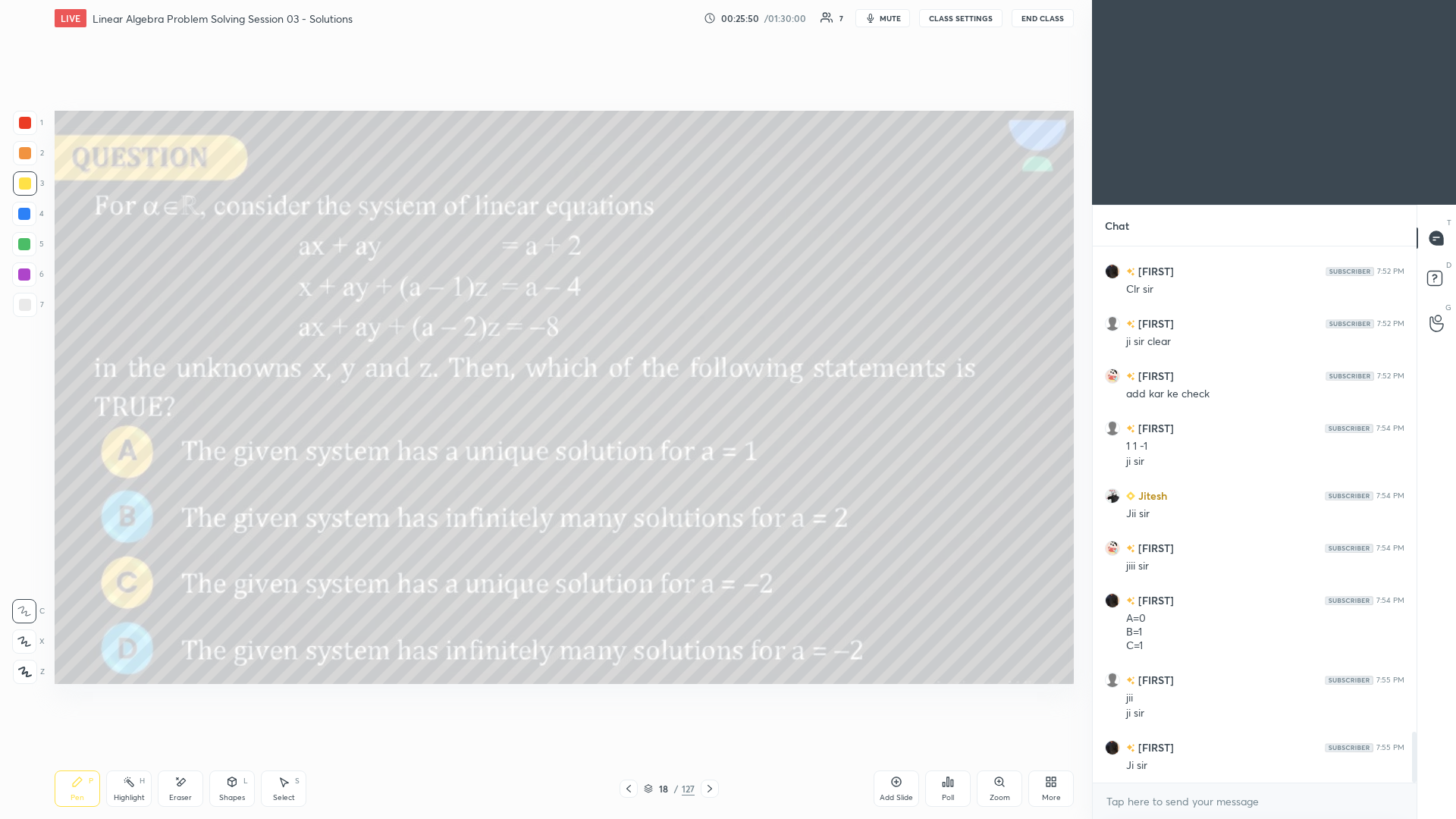 scroll, scrollTop: 5142, scrollLeft: 0, axis: vertical 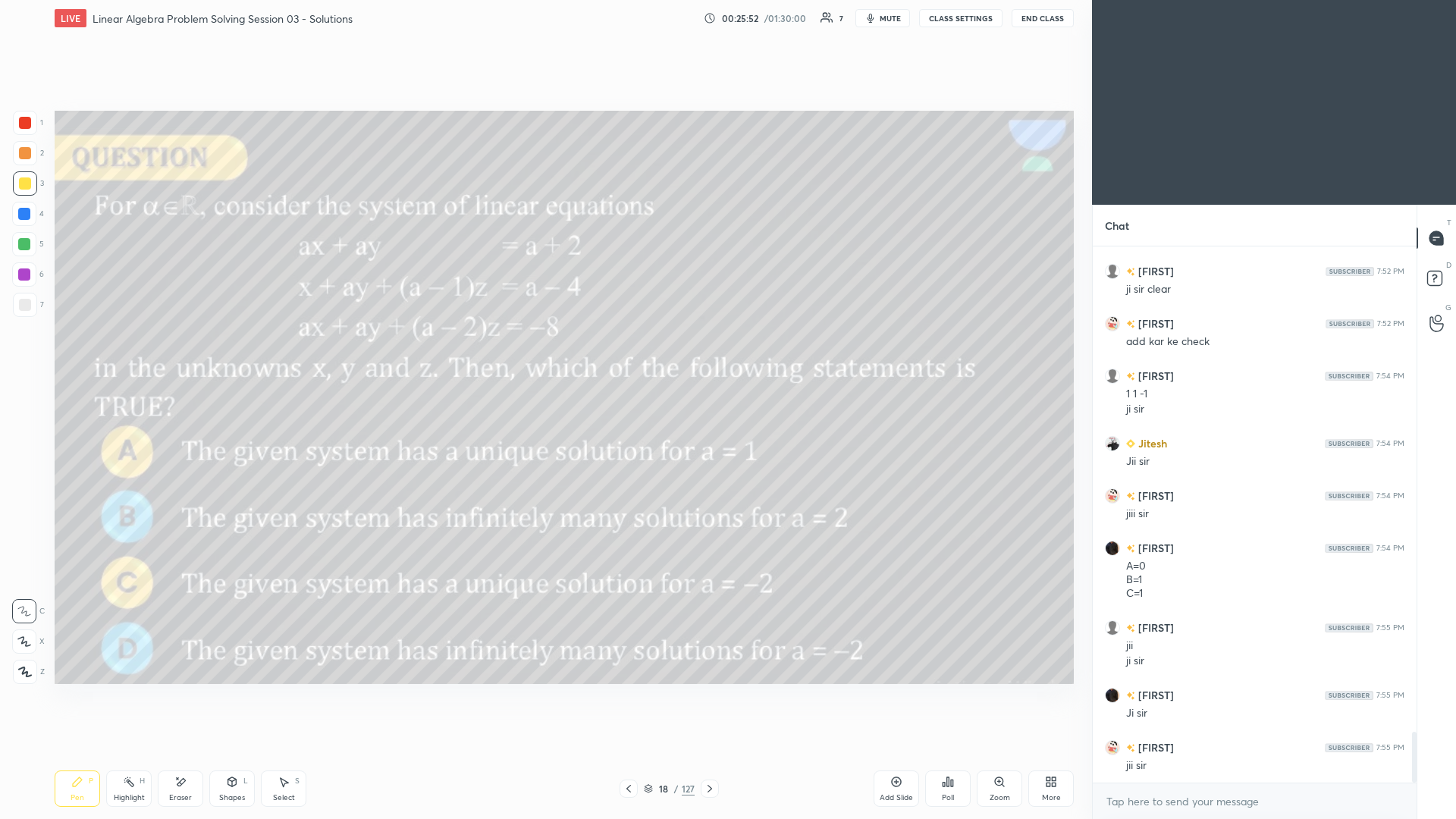 click on "Eraser" at bounding box center (180, 789) 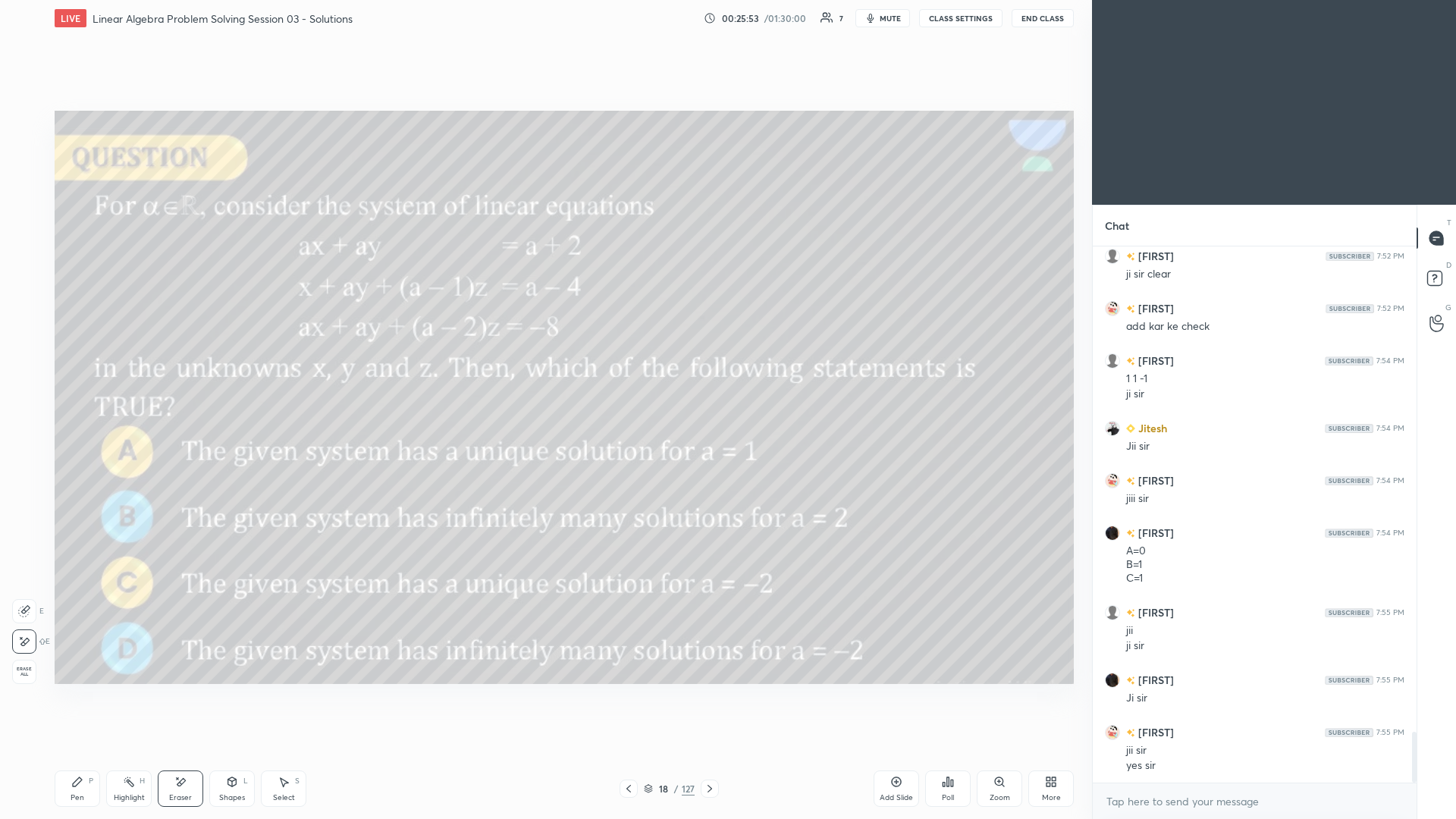 click on "Erase all" at bounding box center (26, 669) 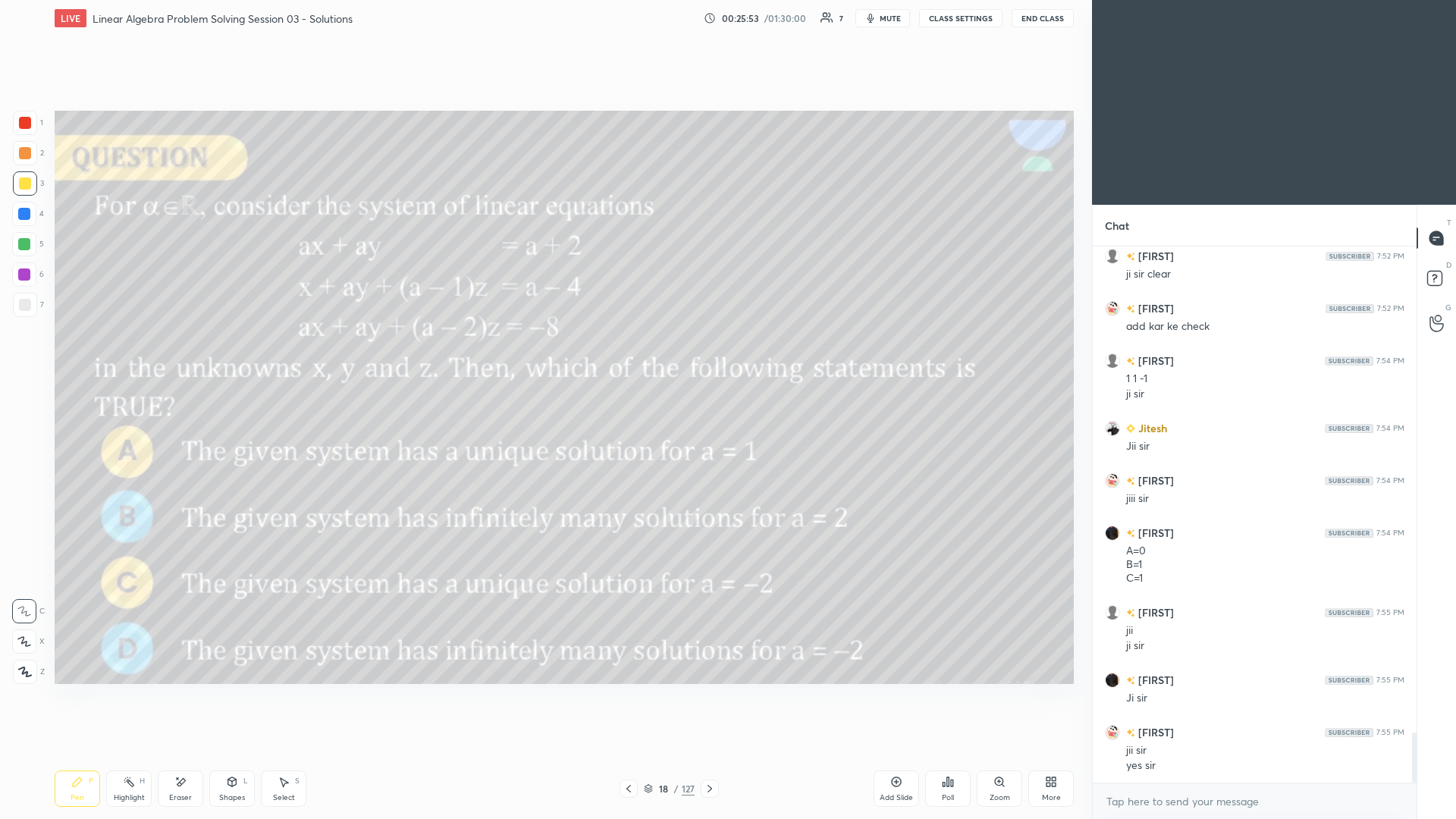 scroll, scrollTop: 5209, scrollLeft: 0, axis: vertical 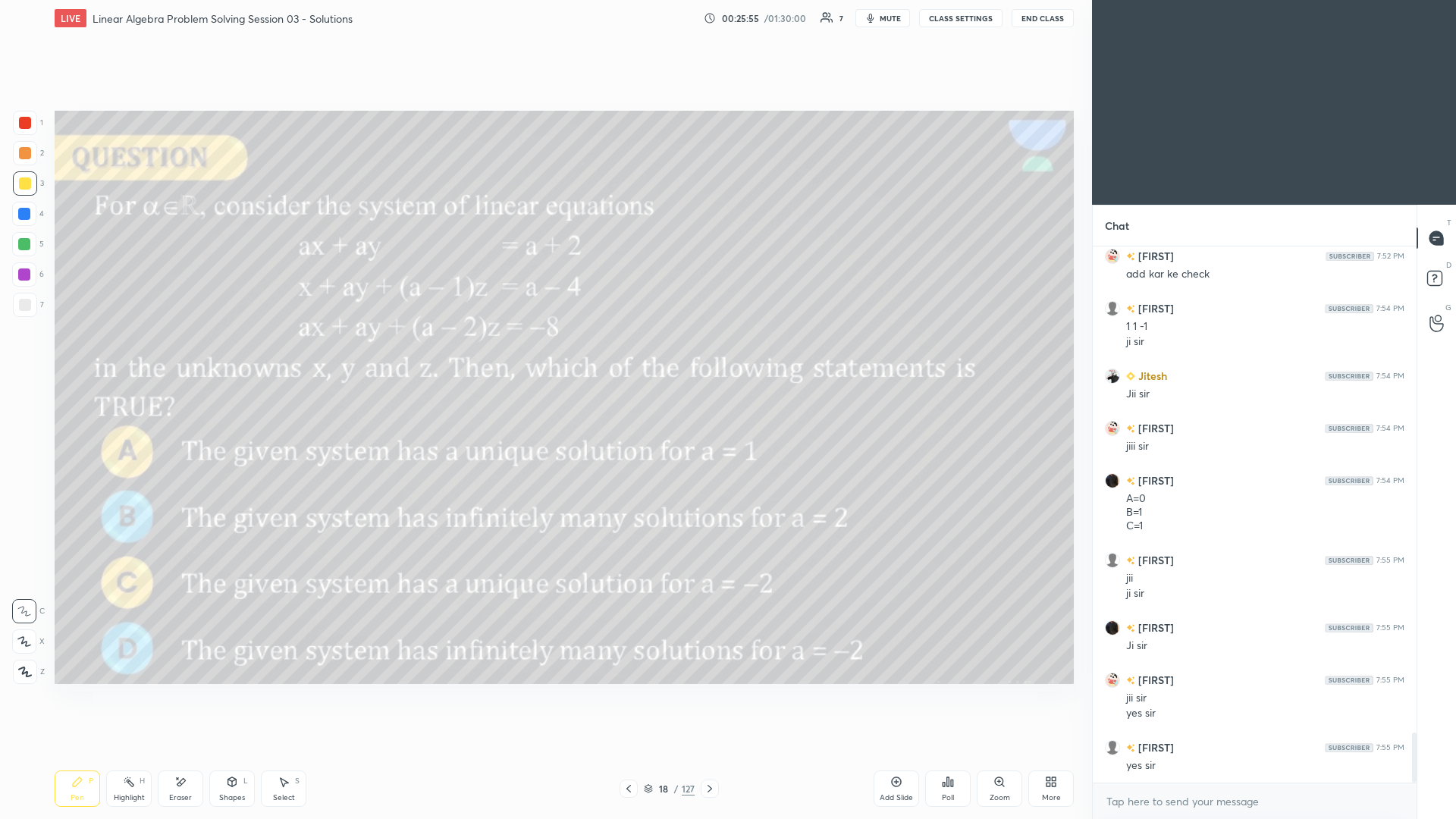 click at bounding box center (25, 305) 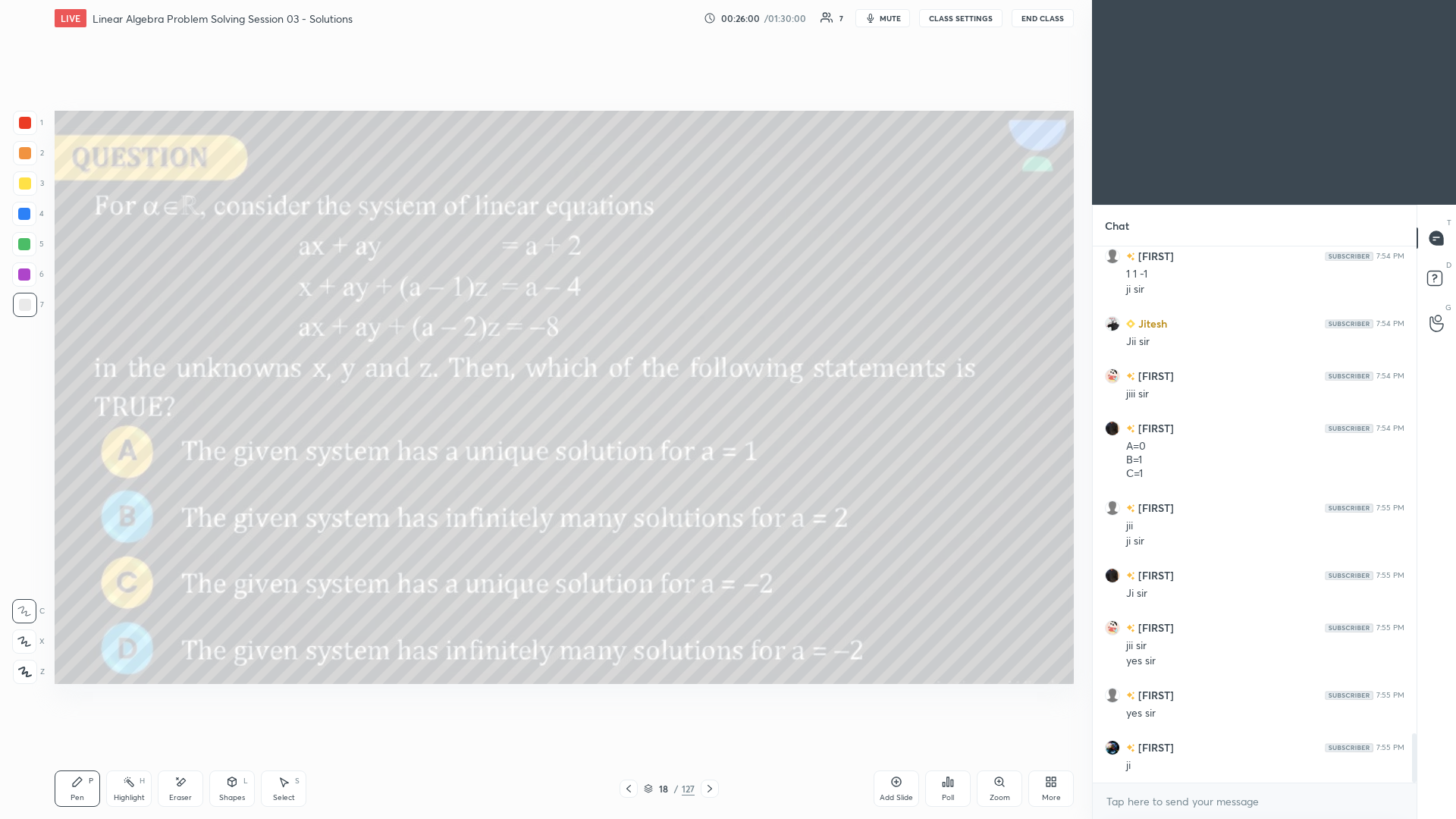 scroll, scrollTop: 5314, scrollLeft: 0, axis: vertical 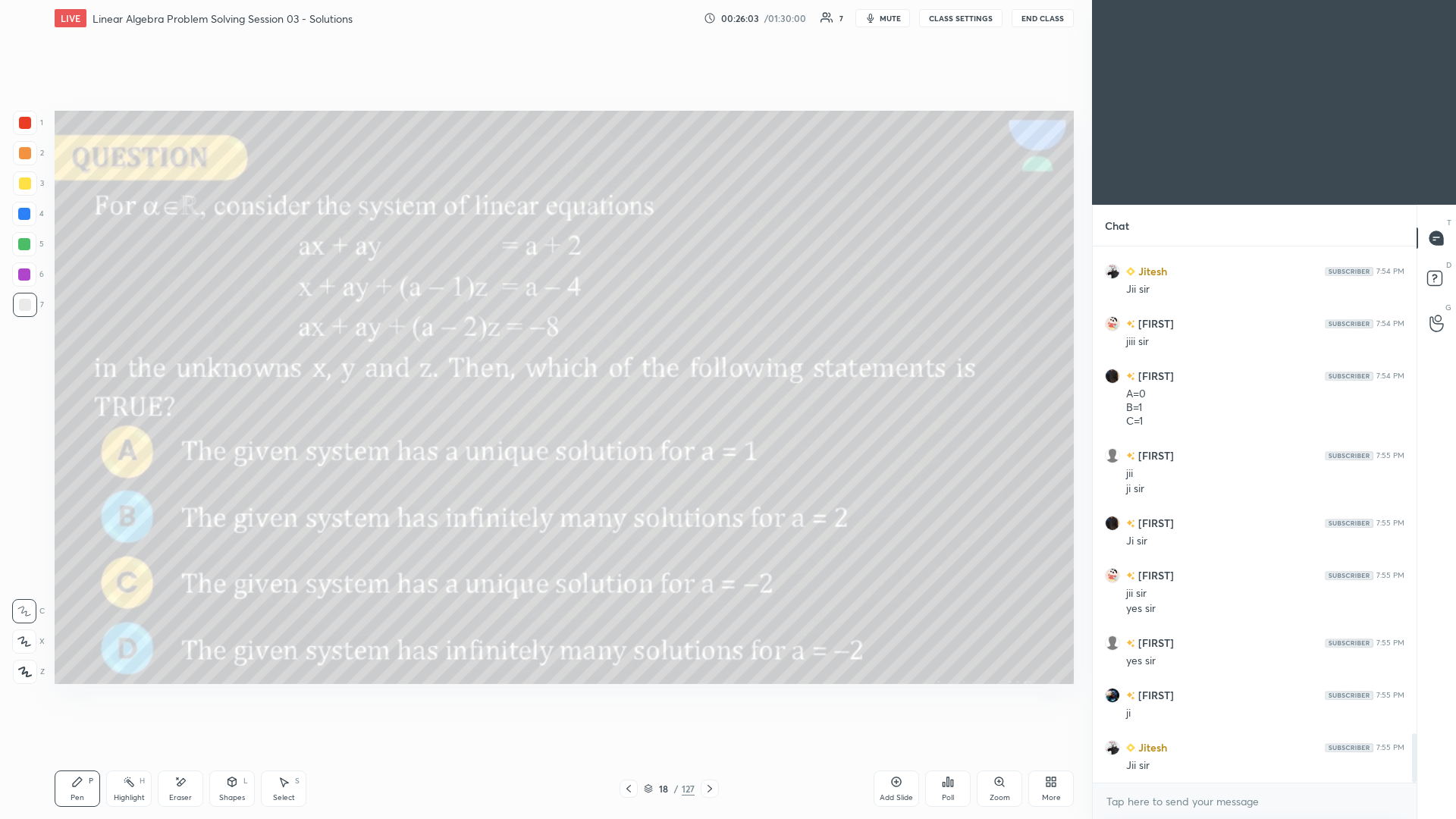 click at bounding box center (25, 153) 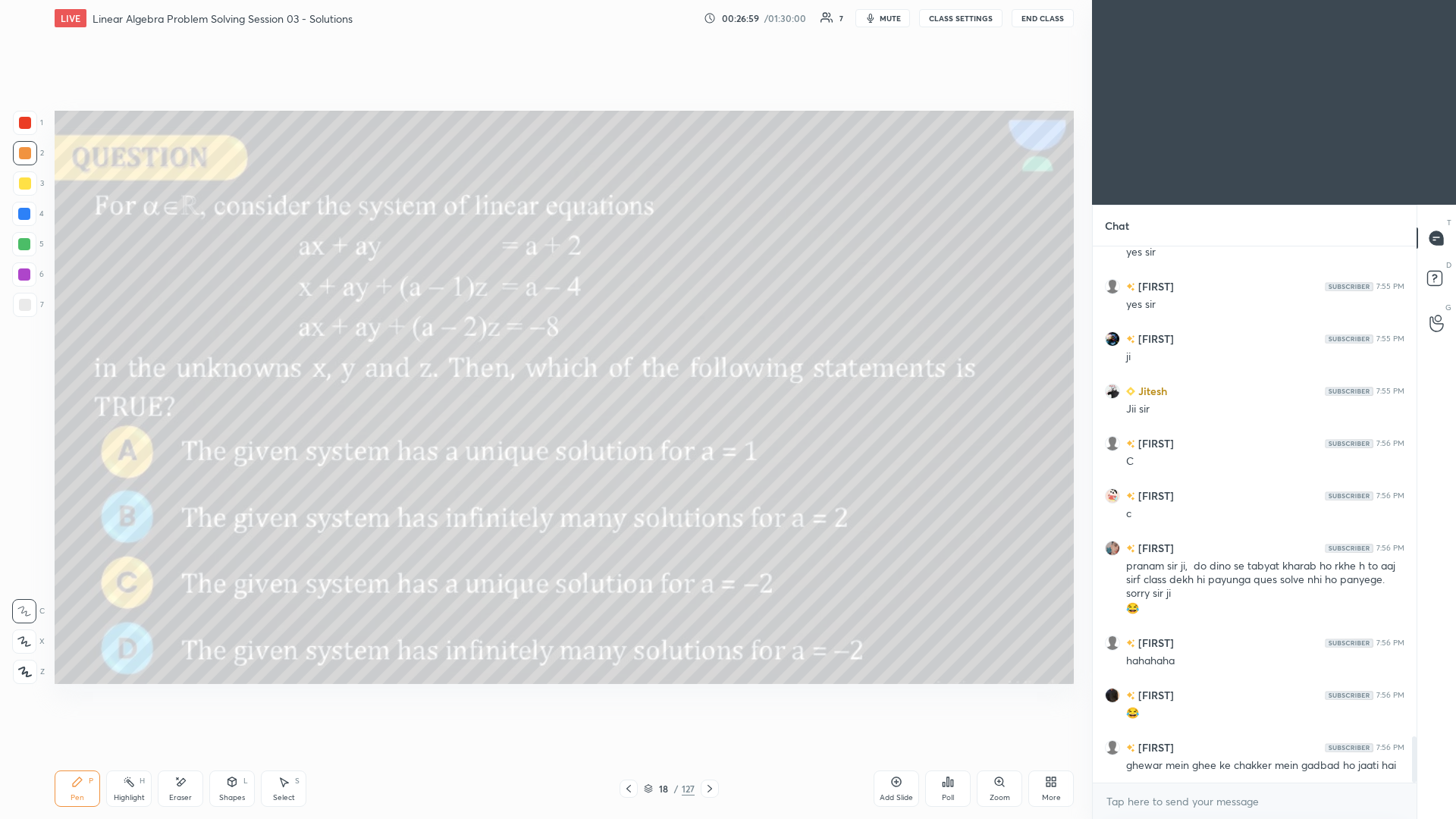 scroll, scrollTop: 5722, scrollLeft: 0, axis: vertical 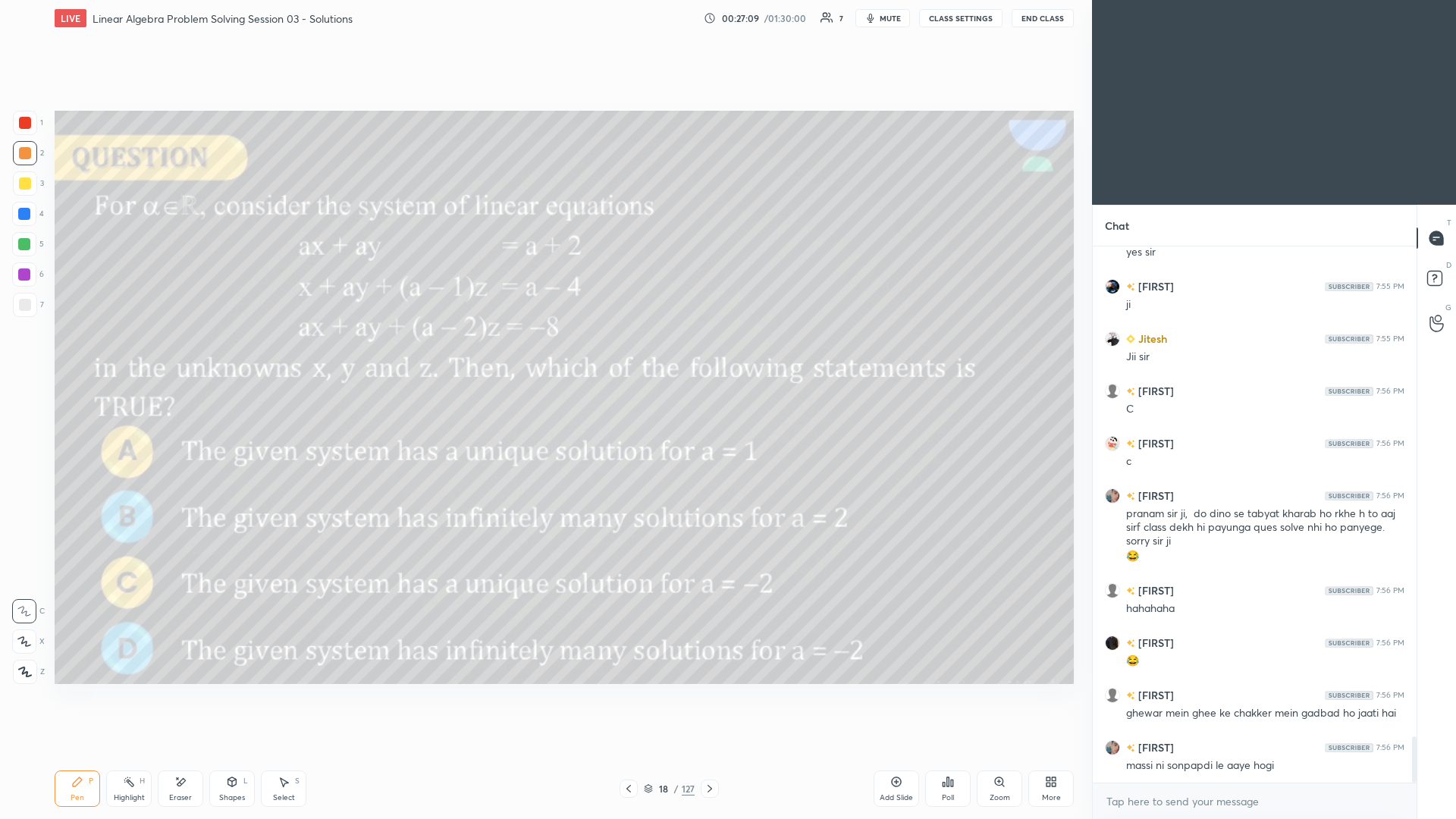 click 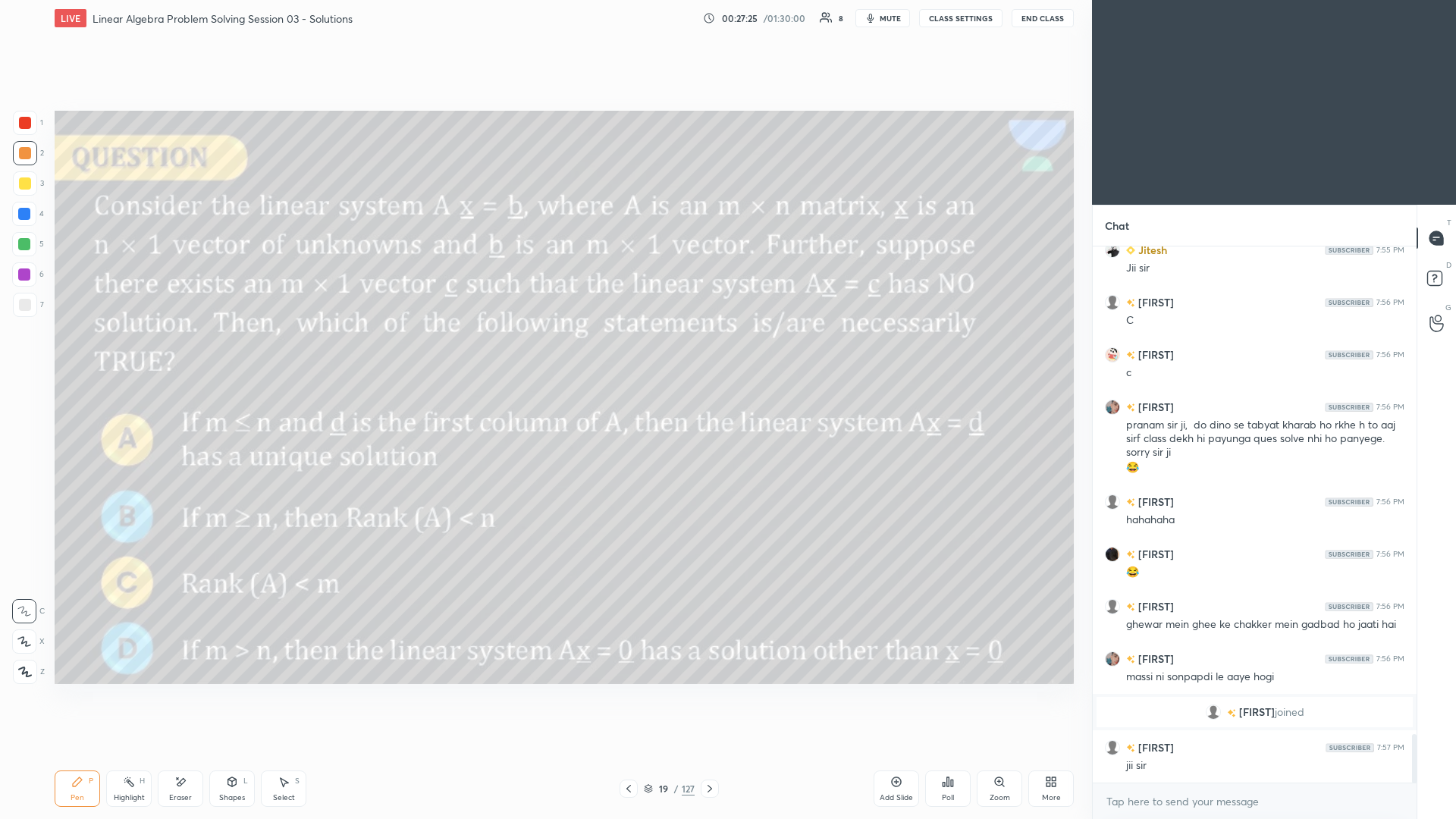 scroll, scrollTop: 5391, scrollLeft: 0, axis: vertical 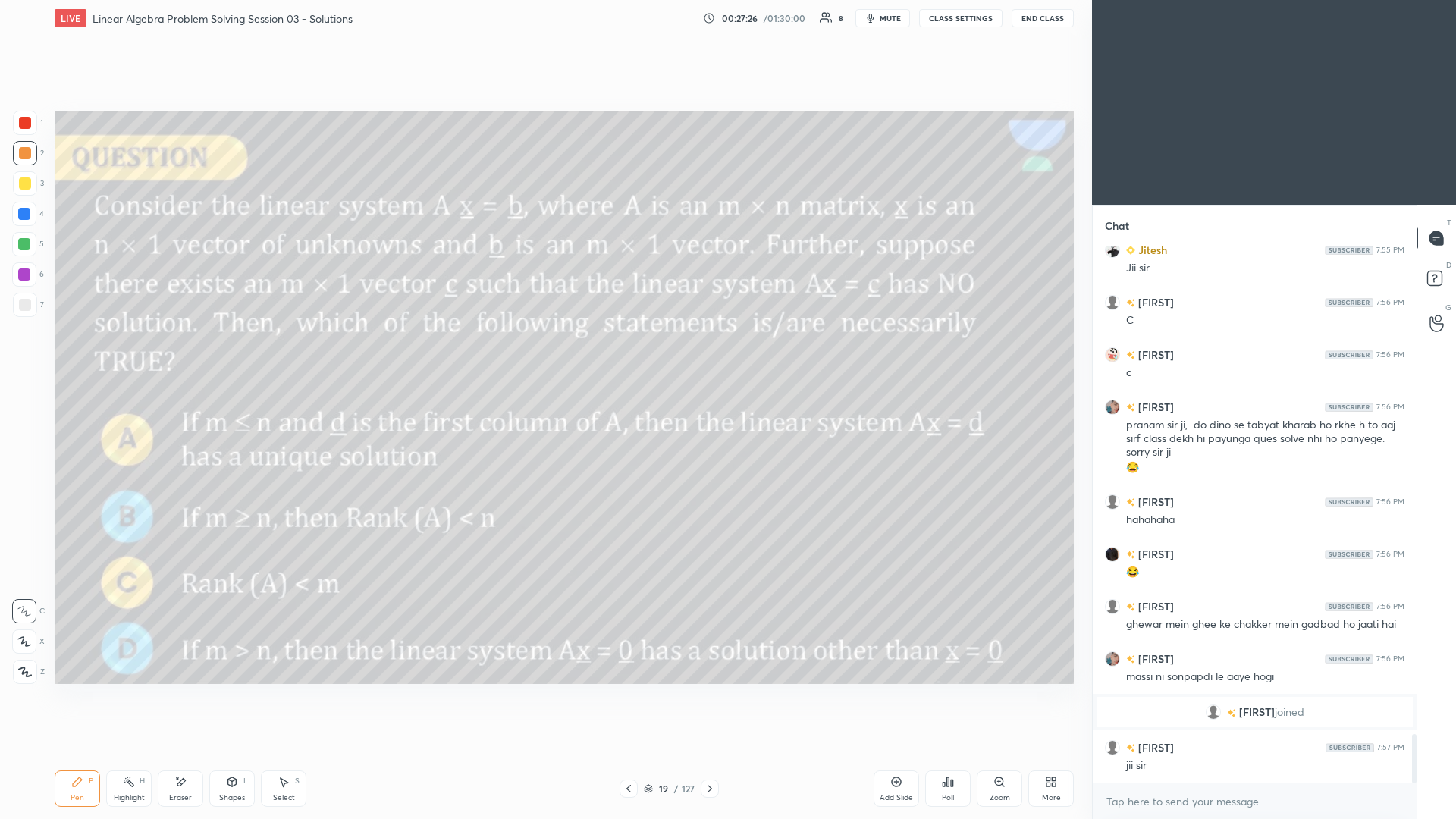 click 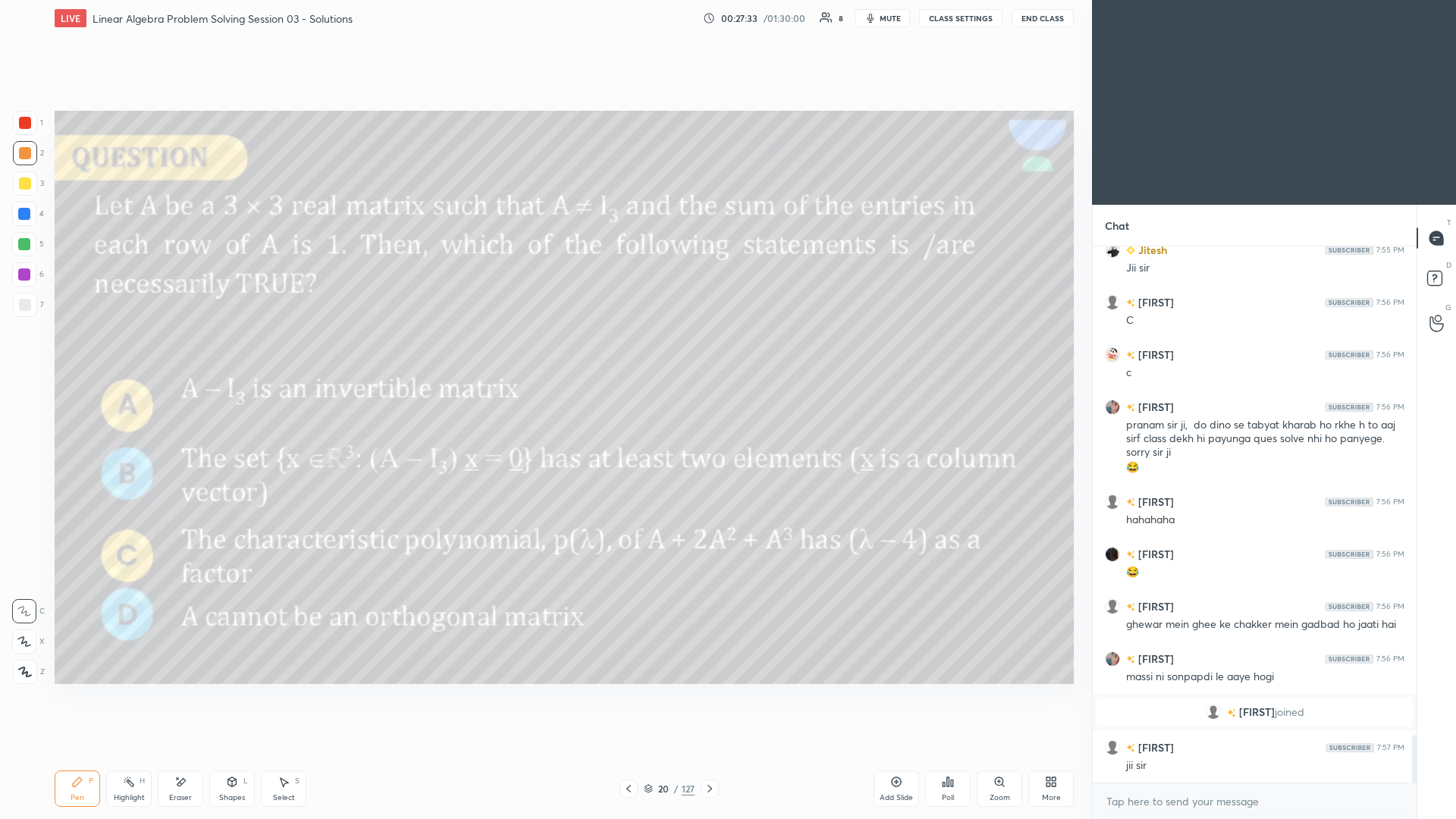 scroll, scrollTop: 5443, scrollLeft: 0, axis: vertical 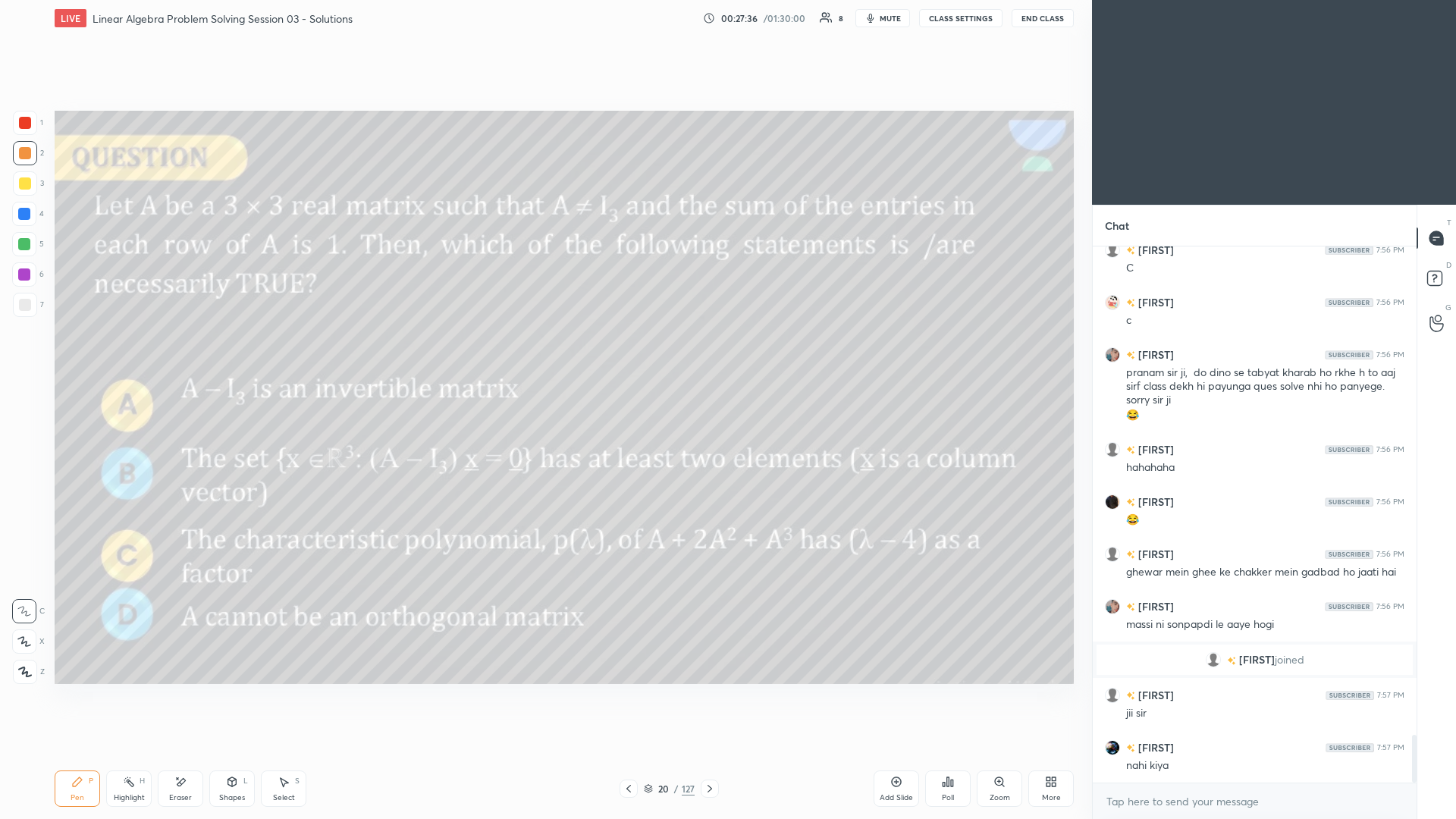 click at bounding box center (25, 153) 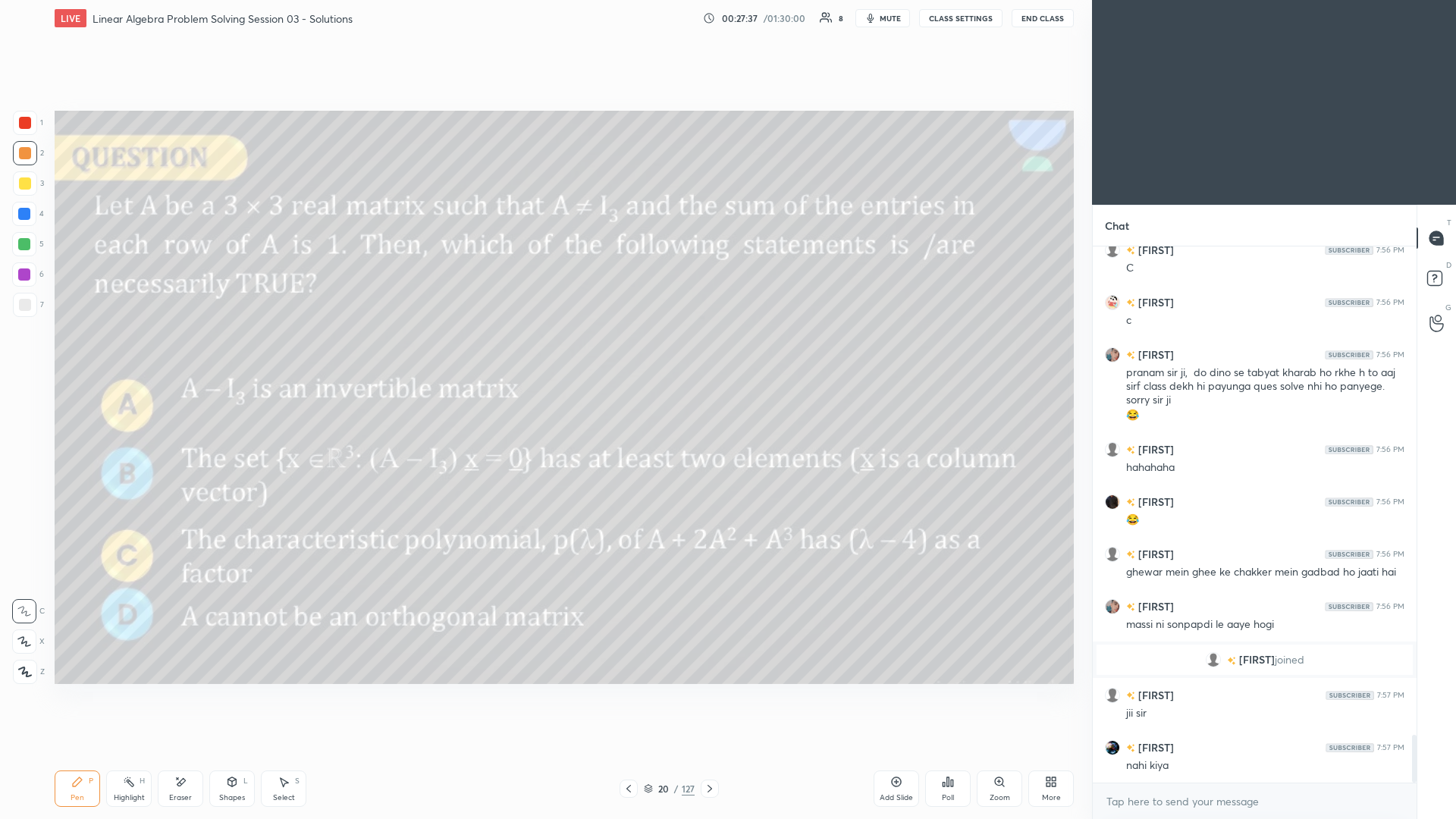 scroll, scrollTop: 5496, scrollLeft: 0, axis: vertical 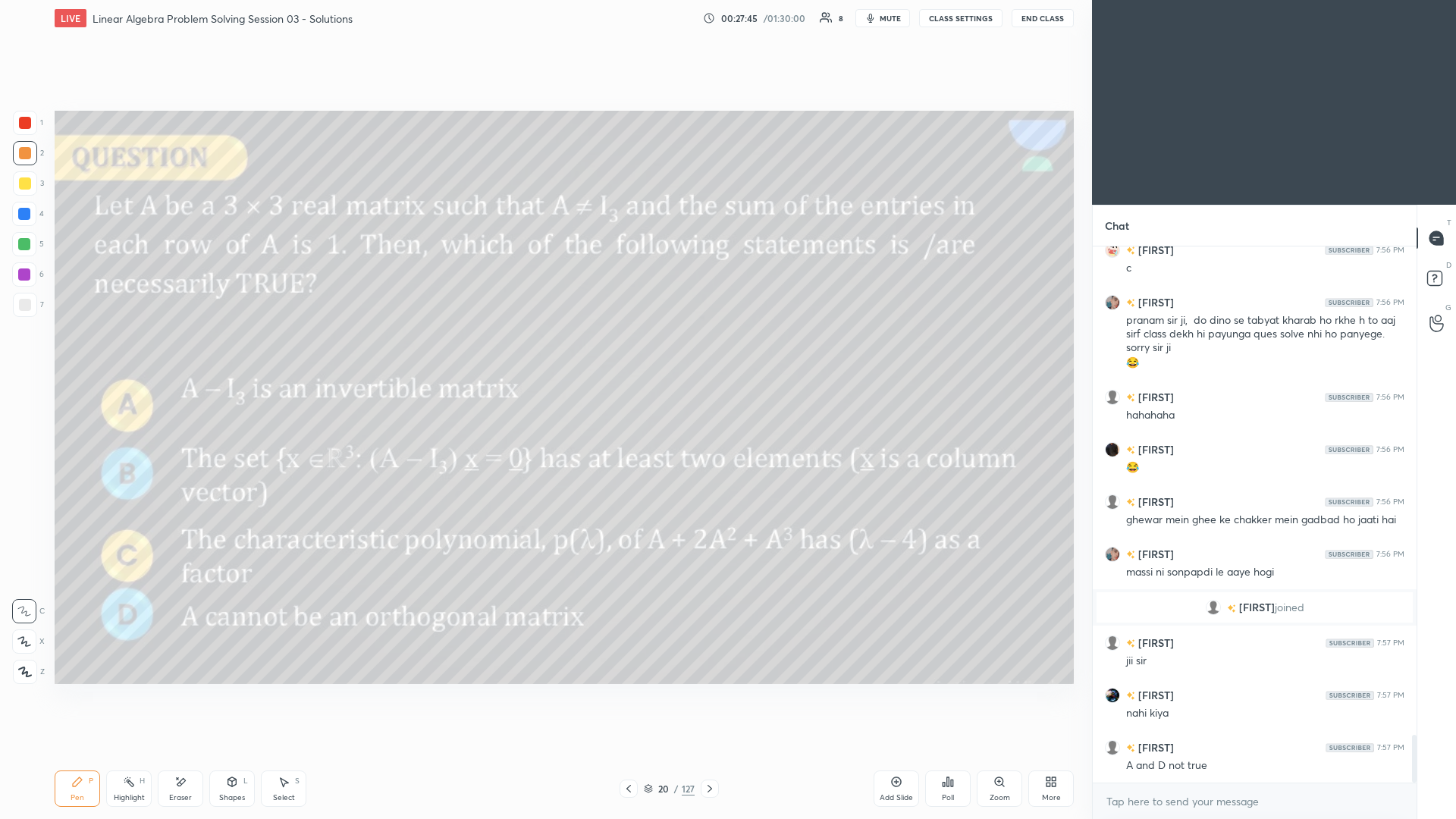click 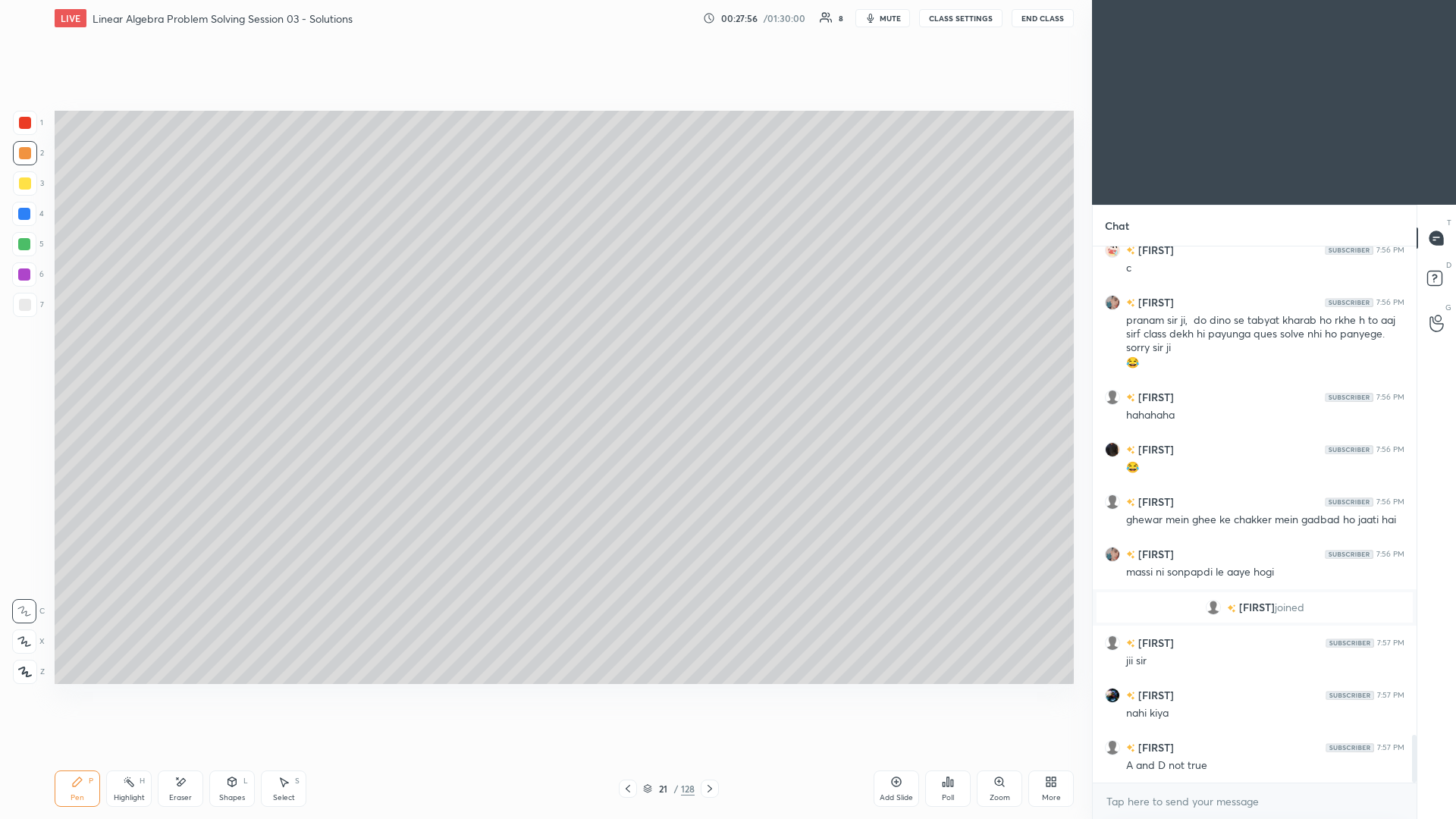 click 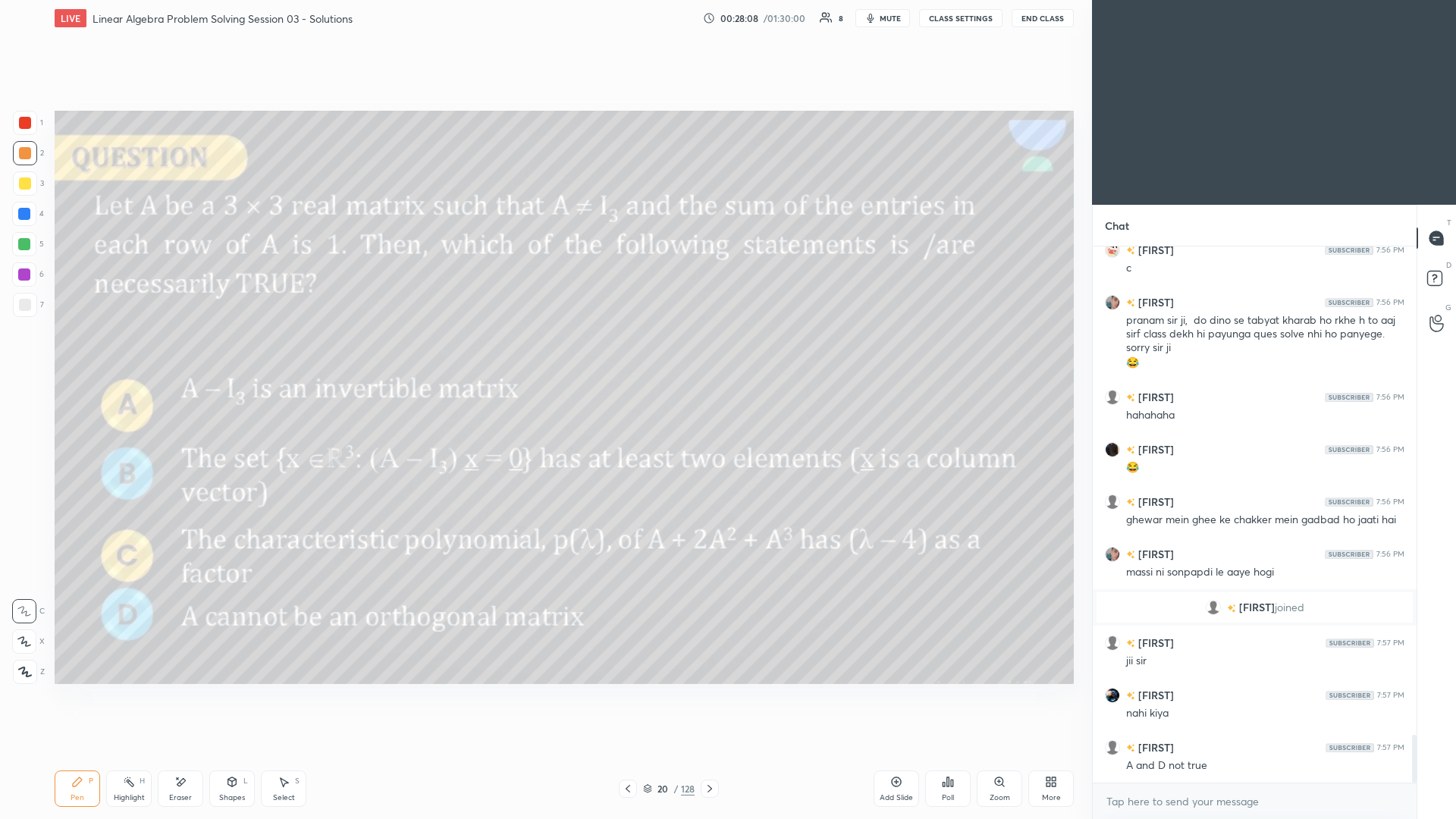 scroll, scrollTop: 5548, scrollLeft: 0, axis: vertical 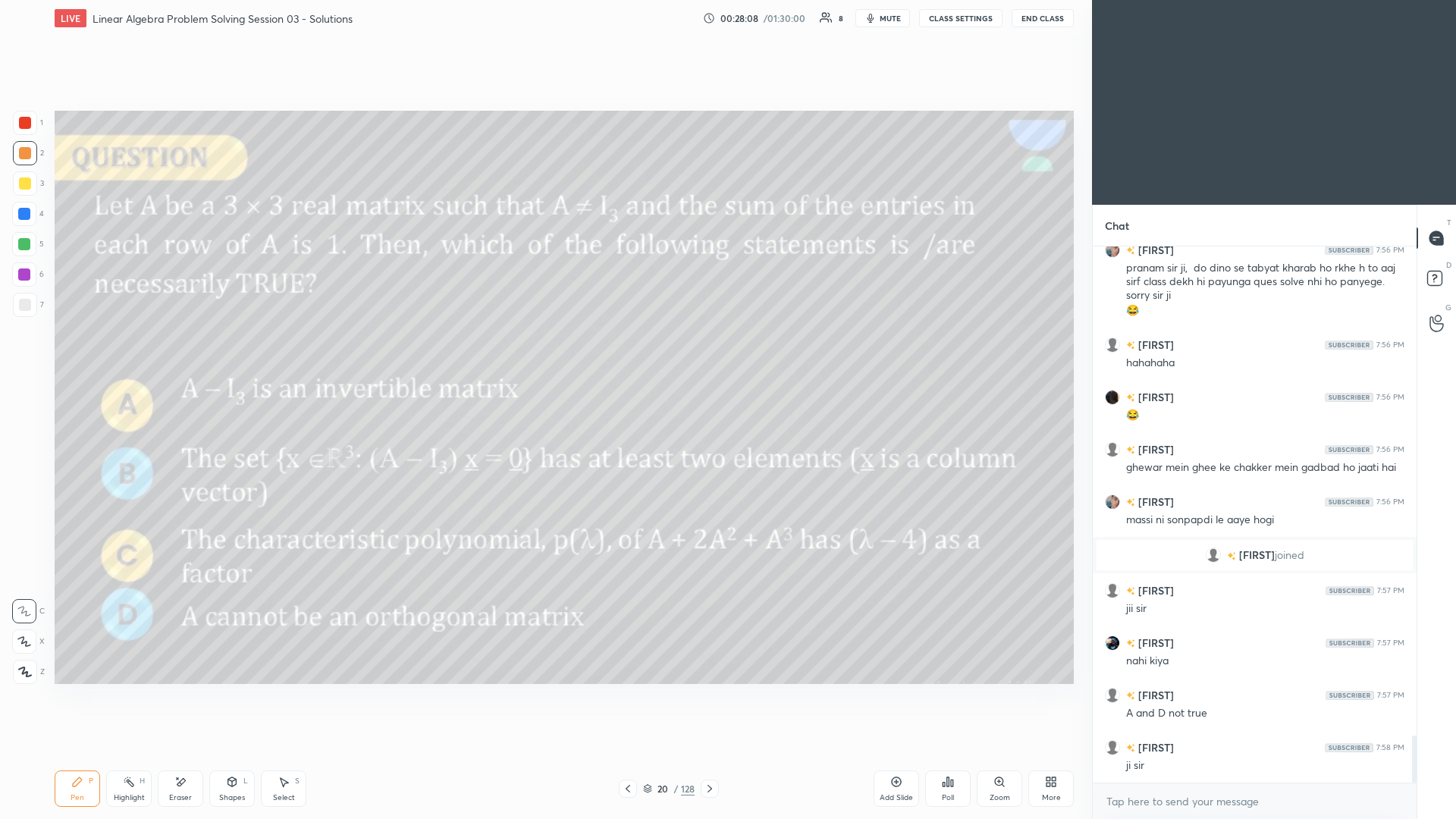 click 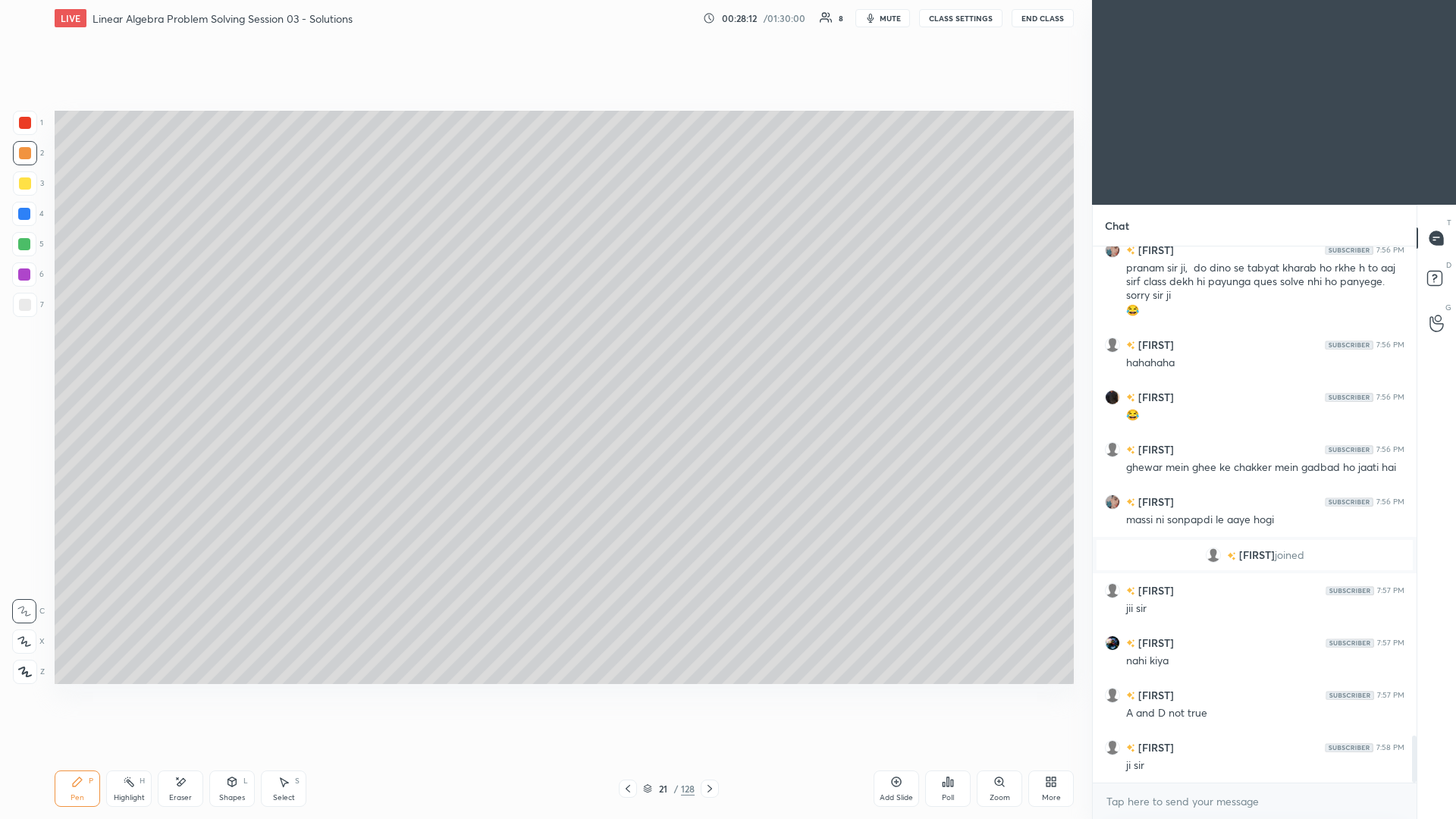 click at bounding box center (25, 184) 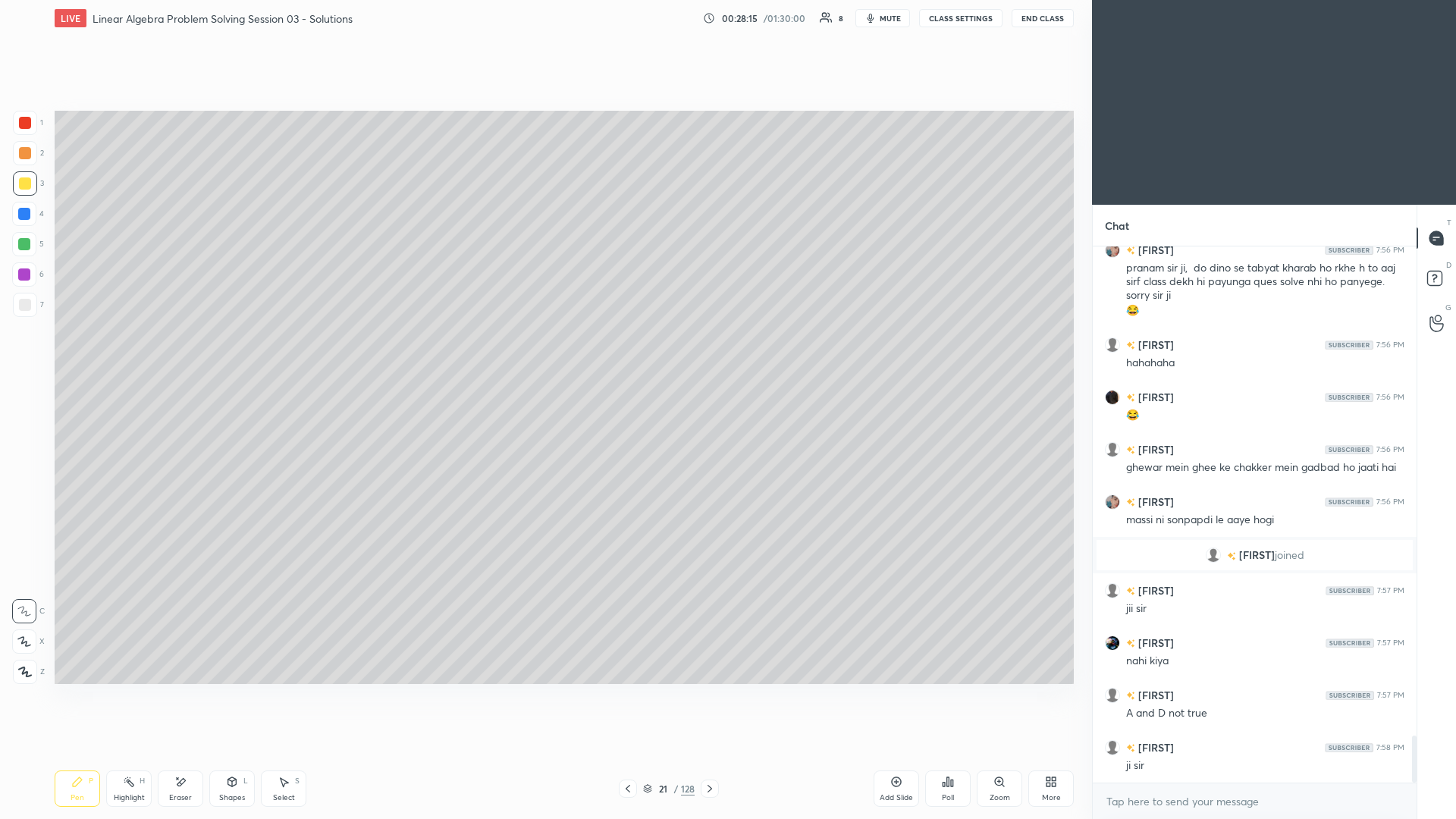 click 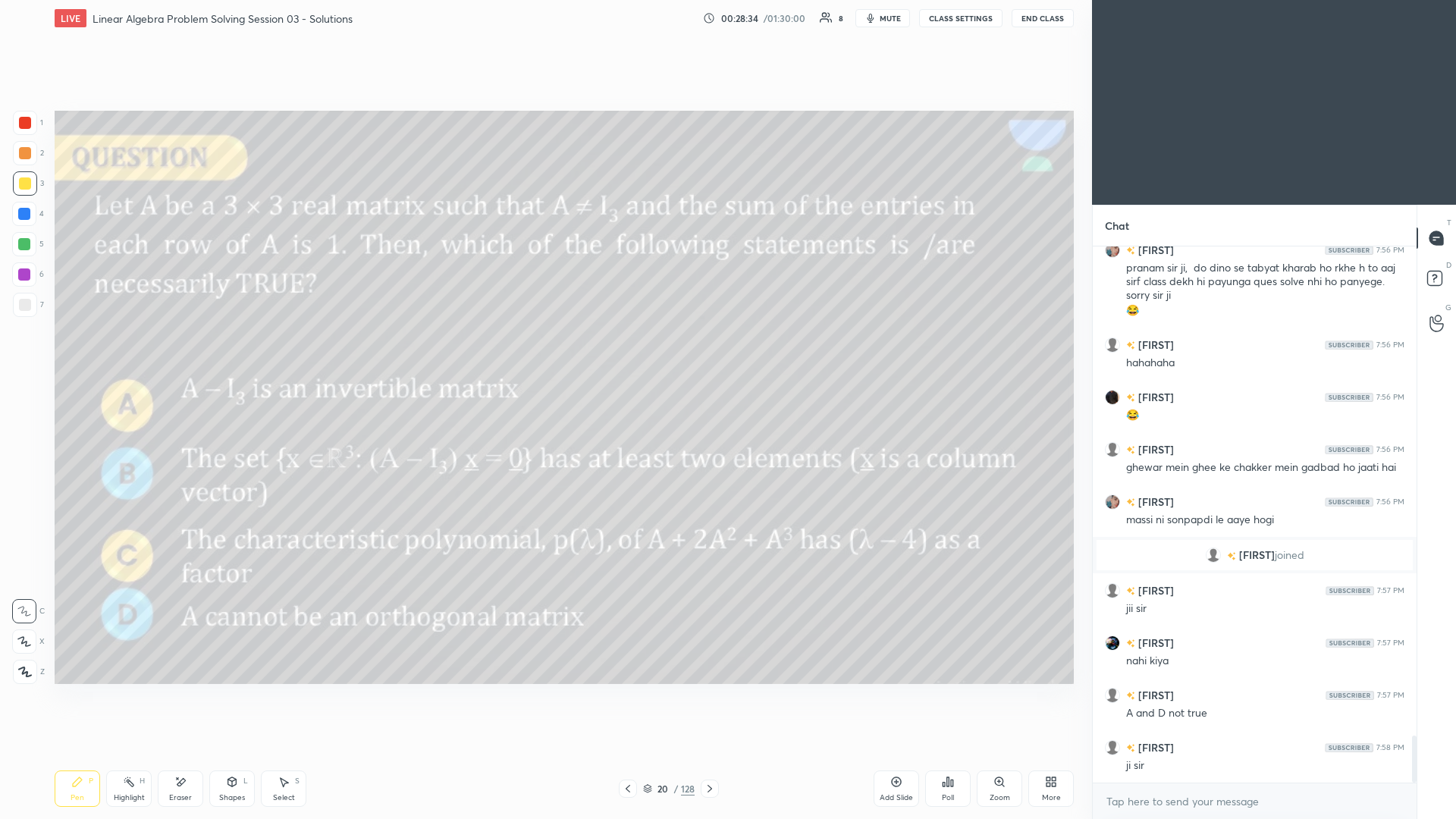 click 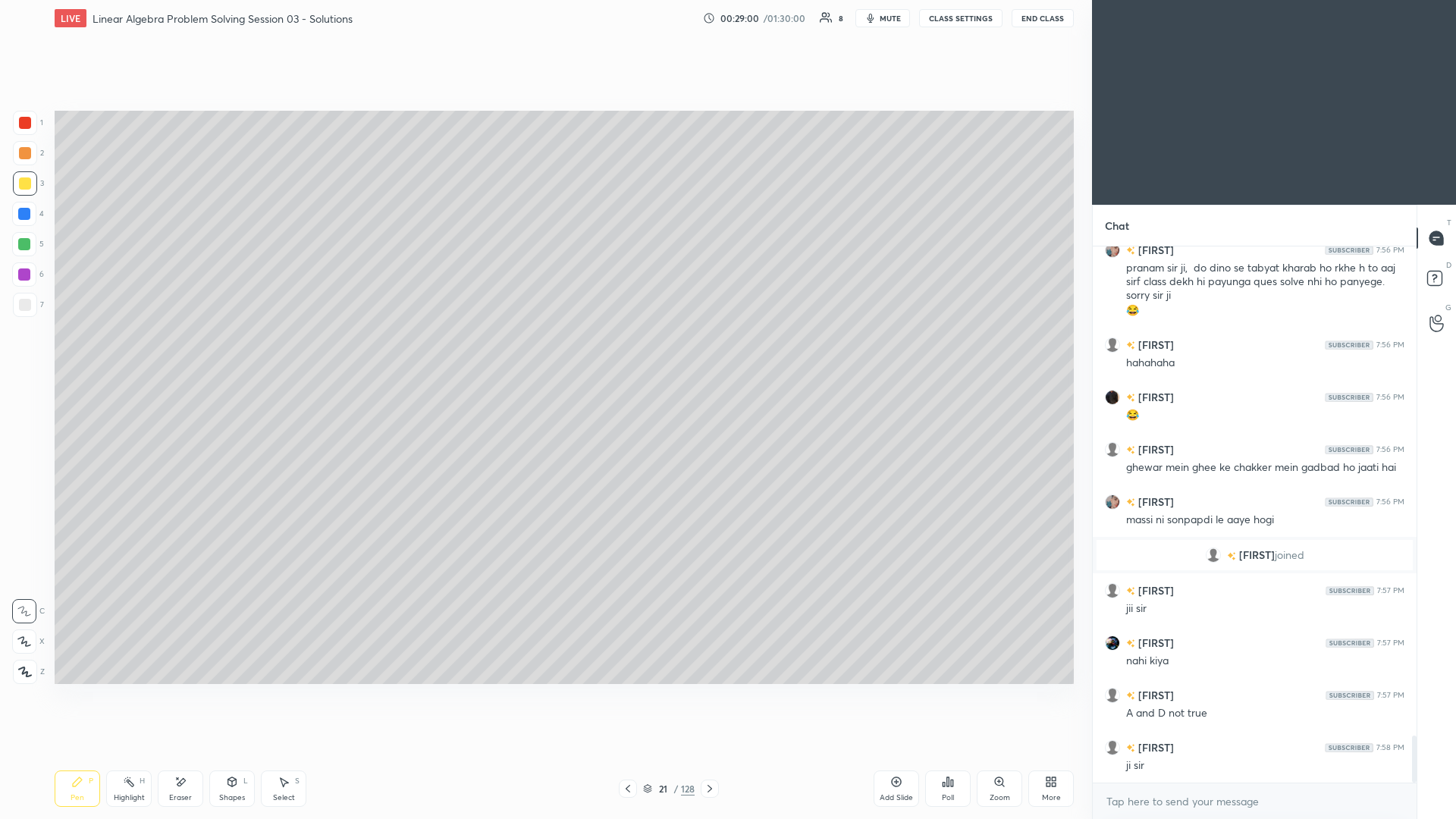 scroll, scrollTop: 5600, scrollLeft: 0, axis: vertical 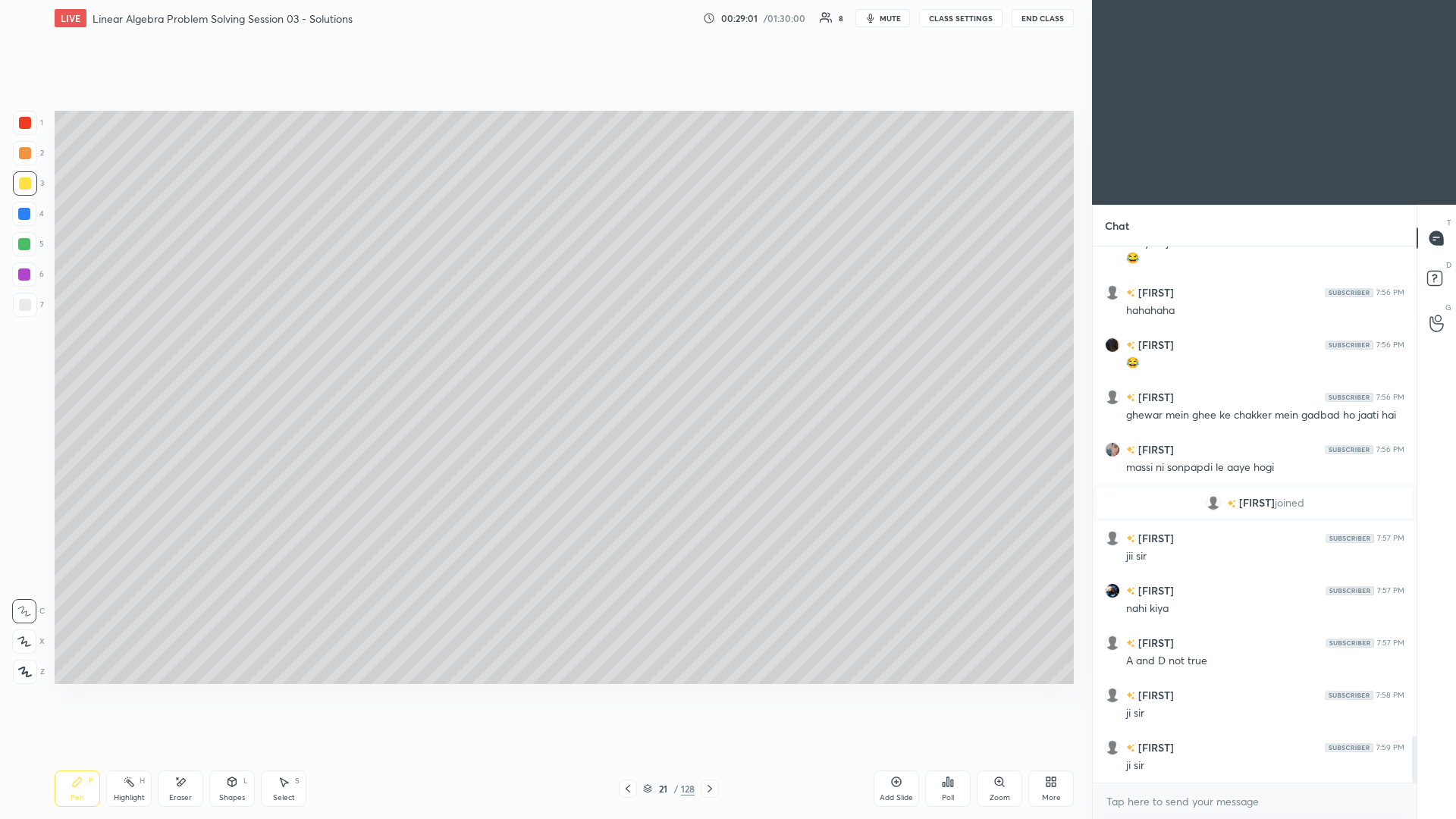 click at bounding box center (25, 184) 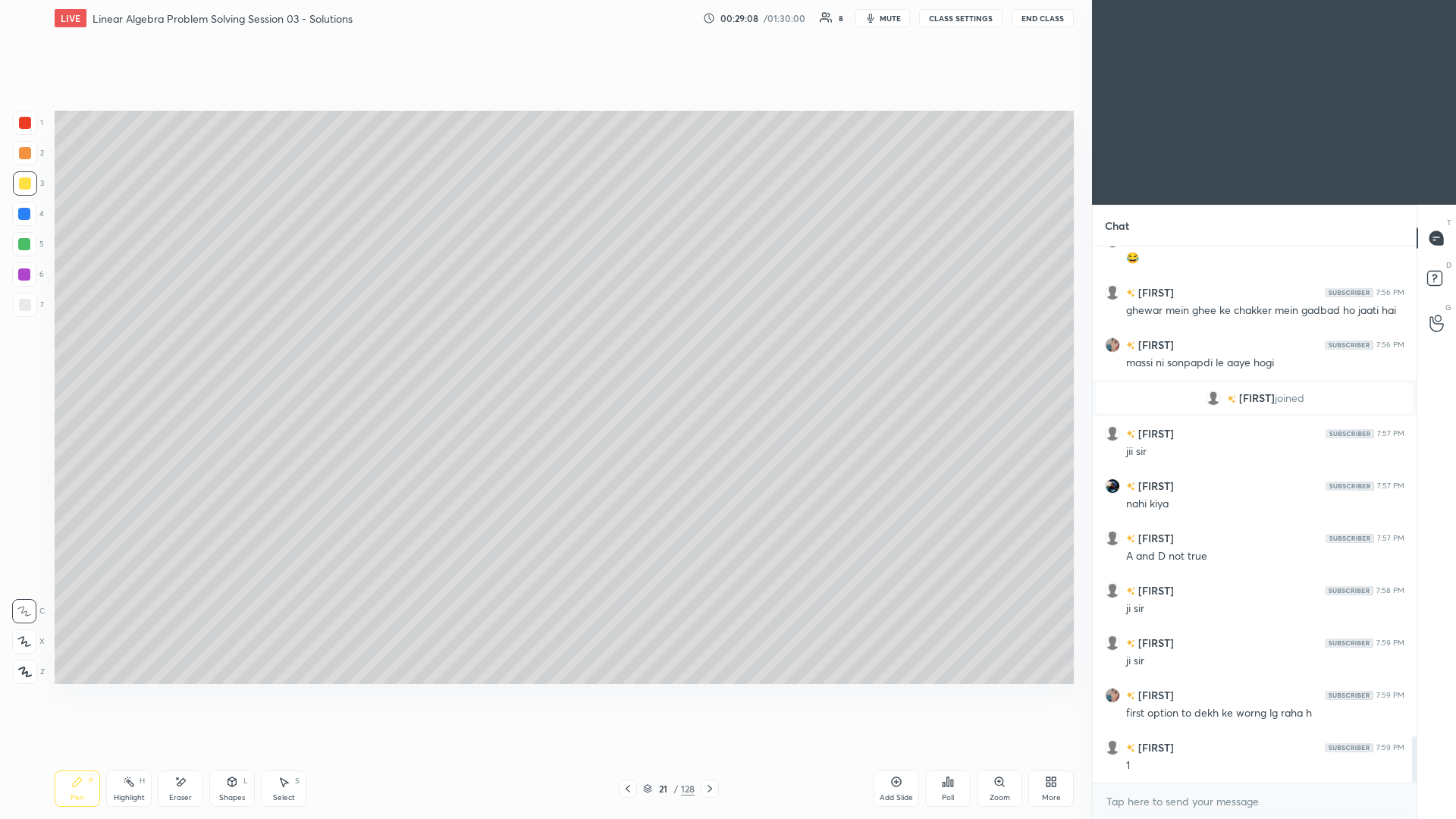 scroll, scrollTop: 5757, scrollLeft: 0, axis: vertical 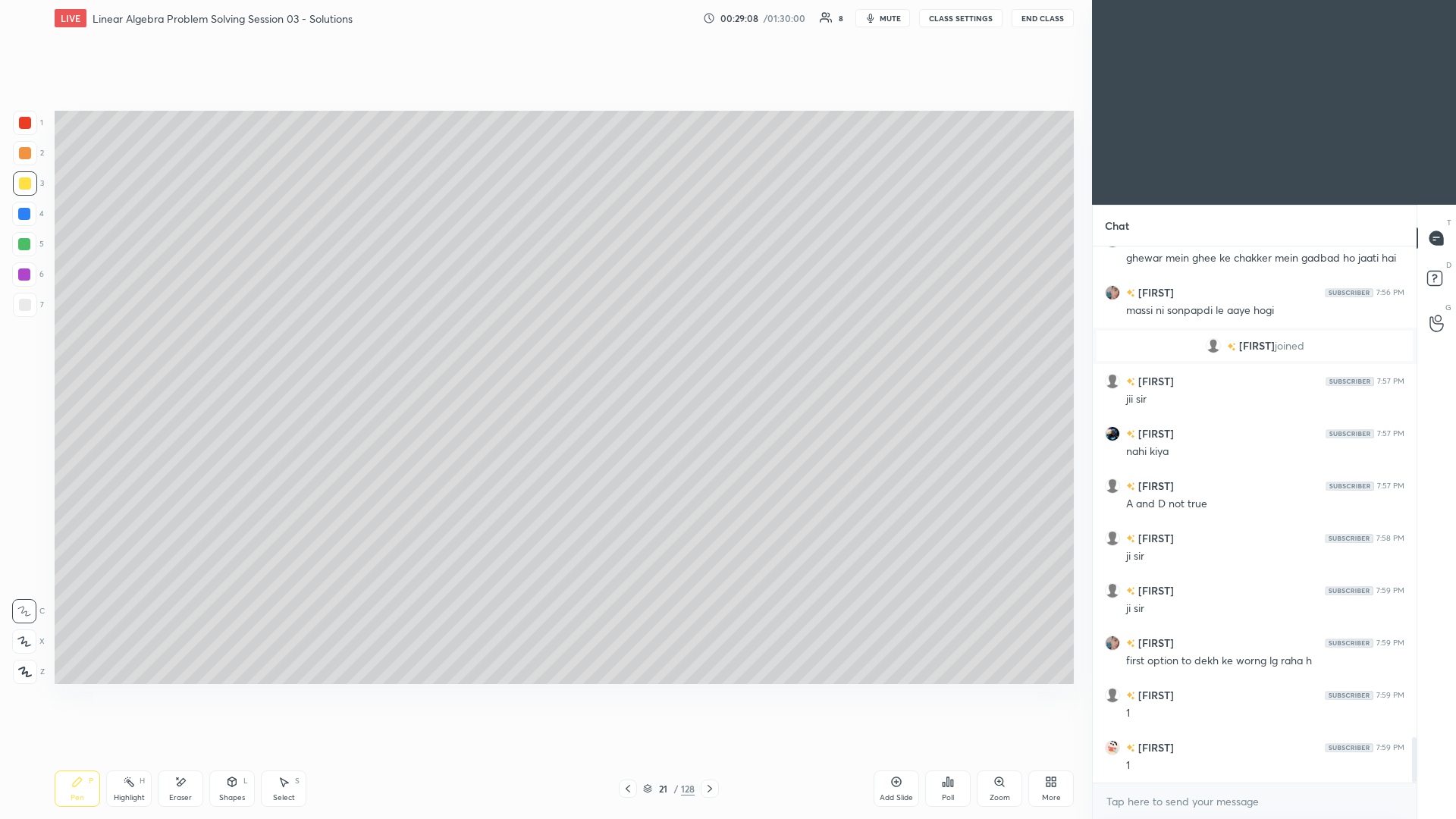 click 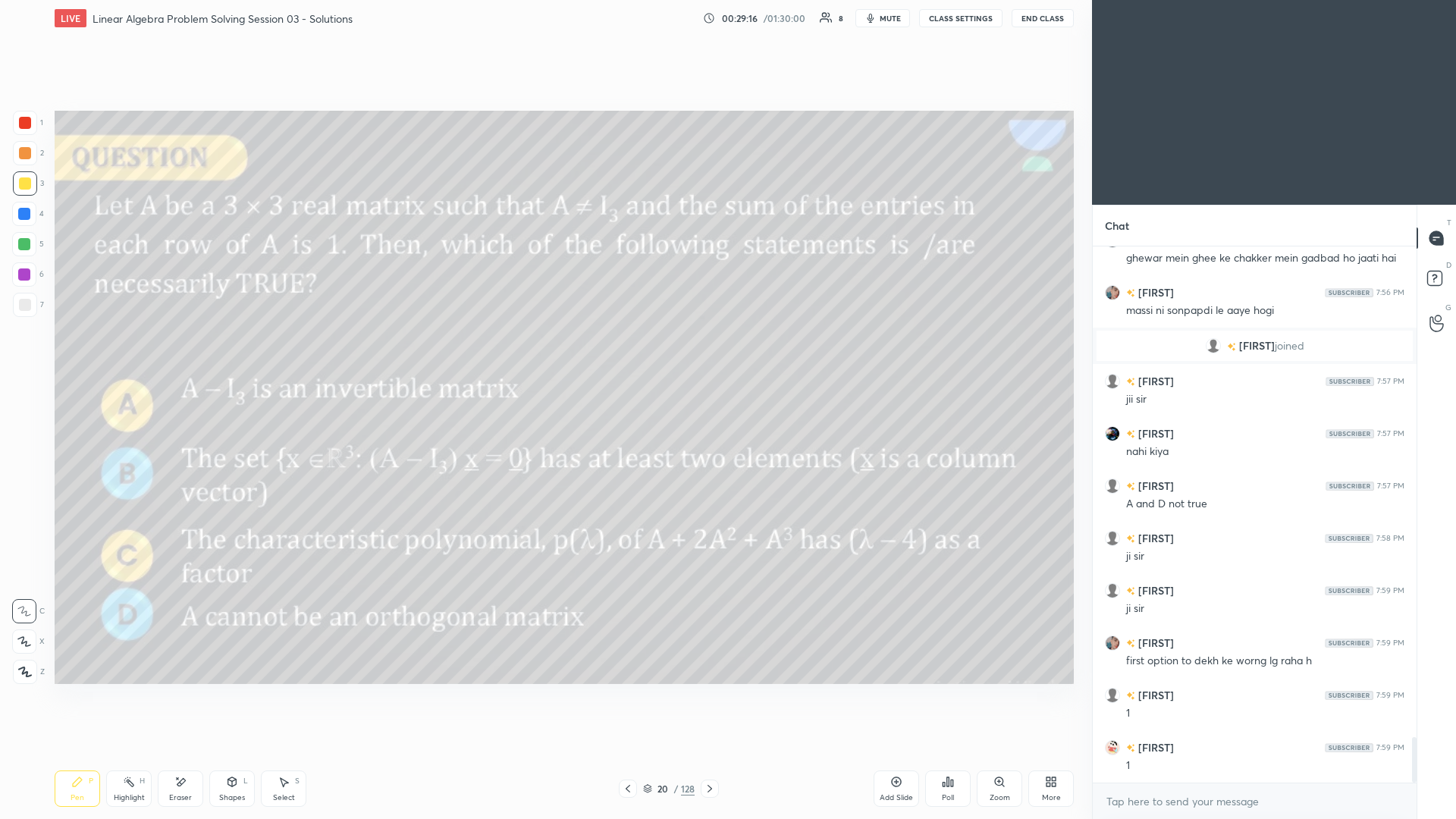 click 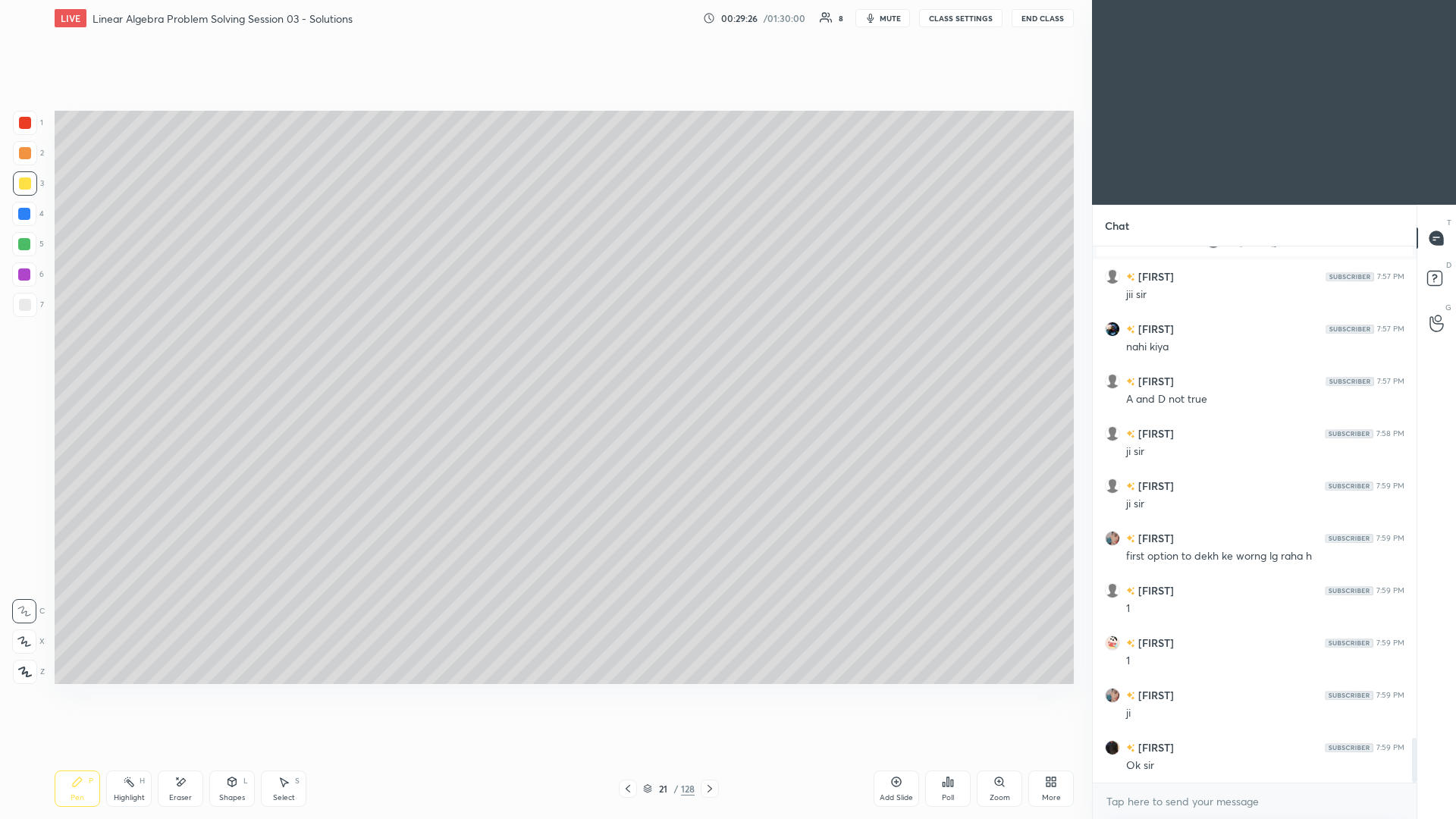 scroll, scrollTop: 5914, scrollLeft: 0, axis: vertical 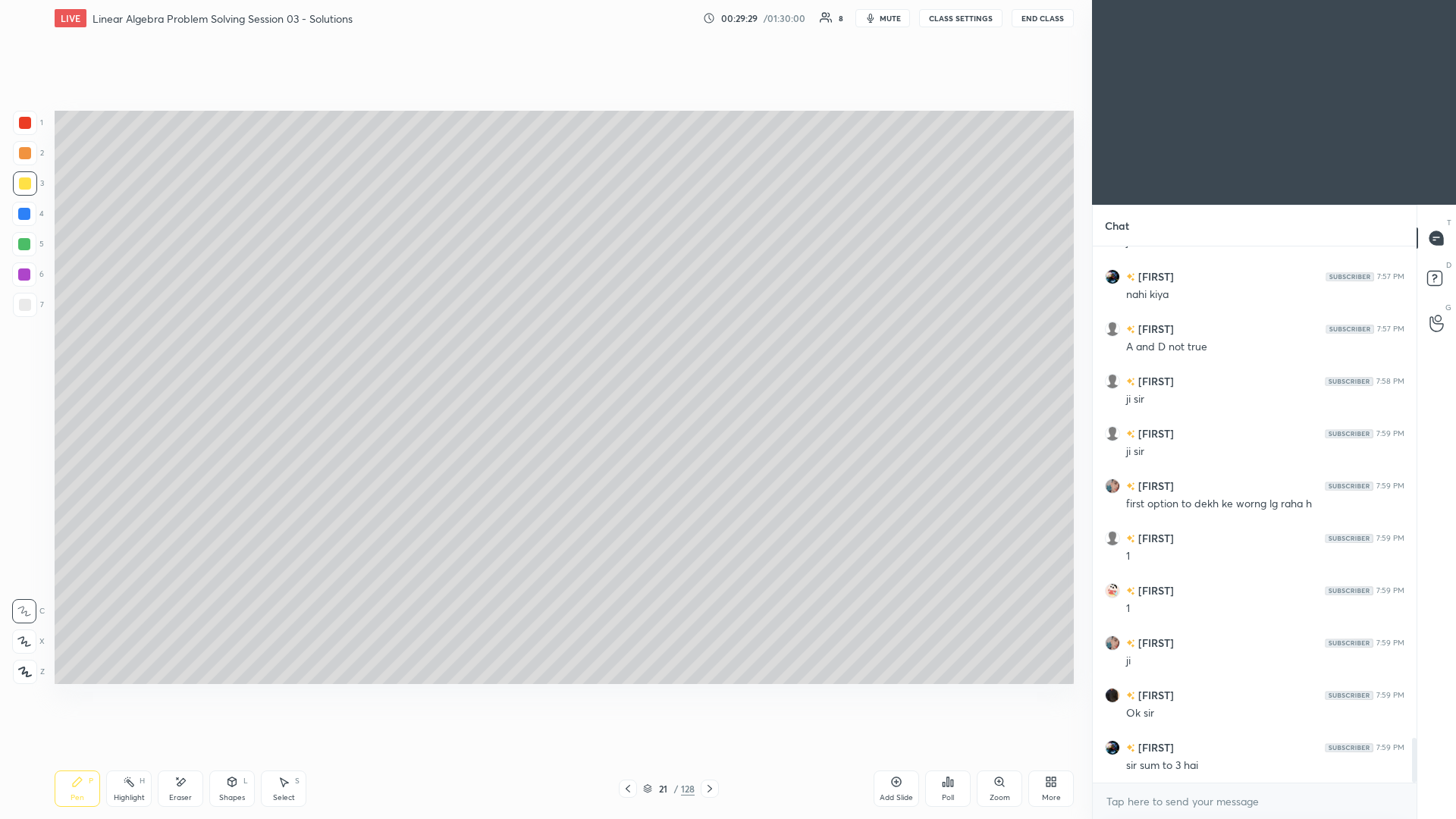 click on "Eraser" at bounding box center [180, 798] 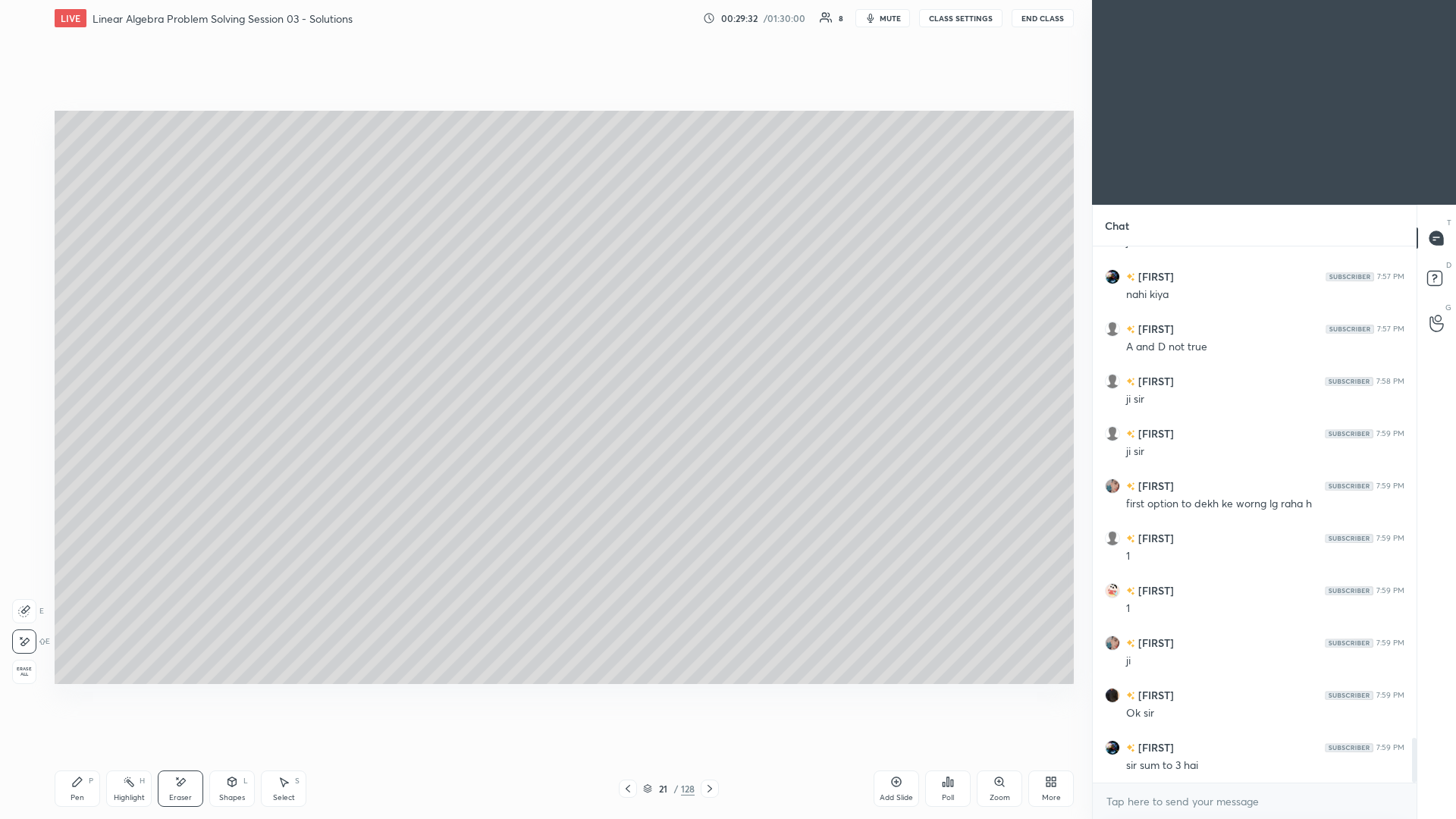 click on "Pen P" at bounding box center (77, 789) 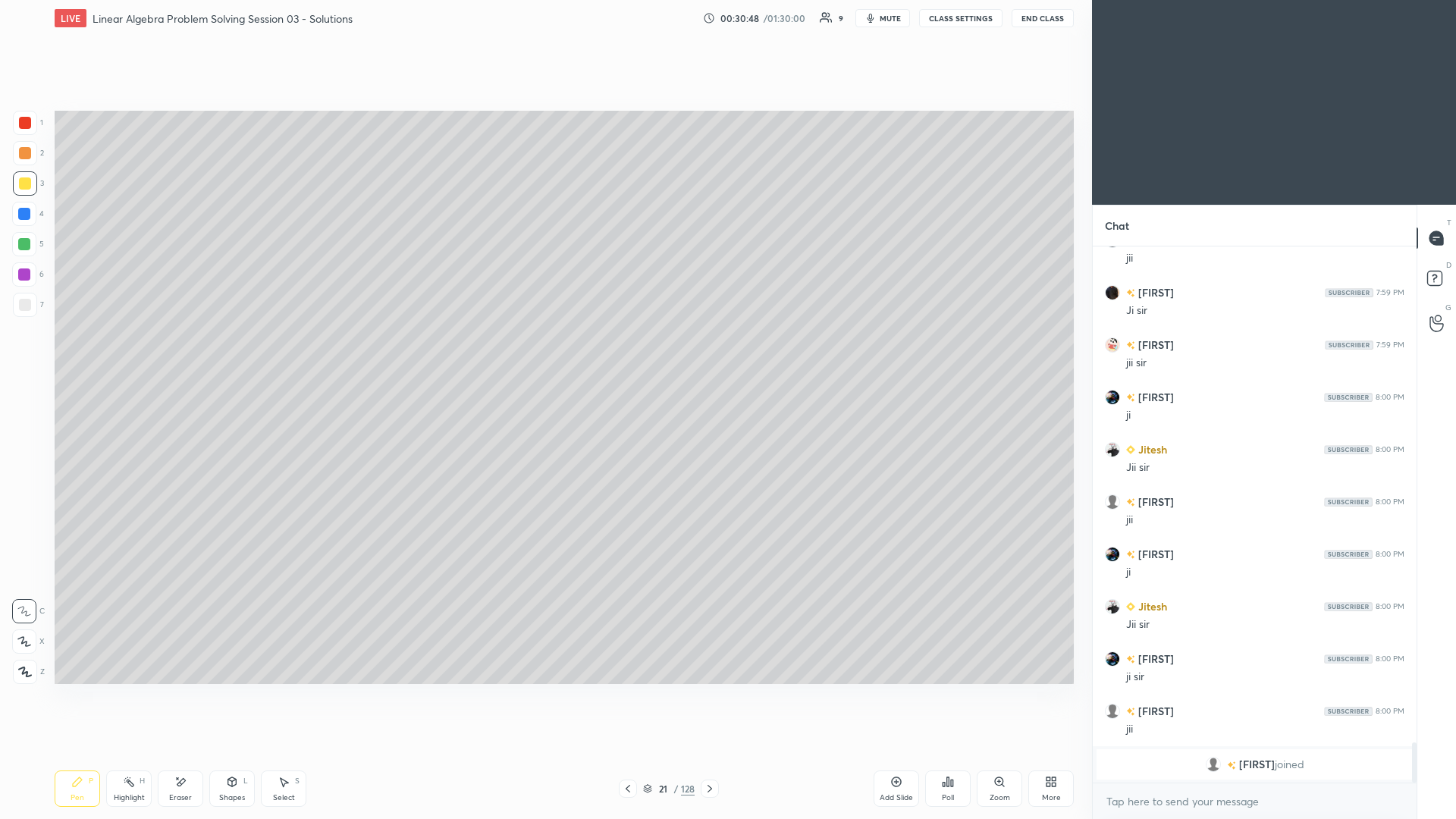 scroll, scrollTop: 6202, scrollLeft: 0, axis: vertical 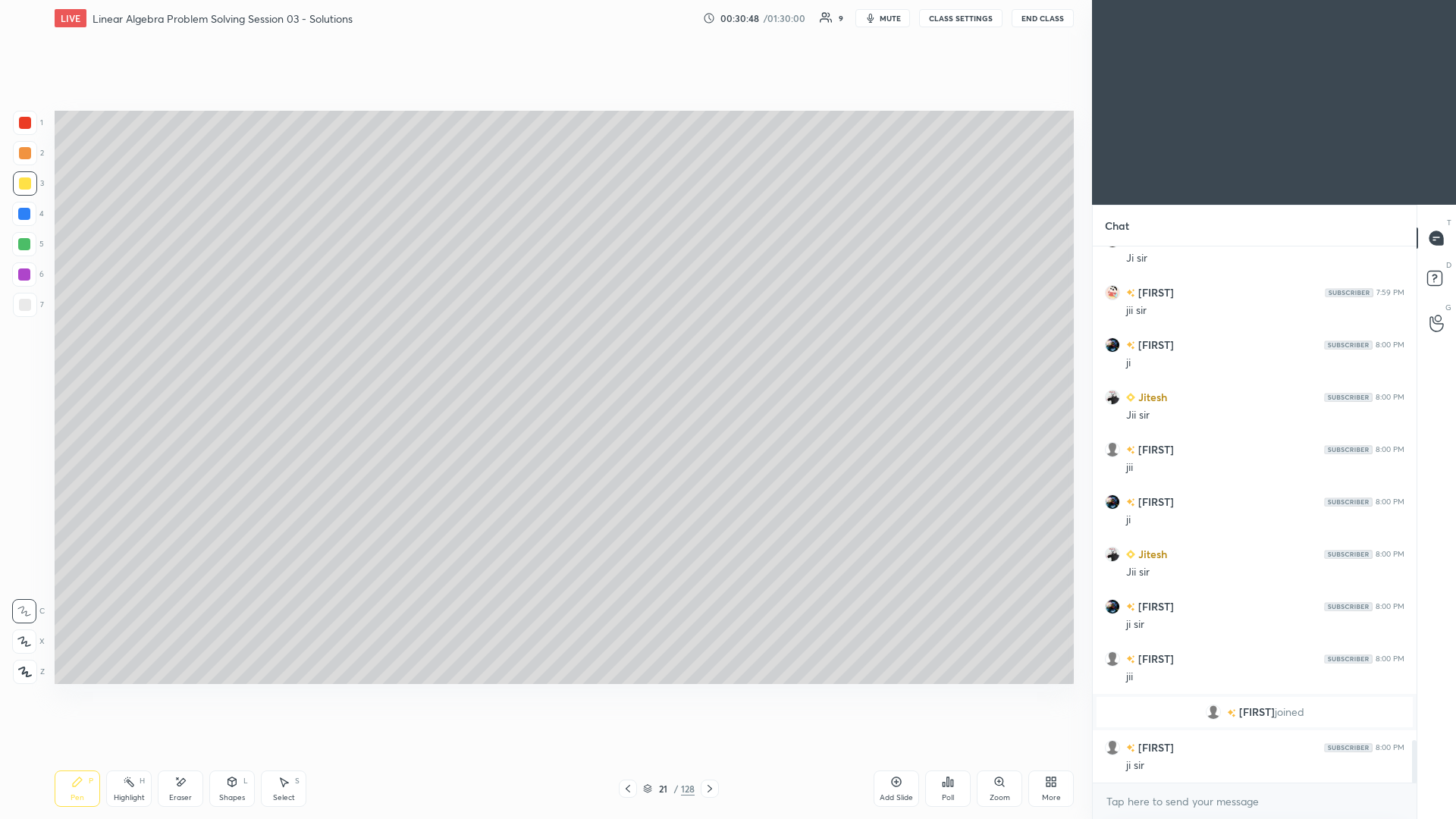 click 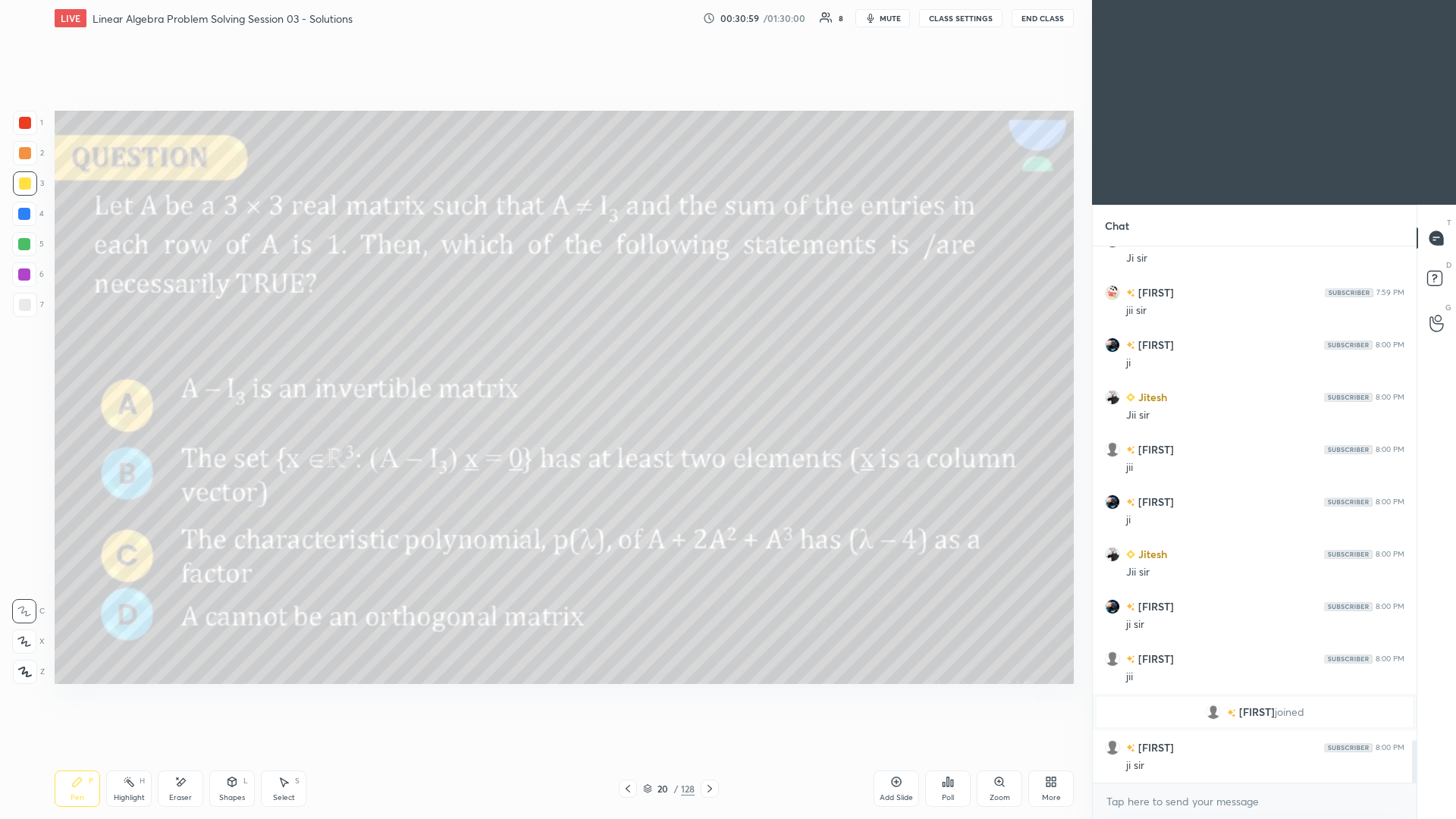 click on "Eraser" at bounding box center (180, 789) 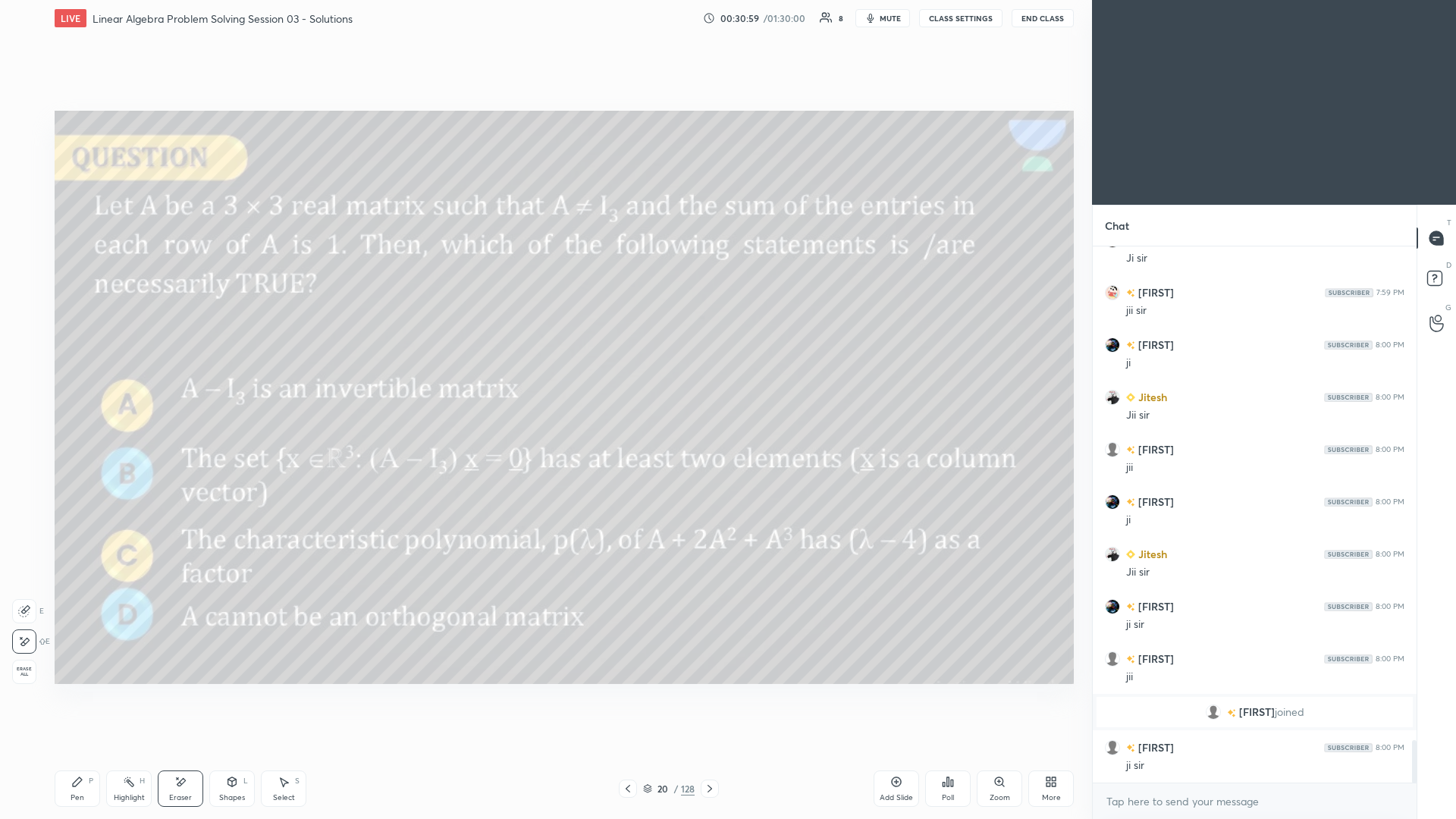 click on "1 2 3 4 5 6 7 C X Z E E Erase all   H H LIVE Linear Algebra Problem Solving Session 03 - Solutions 00:30:59 /  01:30:00 8 mute CLASS SETTINGS End Class Setting up your live class Poll for   secs No correct answer Start poll Back Linear Algebra Problem Solving Session 03 - Solutions Rahul Pen P Highlight H Eraser Shapes L Select S 20 / 128 Add Slide Poll Zoom More" at bounding box center (540, 410) 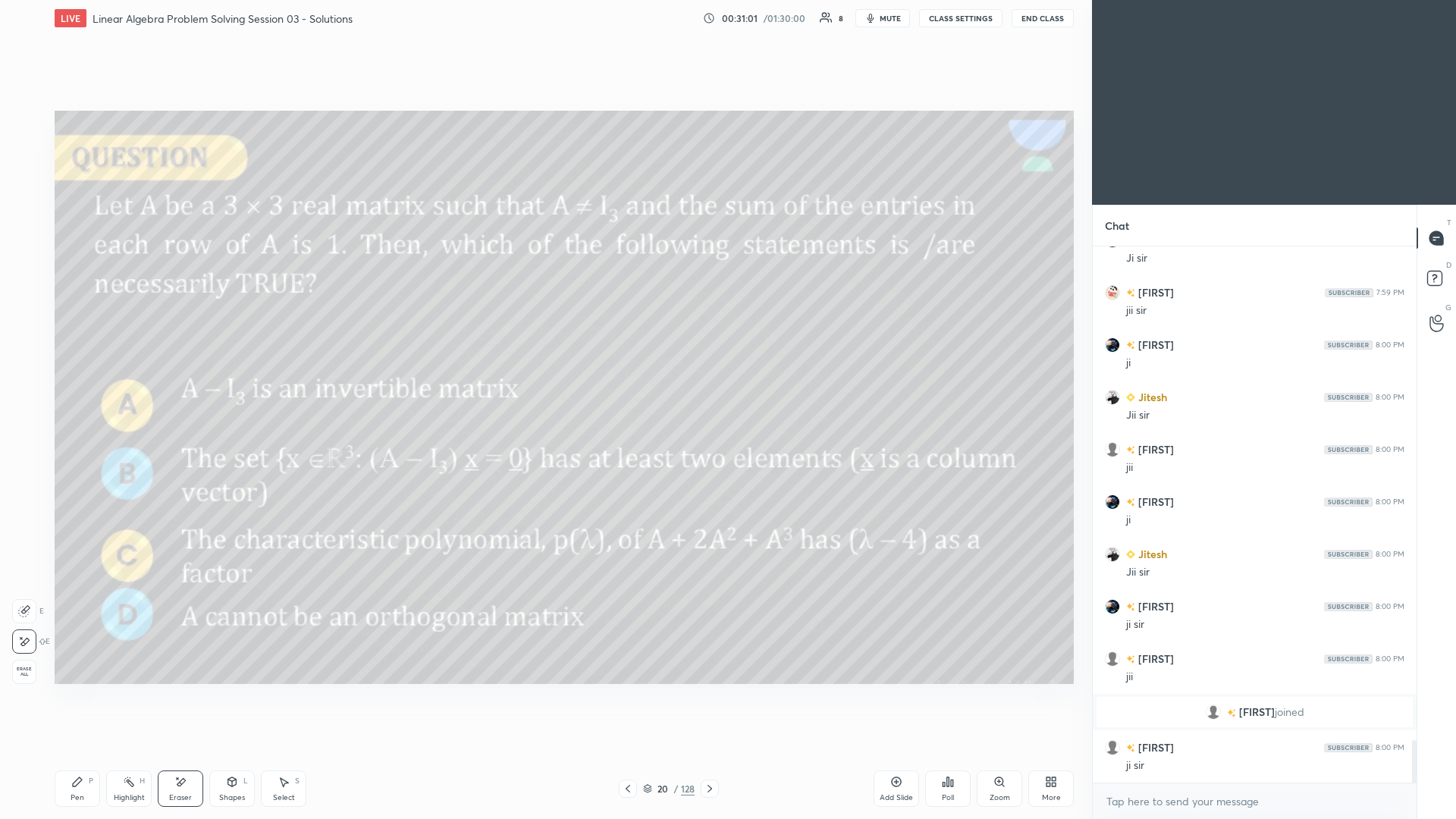 click on "Erase all" at bounding box center [24, 672] 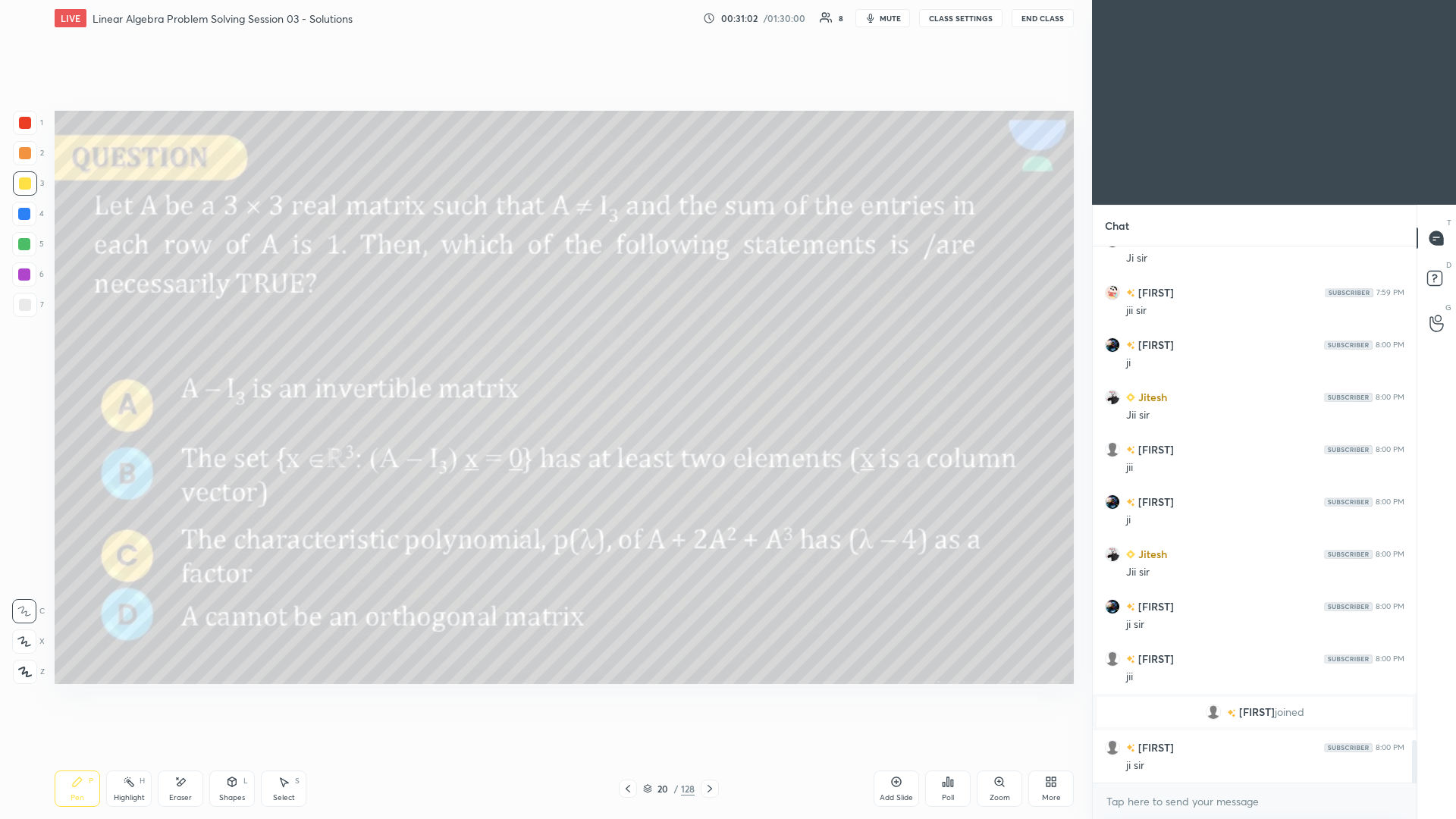 click at bounding box center [25, 153] 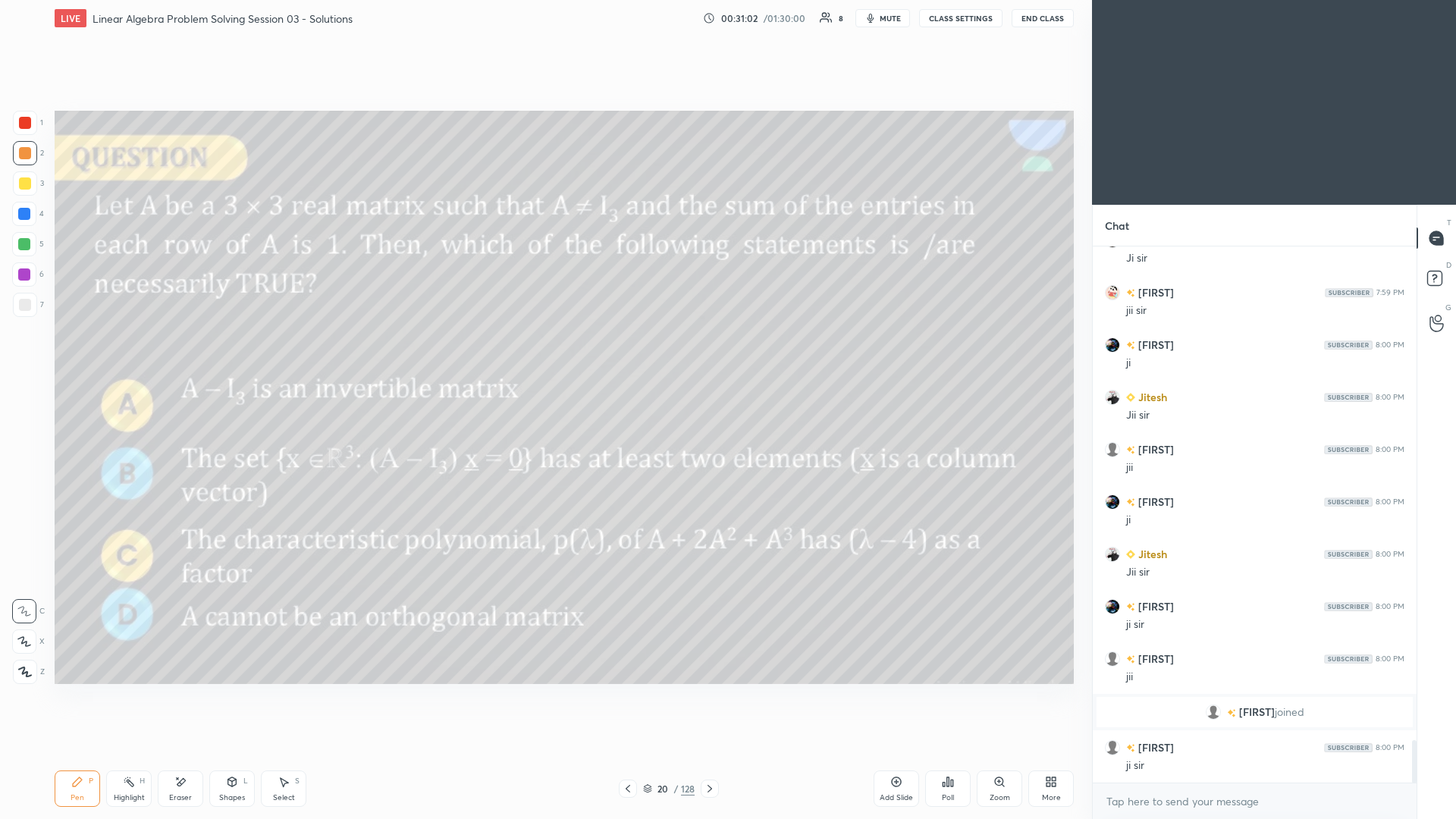 click at bounding box center [25, 184] 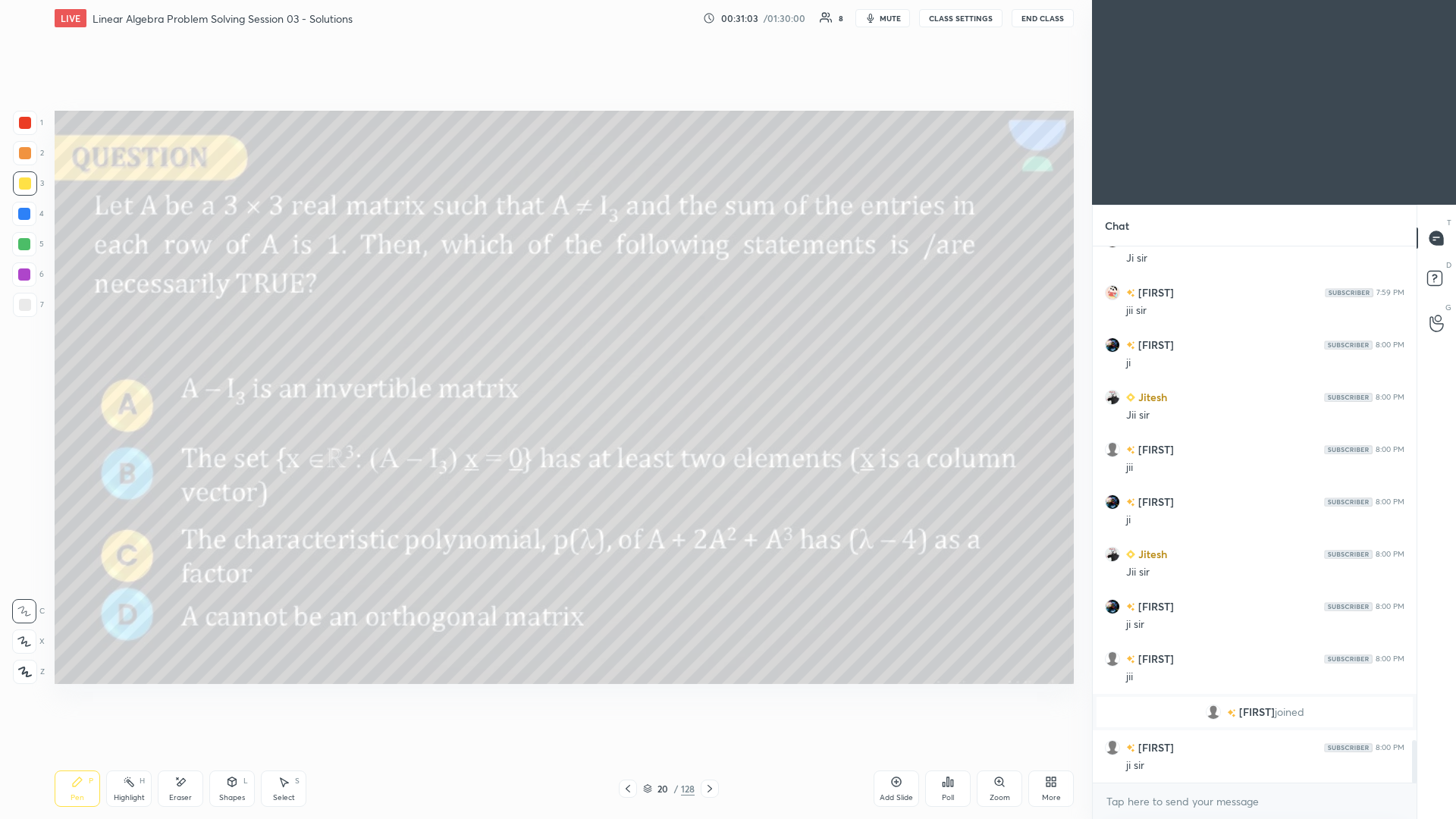 click at bounding box center [25, 184] 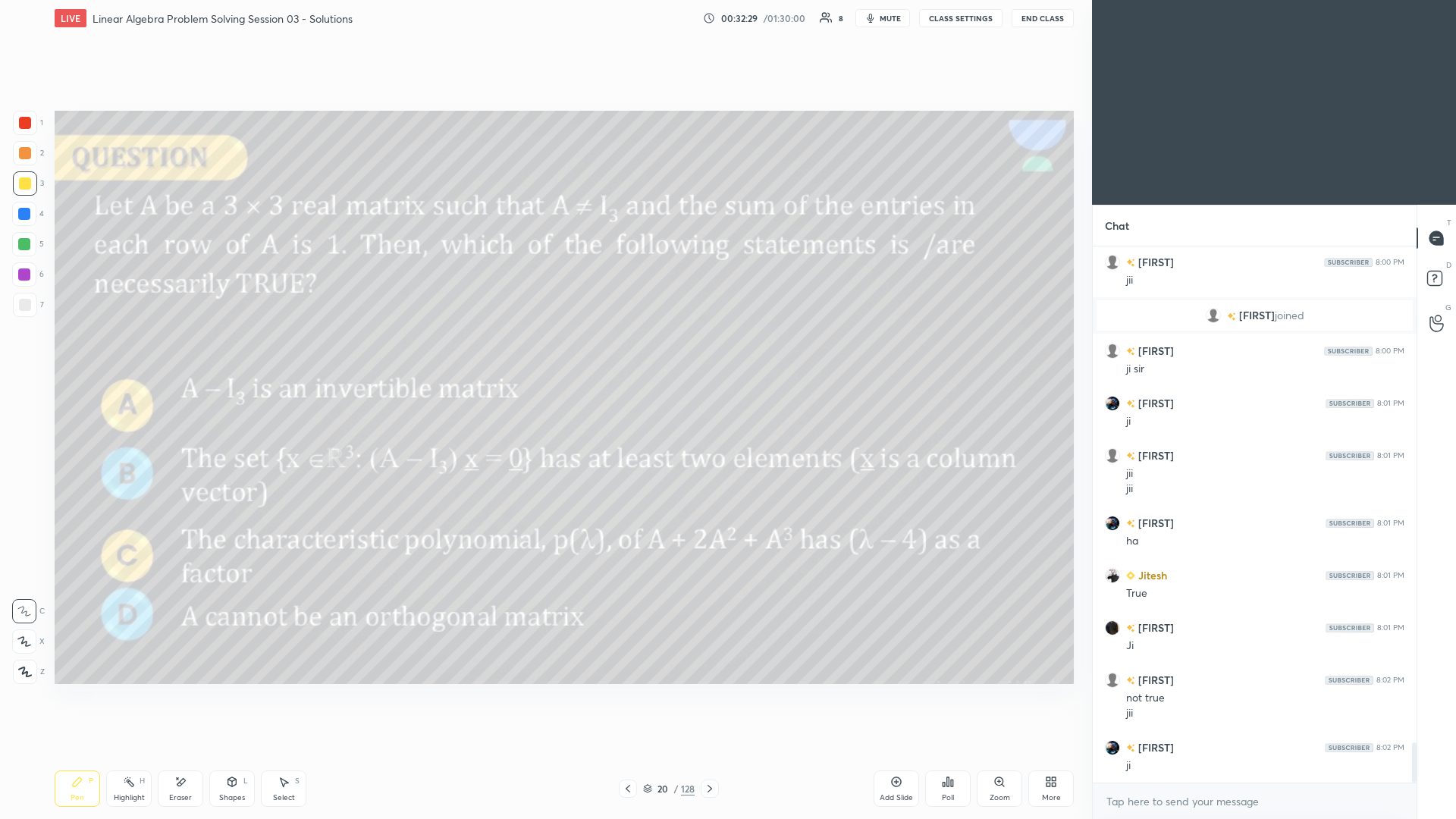 scroll, scrollTop: 6651, scrollLeft: 0, axis: vertical 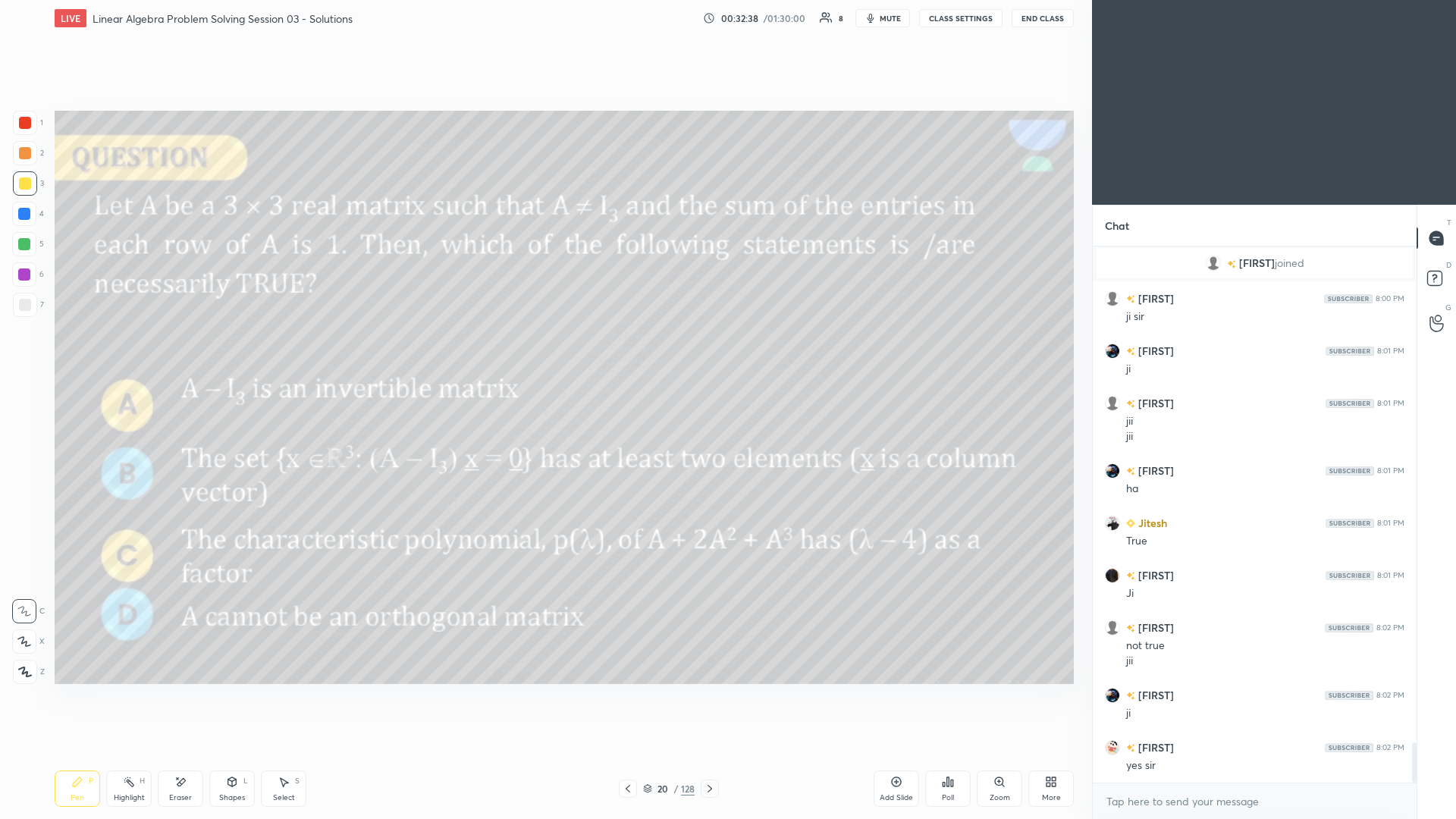 click 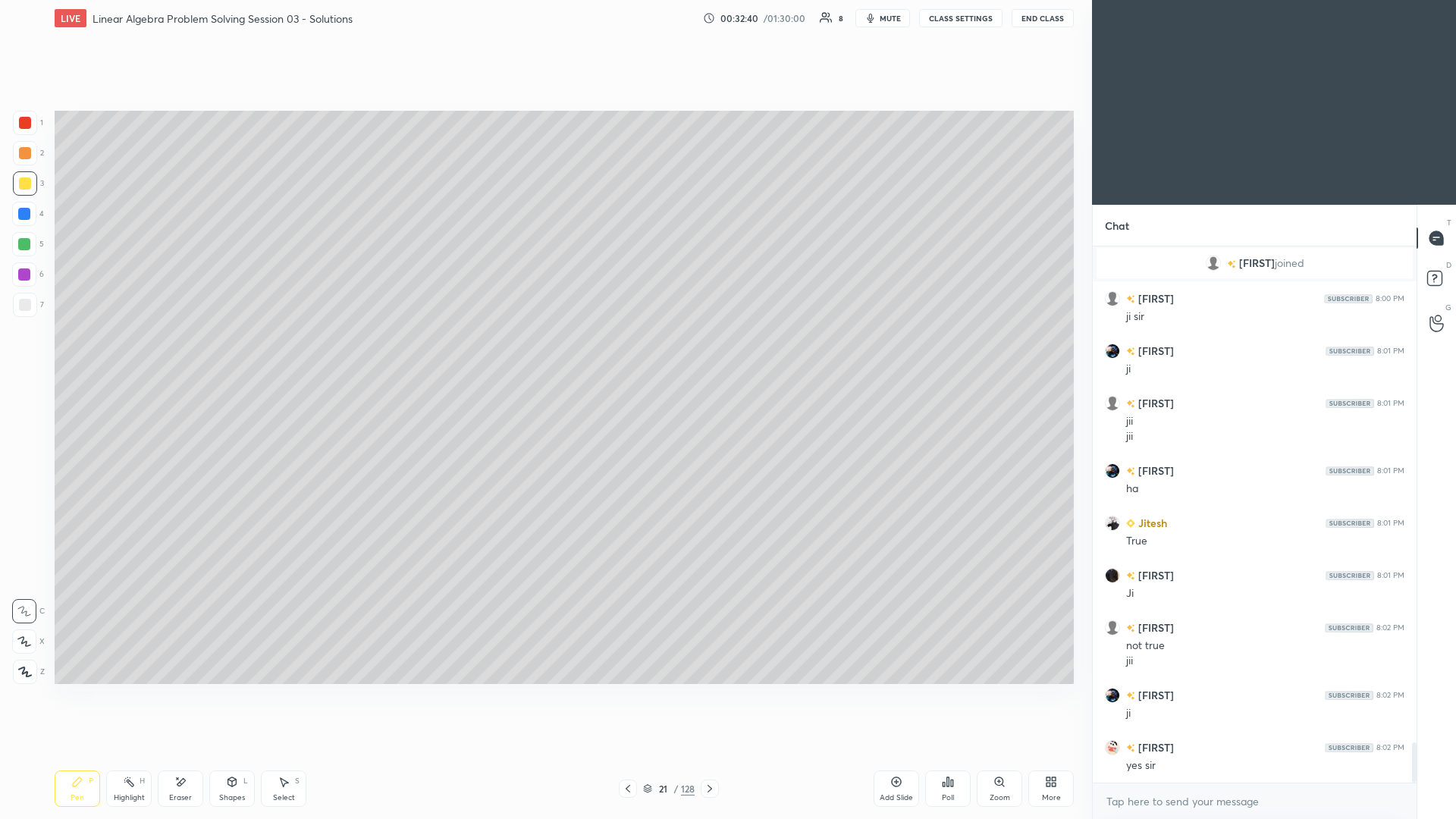 click 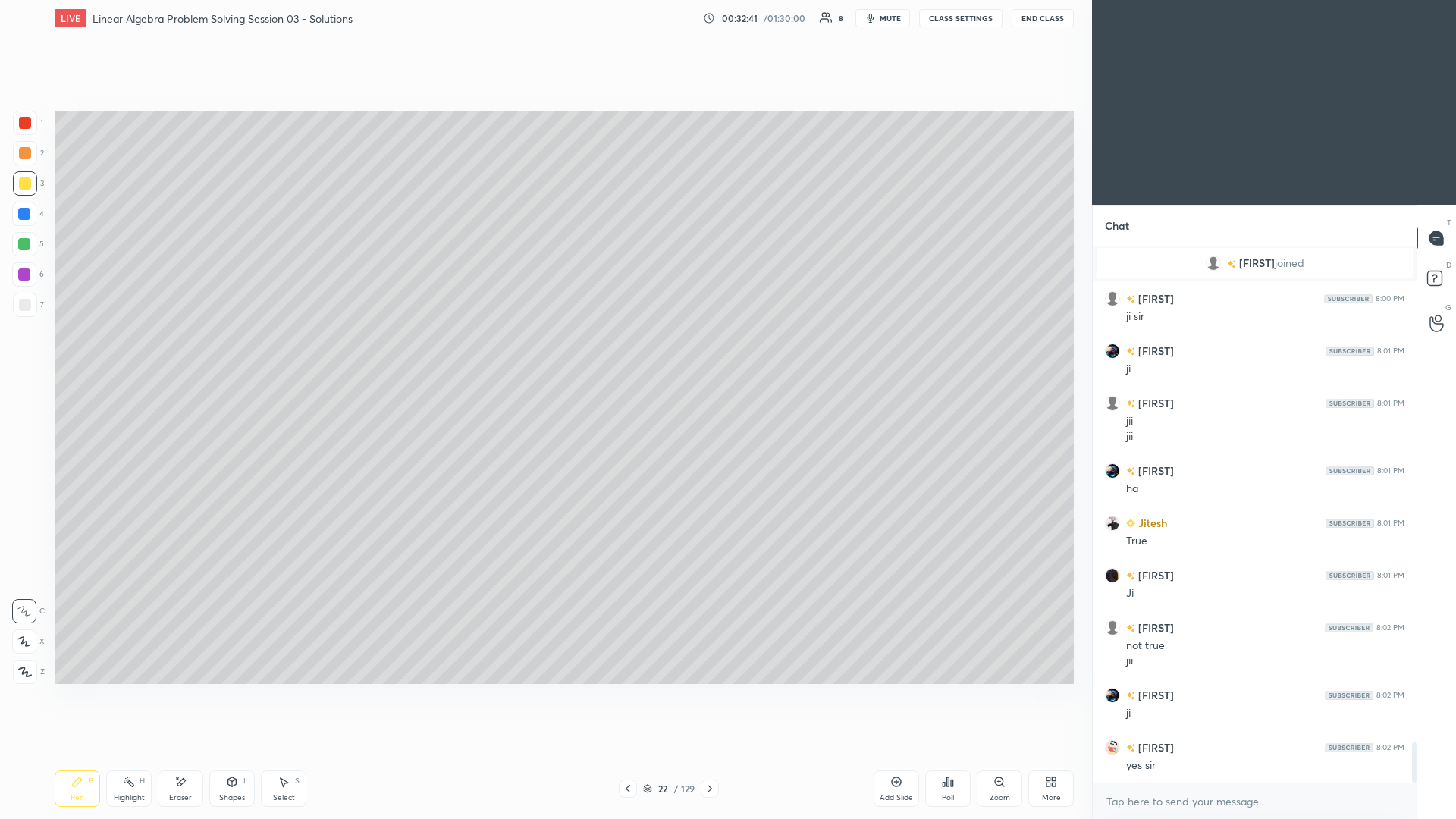 click at bounding box center (25, 184) 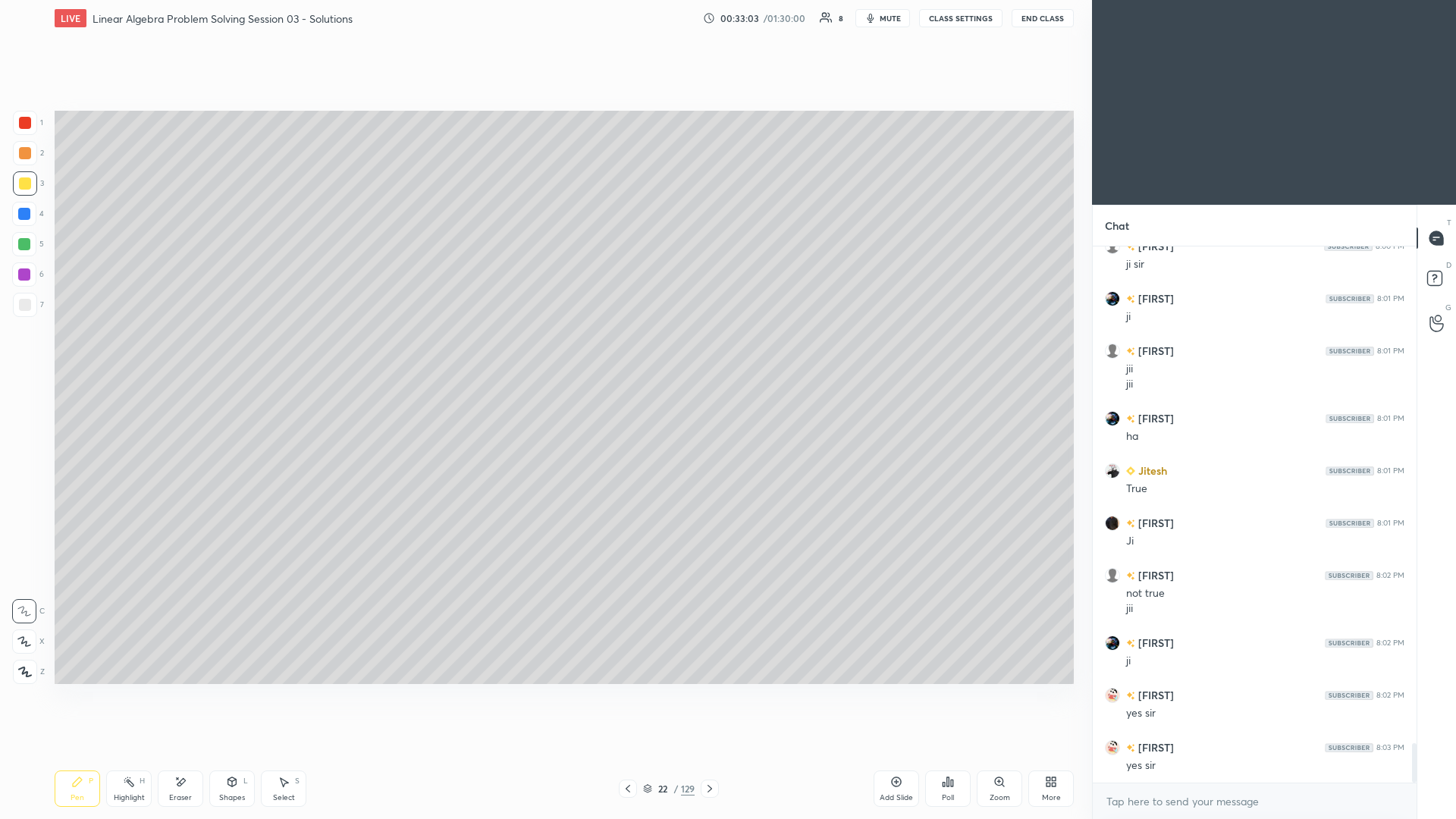 scroll, scrollTop: 6755, scrollLeft: 0, axis: vertical 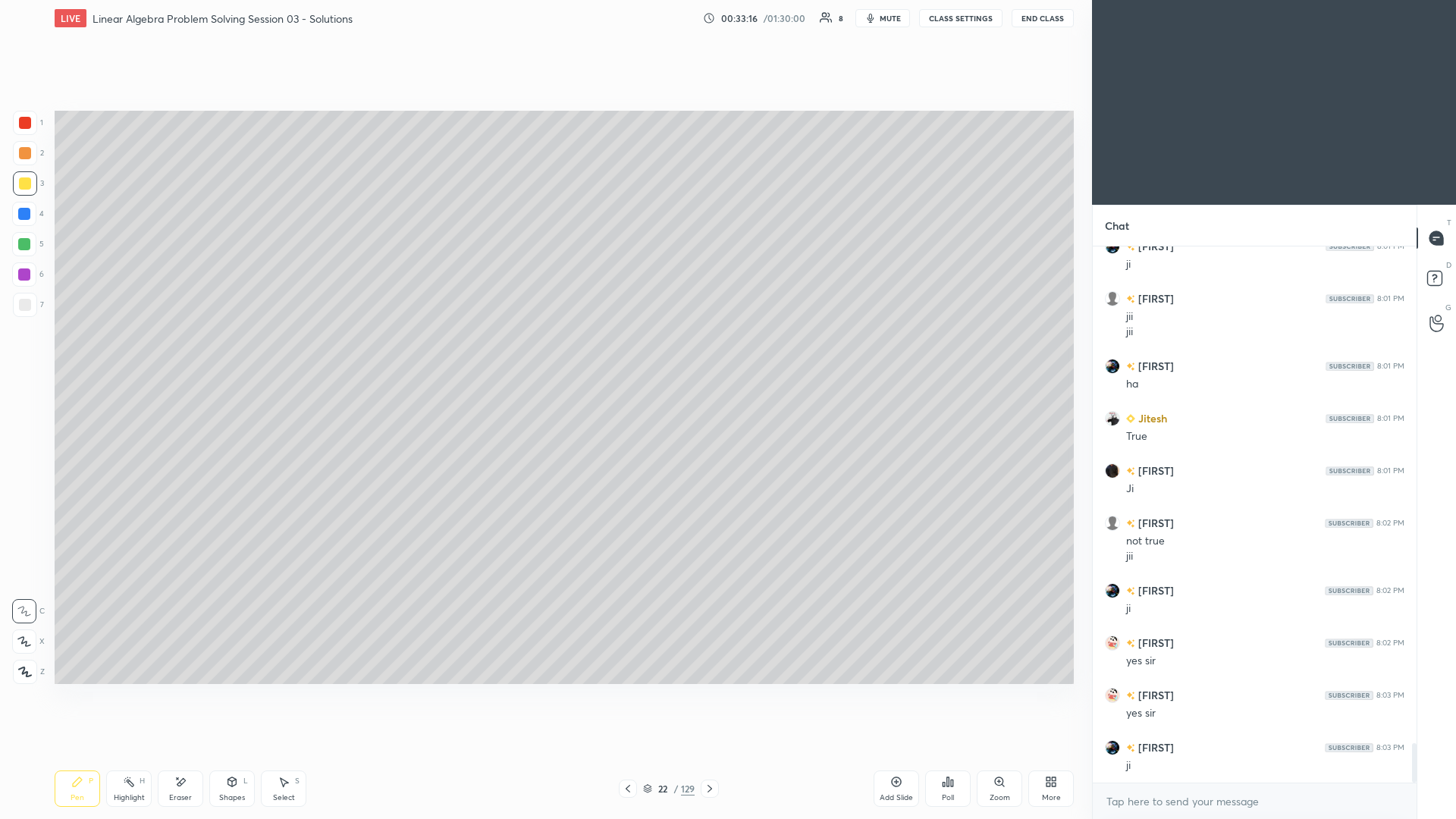 click on "Eraser" at bounding box center [180, 789] 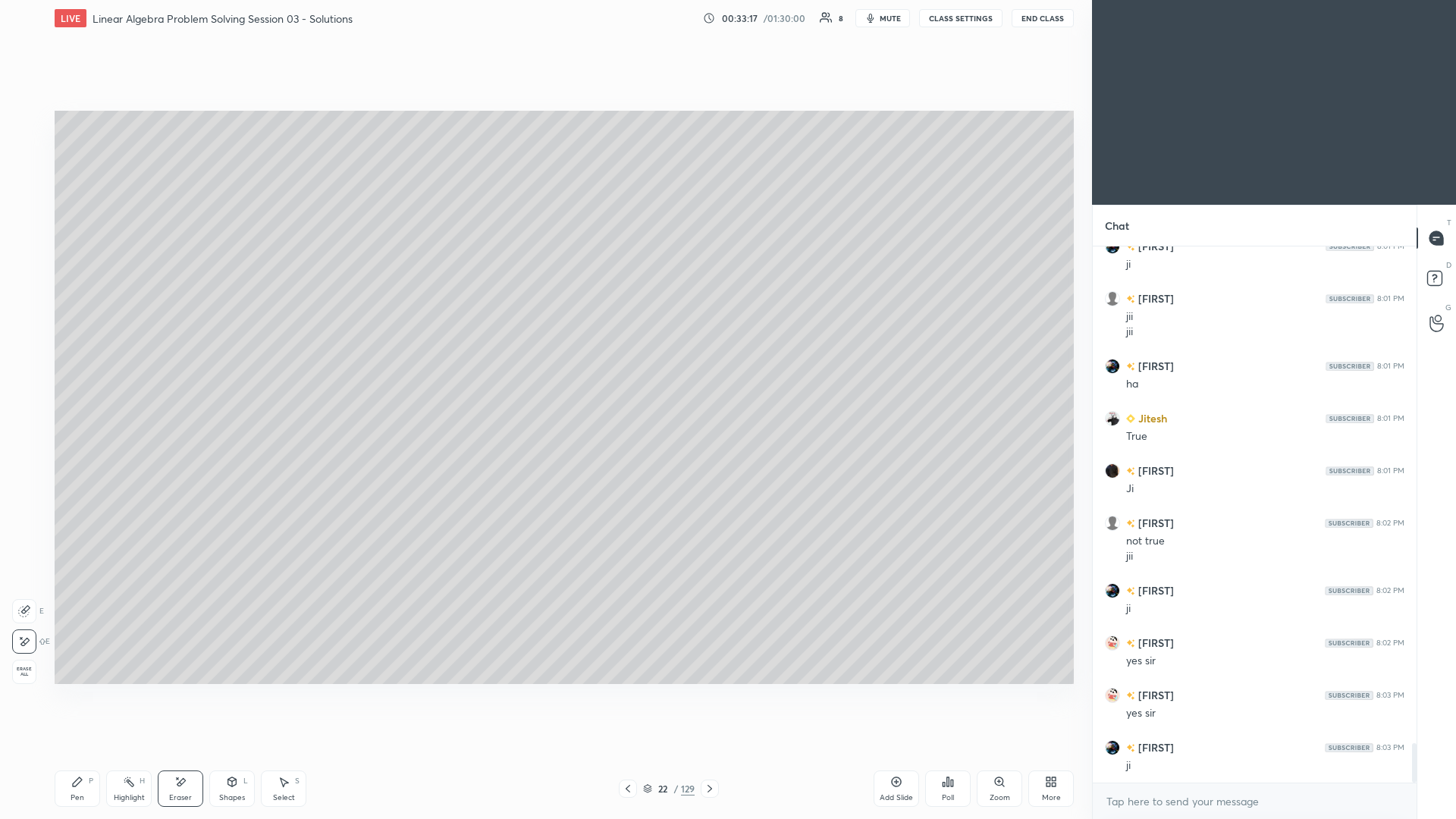 click on "Erase all" at bounding box center [24, 672] 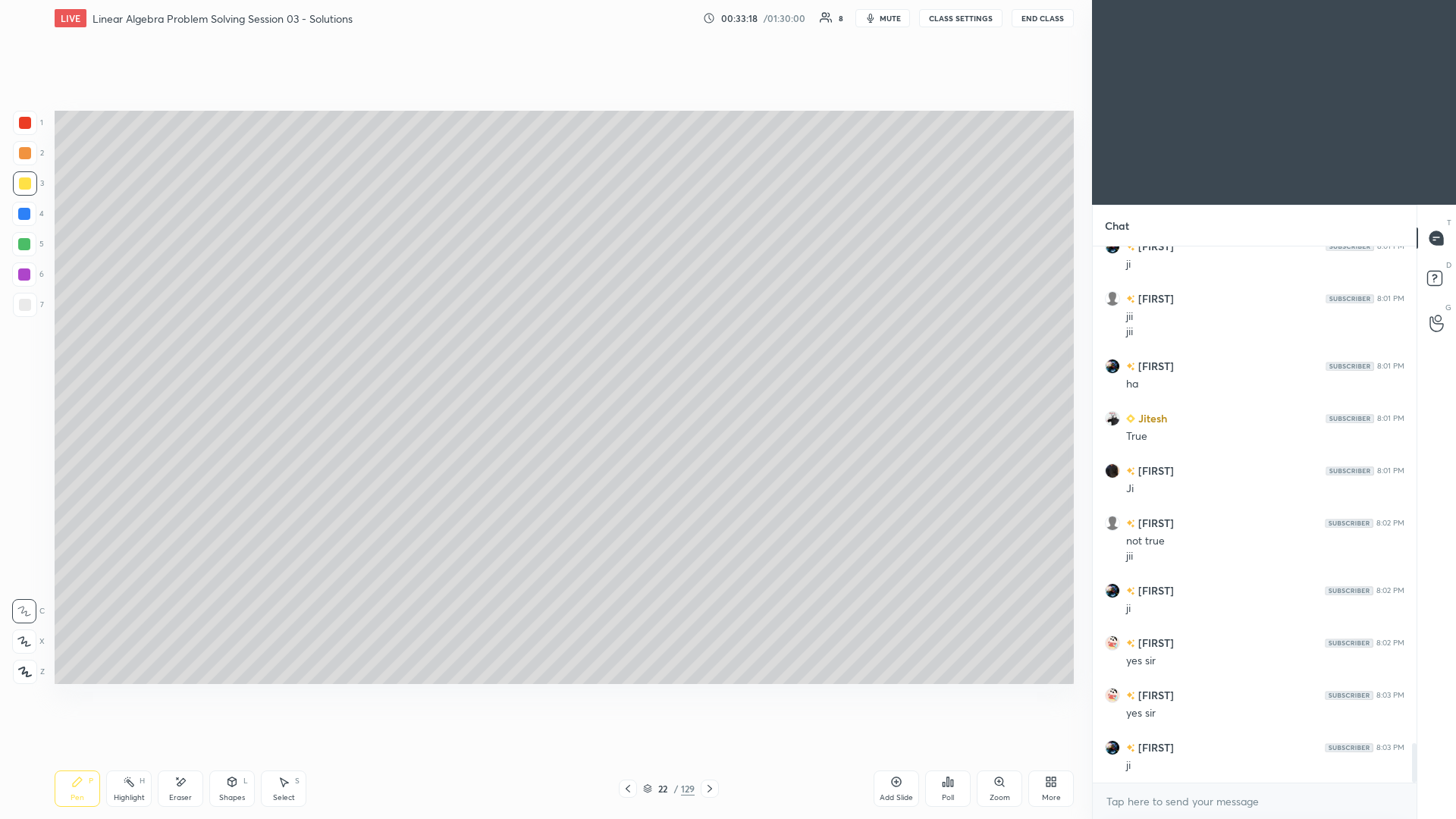 click 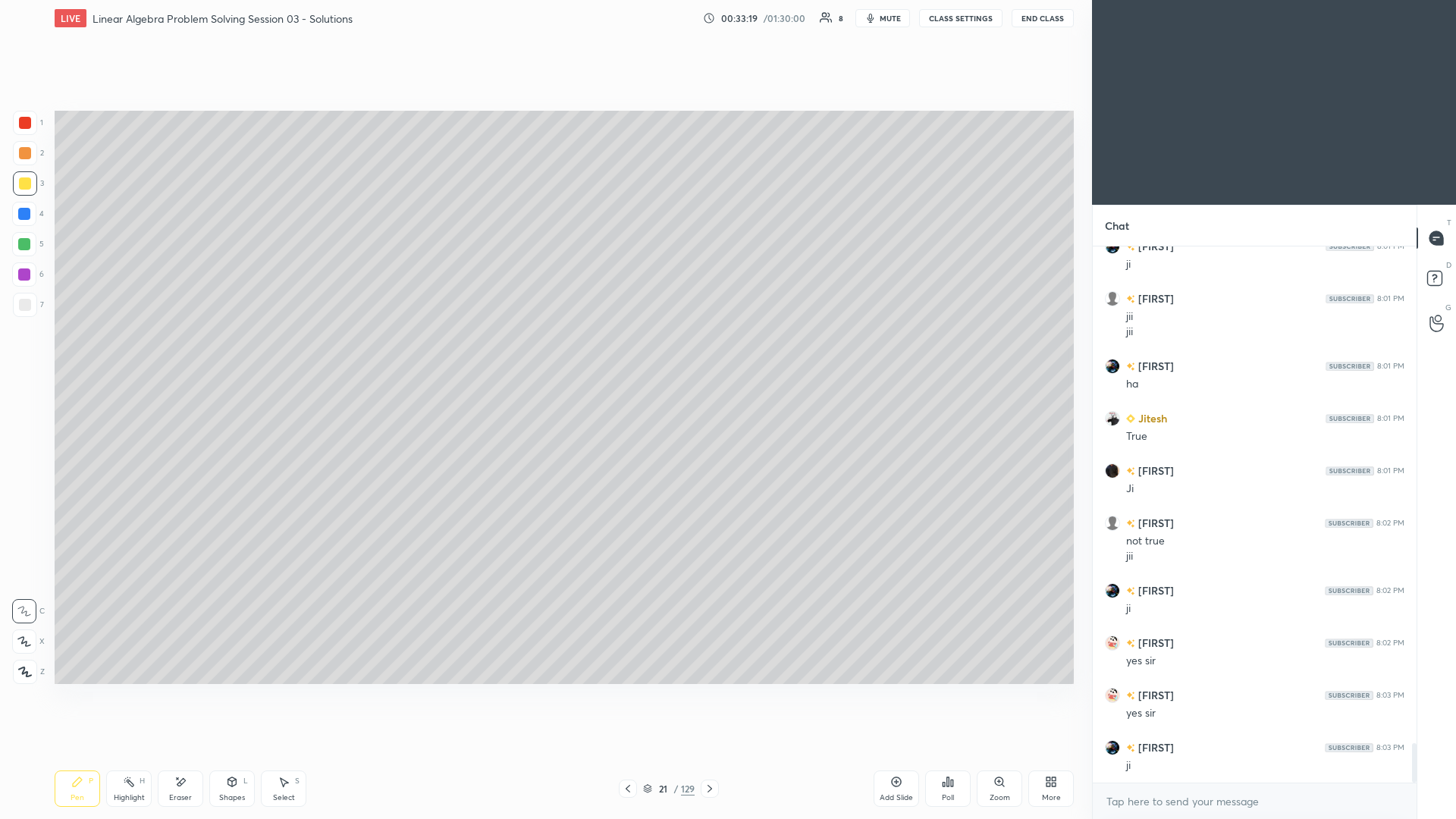 click 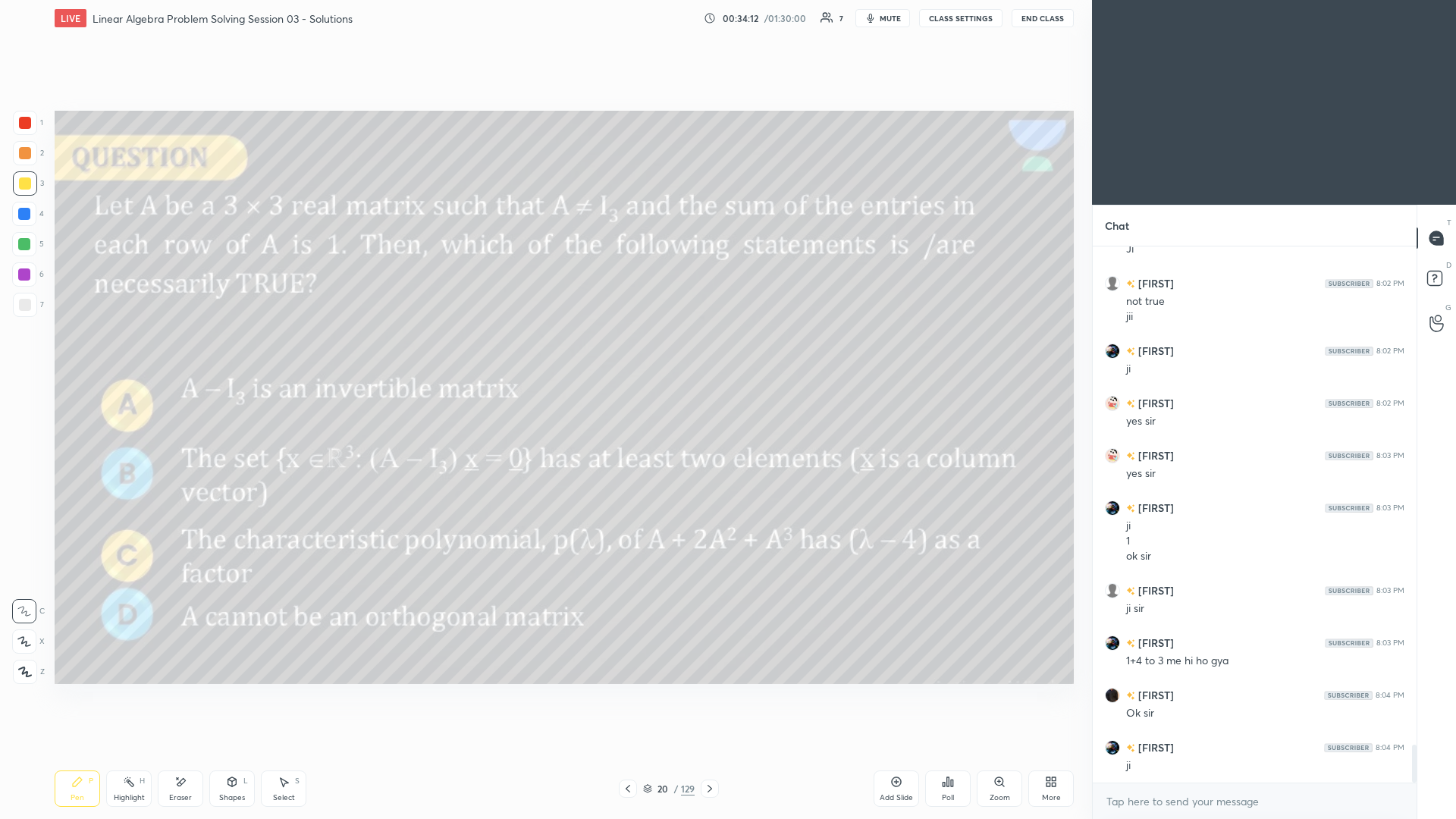 scroll, scrollTop: 7047, scrollLeft: 0, axis: vertical 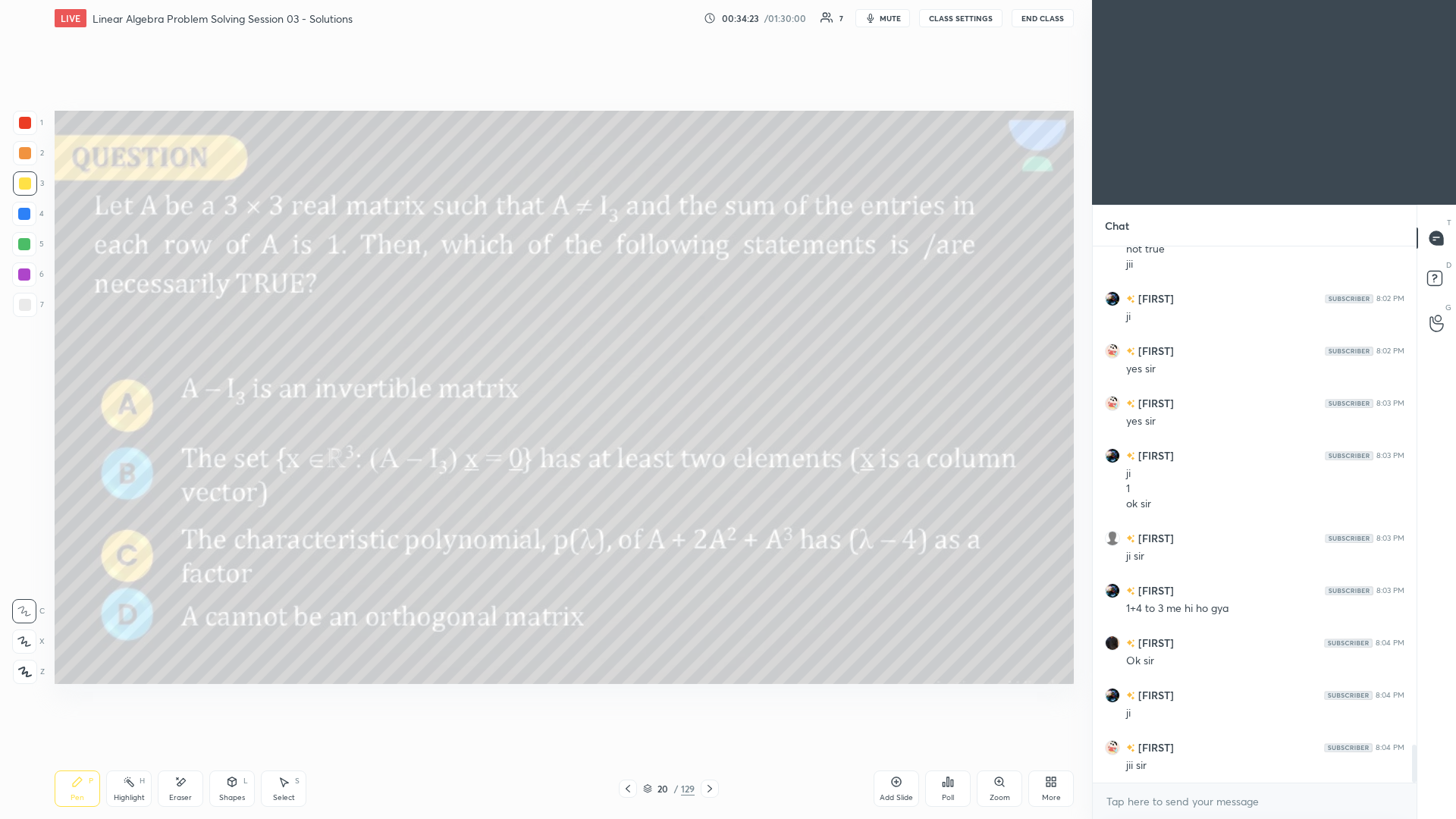 click 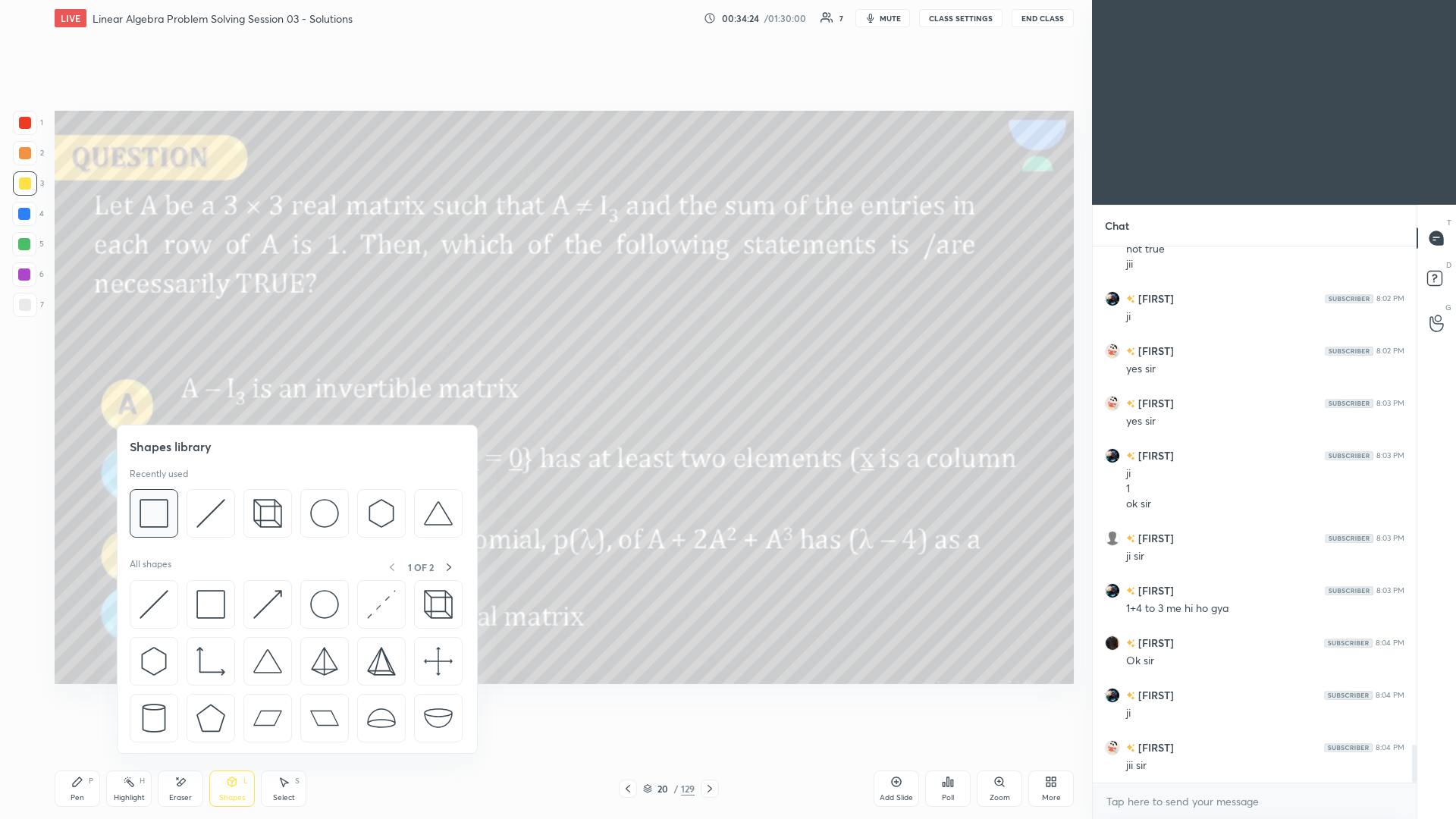 click at bounding box center [154, 513] 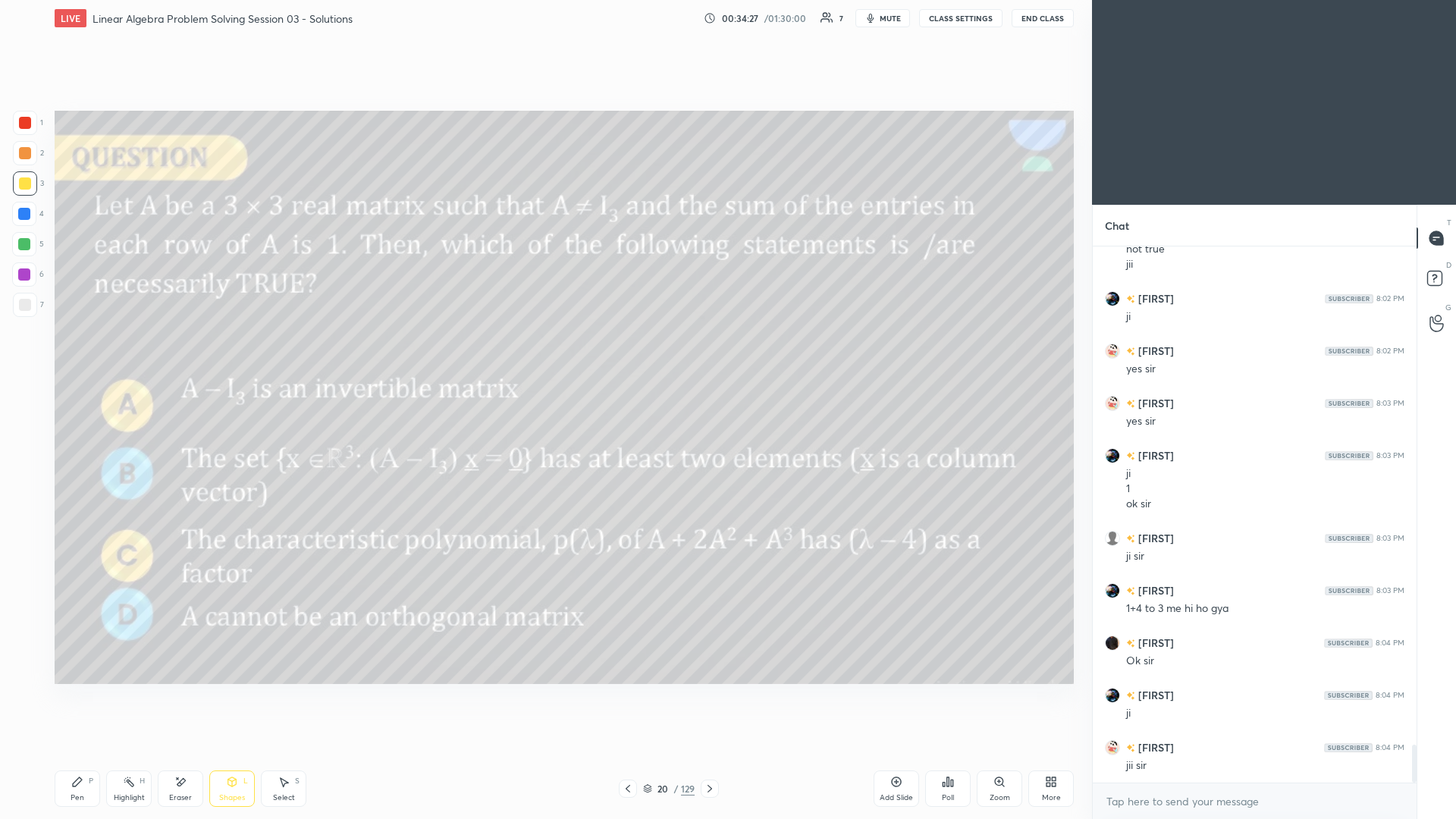 click 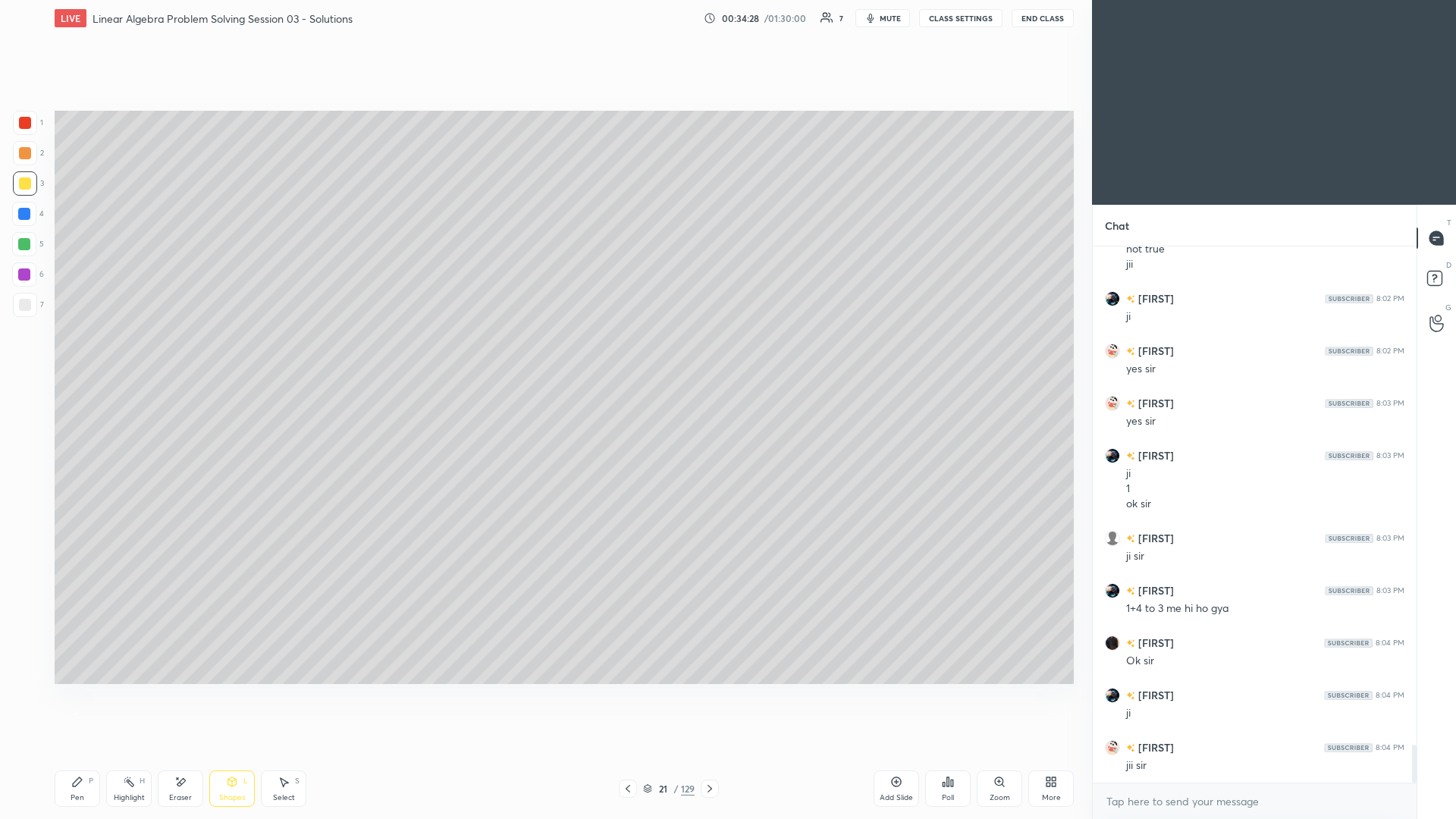 click 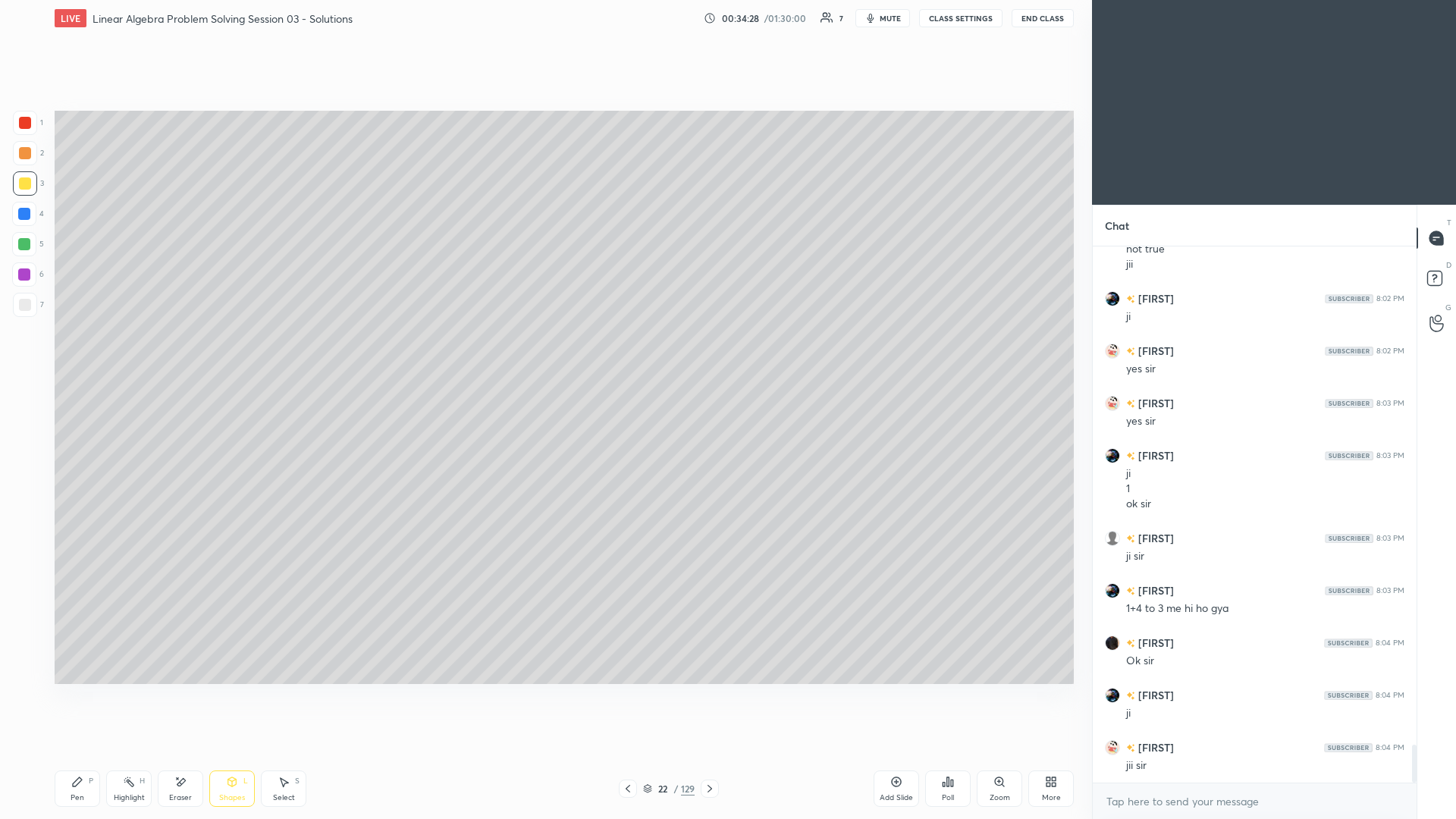 click 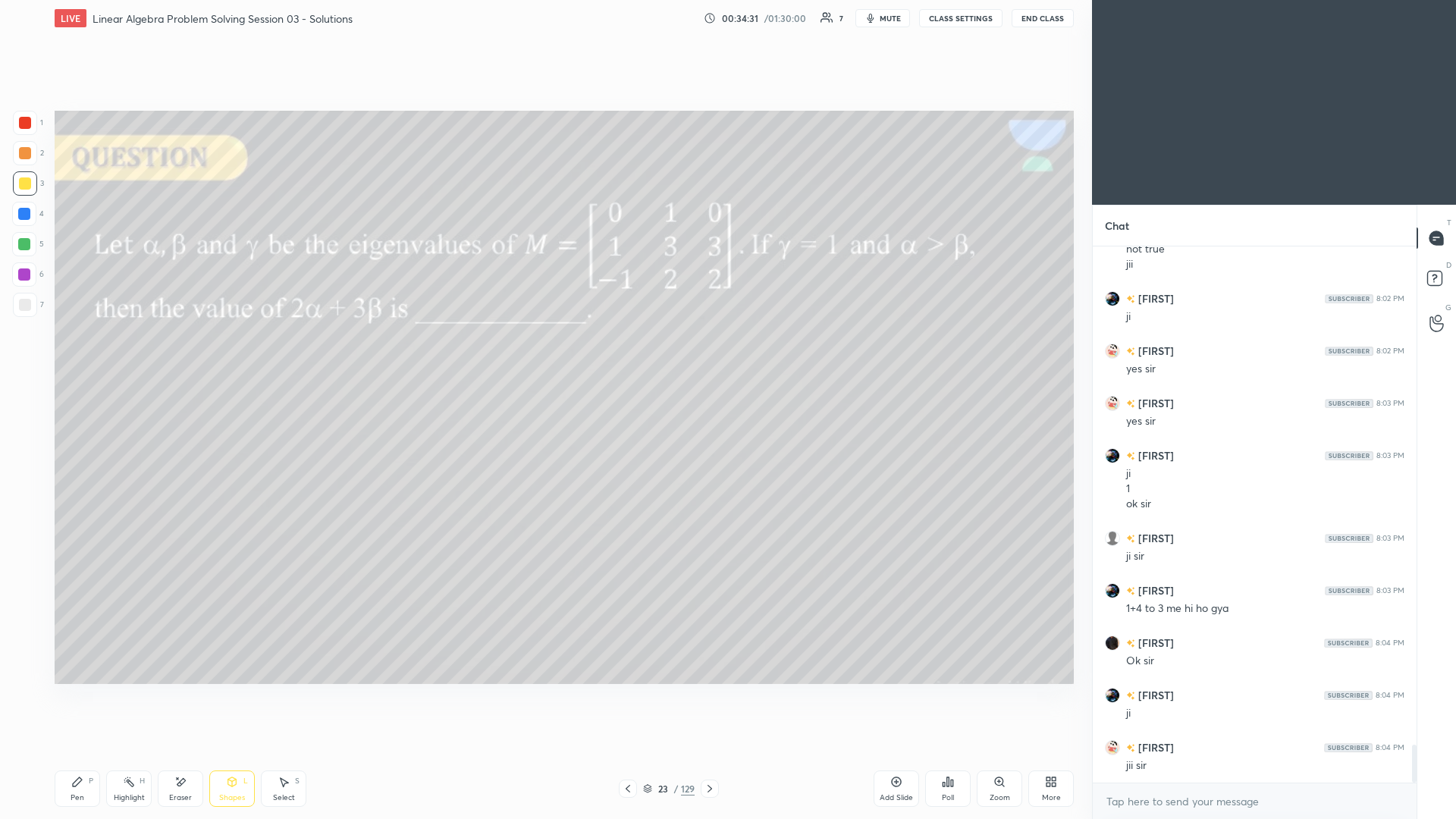 click 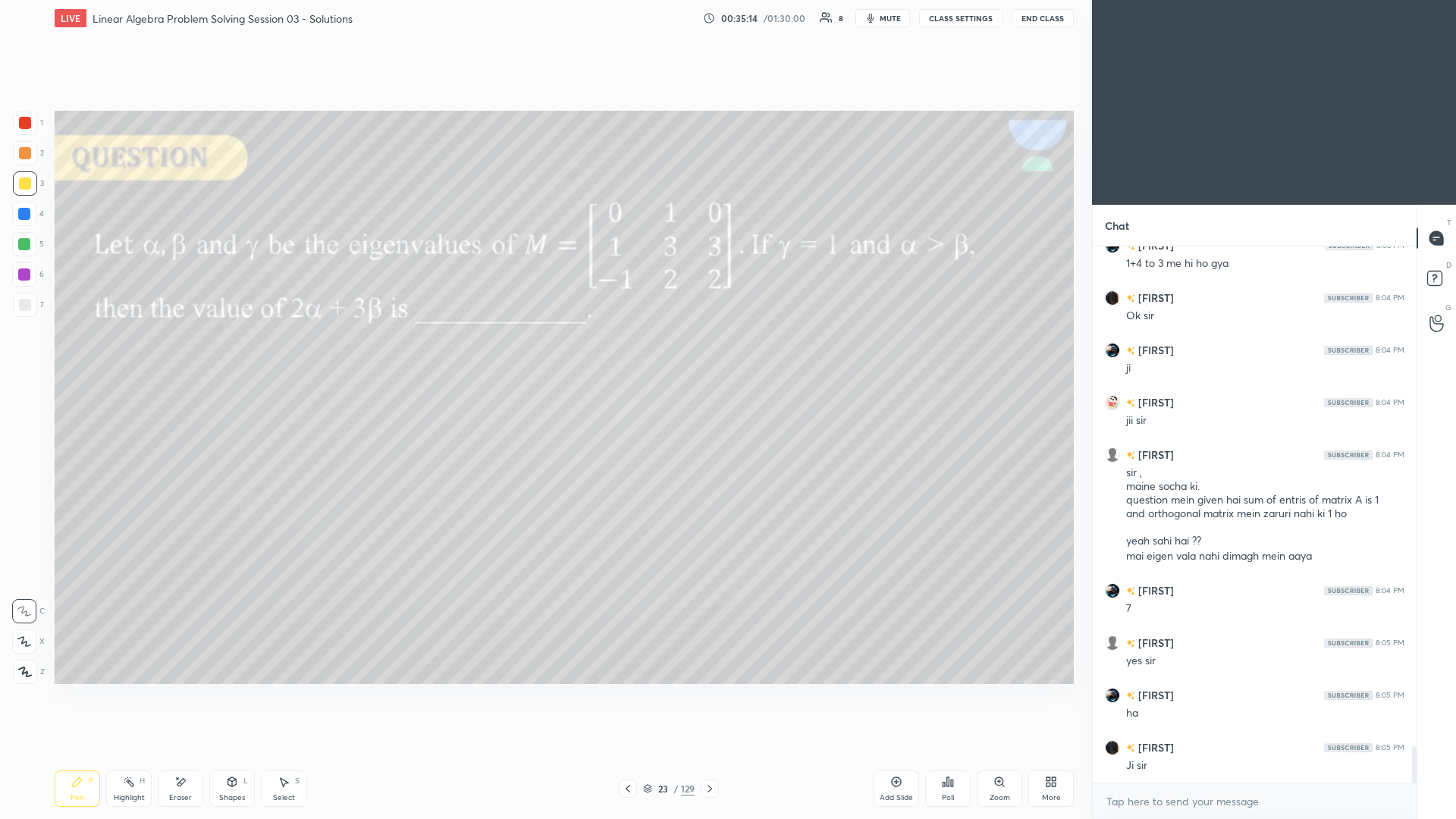 scroll, scrollTop: 7445, scrollLeft: 0, axis: vertical 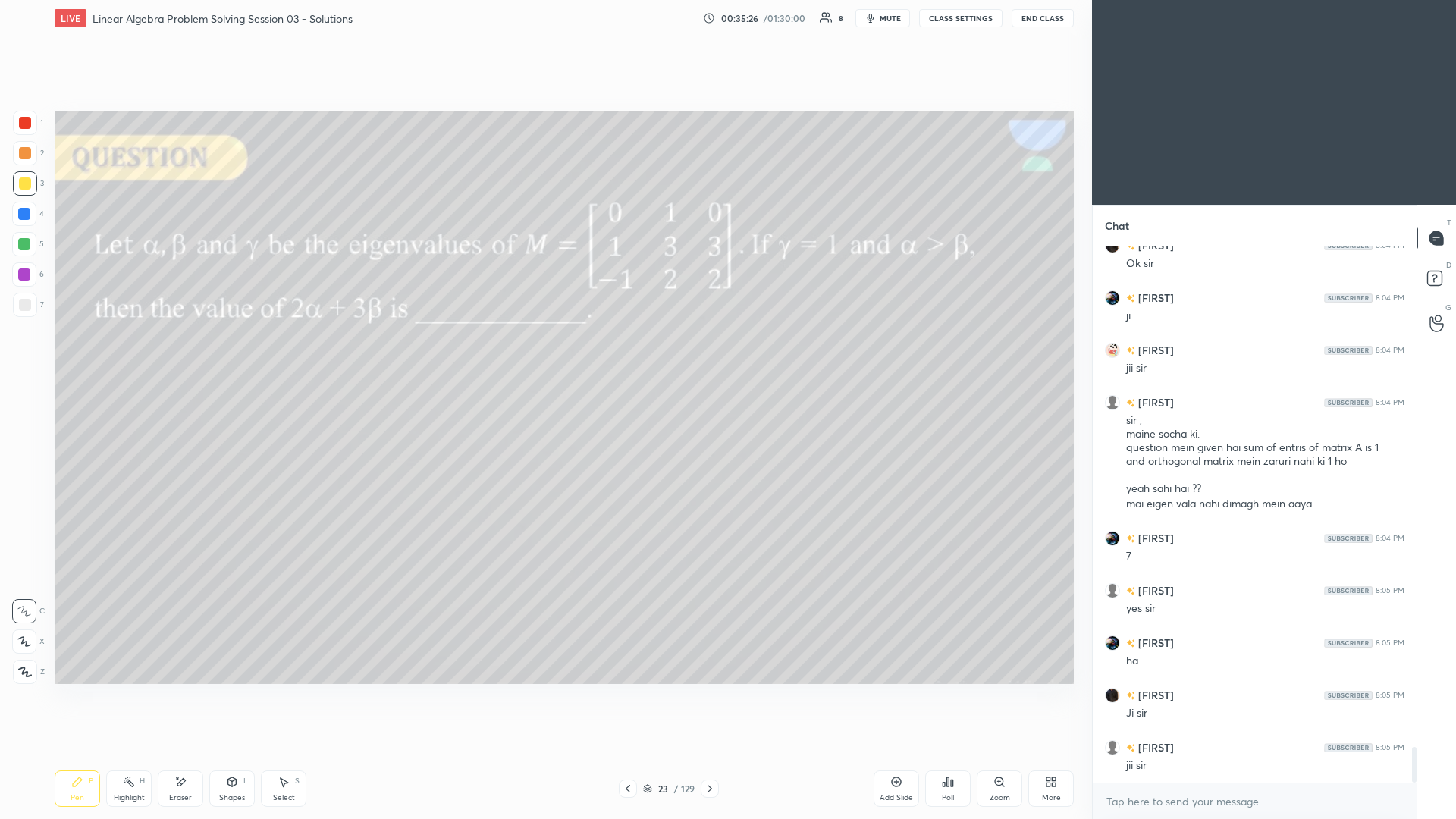 click on "Eraser" at bounding box center [180, 798] 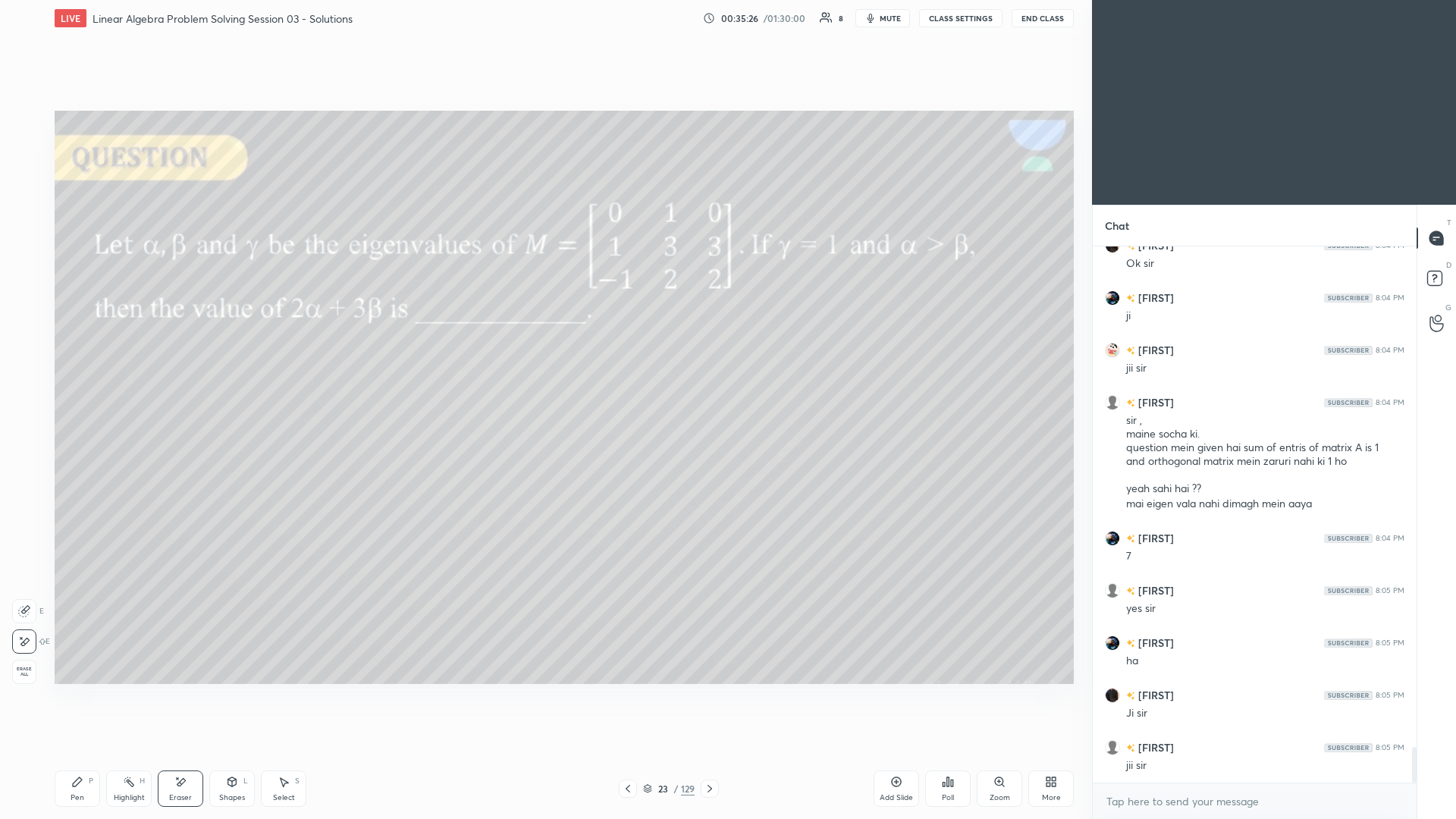 click on "Erase all" at bounding box center (26, 669) 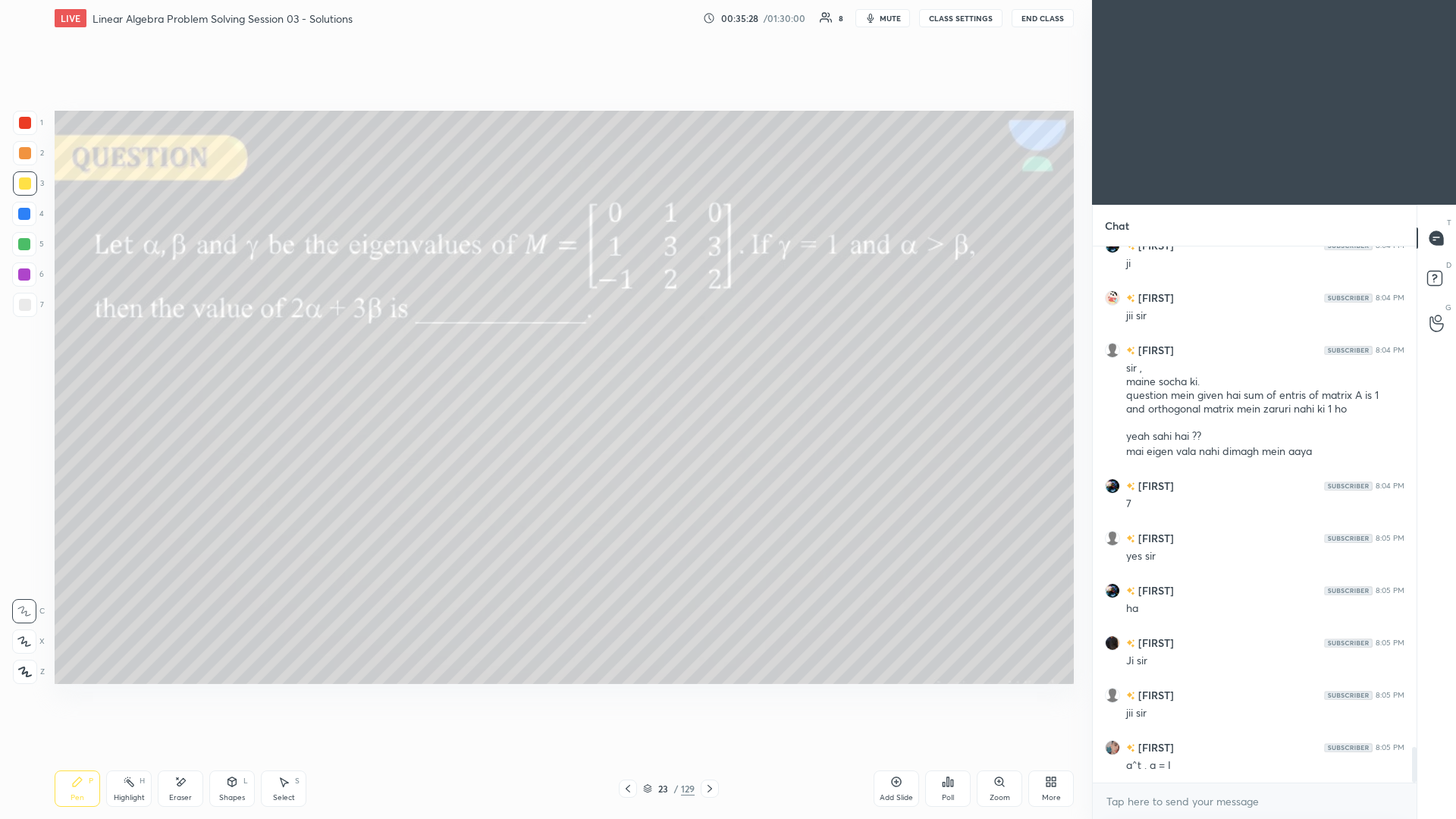 scroll, scrollTop: 7549, scrollLeft: 0, axis: vertical 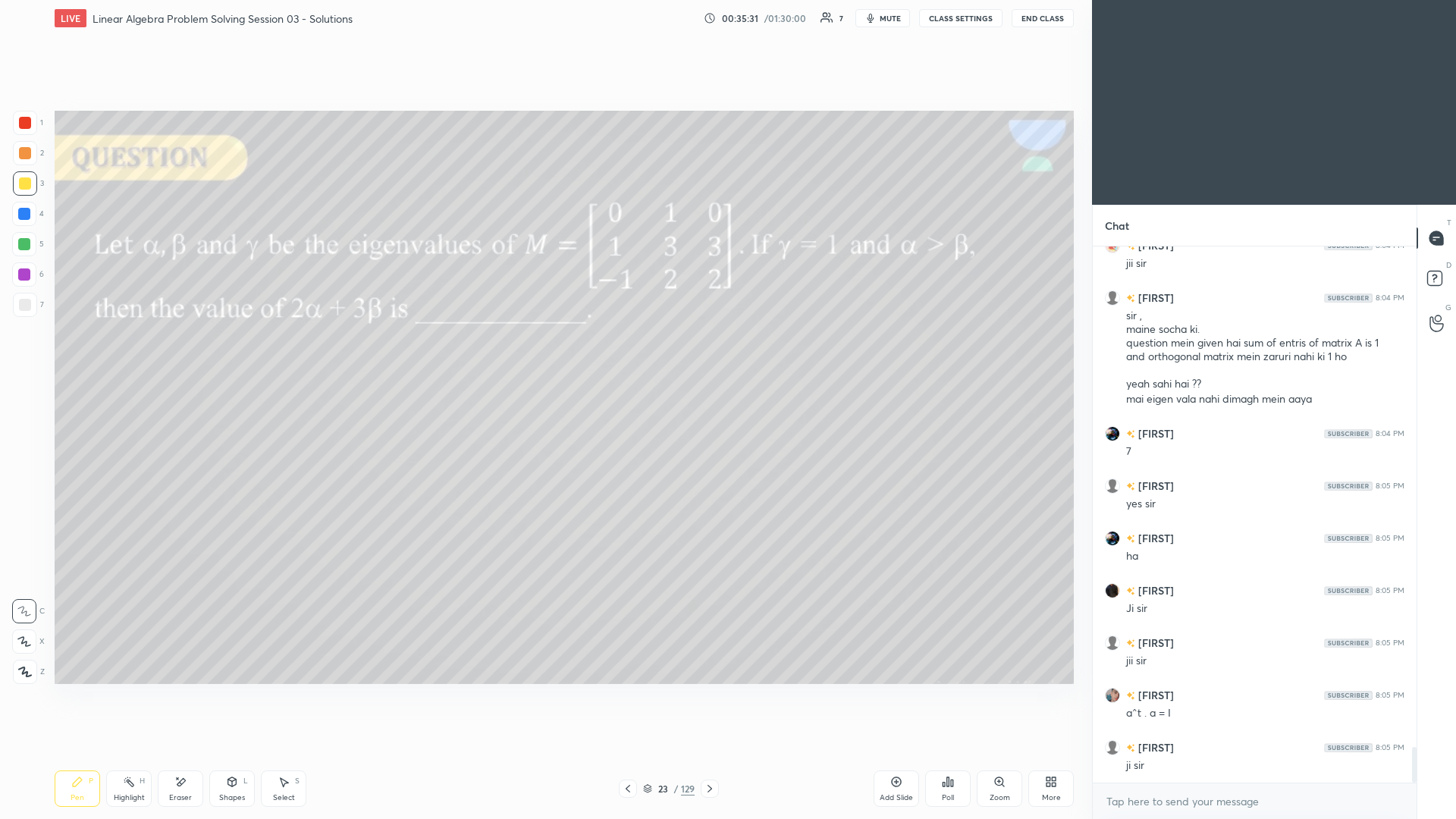 click at bounding box center [25, 153] 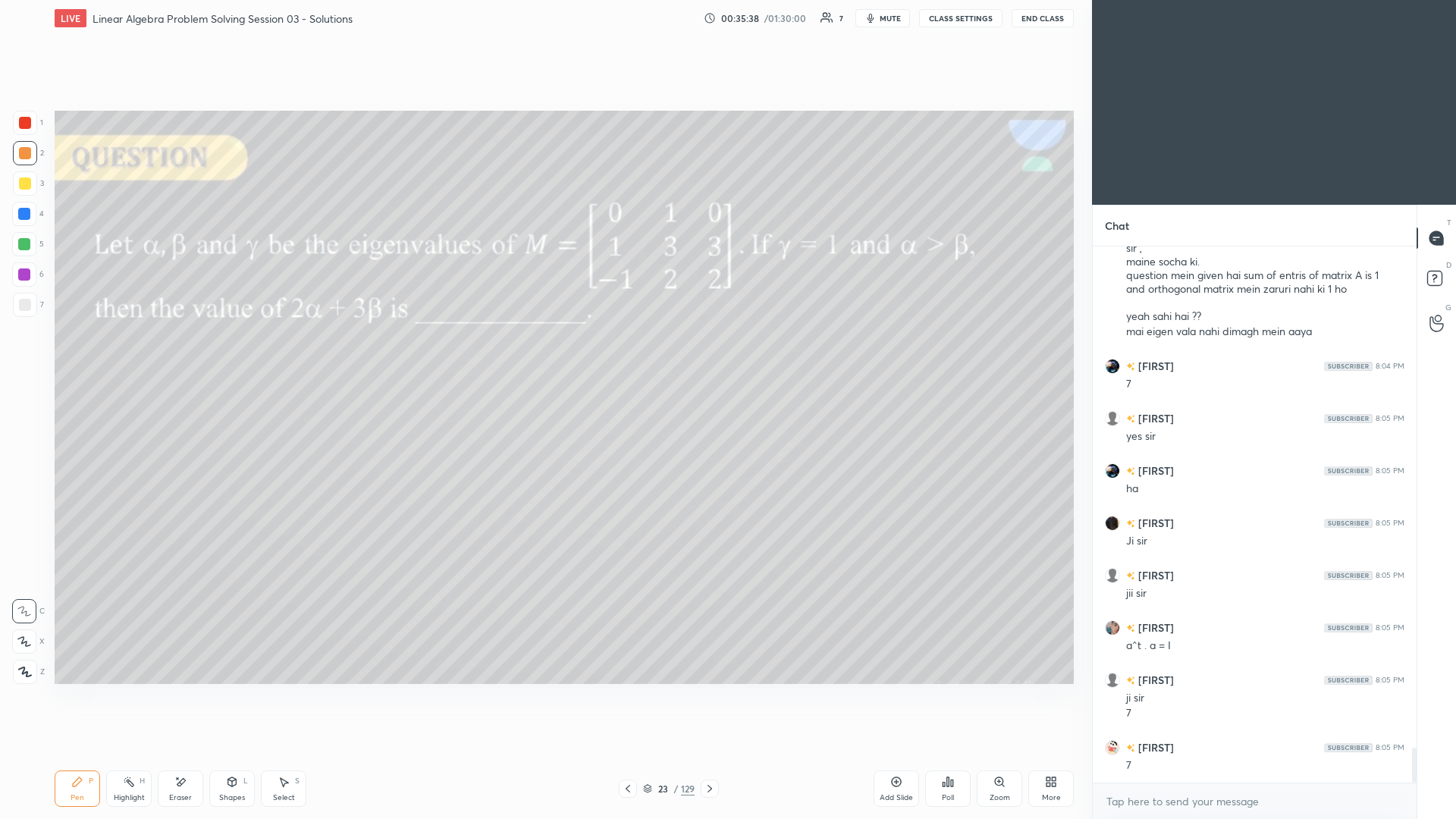 scroll, scrollTop: 7669, scrollLeft: 0, axis: vertical 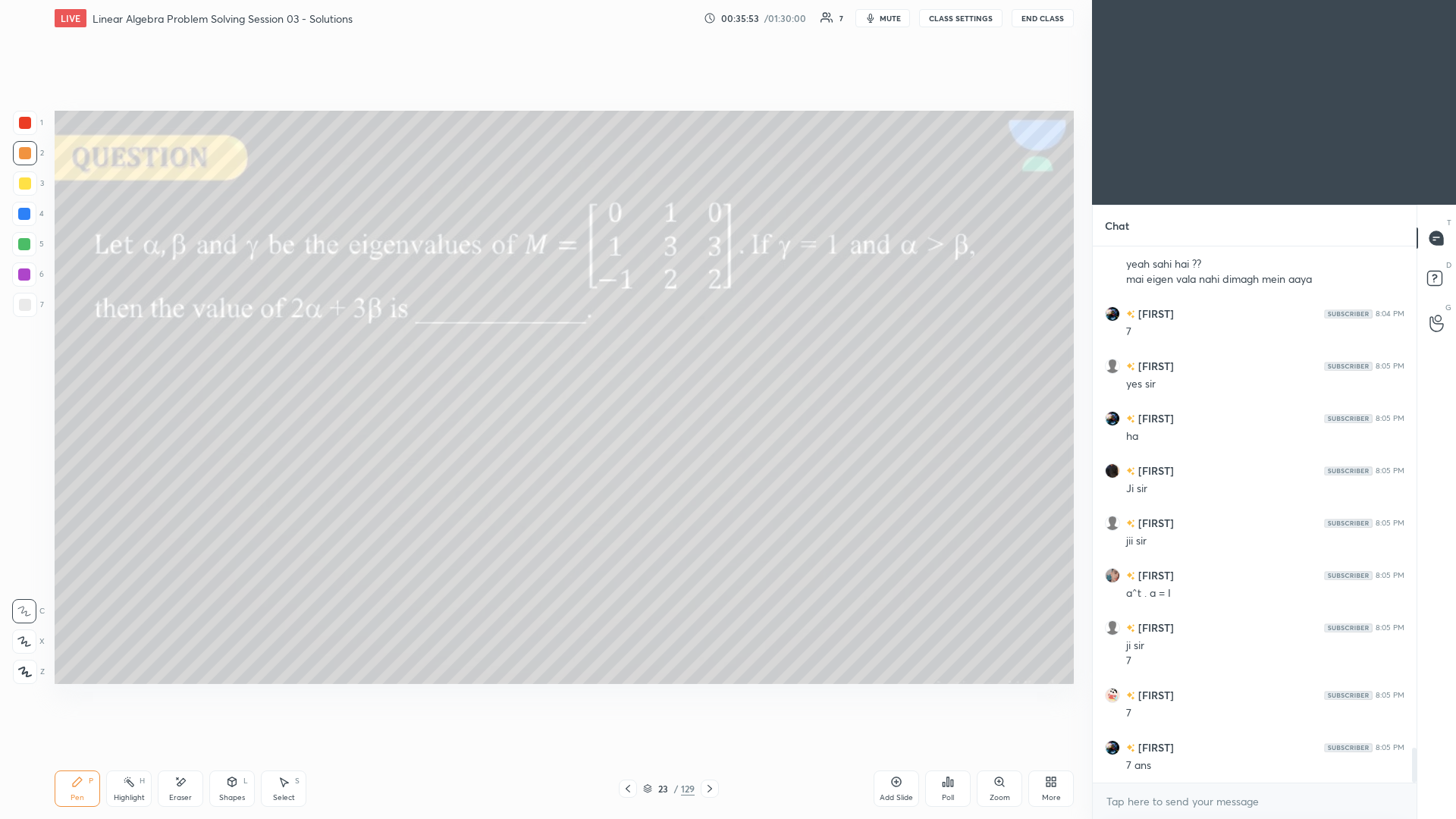 click at bounding box center [25, 184] 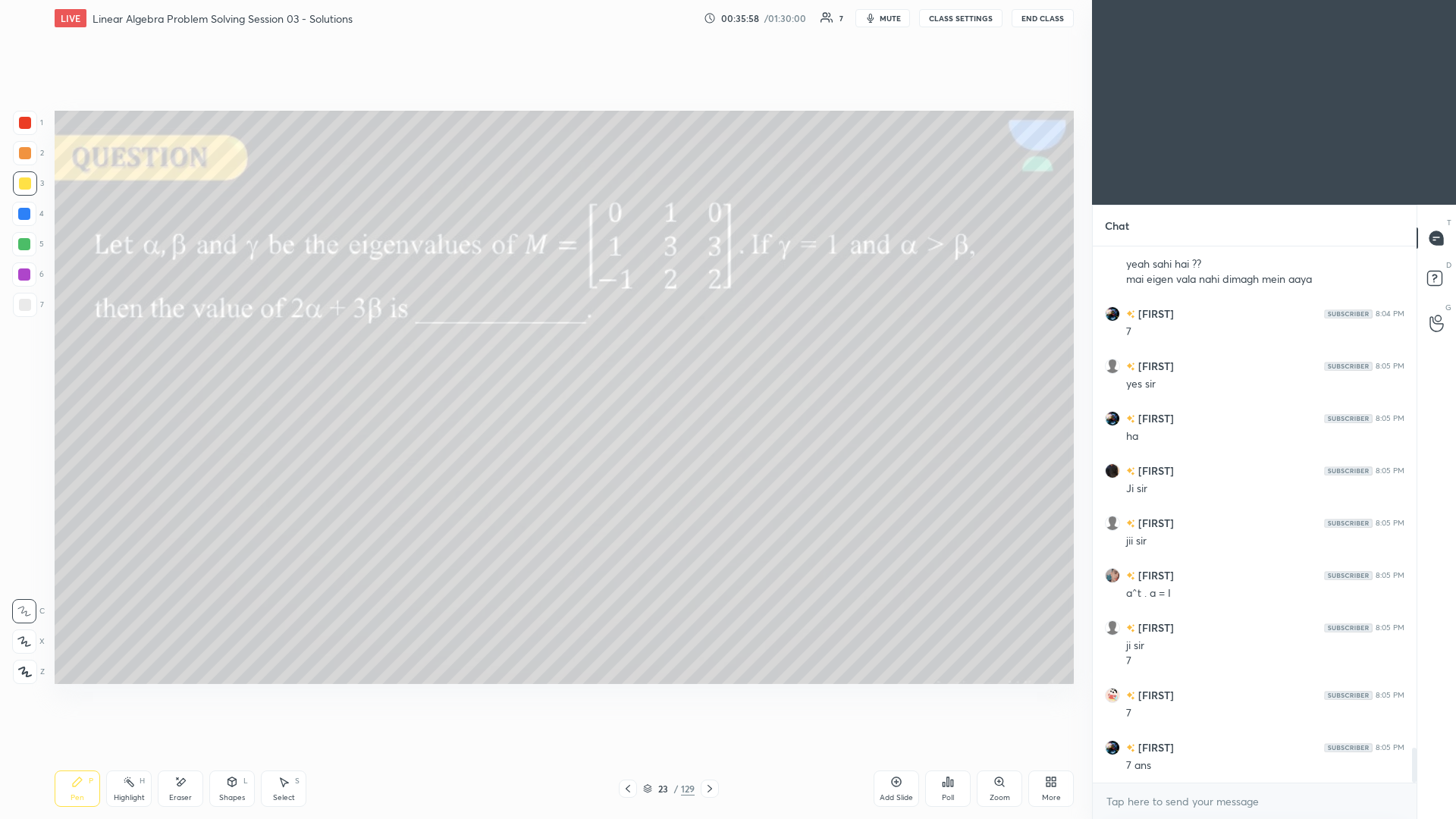 click 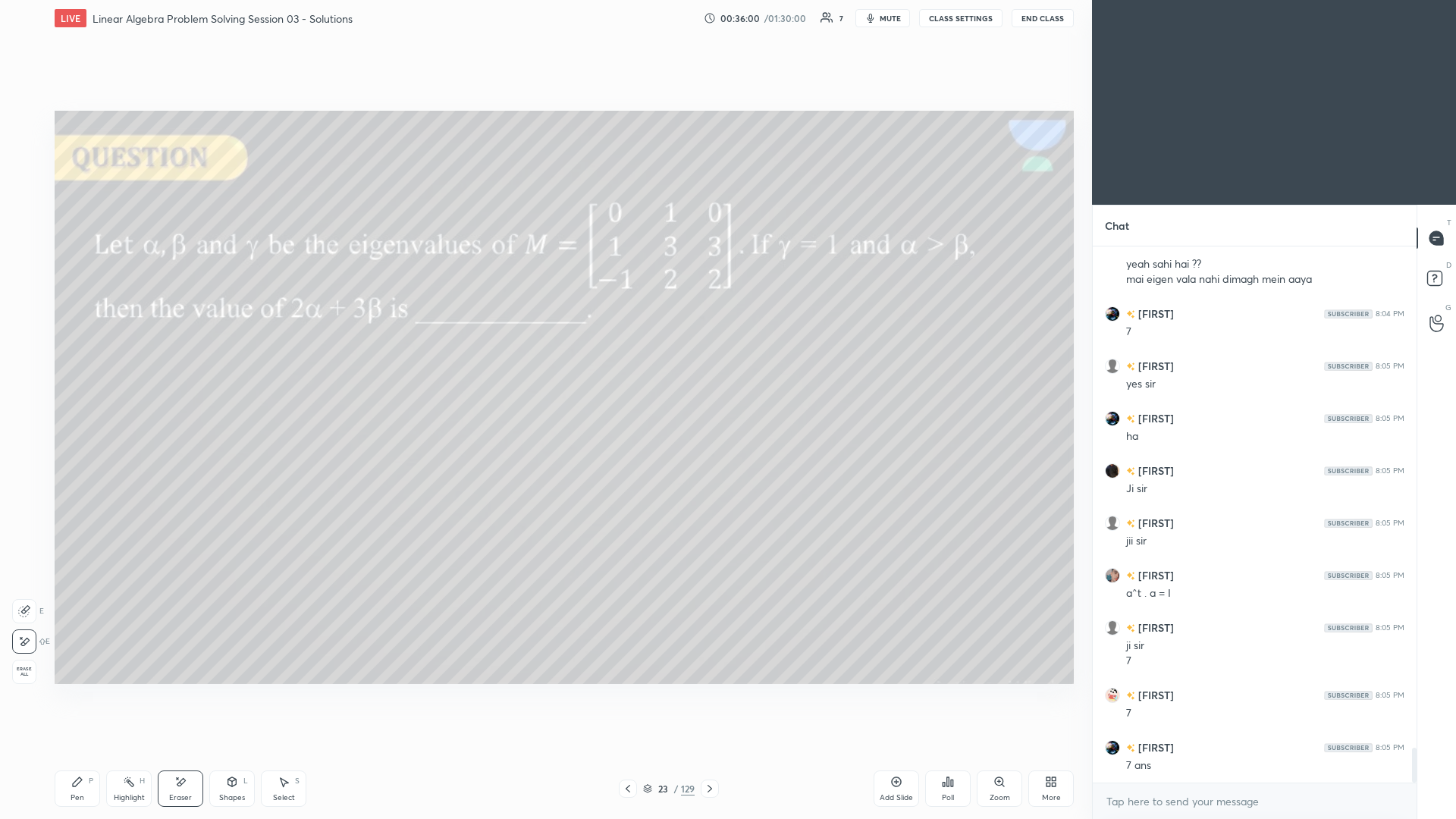 click 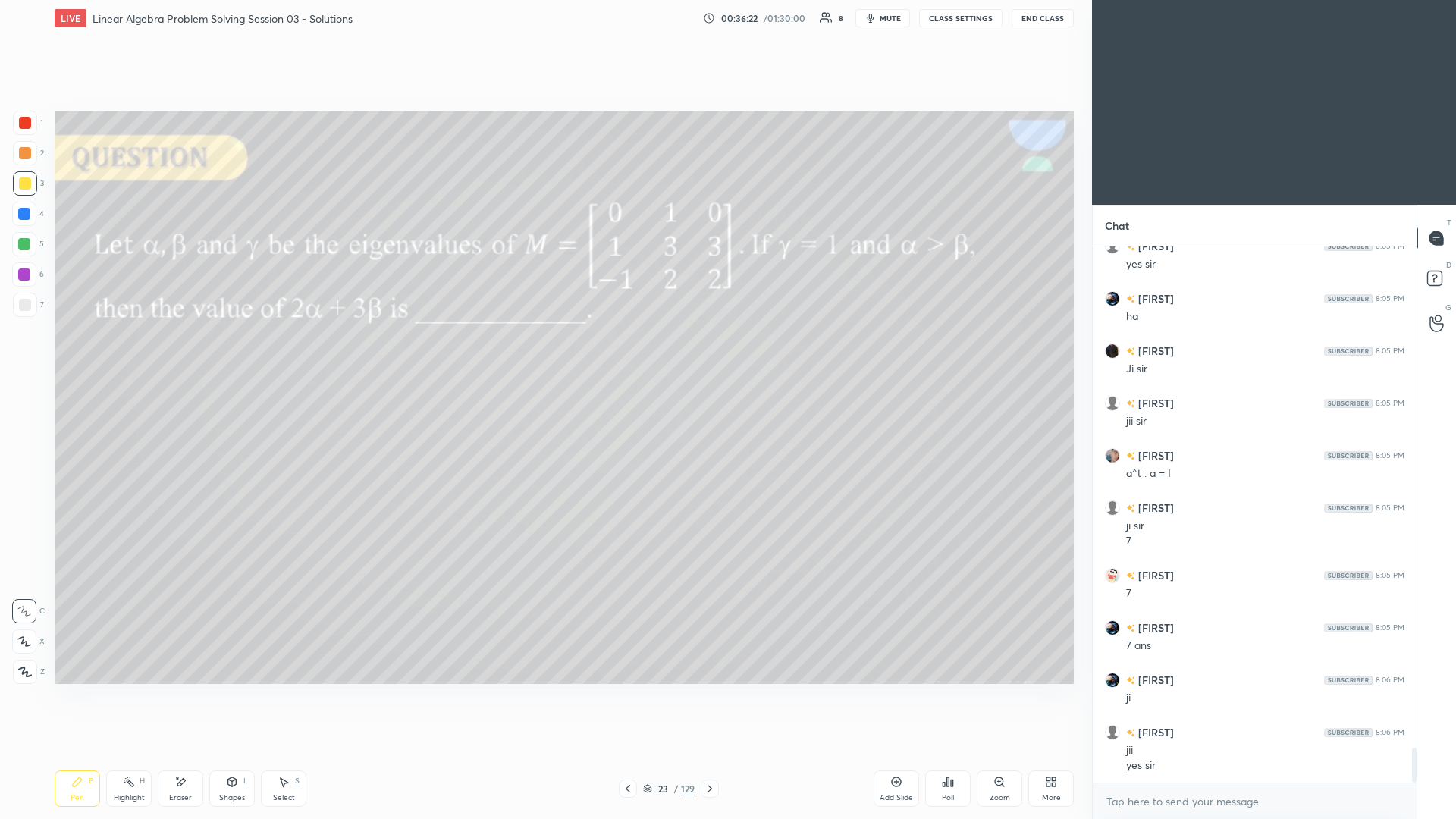 scroll, scrollTop: 7841, scrollLeft: 0, axis: vertical 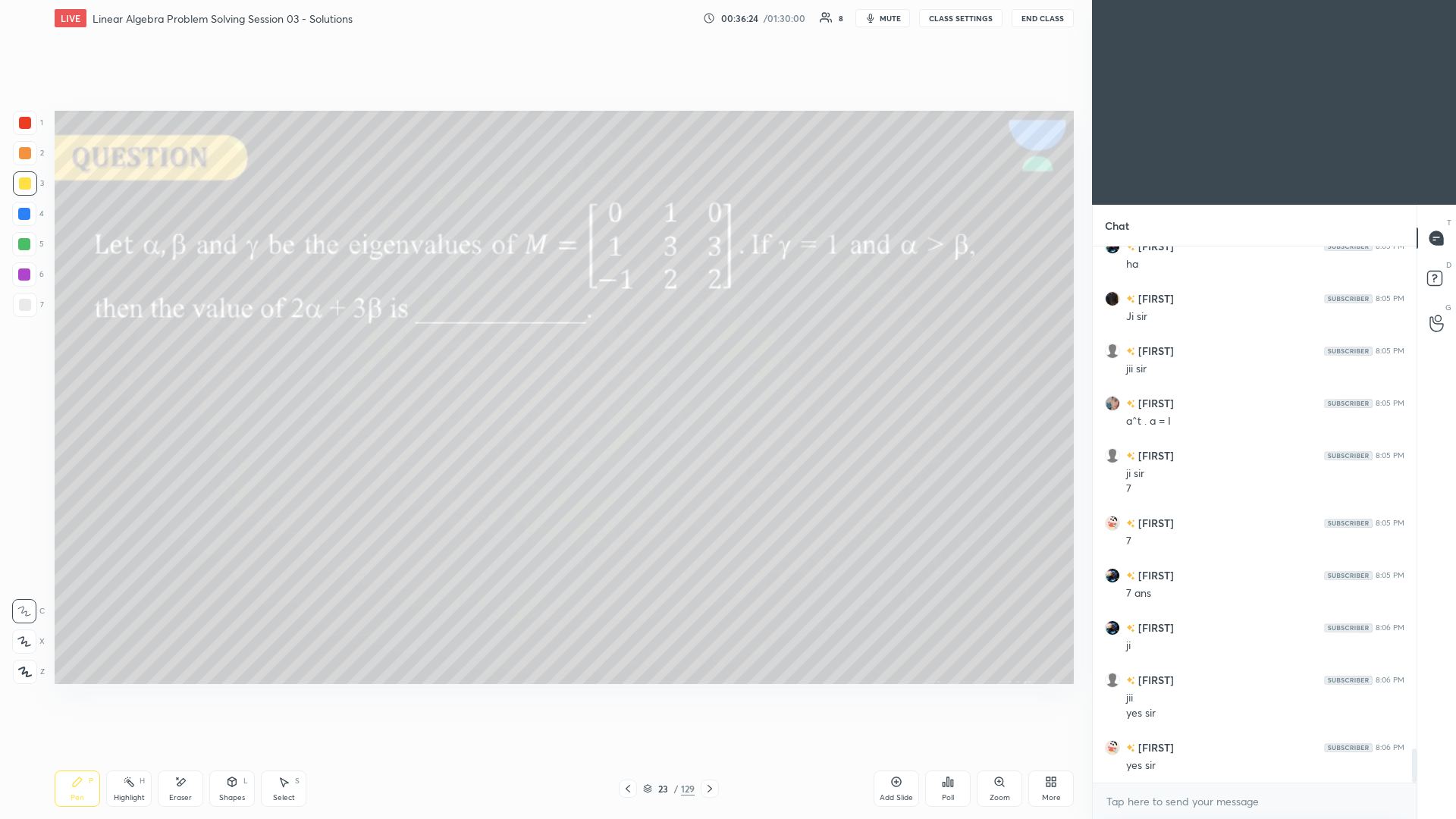 click 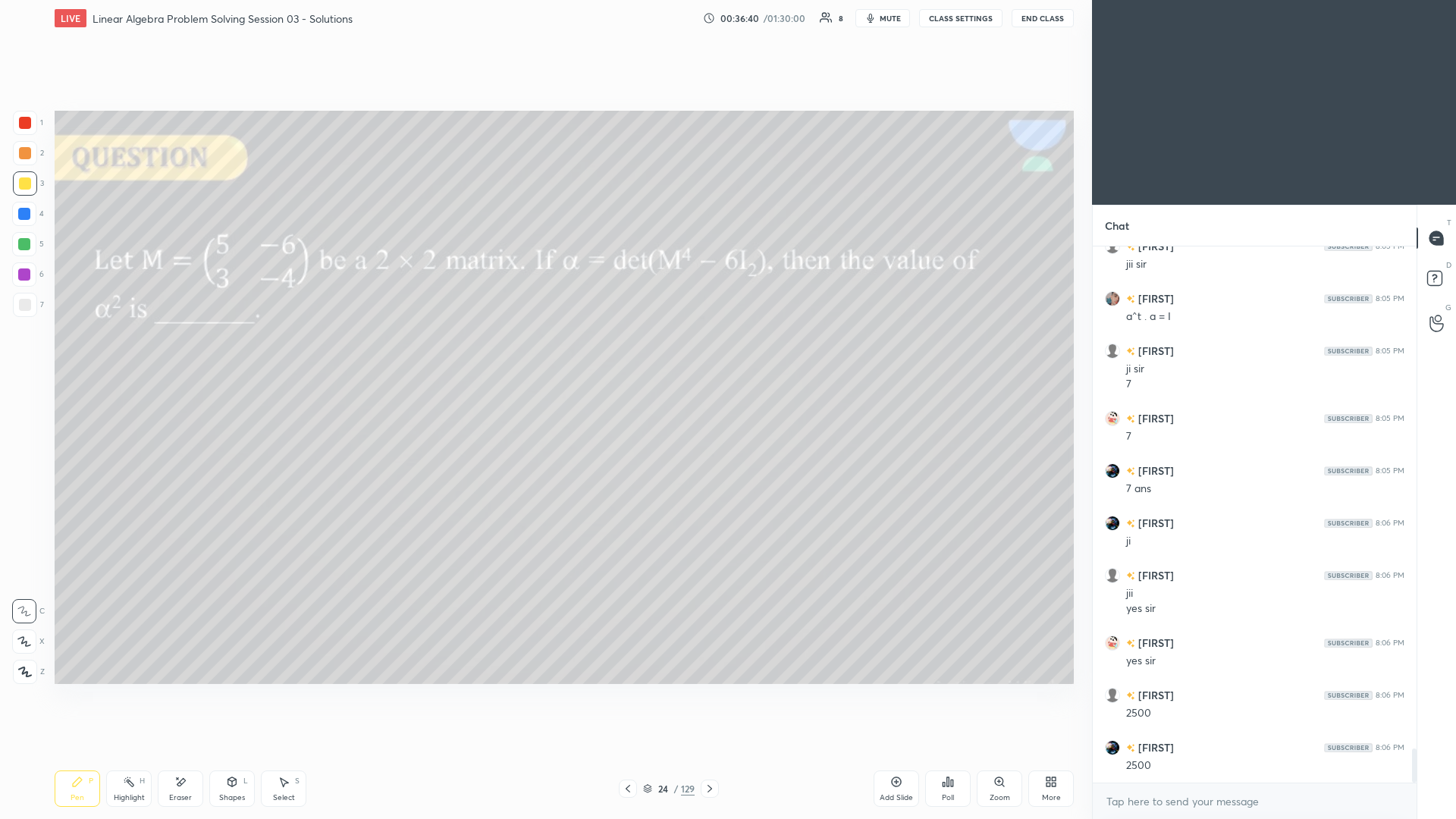 scroll, scrollTop: 7998, scrollLeft: 0, axis: vertical 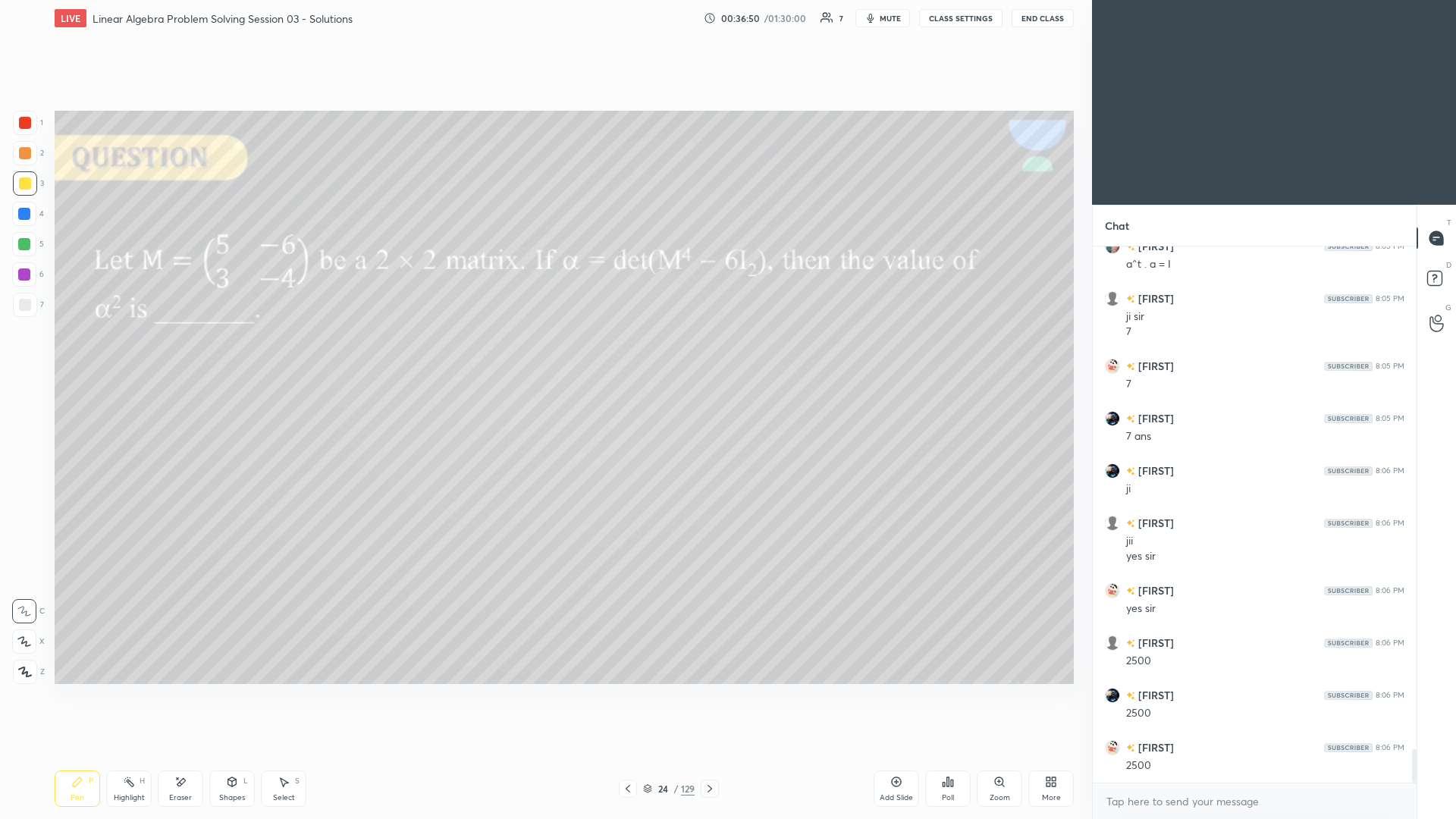 click at bounding box center (25, 305) 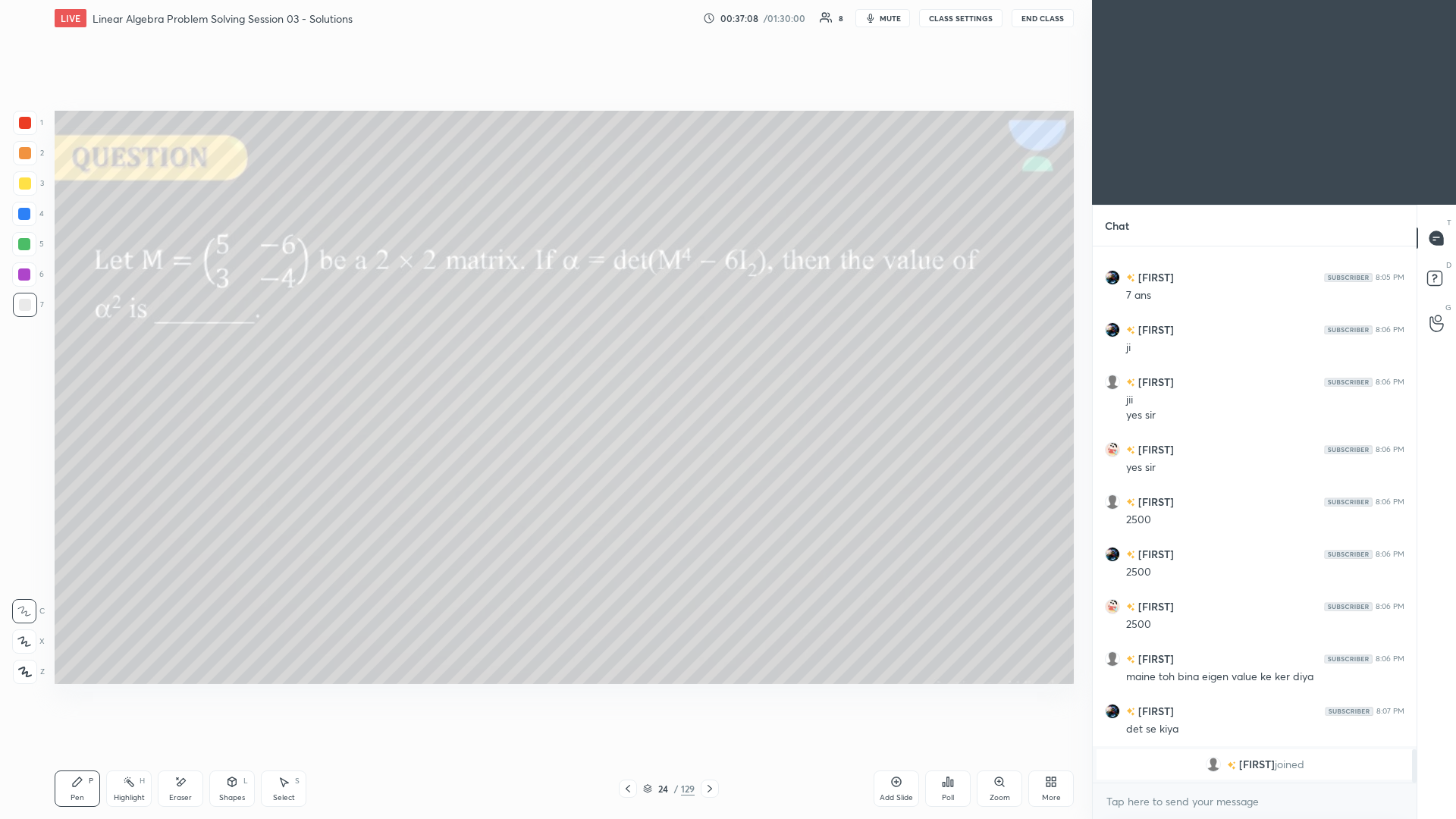 scroll, scrollTop: 7657, scrollLeft: 0, axis: vertical 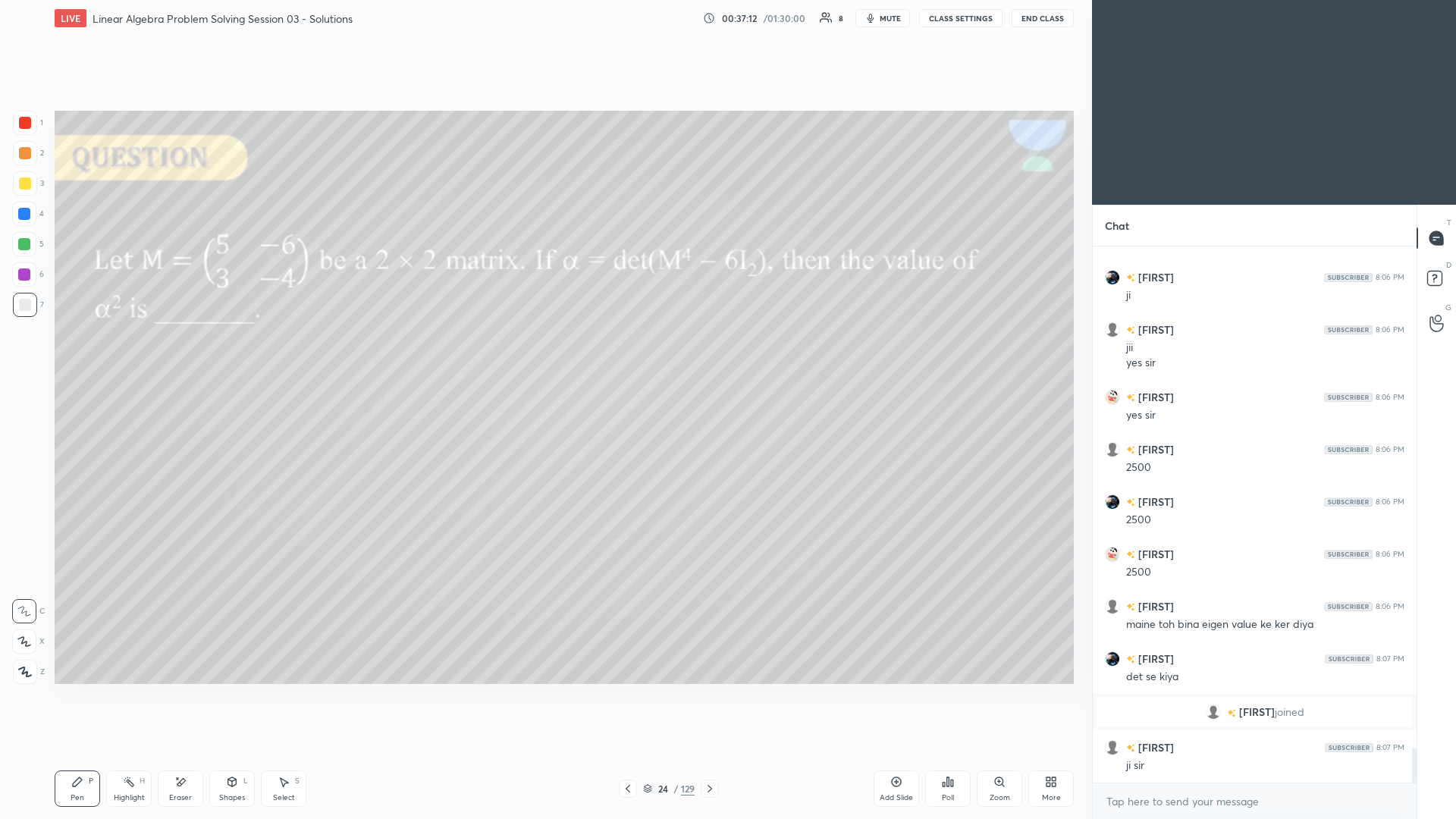 click at bounding box center [25, 184] 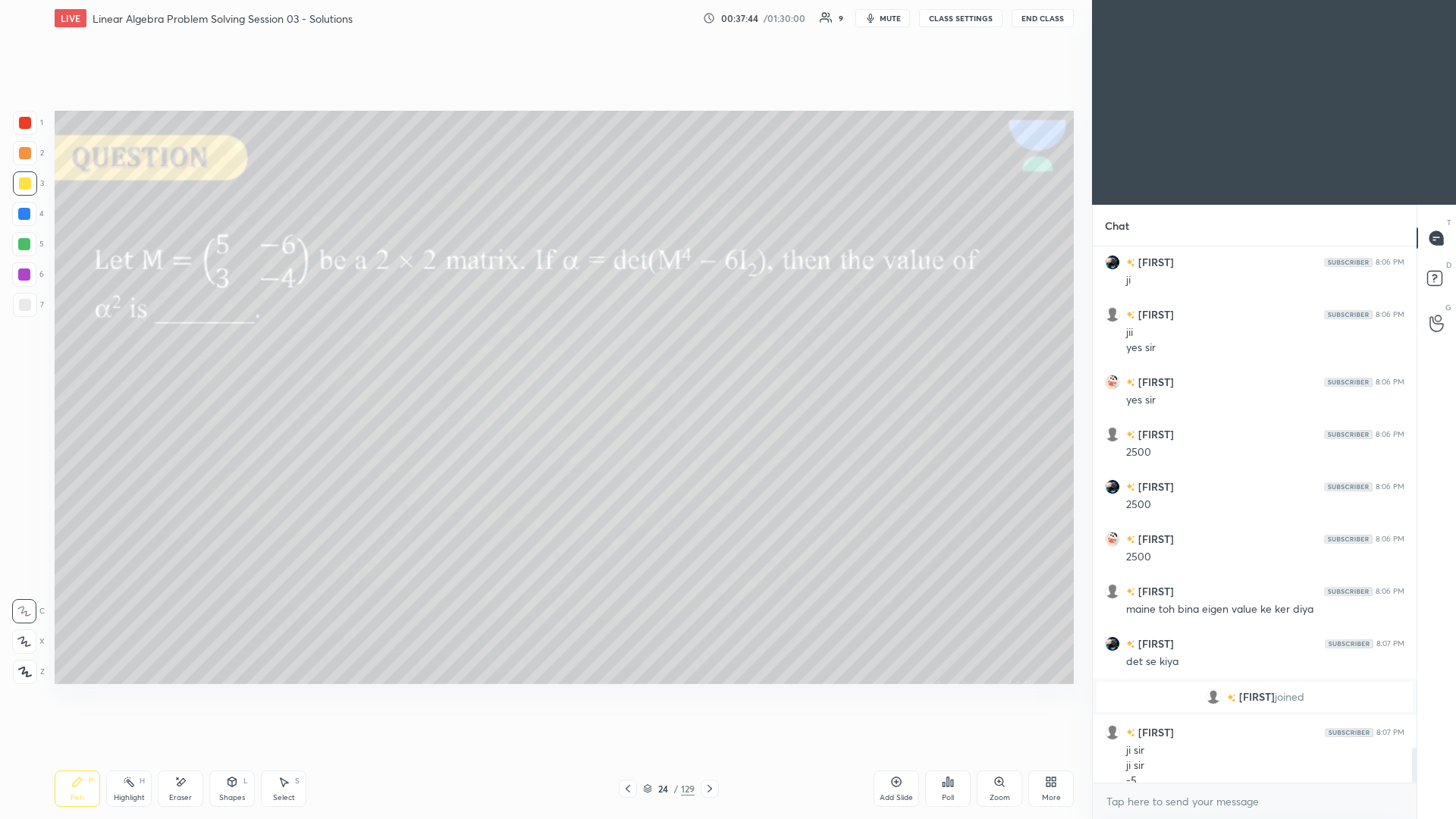 scroll, scrollTop: 7687, scrollLeft: 0, axis: vertical 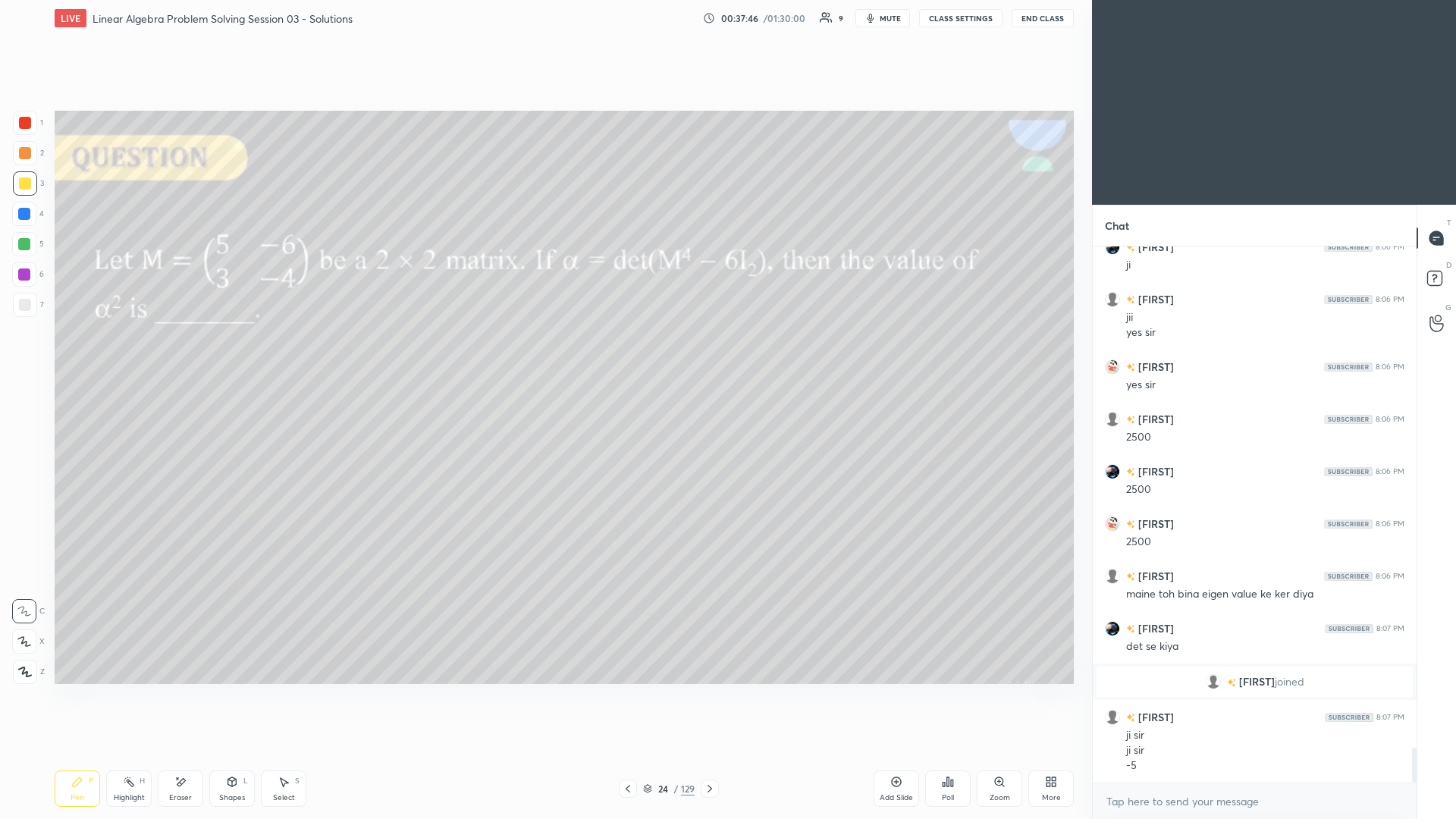 click at bounding box center (24, 275) 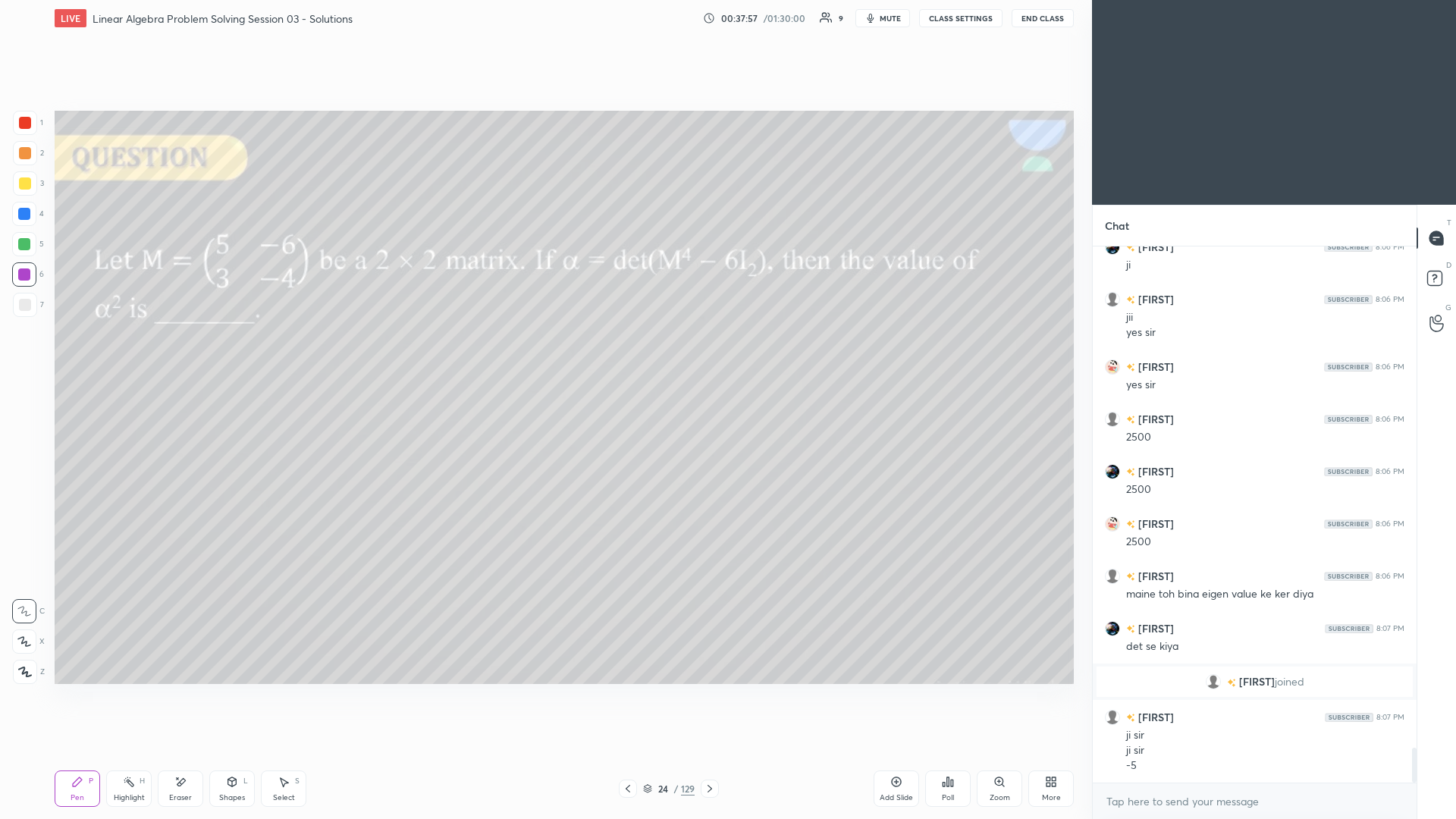 click at bounding box center [25, 184] 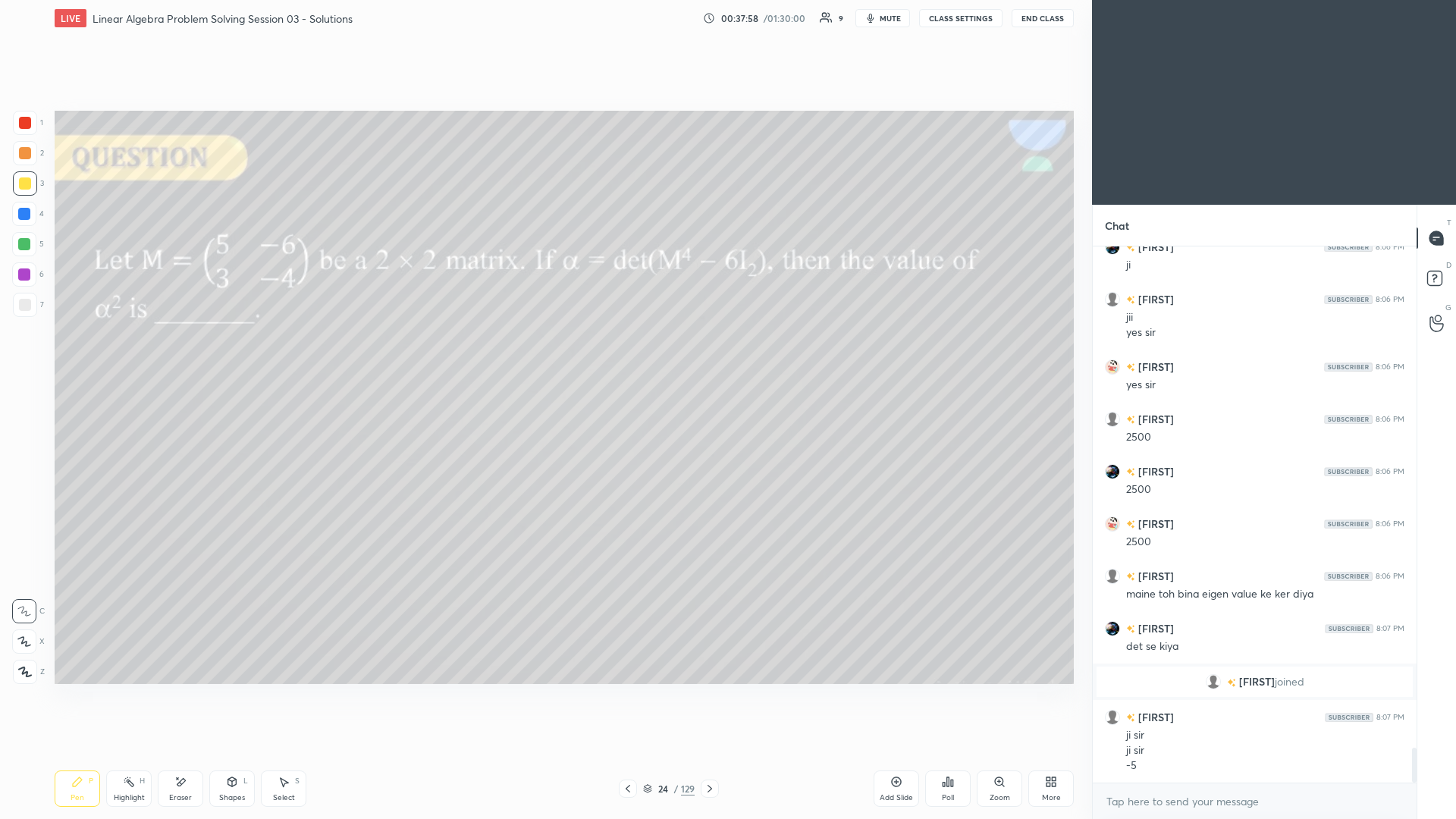scroll, scrollTop: 7702, scrollLeft: 0, axis: vertical 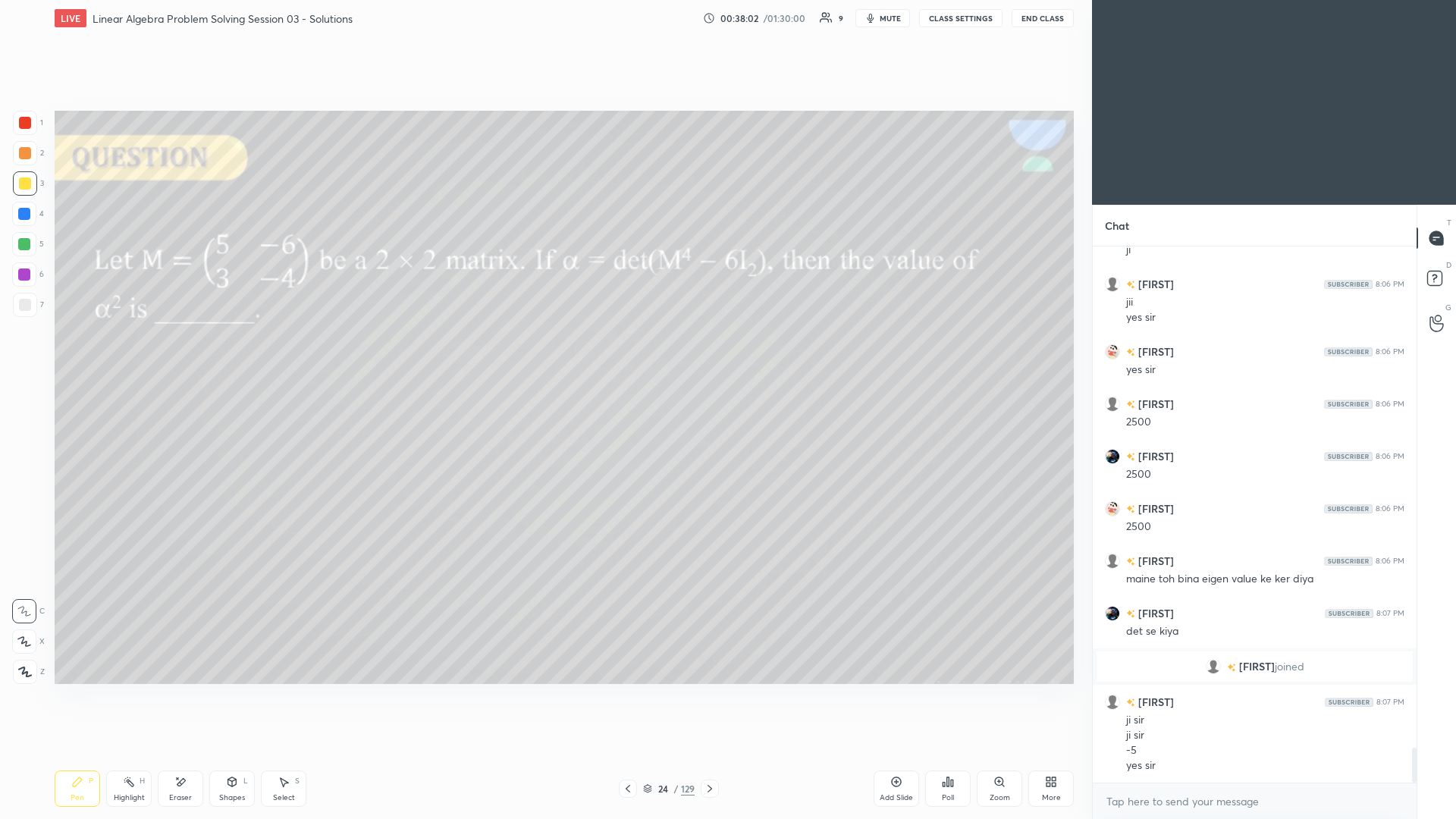 click on "Select S" at bounding box center [284, 789] 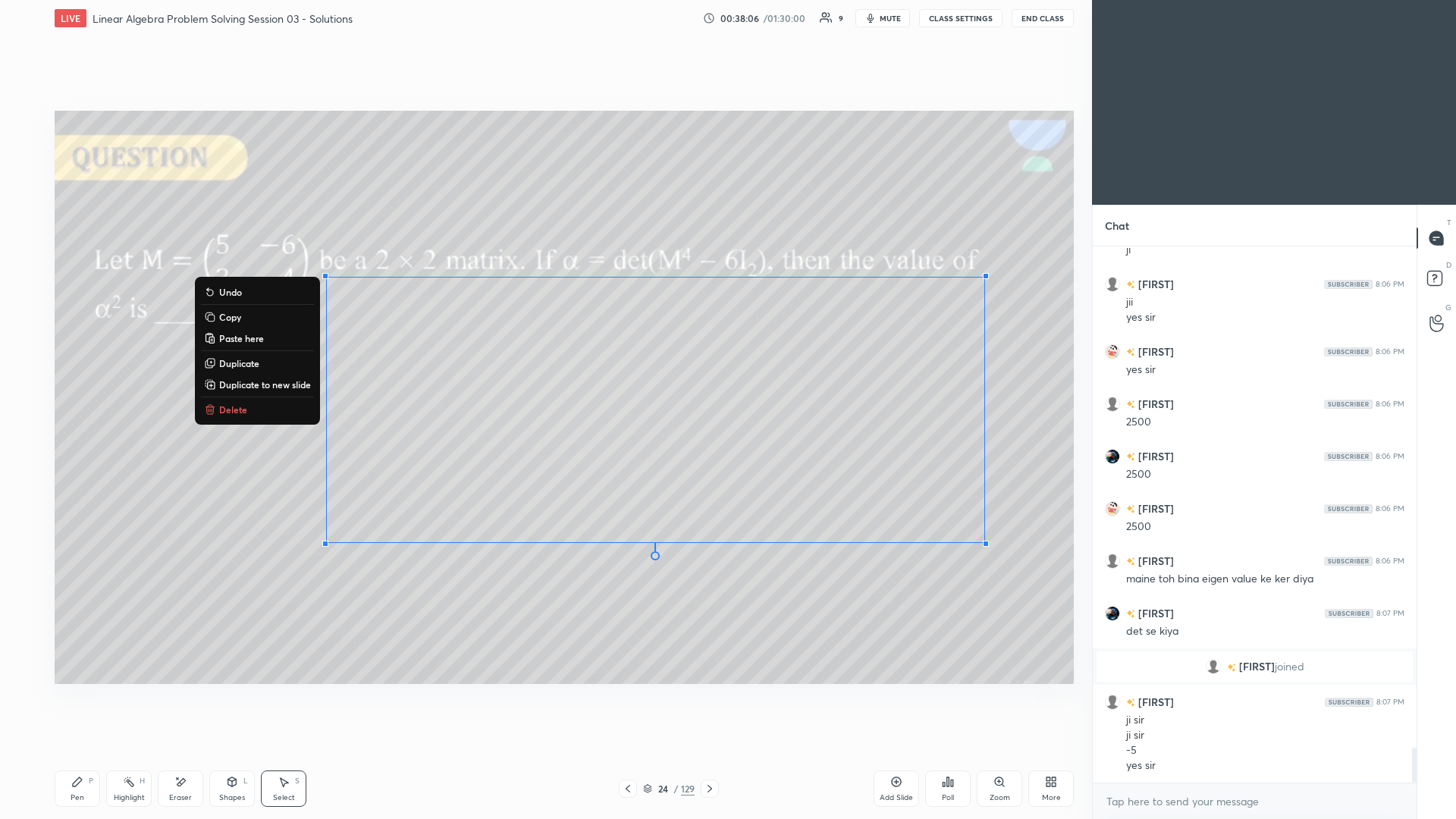 click on "0 ° Undo Copy Paste here Duplicate Duplicate to new slide Delete" at bounding box center [564, 397] 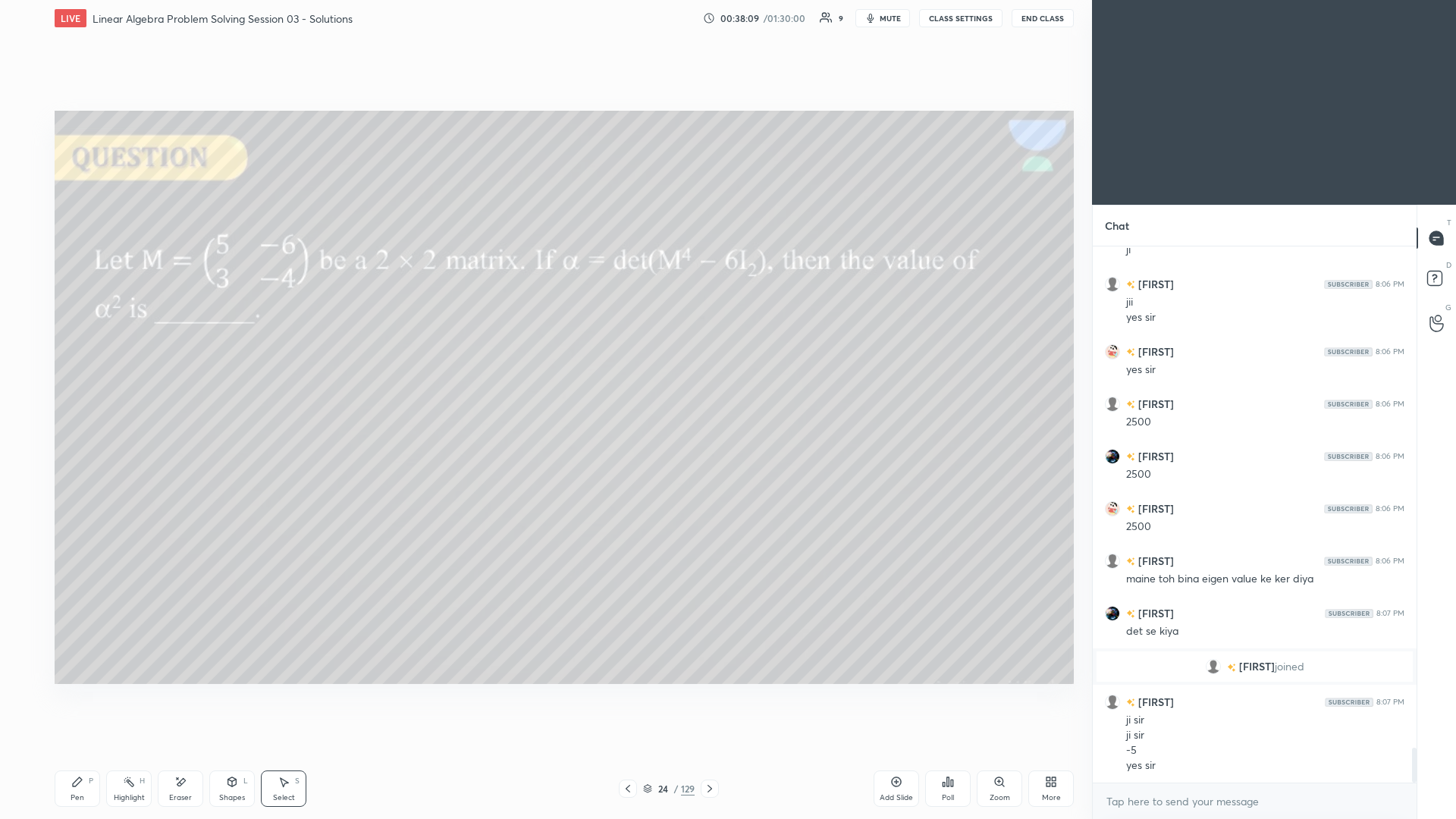click on "Pen P" at bounding box center (77, 789) 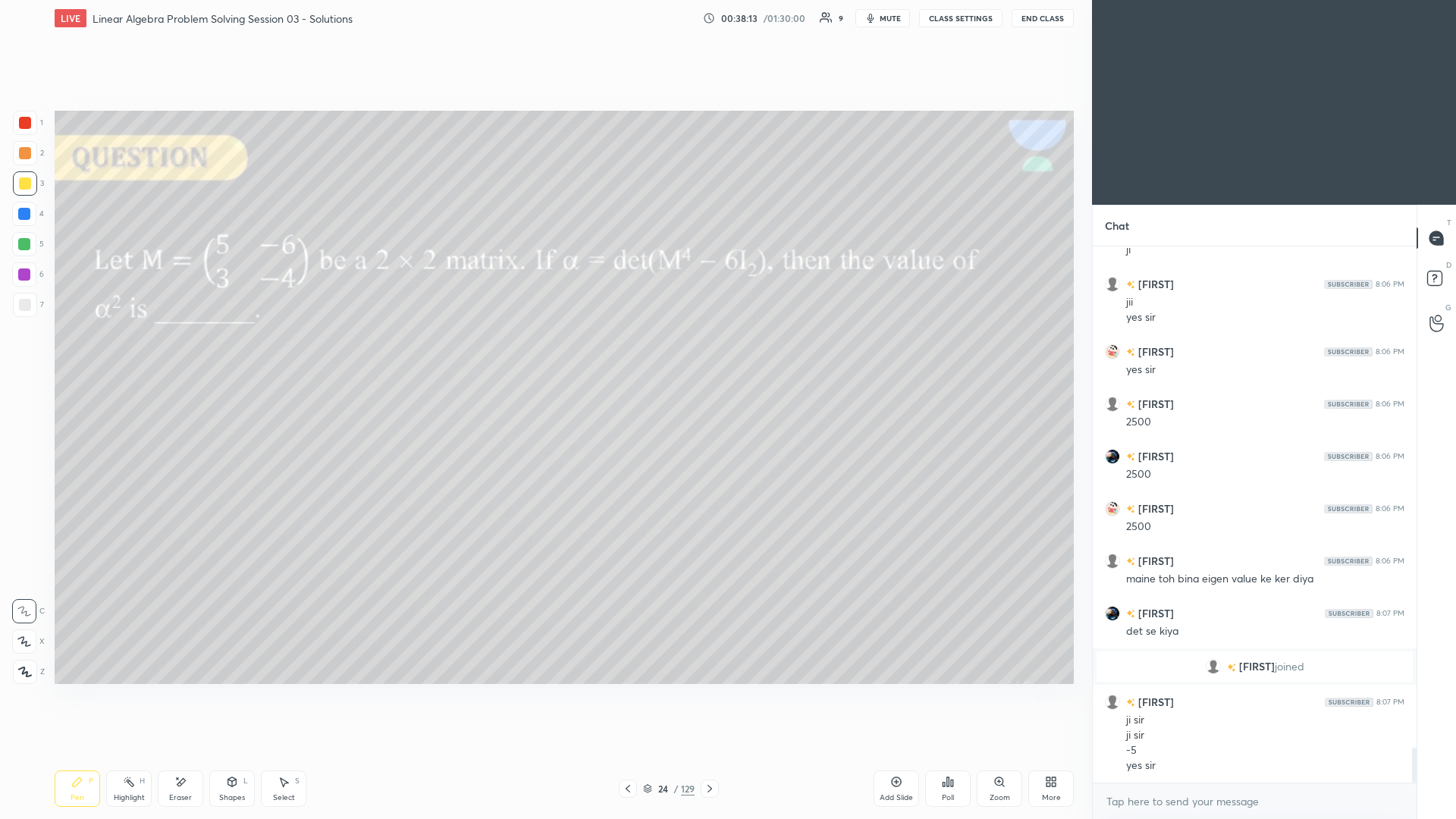click at bounding box center (25, 305) 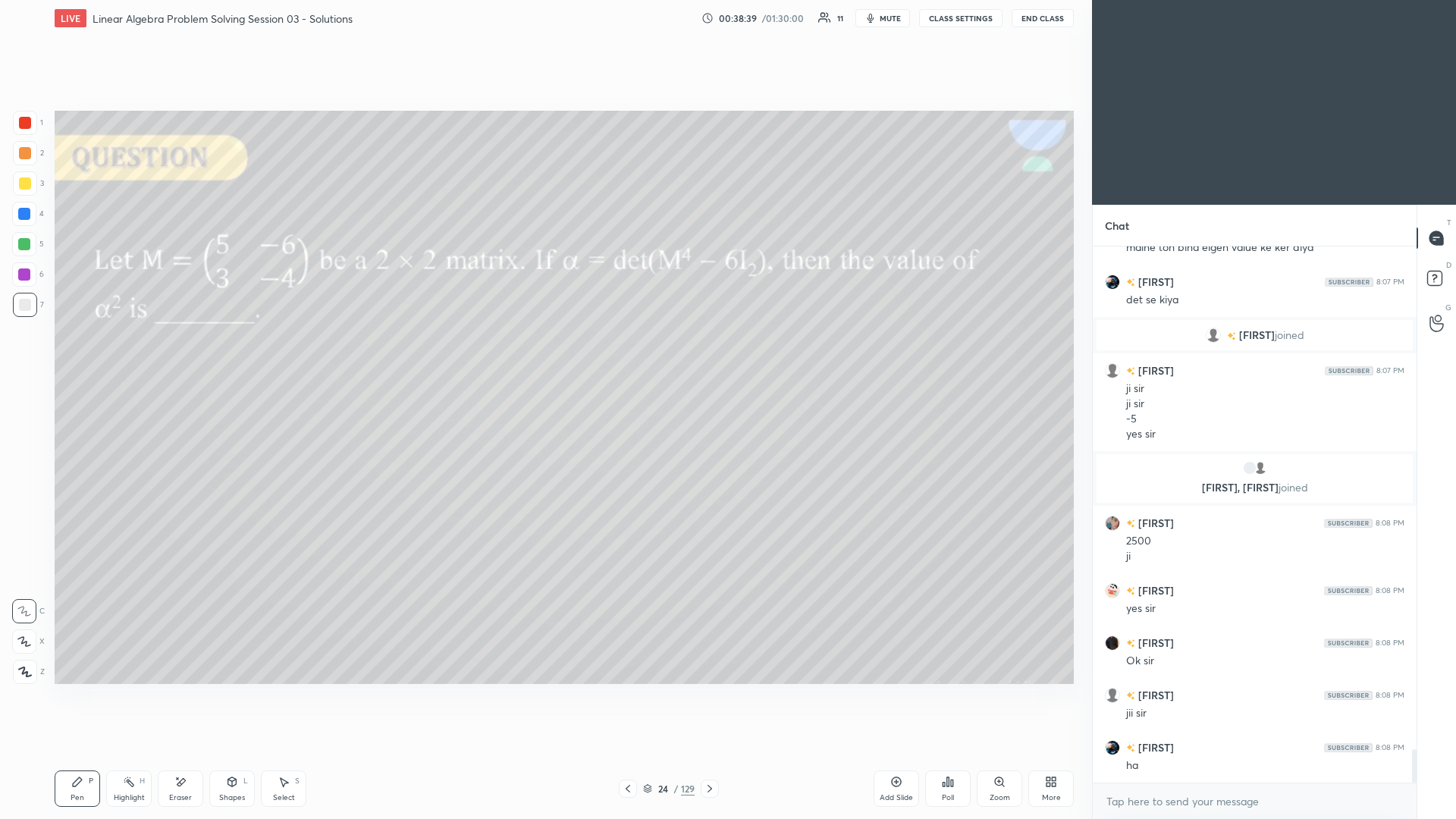 scroll, scrollTop: 8057, scrollLeft: 0, axis: vertical 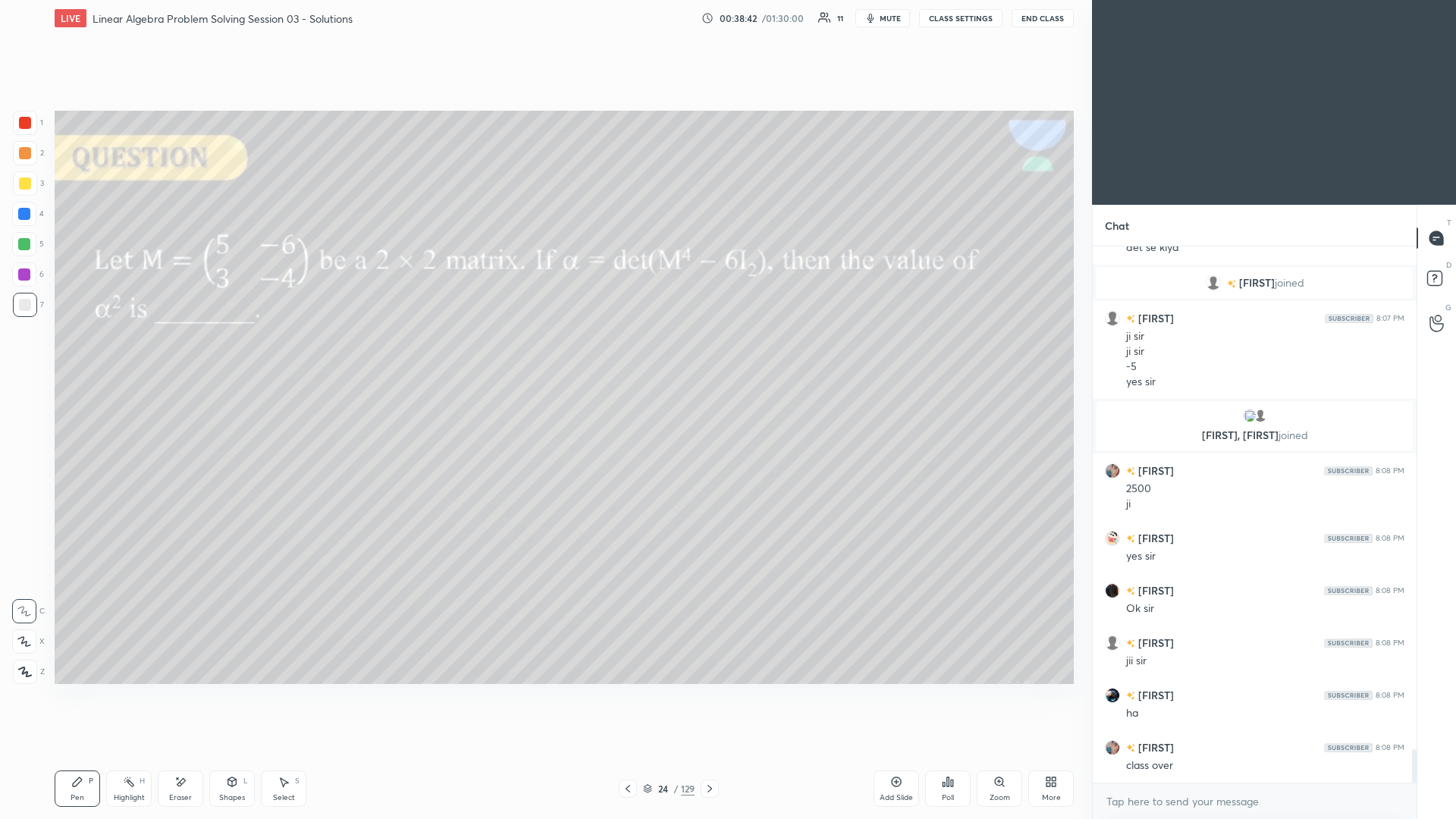 click 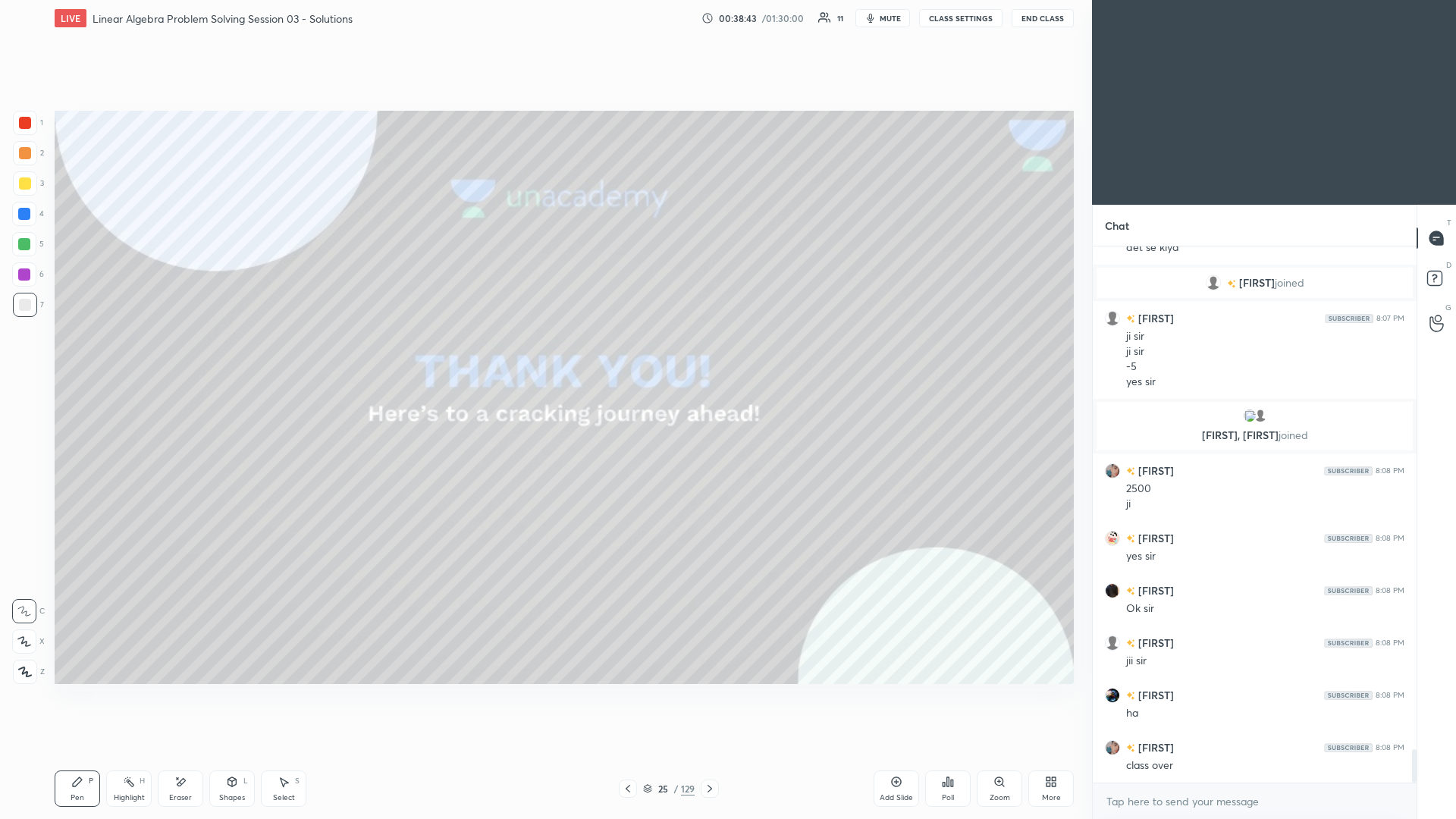 click 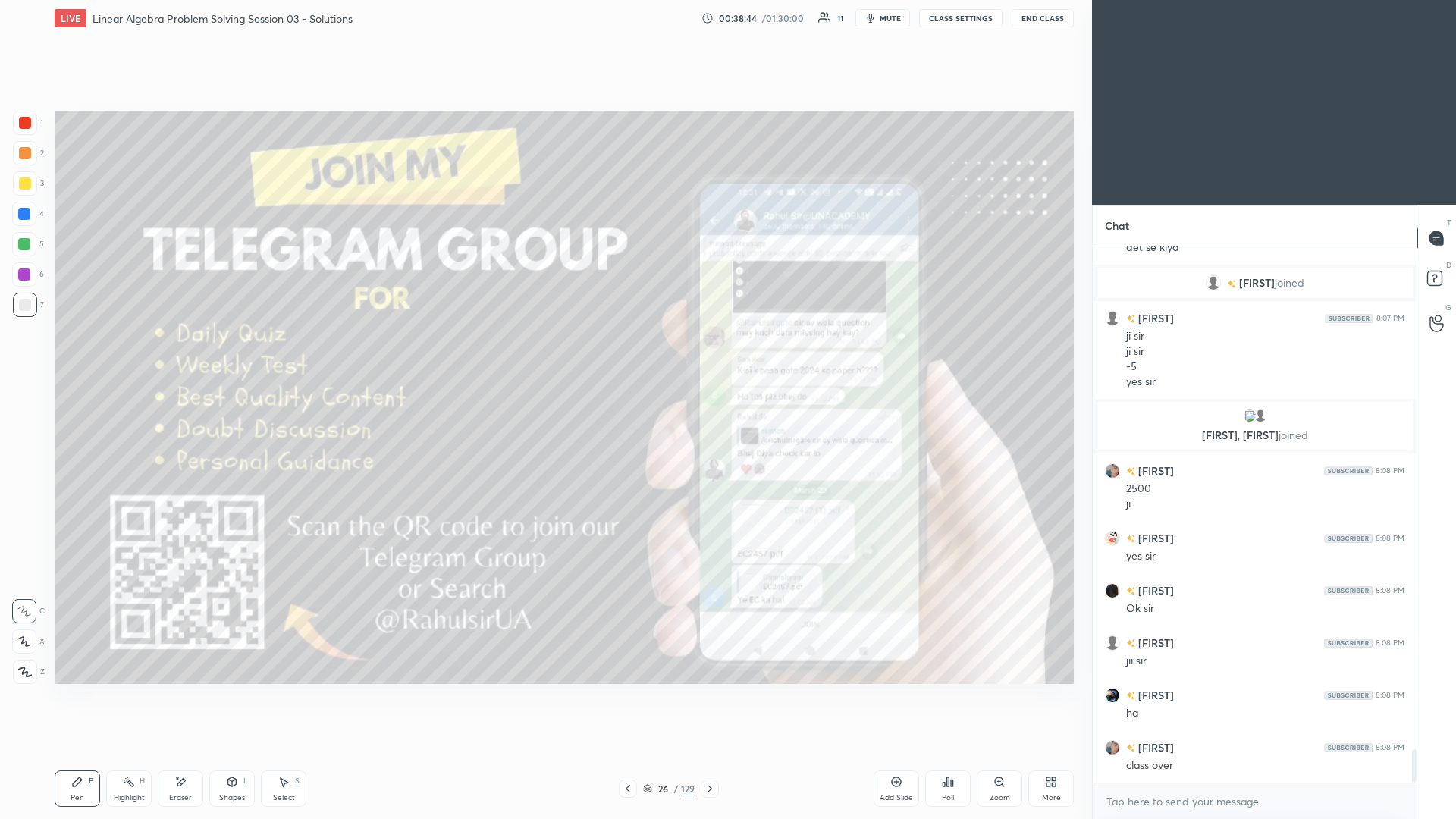 click 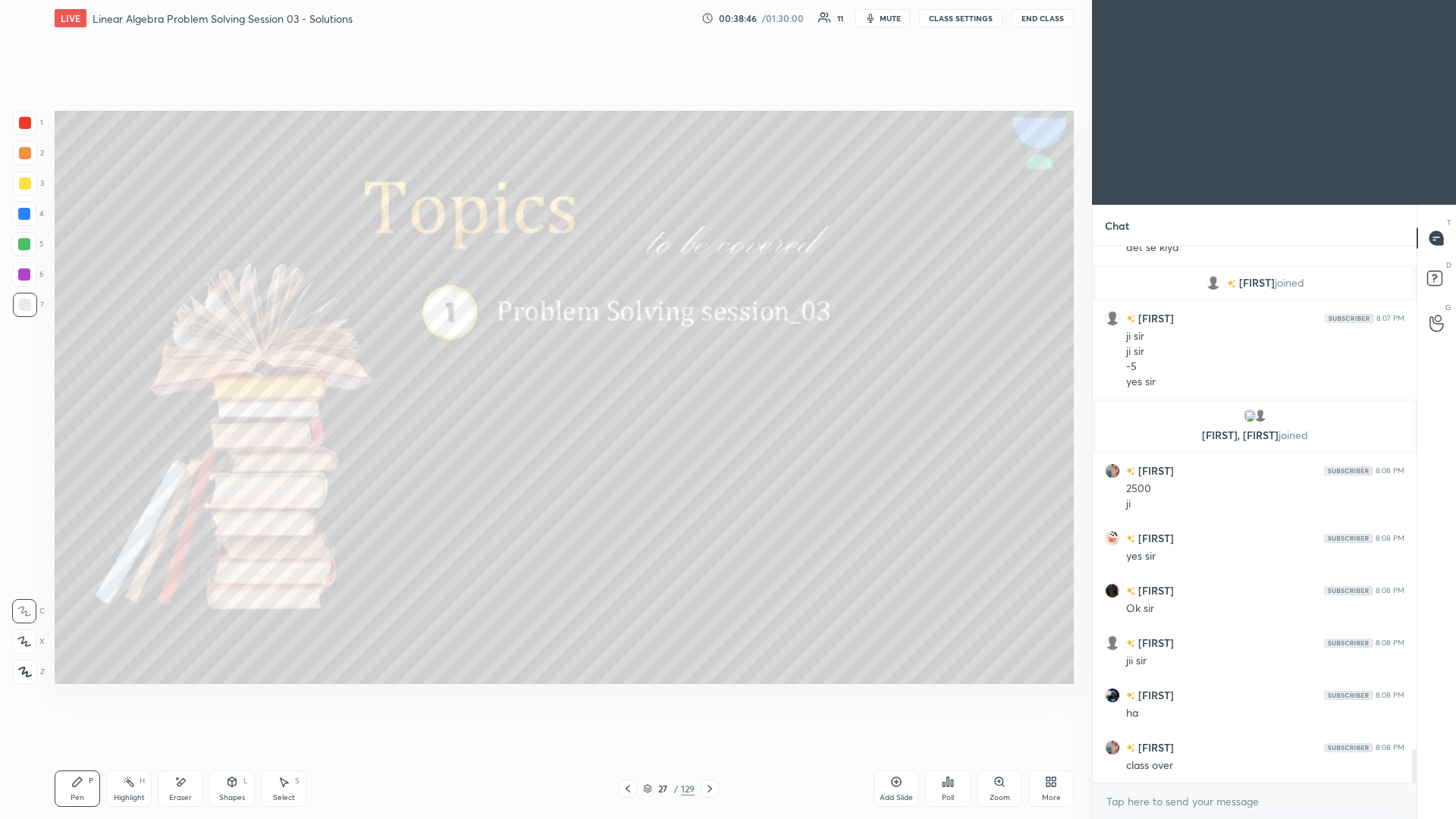click 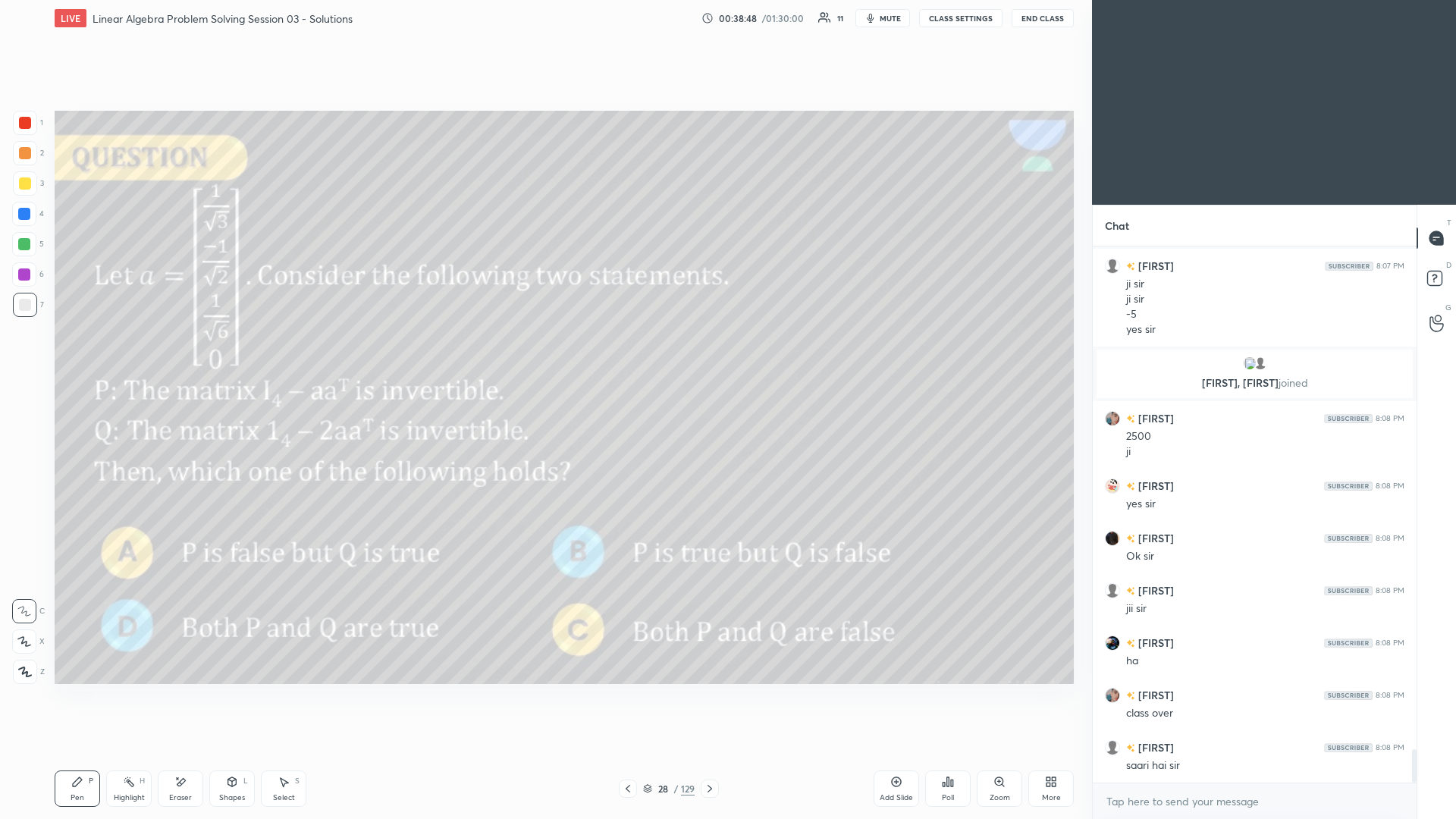click 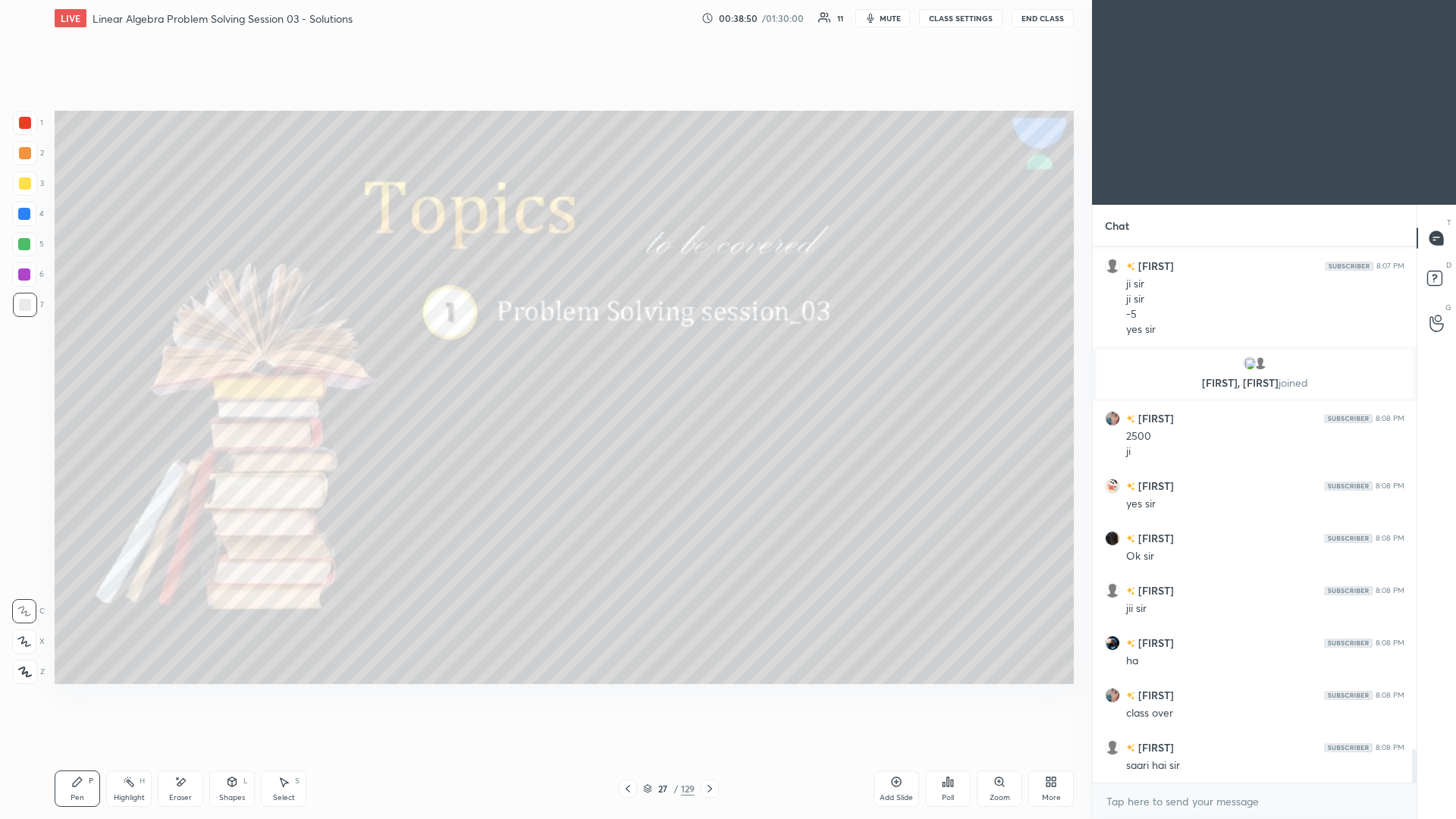click at bounding box center (25, 184) 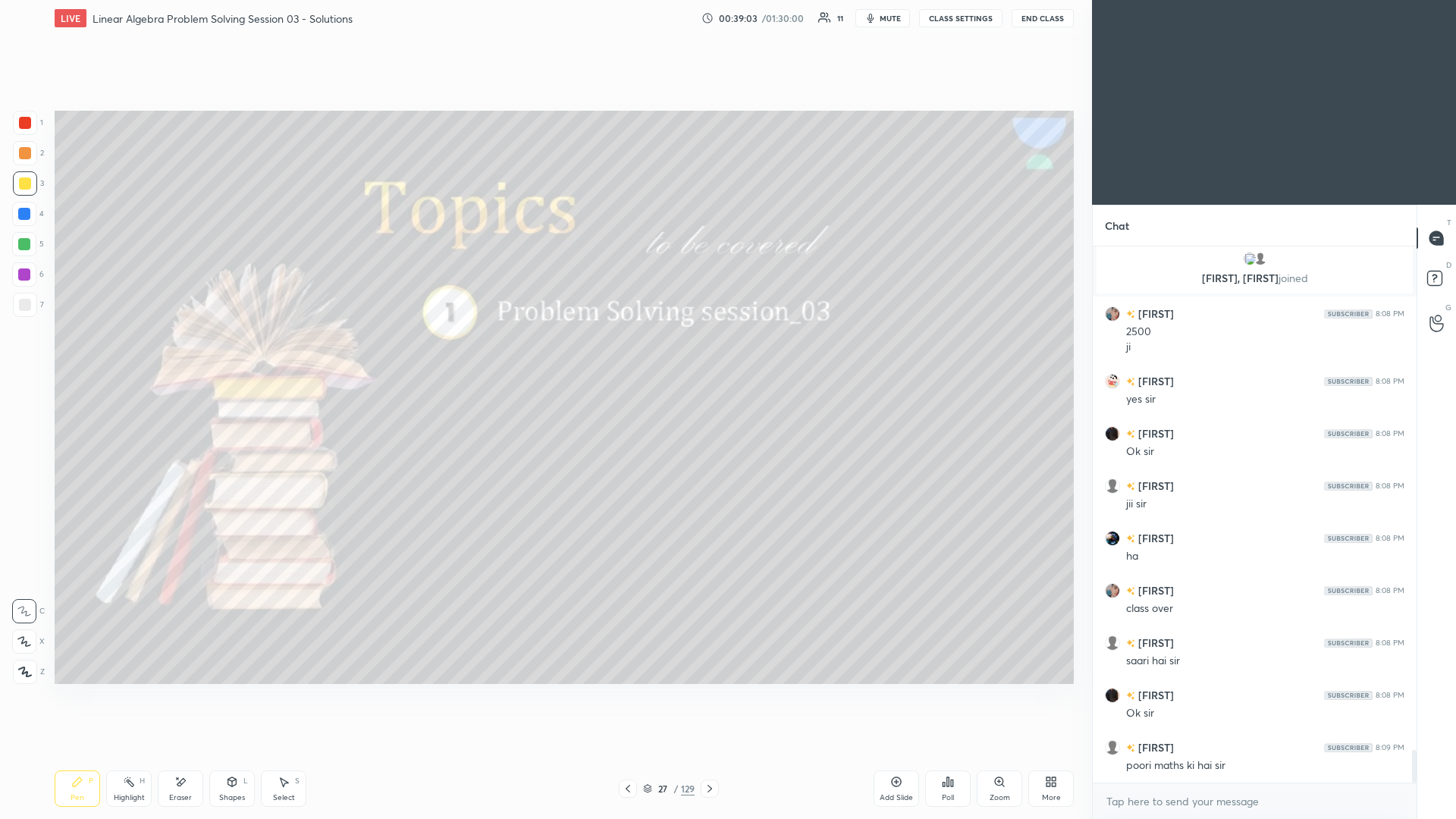 scroll, scrollTop: 8267, scrollLeft: 0, axis: vertical 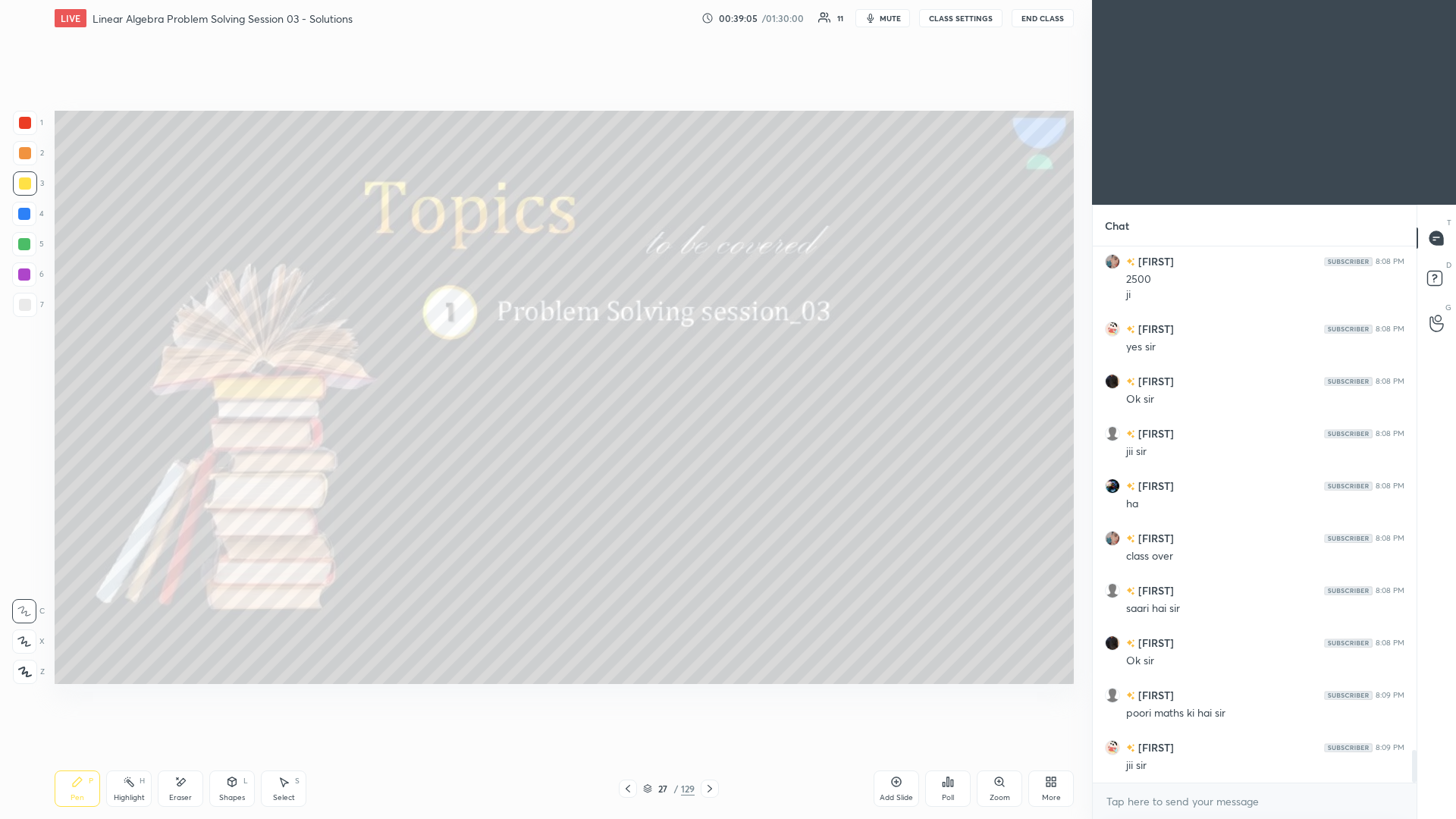 click 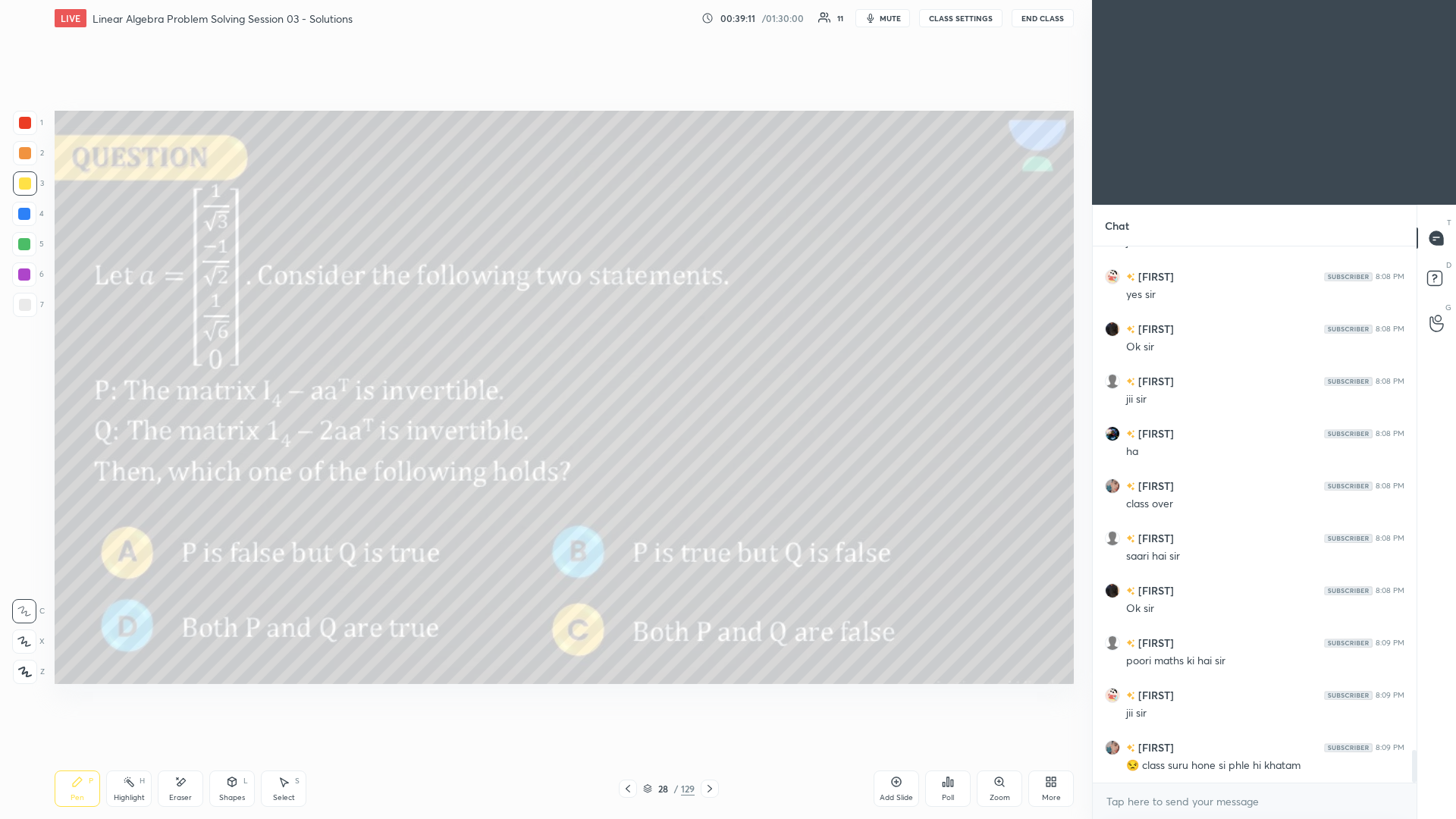 scroll, scrollTop: 8355, scrollLeft: 0, axis: vertical 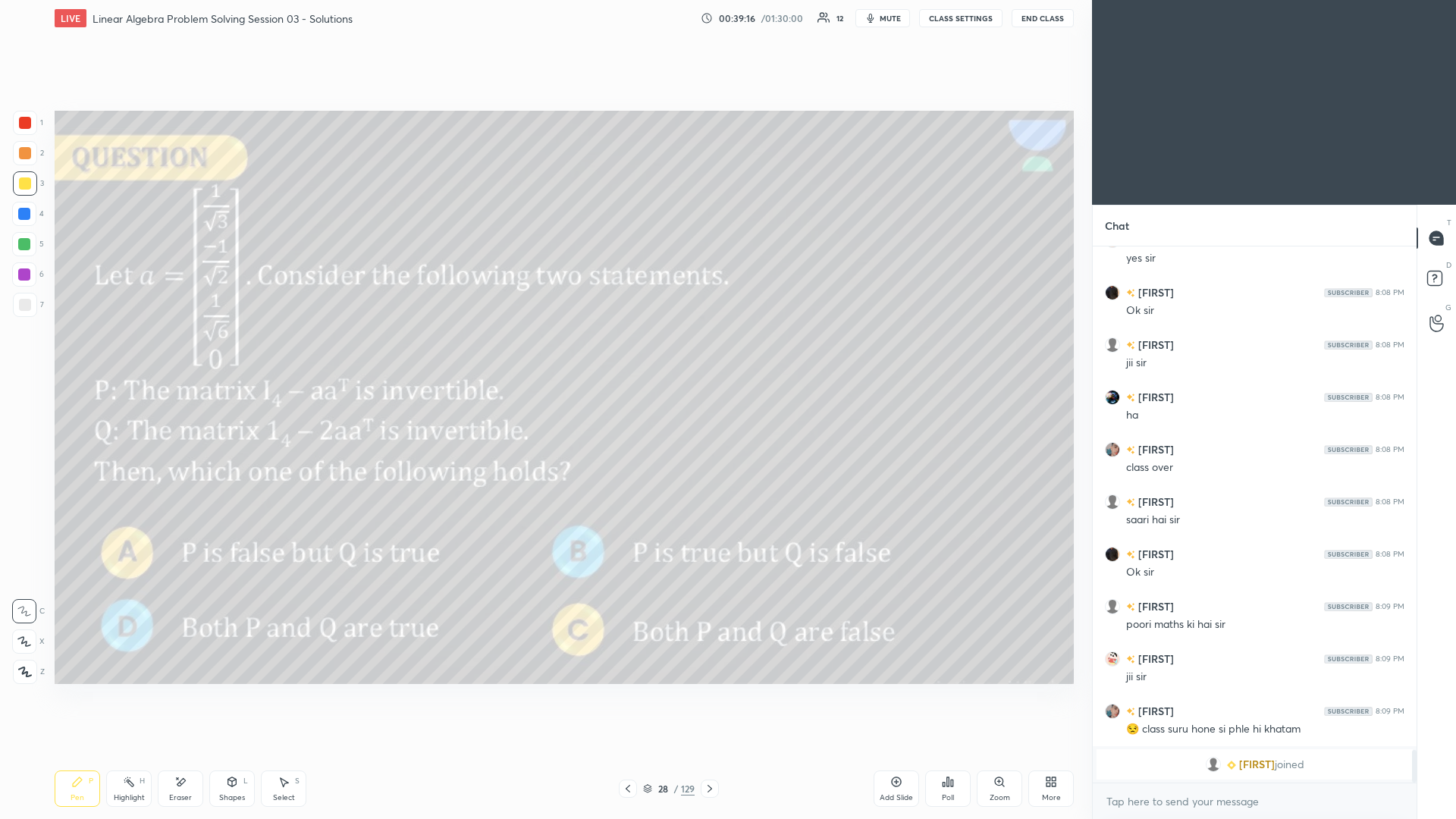 click 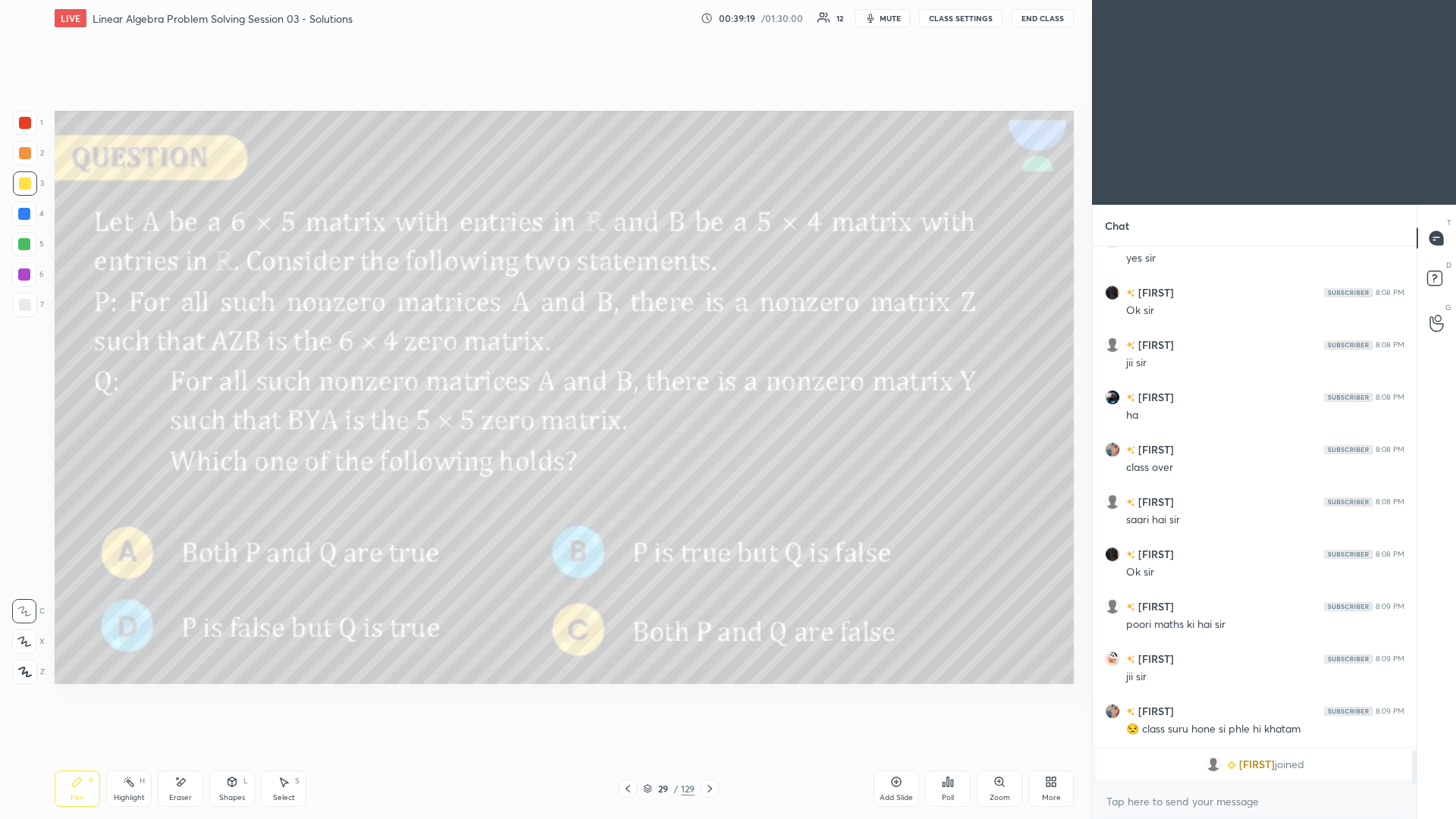 click 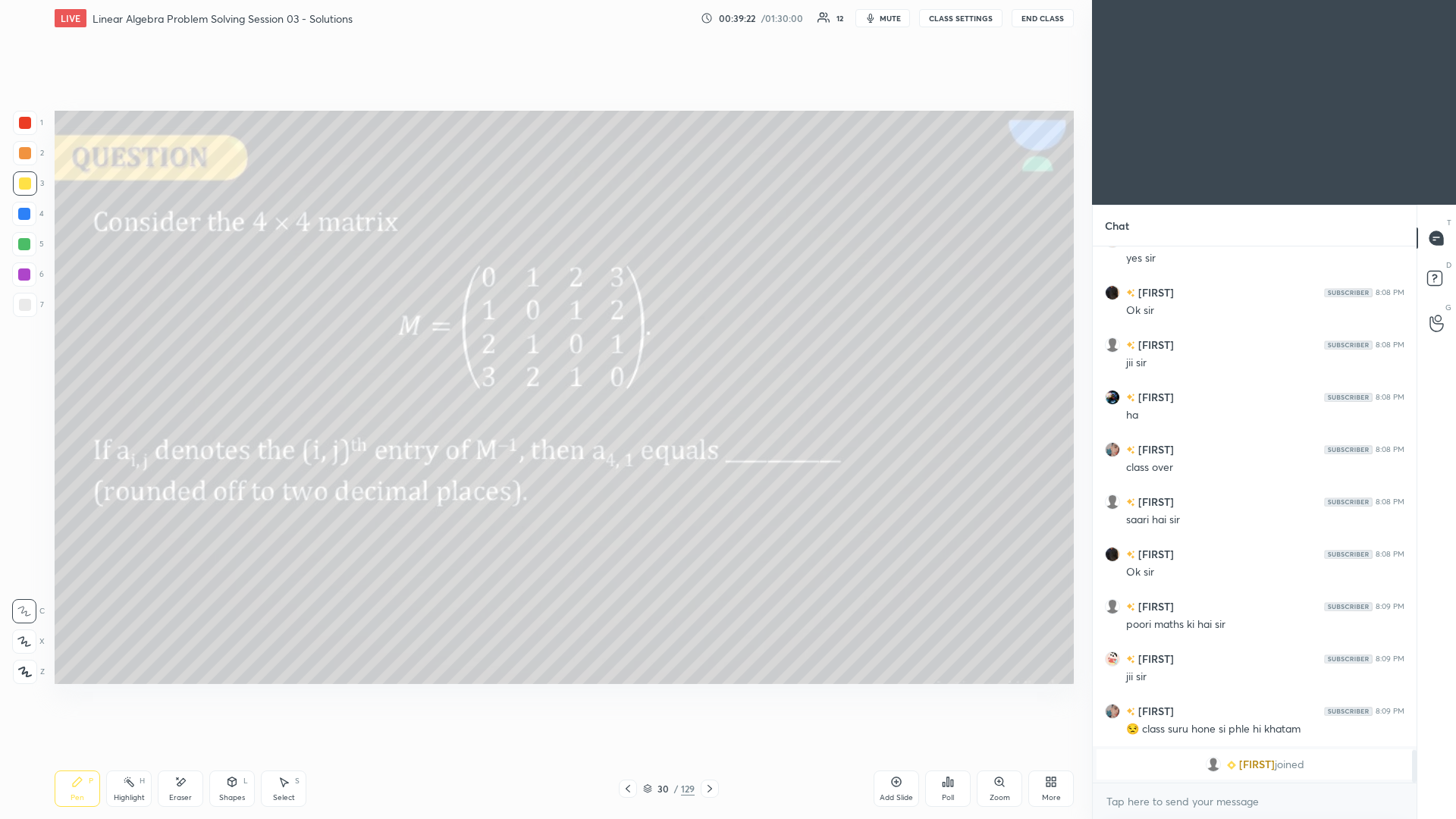 click 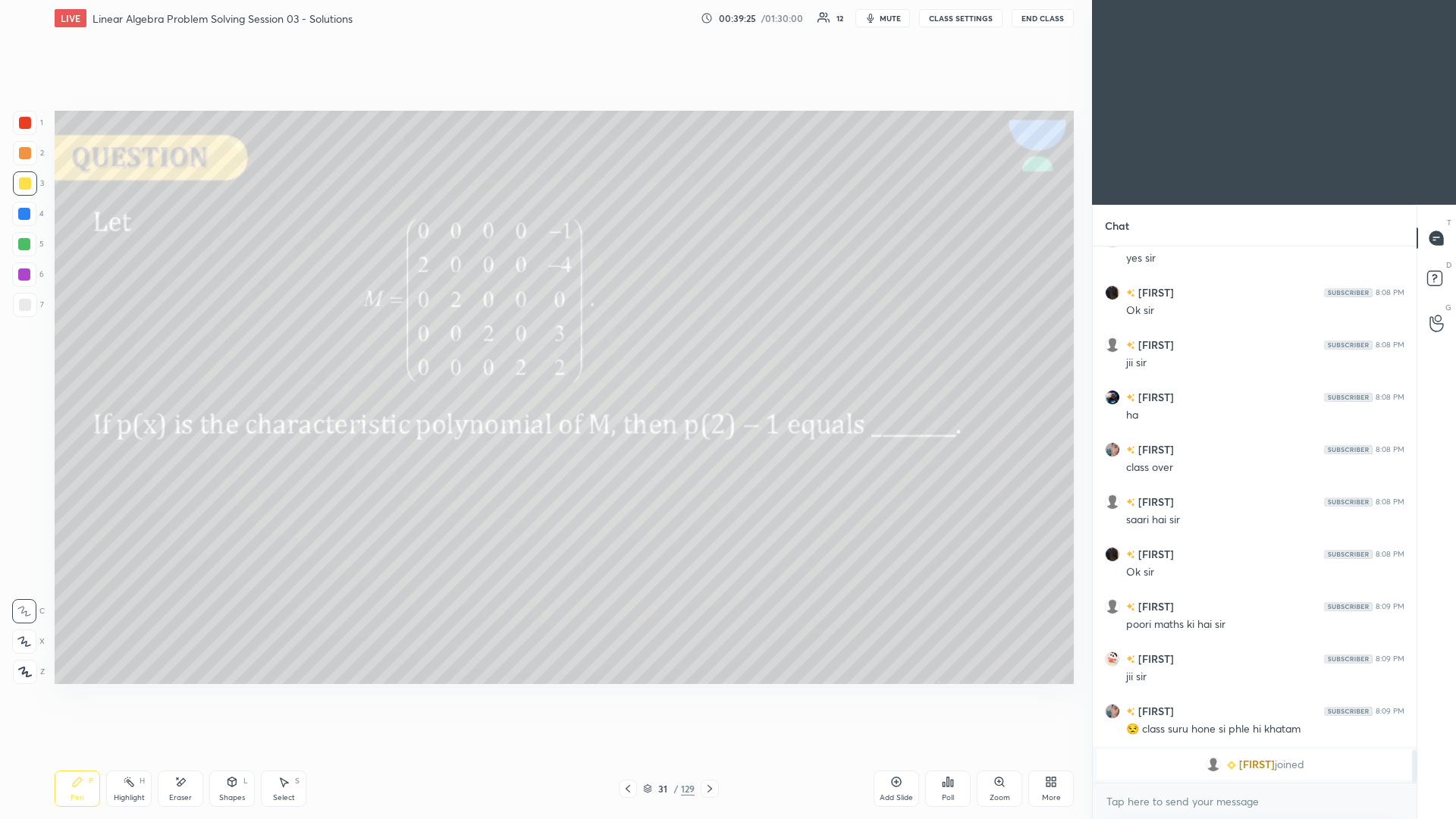 click 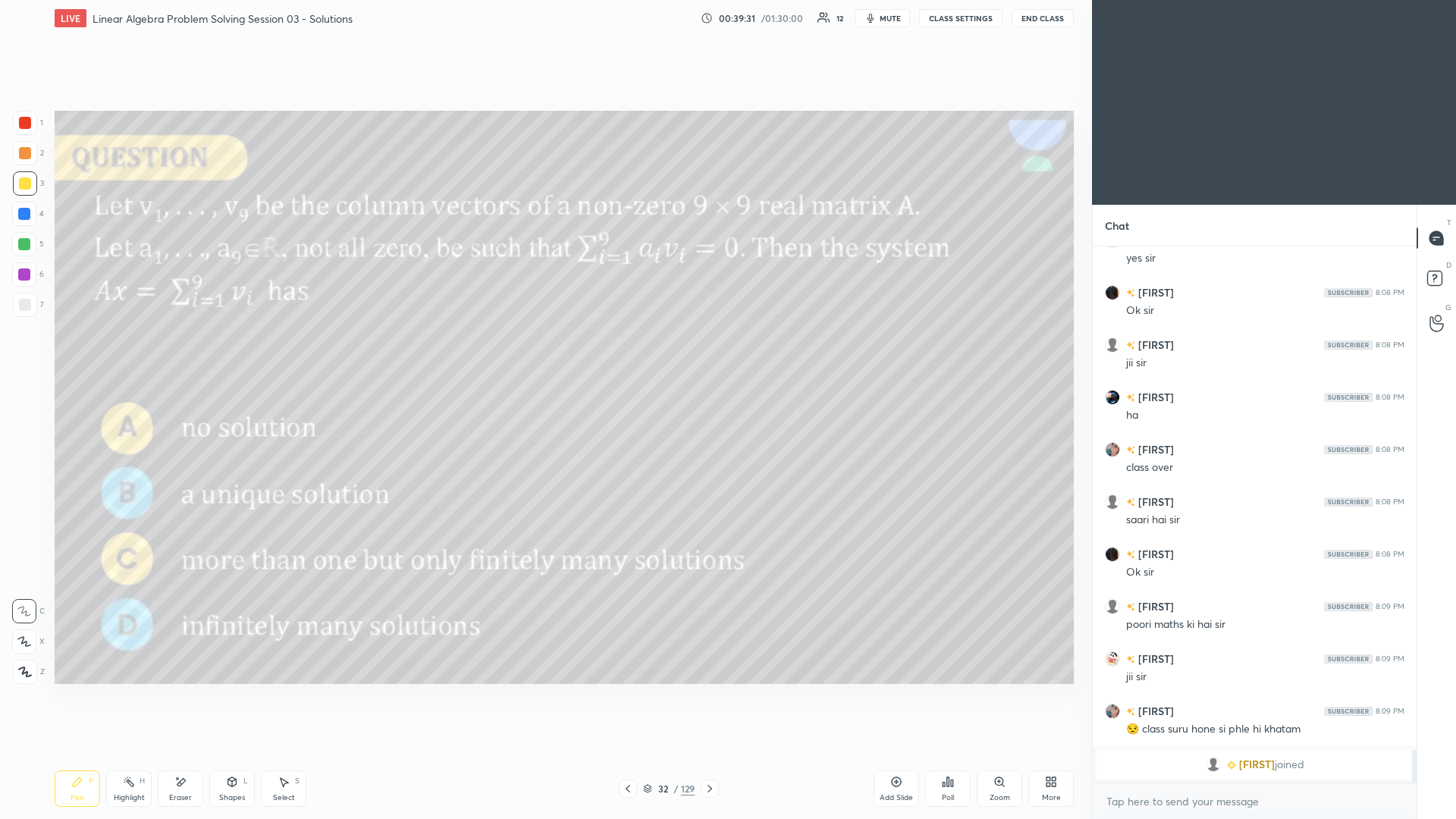 click 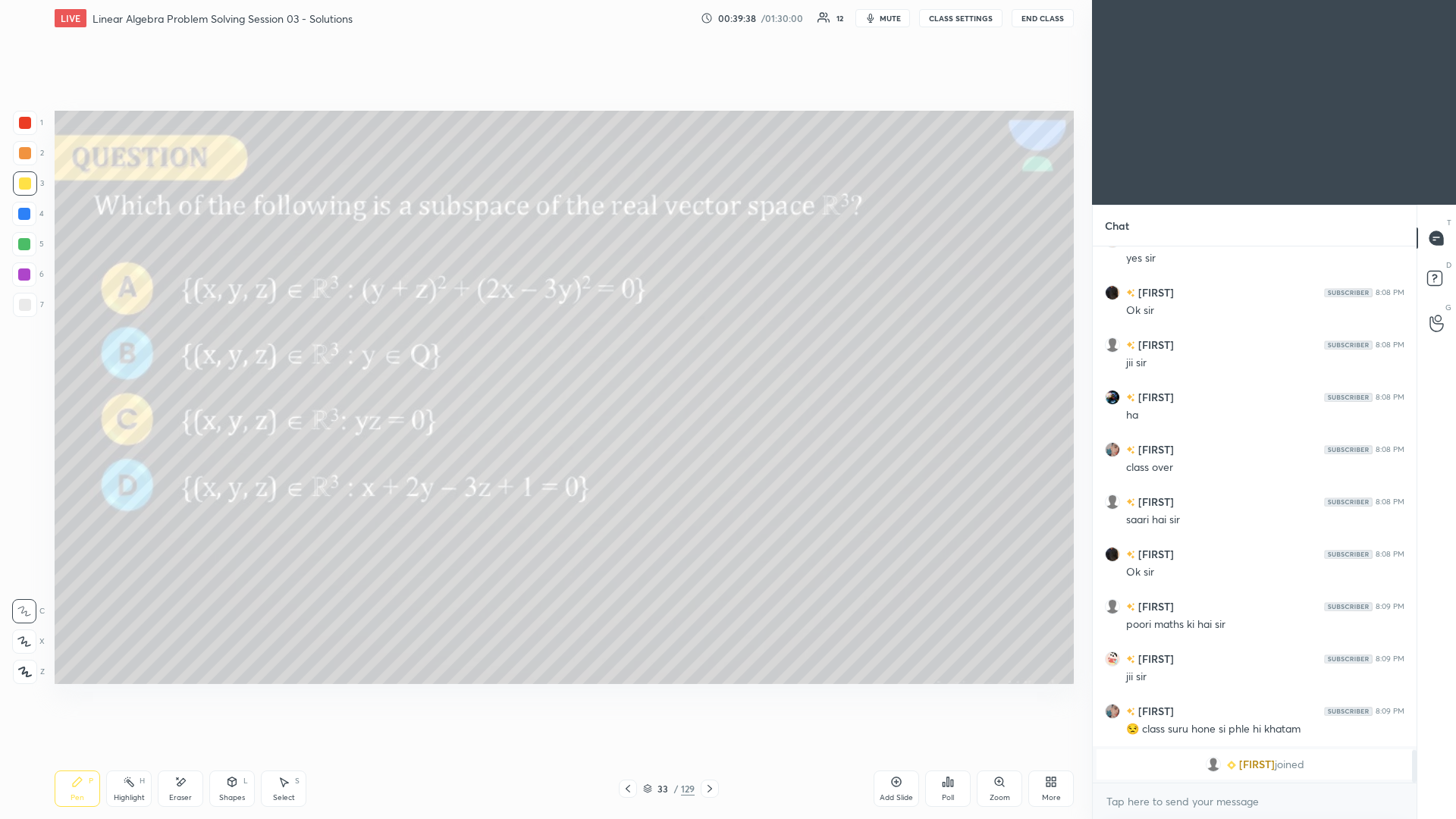 click 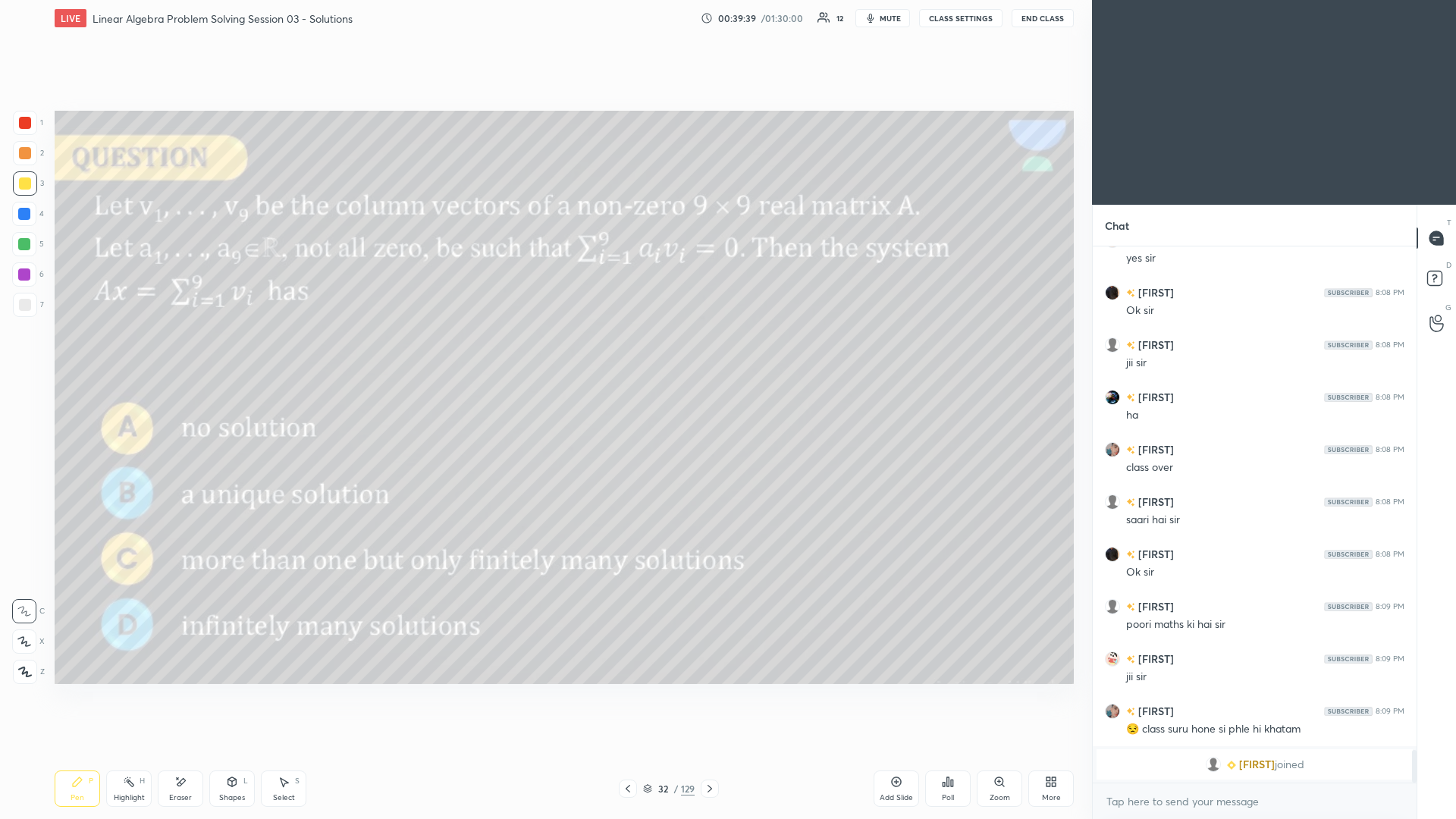 click 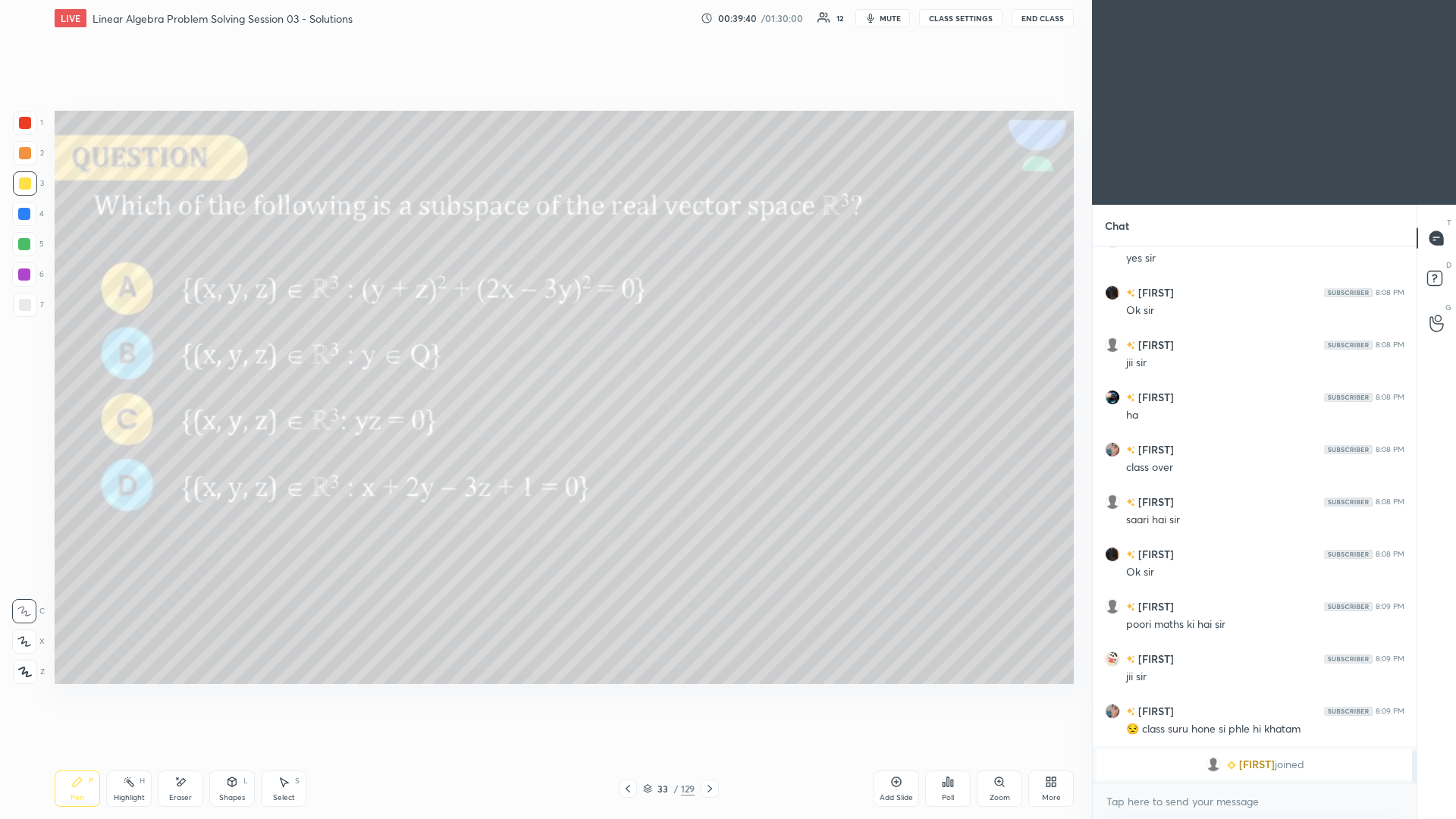 click 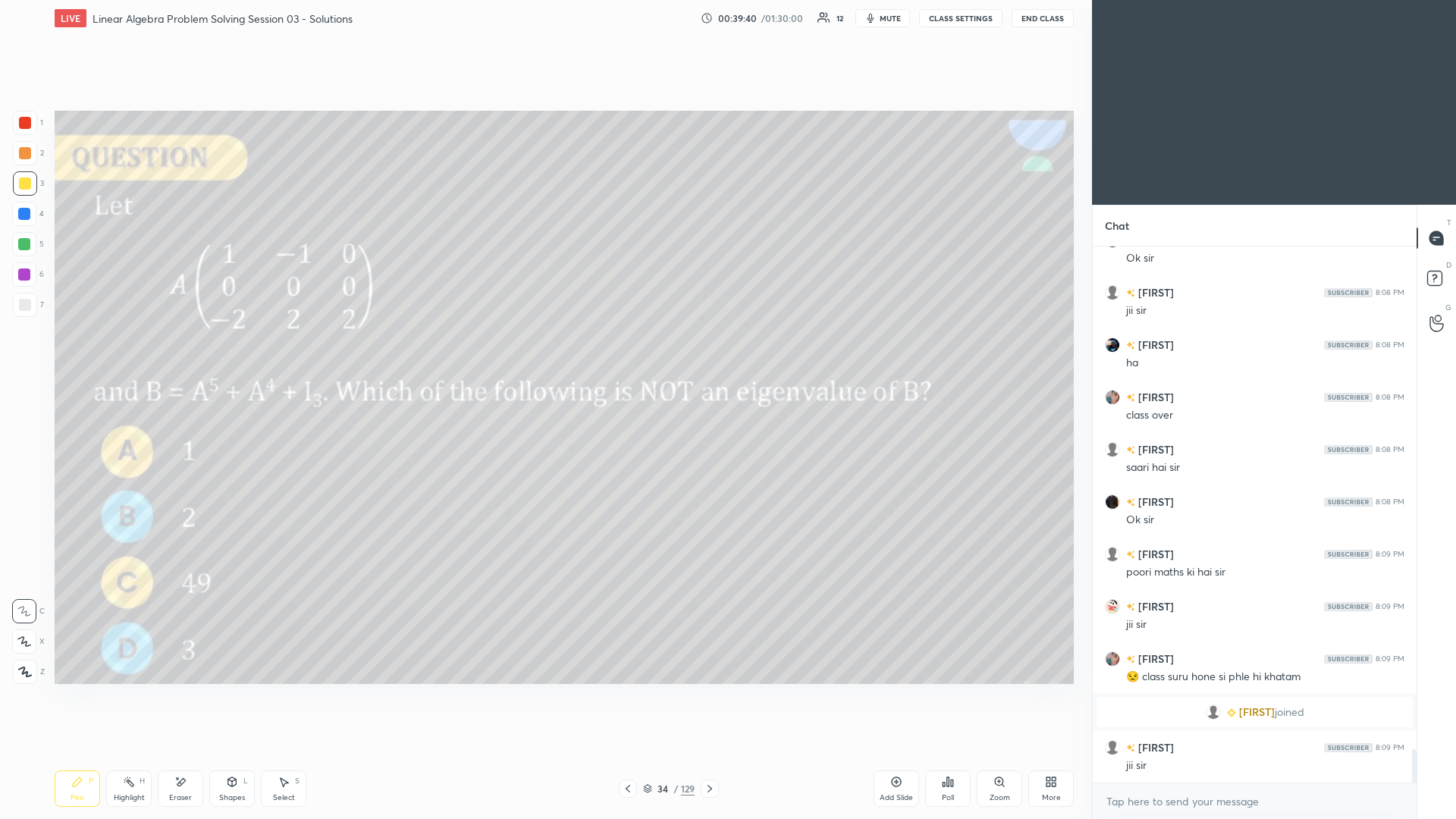 scroll, scrollTop: 8122, scrollLeft: 0, axis: vertical 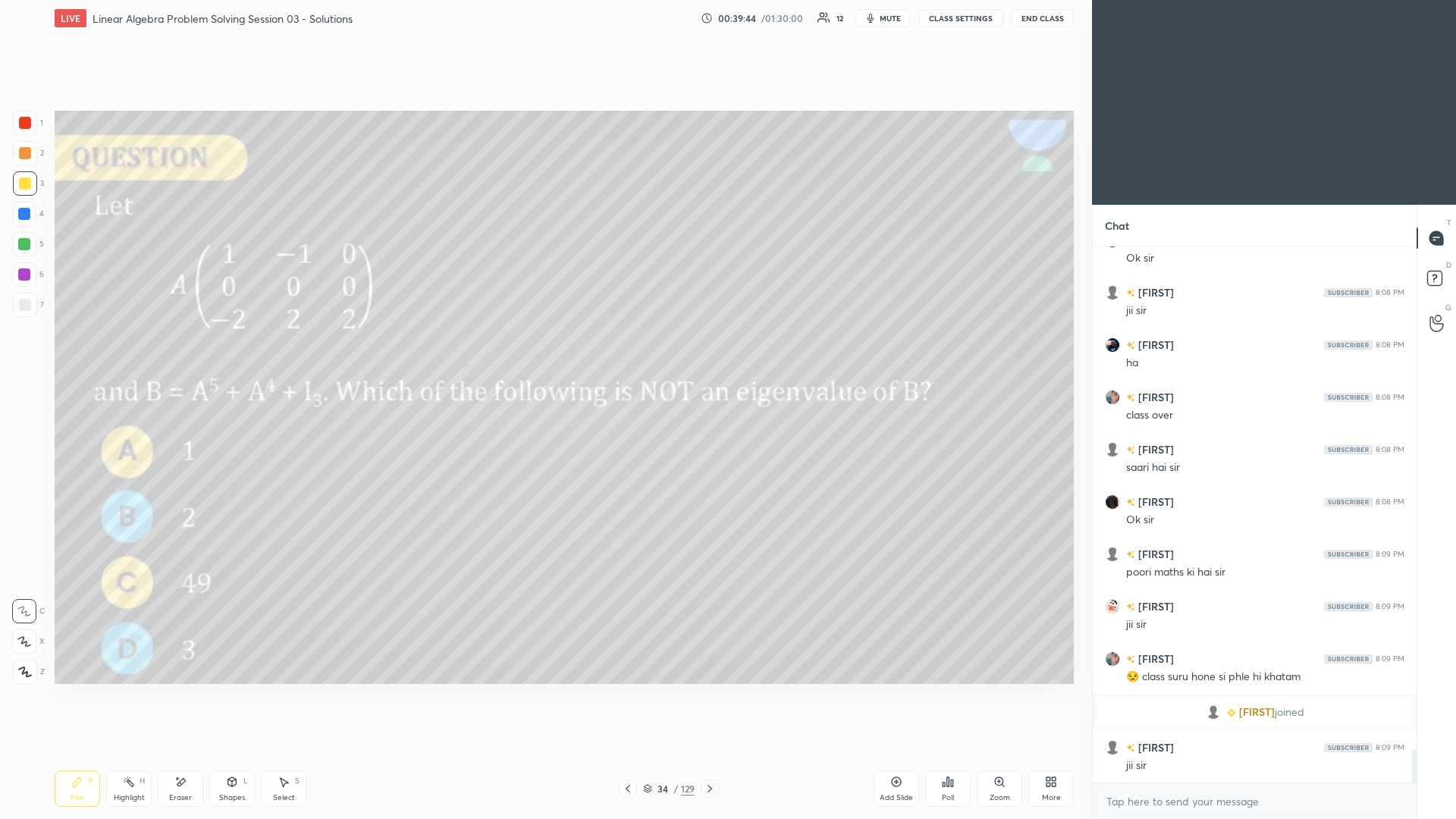 click 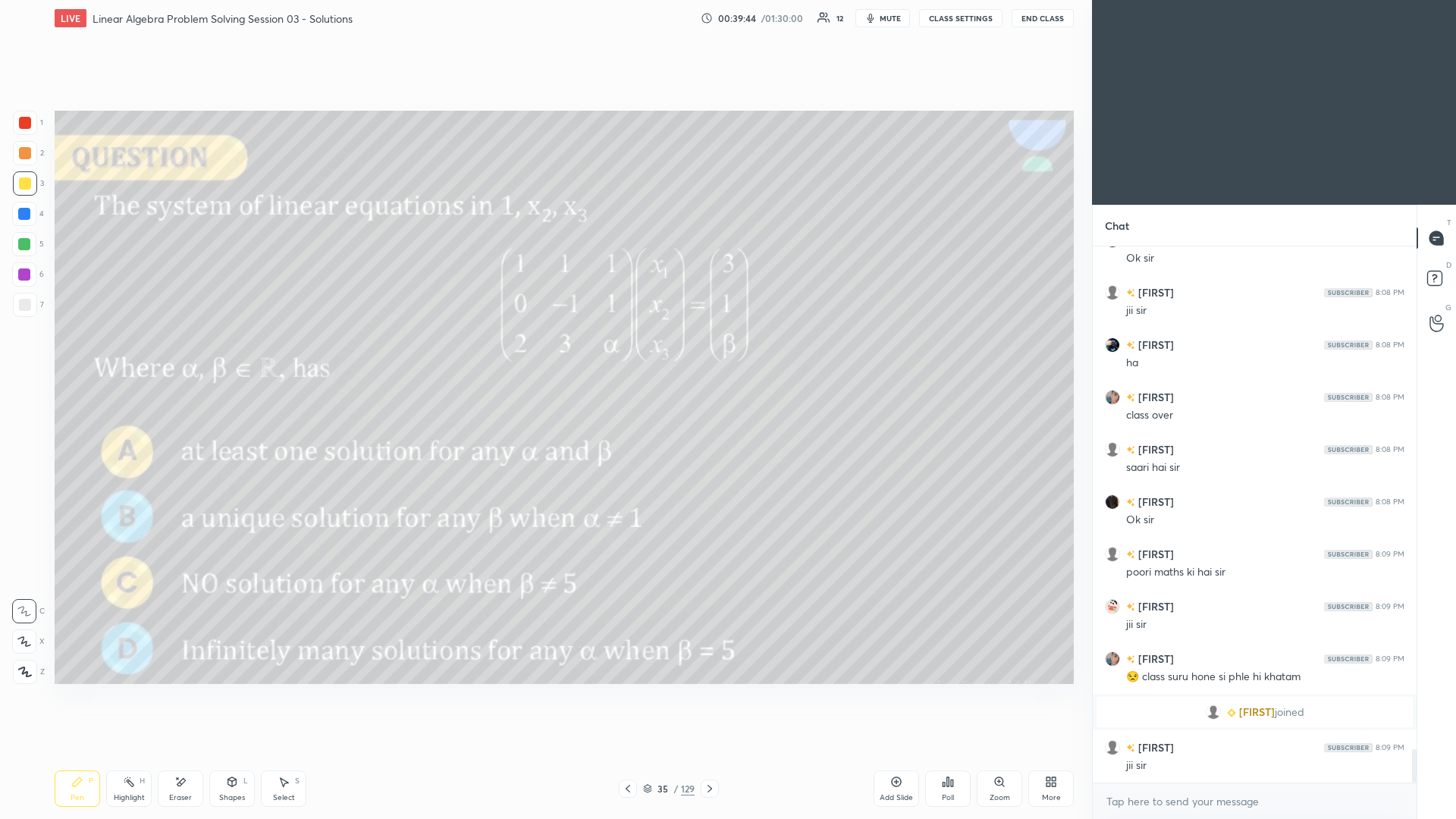 scroll, scrollTop: 8174, scrollLeft: 0, axis: vertical 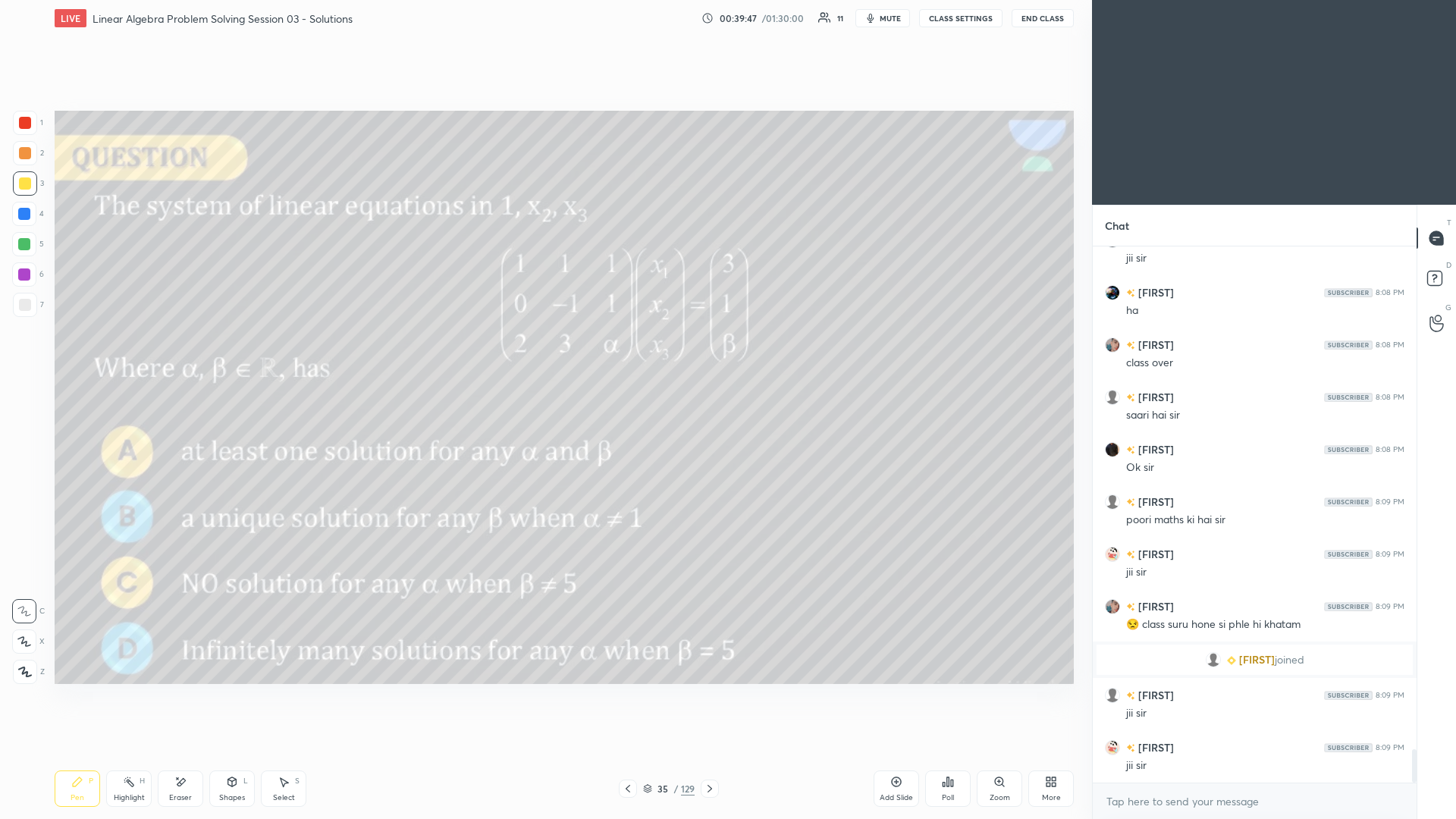 click 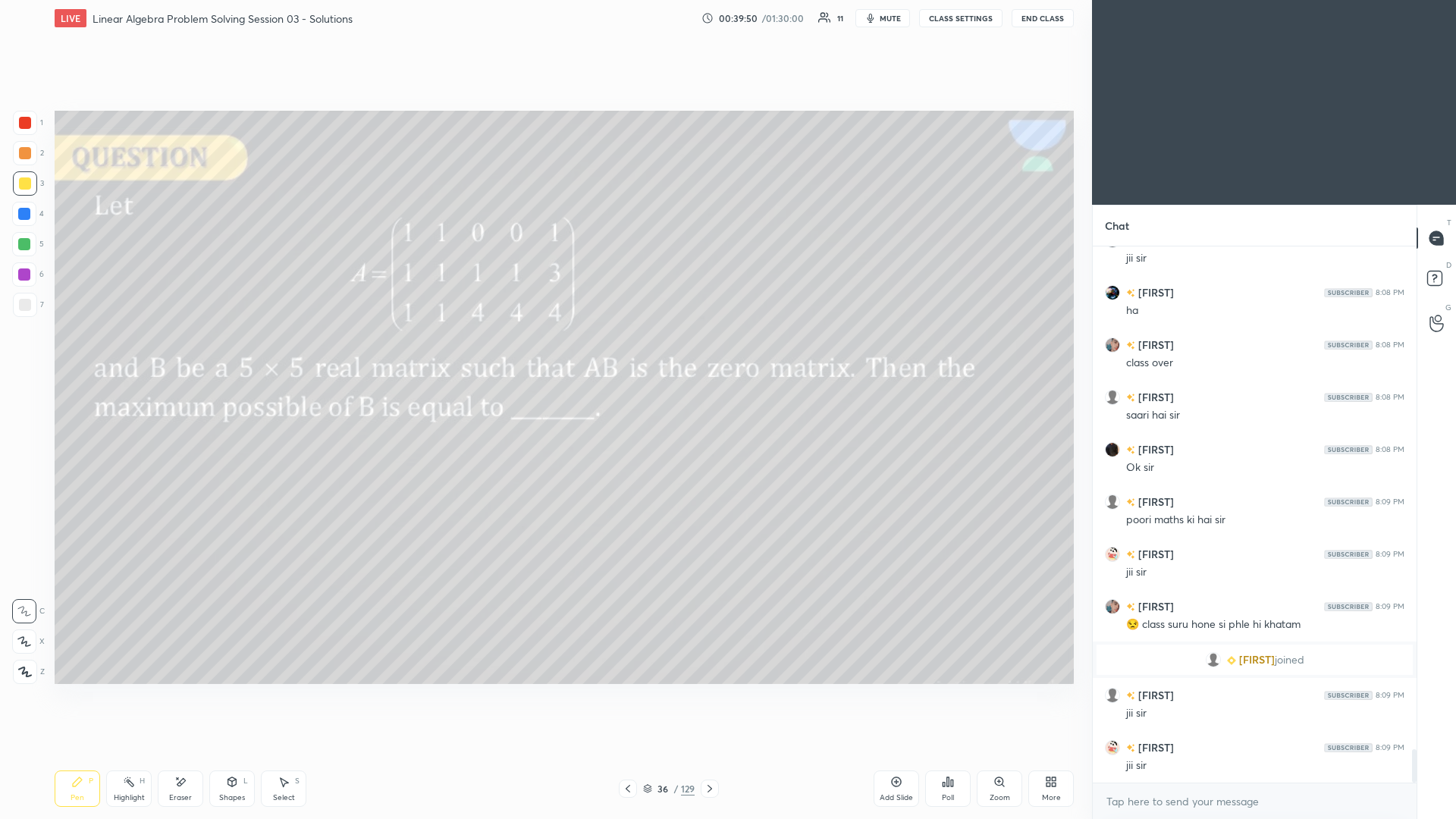 click at bounding box center [710, 789] 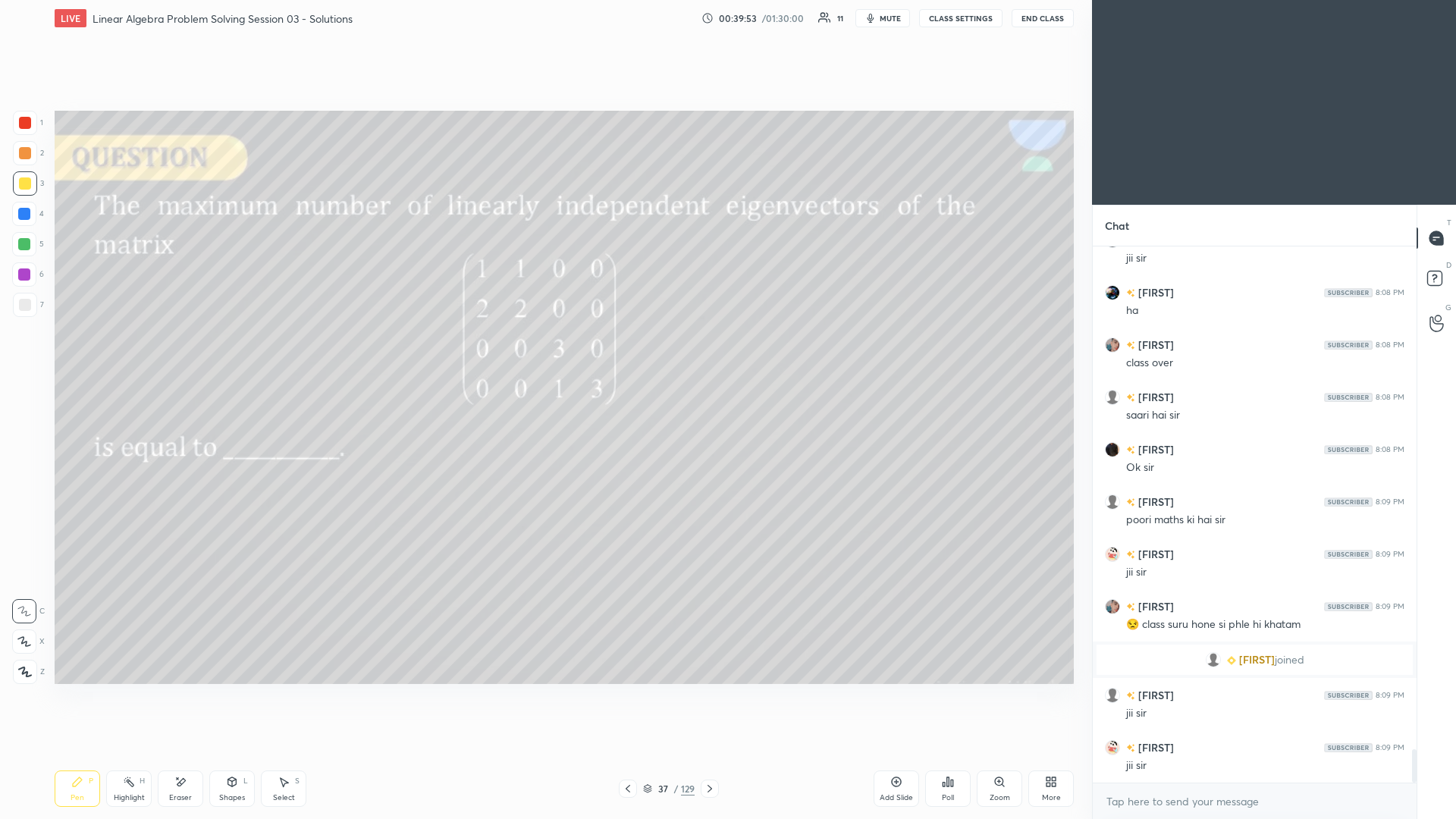 click 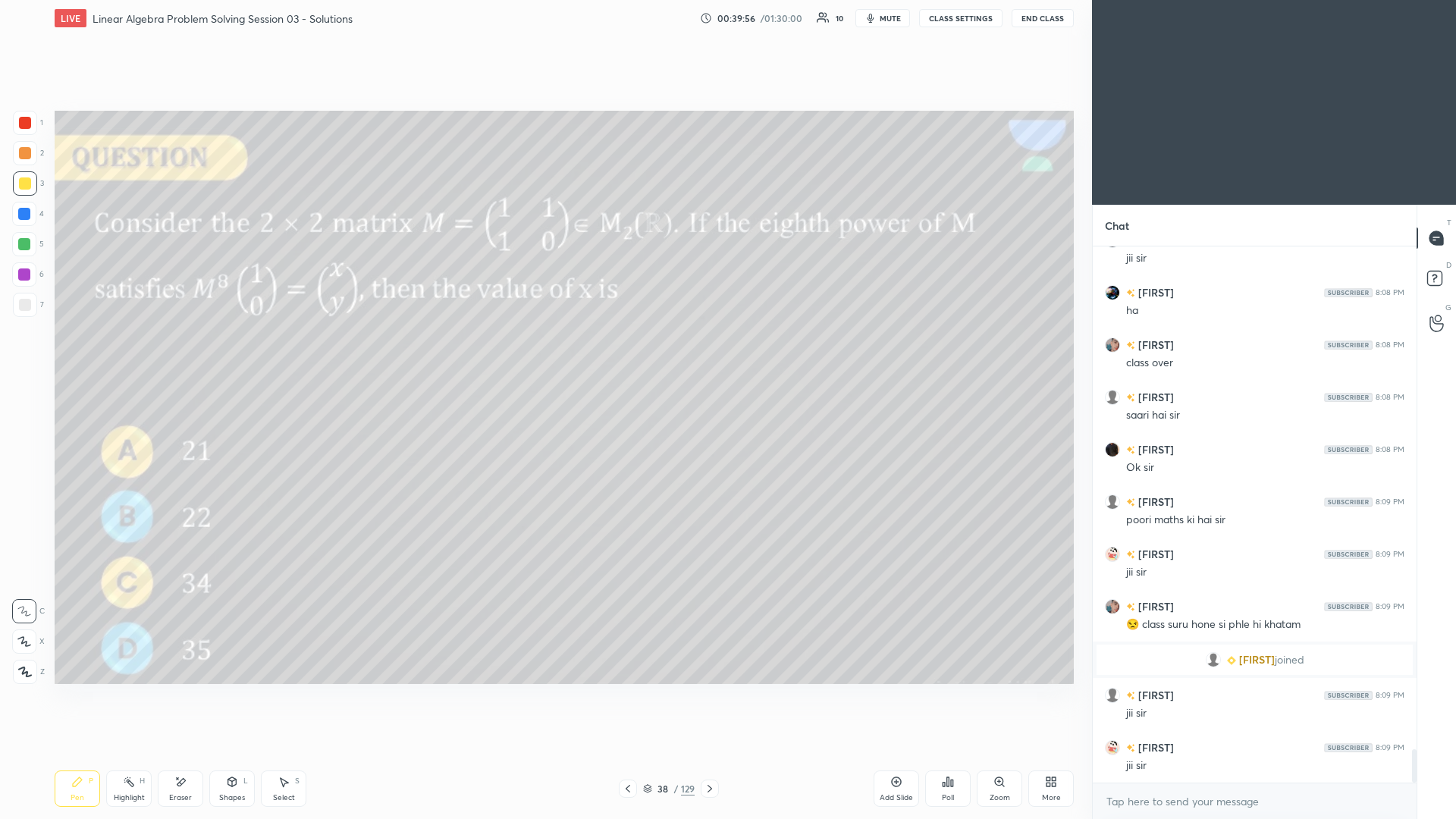 click 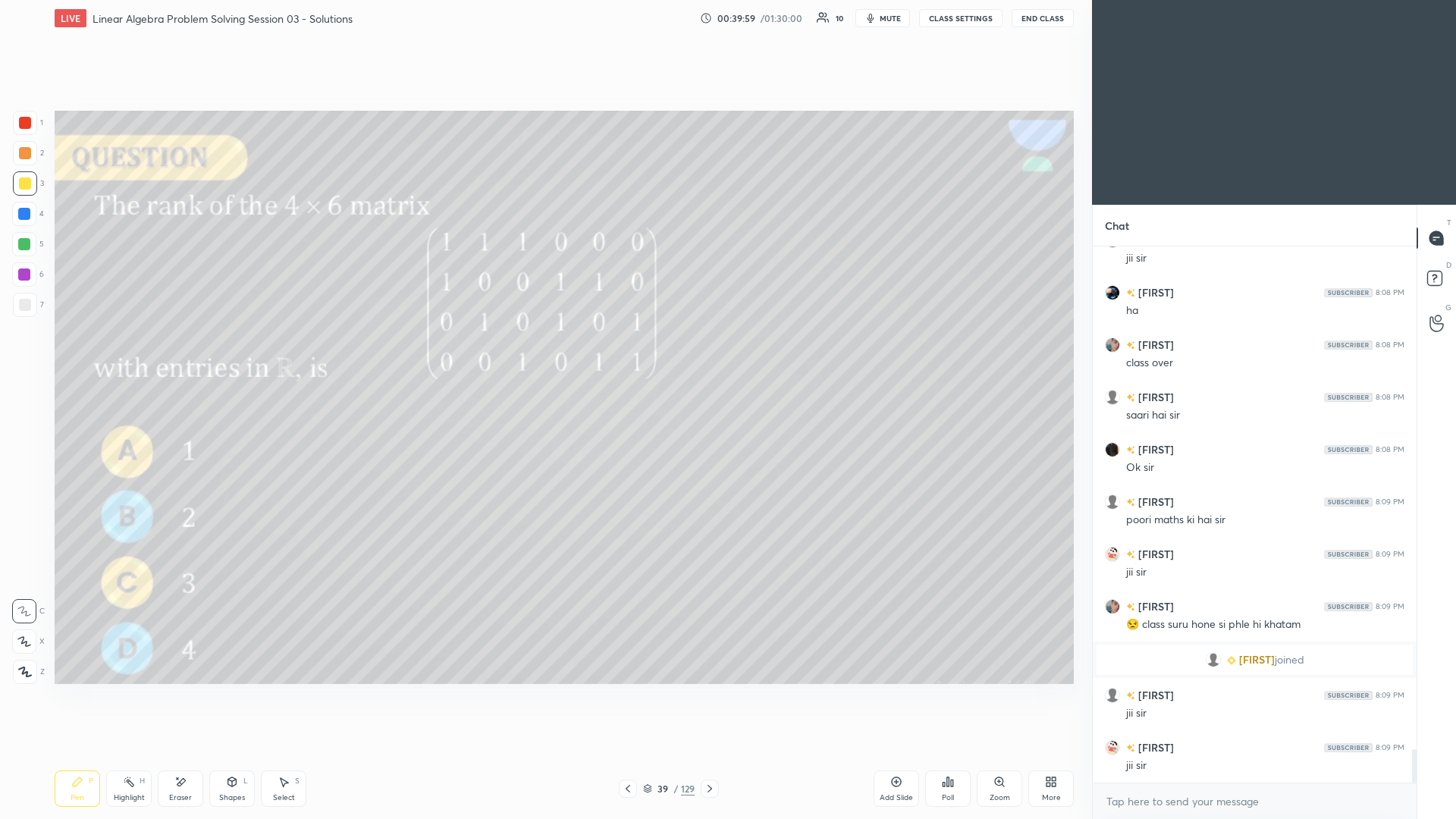click on "39 / 129" at bounding box center (669, 789) 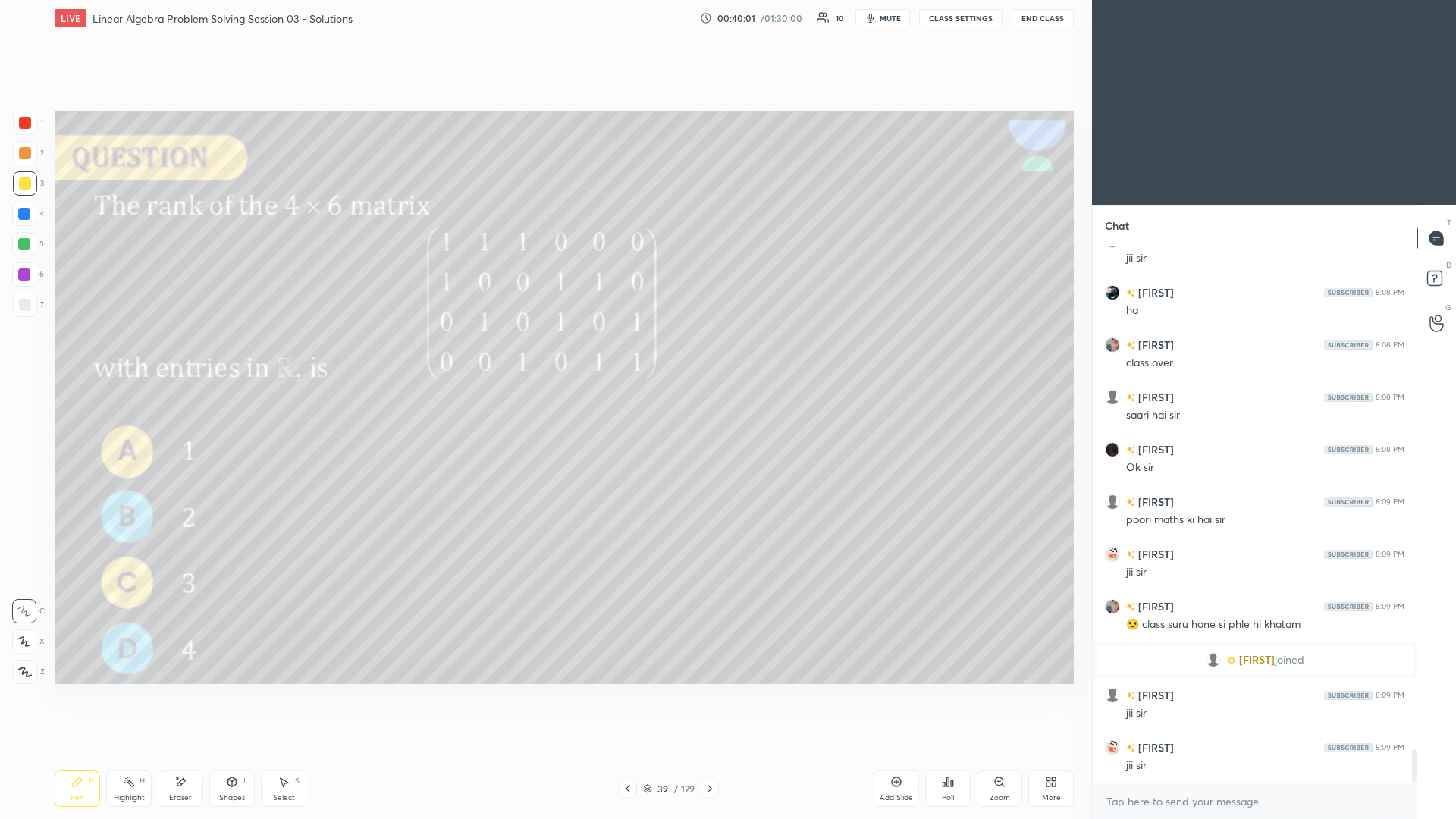 click 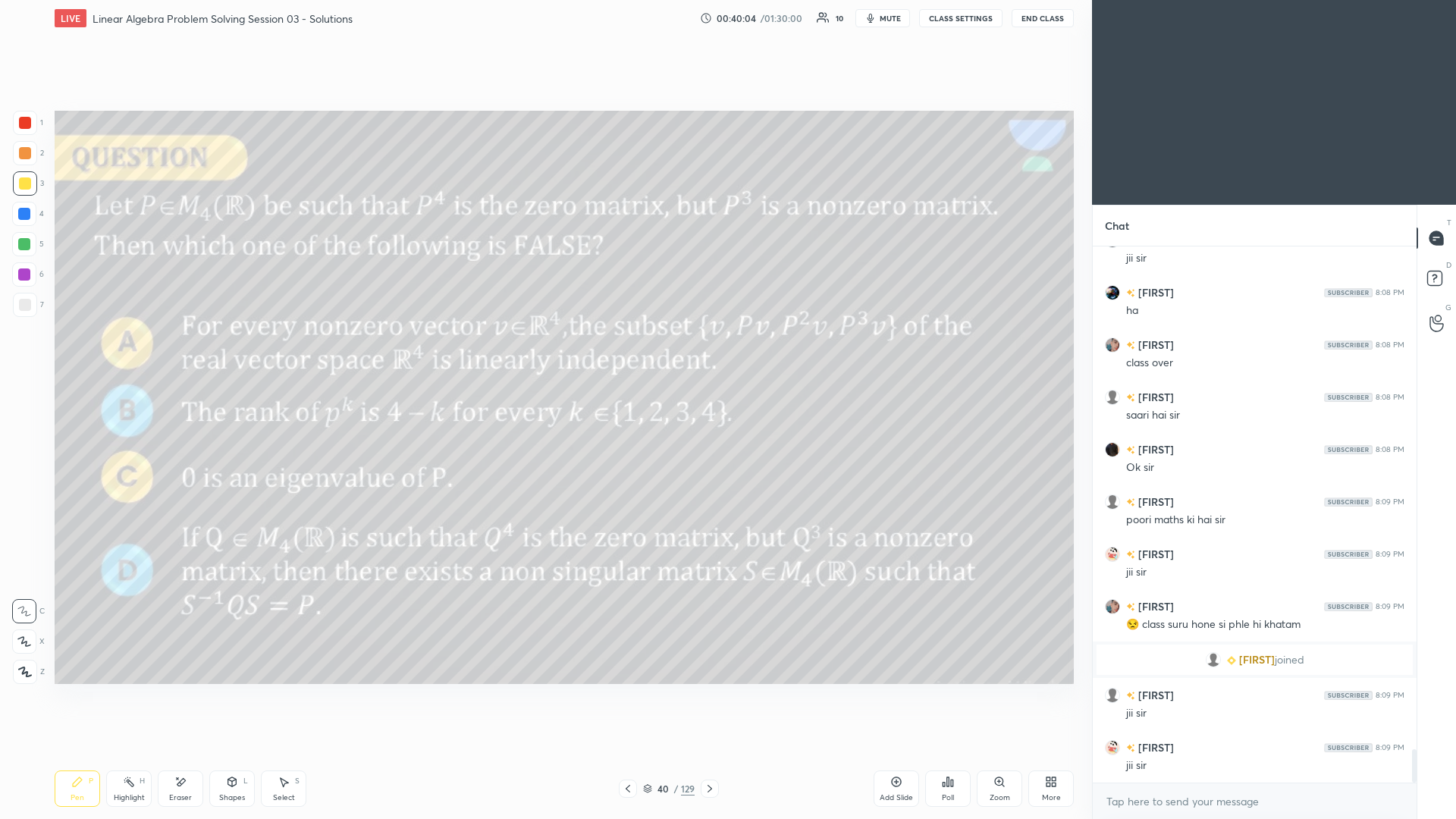 click 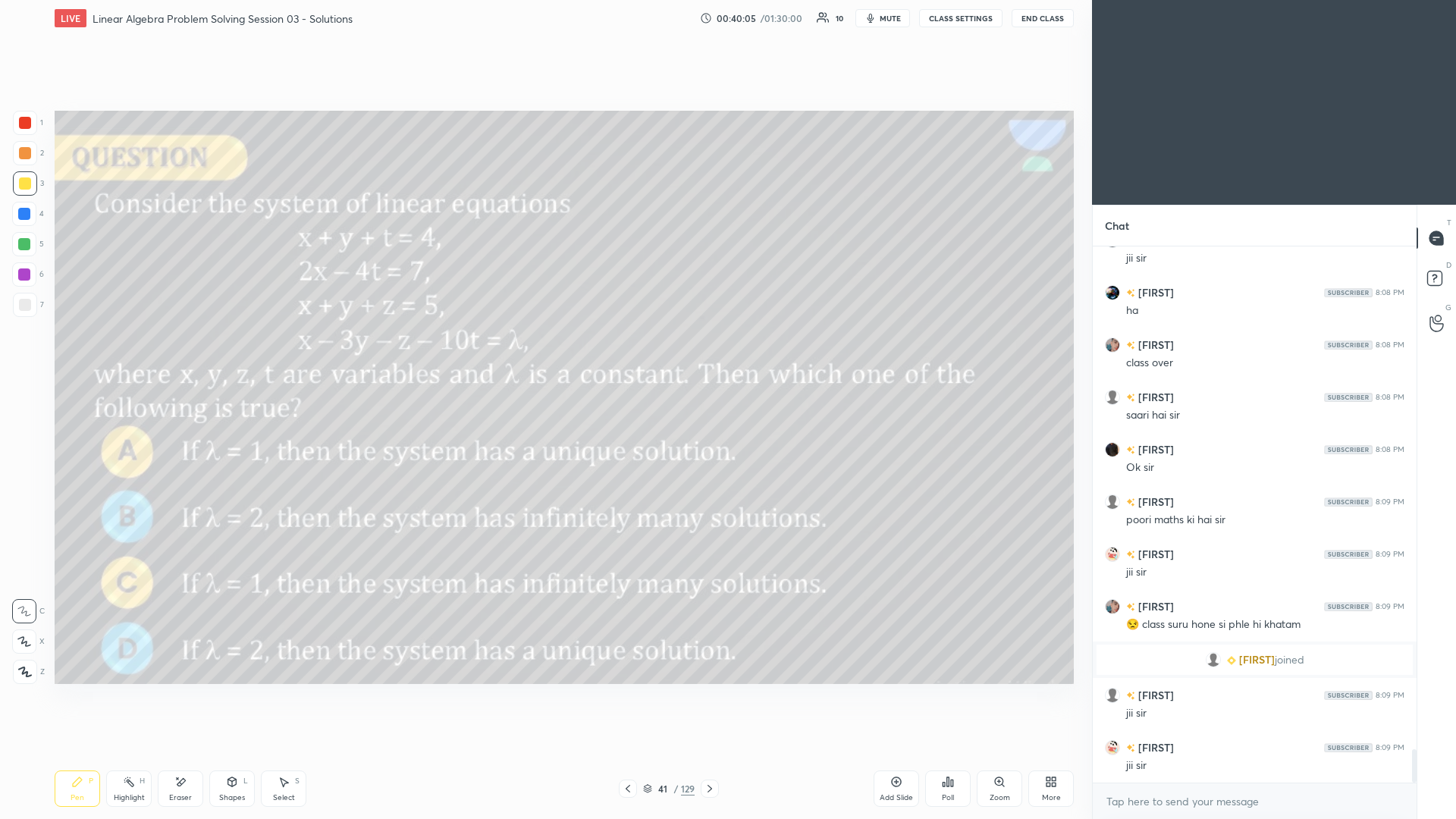 scroll, scrollTop: 8226, scrollLeft: 0, axis: vertical 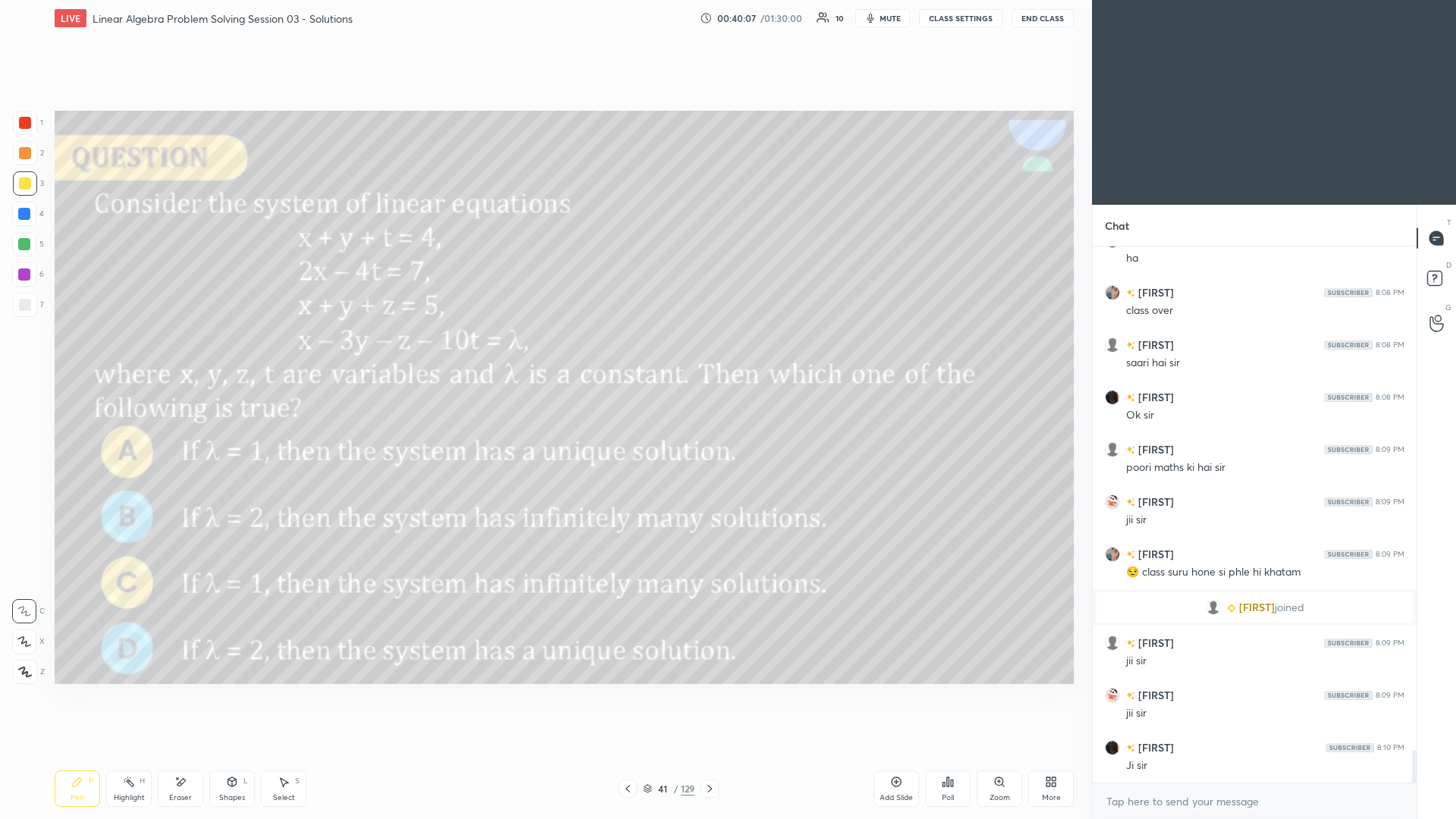 click 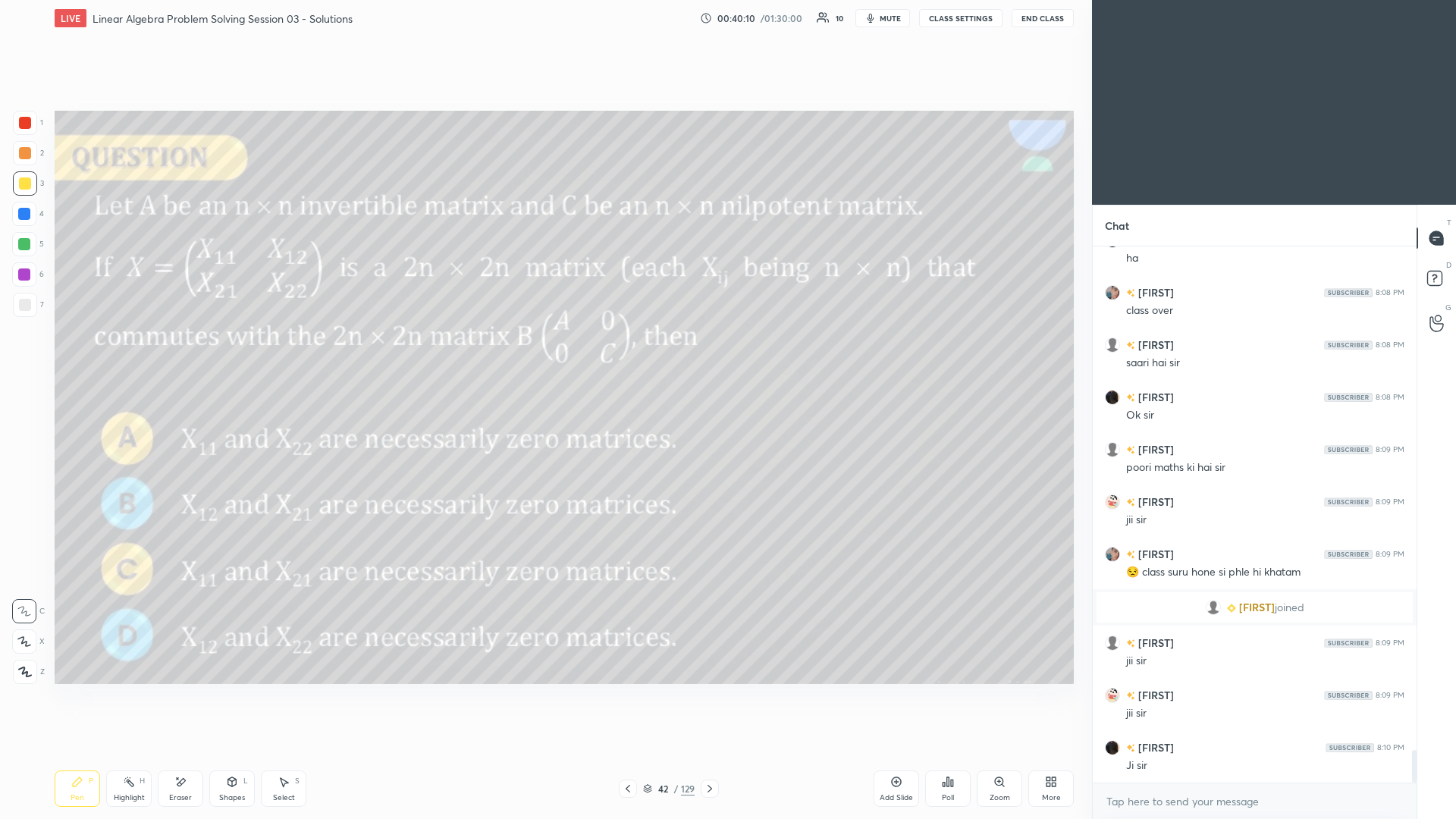 scroll, scrollTop: 8279, scrollLeft: 0, axis: vertical 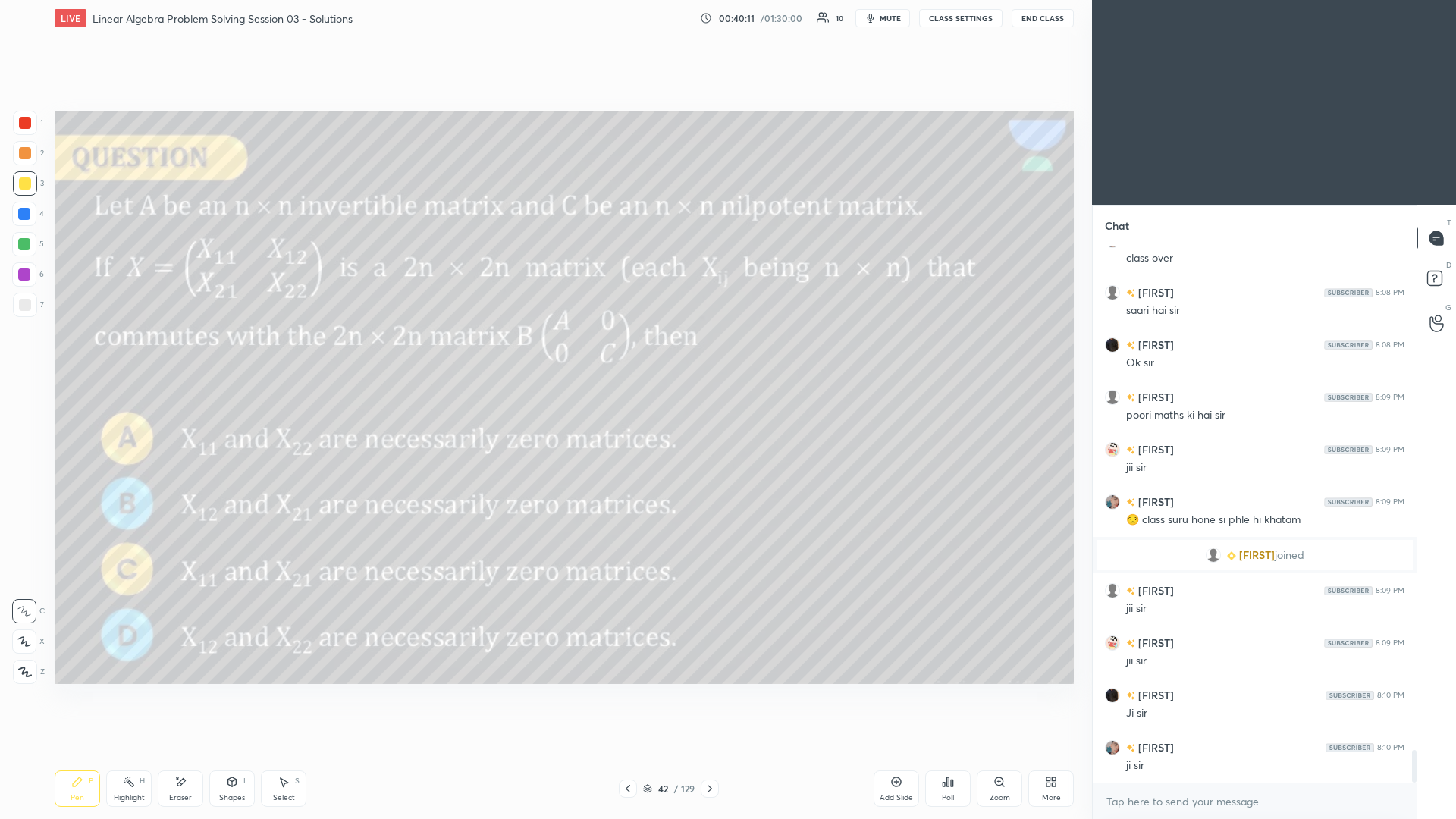 click 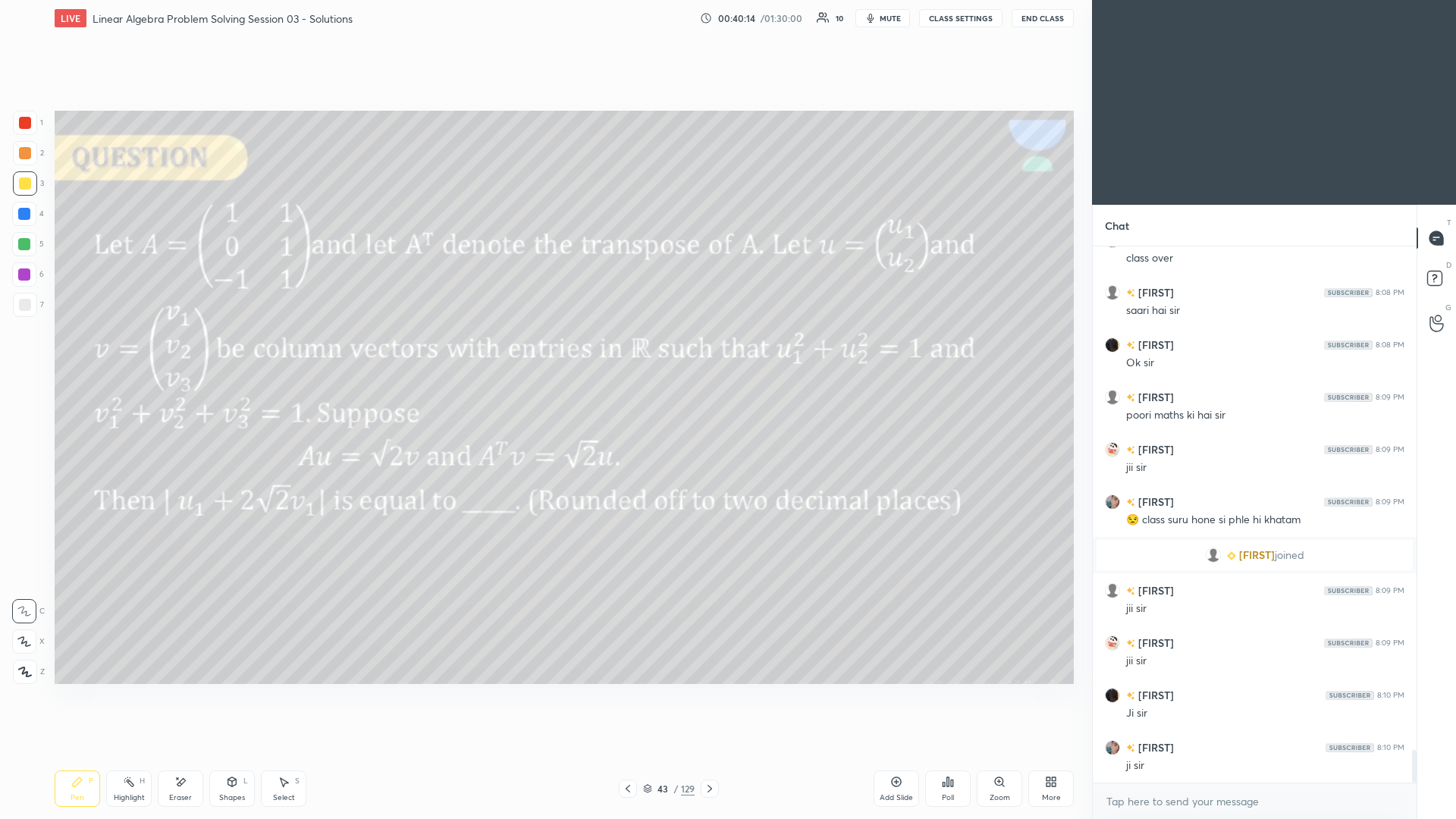 click 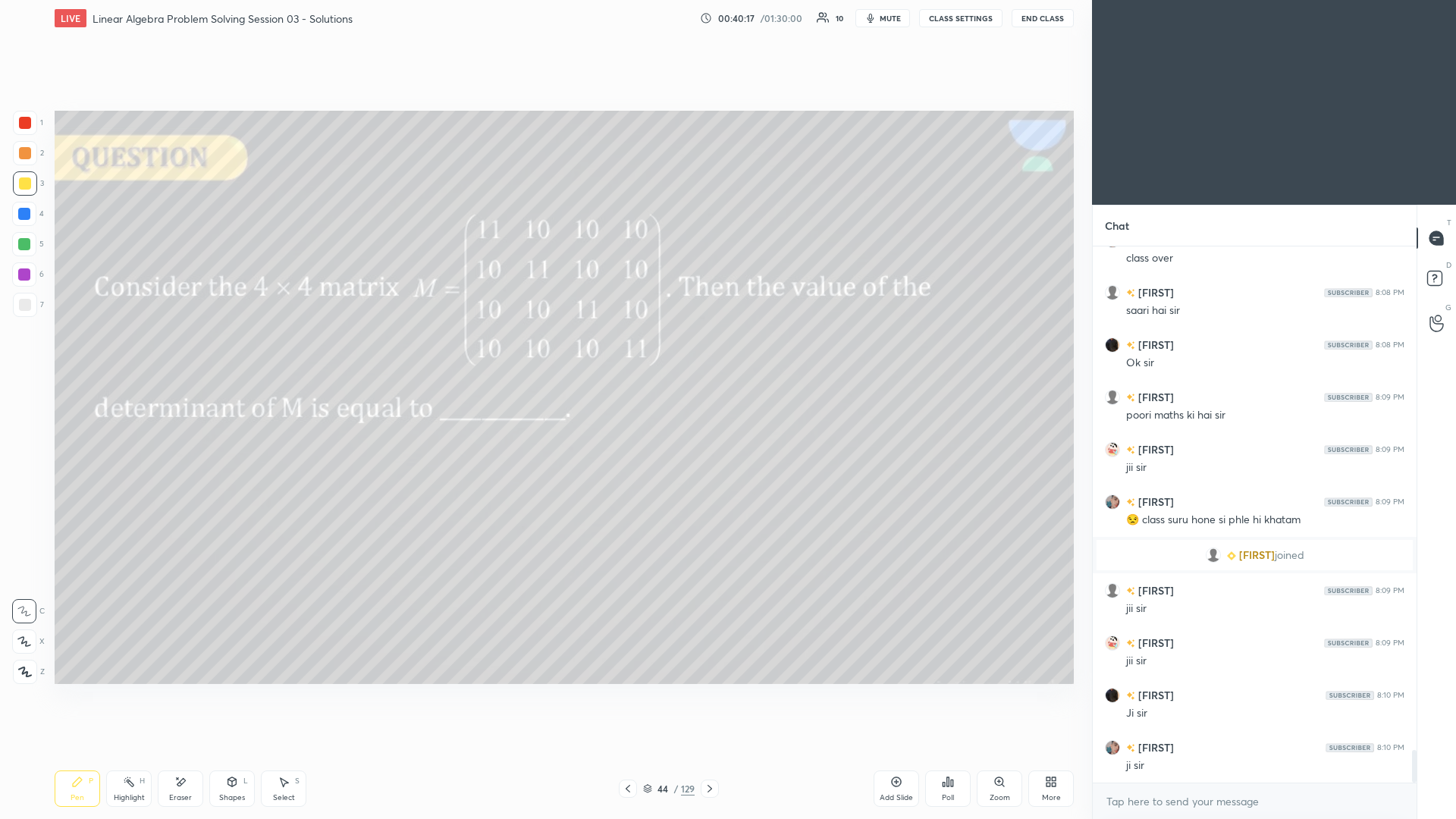 click 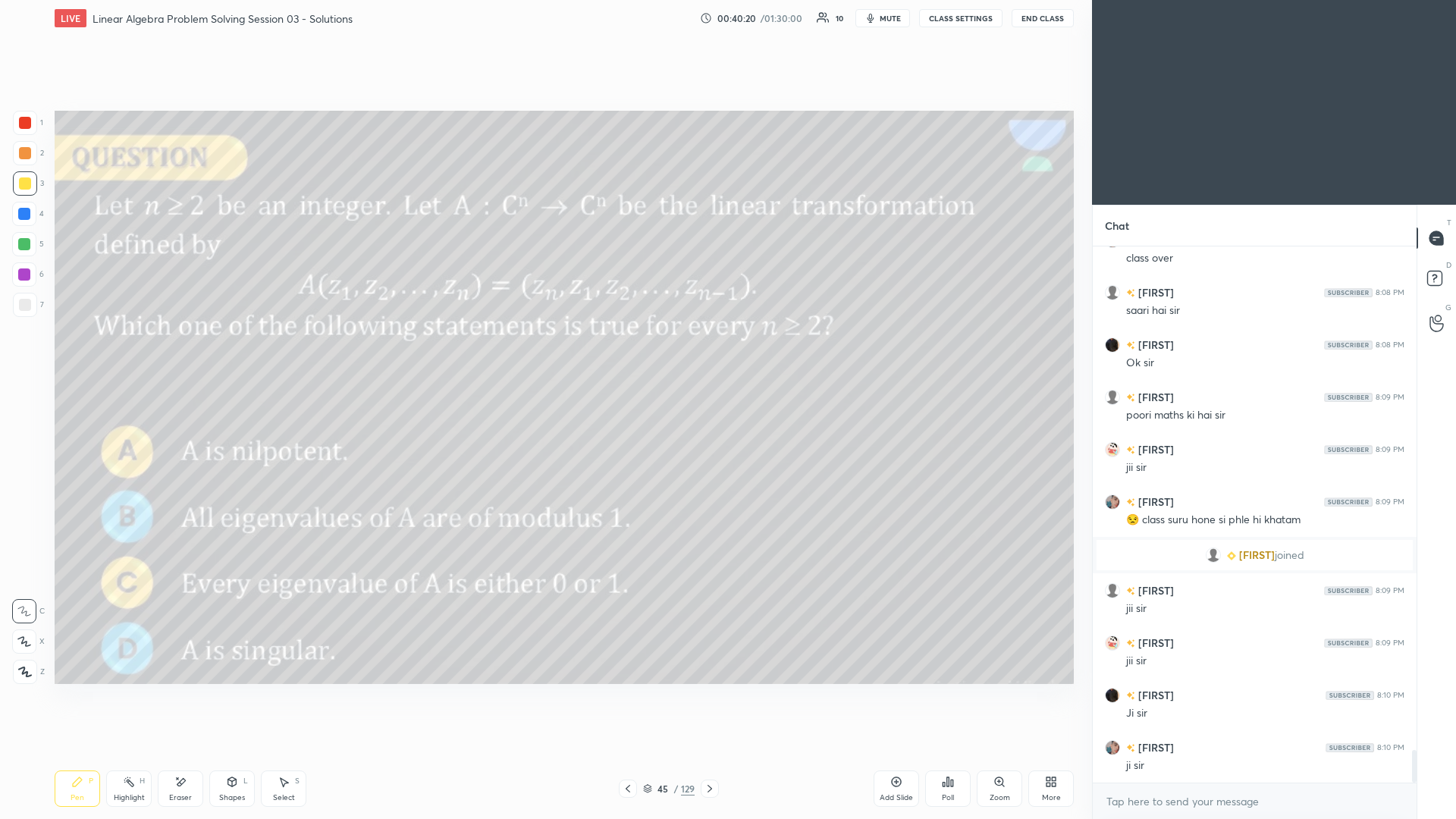 click 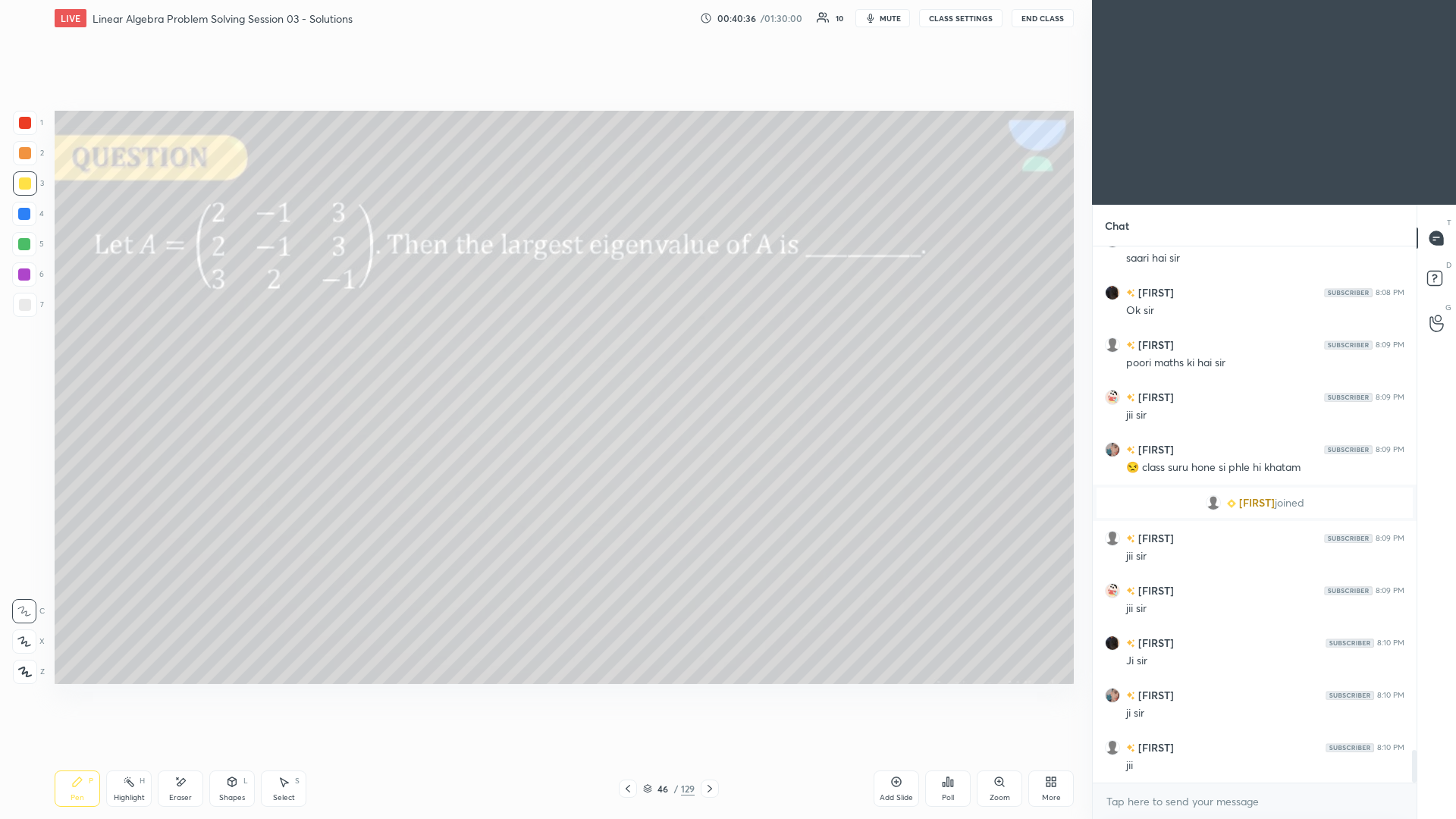 scroll, scrollTop: 8367, scrollLeft: 0, axis: vertical 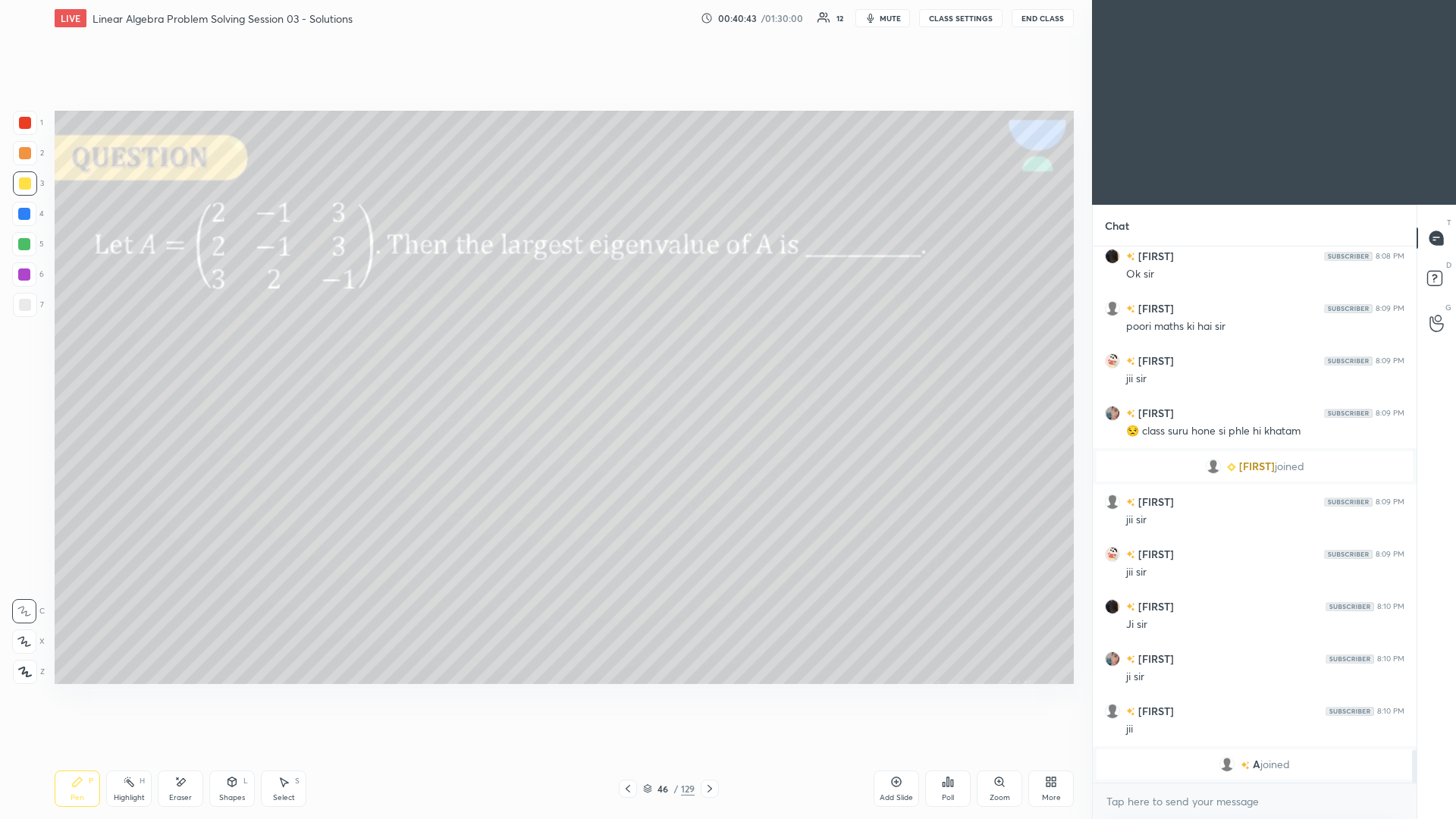 click on "Eraser" at bounding box center (180, 789) 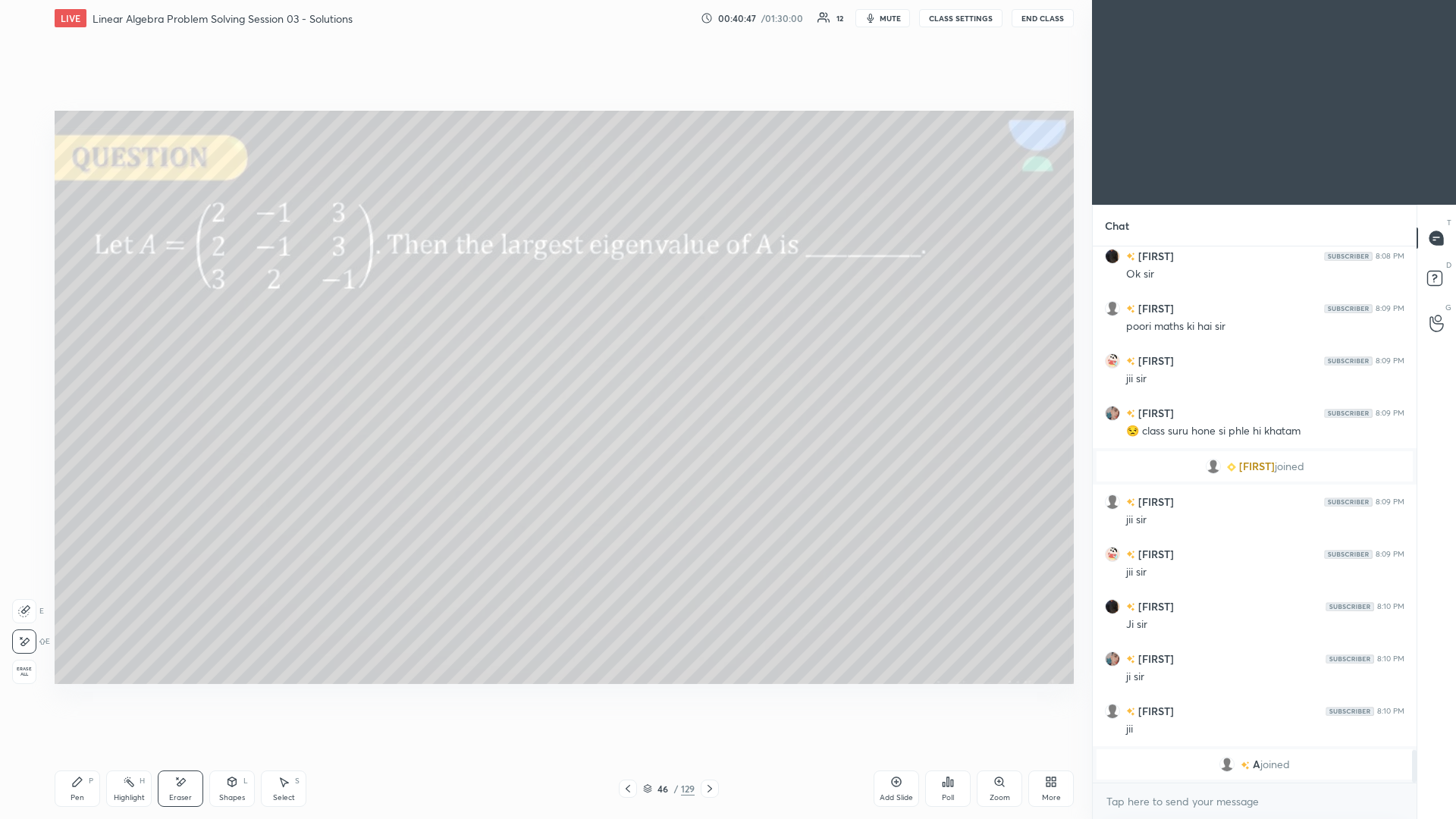 click on "Pen P" at bounding box center (77, 789) 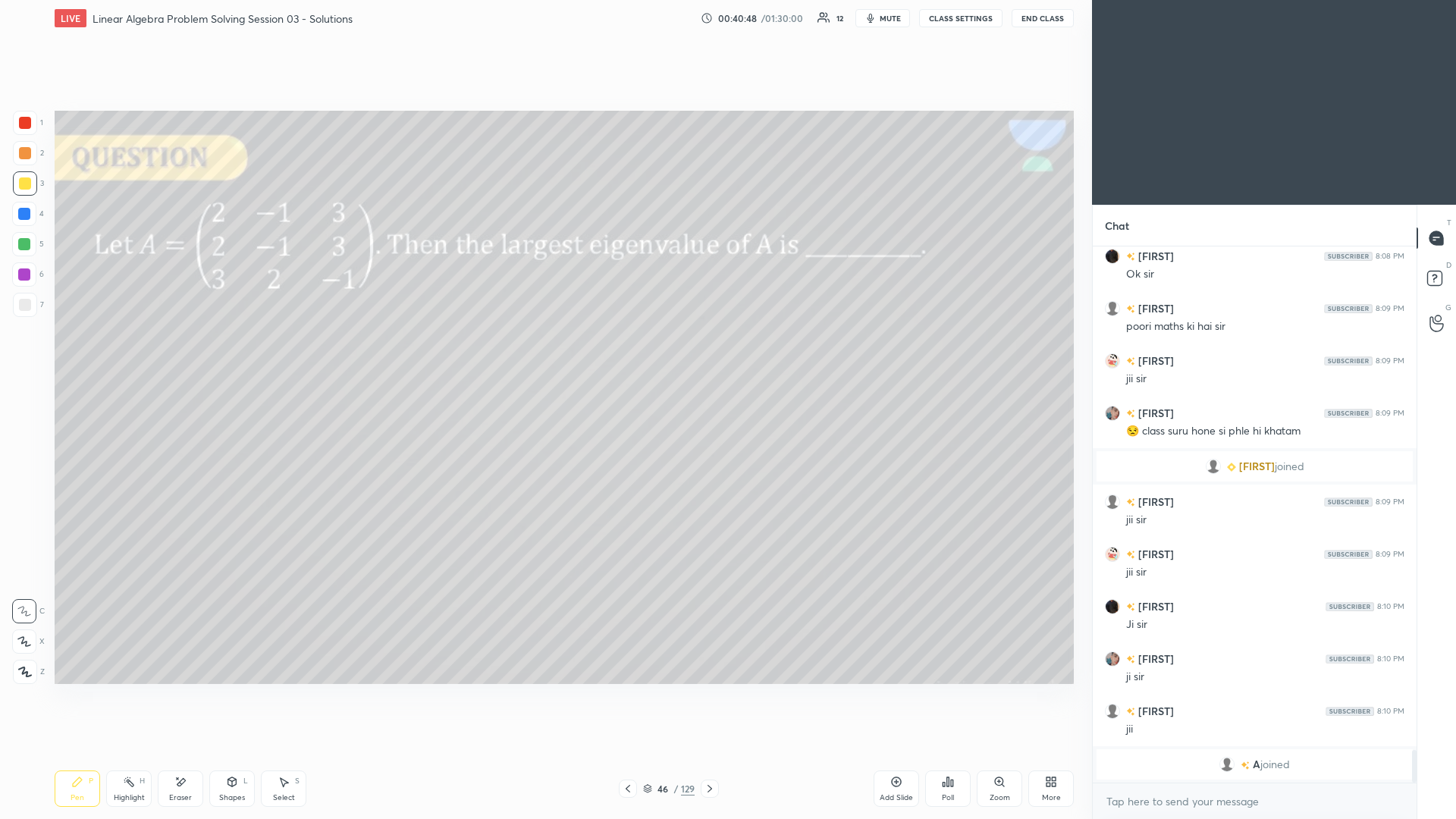 click 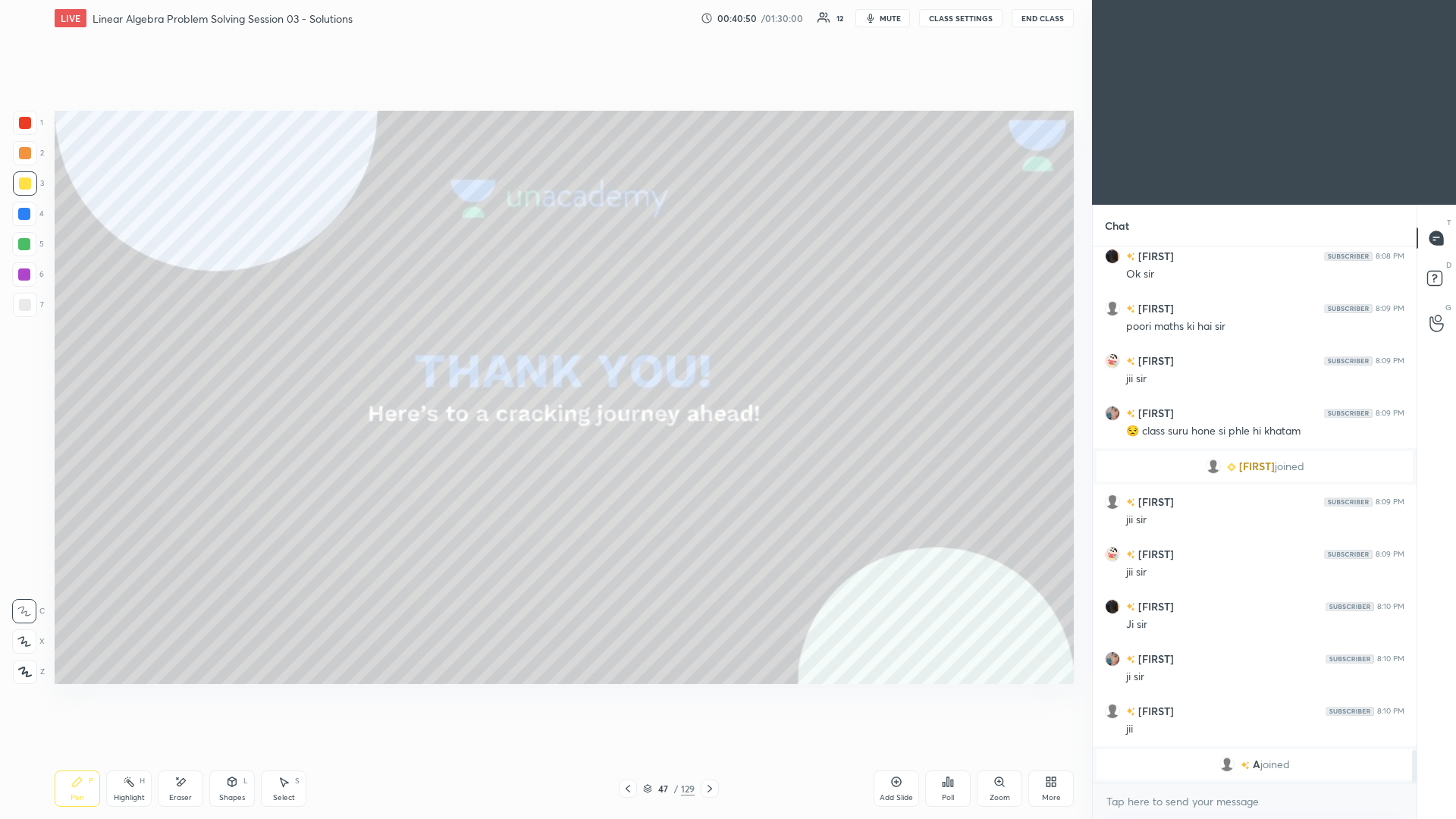 click 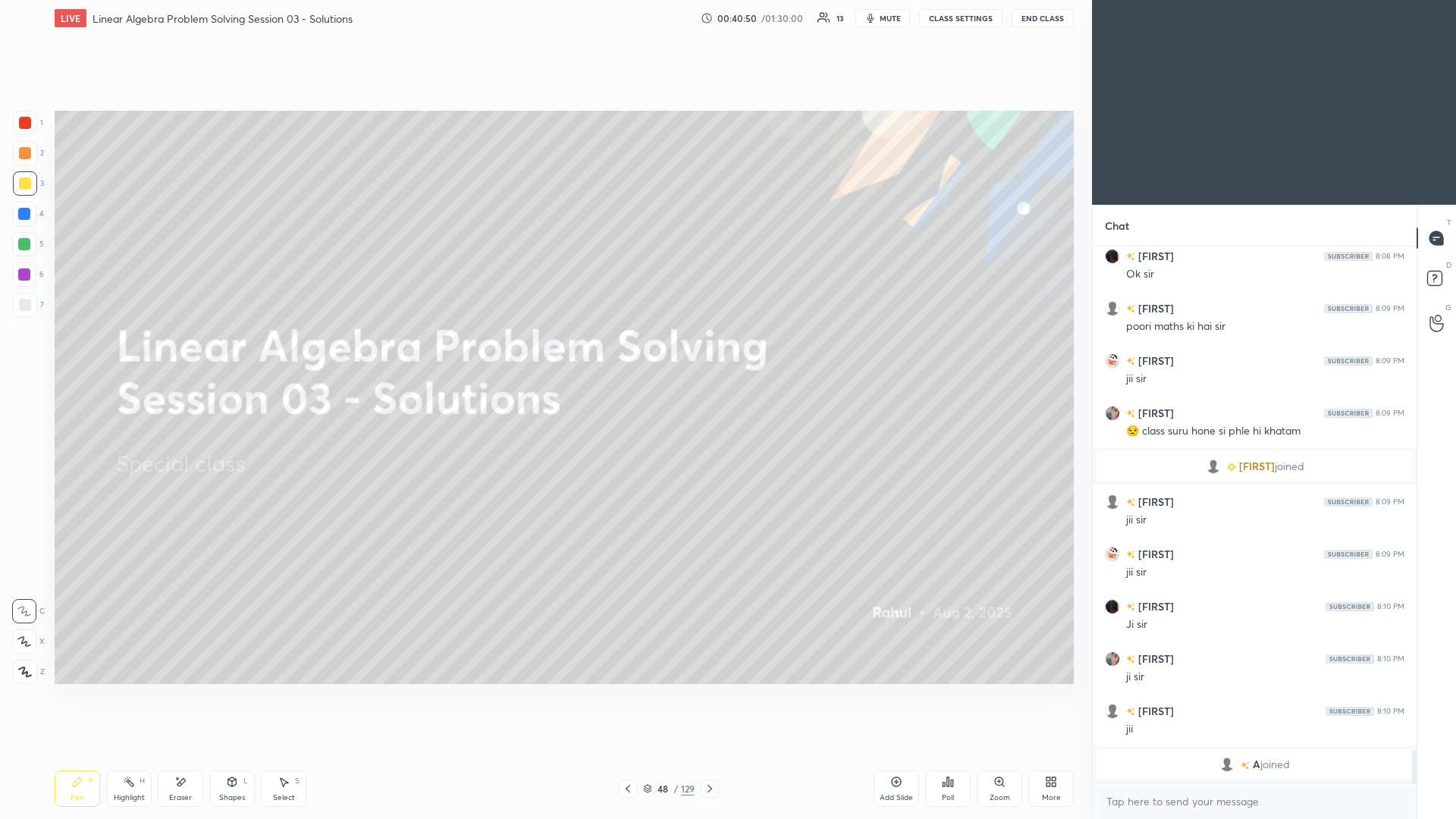 click at bounding box center [628, 789] 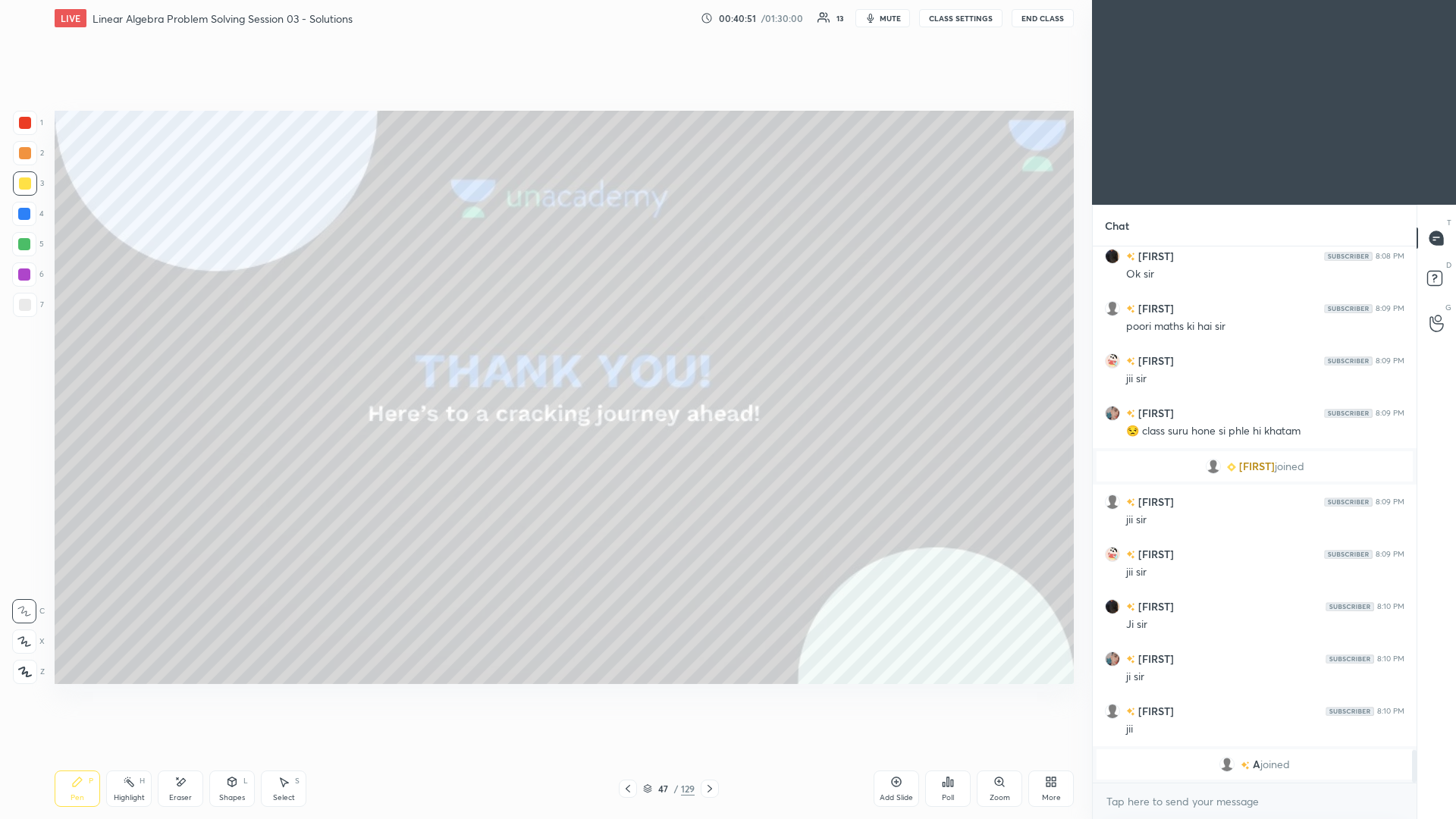 click 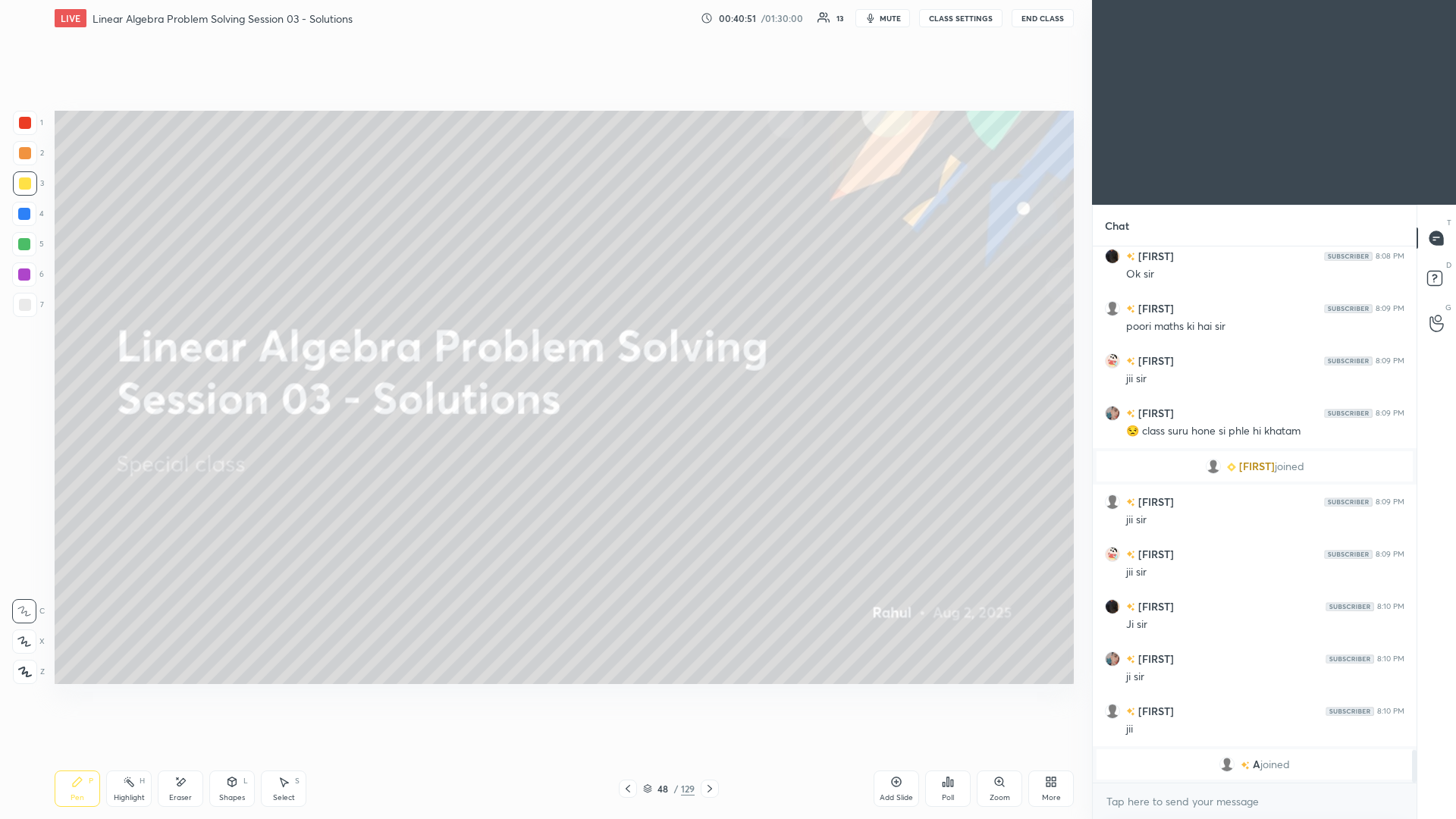 click 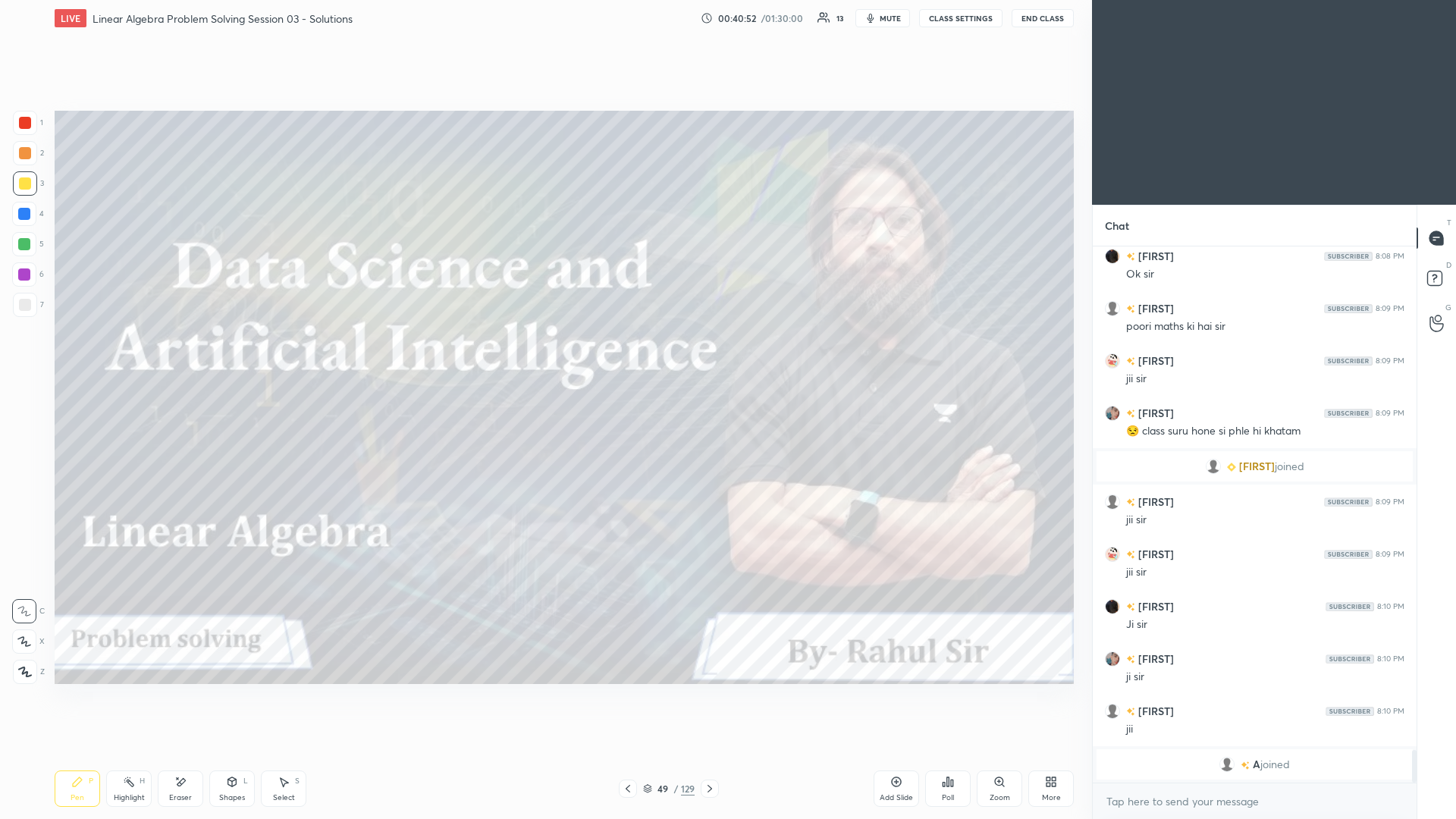 click 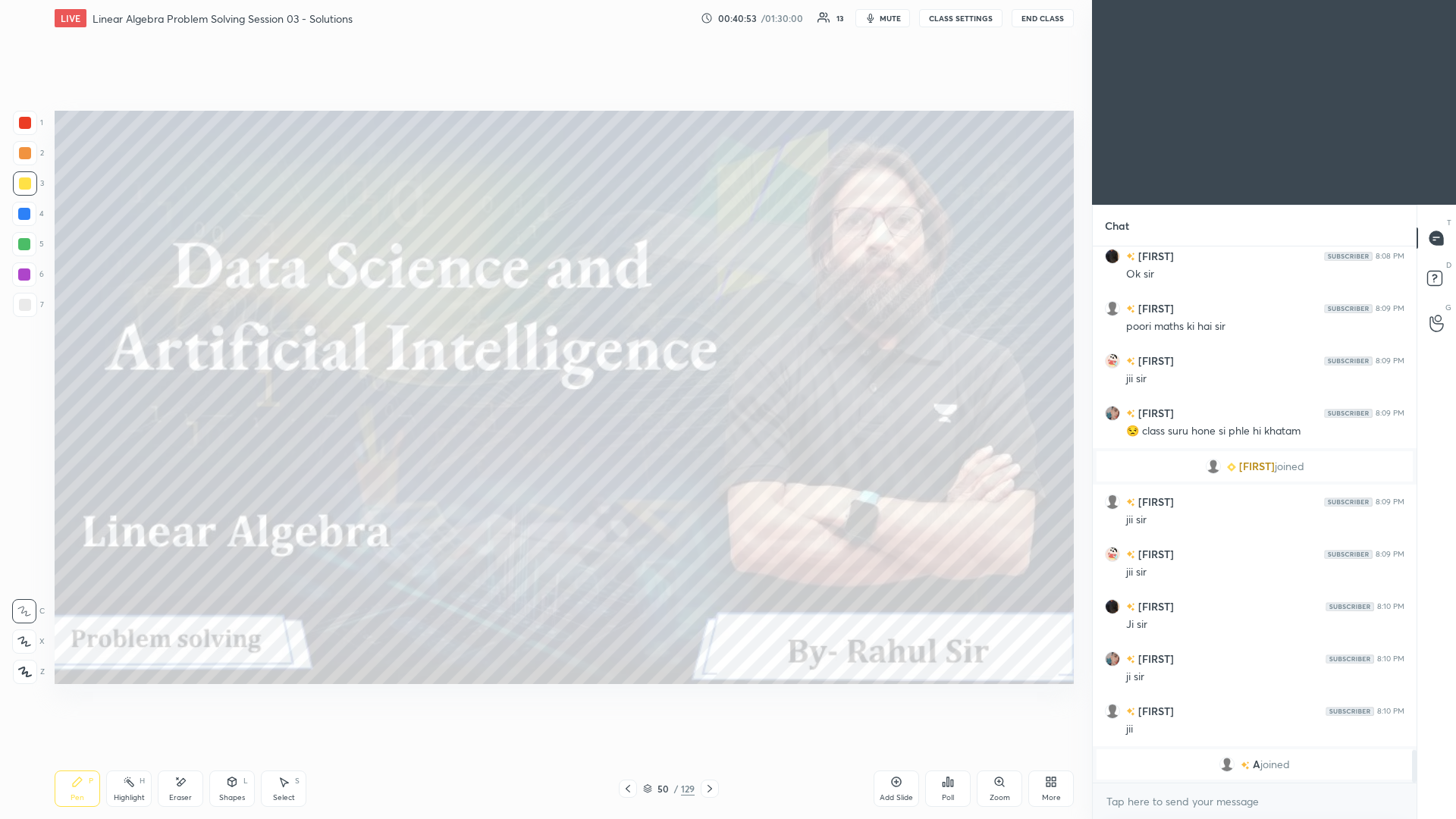 click 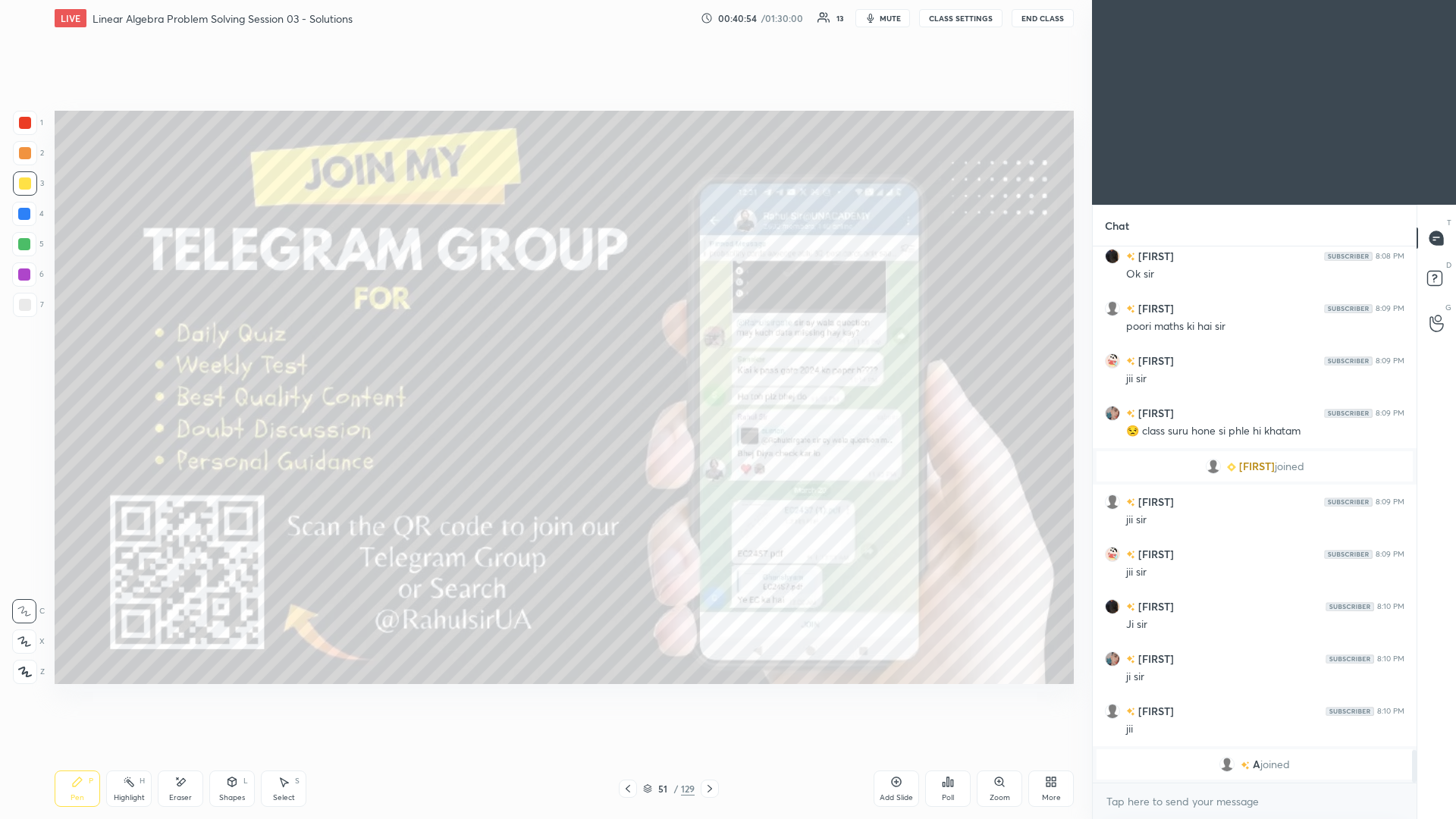 click 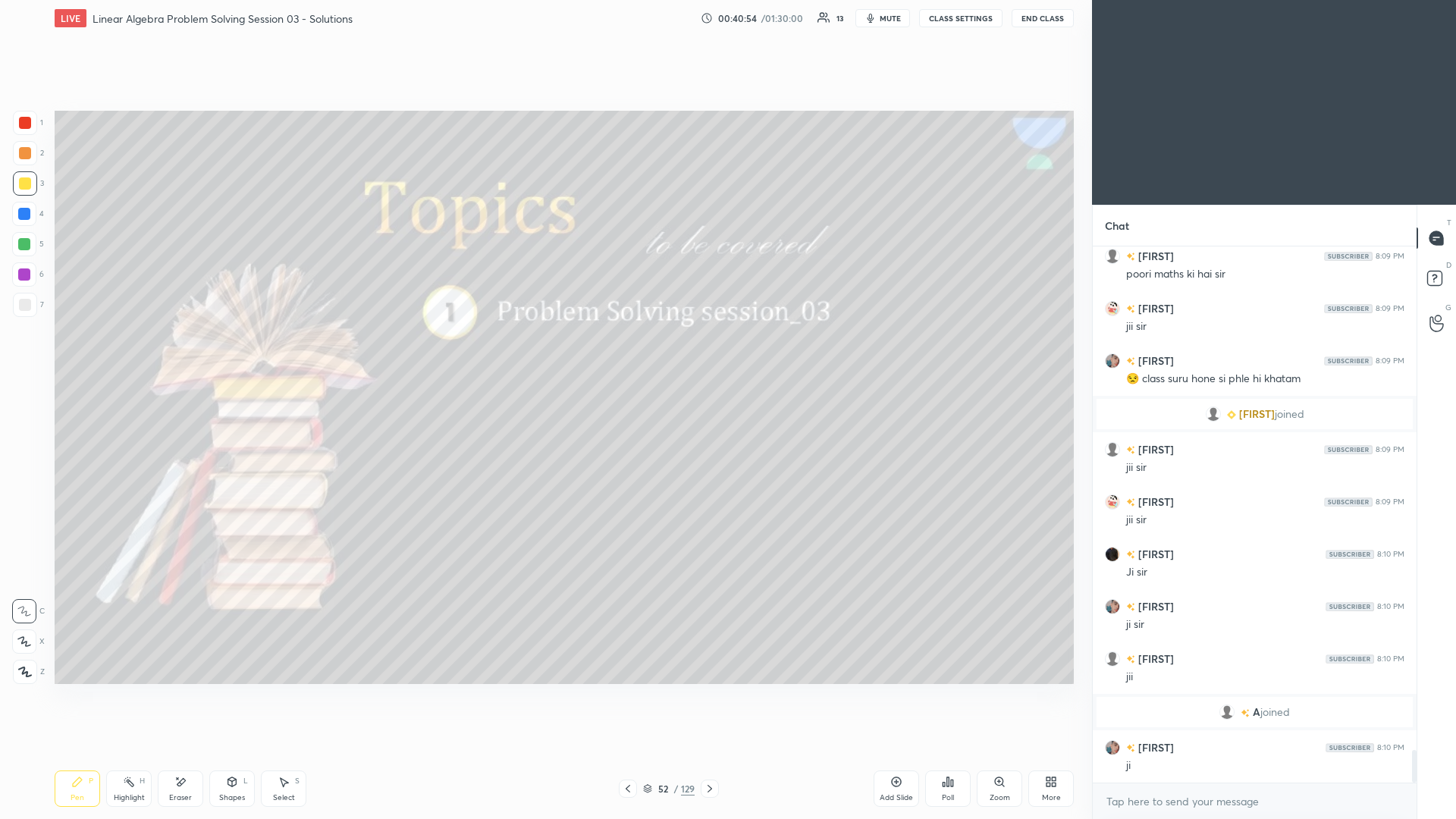 scroll, scrollTop: 8333, scrollLeft: 0, axis: vertical 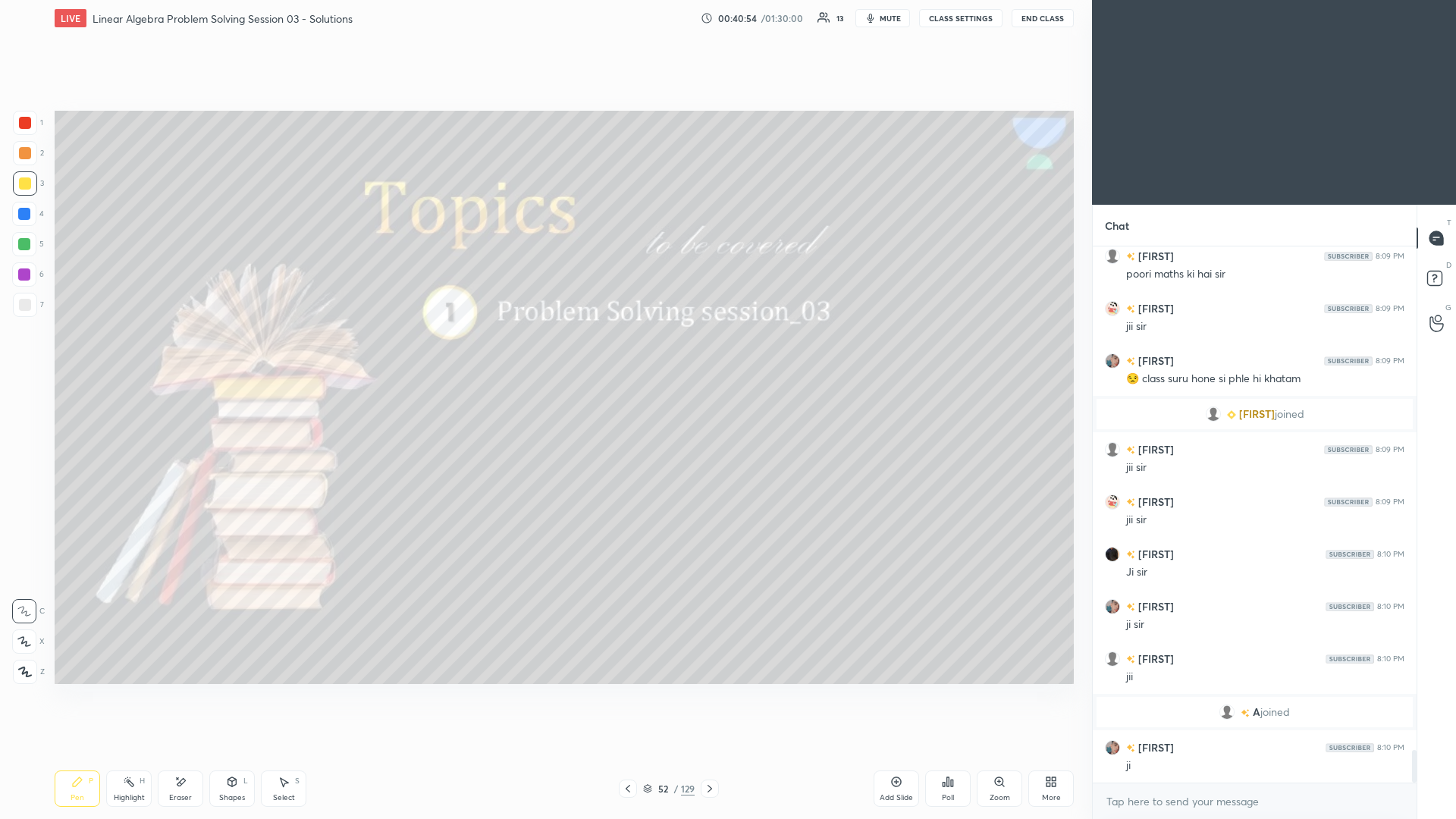click 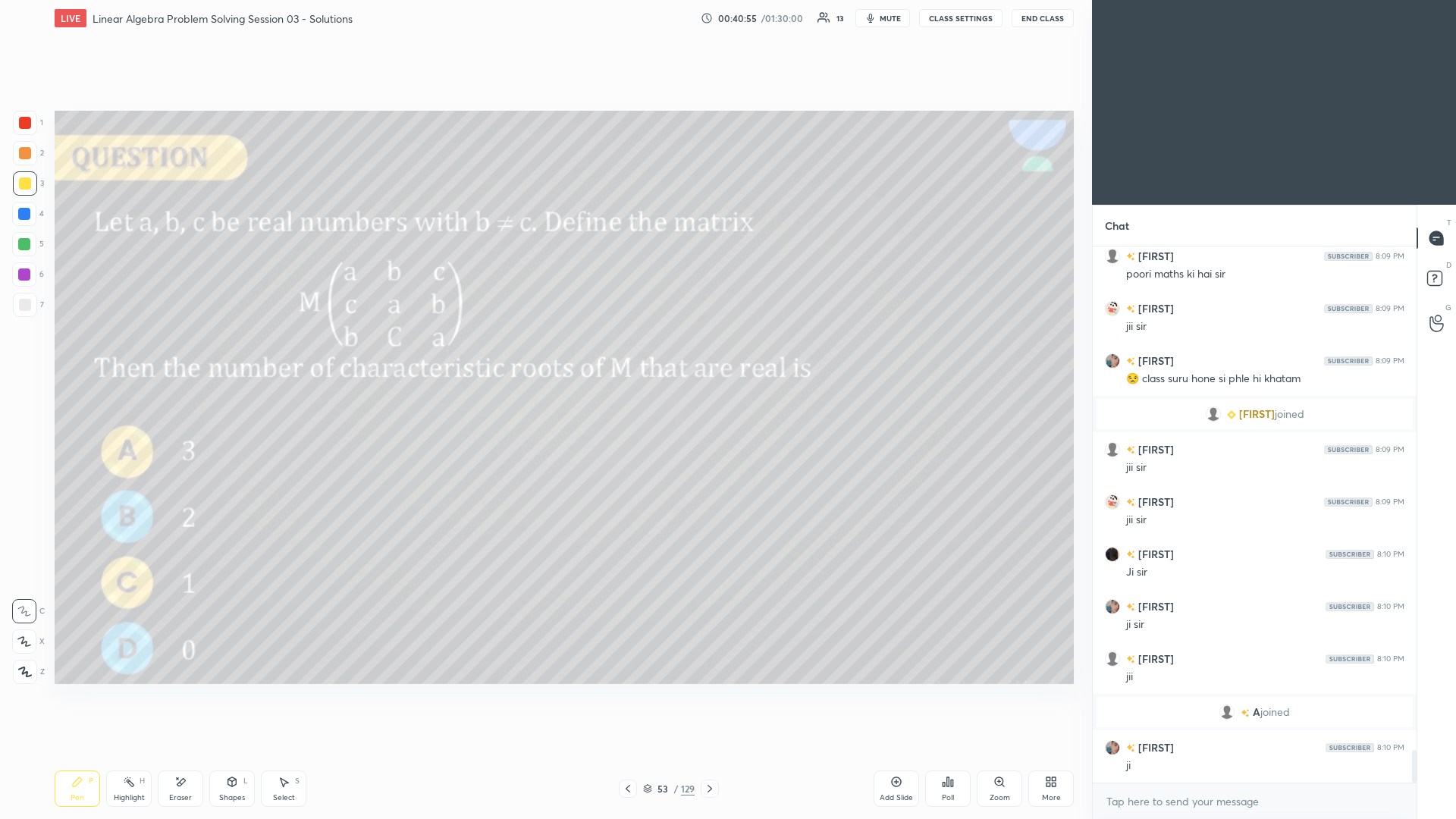 click 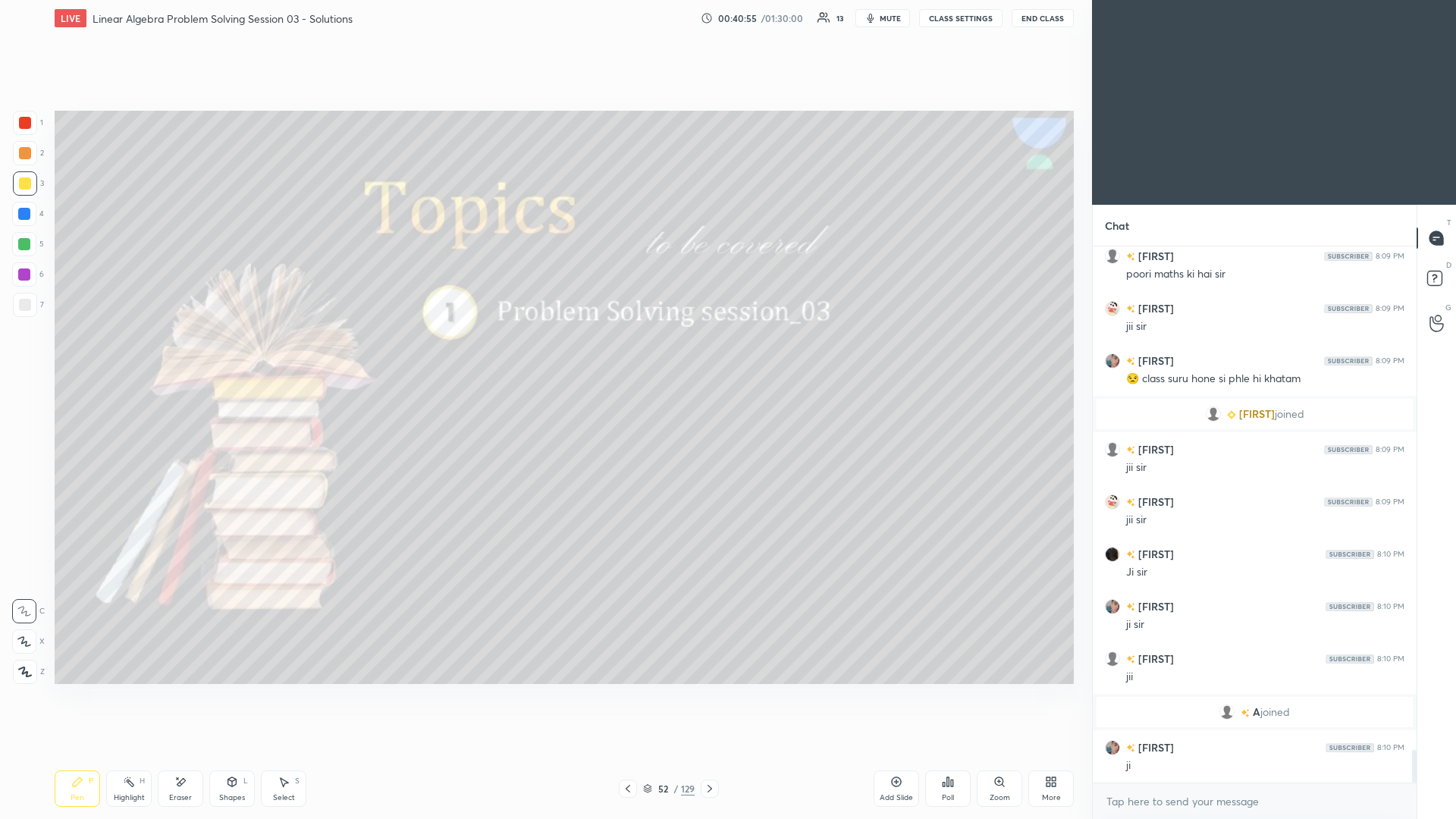click 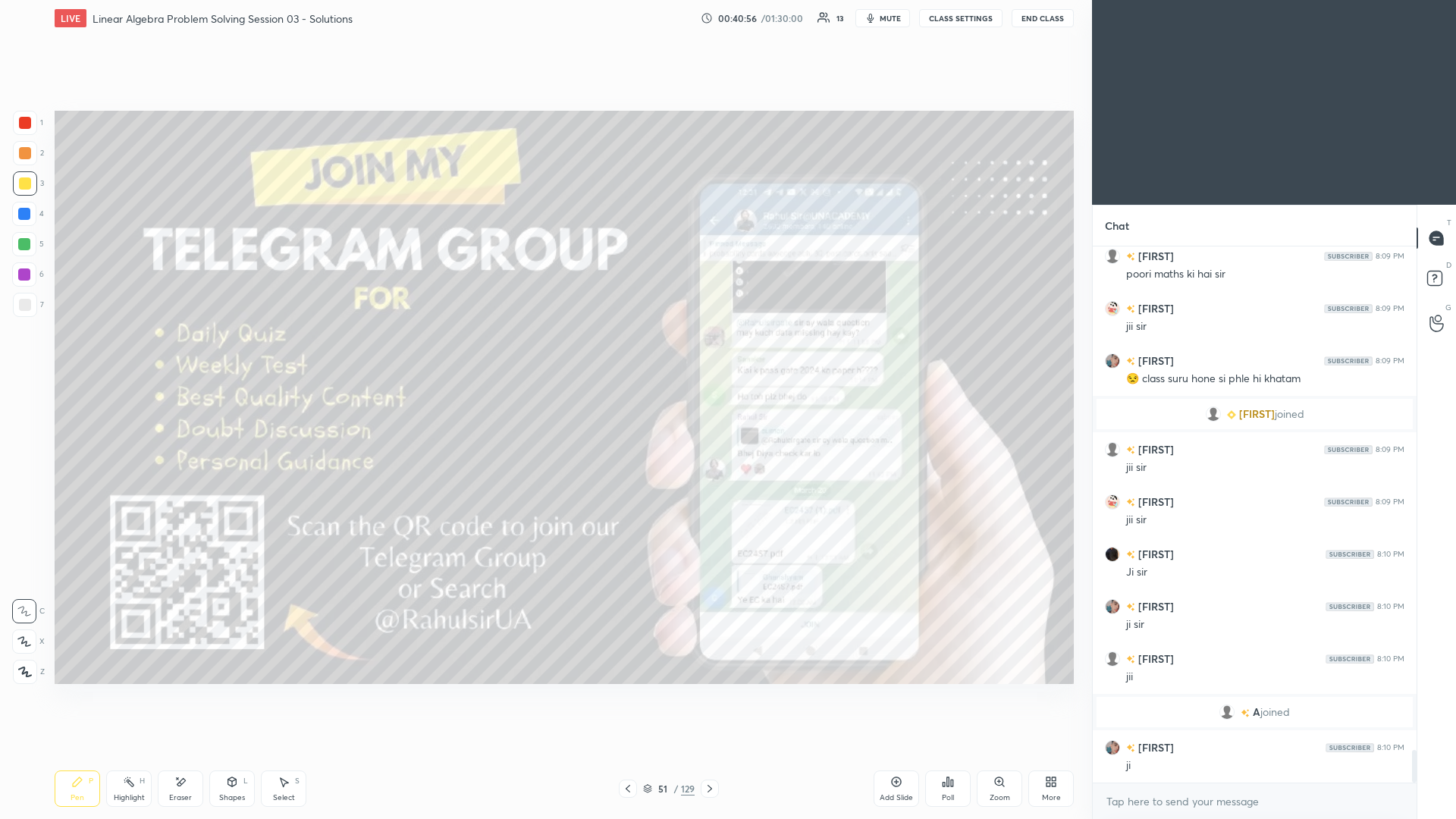 click 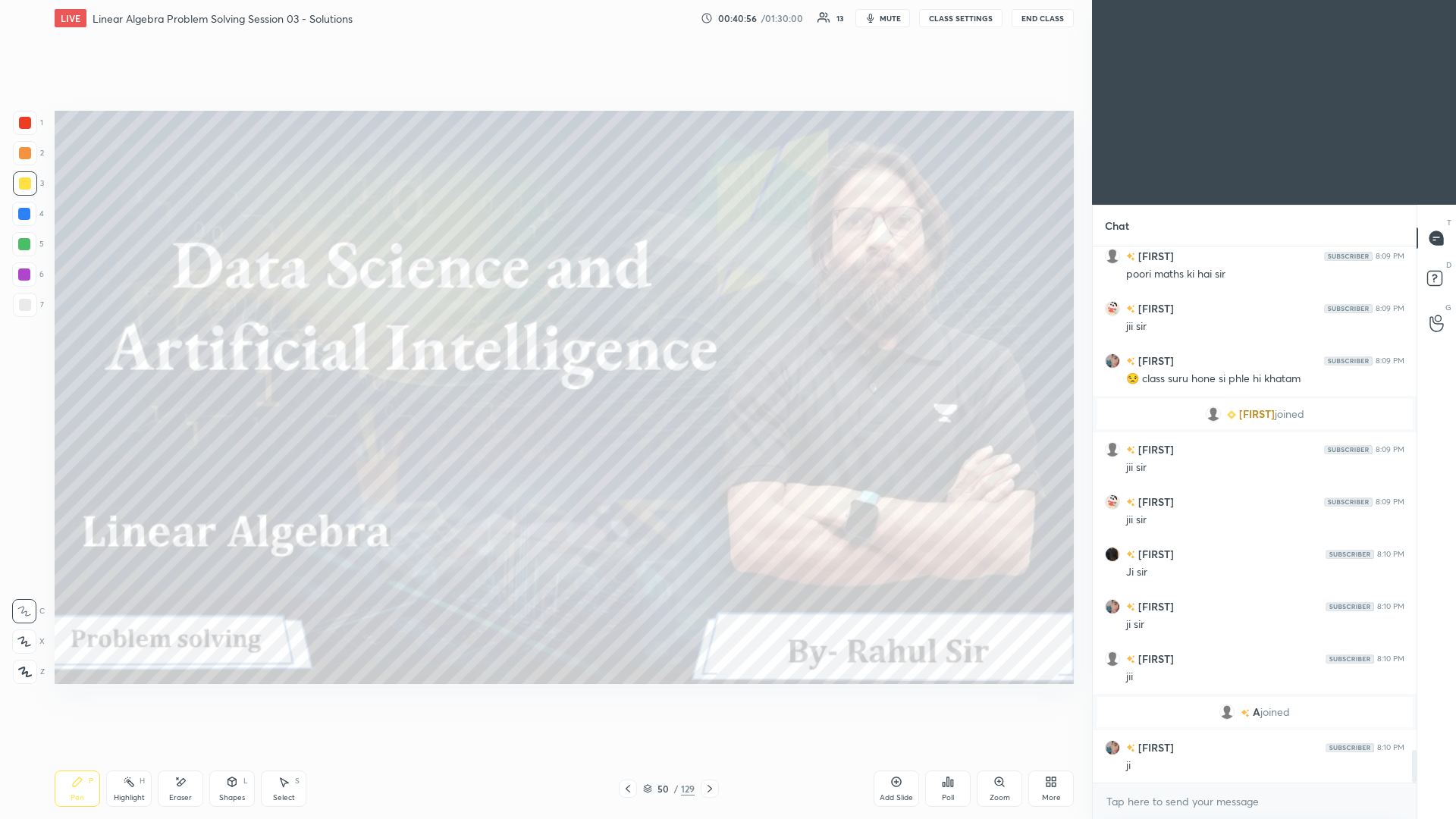 click 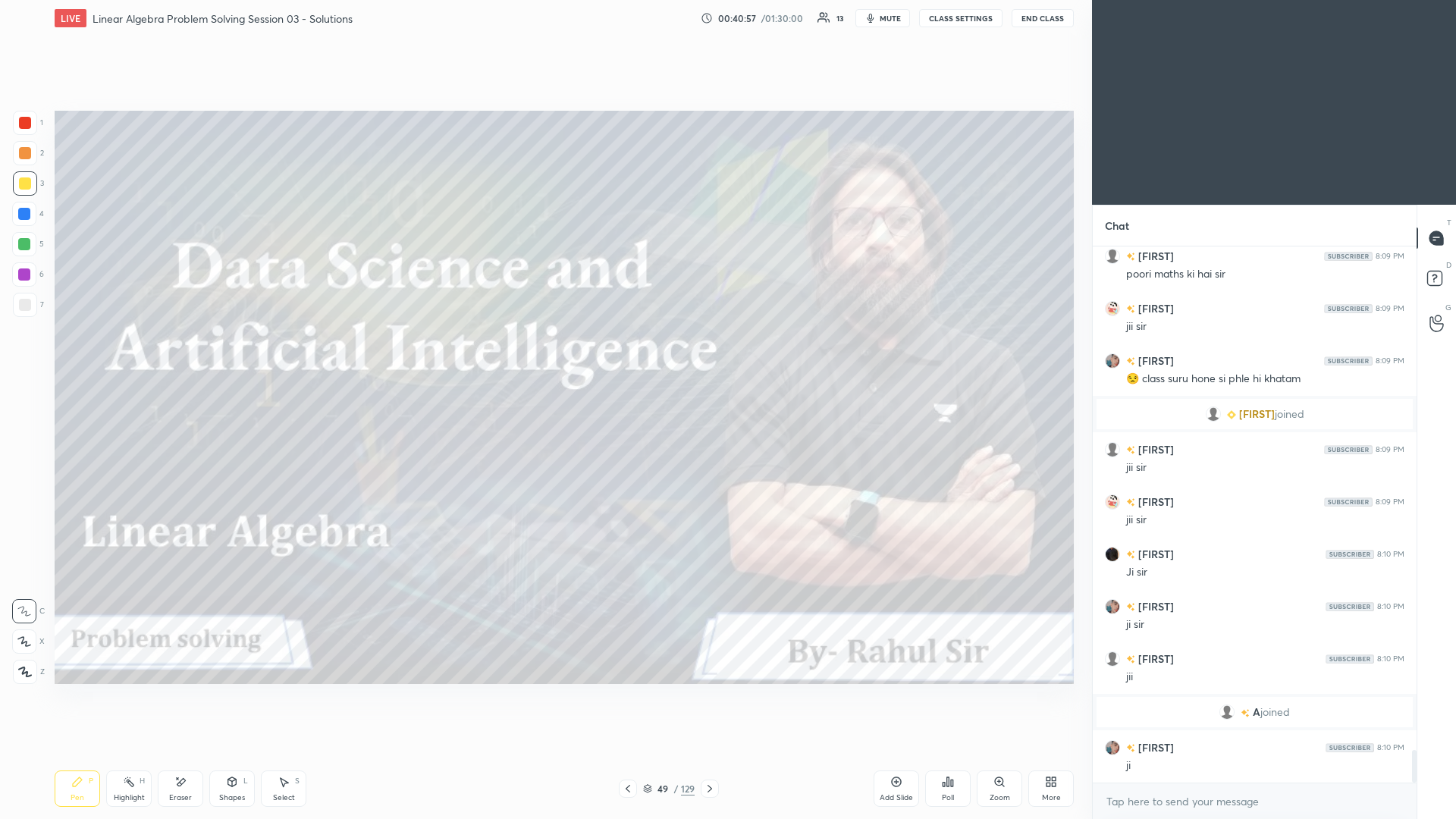 click 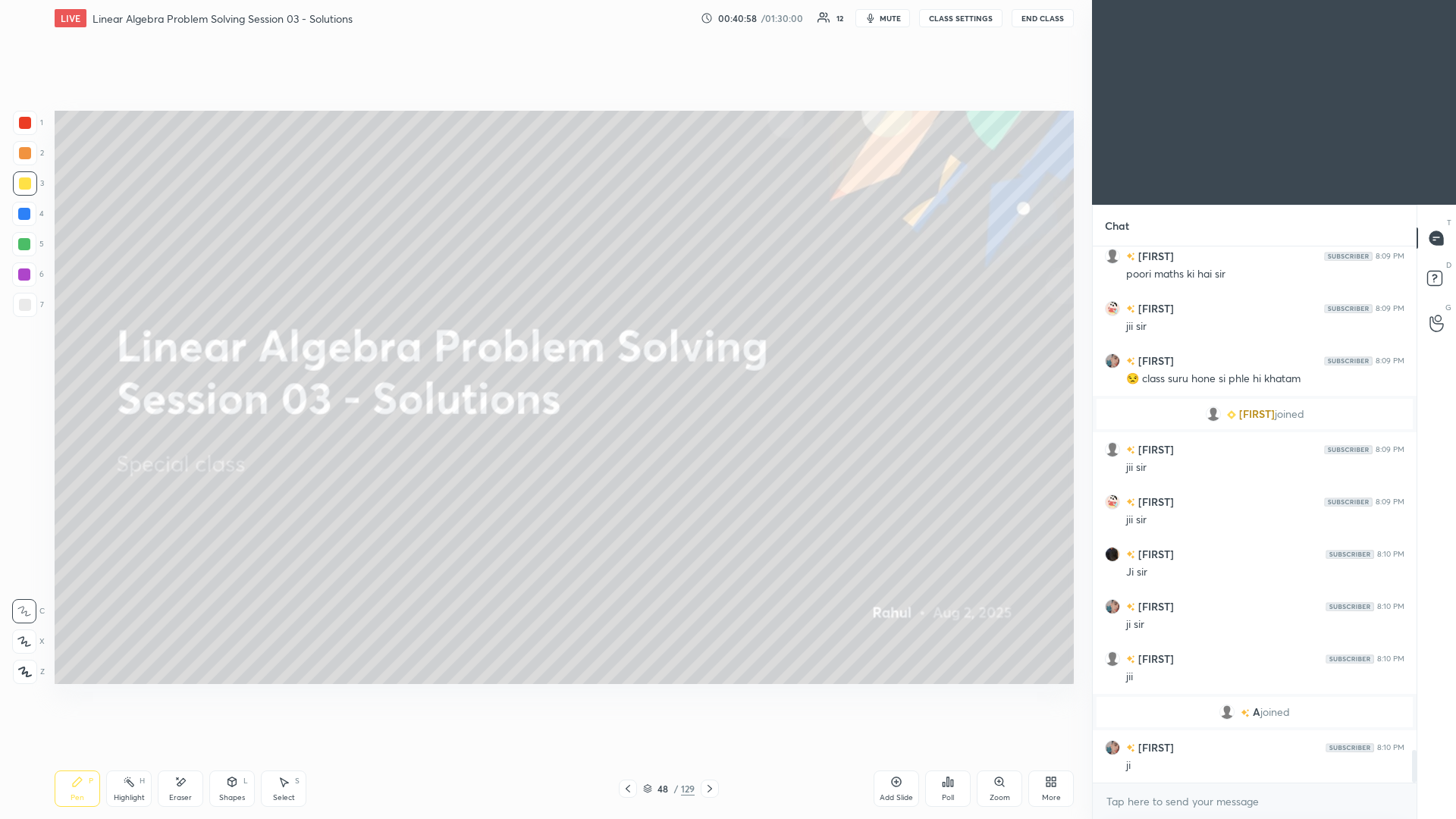 click 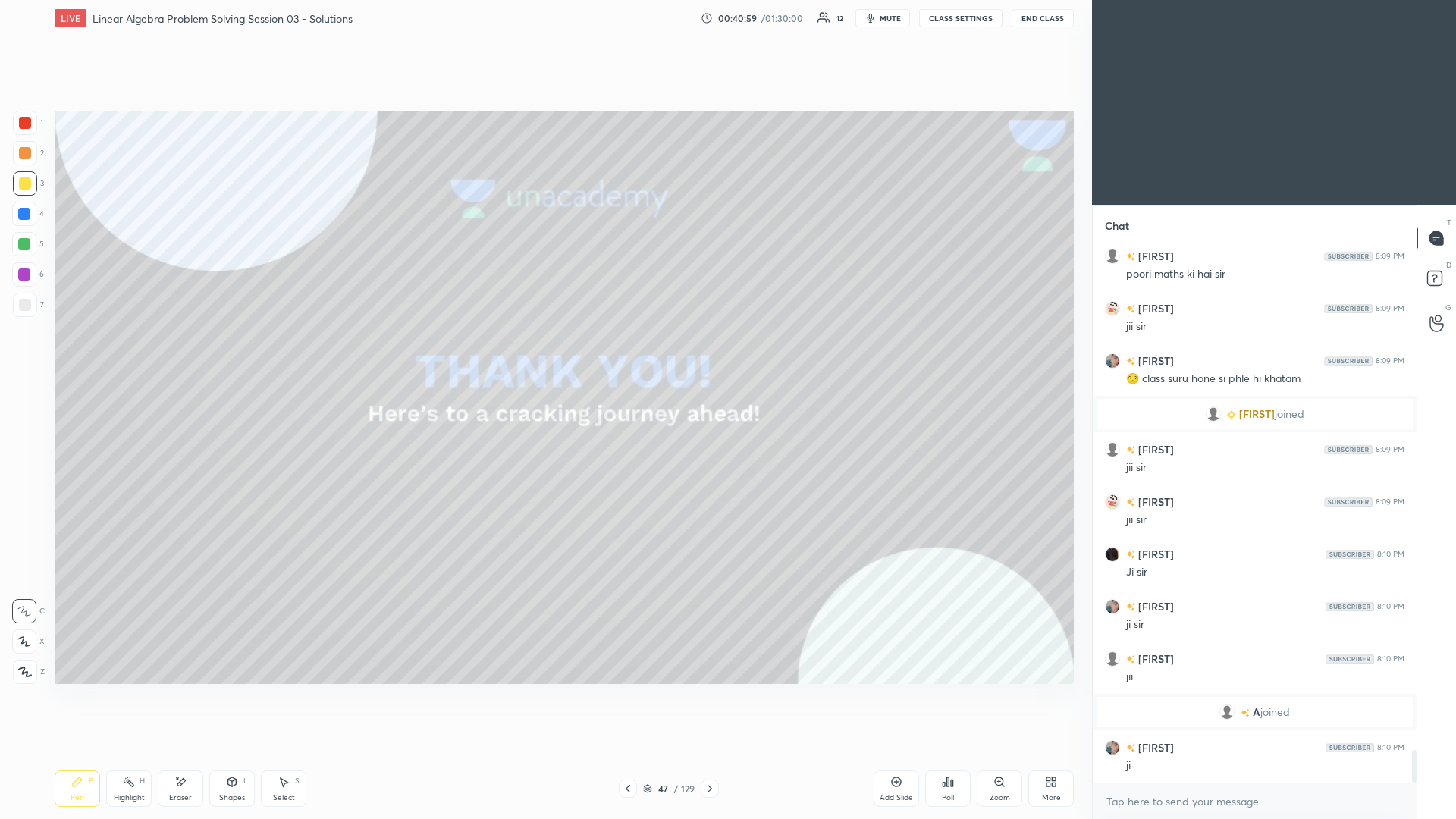 click 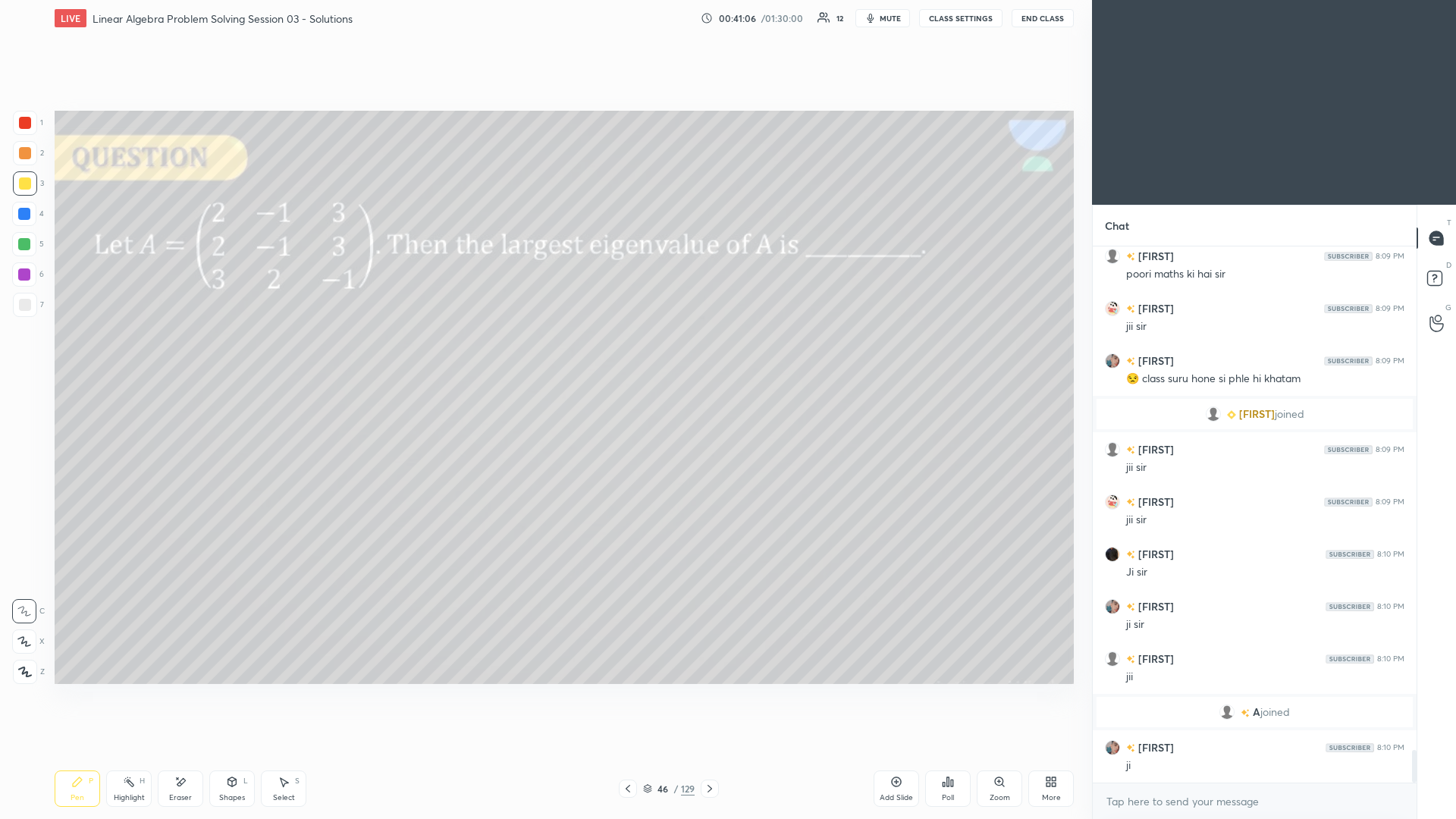click 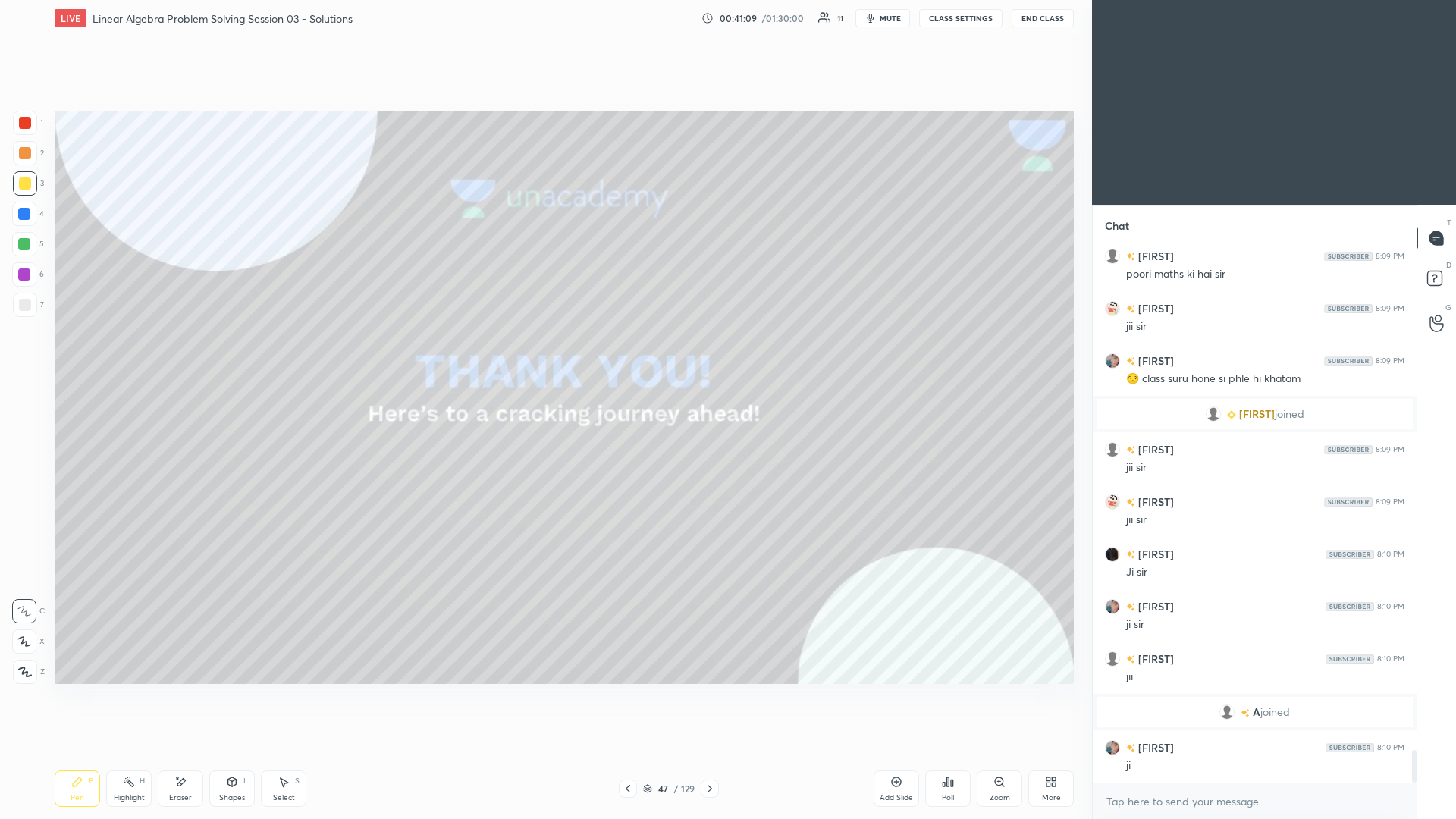 click at bounding box center (25, 305) 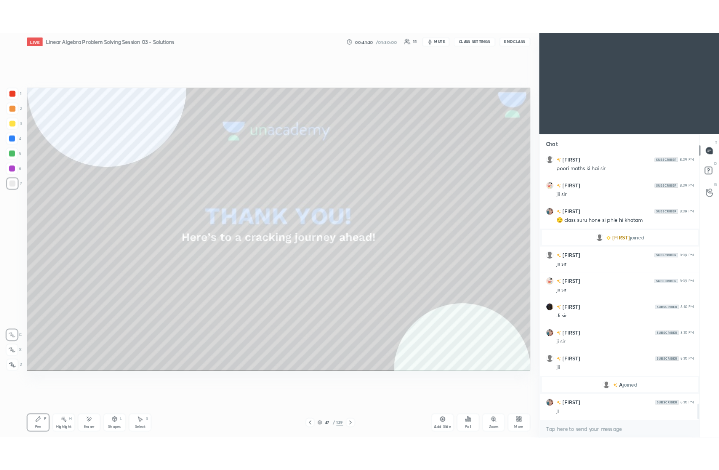 scroll, scrollTop: 11057, scrollLeft: 0, axis: vertical 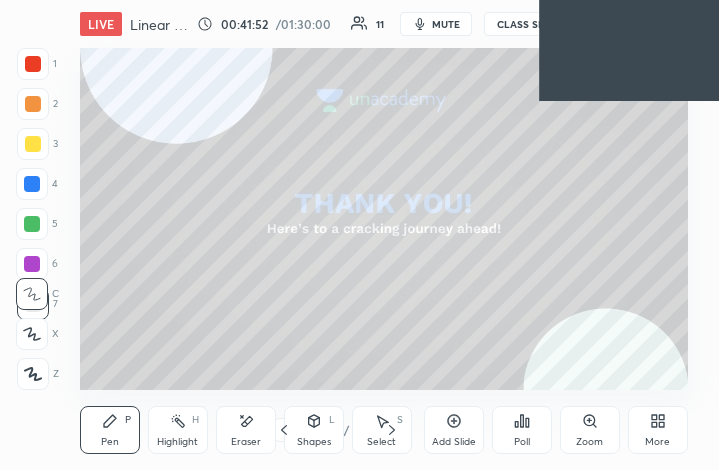 click 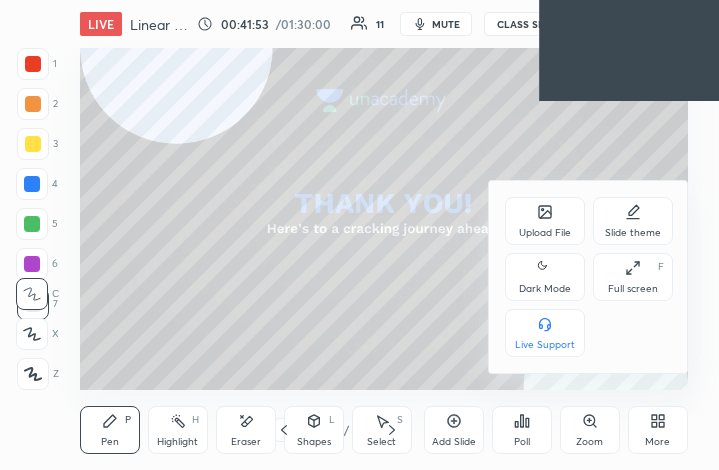 click on "Full screen" at bounding box center (633, 289) 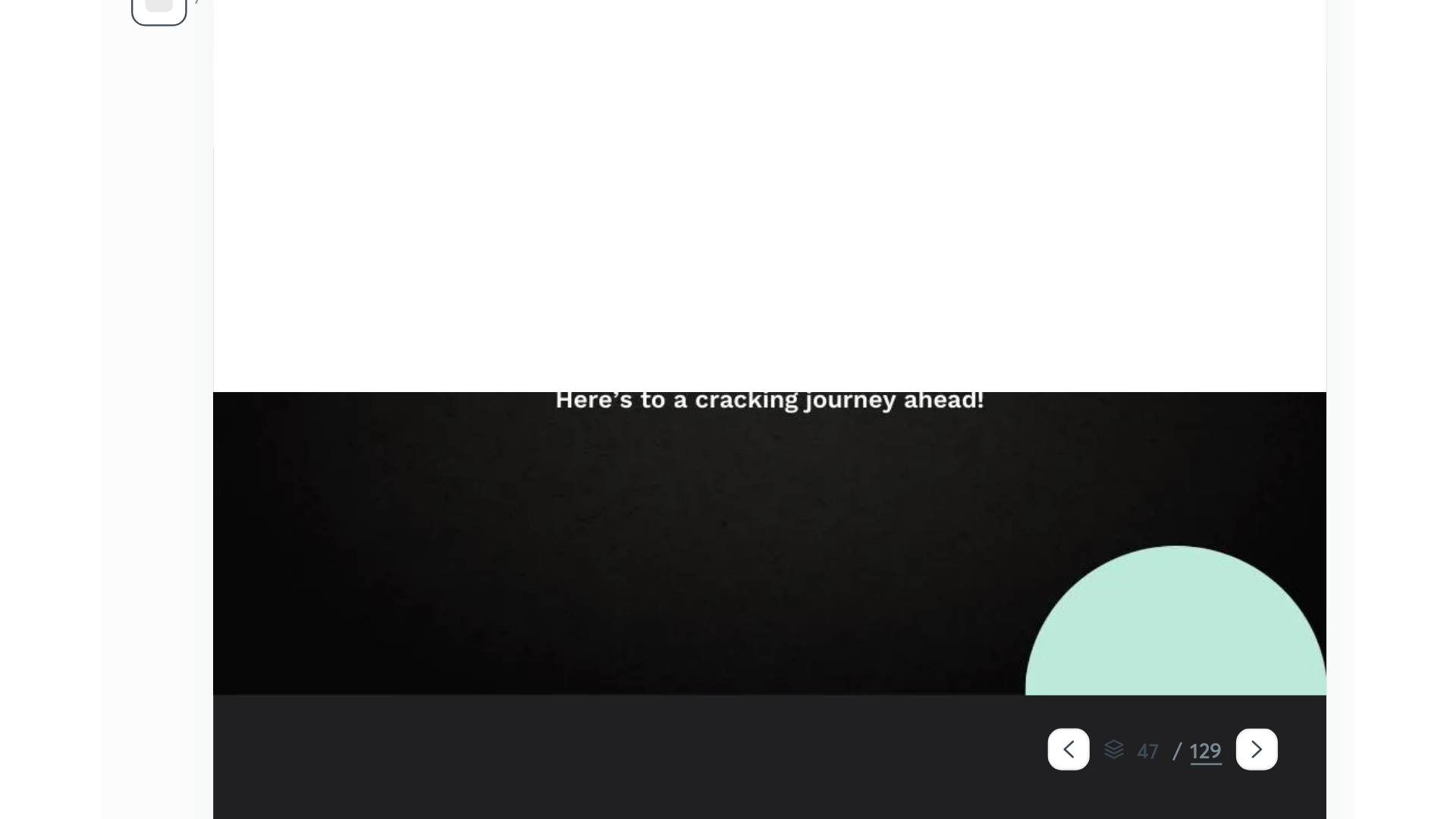 scroll, scrollTop: 75111, scrollLeft: 74522, axis: both 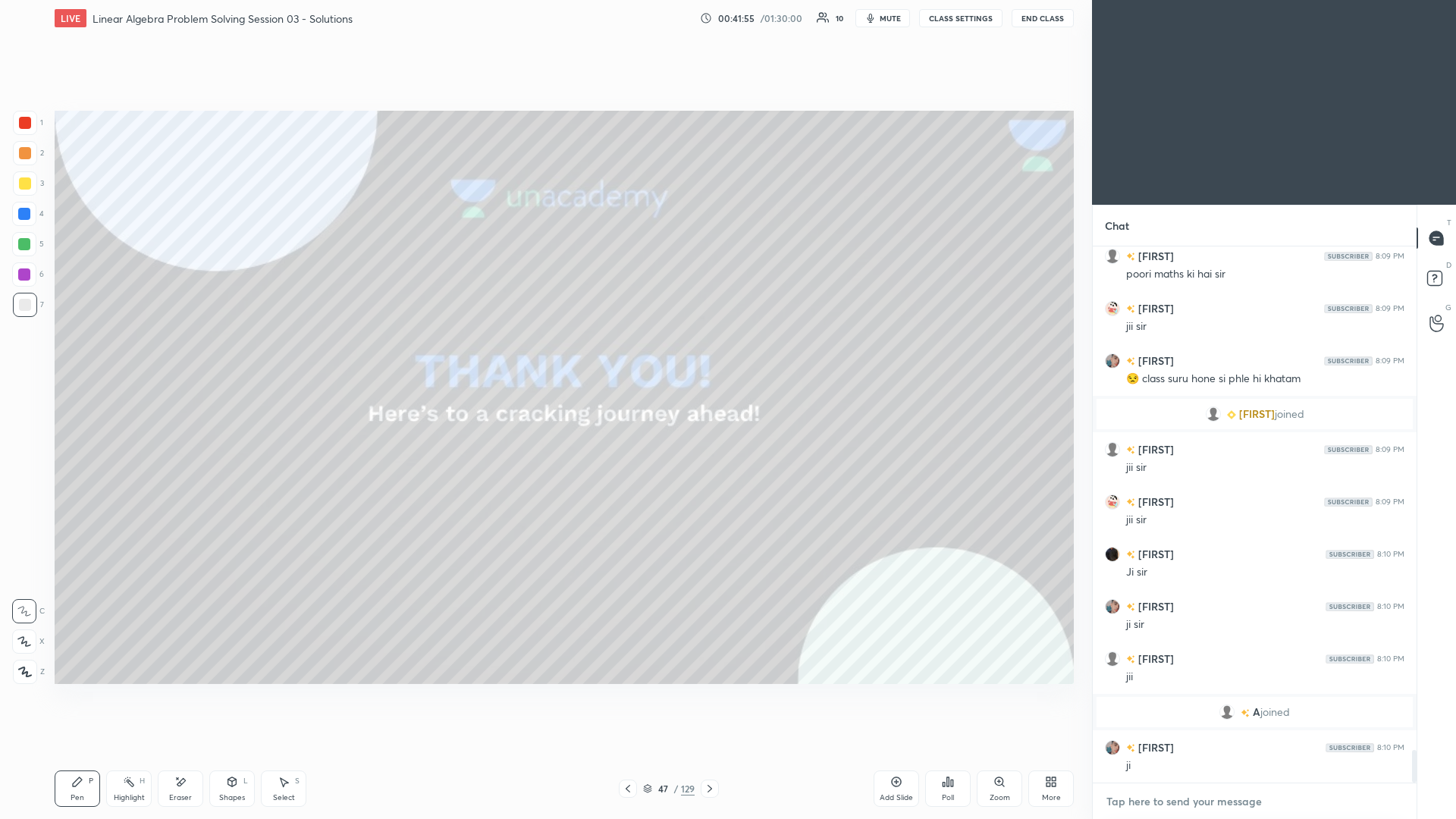 type on "x" 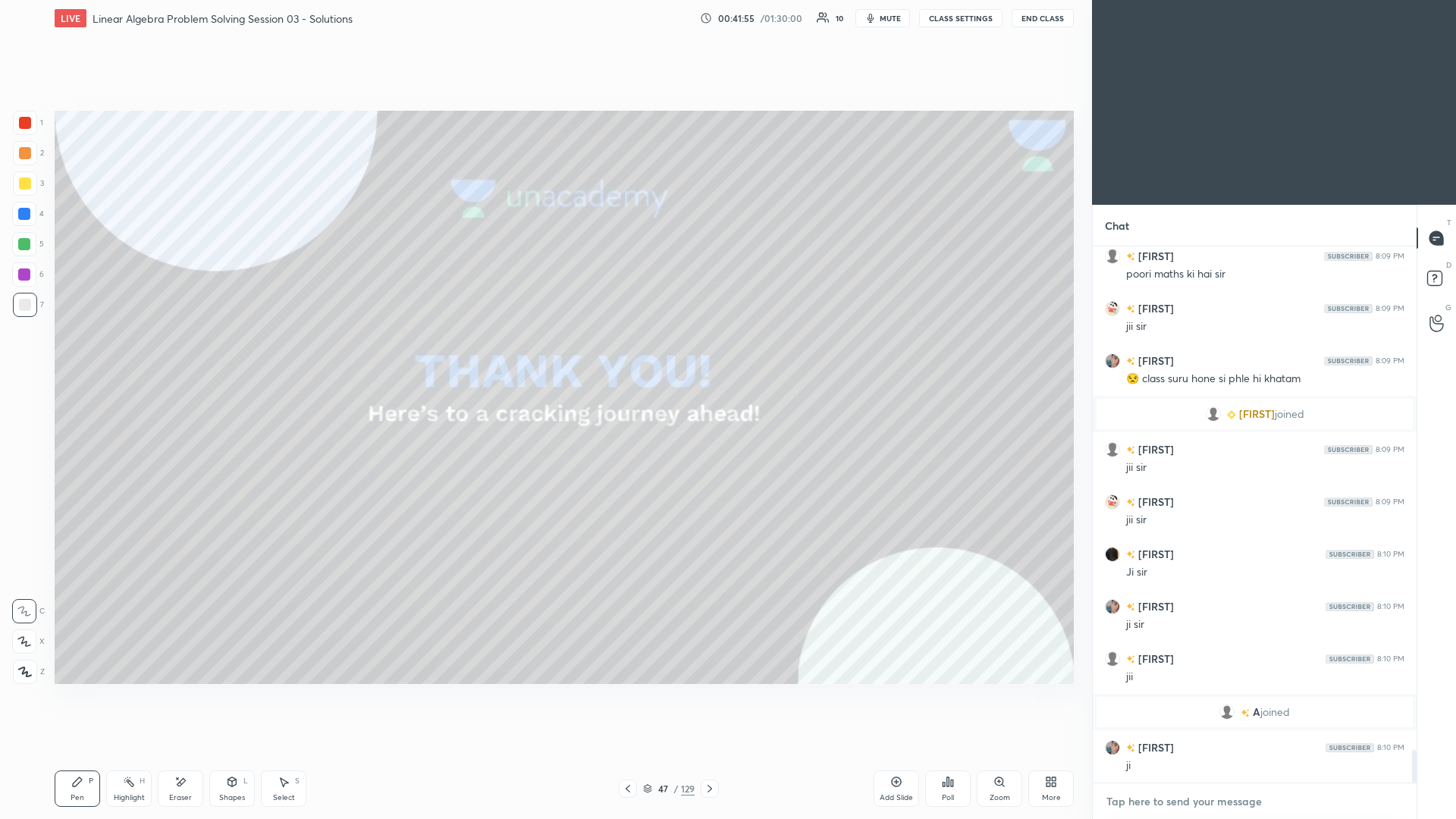 click at bounding box center [1254, 802] 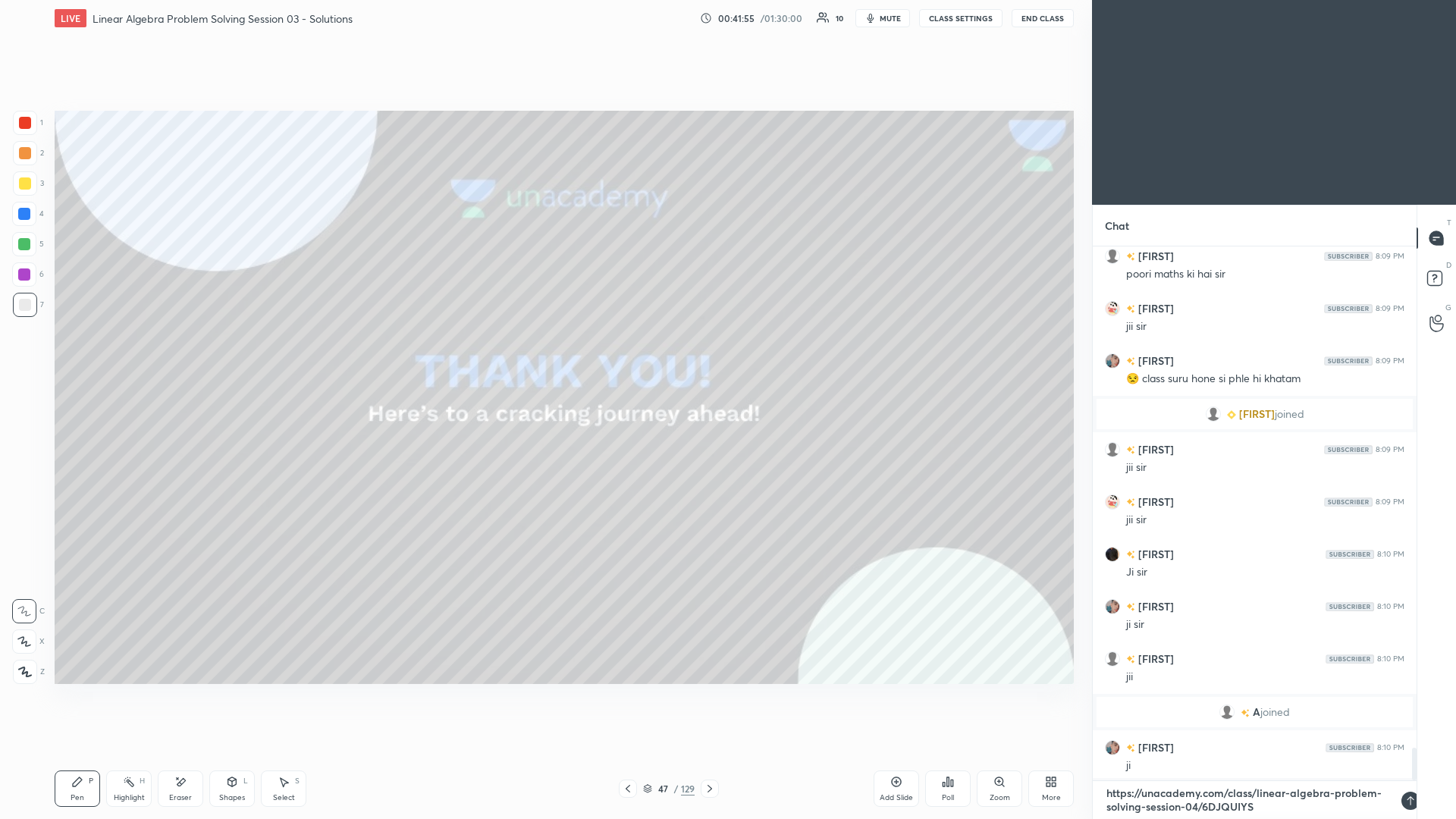 scroll, scrollTop: 0, scrollLeft: 0, axis: both 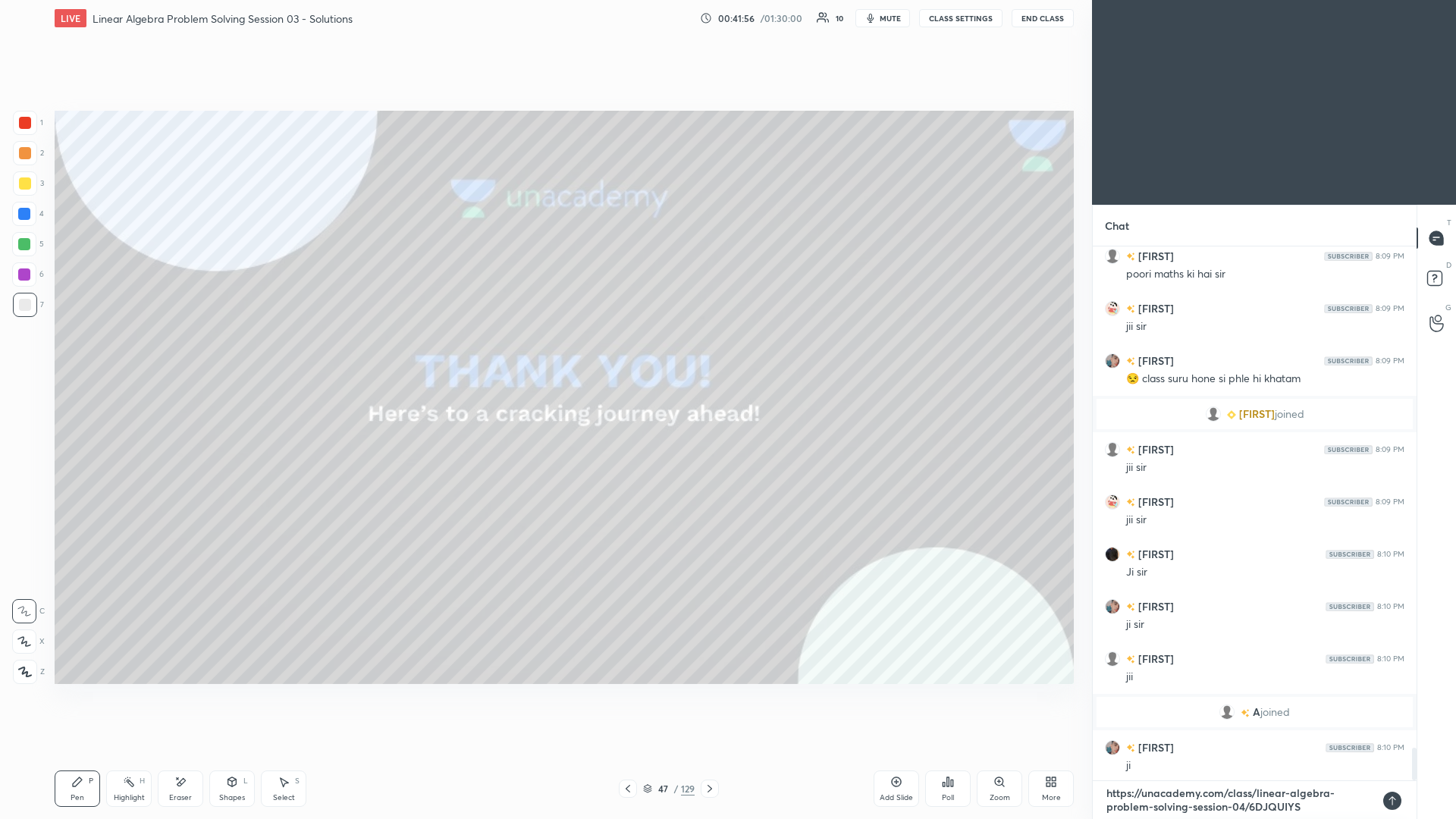 type 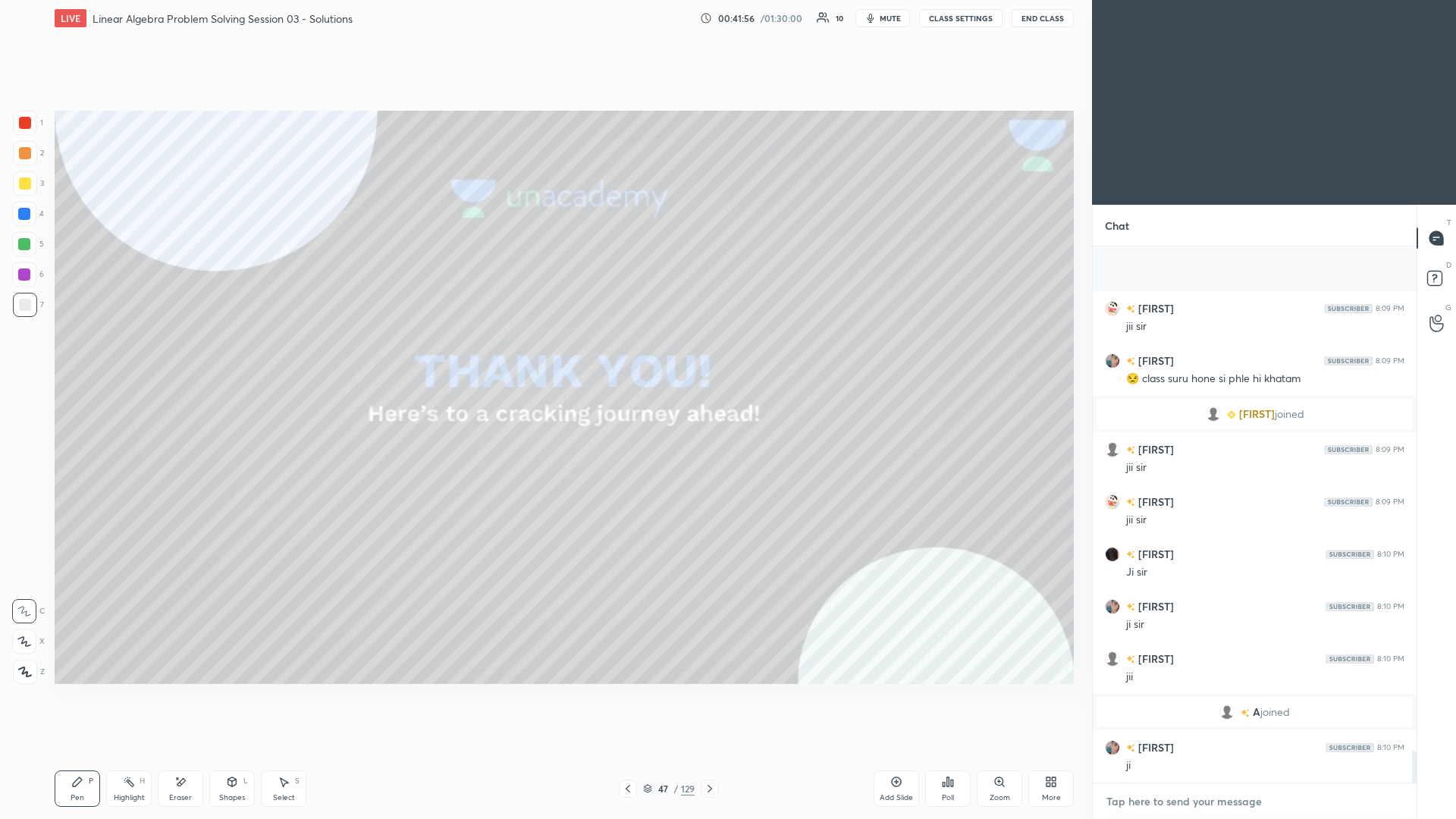 scroll, scrollTop: 5, scrollLeft: 5, axis: both 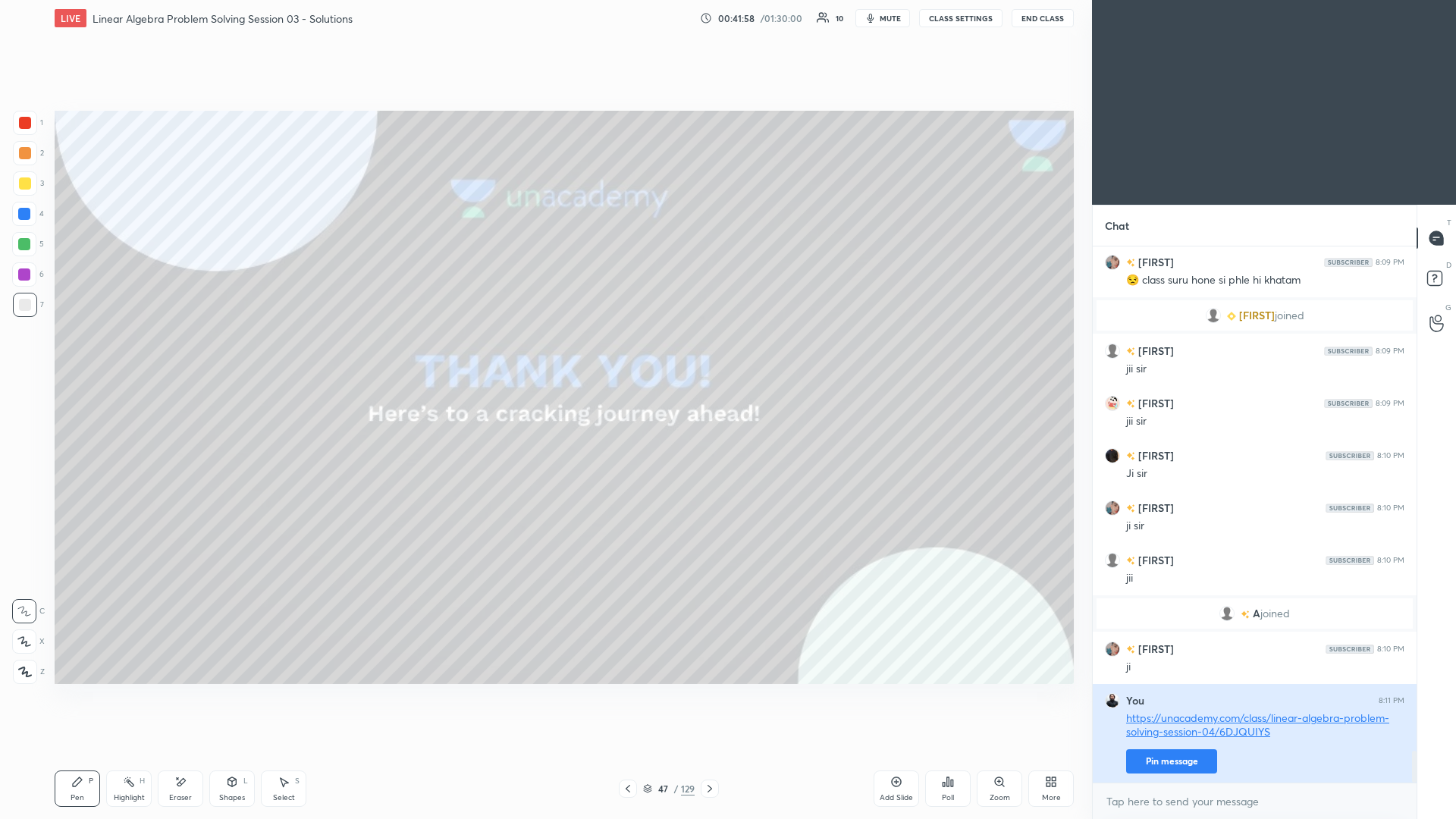 click on "Pin message" at bounding box center (1172, 761) 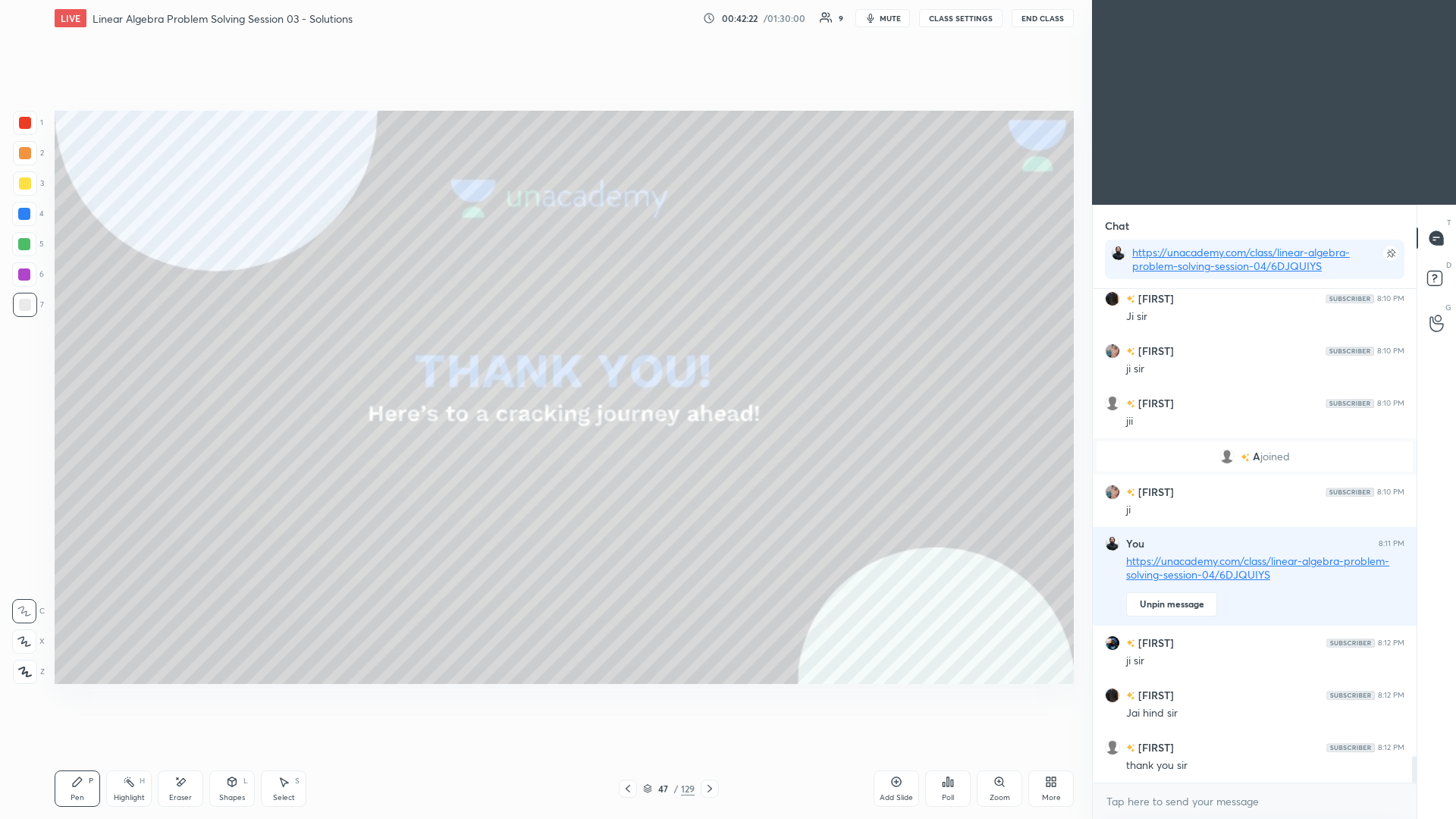 scroll, scrollTop: 8683, scrollLeft: 0, axis: vertical 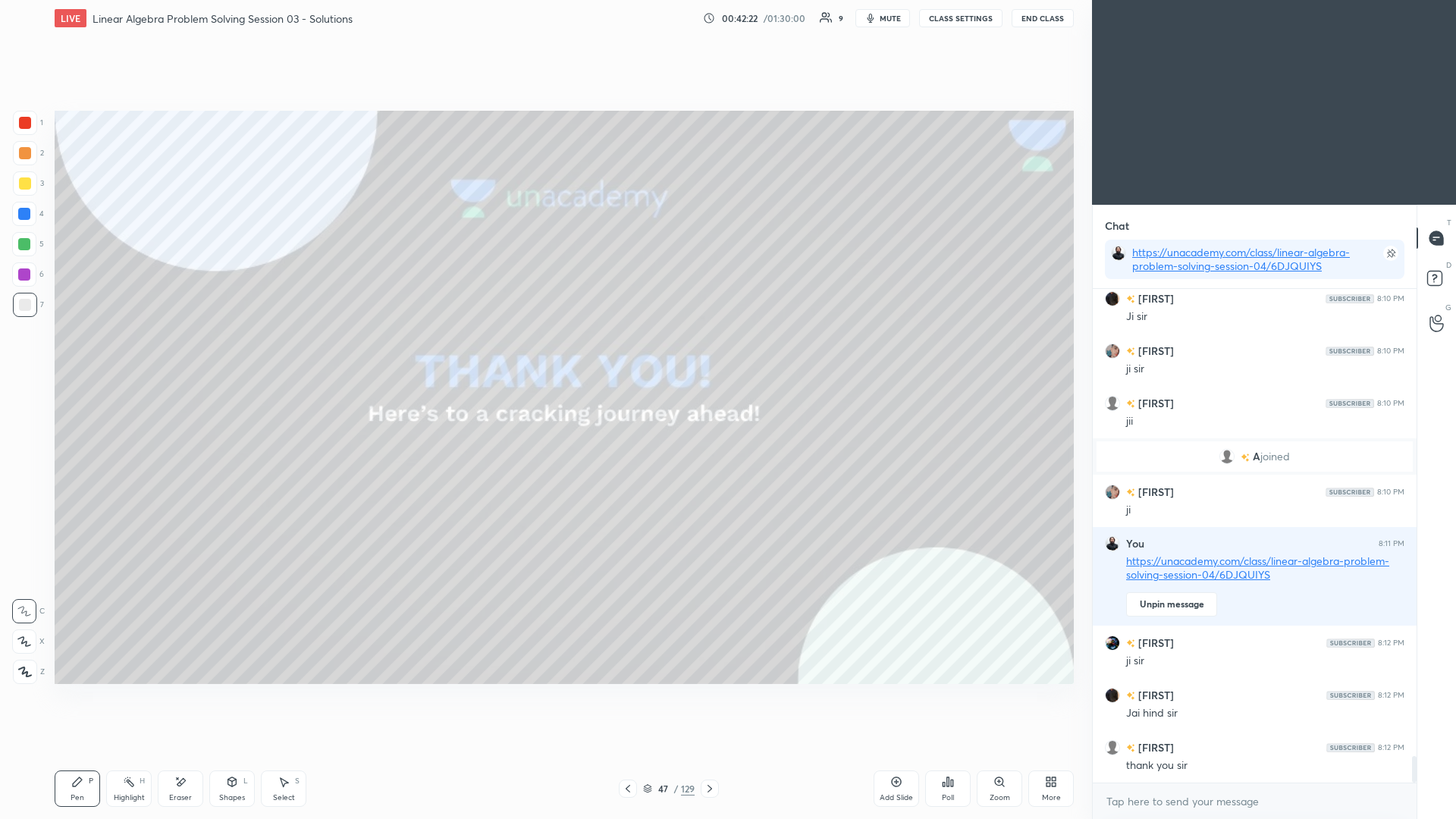 click 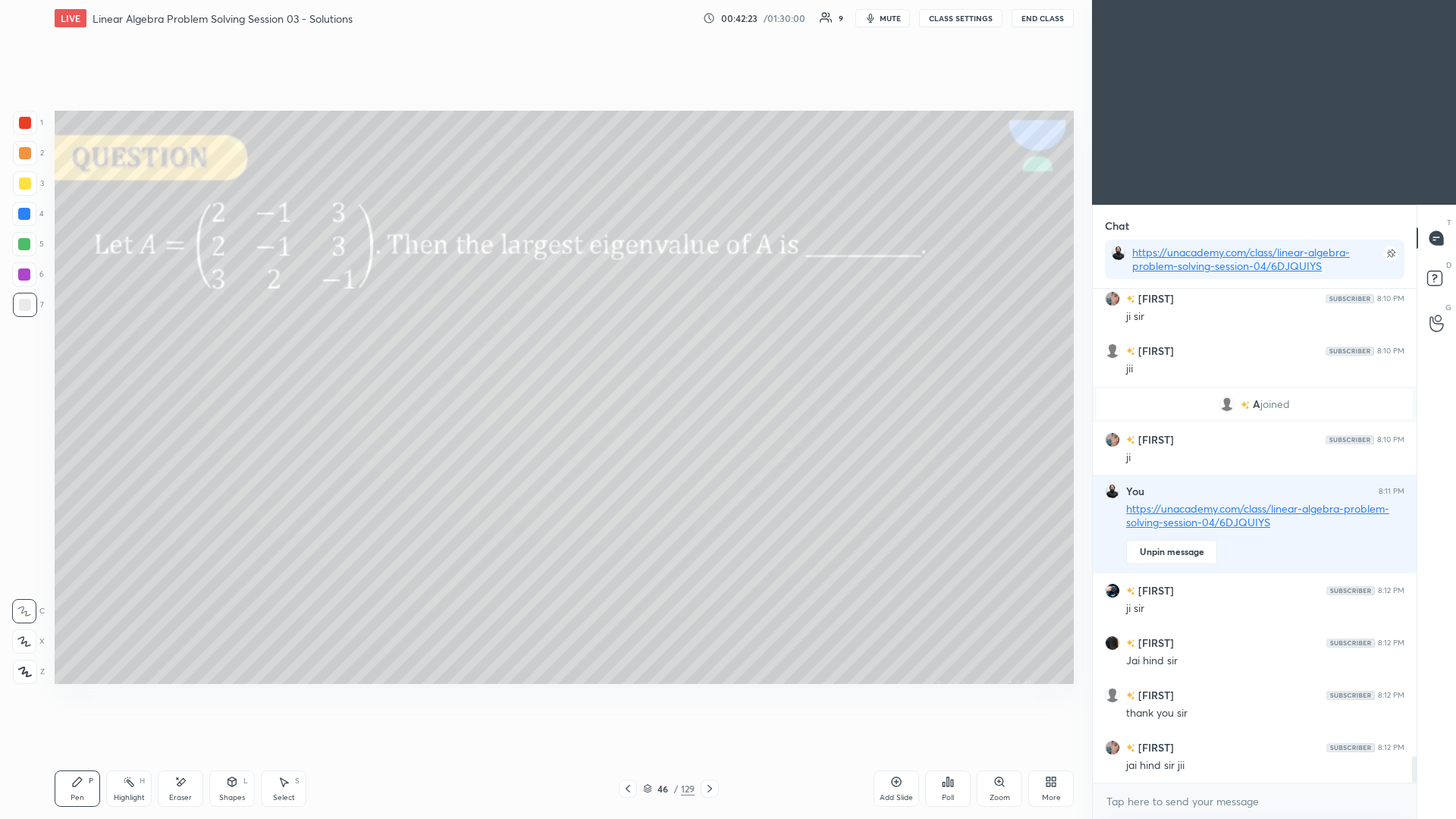 click 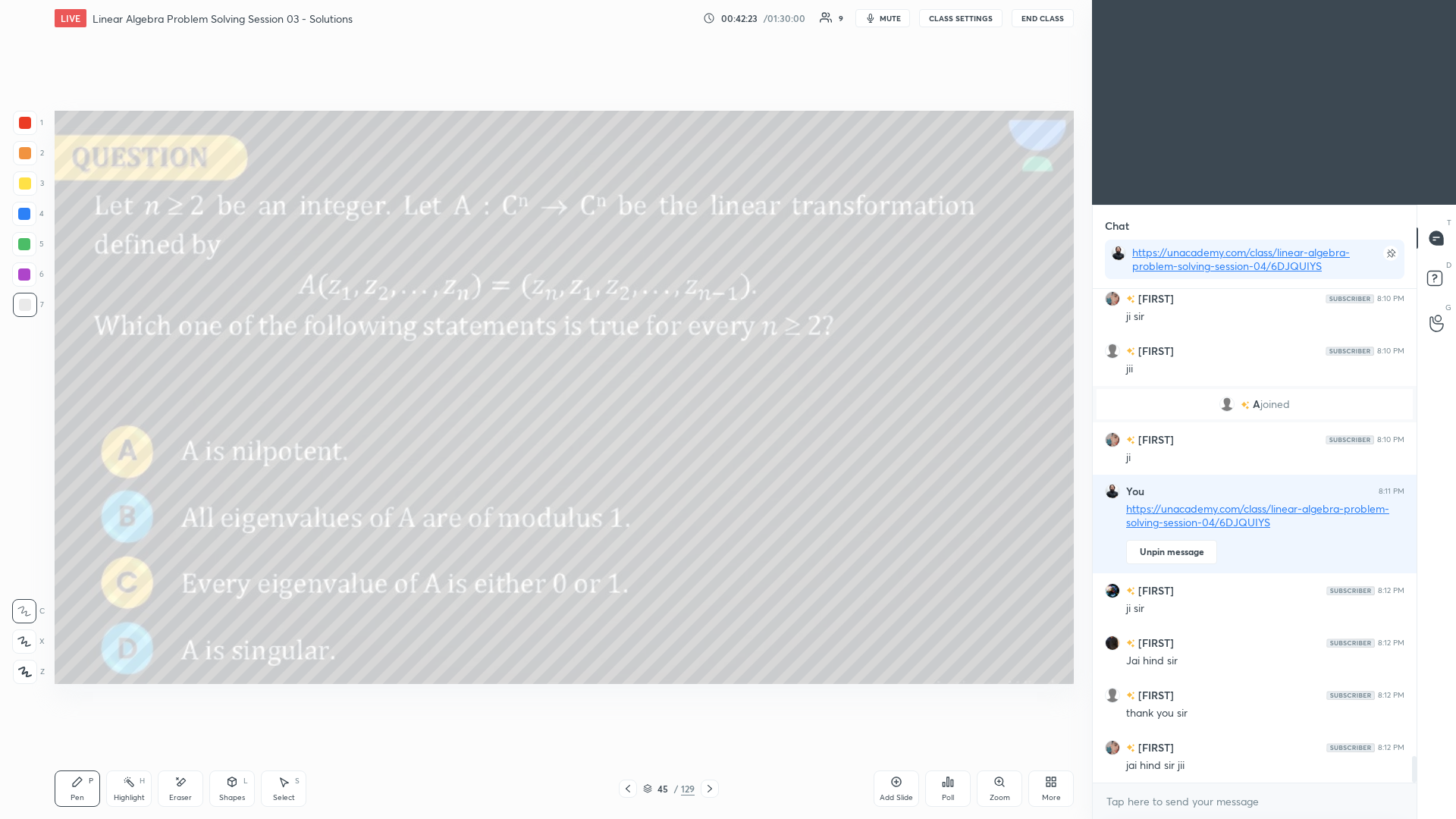 click at bounding box center [628, 789] 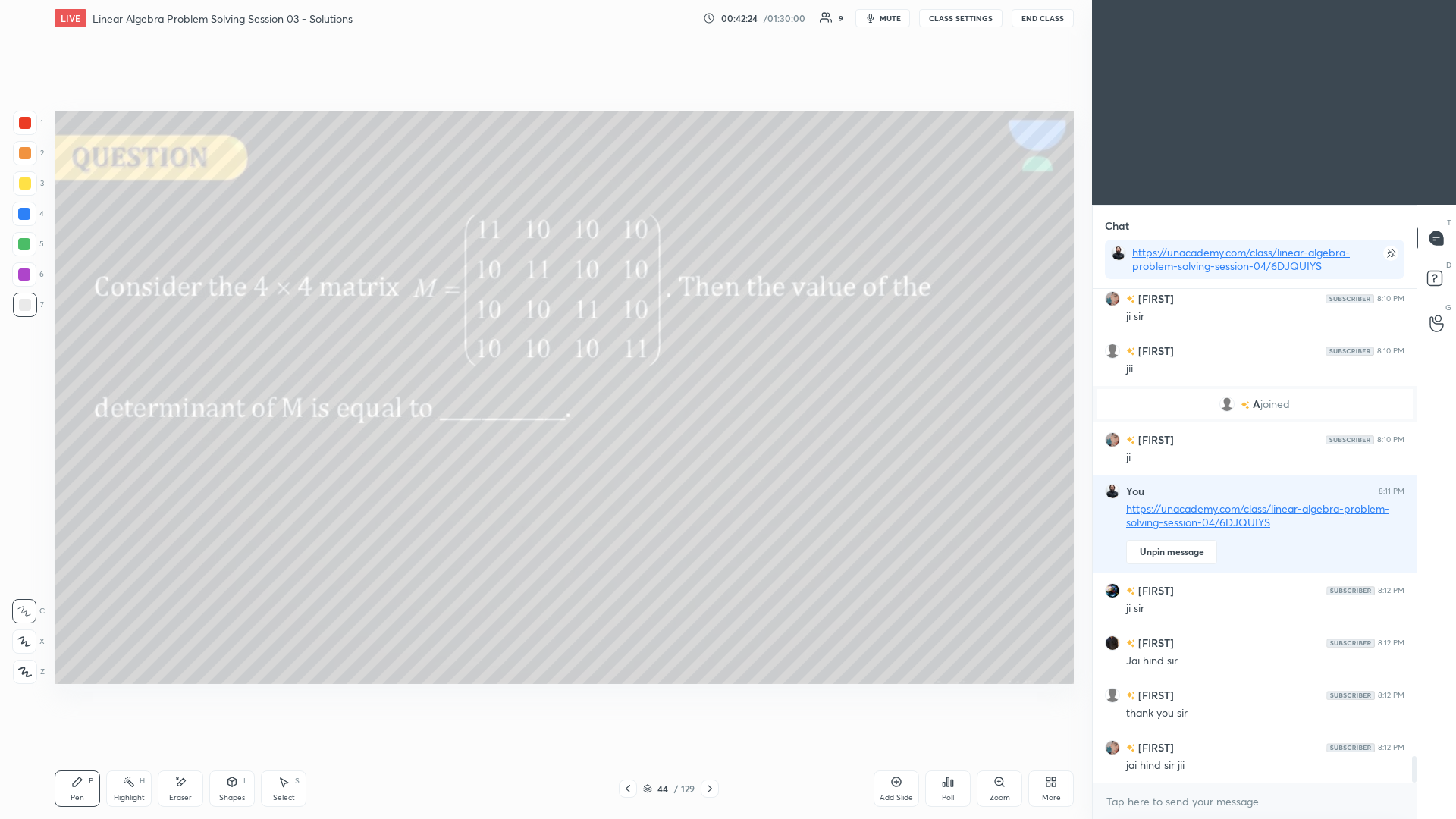 click on "Pen P Highlight H Eraser Shapes L Select S 44 / 129 Add Slide Poll Zoom More" at bounding box center (564, 789) 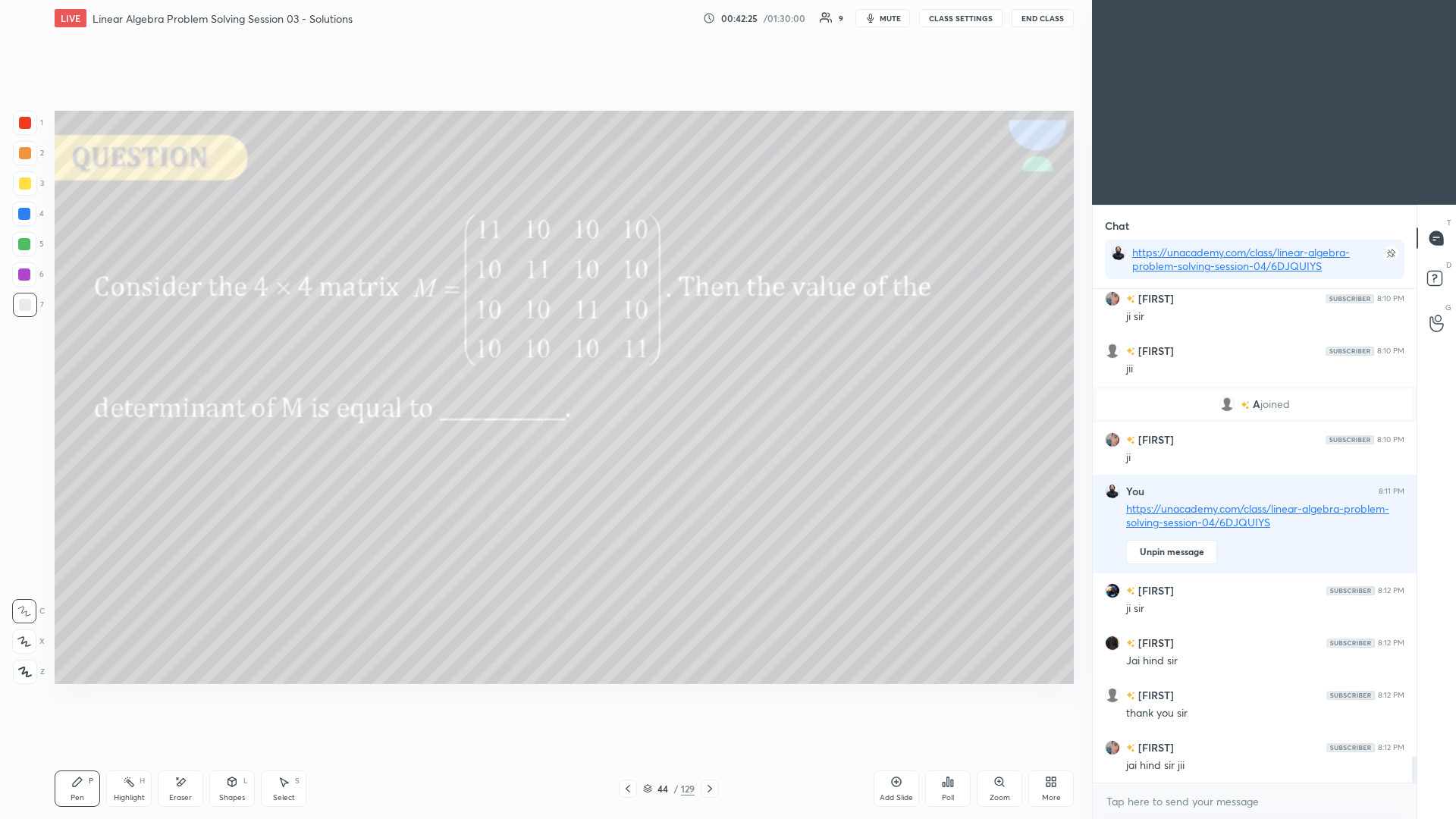 click 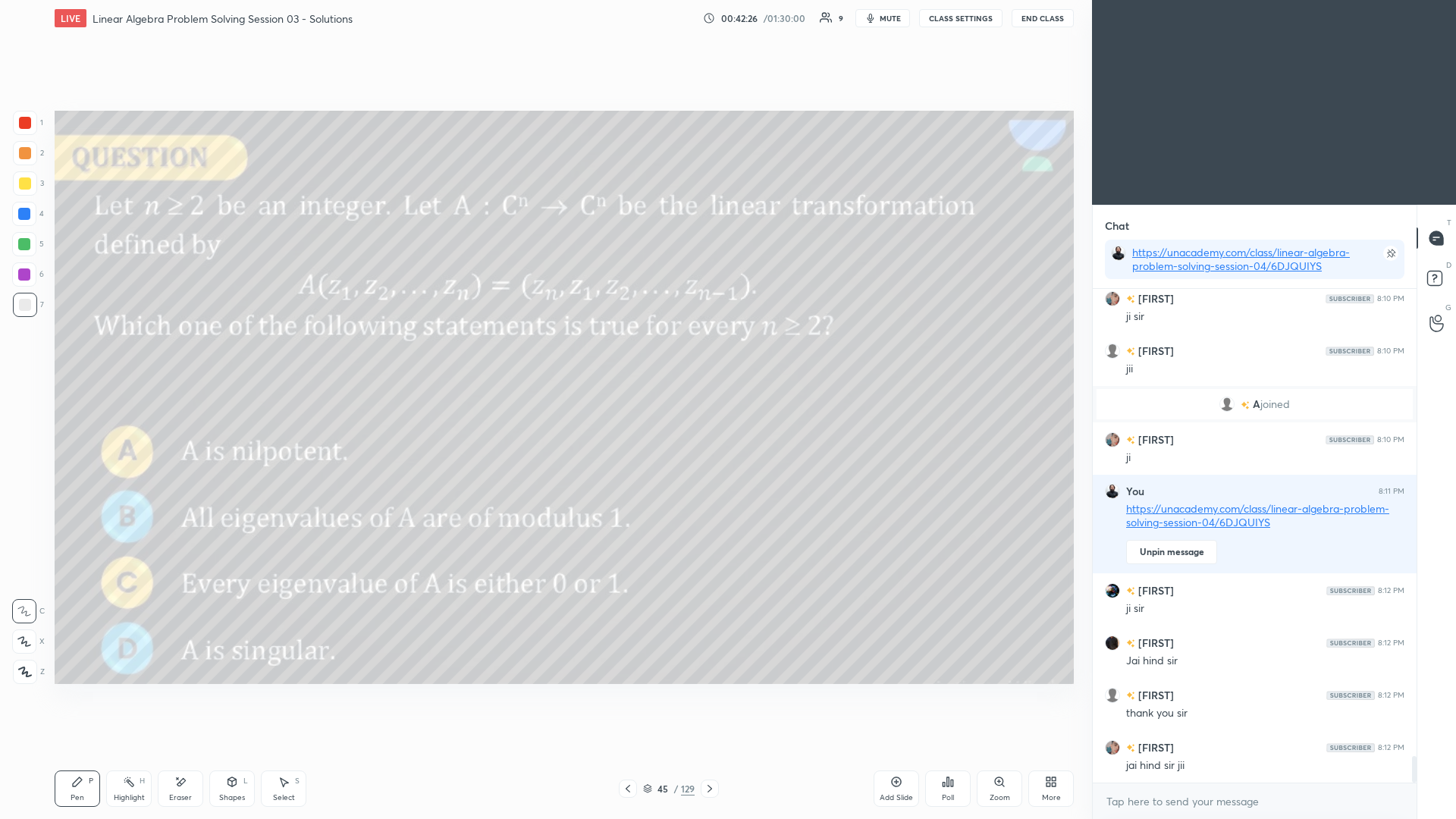 click 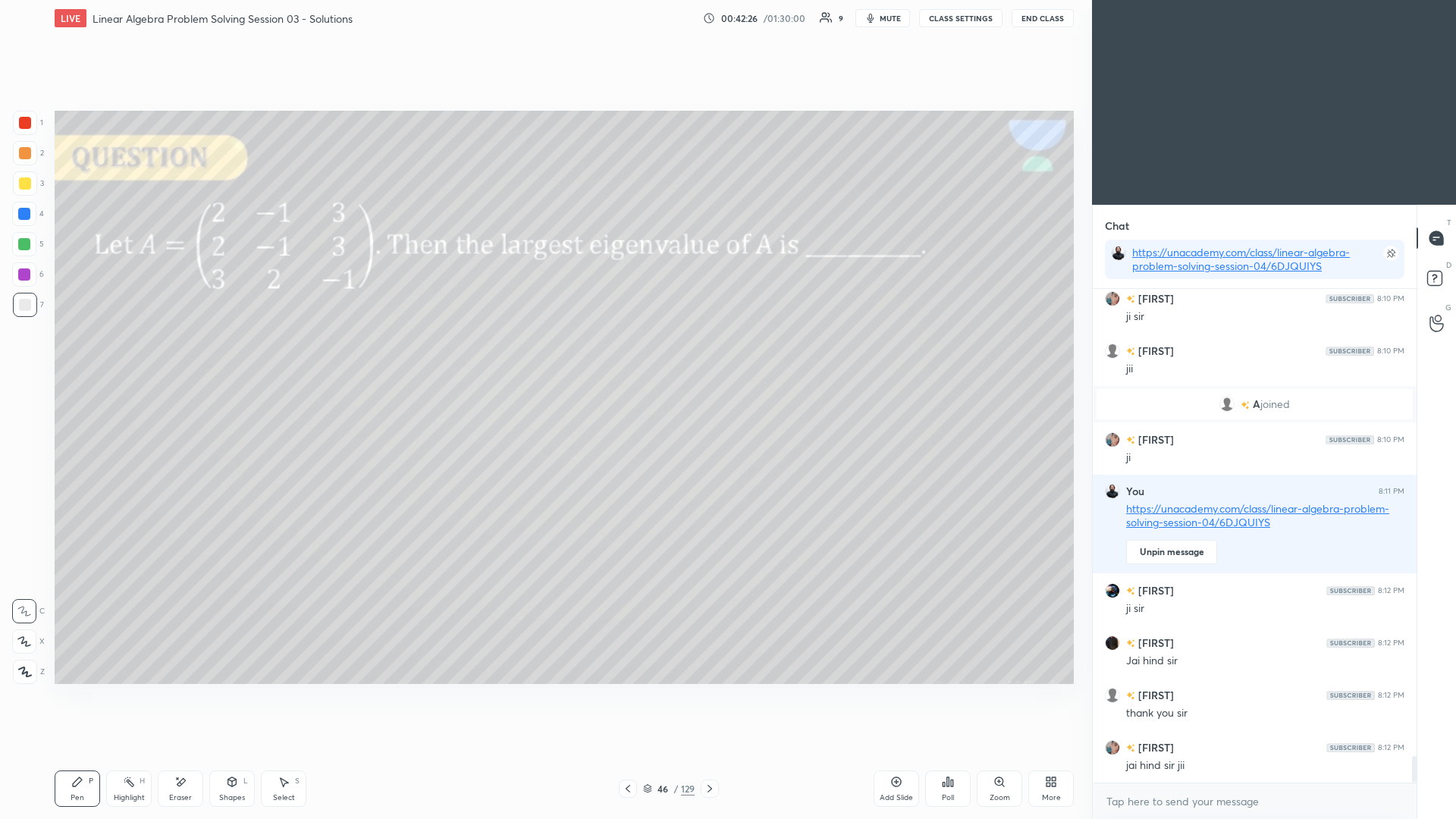 click 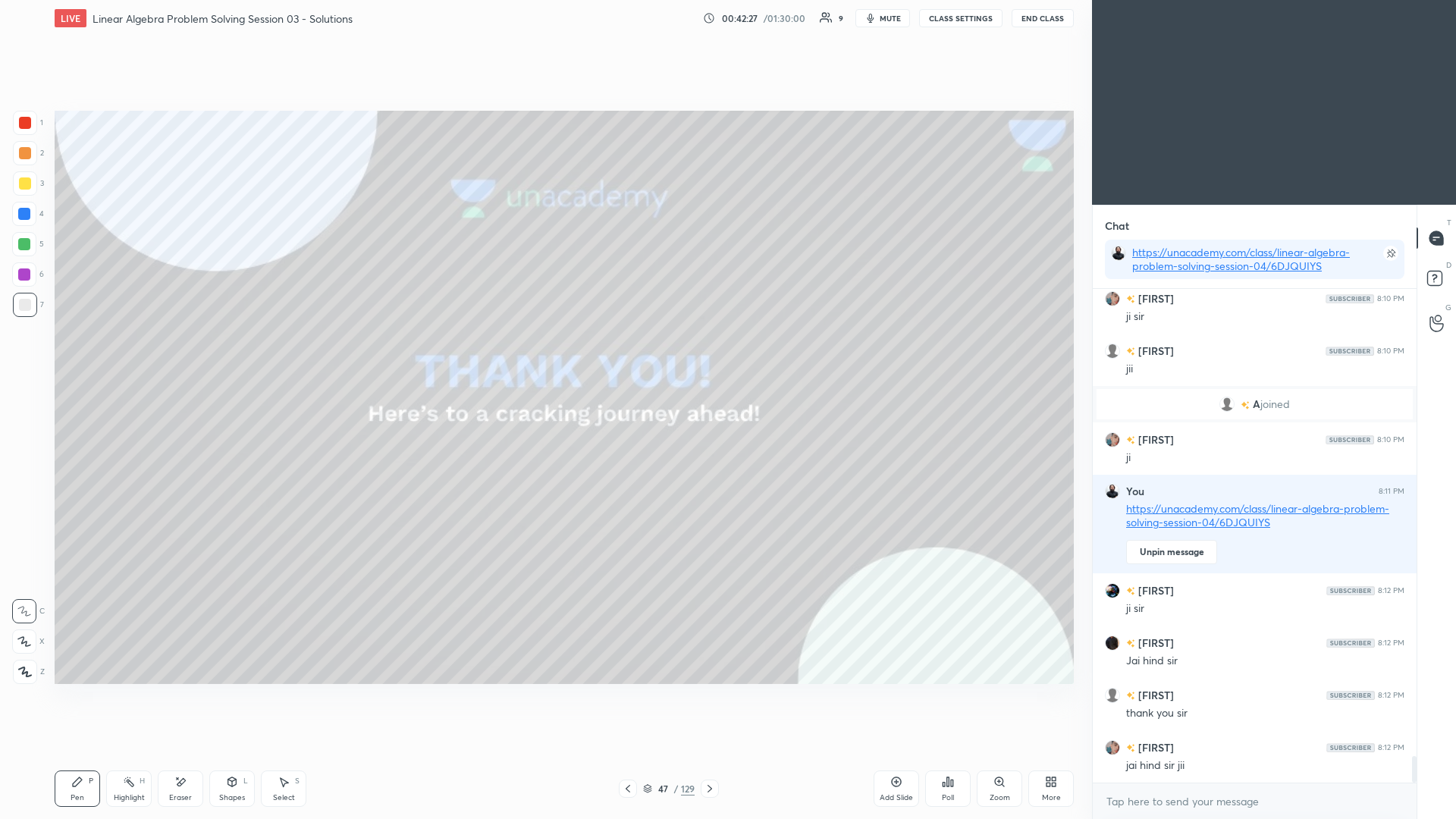 scroll, scrollTop: 8735, scrollLeft: 0, axis: vertical 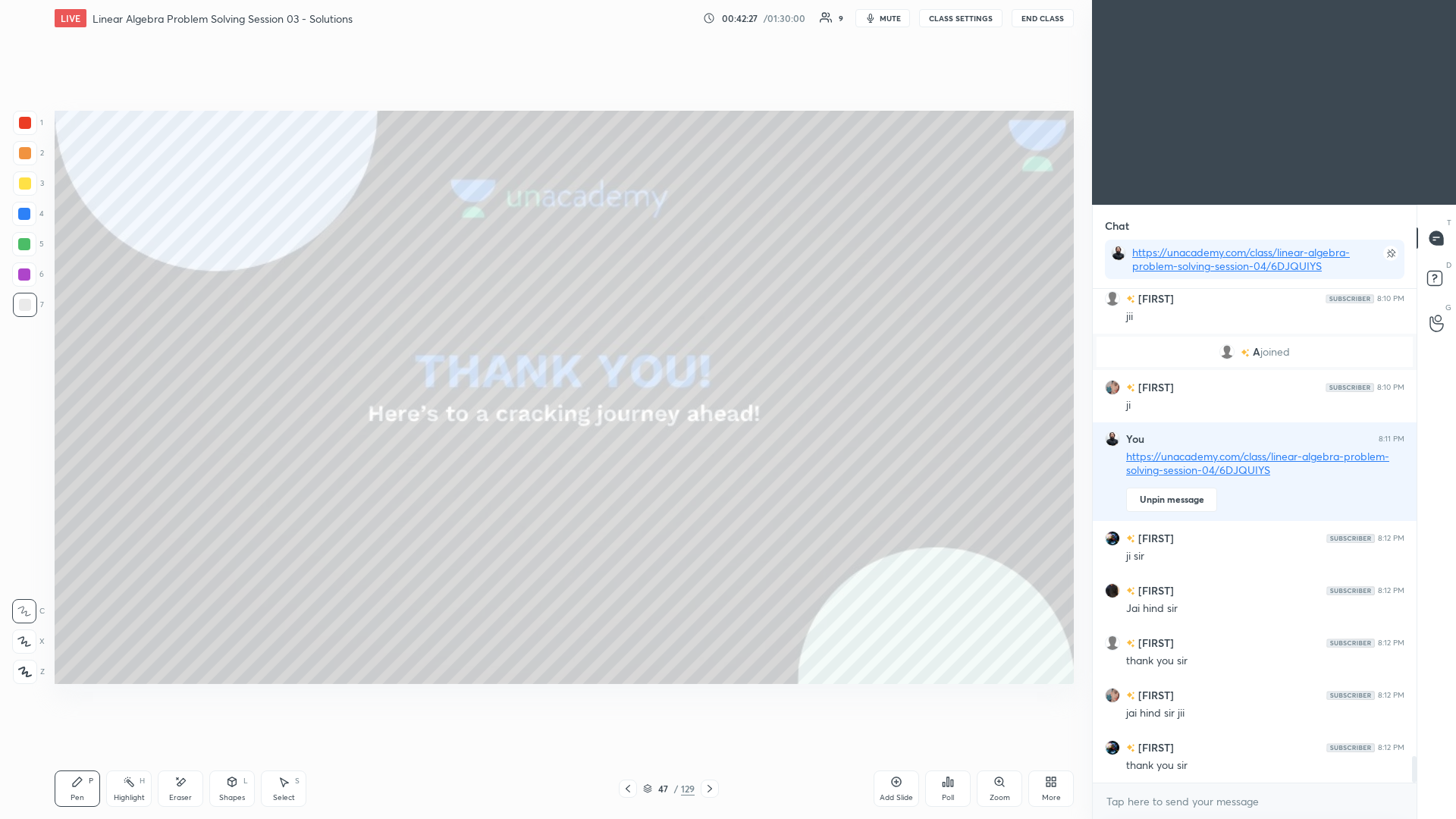 click 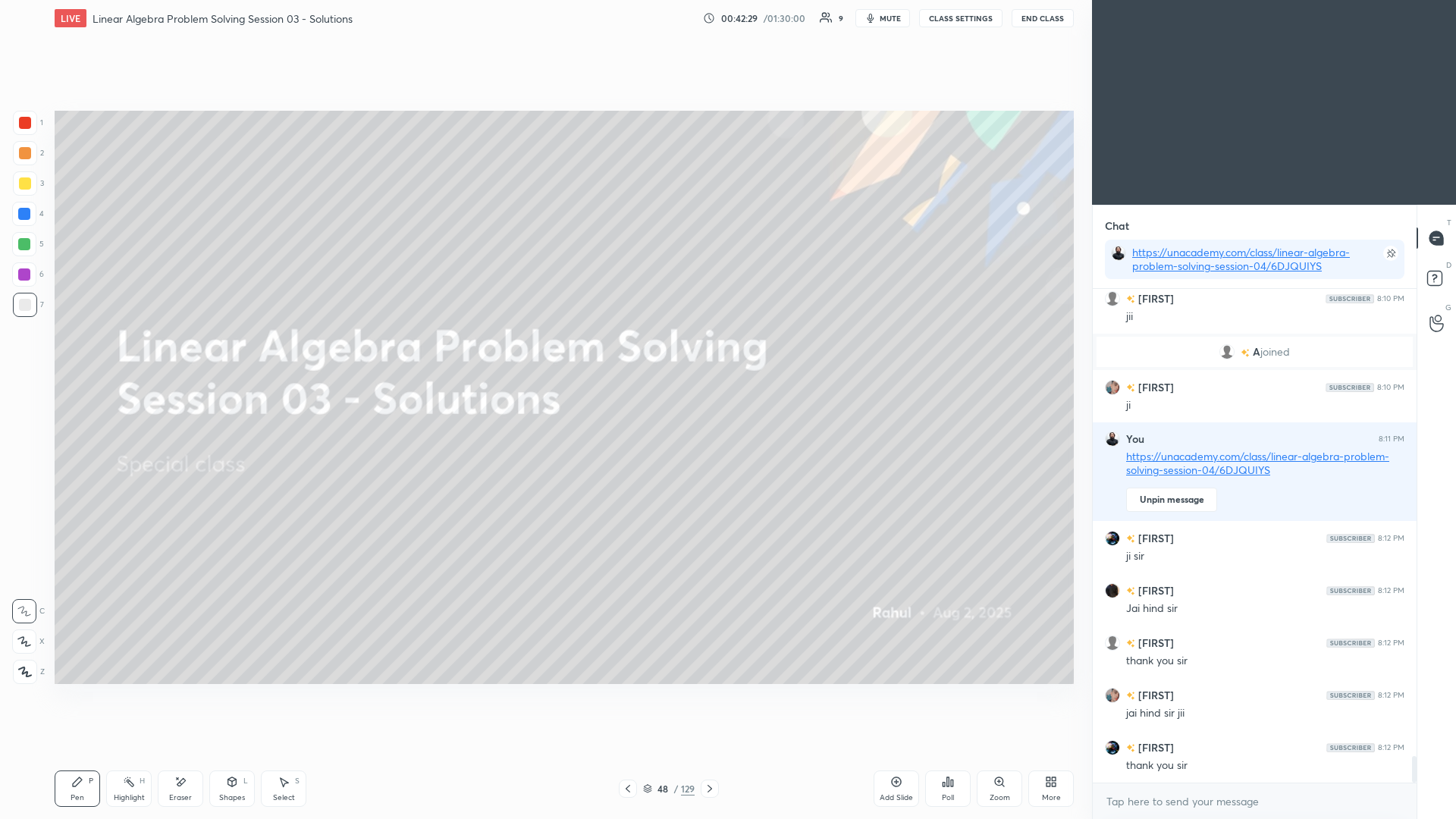 click 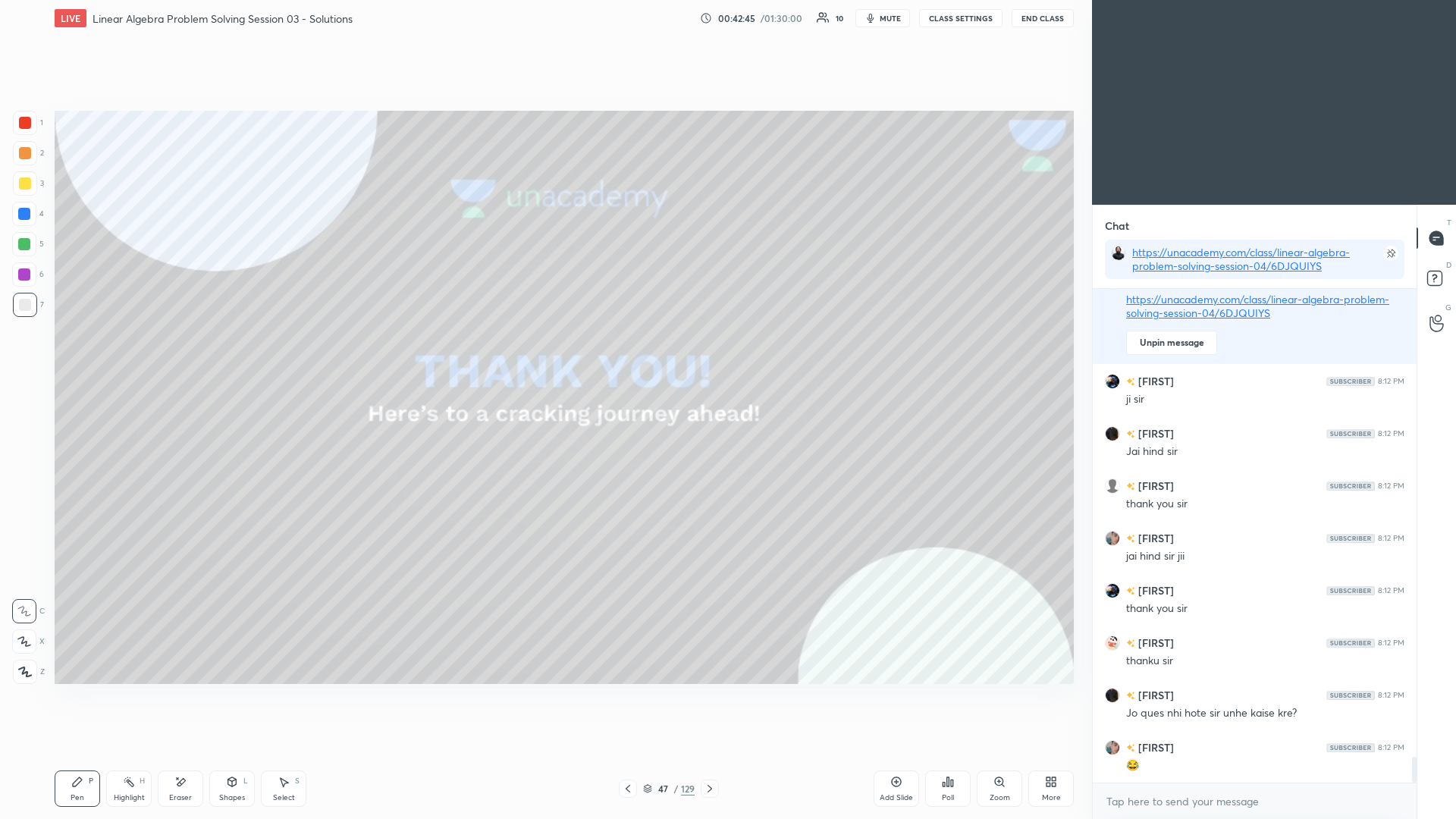 scroll, scrollTop: 8945, scrollLeft: 0, axis: vertical 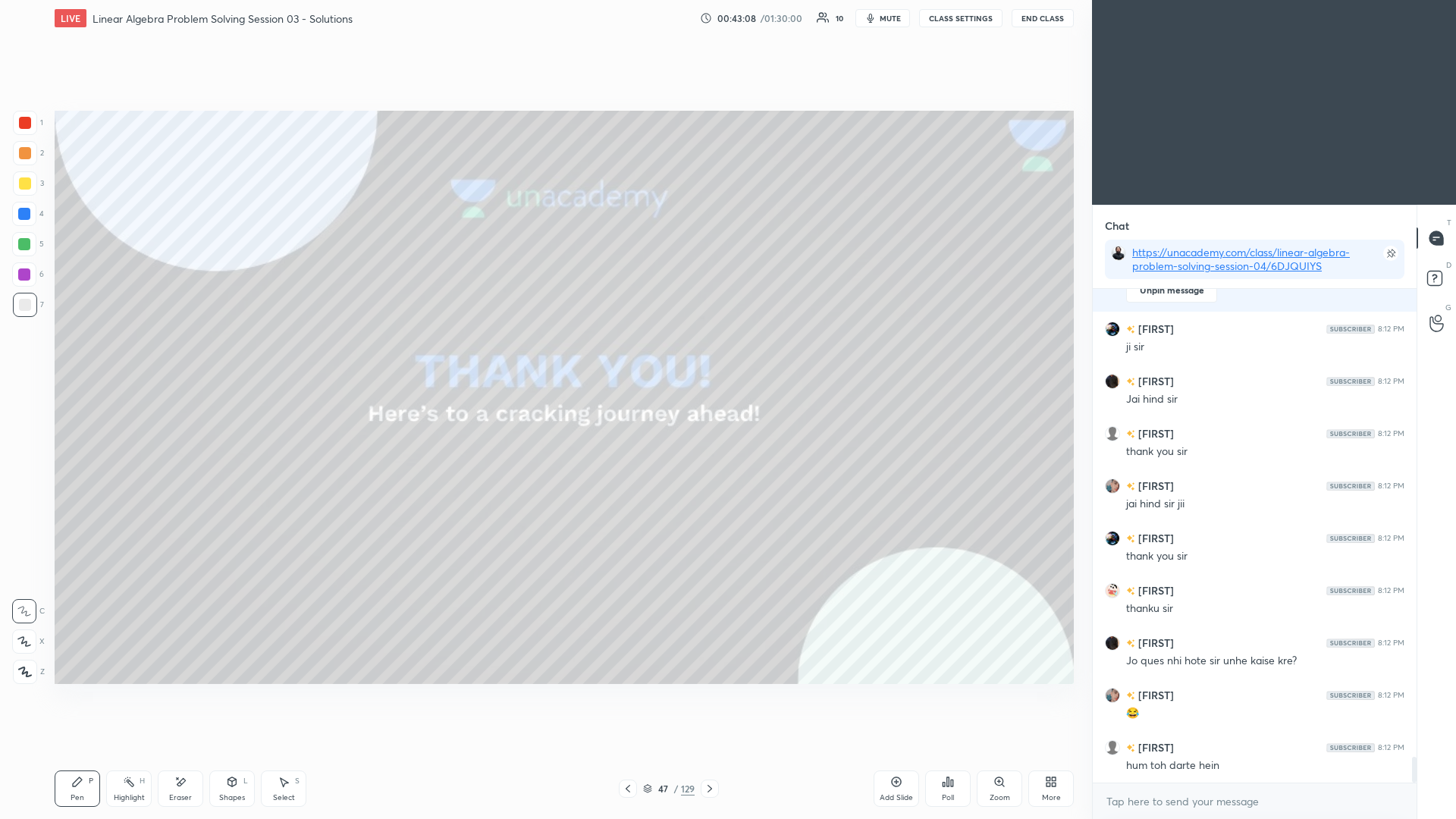 click on "Eraser" at bounding box center (180, 789) 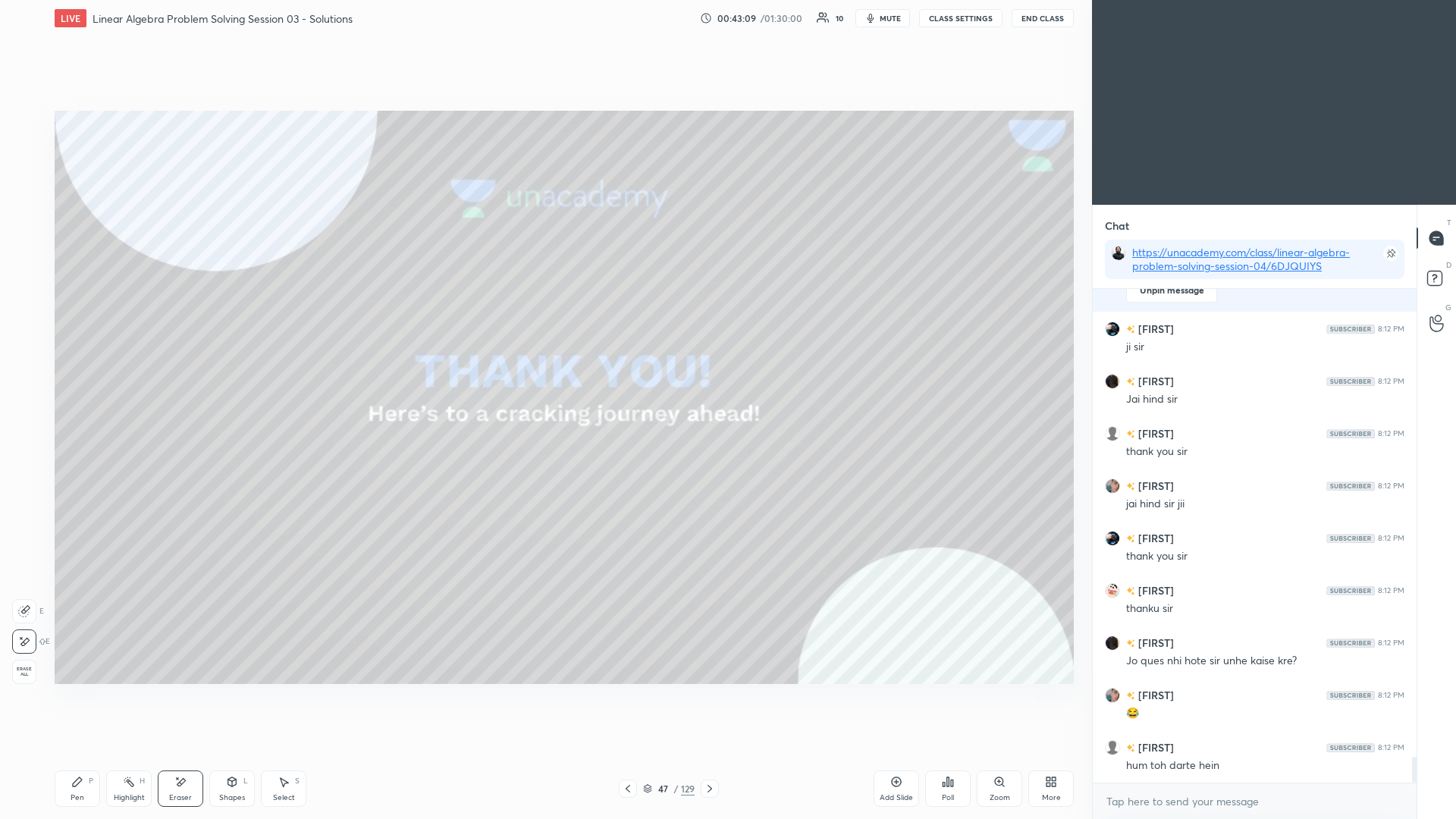 click on "Erase all" at bounding box center (24, 672) 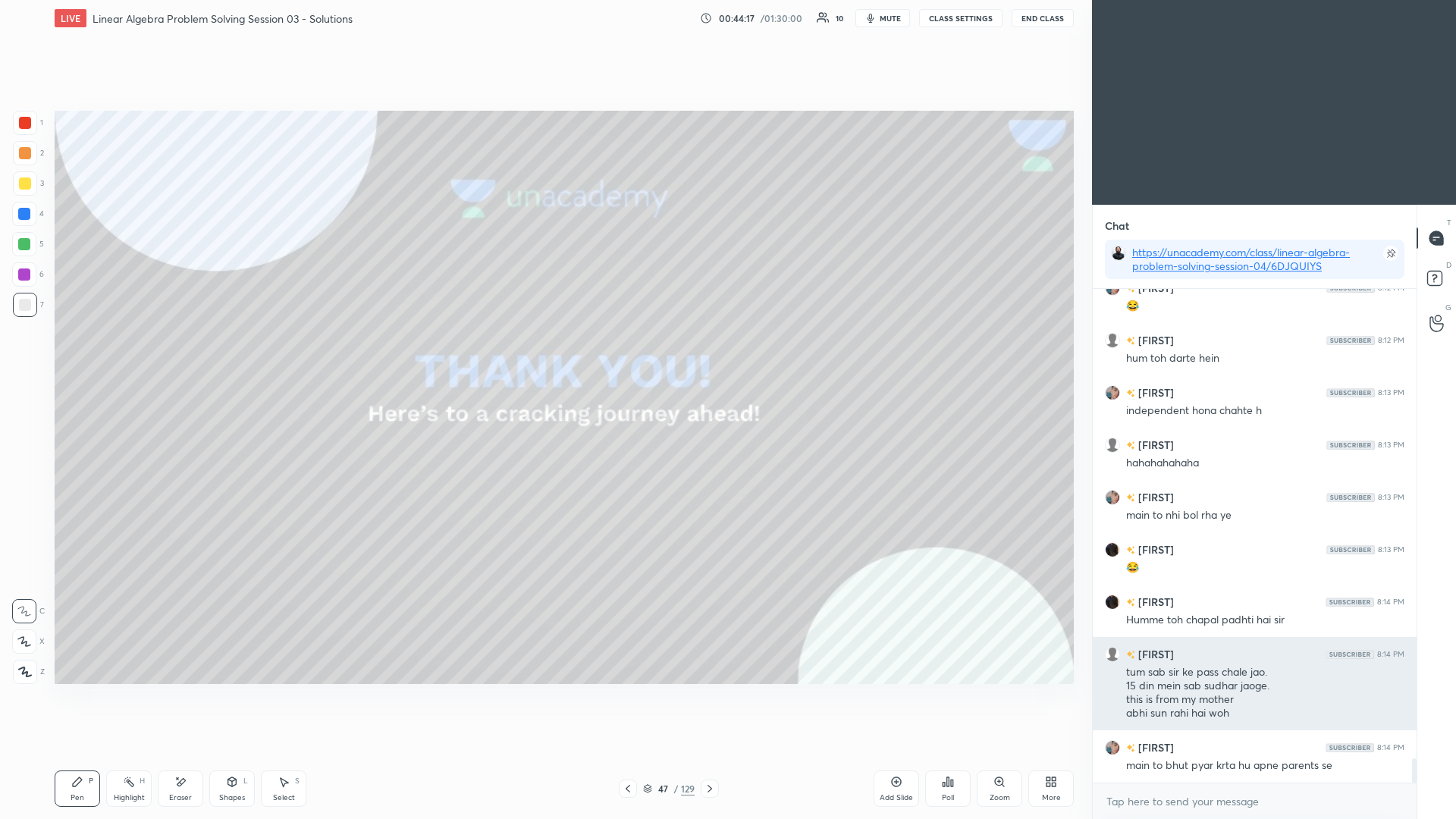 scroll, scrollTop: 9404, scrollLeft: 0, axis: vertical 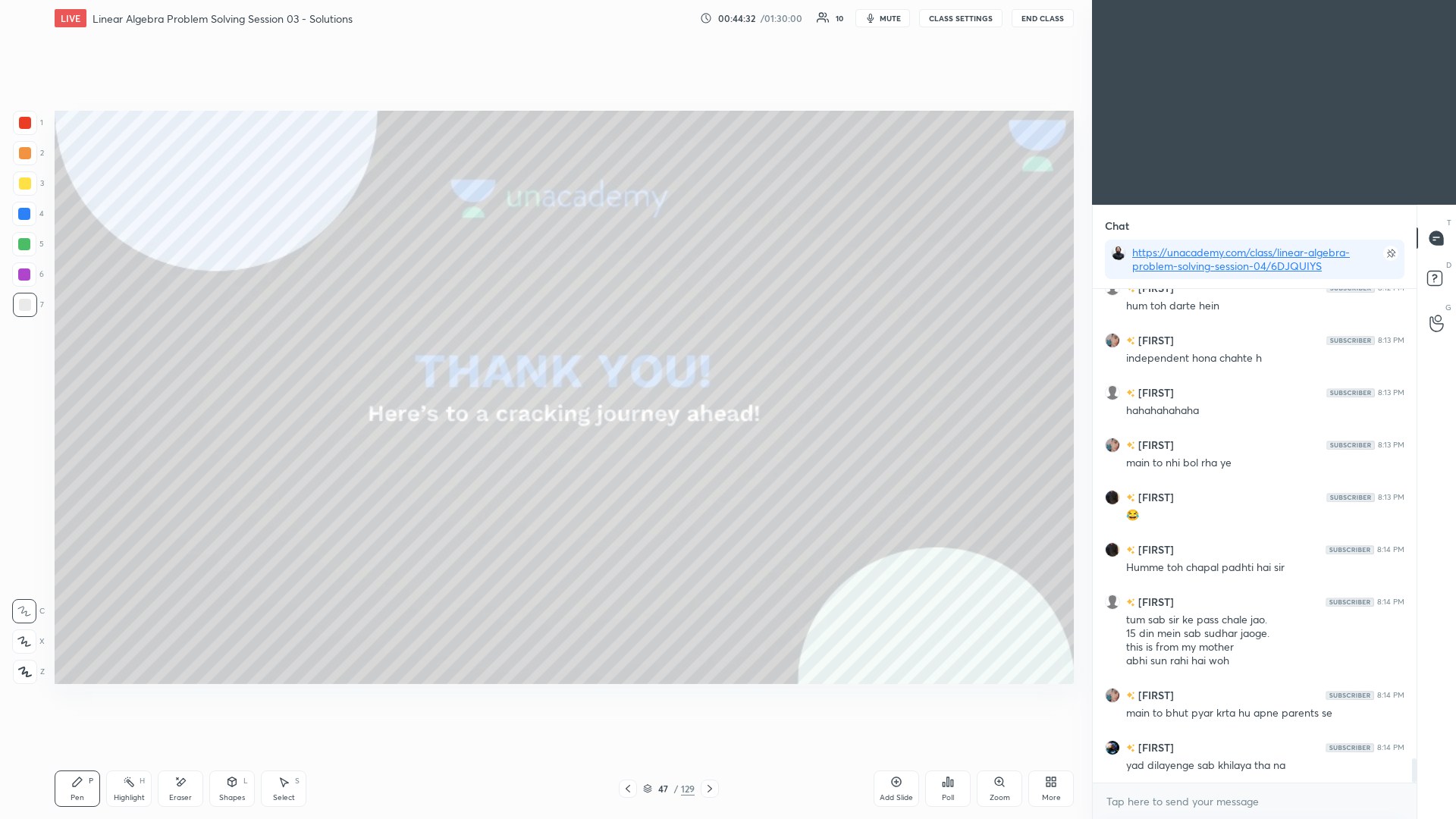 click on "Eraser" at bounding box center (180, 789) 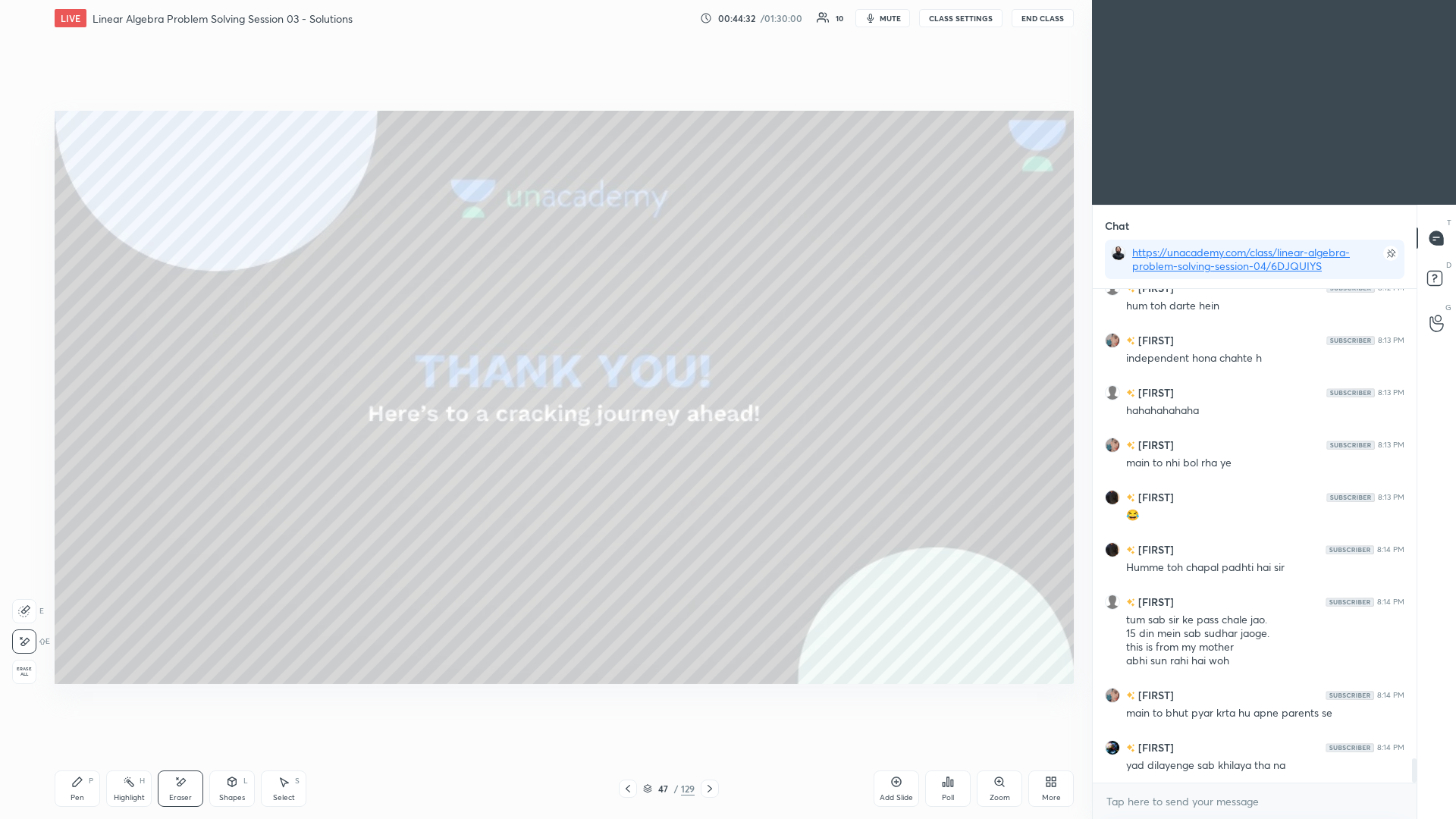 click on "Erase all" at bounding box center [24, 672] 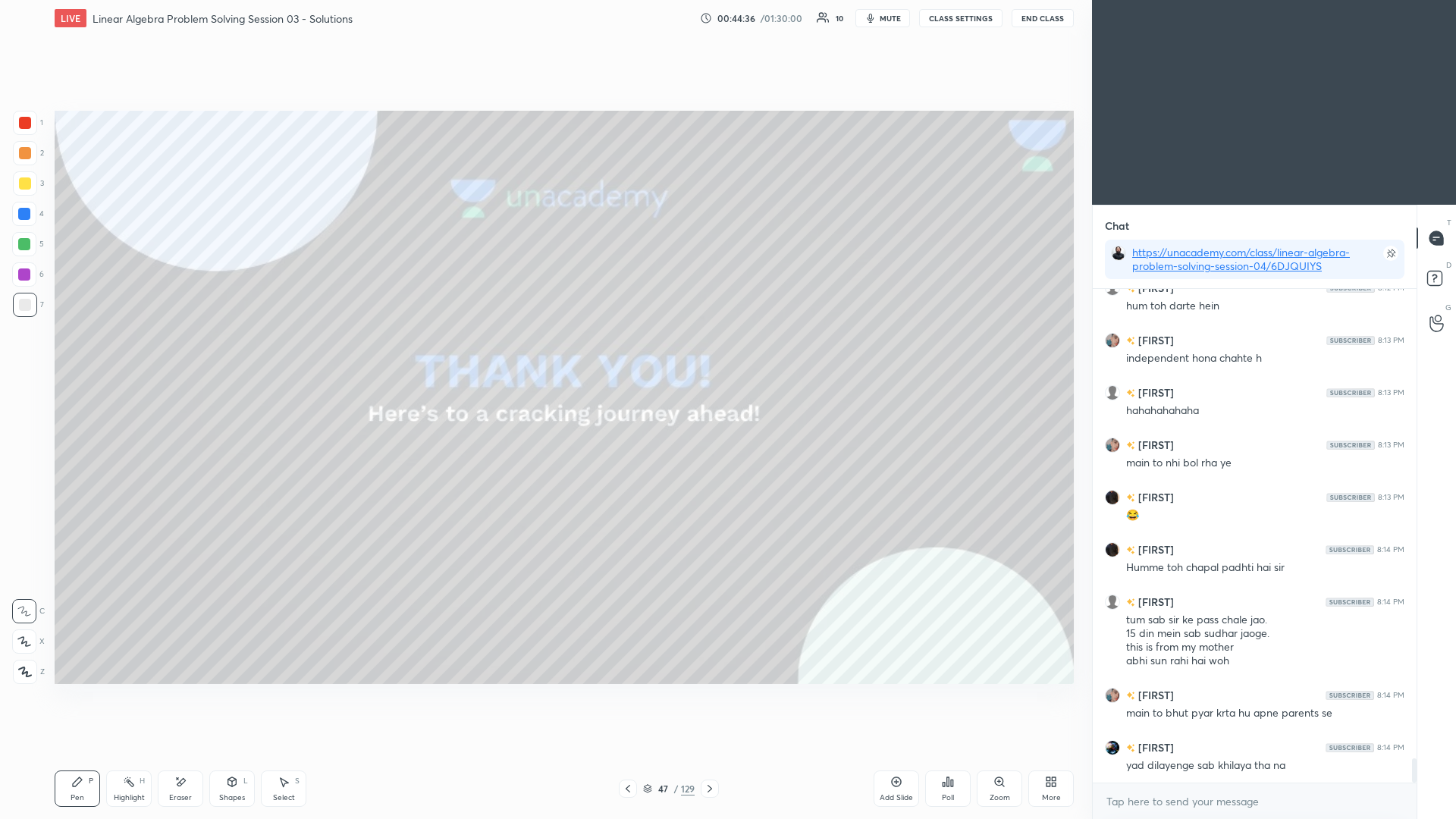 scroll, scrollTop: 9456, scrollLeft: 0, axis: vertical 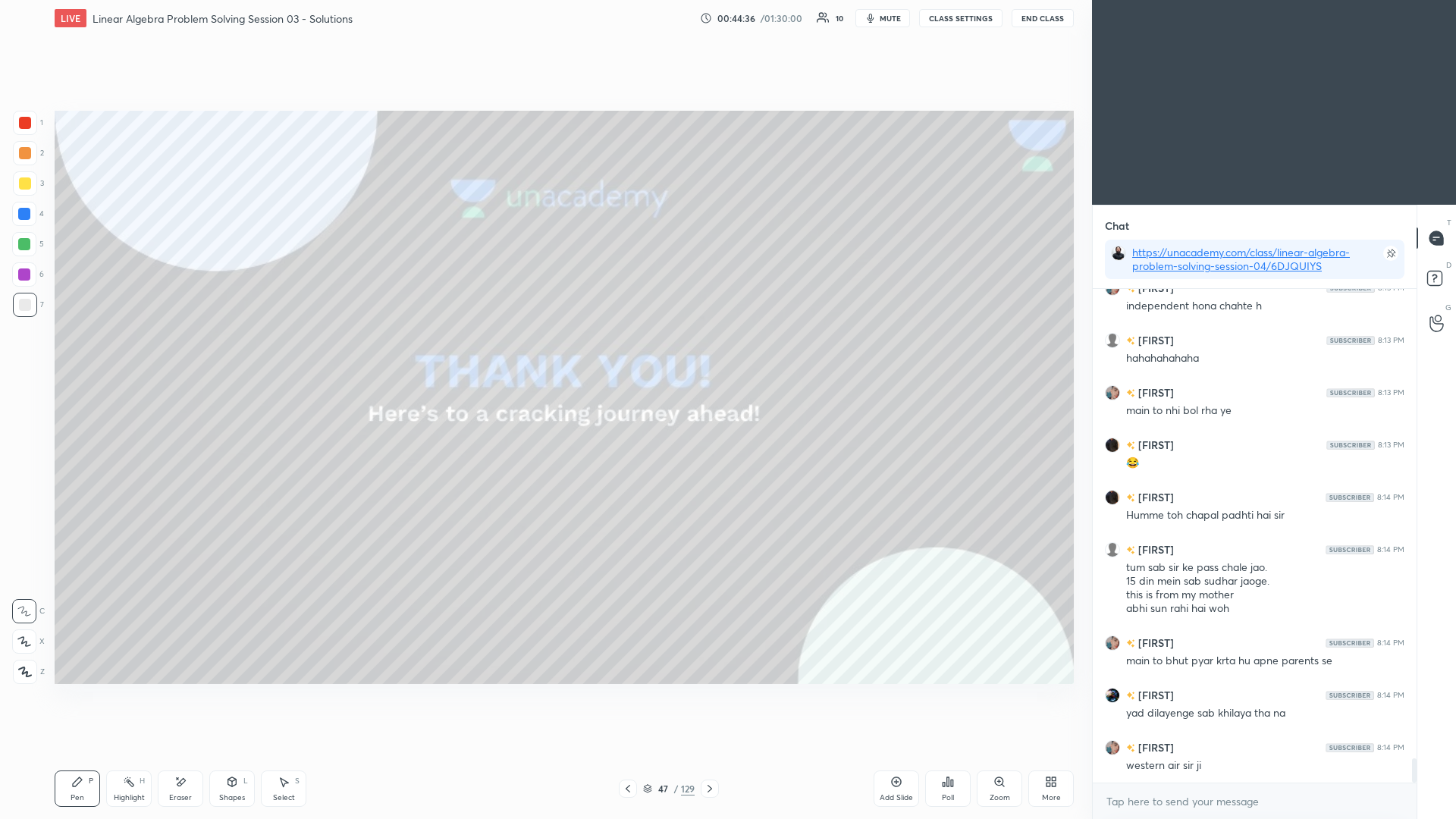 click at bounding box center [25, 305] 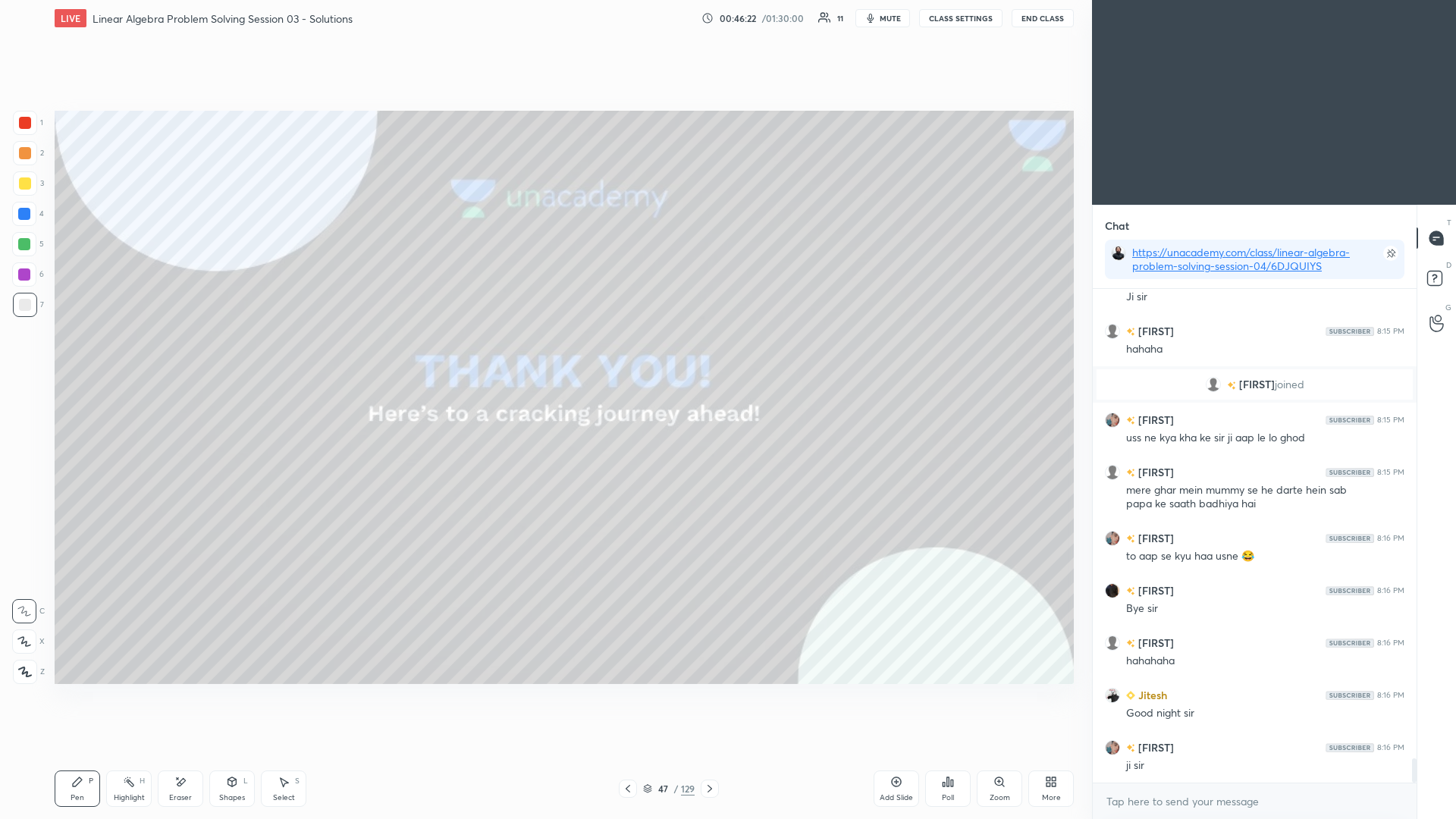 scroll, scrollTop: 9632, scrollLeft: 0, axis: vertical 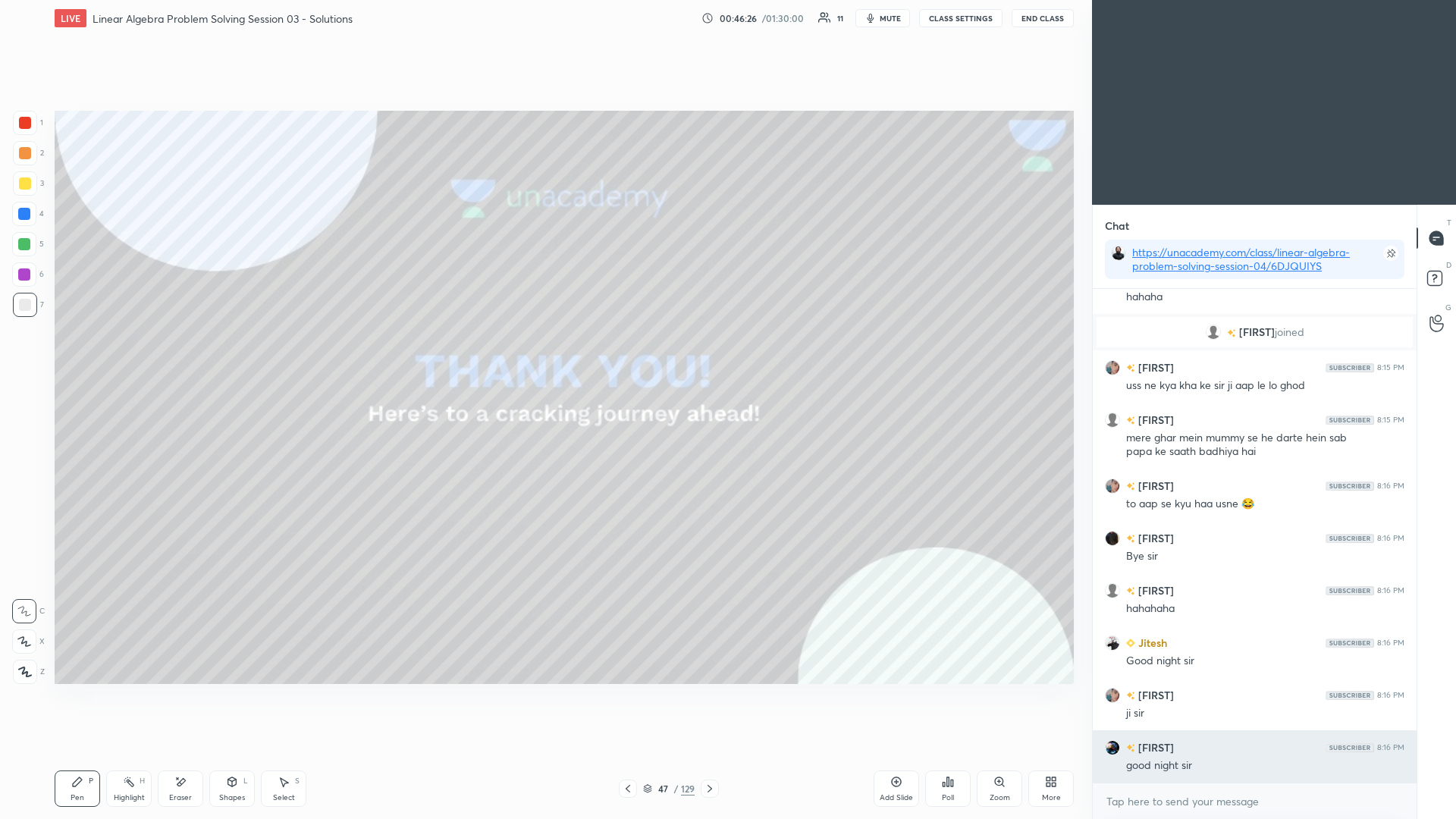 click on "End Class" at bounding box center (1043, 18) 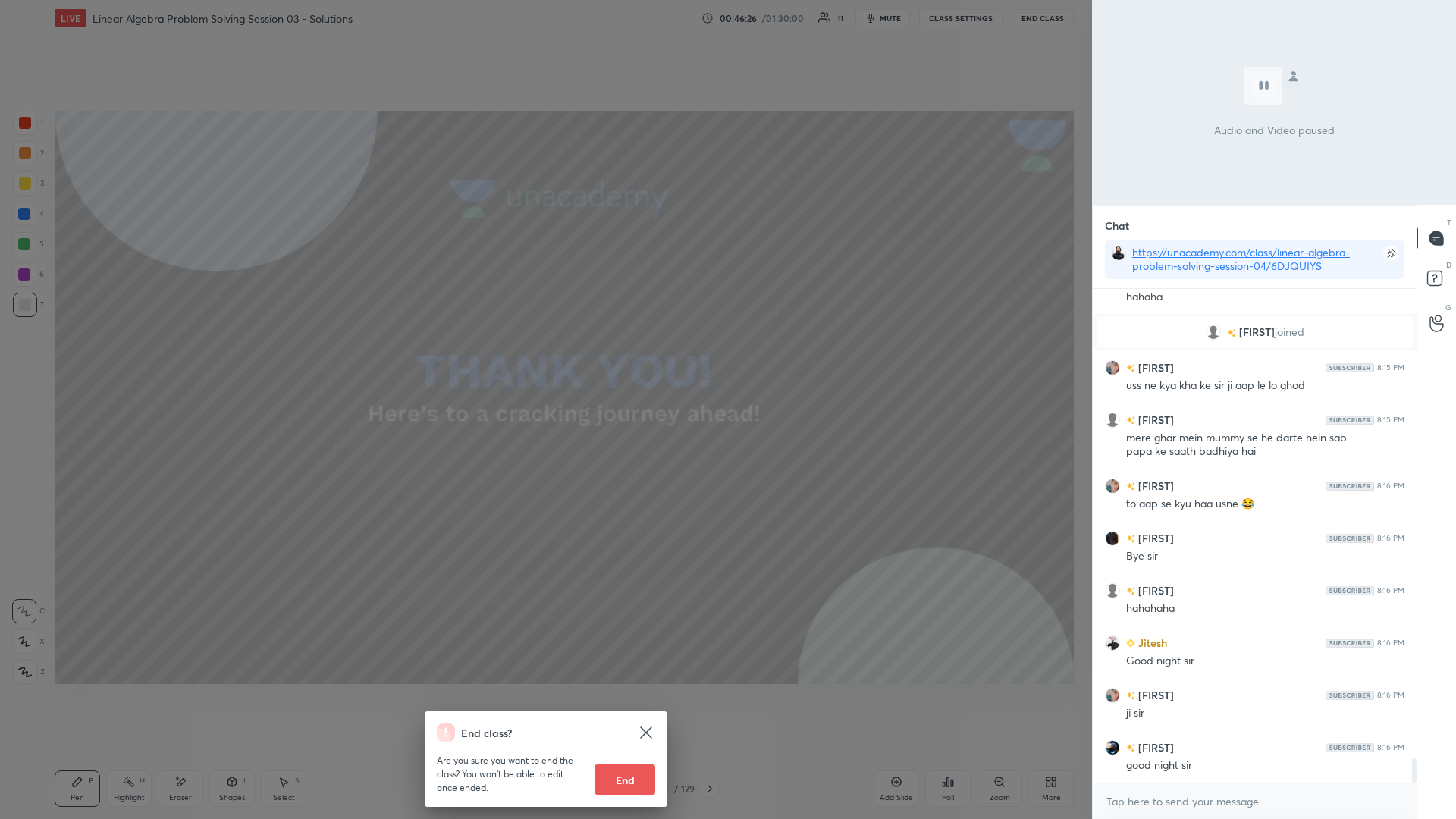 scroll, scrollTop: 9684, scrollLeft: 0, axis: vertical 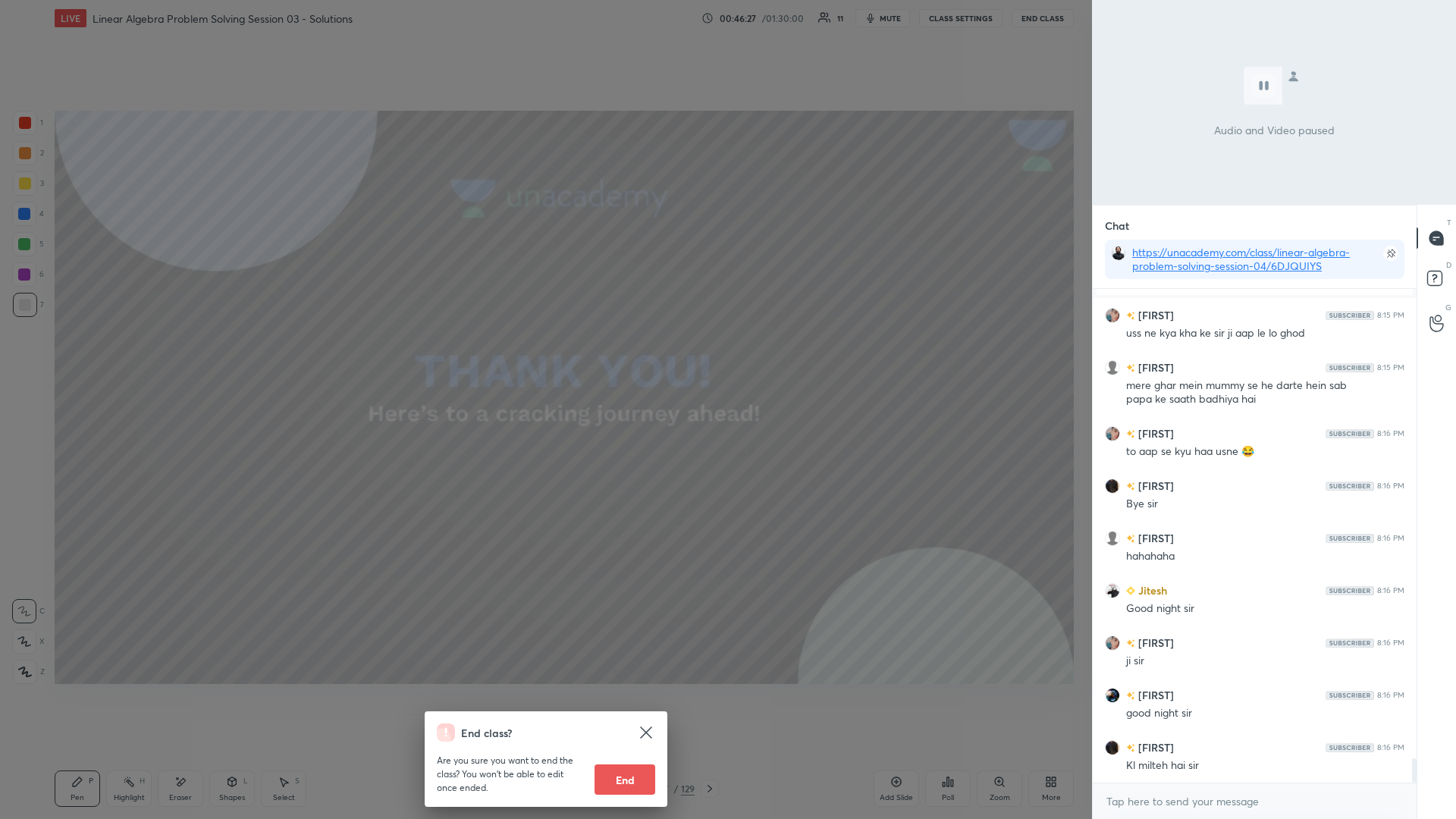 click on "End" at bounding box center (625, 780) 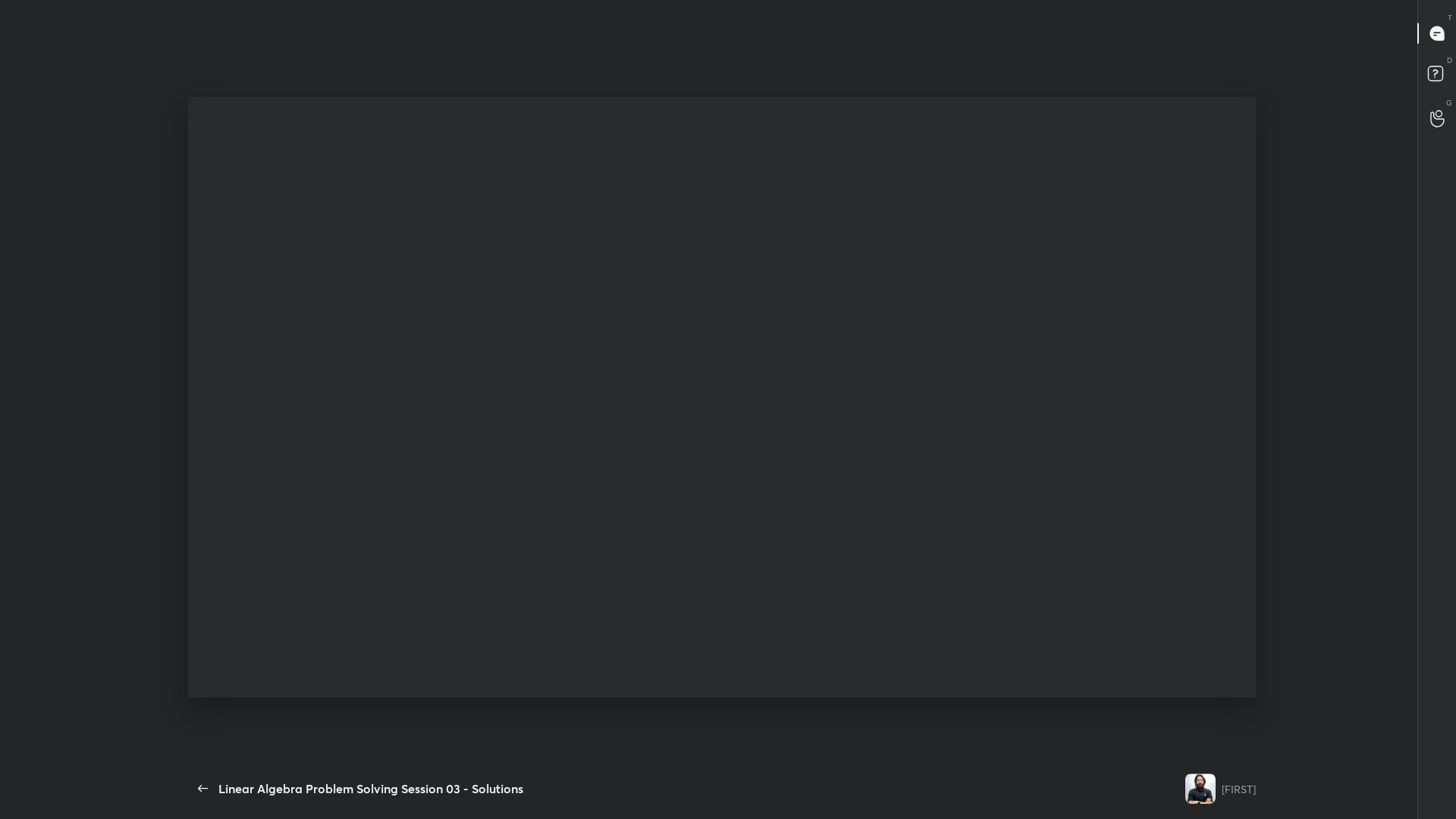 type on "x" 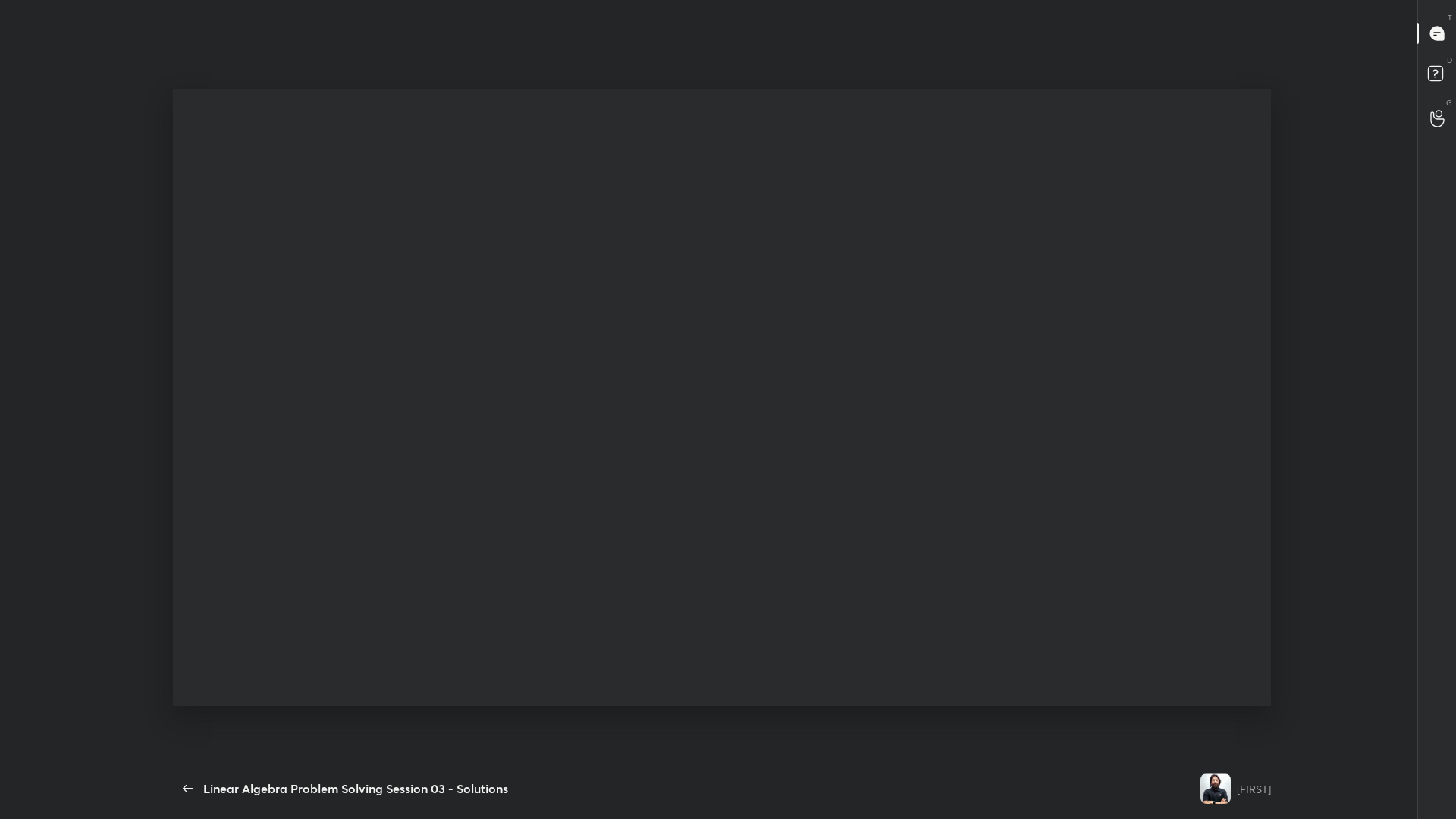 scroll, scrollTop: 75111, scrollLeft: 74633, axis: both 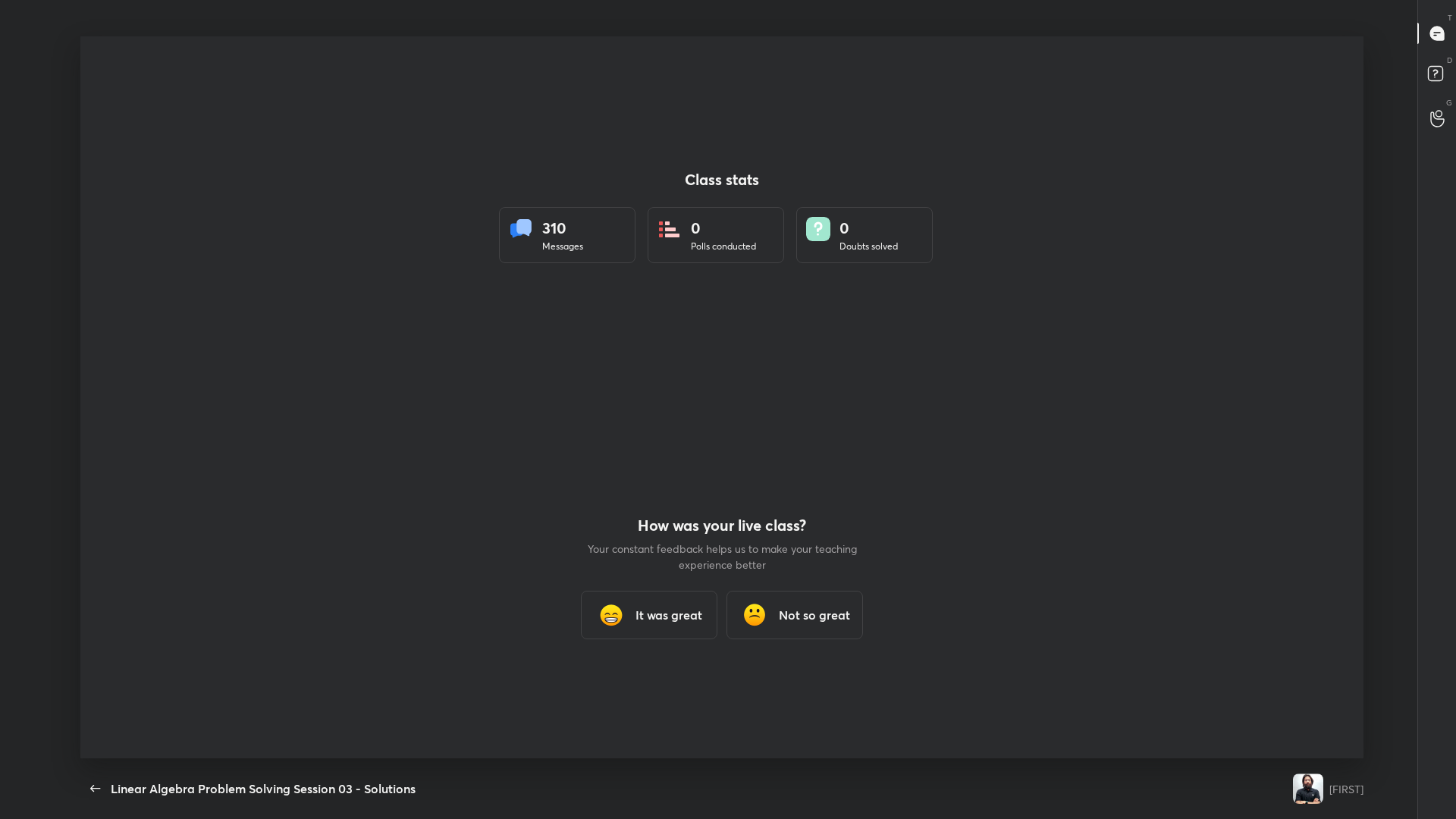 click on "It was great" at bounding box center (669, 615) 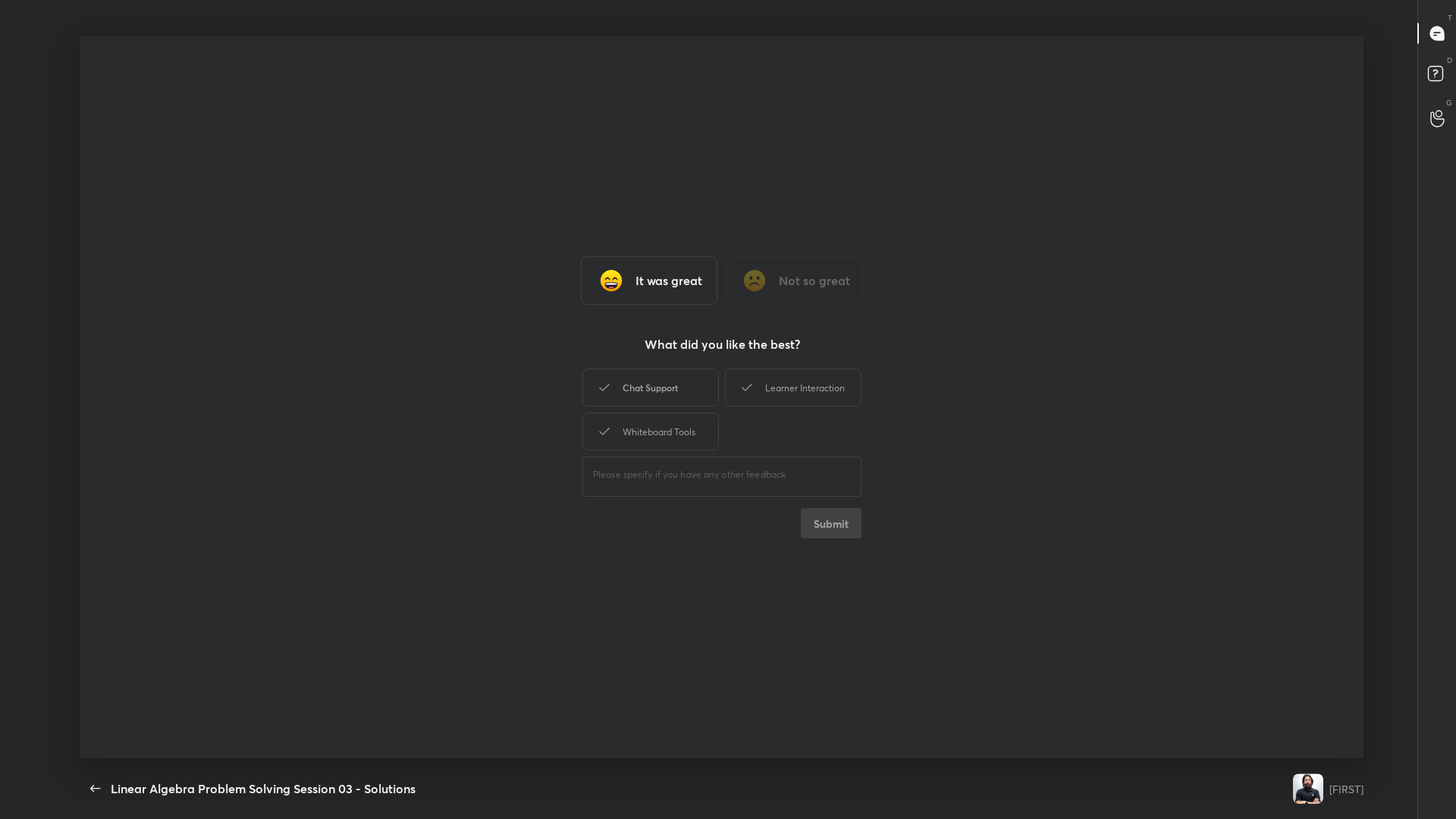 click on "Chat Support" at bounding box center (651, 388) 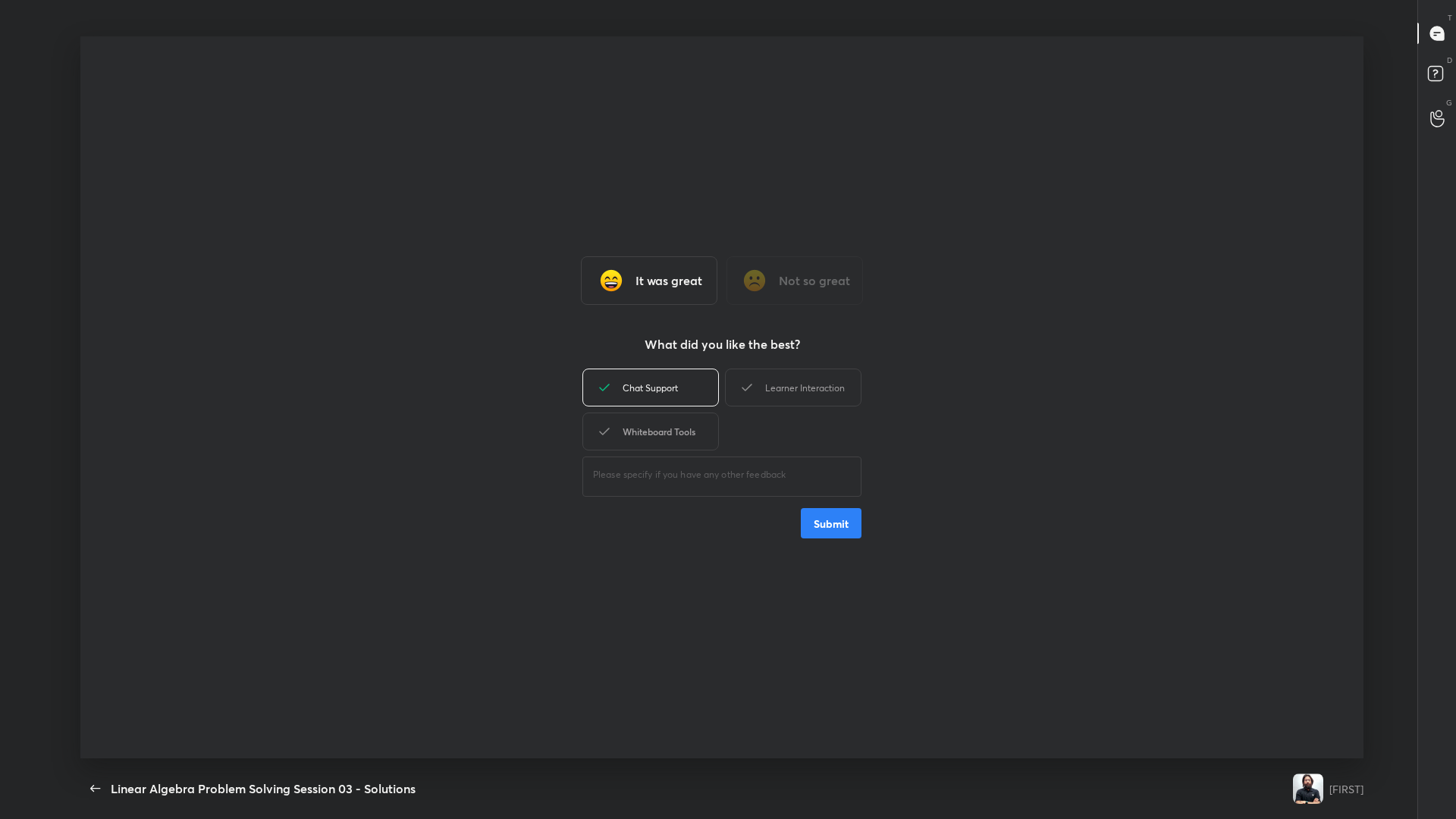 click on "Whiteboard Tools" at bounding box center (651, 431) 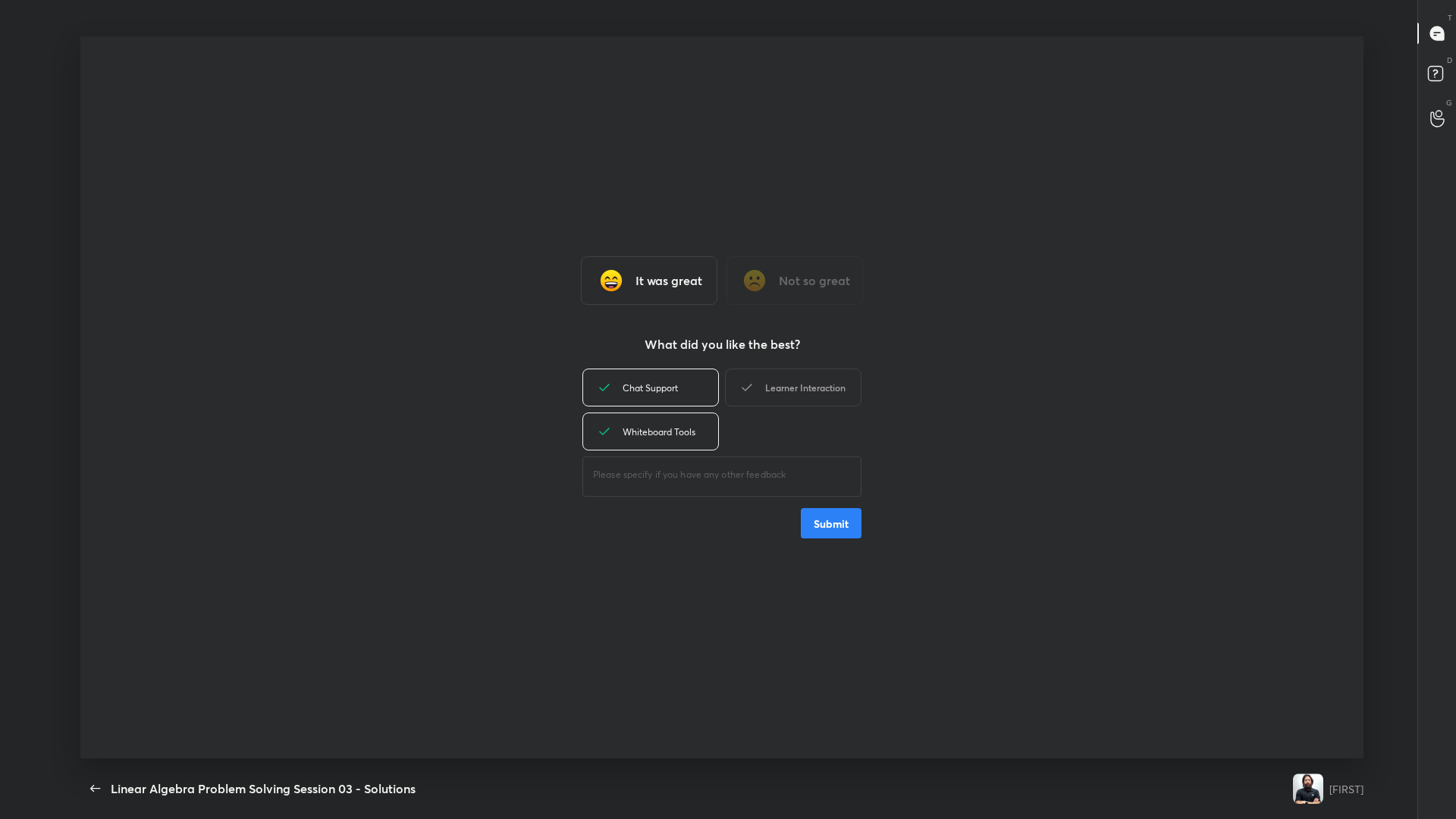 click on "Learner Interaction" at bounding box center (793, 388) 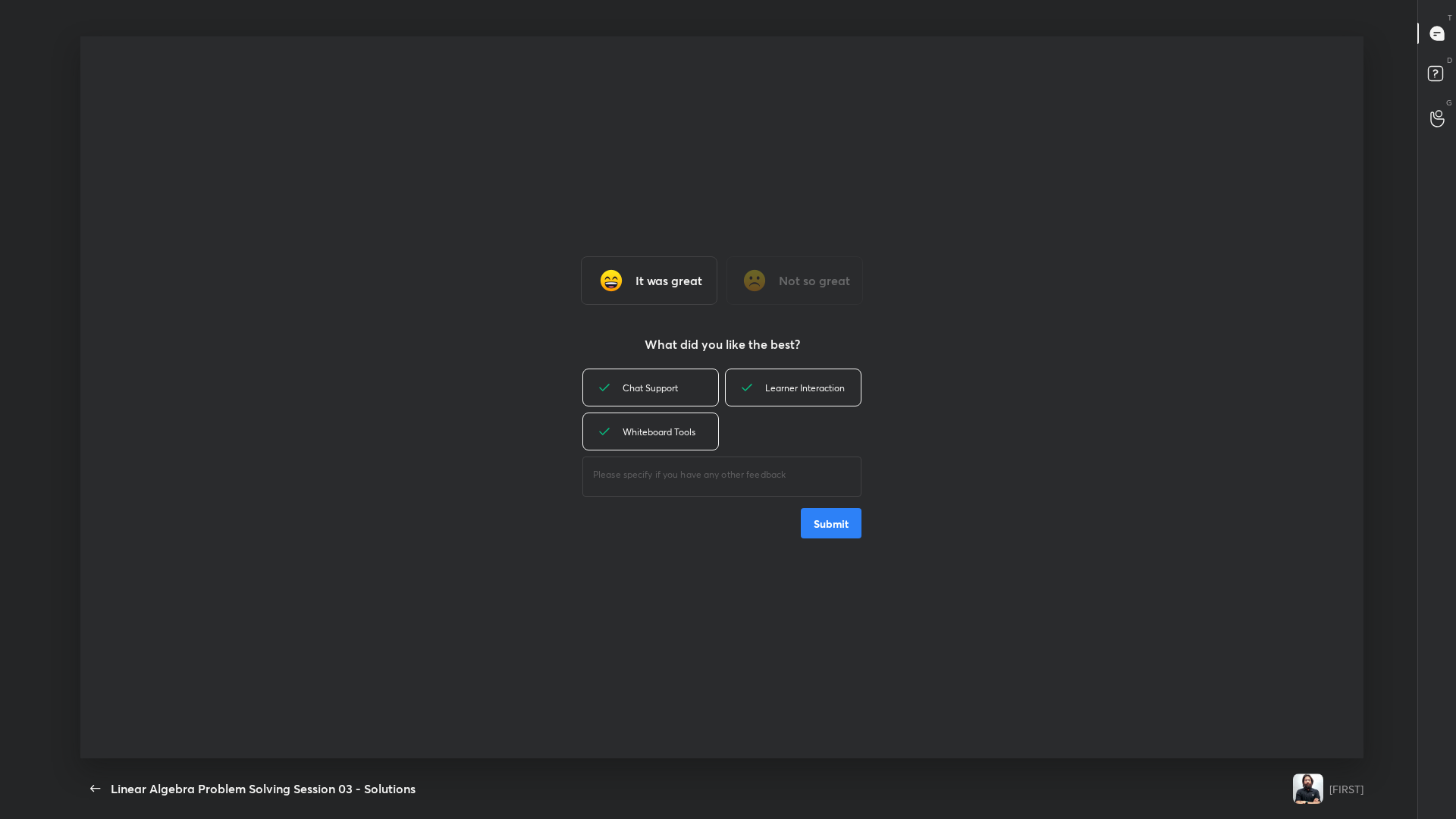 click on "Submit" at bounding box center [831, 523] 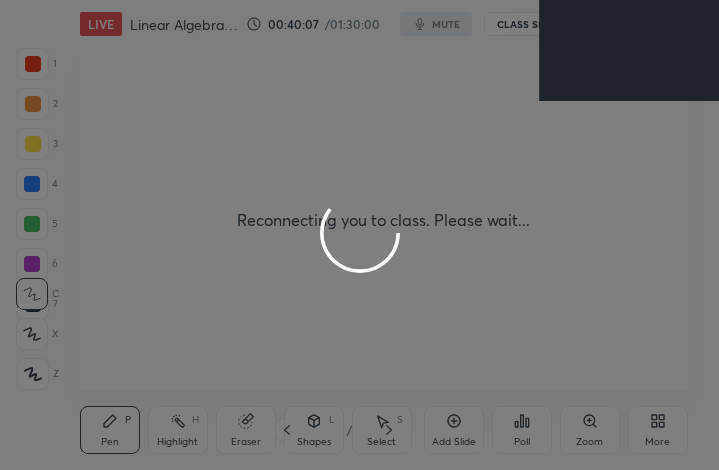 scroll, scrollTop: 0, scrollLeft: 0, axis: both 